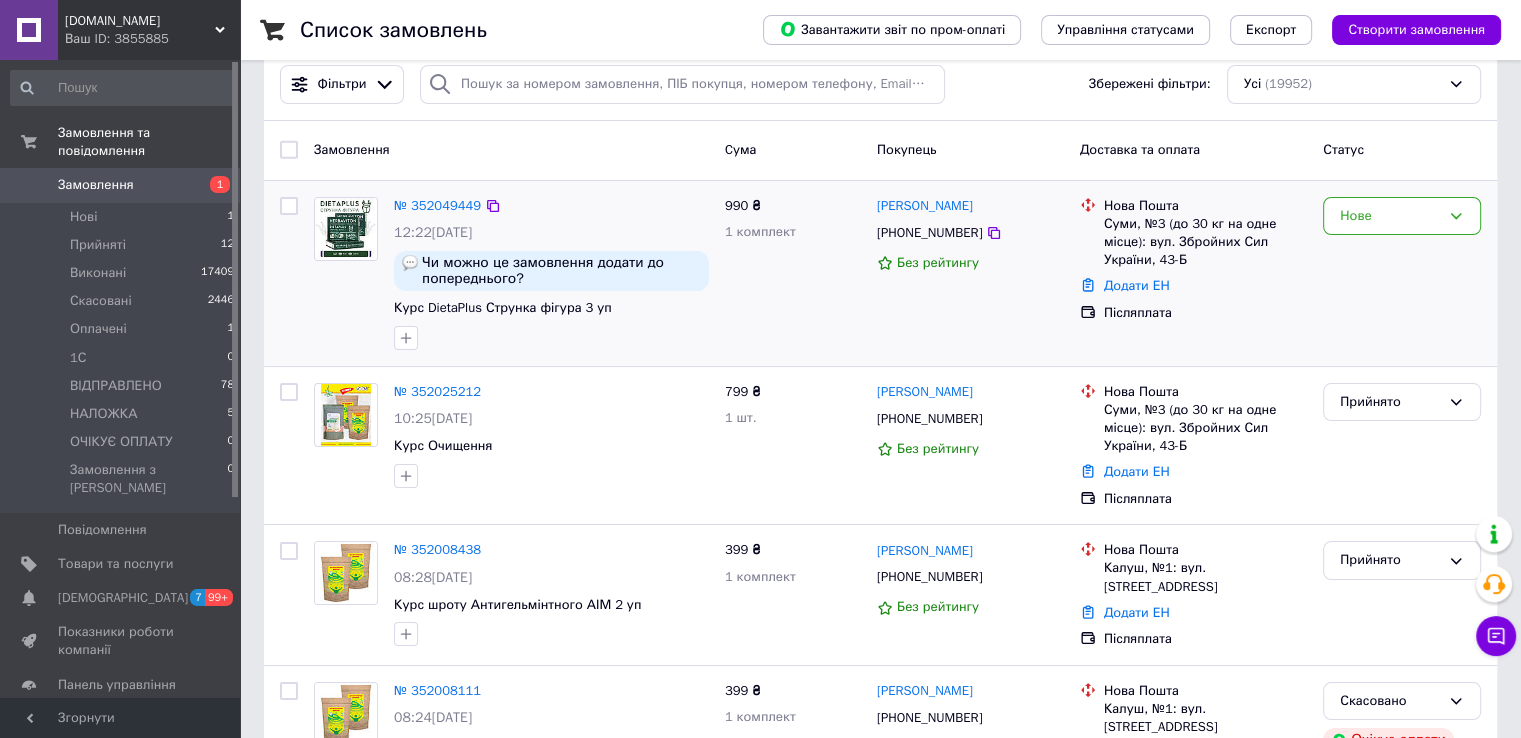 scroll, scrollTop: 0, scrollLeft: 0, axis: both 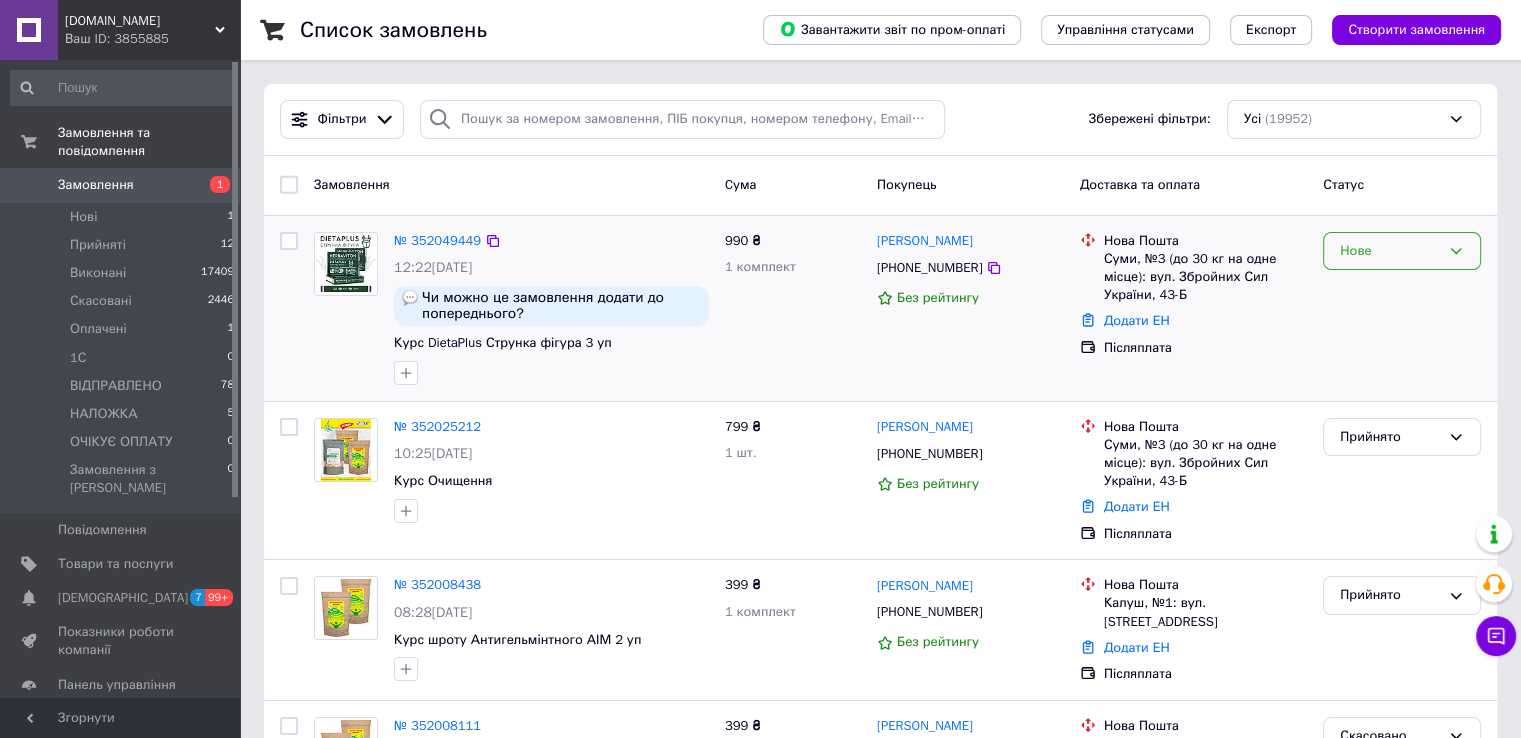 click on "Нове" at bounding box center [1402, 251] 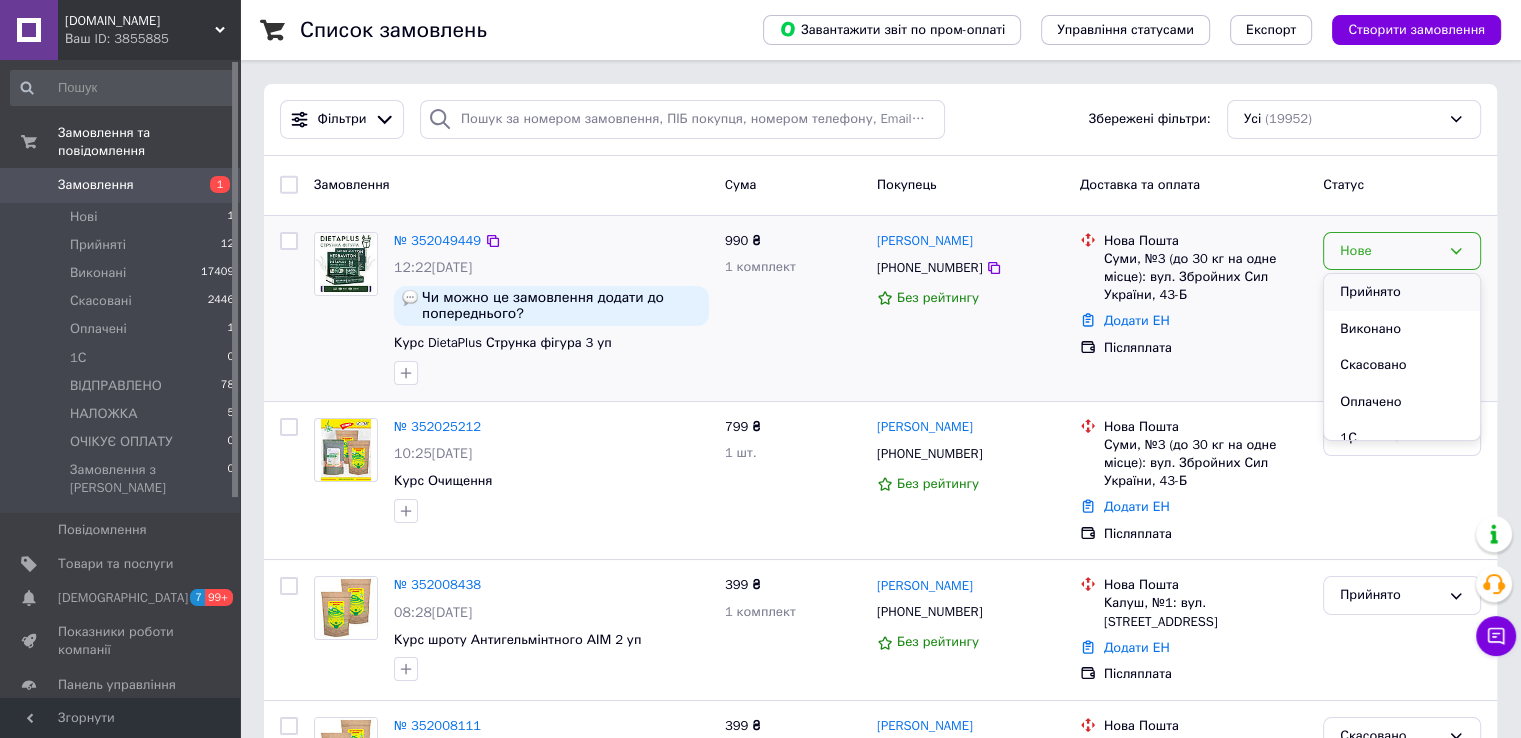 click on "Прийнято" at bounding box center (1402, 292) 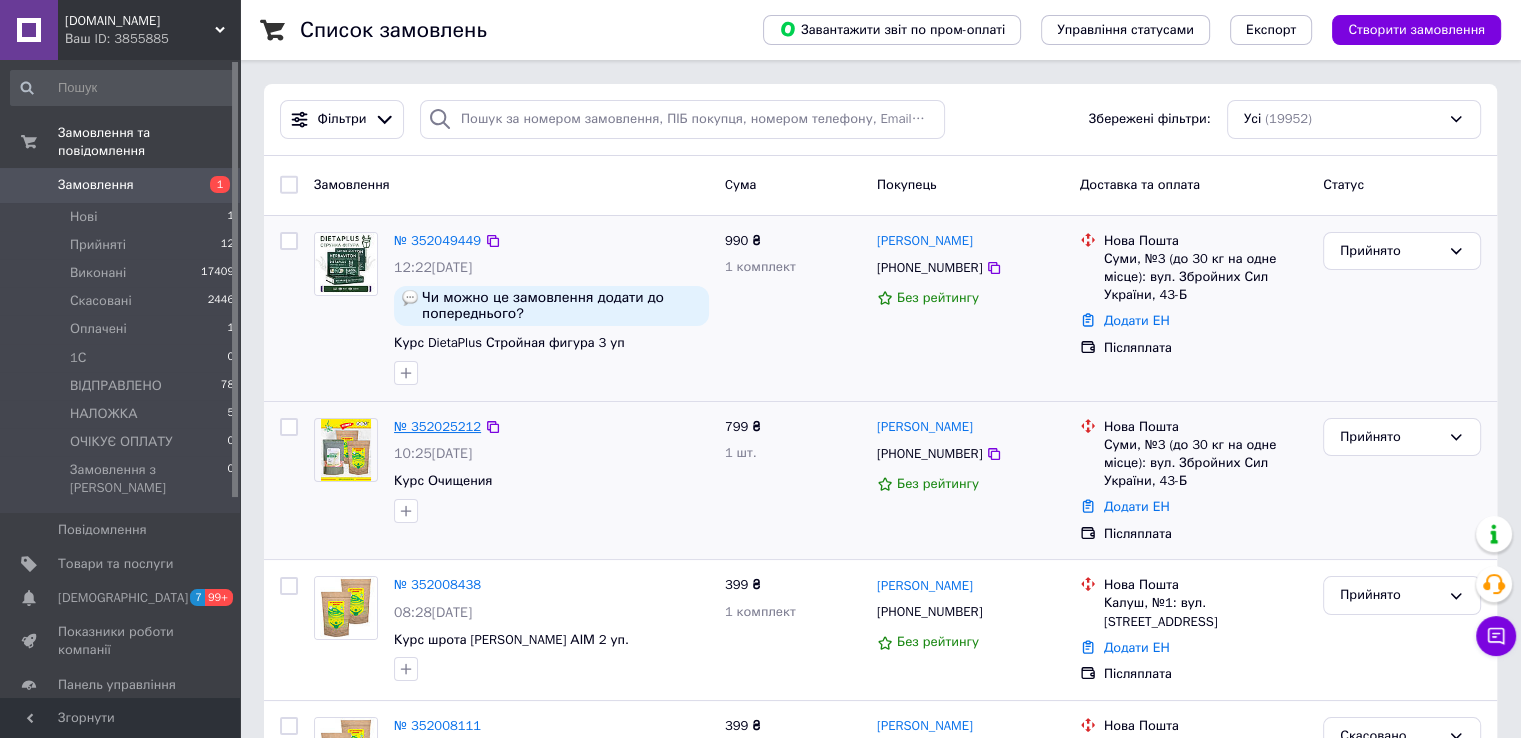 click on "№ 352025212" at bounding box center (437, 426) 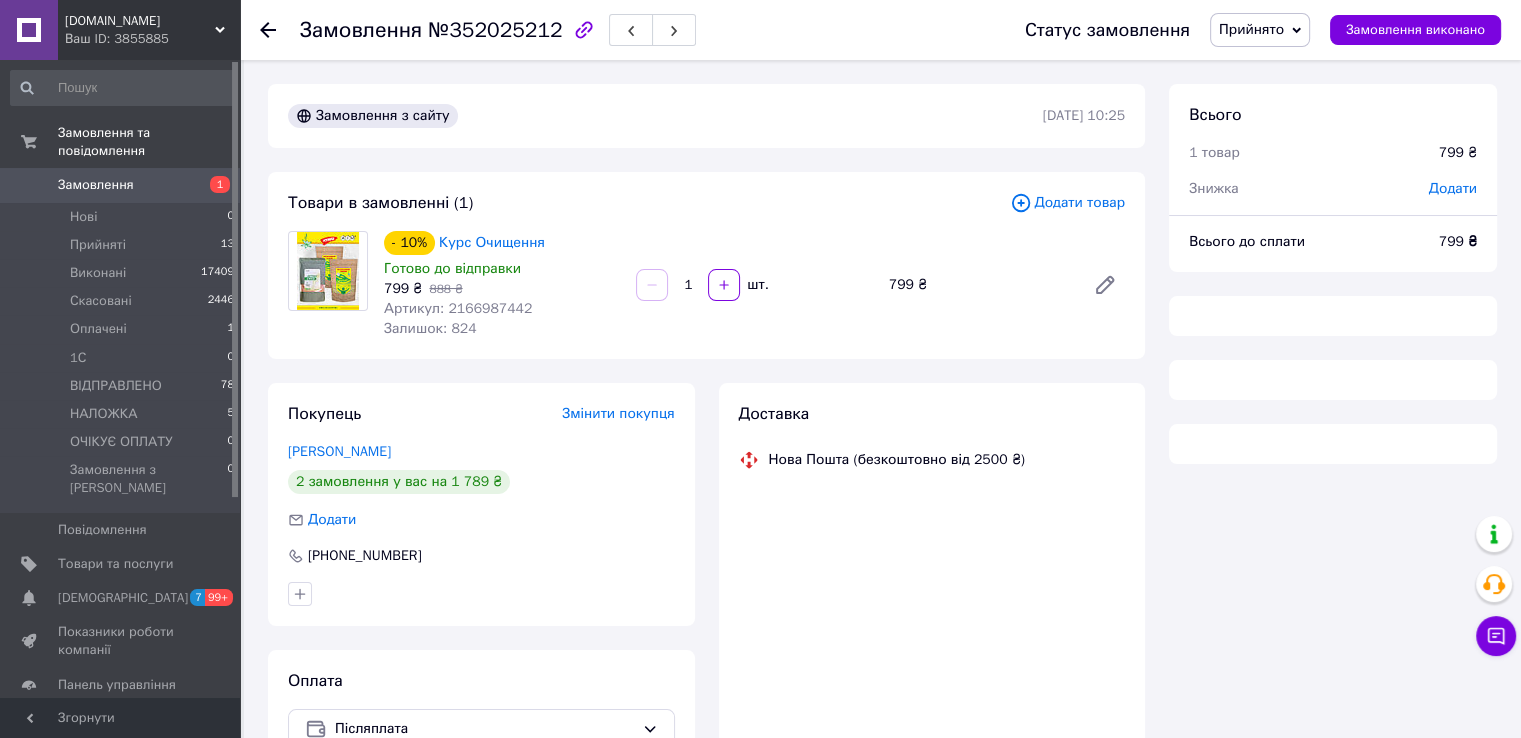 click on "Додати товар" at bounding box center (1067, 203) 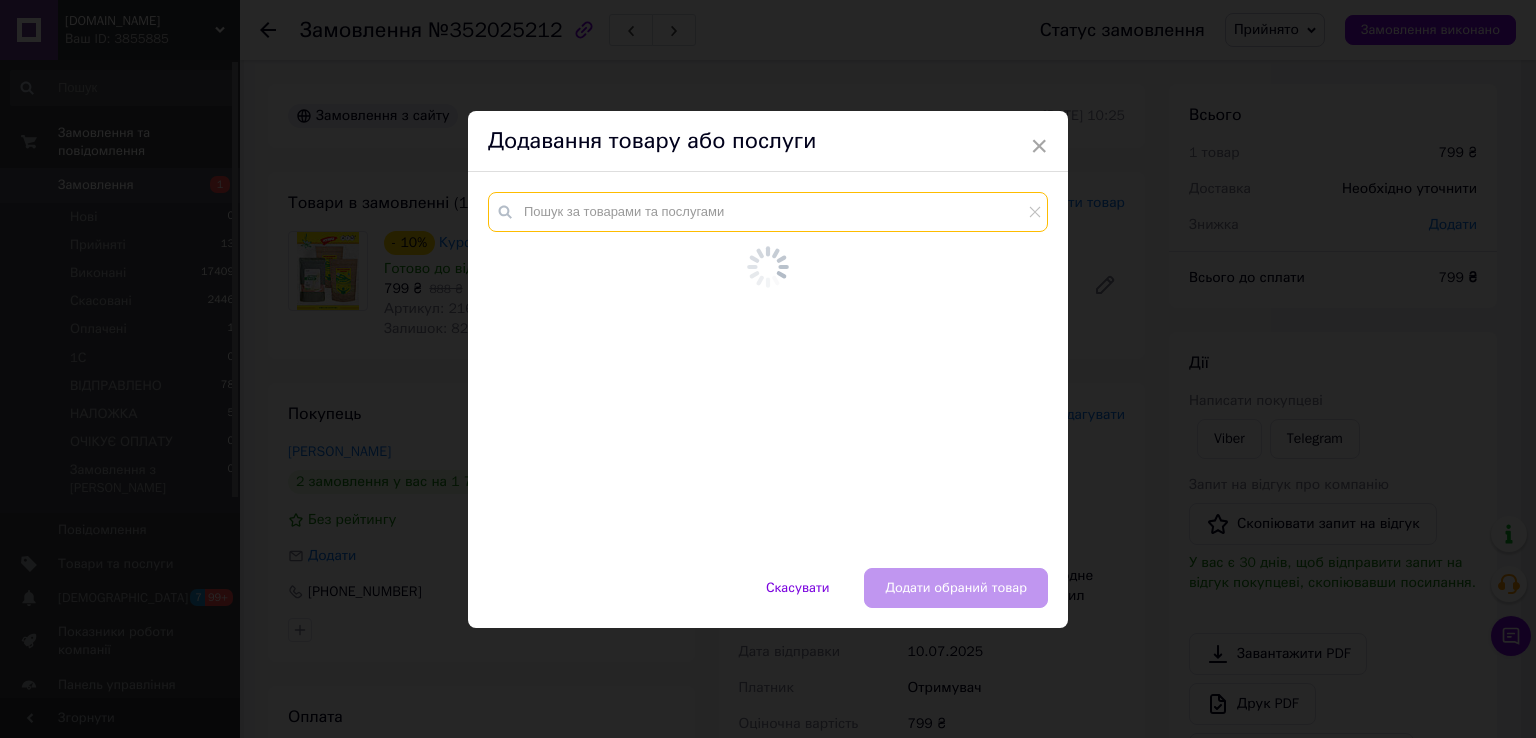 click at bounding box center [768, 212] 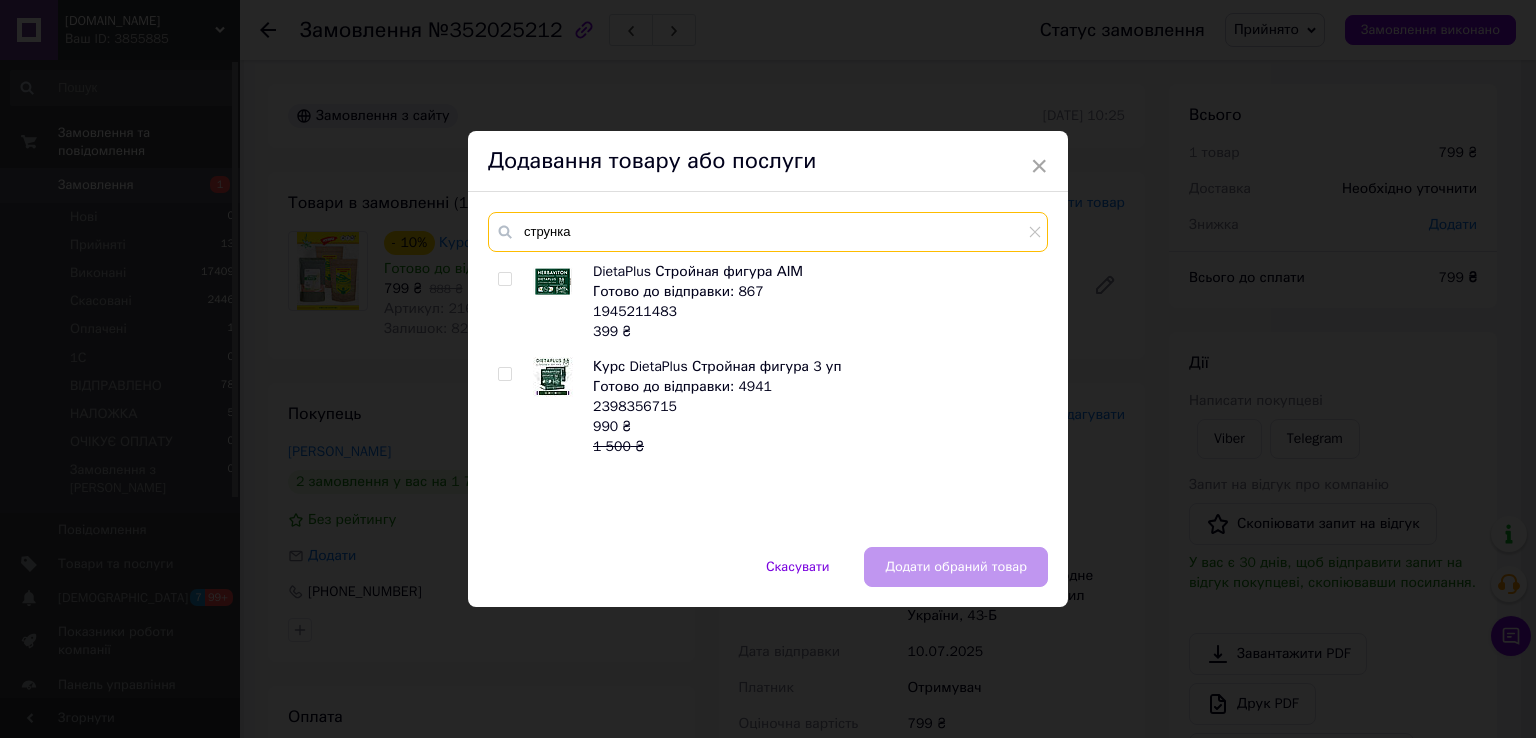 type on "струнка" 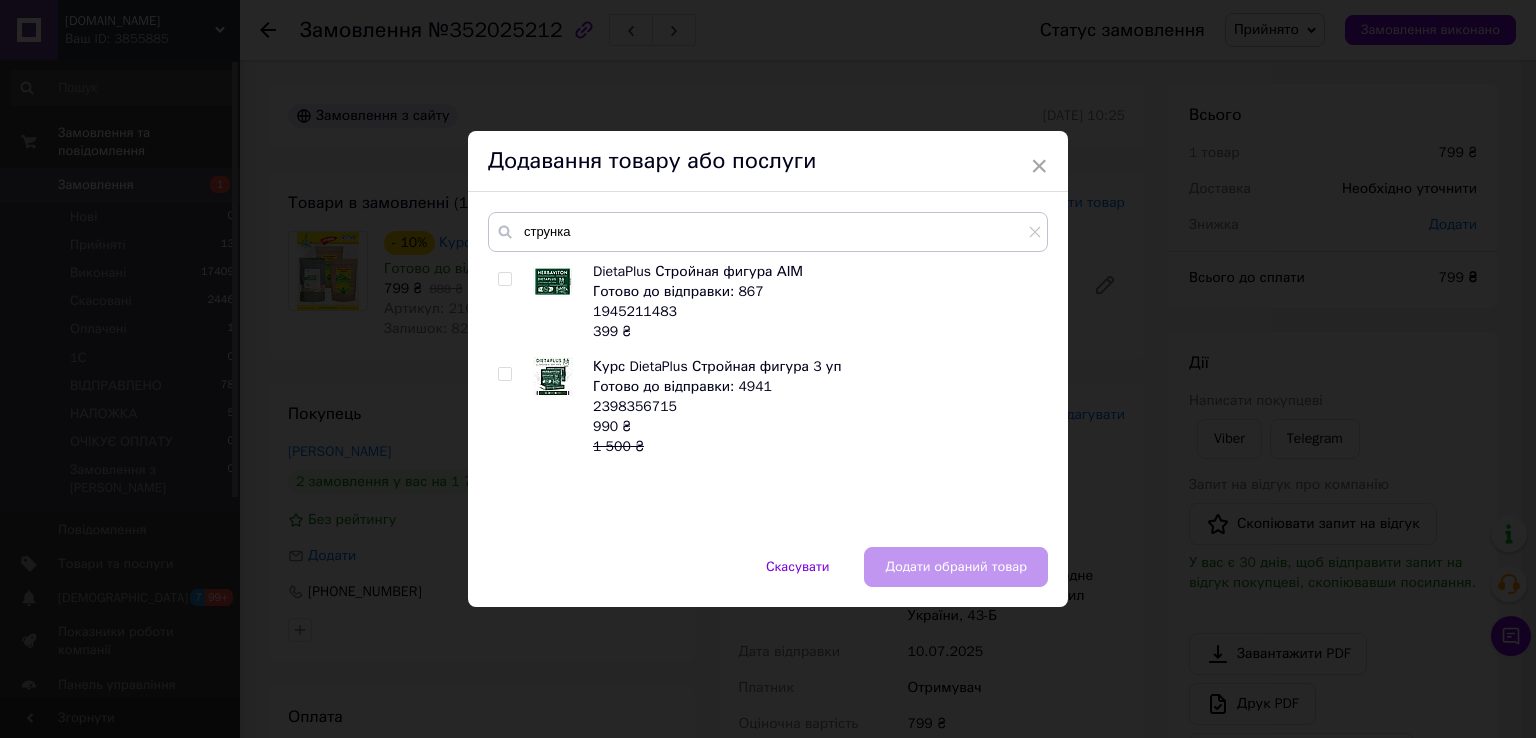 click on "DietaPlus Стройная фигура АІМ Готово до відправки: 867 1945211483 399   ₴ Курс DietaPlus Стройная фигура 3 уп Готово до відправки: 4941 2398356715 990   ₴ 1 500   ₴" at bounding box center (767, 394) 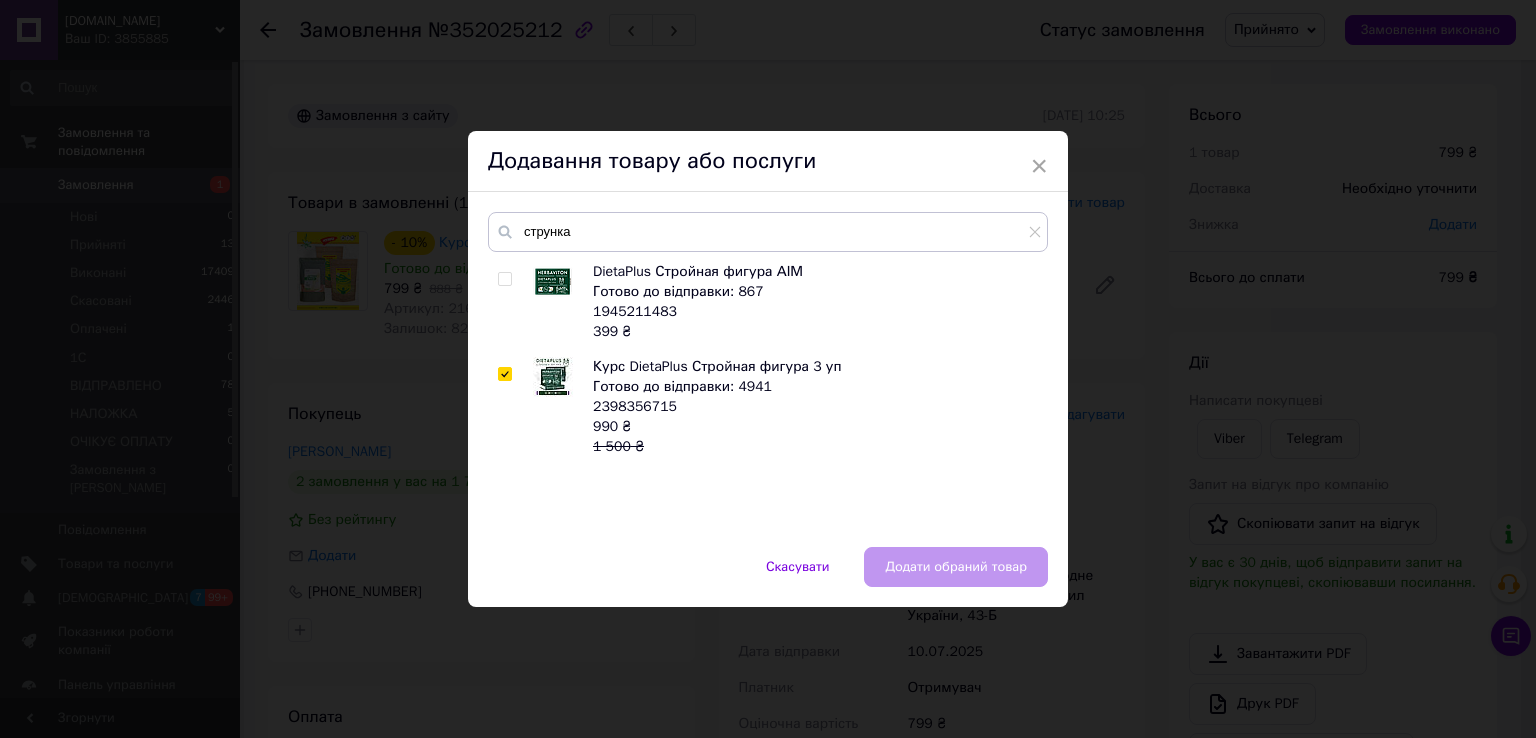checkbox on "true" 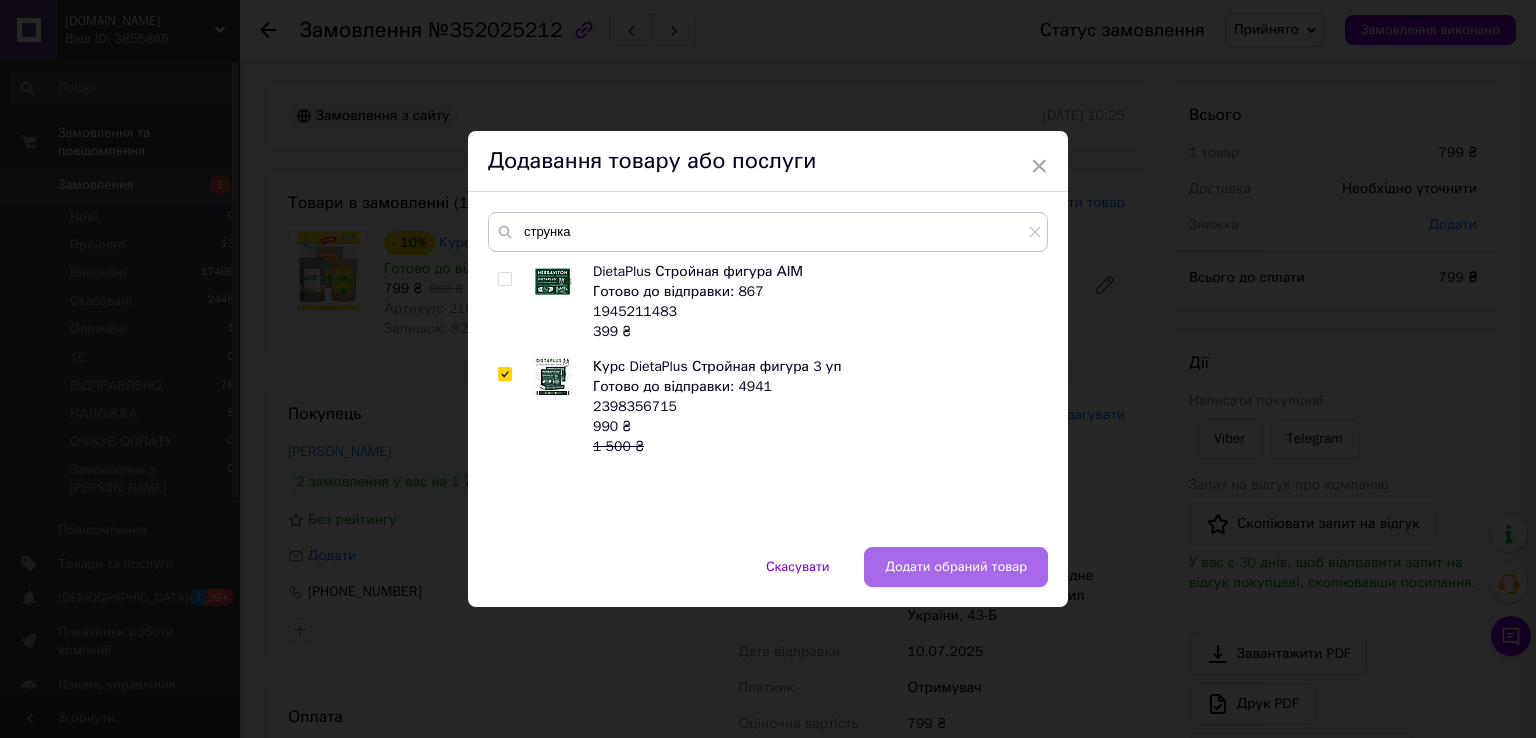 click on "Додати обраний товар" at bounding box center [956, 567] 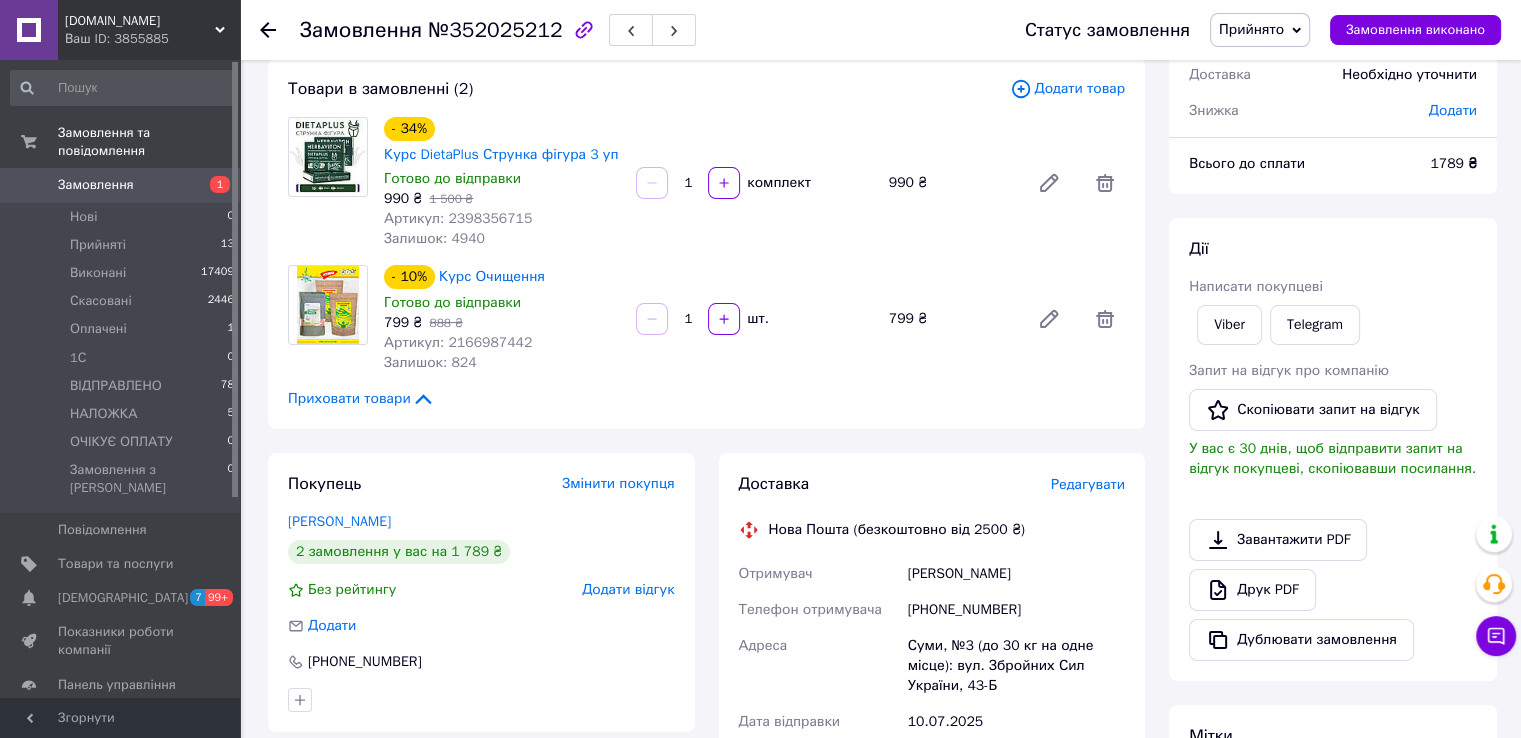 scroll, scrollTop: 0, scrollLeft: 0, axis: both 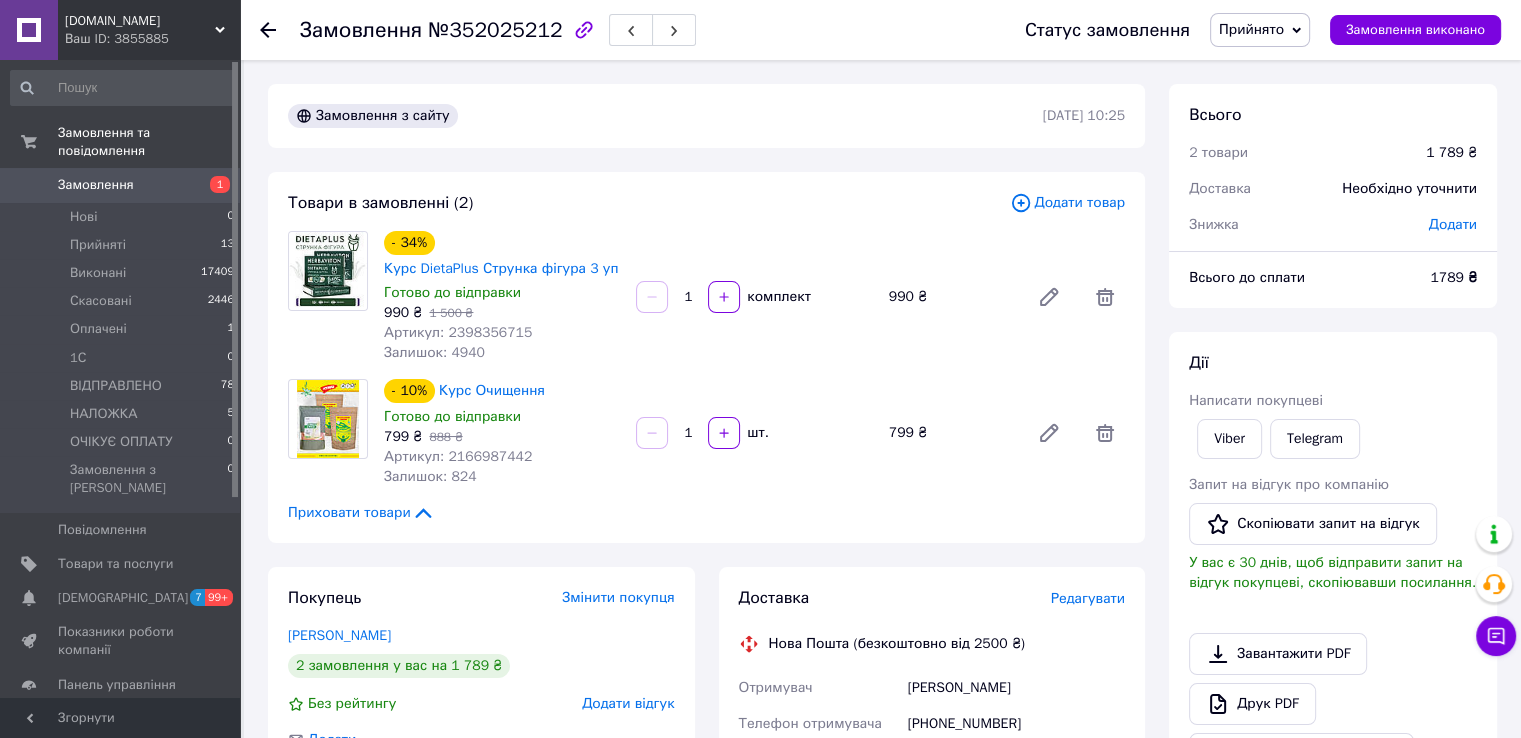 click on "Прийнято" at bounding box center (1251, 29) 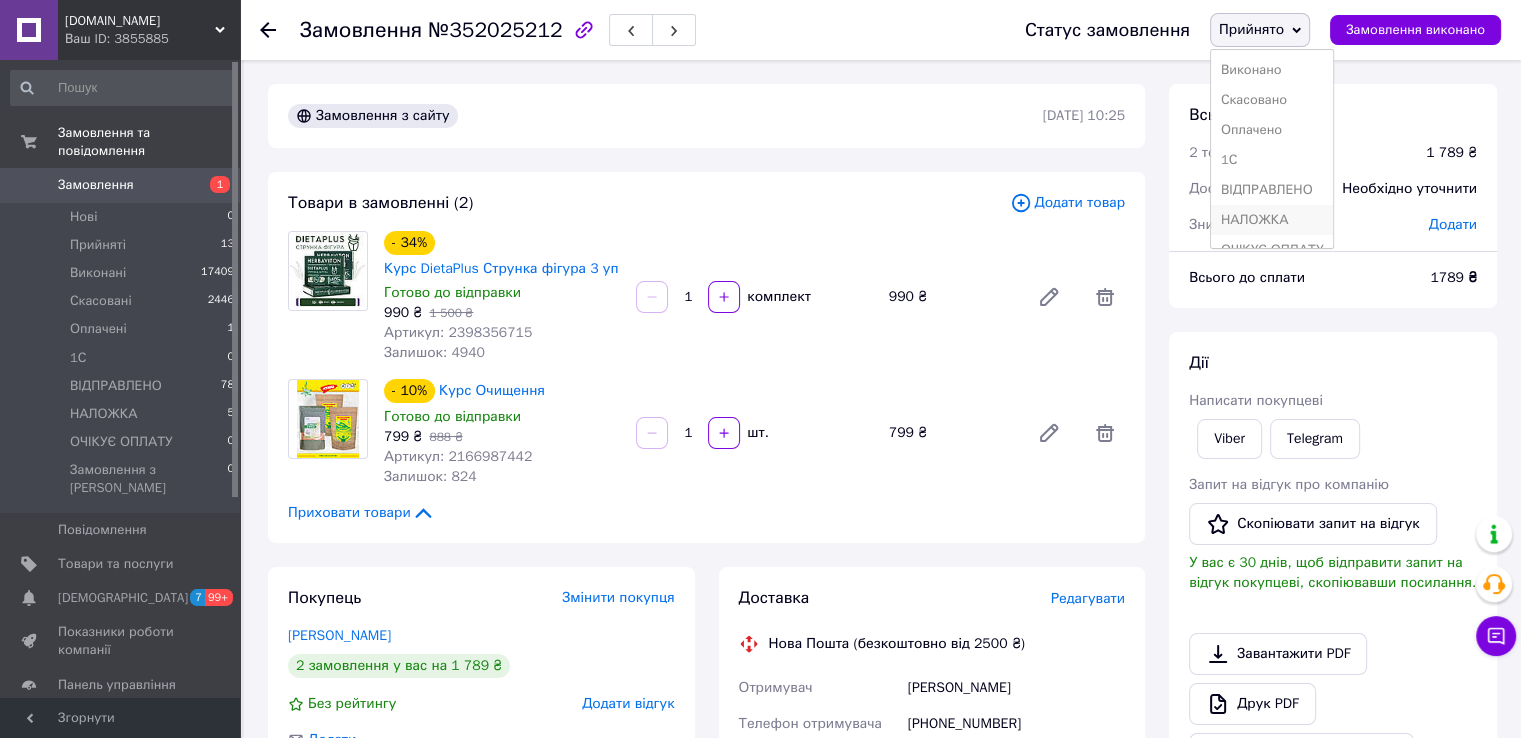click on "НАЛОЖКА" at bounding box center [1272, 220] 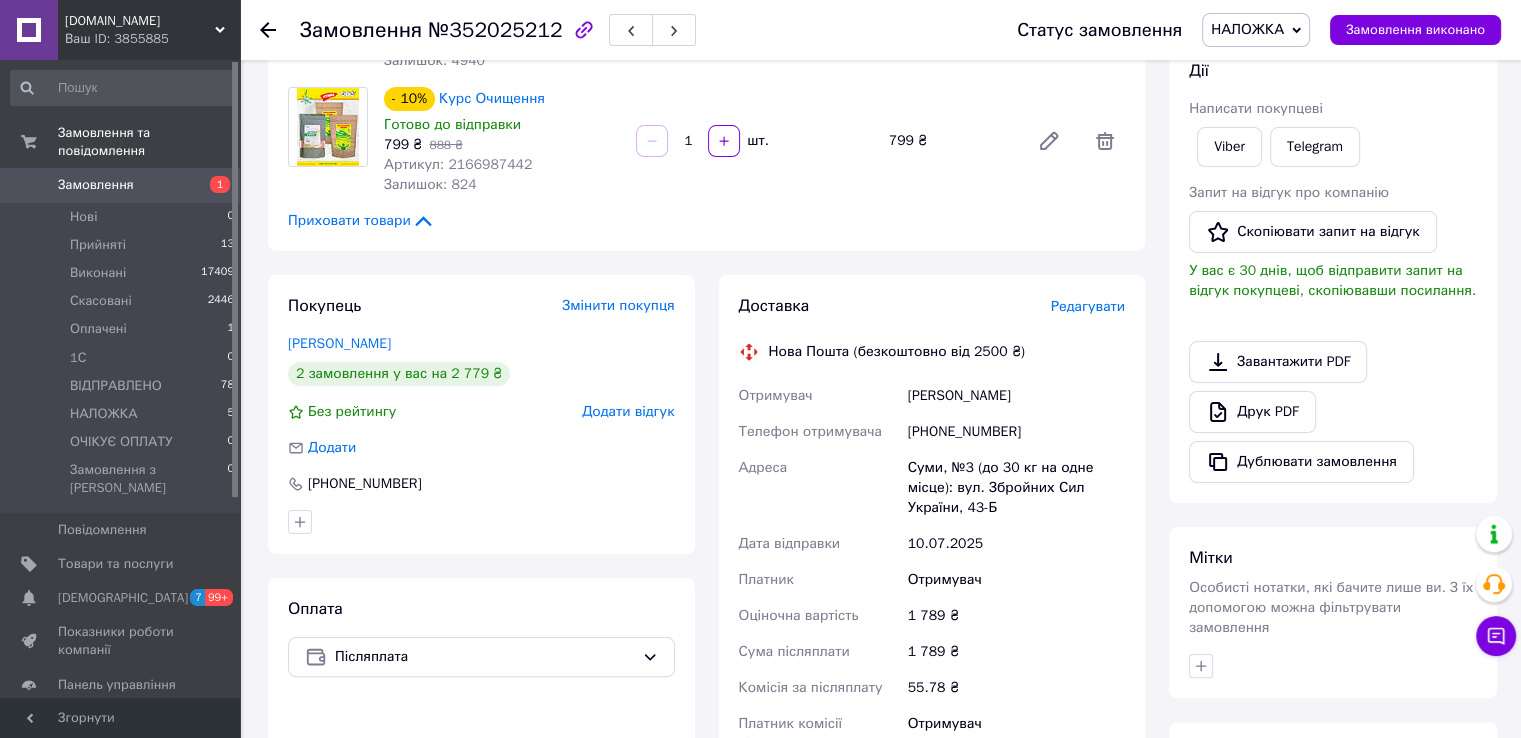scroll, scrollTop: 0, scrollLeft: 0, axis: both 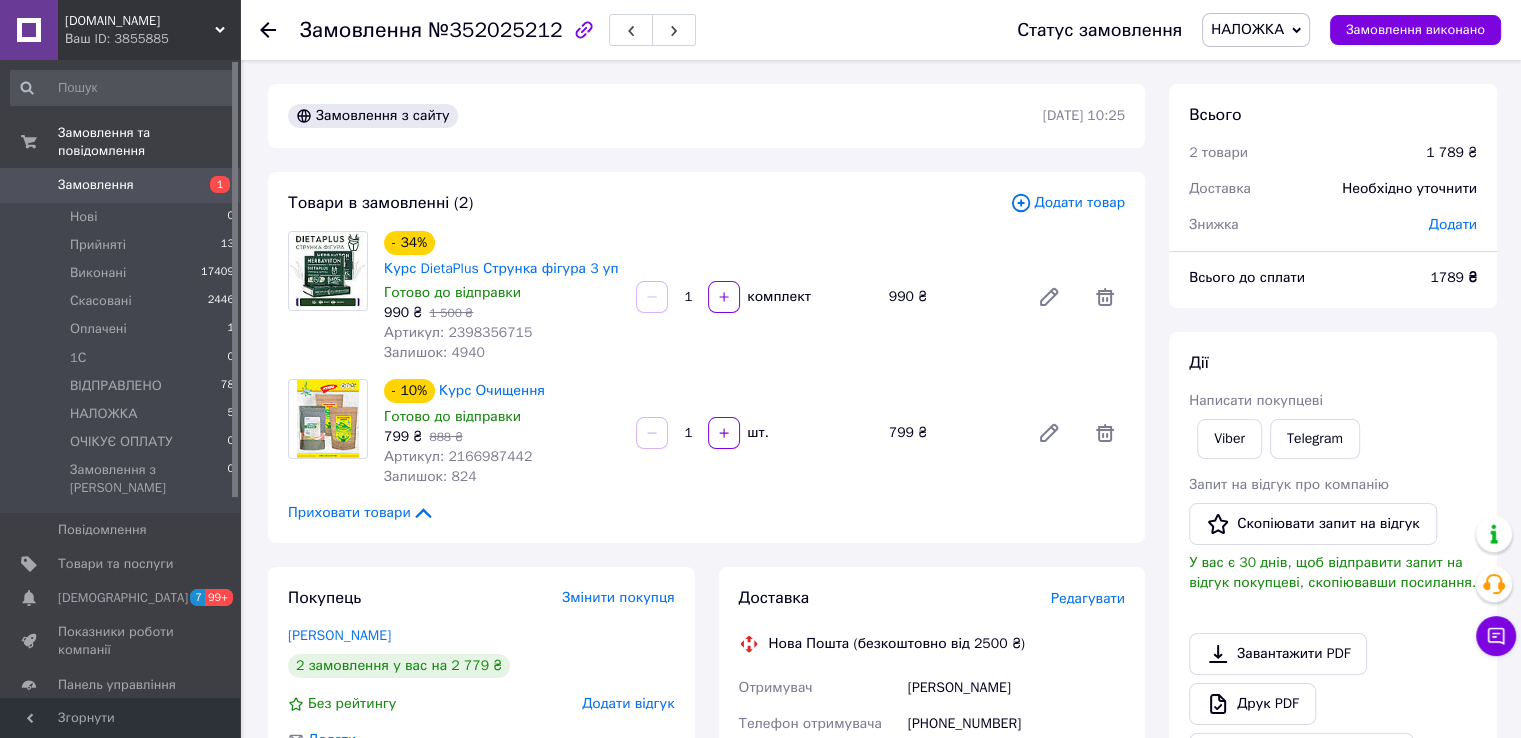 click on "Замовлення" at bounding box center (96, 185) 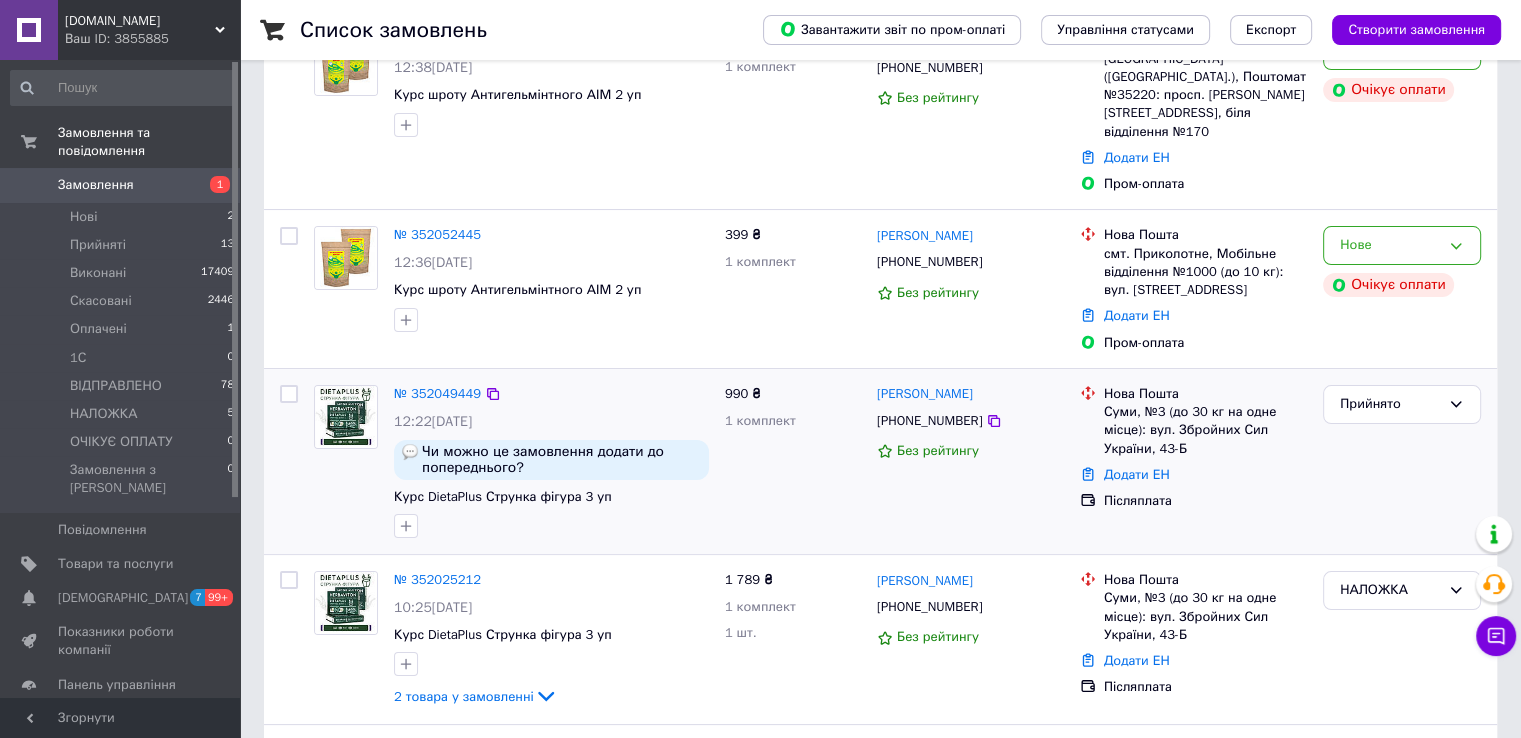 scroll, scrollTop: 300, scrollLeft: 0, axis: vertical 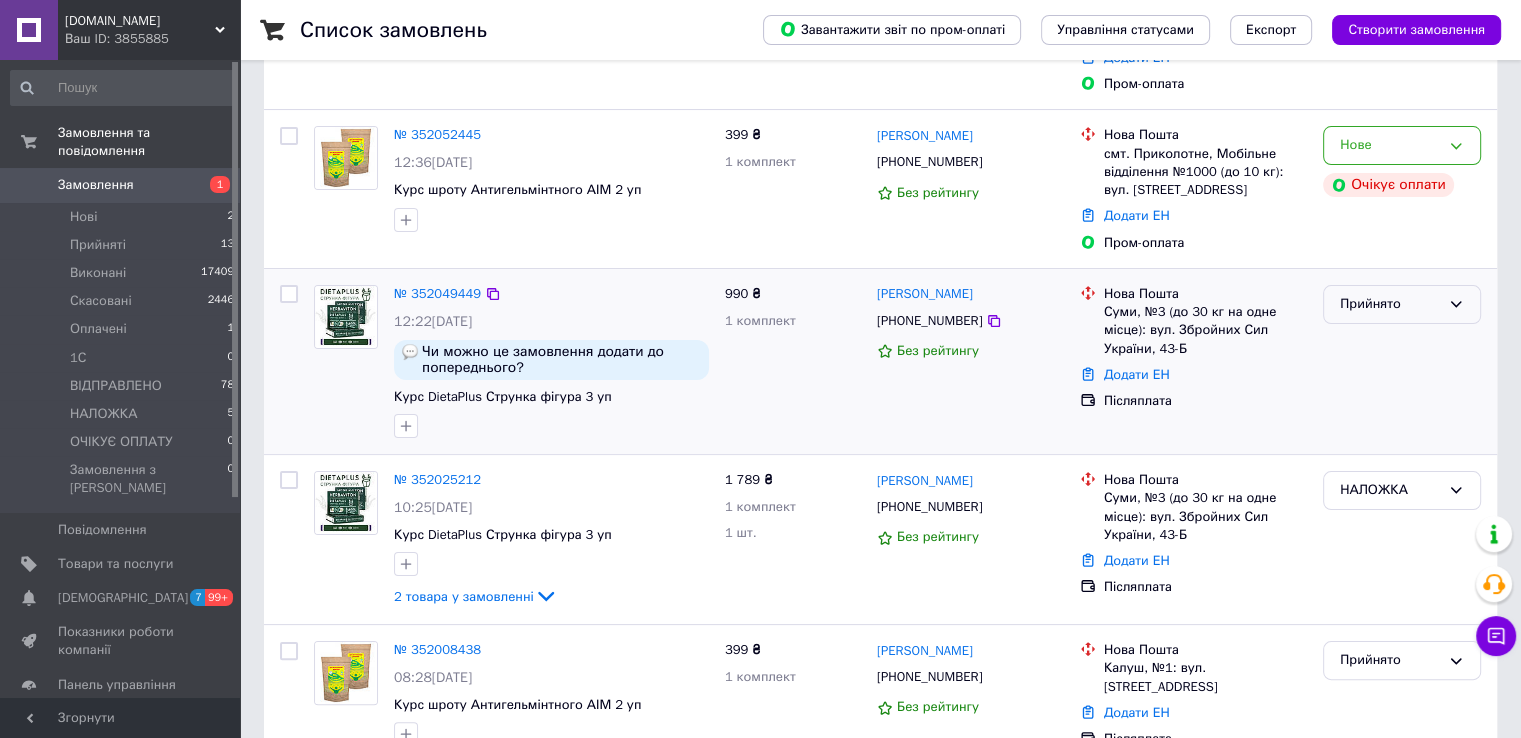 click on "Прийнято" at bounding box center [1402, 304] 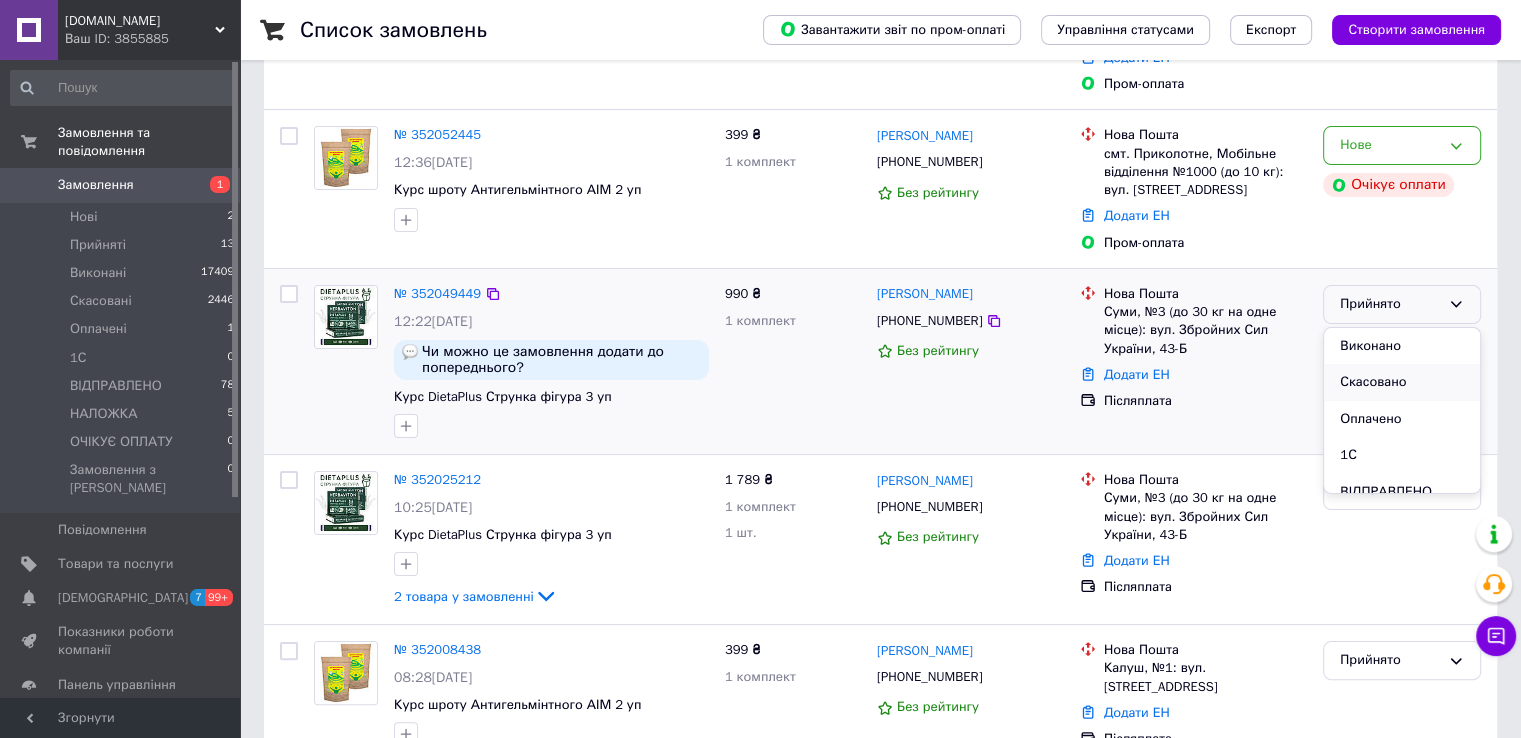 click on "Скасовано" at bounding box center [1402, 382] 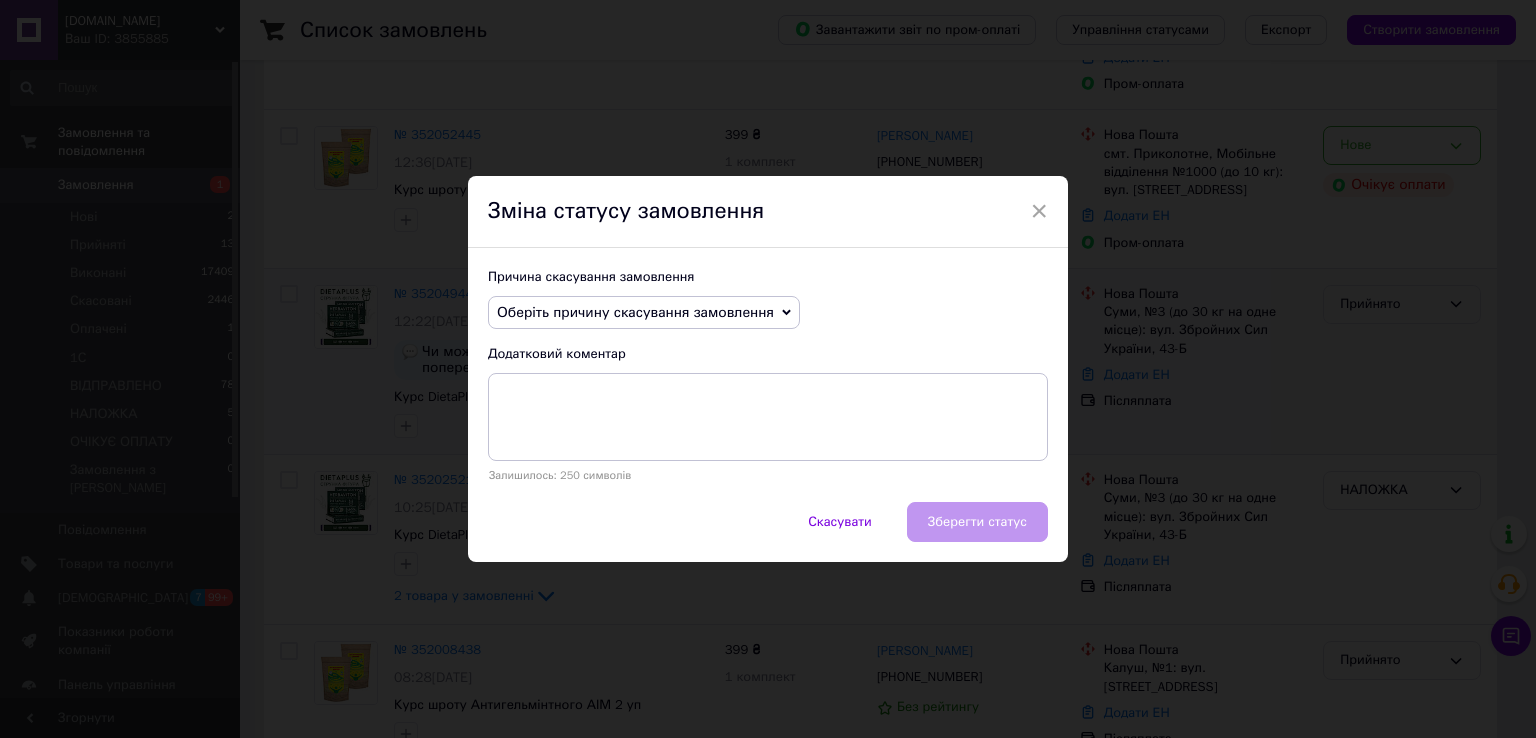 click on "Оберіть причину скасування замовлення" at bounding box center (635, 312) 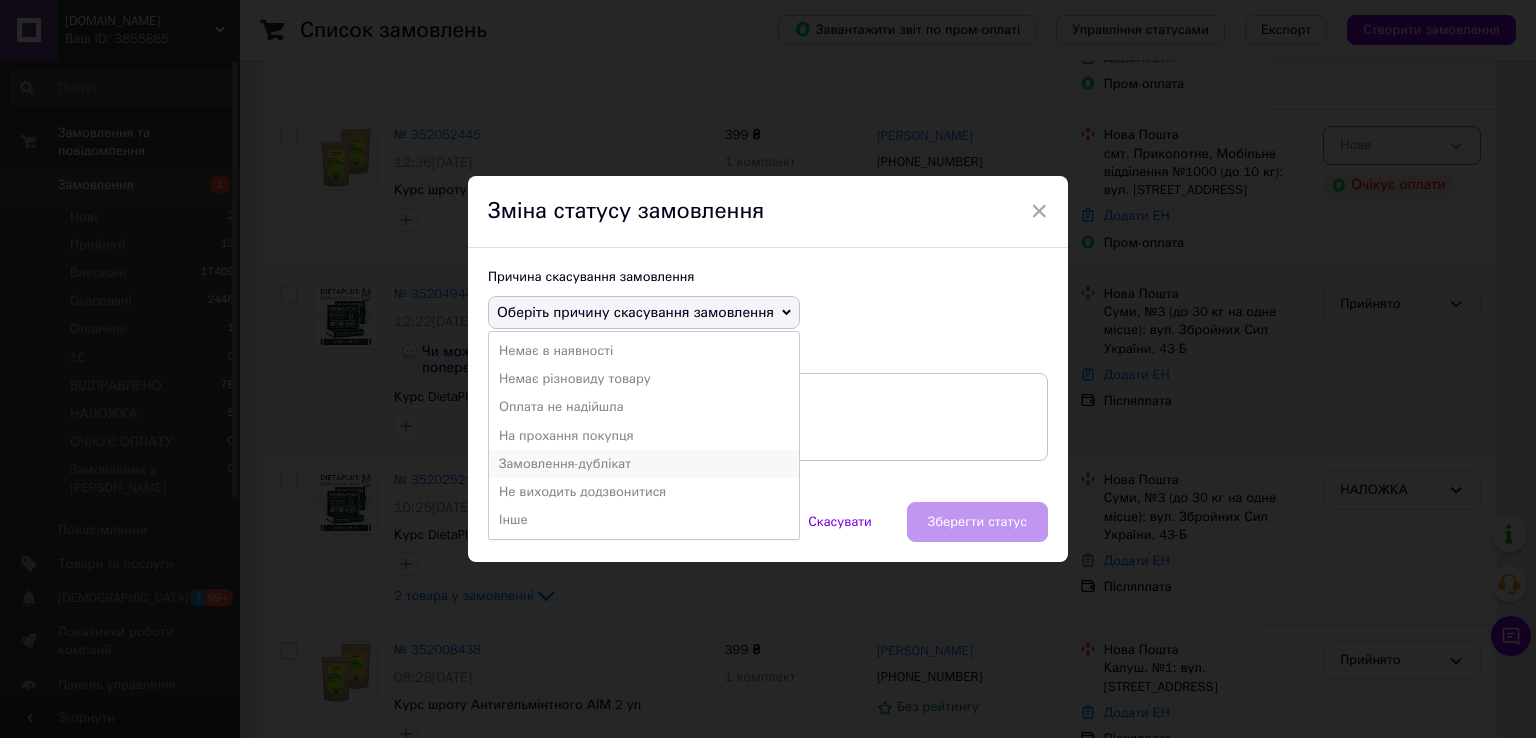 click on "Замовлення-дублікат" at bounding box center (644, 464) 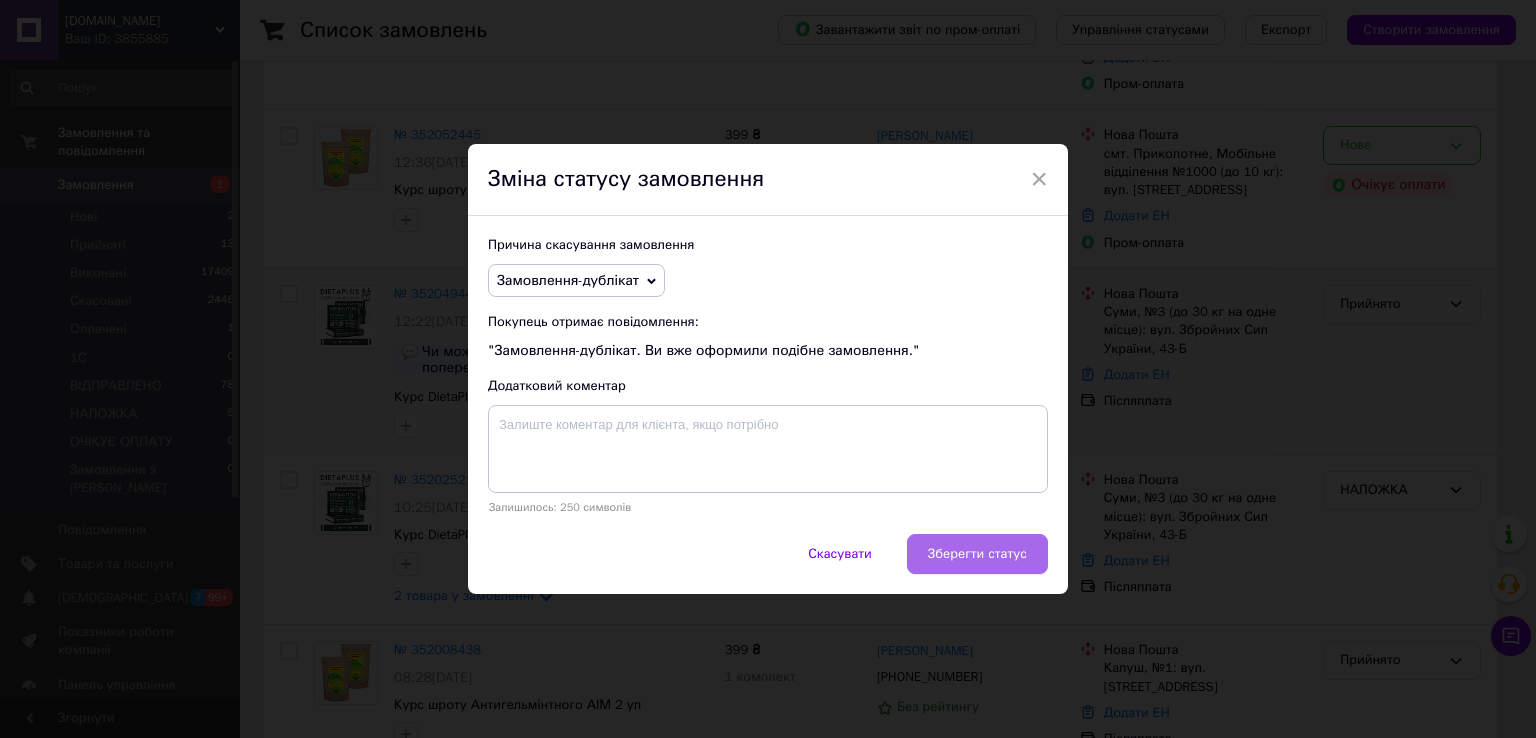 click on "Зберегти статус" at bounding box center [977, 554] 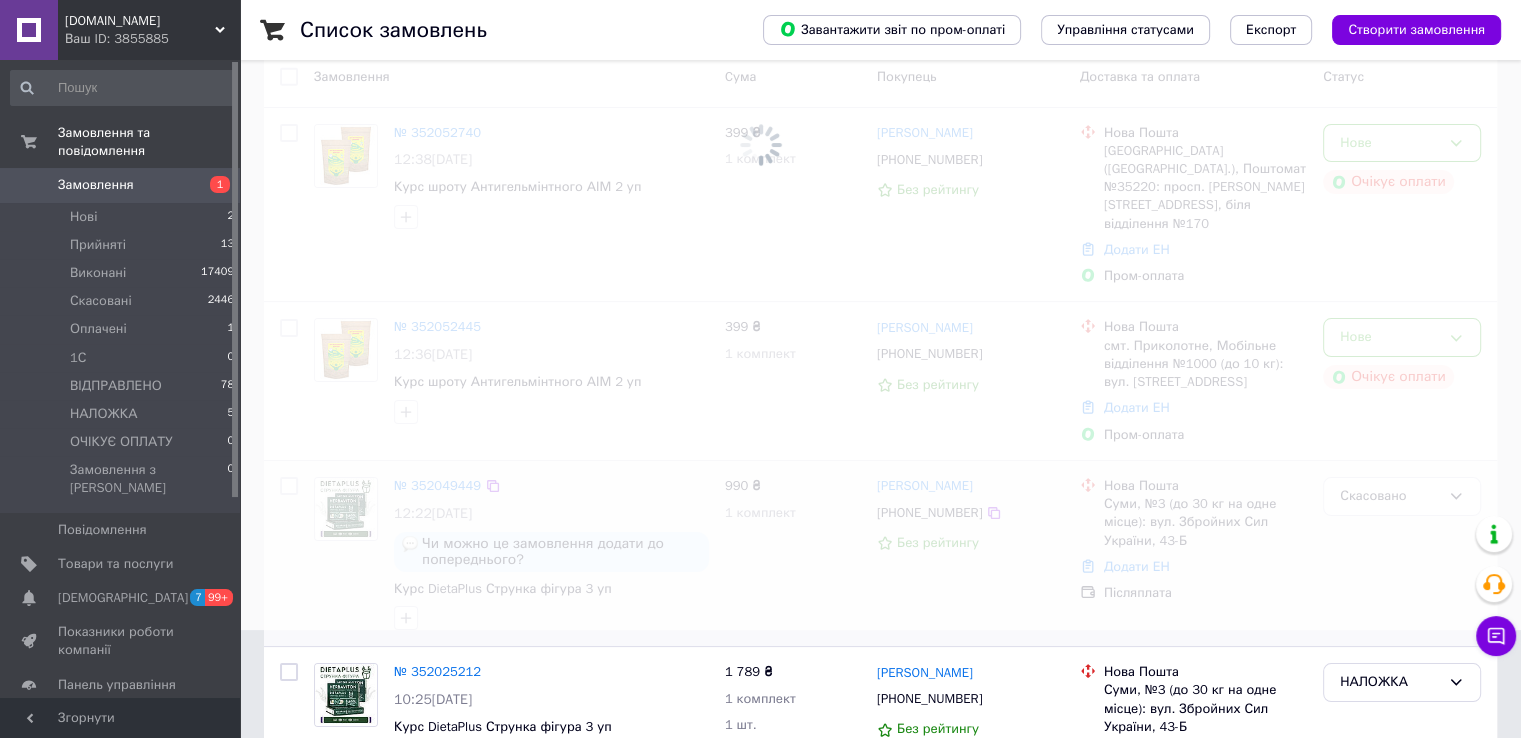 scroll, scrollTop: 0, scrollLeft: 0, axis: both 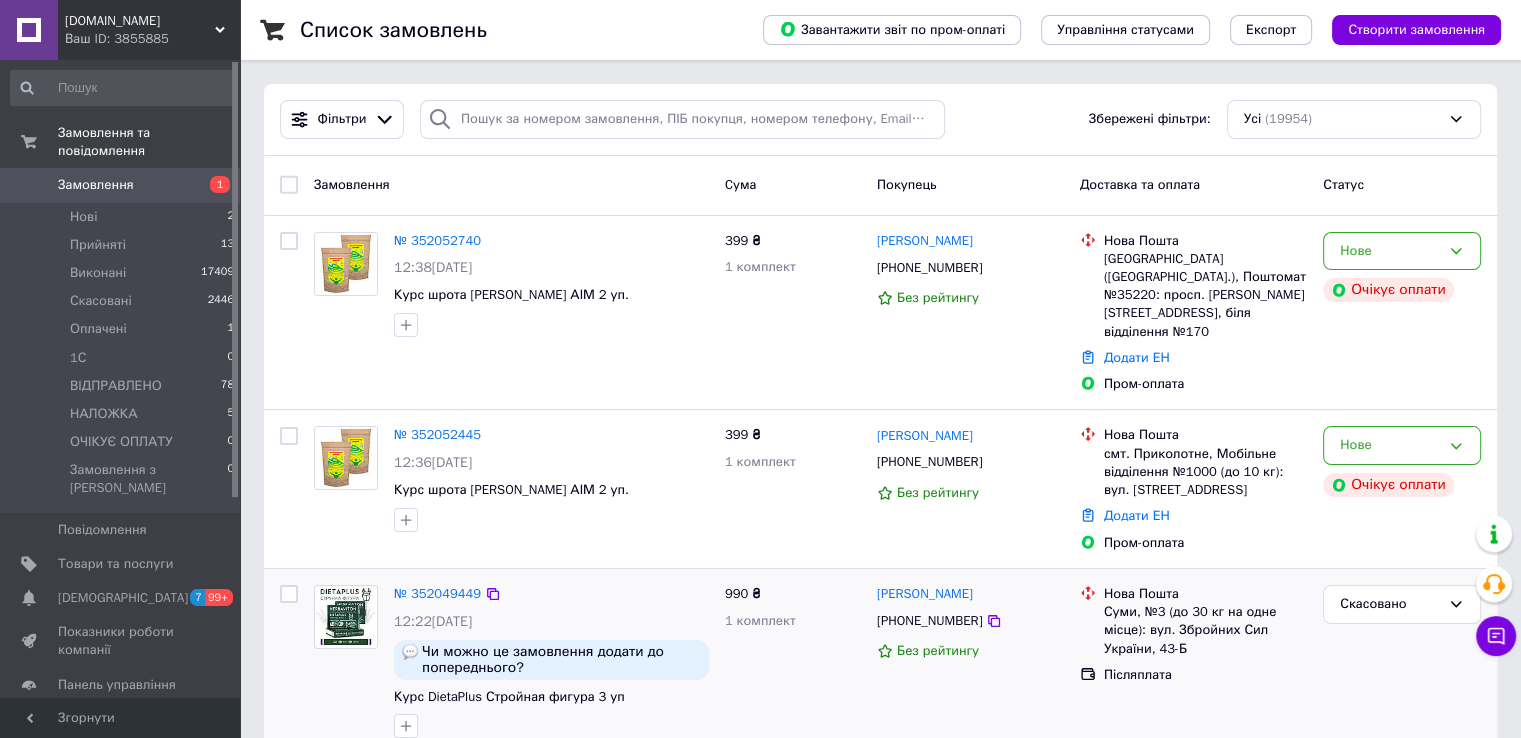 click on "Замовлення 1" at bounding box center (123, 185) 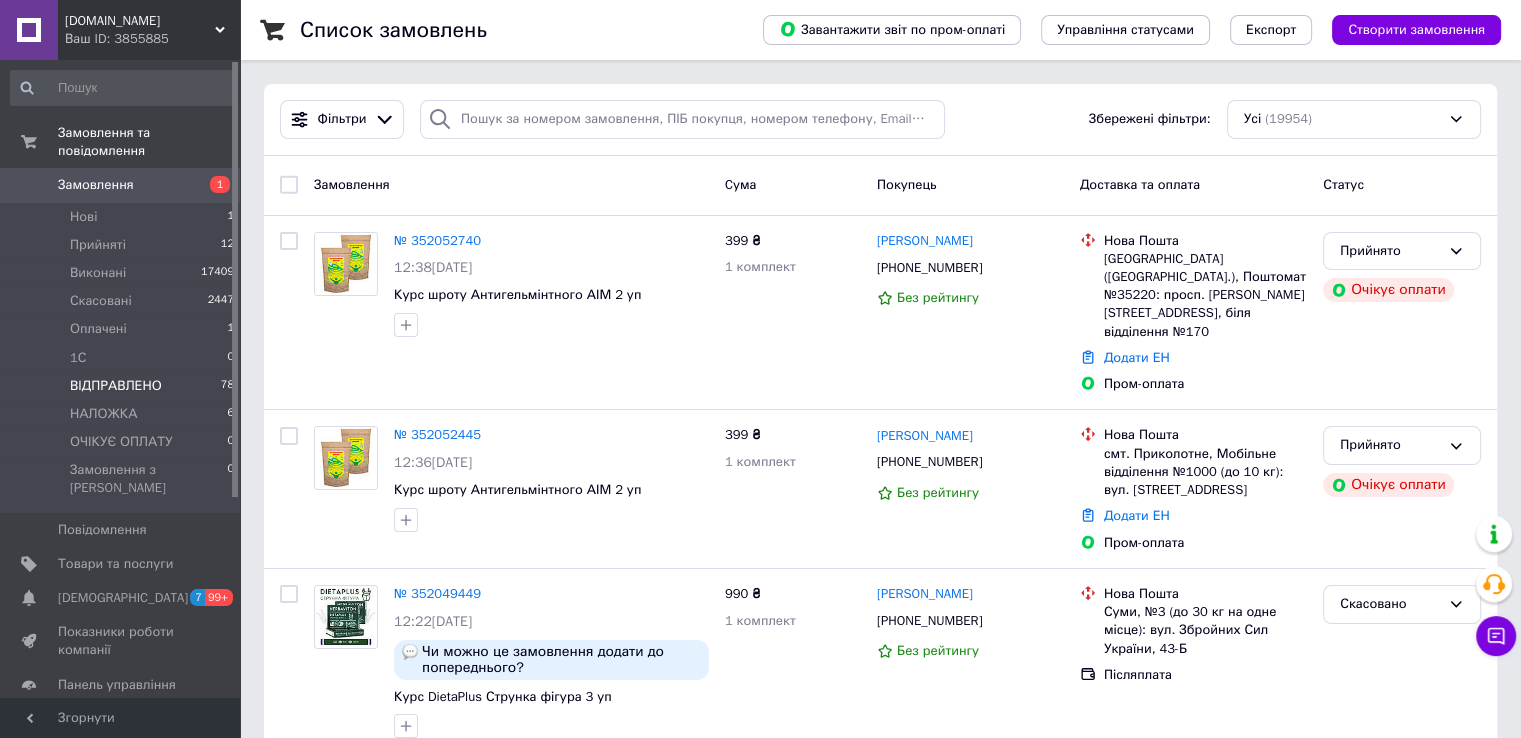 click on "ВІДПРАВЛЕНО" at bounding box center (116, 386) 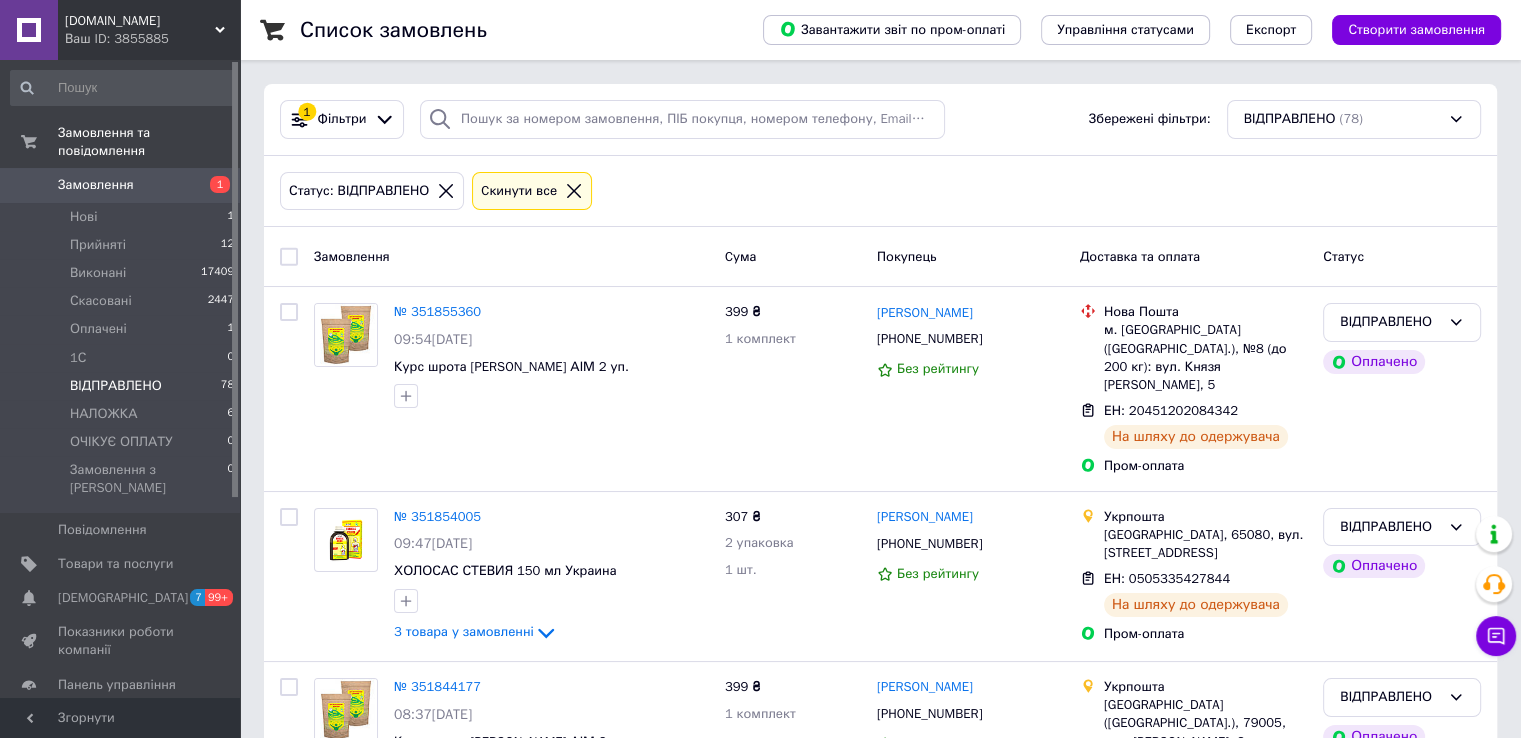 click on "1 Фільтри Збережені фільтри: ВІДПРАВЛЕНО (78)" at bounding box center [880, 120] 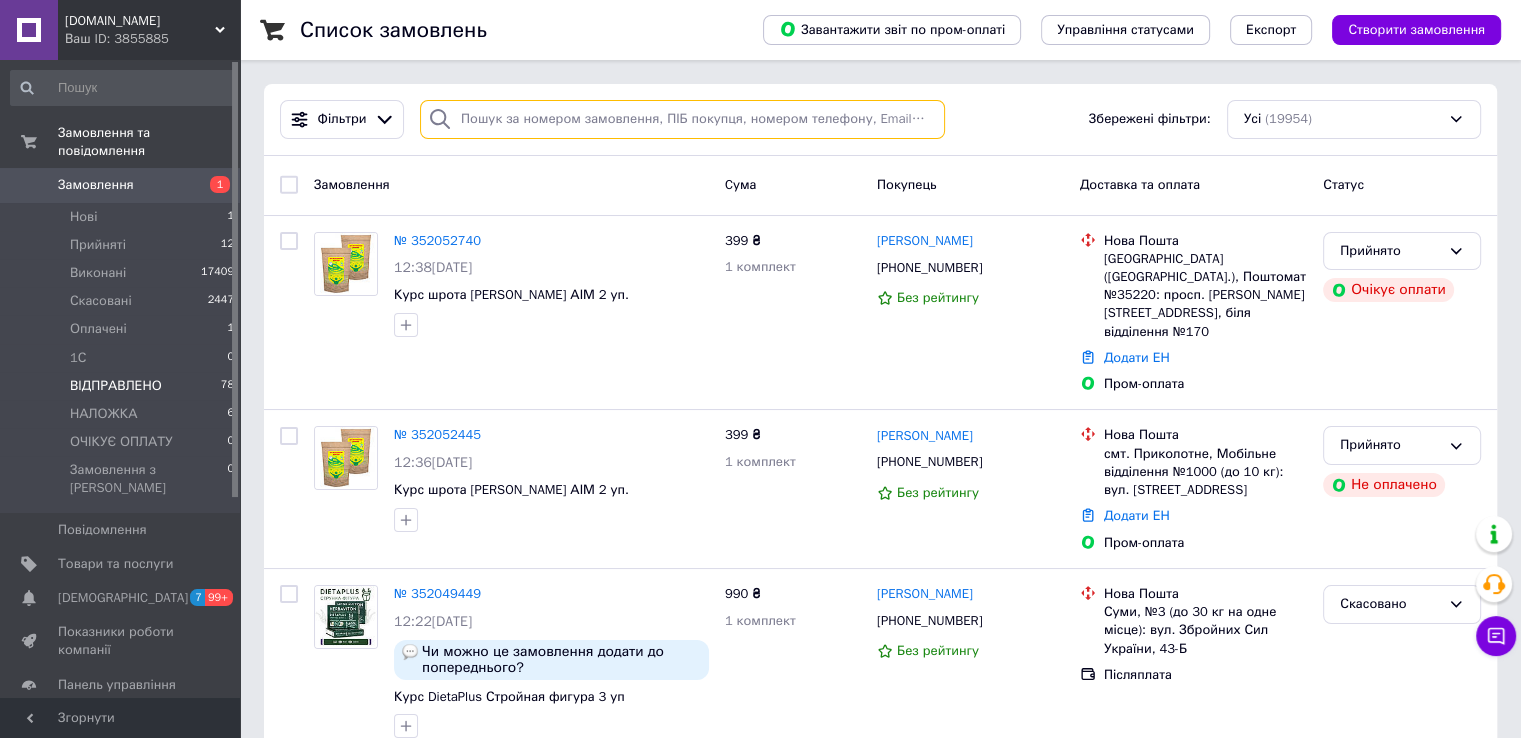 click at bounding box center (682, 119) 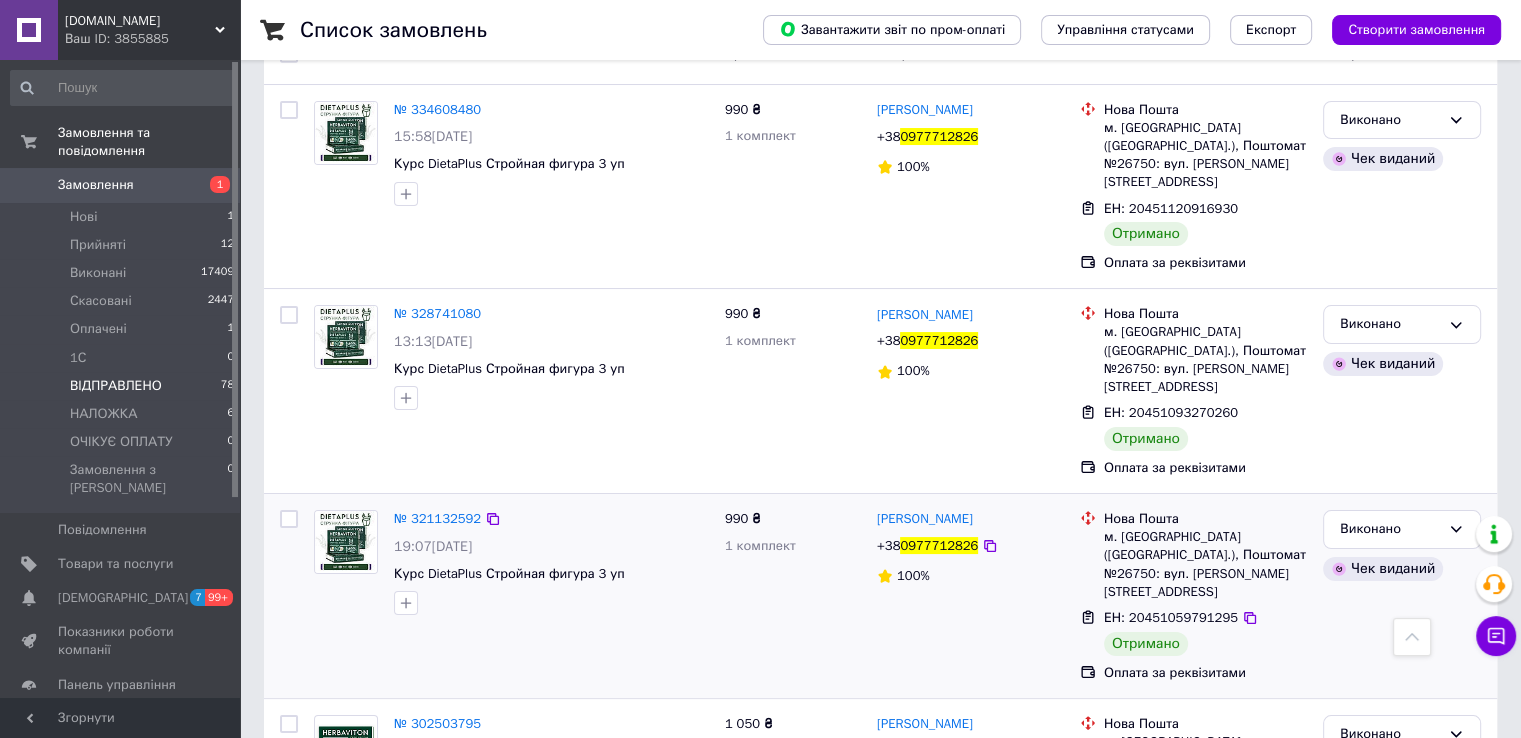 scroll, scrollTop: 0, scrollLeft: 0, axis: both 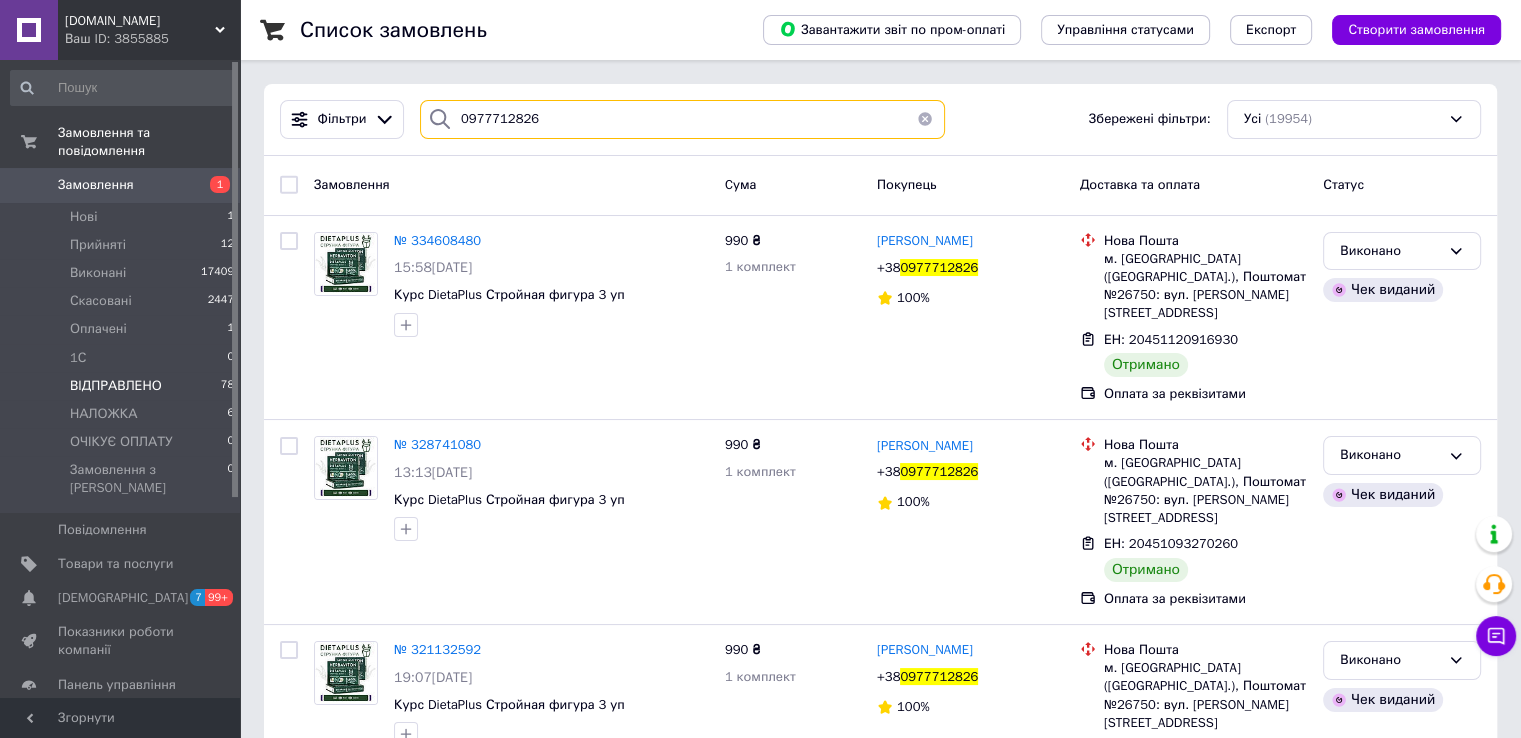 type on "0977712826" 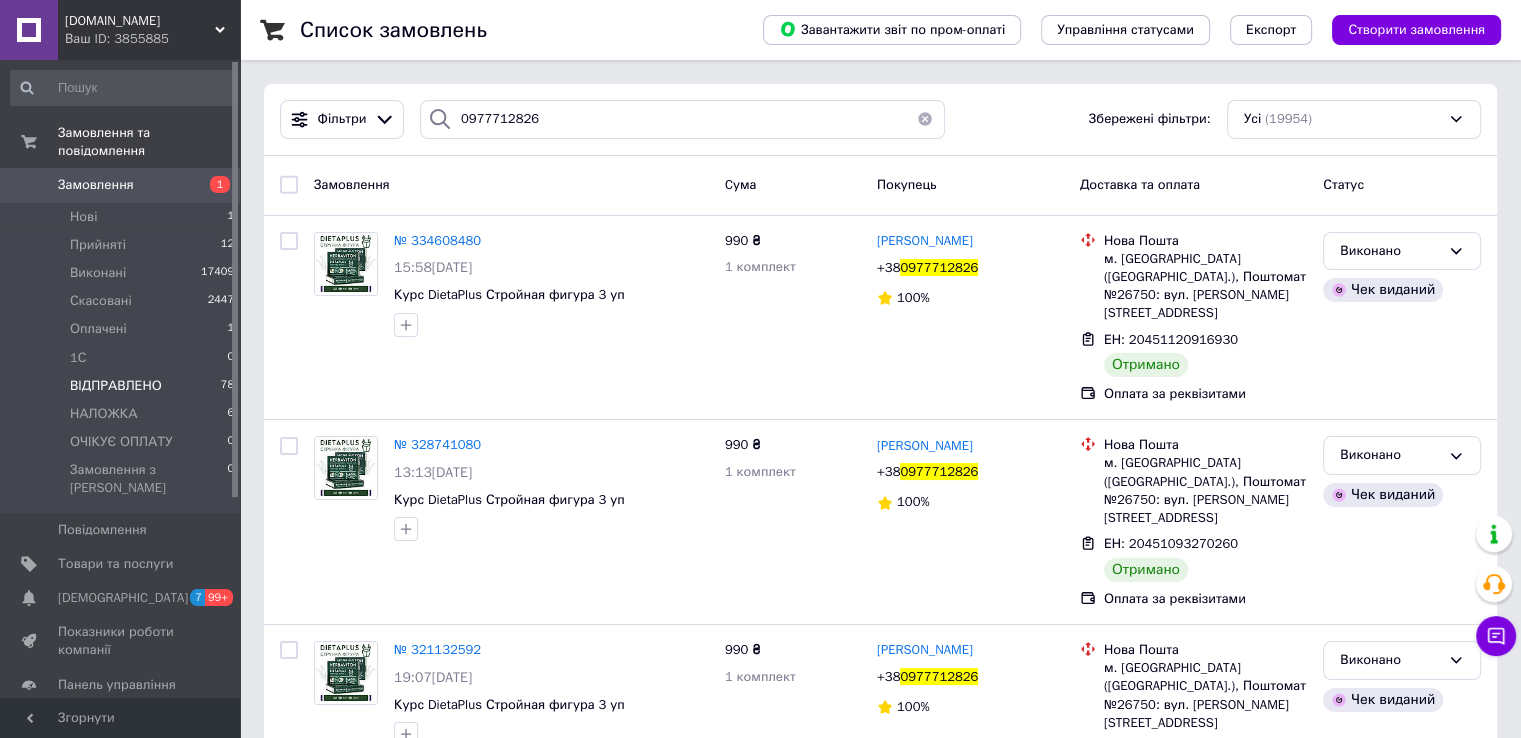 click on "Замовлення" at bounding box center (96, 185) 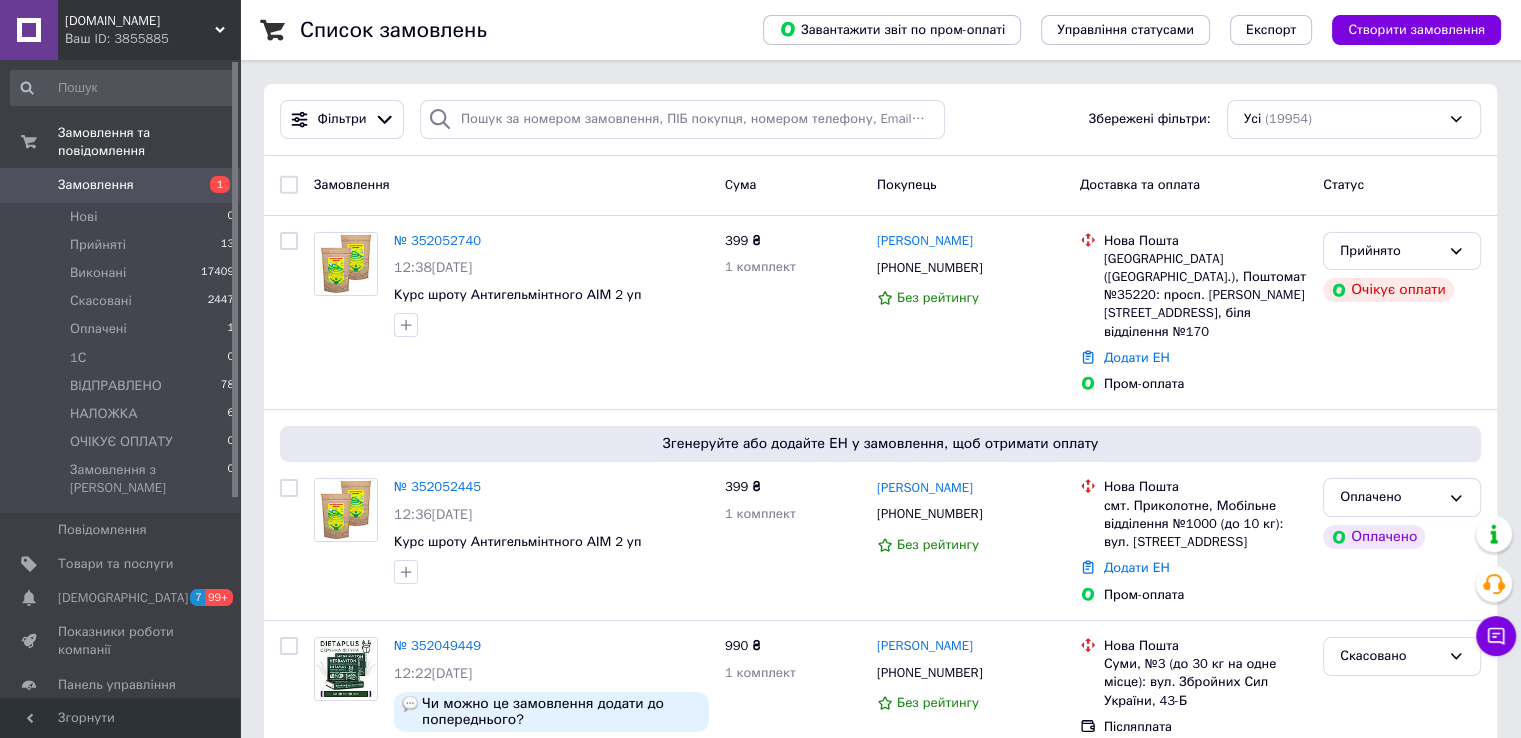 type on "0977712826" 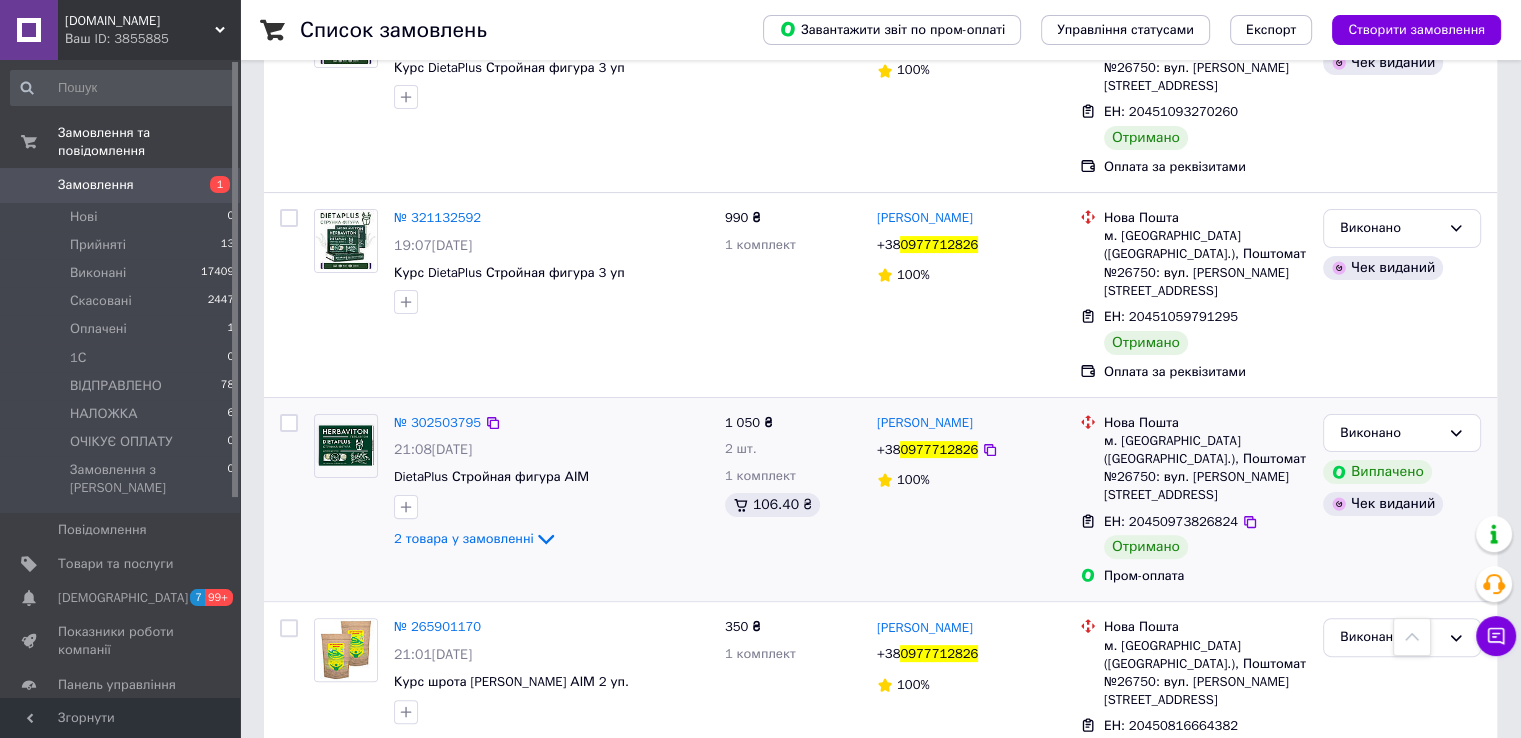 scroll, scrollTop: 0, scrollLeft: 0, axis: both 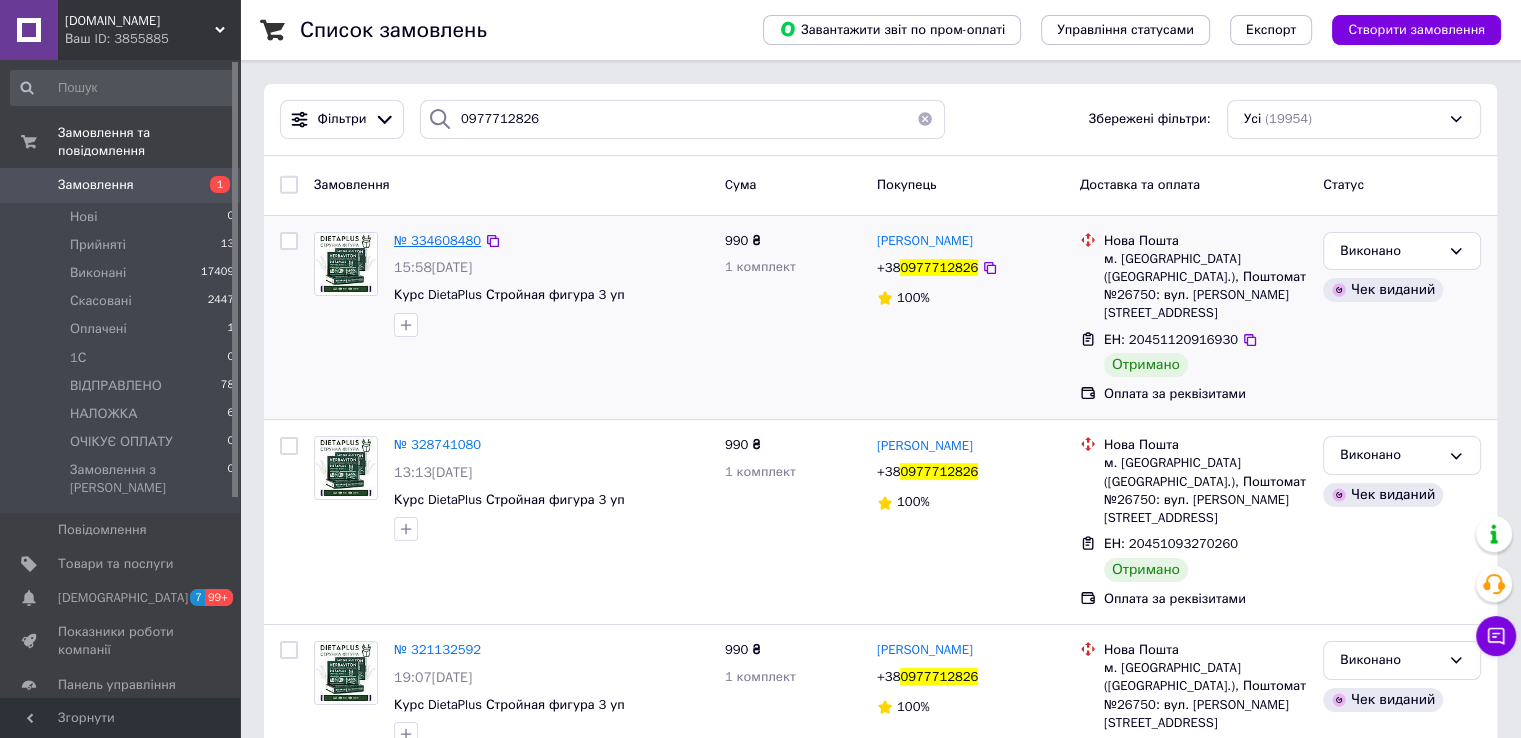 click on "№ 334608480" at bounding box center [437, 240] 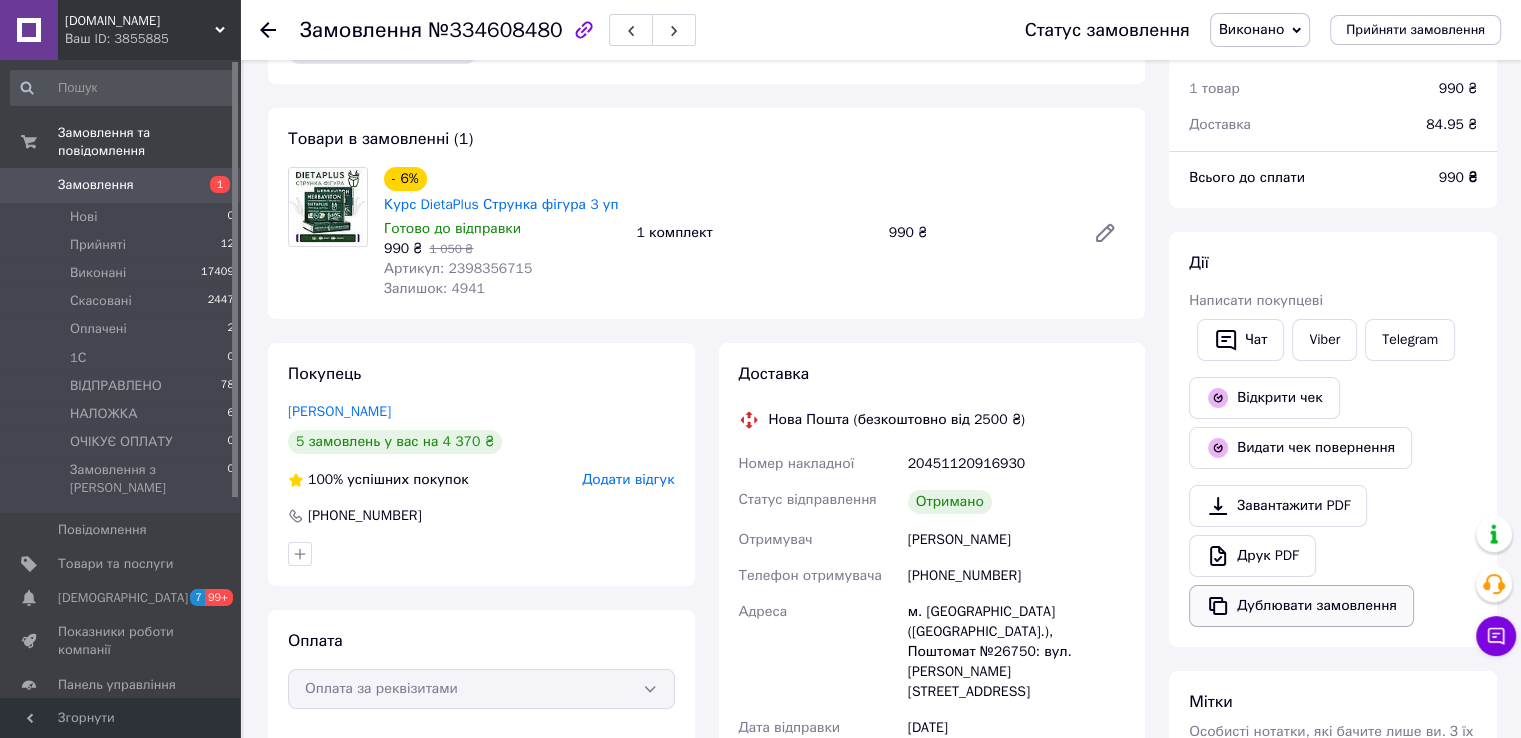 scroll, scrollTop: 100, scrollLeft: 0, axis: vertical 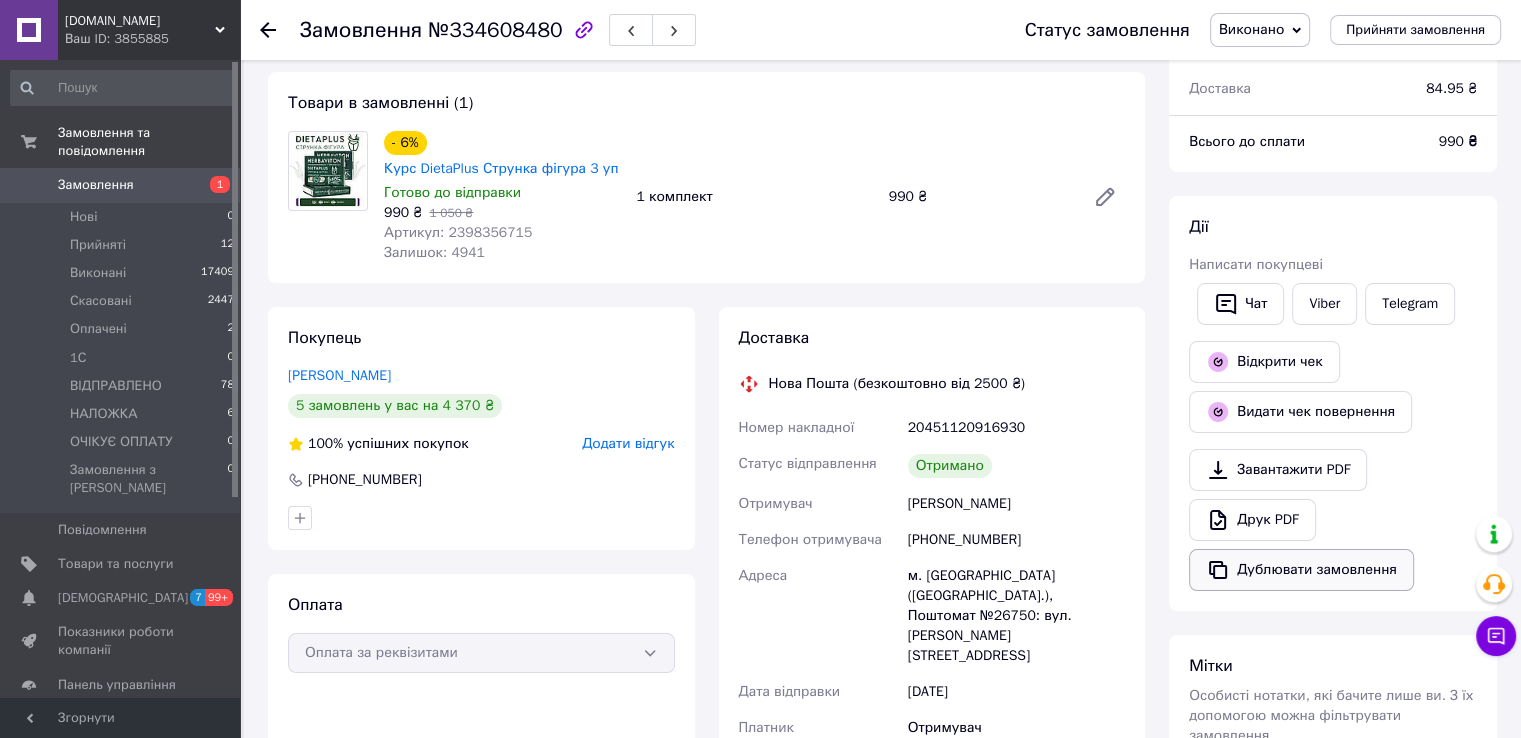 click on "Дублювати замовлення" at bounding box center (1301, 570) 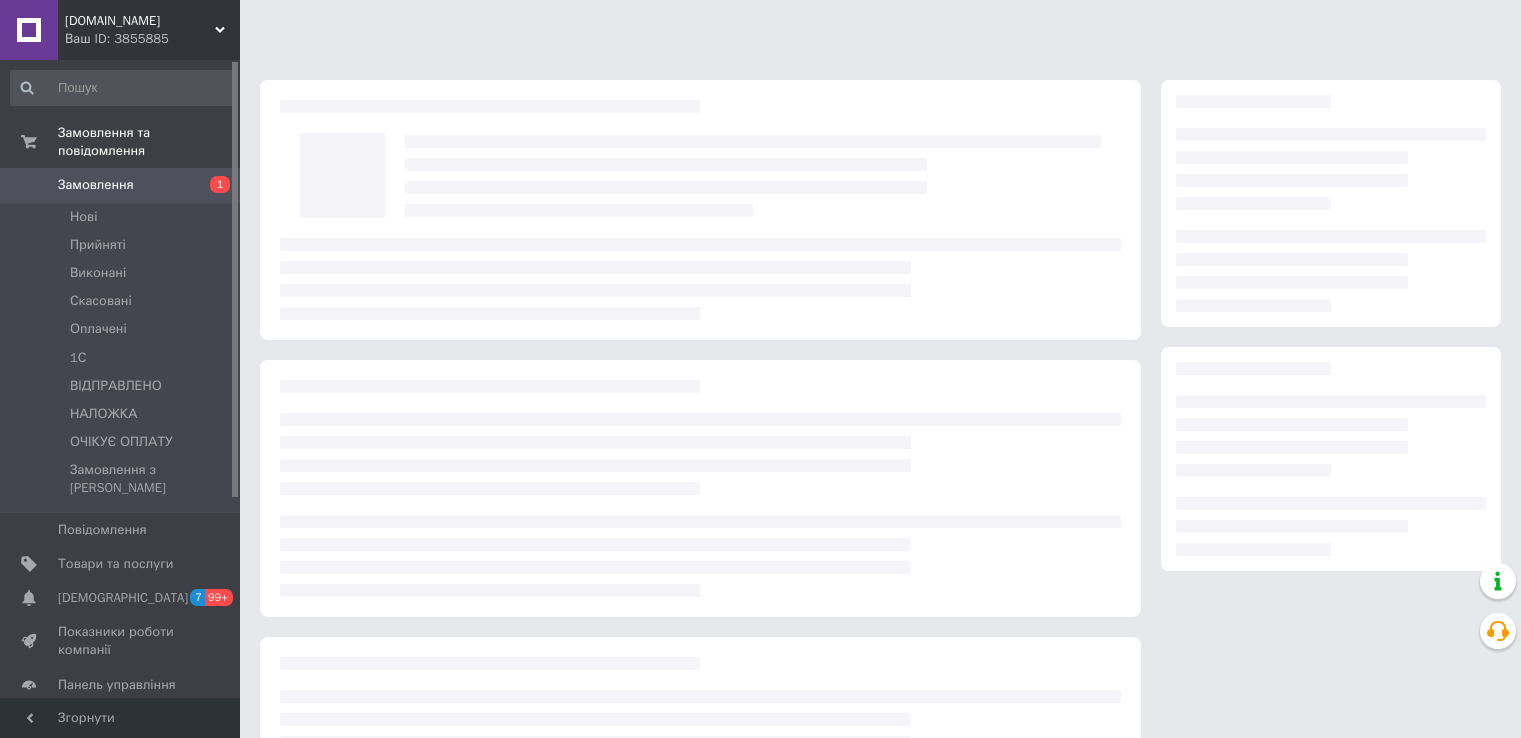 scroll, scrollTop: 0, scrollLeft: 0, axis: both 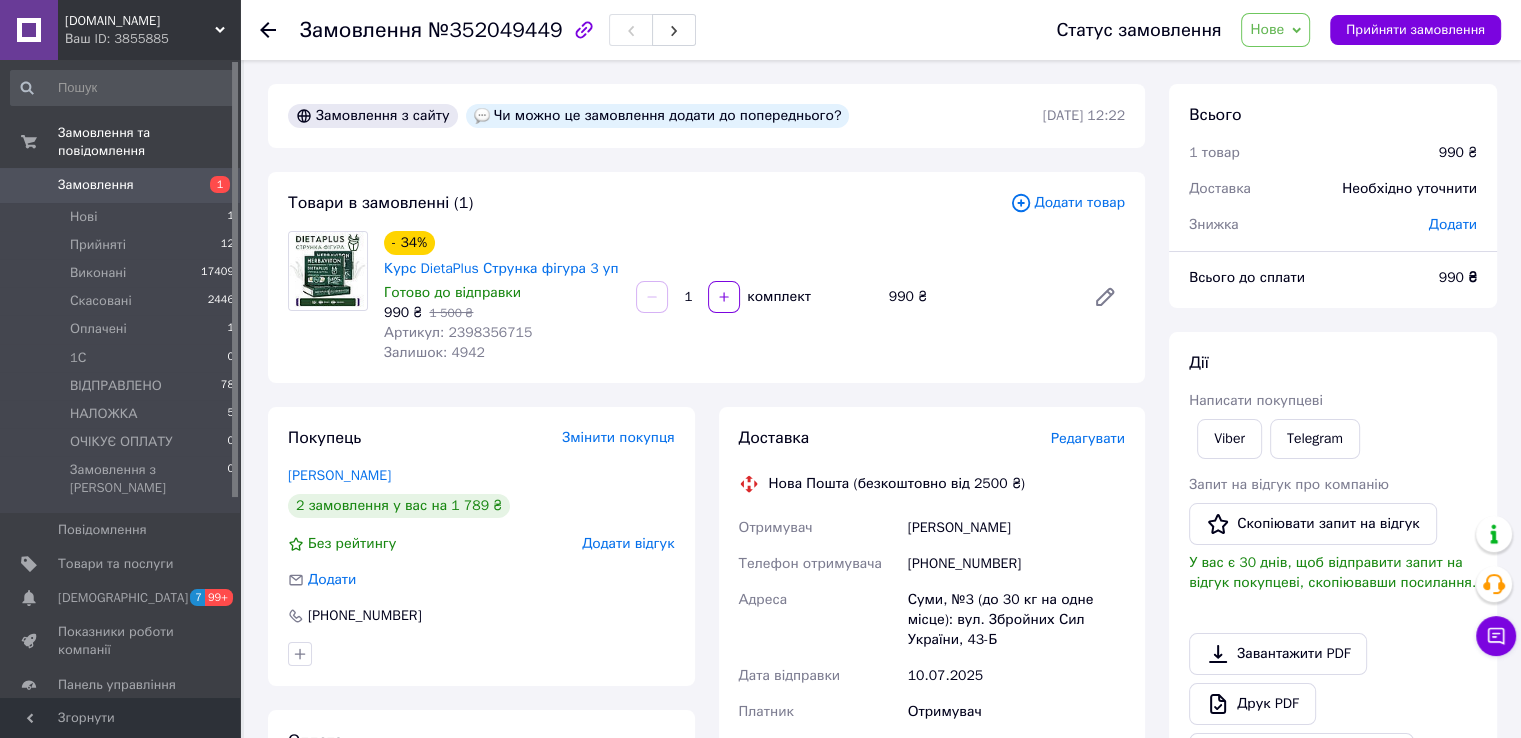 click on "Написати покупцеві" at bounding box center (1256, 400) 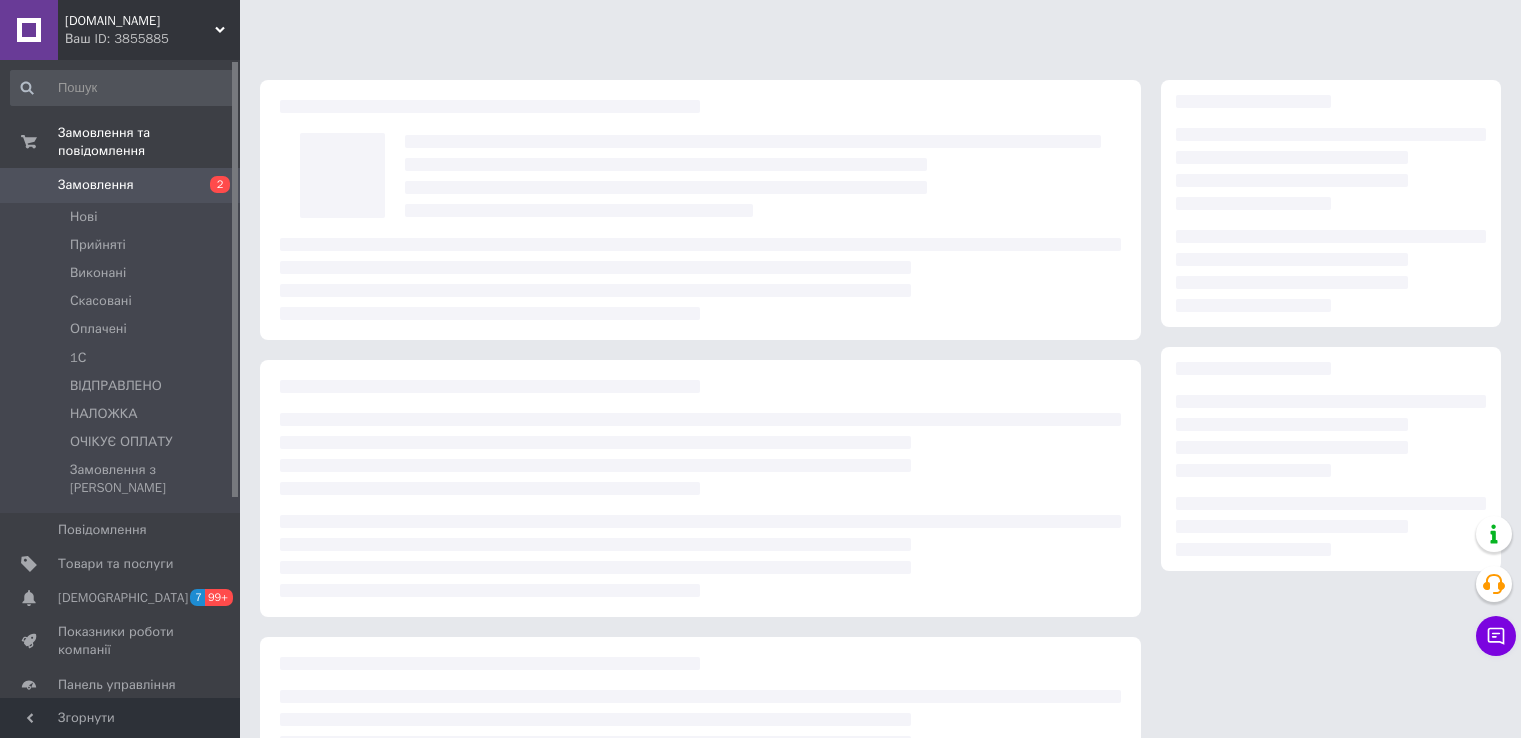 scroll, scrollTop: 0, scrollLeft: 0, axis: both 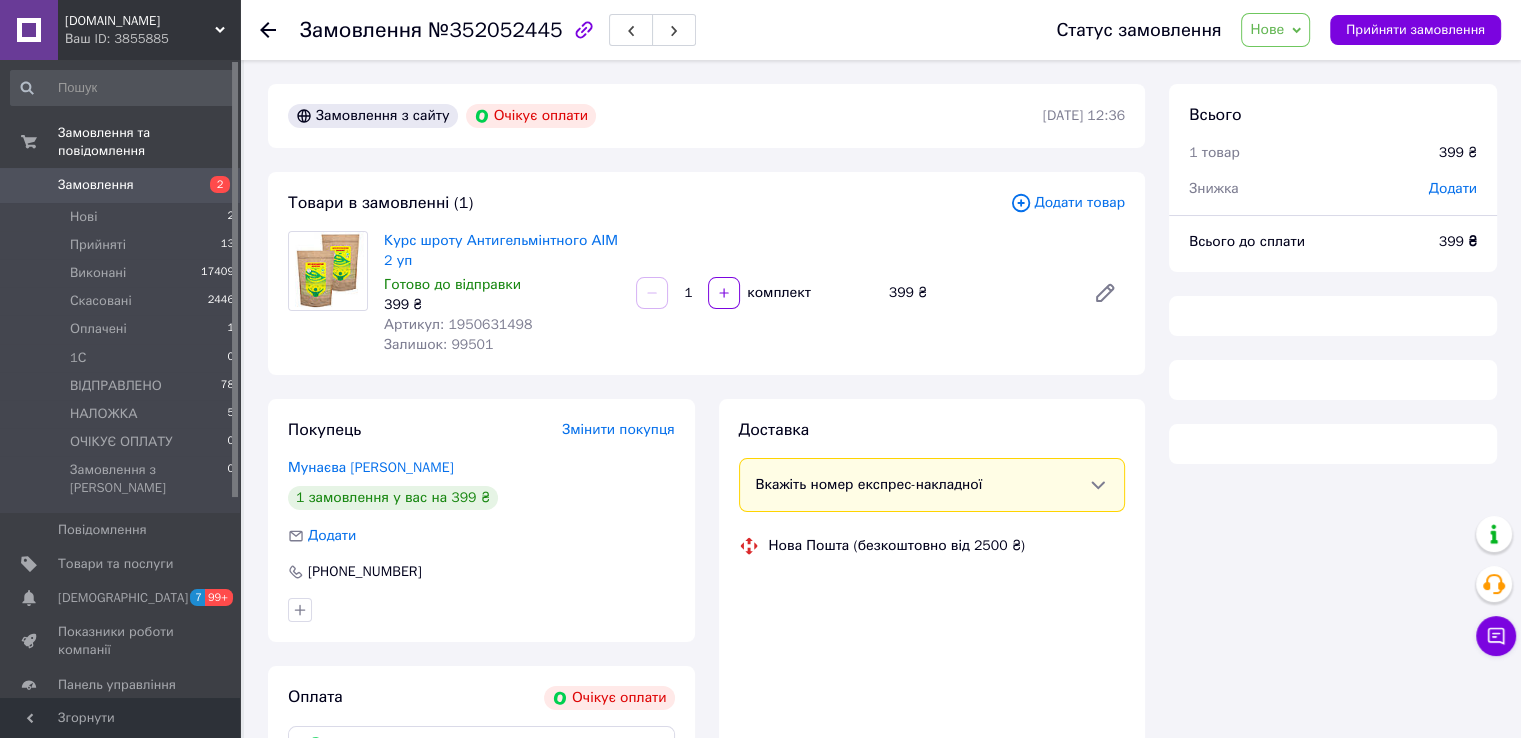 click on "Нове" at bounding box center [1275, 30] 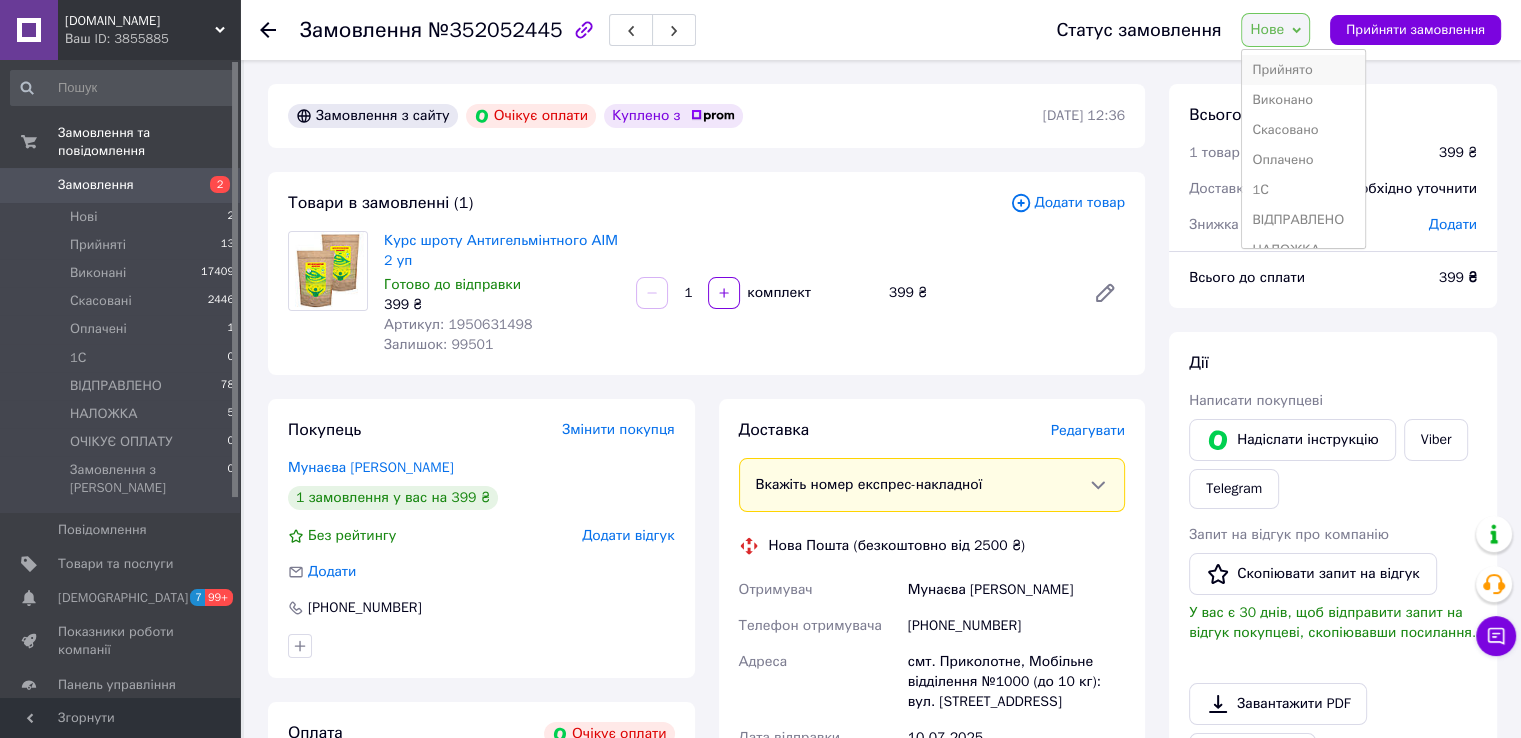 click on "Прийнято" at bounding box center [1303, 70] 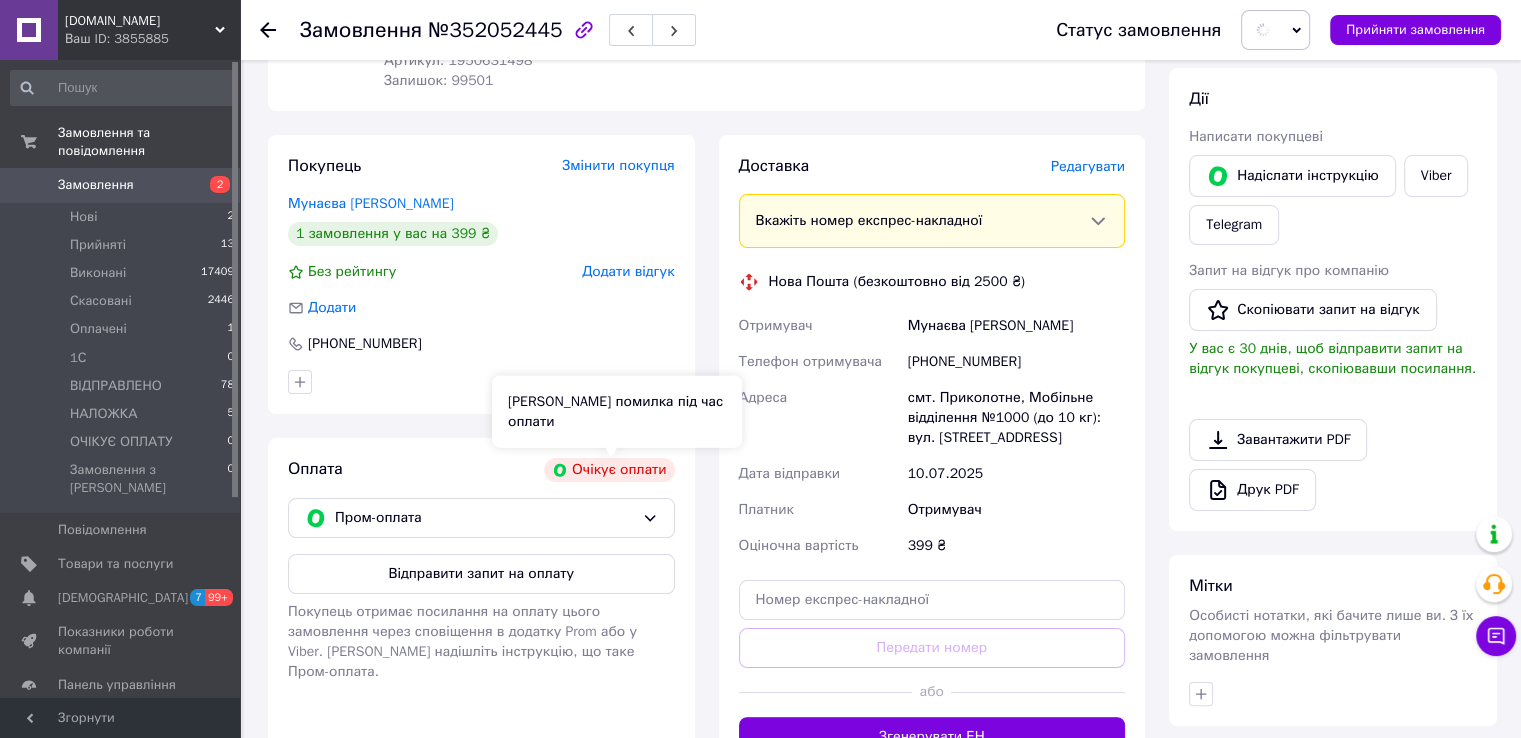 scroll, scrollTop: 300, scrollLeft: 0, axis: vertical 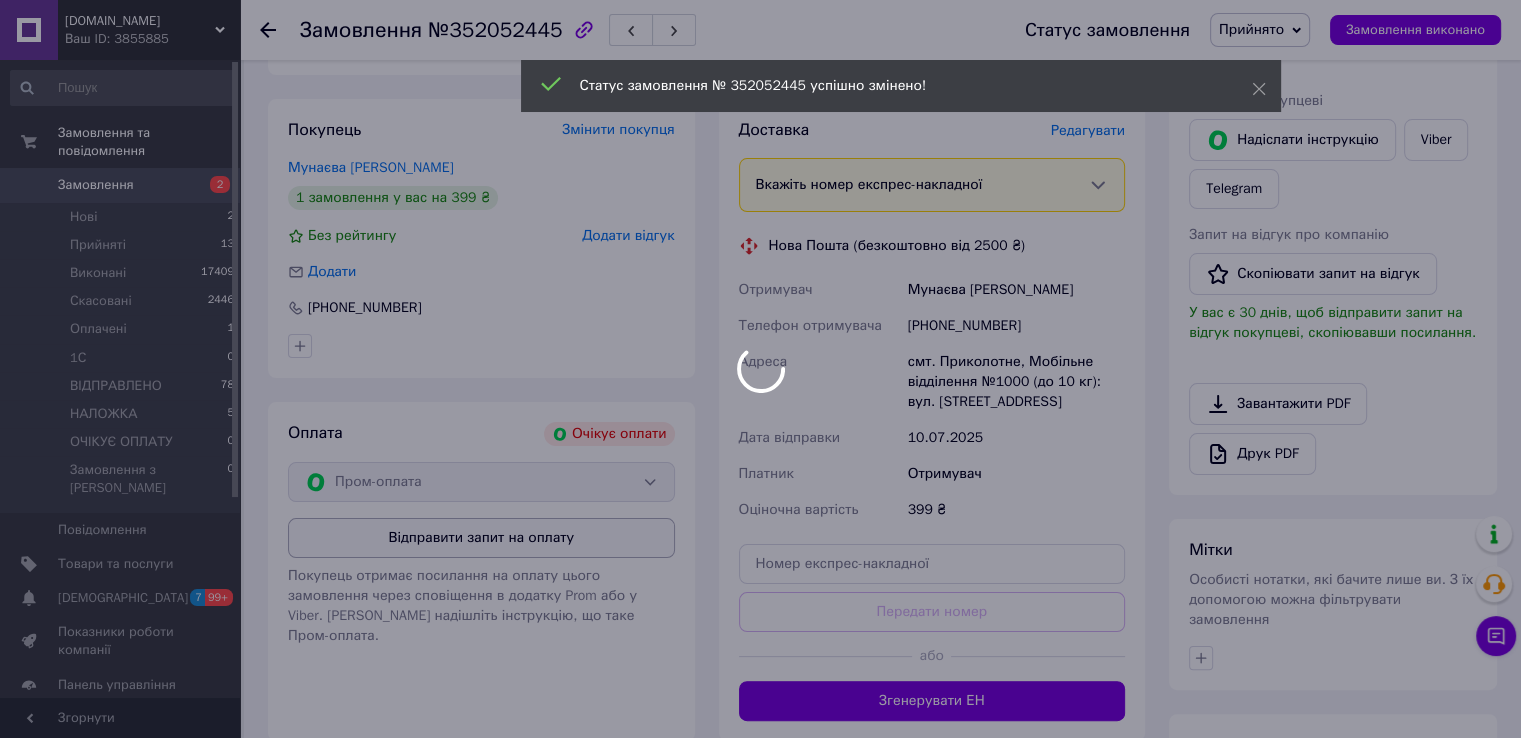 click on "Відправити запит на оплату" at bounding box center [481, 538] 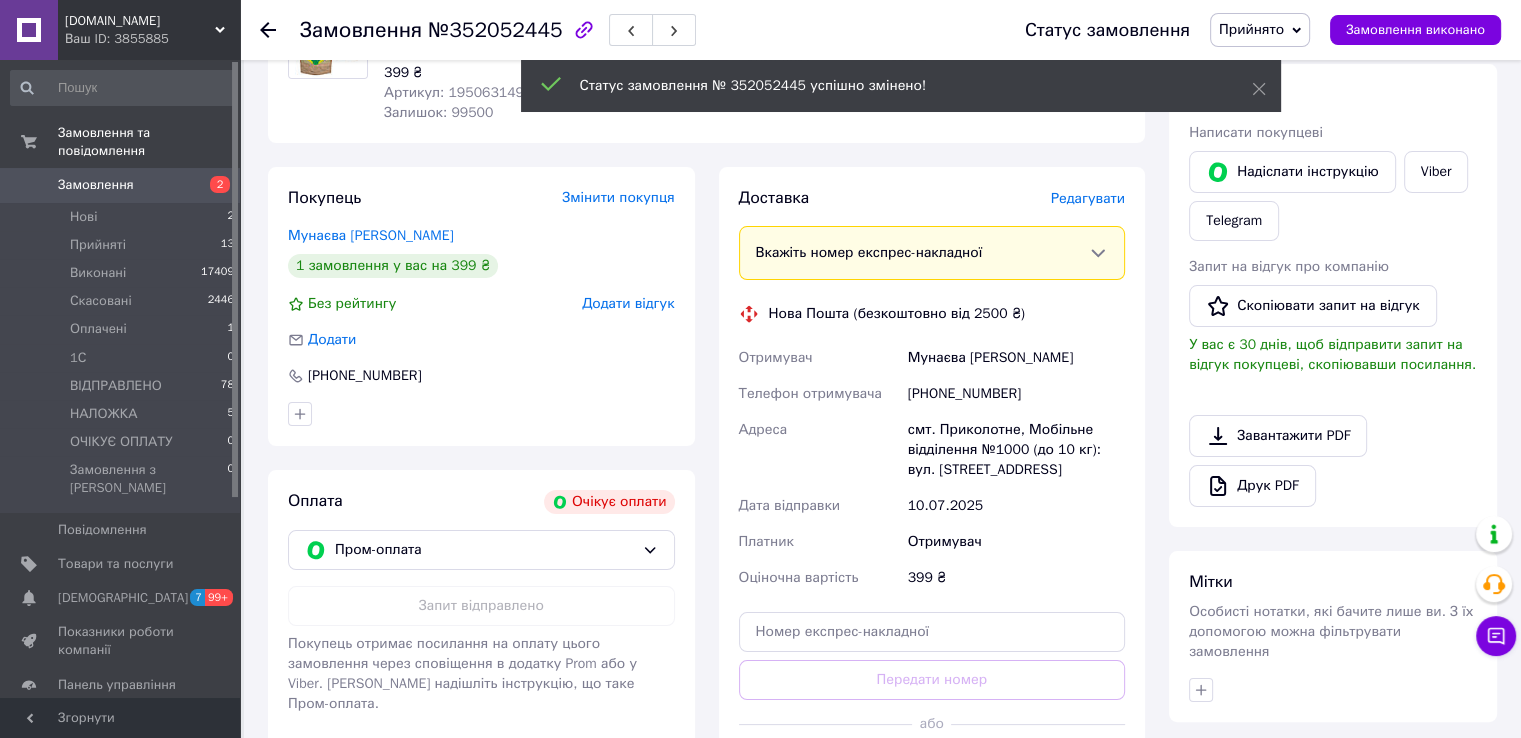 scroll, scrollTop: 200, scrollLeft: 0, axis: vertical 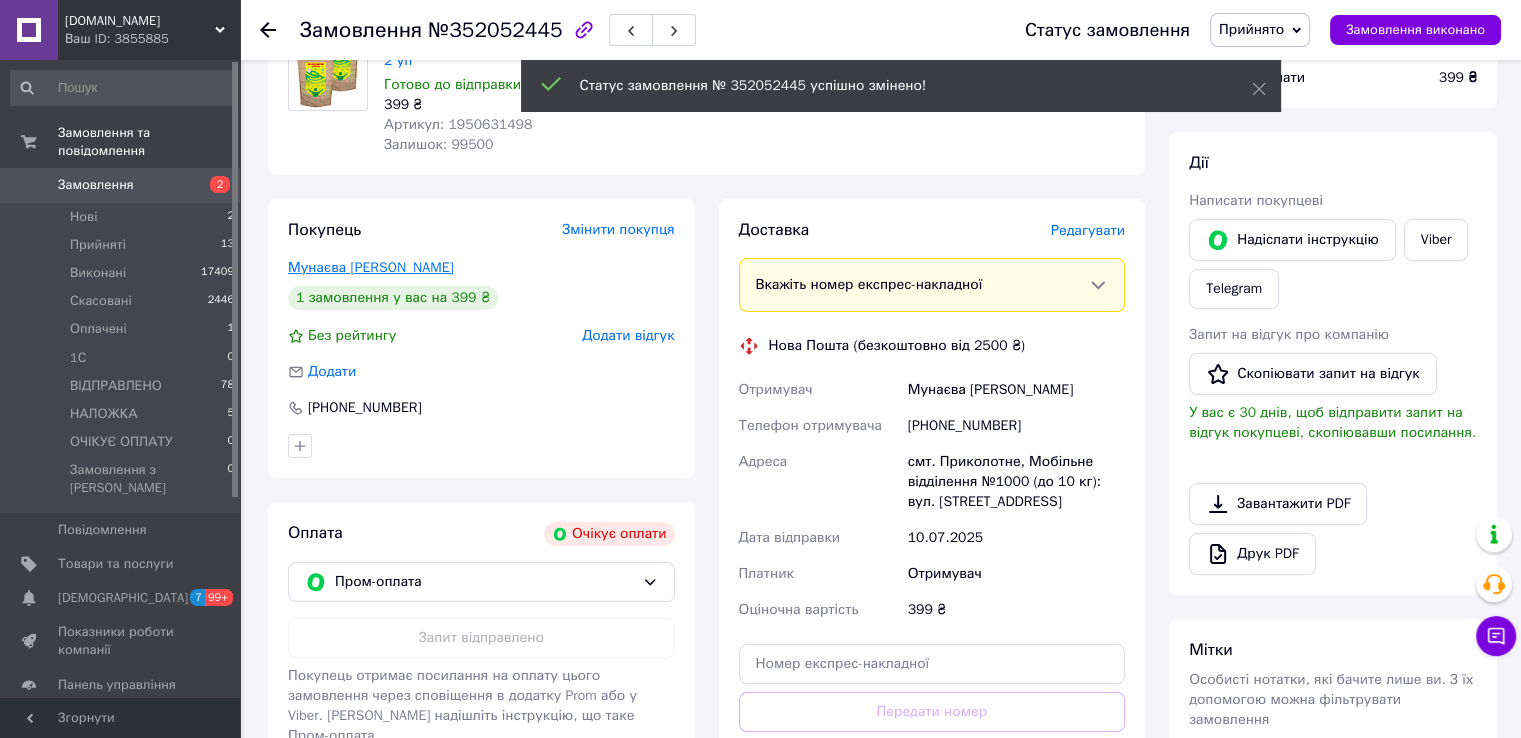 click on "Мунаєва Ганна" at bounding box center (371, 267) 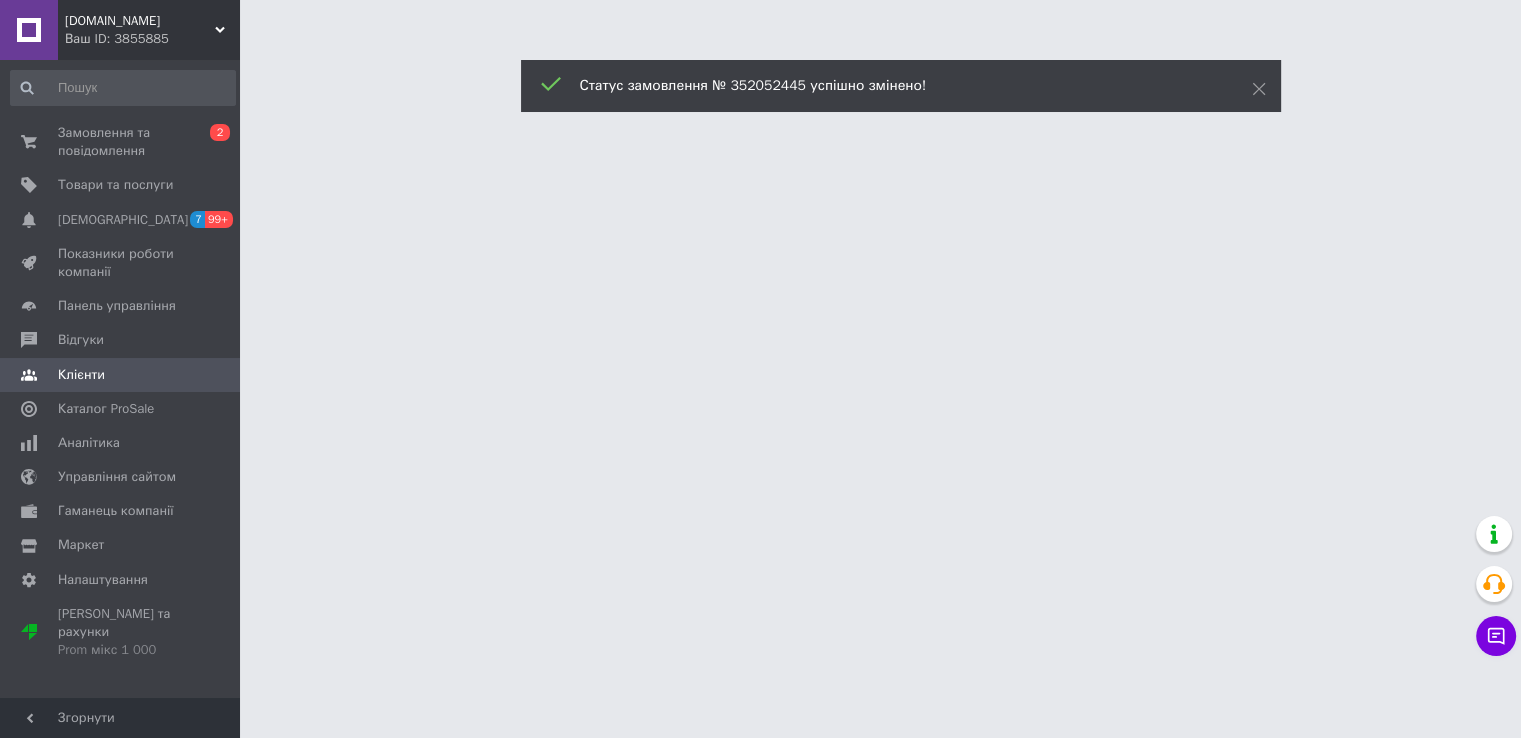 scroll, scrollTop: 0, scrollLeft: 0, axis: both 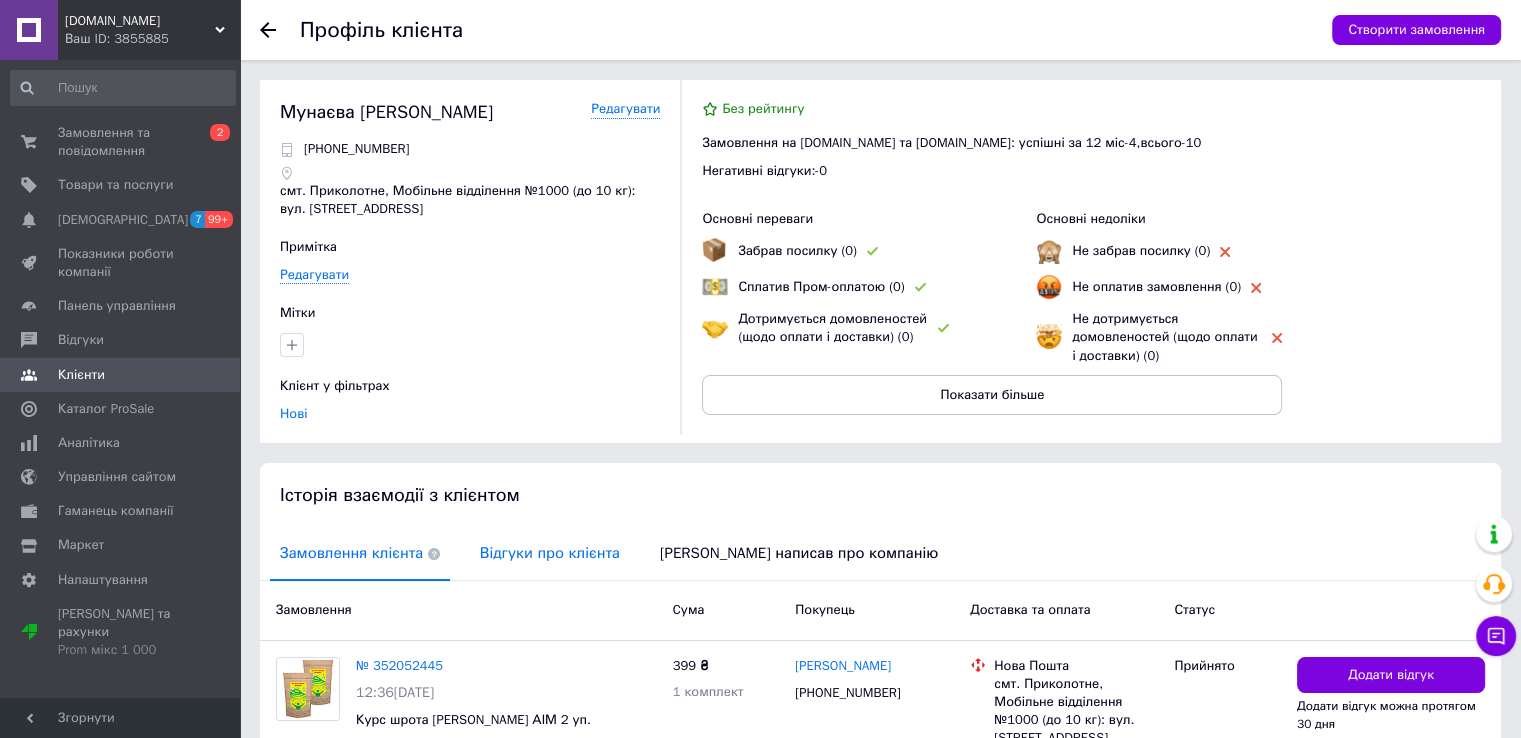 click on "Відгуки про клієнта" at bounding box center (550, 553) 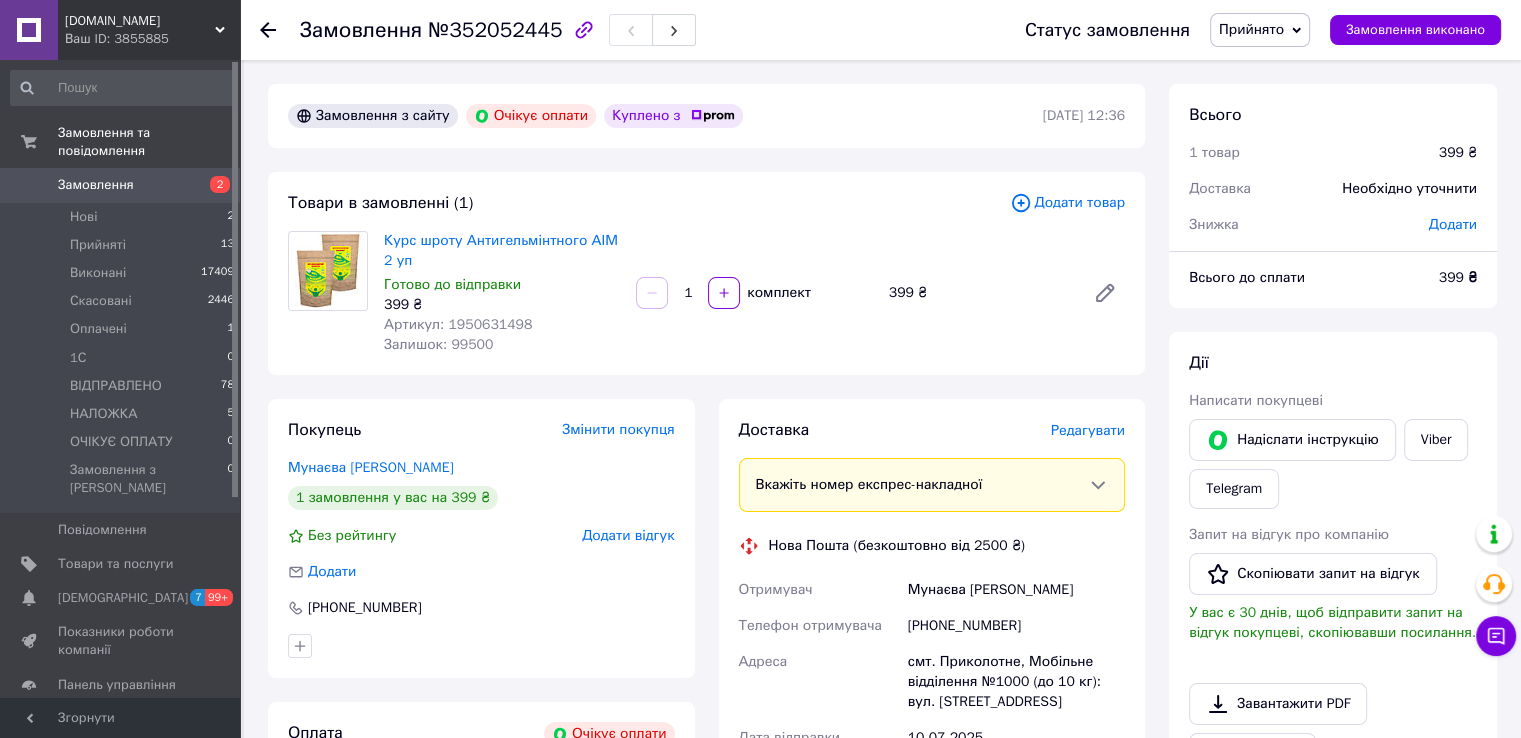 scroll, scrollTop: 200, scrollLeft: 0, axis: vertical 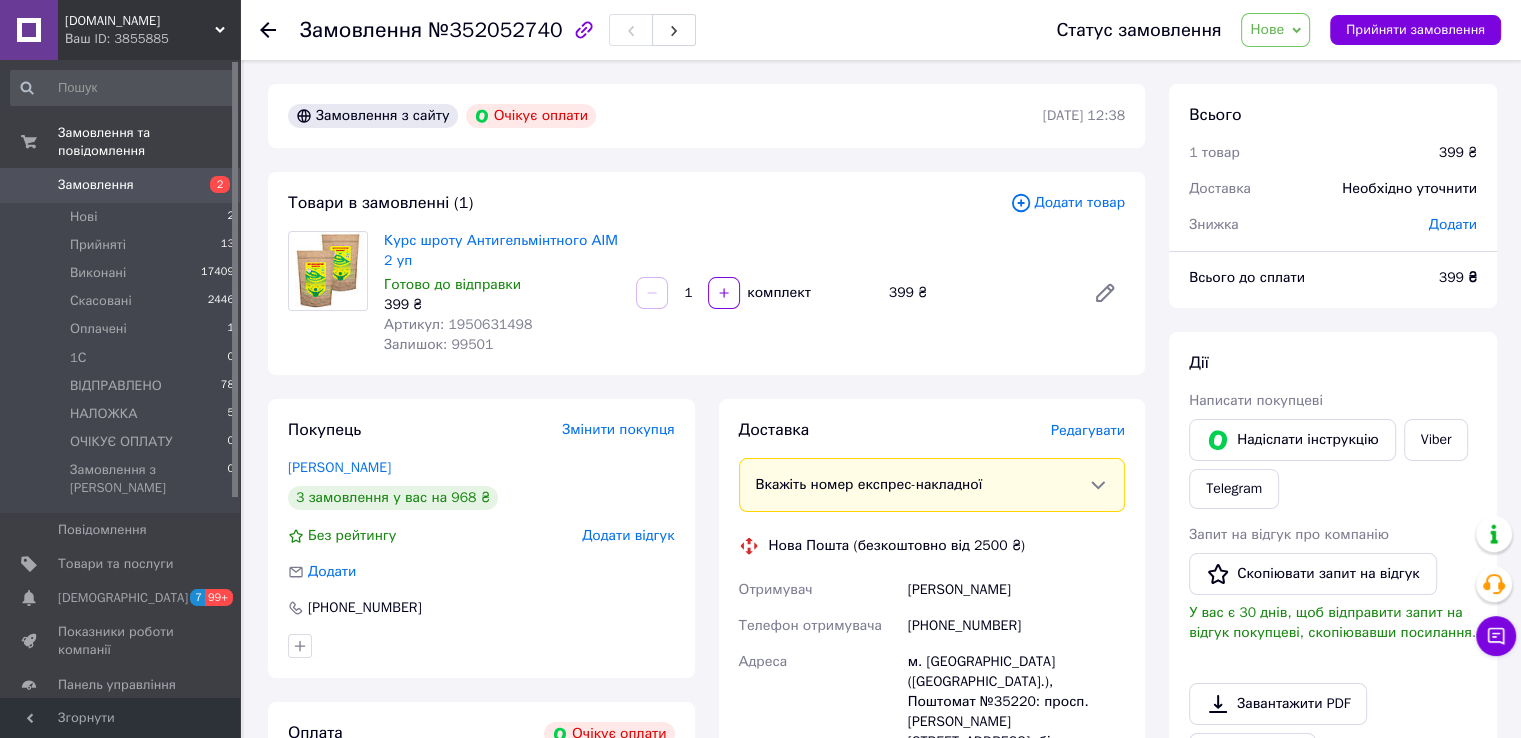 click on "Нове" at bounding box center [1267, 29] 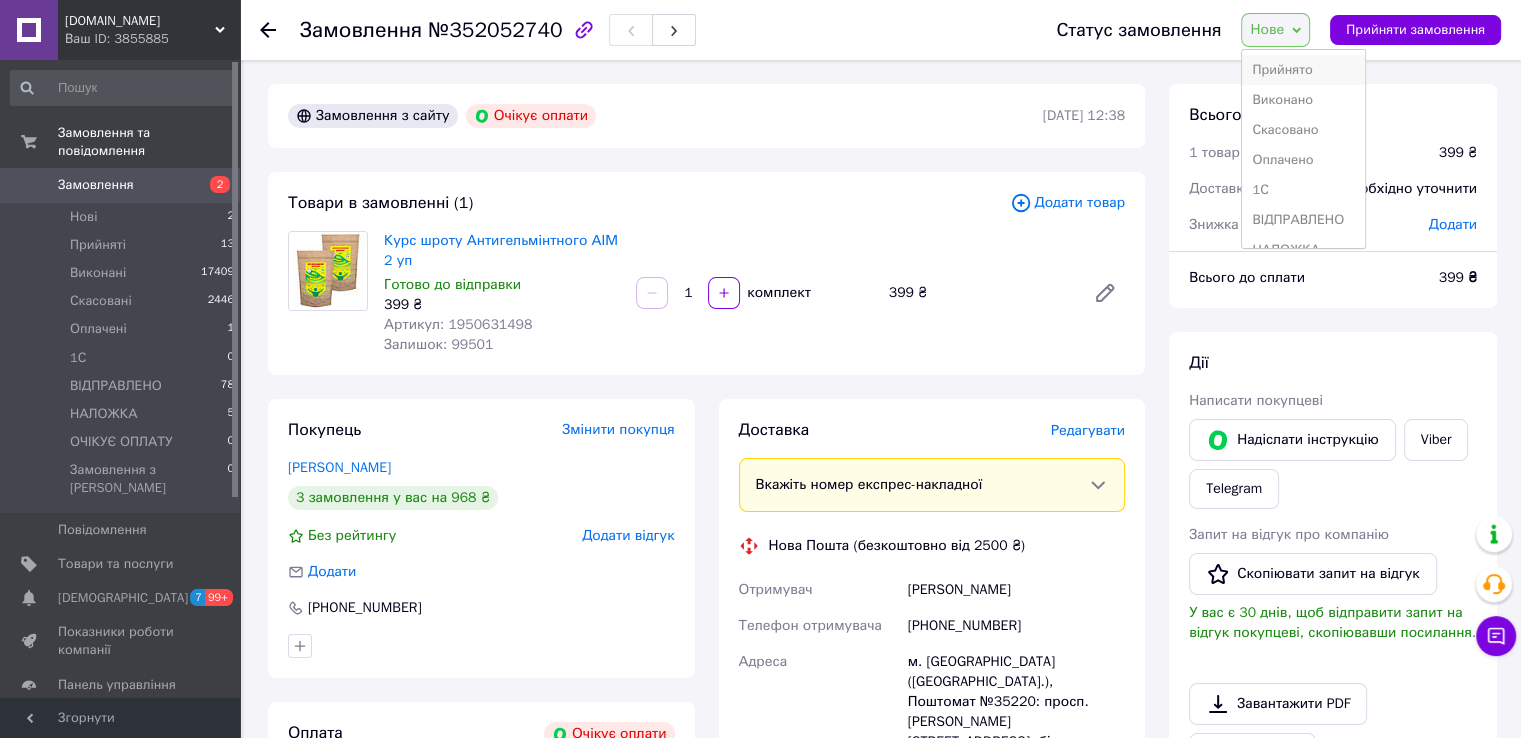 click on "Прийнято" at bounding box center [1303, 70] 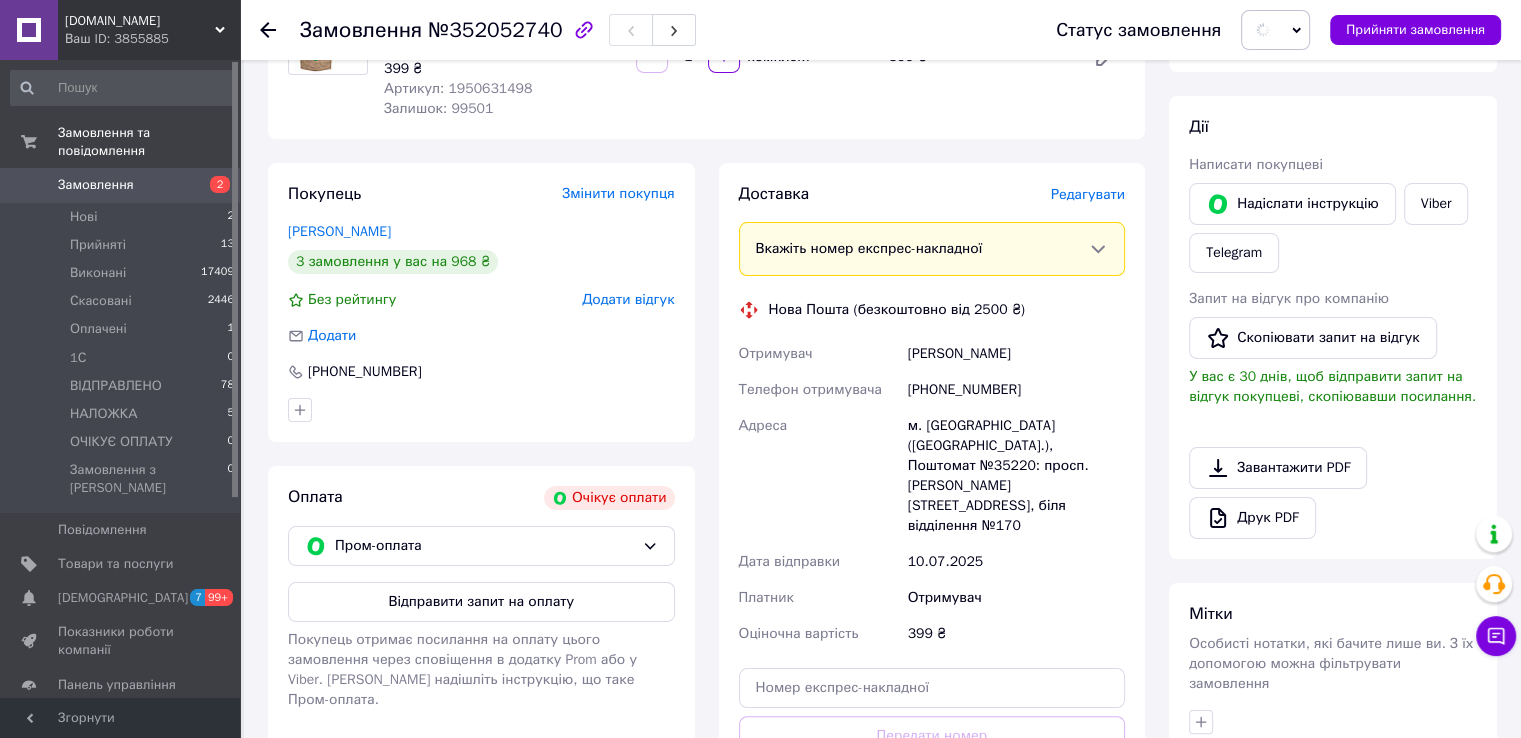 scroll, scrollTop: 300, scrollLeft: 0, axis: vertical 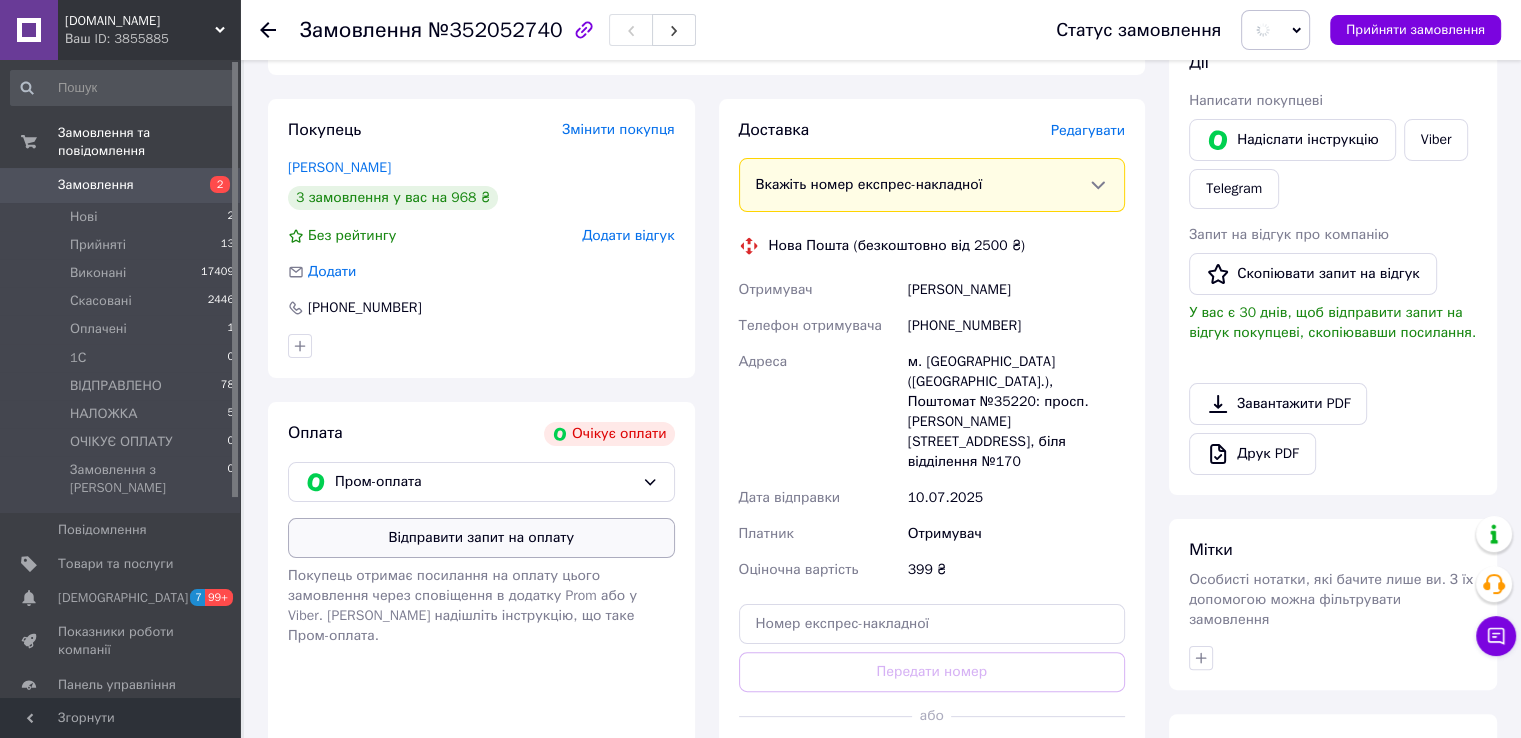 click on "Відправити запит на оплату" at bounding box center [481, 538] 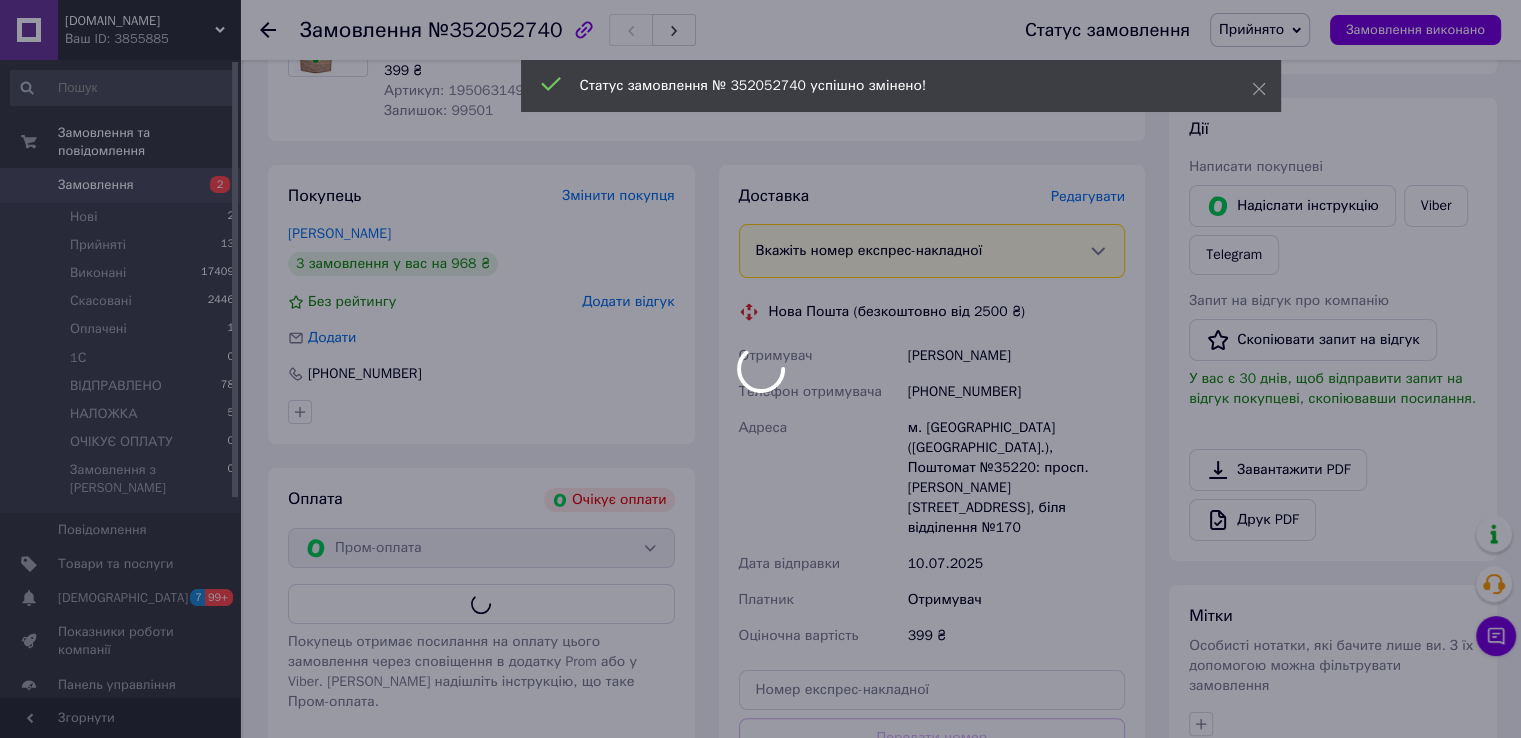 scroll, scrollTop: 200, scrollLeft: 0, axis: vertical 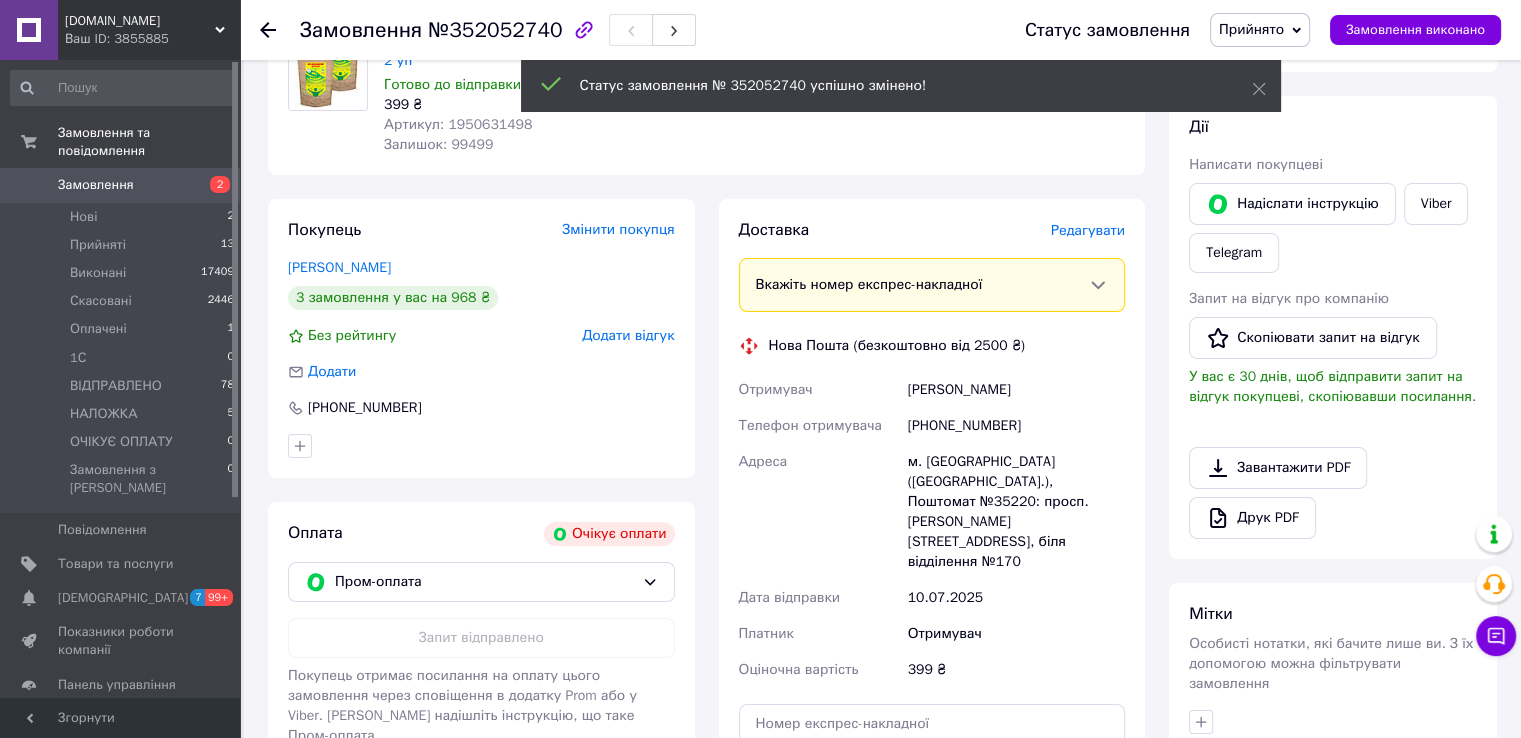 click on "Покупець Змінити покупця Зайцева Ольга 3 замовлення у вас на 968 ₴ Без рейтингу   Додати відгук Додати +380675463204" at bounding box center [481, 338] 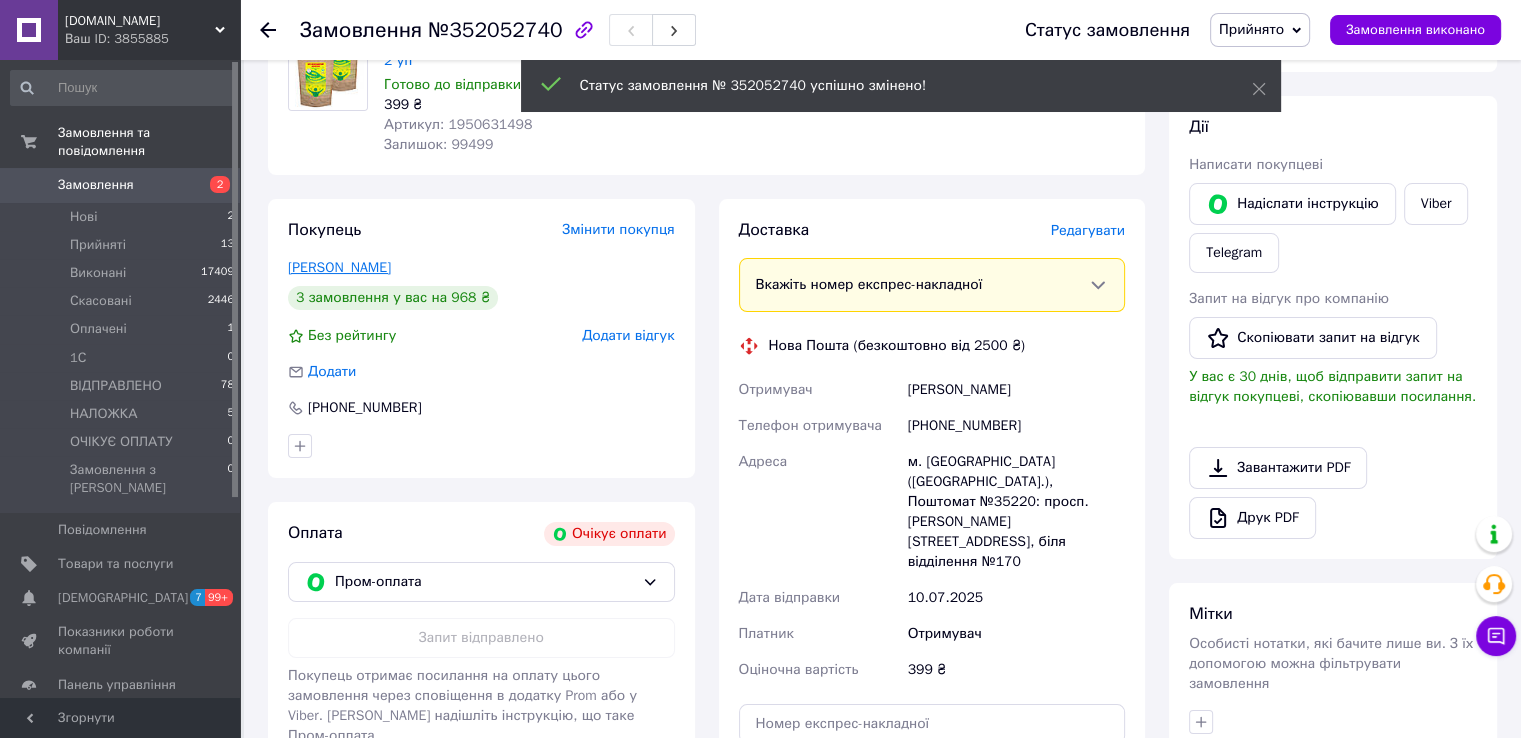 click on "Зайцева Ольга" at bounding box center (339, 267) 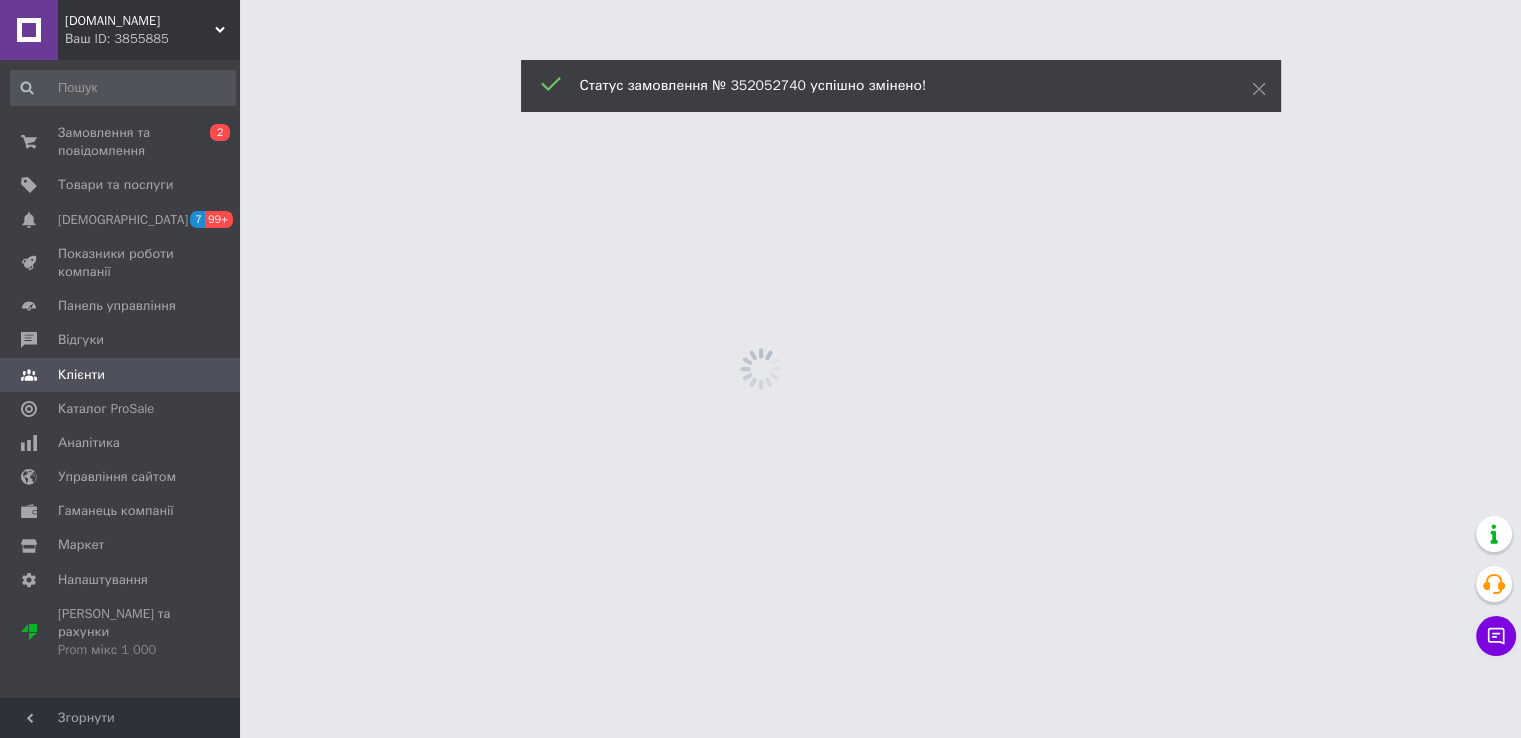 scroll, scrollTop: 0, scrollLeft: 0, axis: both 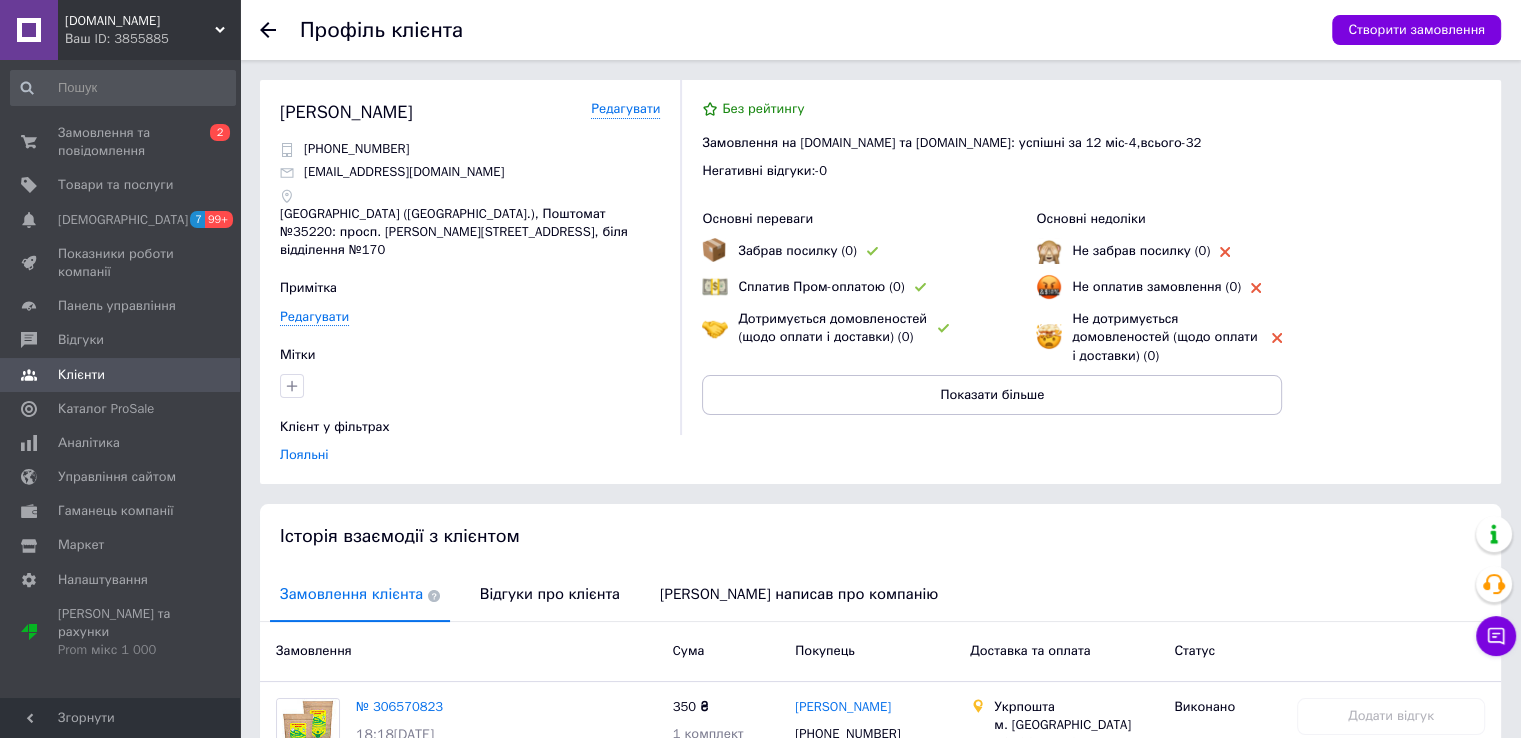 drag, startPoint x: 565, startPoint y: 532, endPoint x: 558, endPoint y: 544, distance: 13.892444 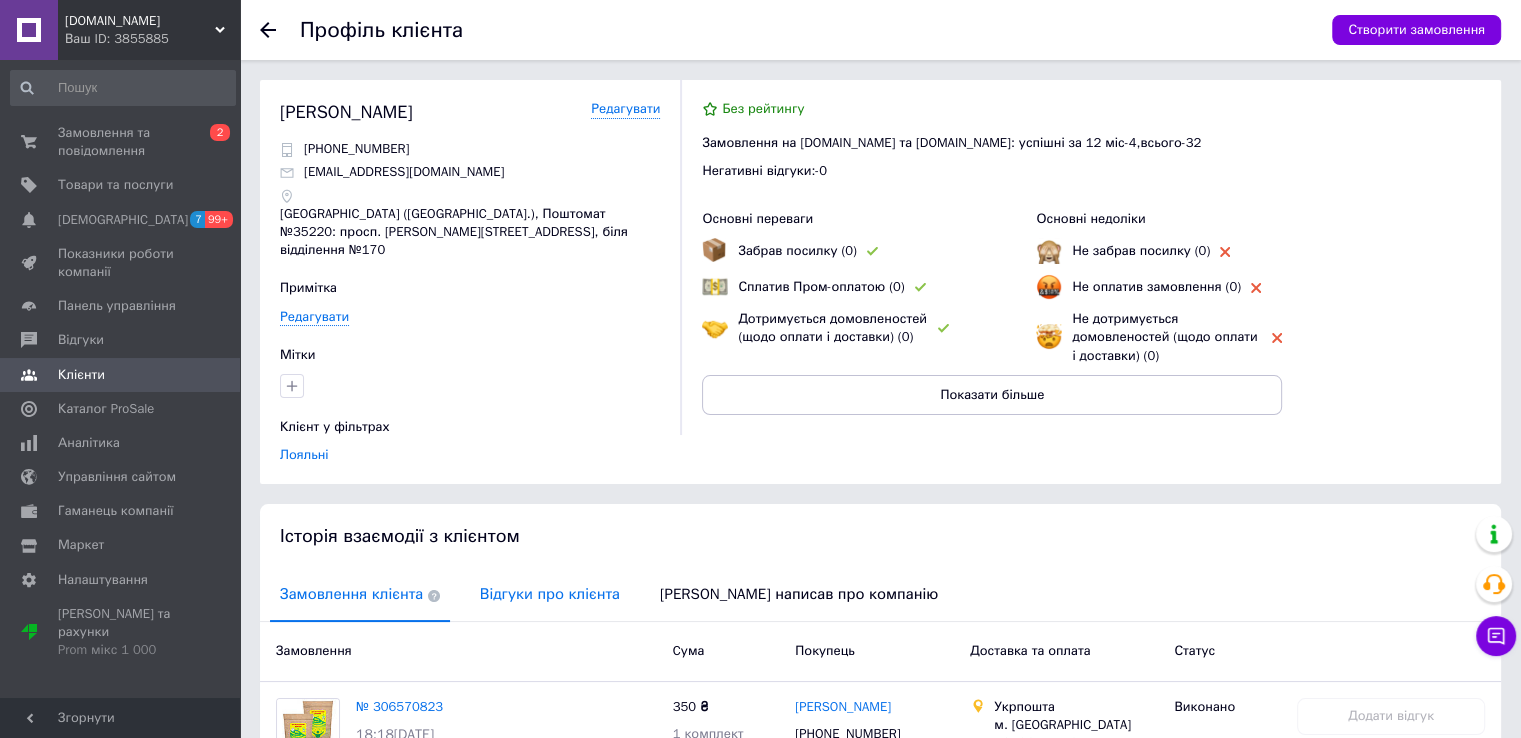 click on "Відгуки про клієнта" at bounding box center (550, 594) 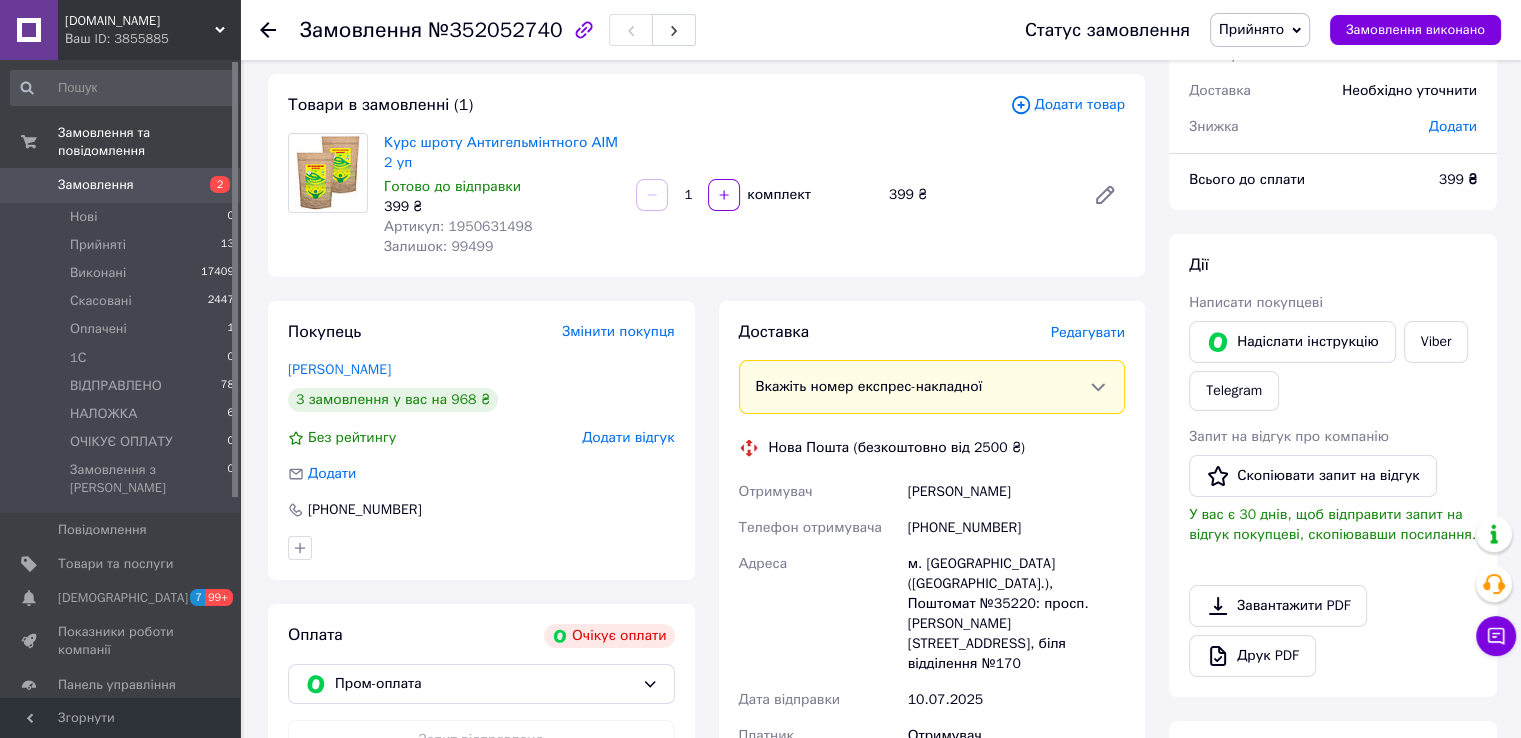 scroll, scrollTop: 0, scrollLeft: 0, axis: both 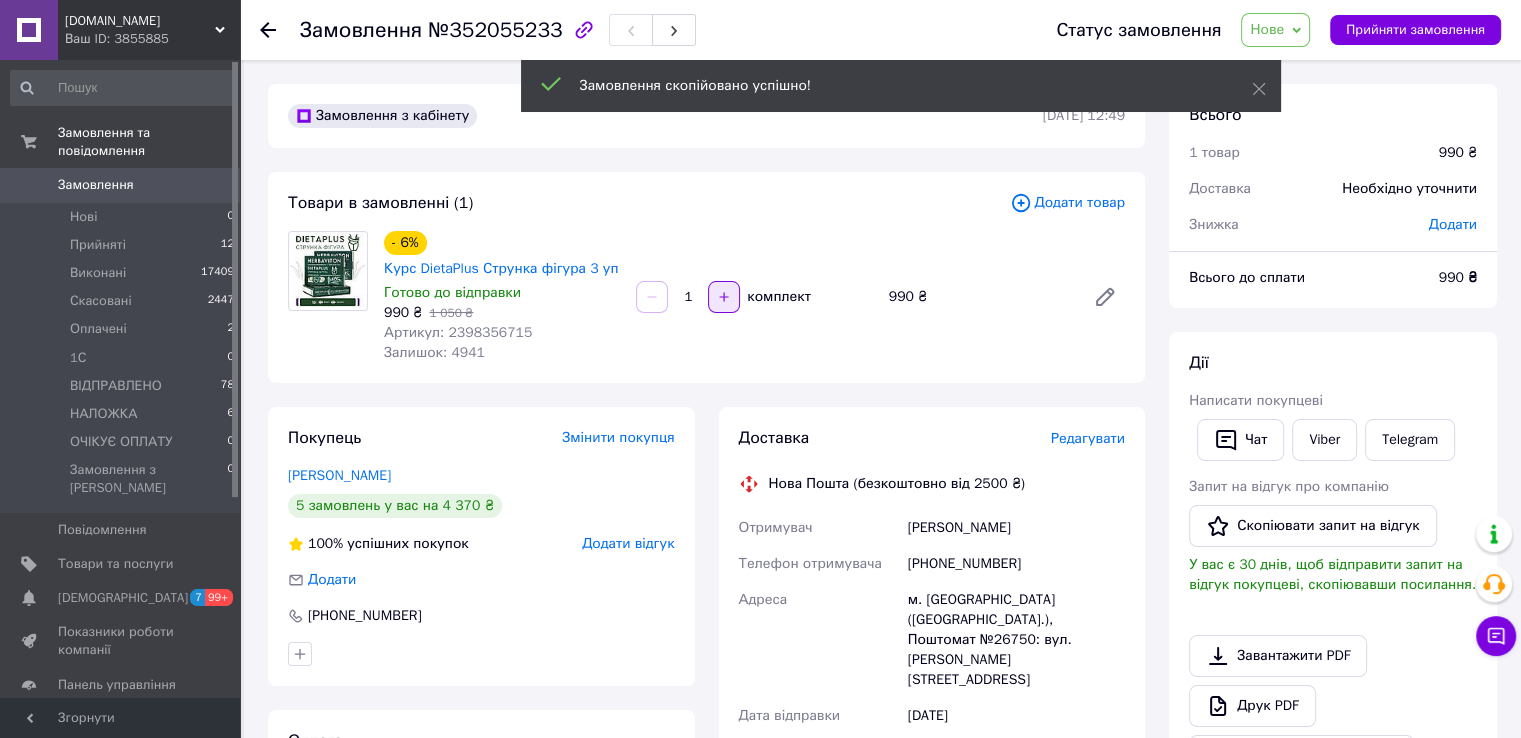 click 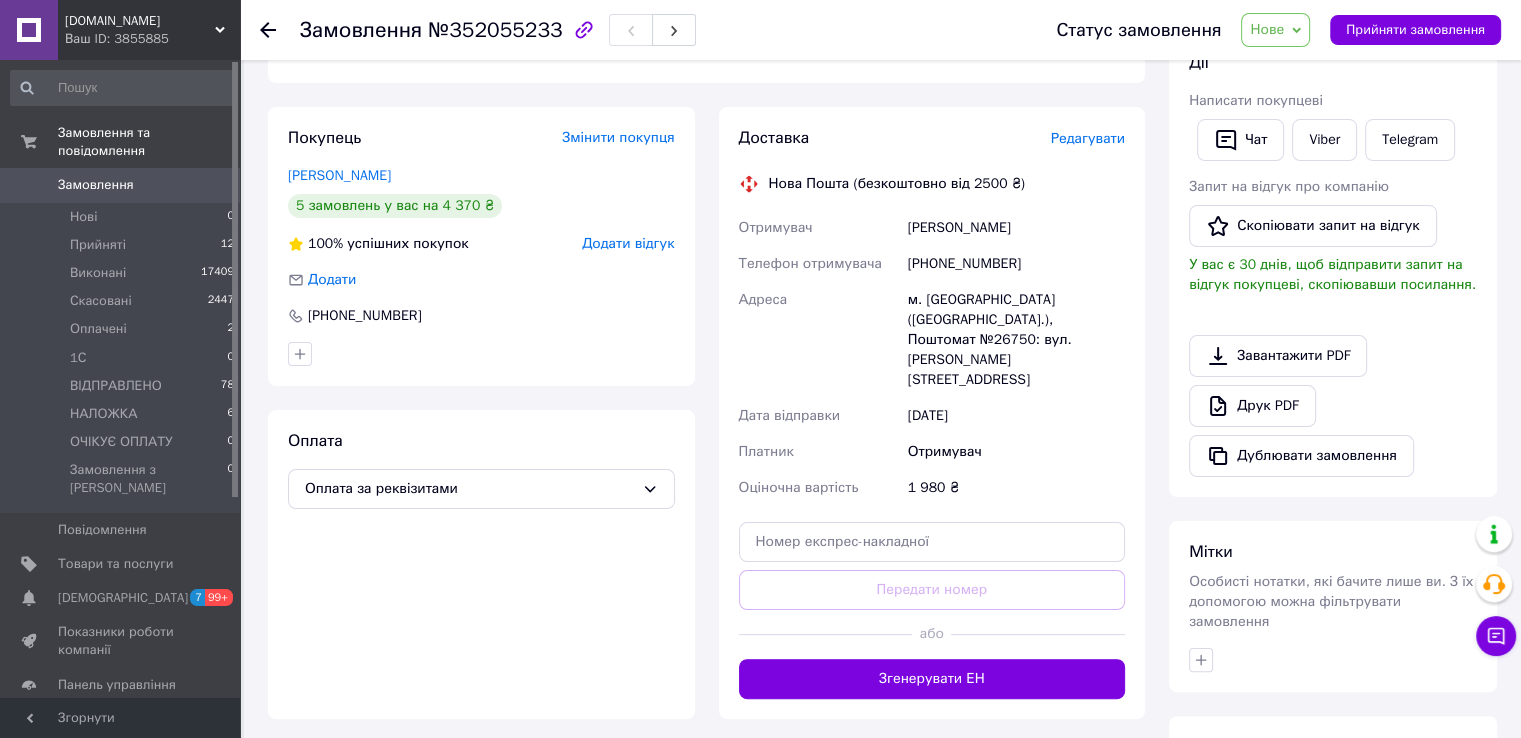 scroll, scrollTop: 0, scrollLeft: 0, axis: both 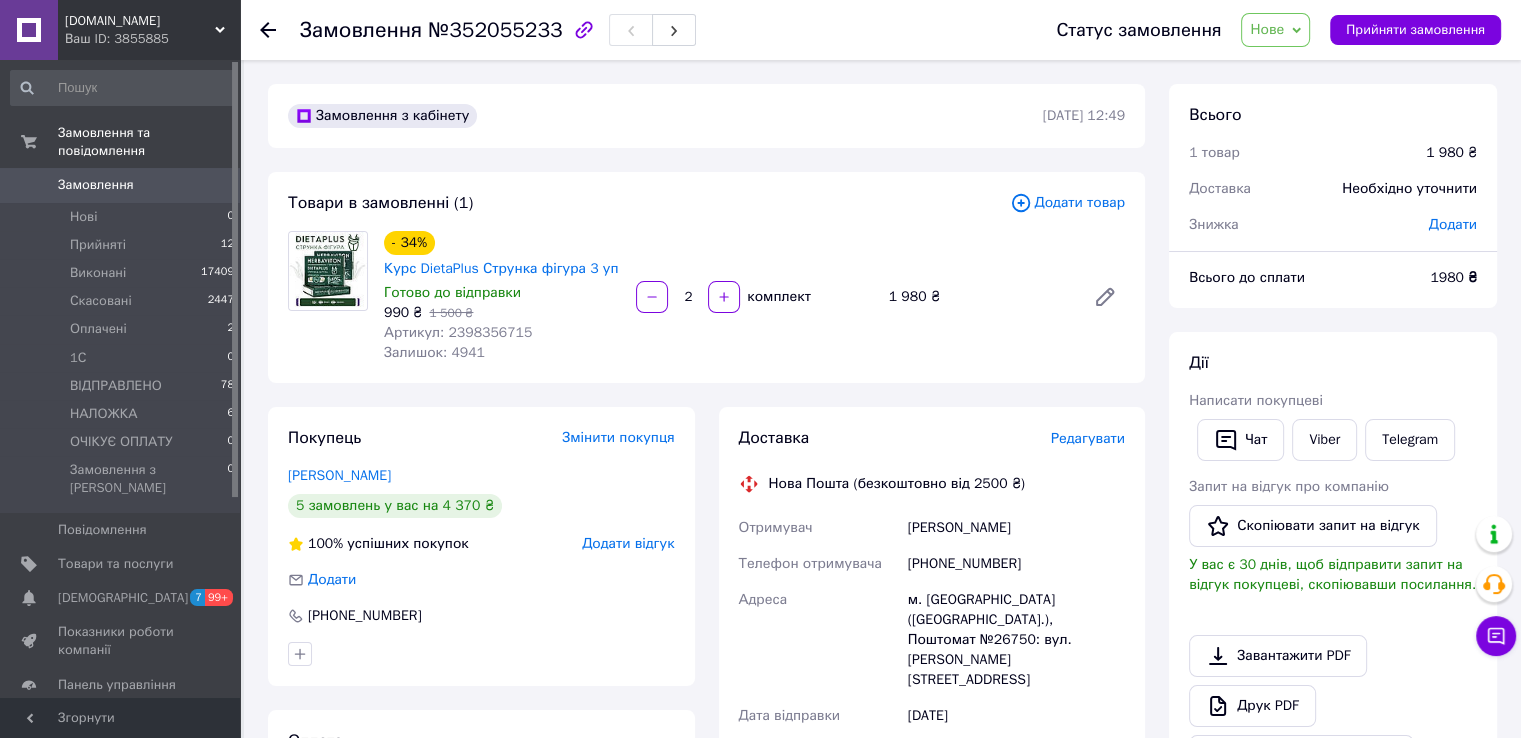 click on "Нове" at bounding box center (1267, 29) 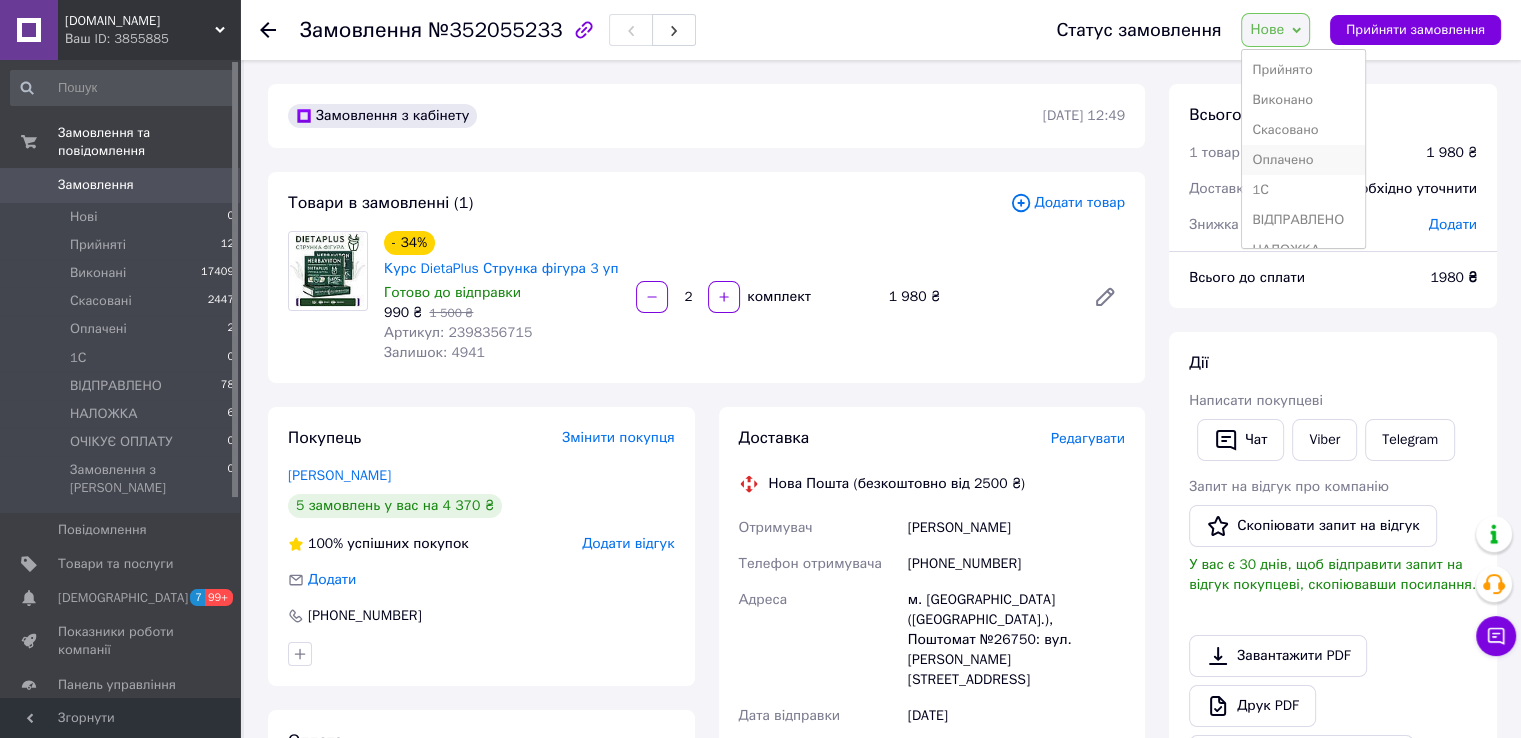 click on "Оплачено" at bounding box center (1303, 160) 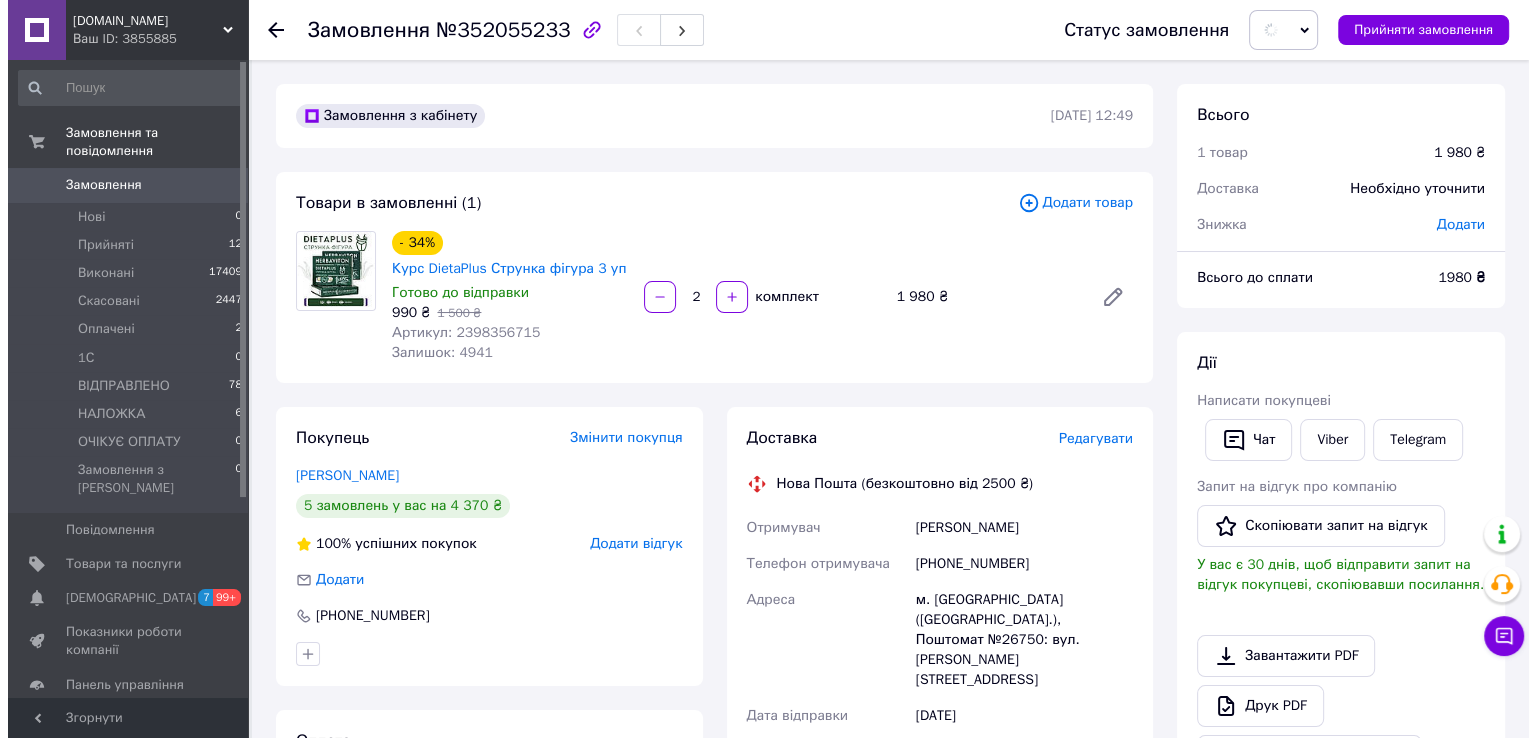 scroll, scrollTop: 100, scrollLeft: 0, axis: vertical 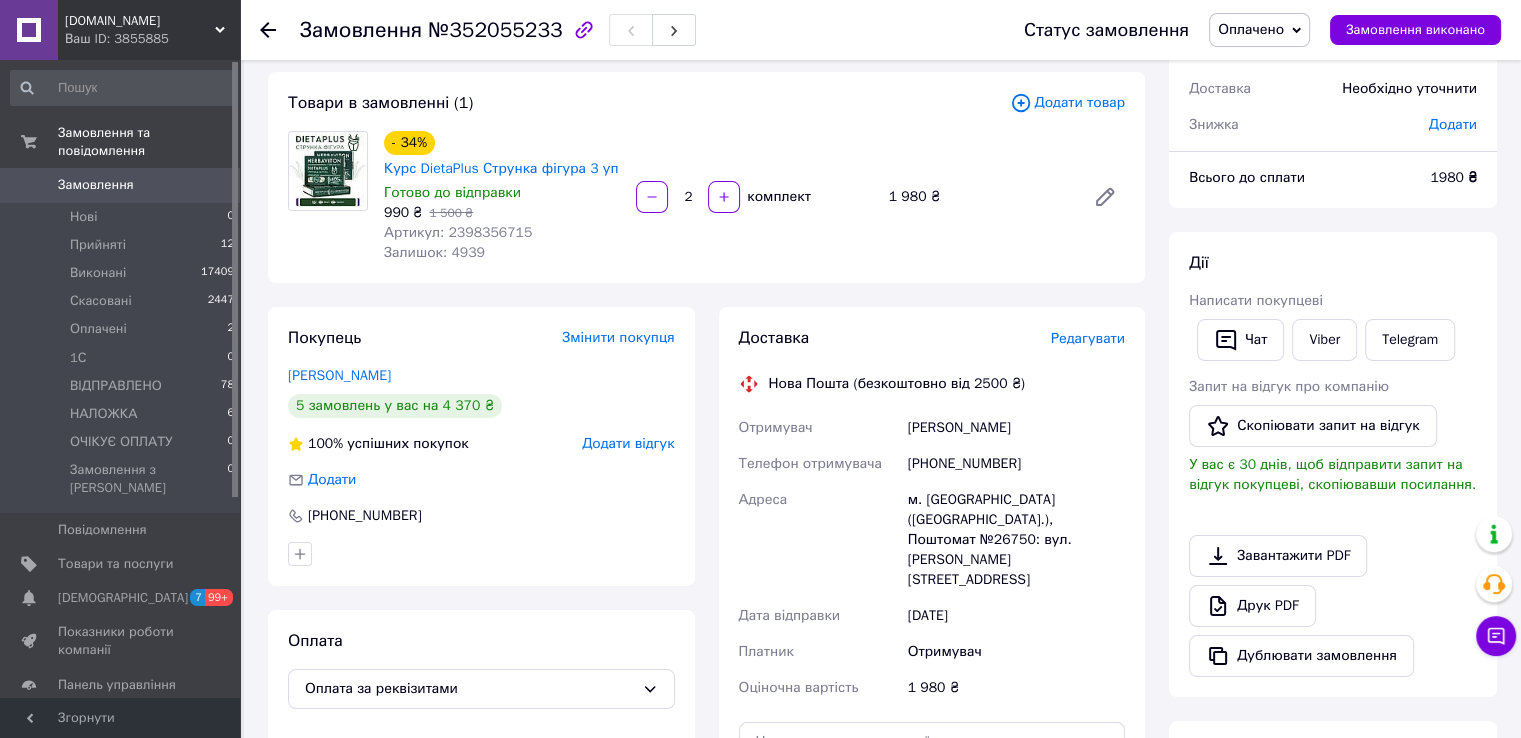 click on "Редагувати" at bounding box center [1088, 338] 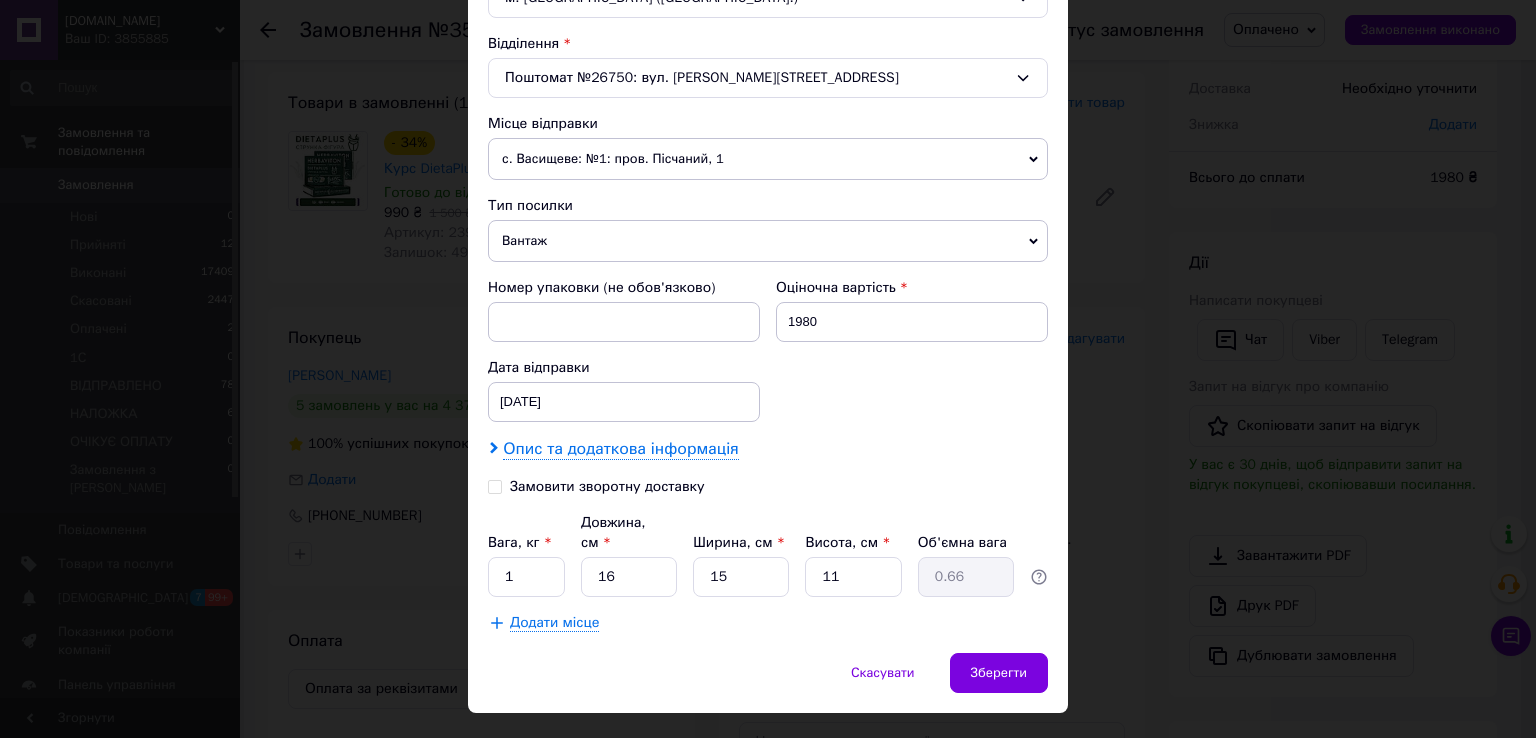scroll, scrollTop: 620, scrollLeft: 0, axis: vertical 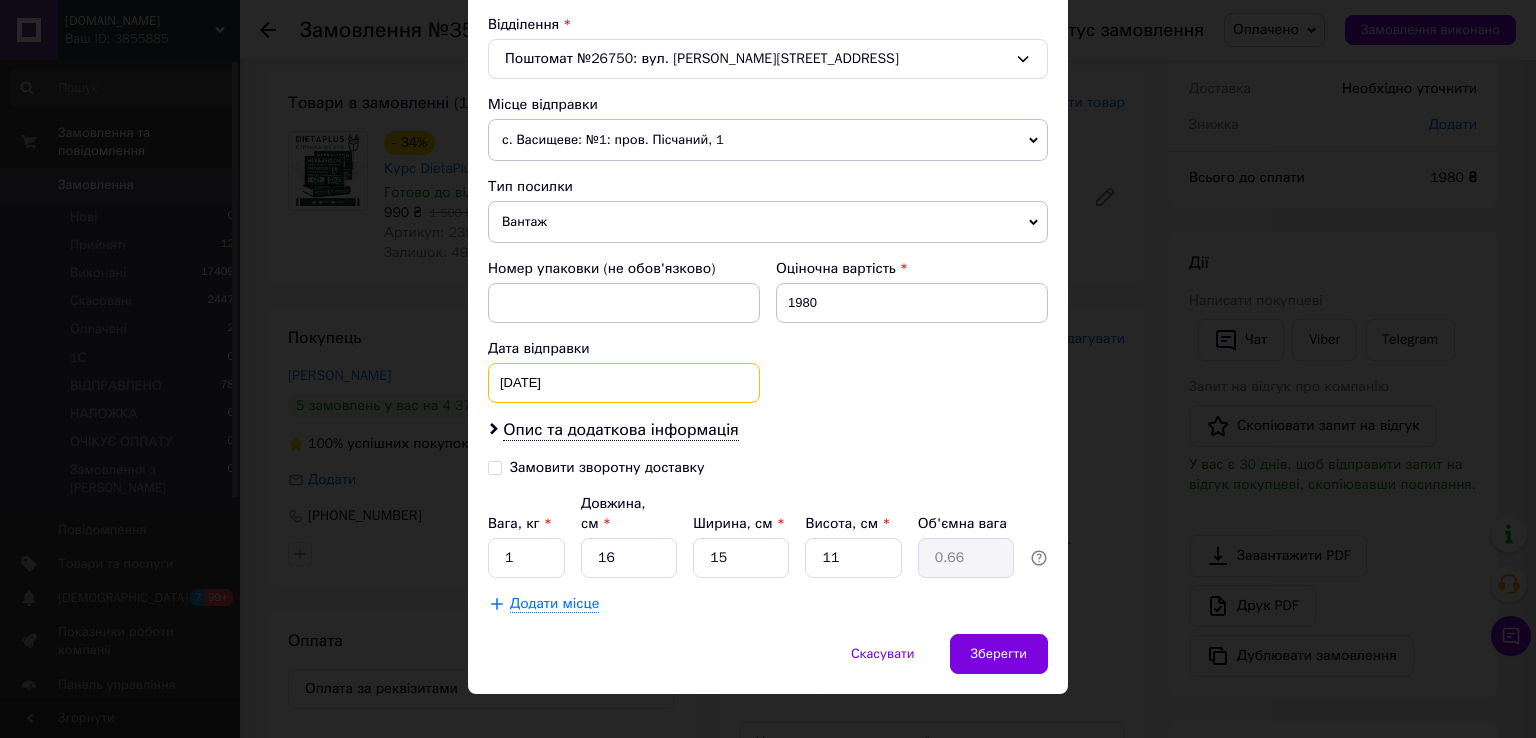 click on "12.03.2025 < 2025 > < Март > Пн Вт Ср Чт Пт Сб Вс 24 25 26 27 28 1 2 3 4 5 6 7 8 9 10 11 12 13 14 15 16 17 18 19 20 21 22 23 24 25 26 27 28 29 30 31 1 2 3 4 5 6" at bounding box center (624, 383) 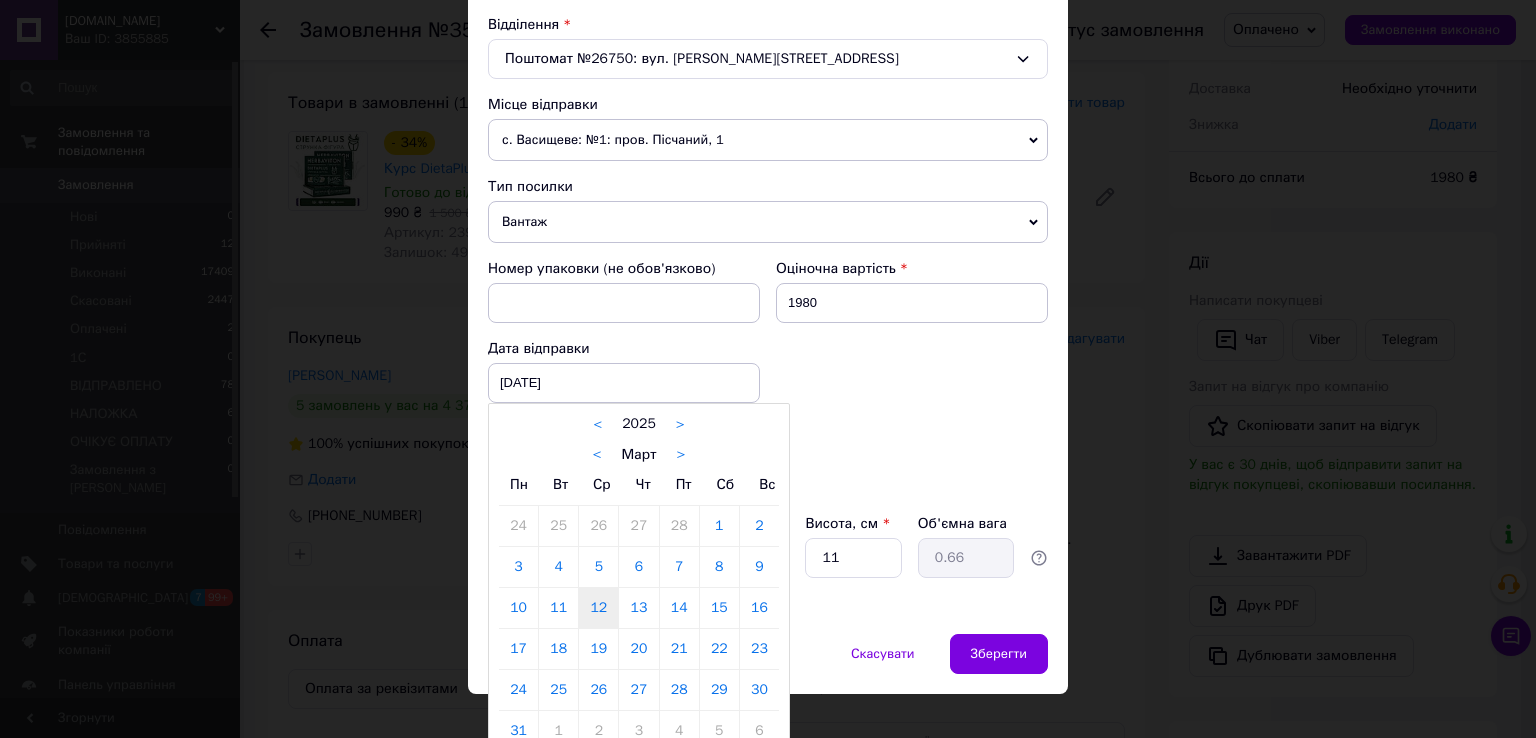 click on ">" at bounding box center [680, 455] 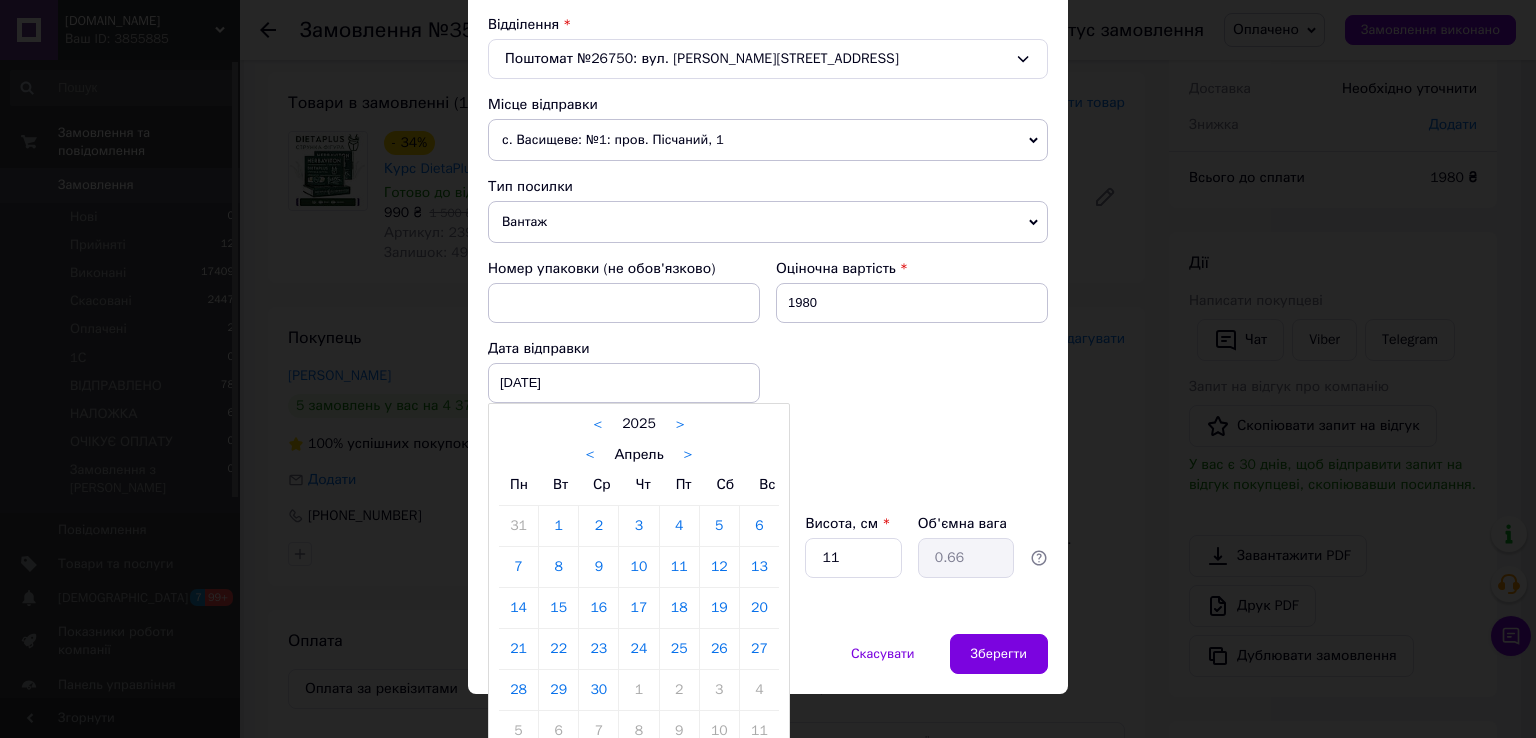 click on ">" at bounding box center [688, 455] 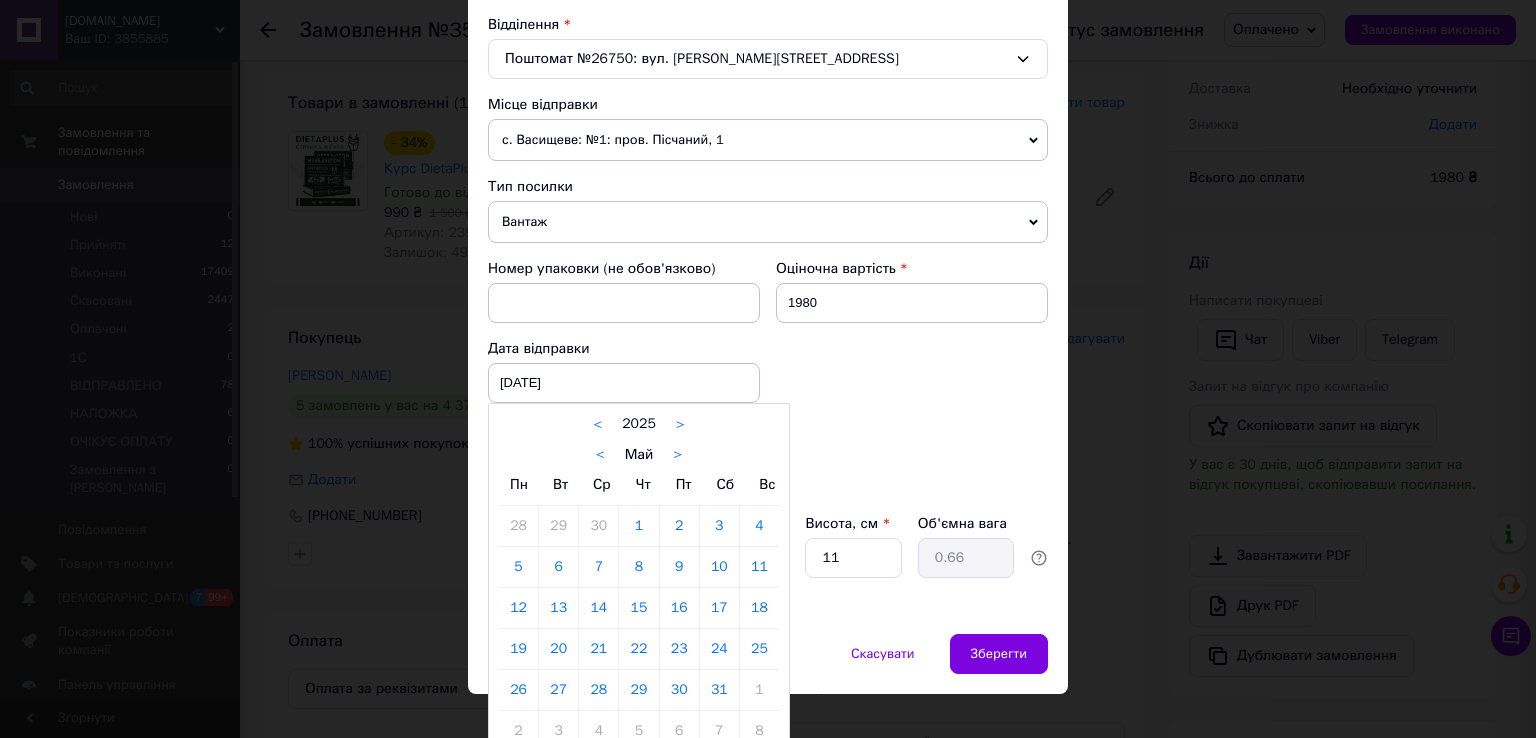 click on ">" at bounding box center (677, 455) 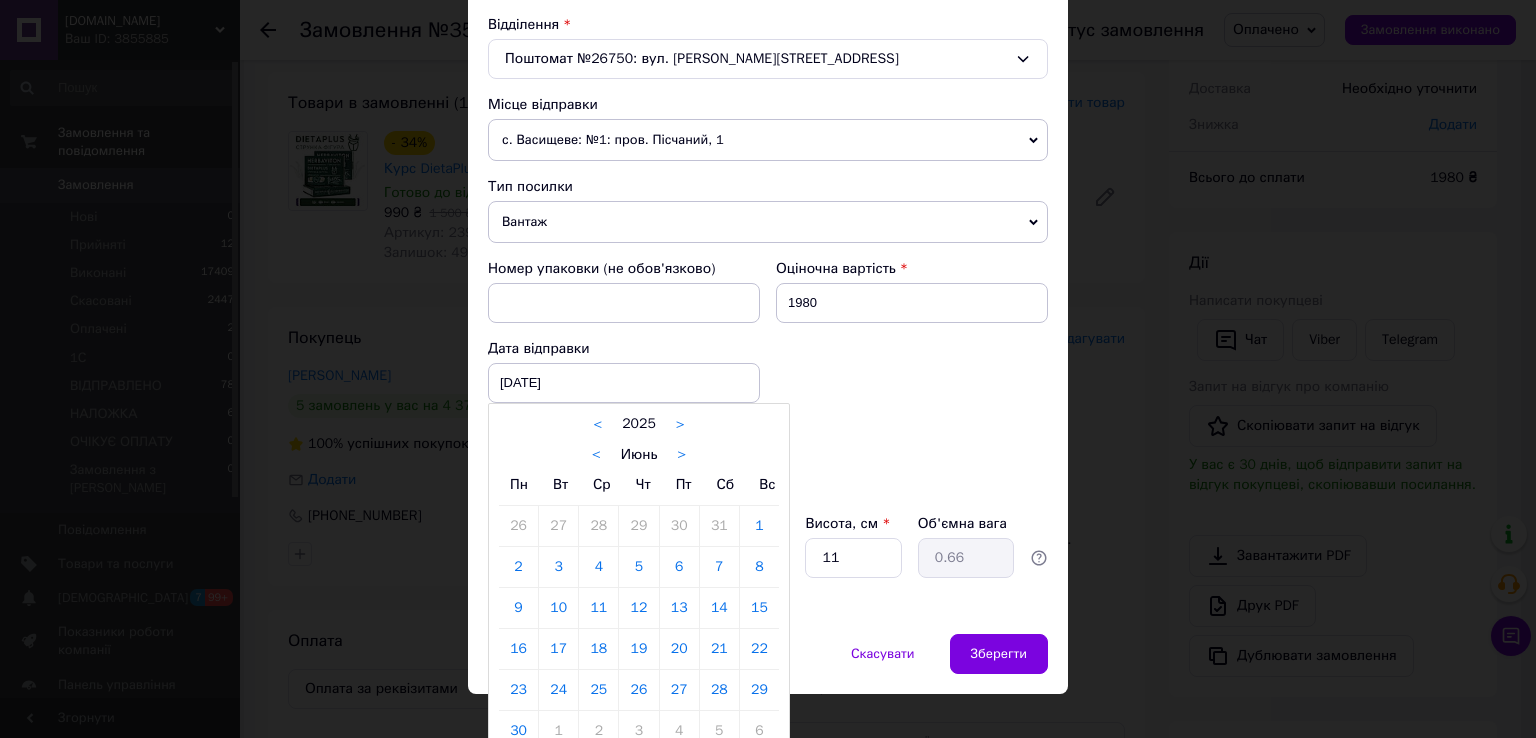 click on ">" at bounding box center [681, 455] 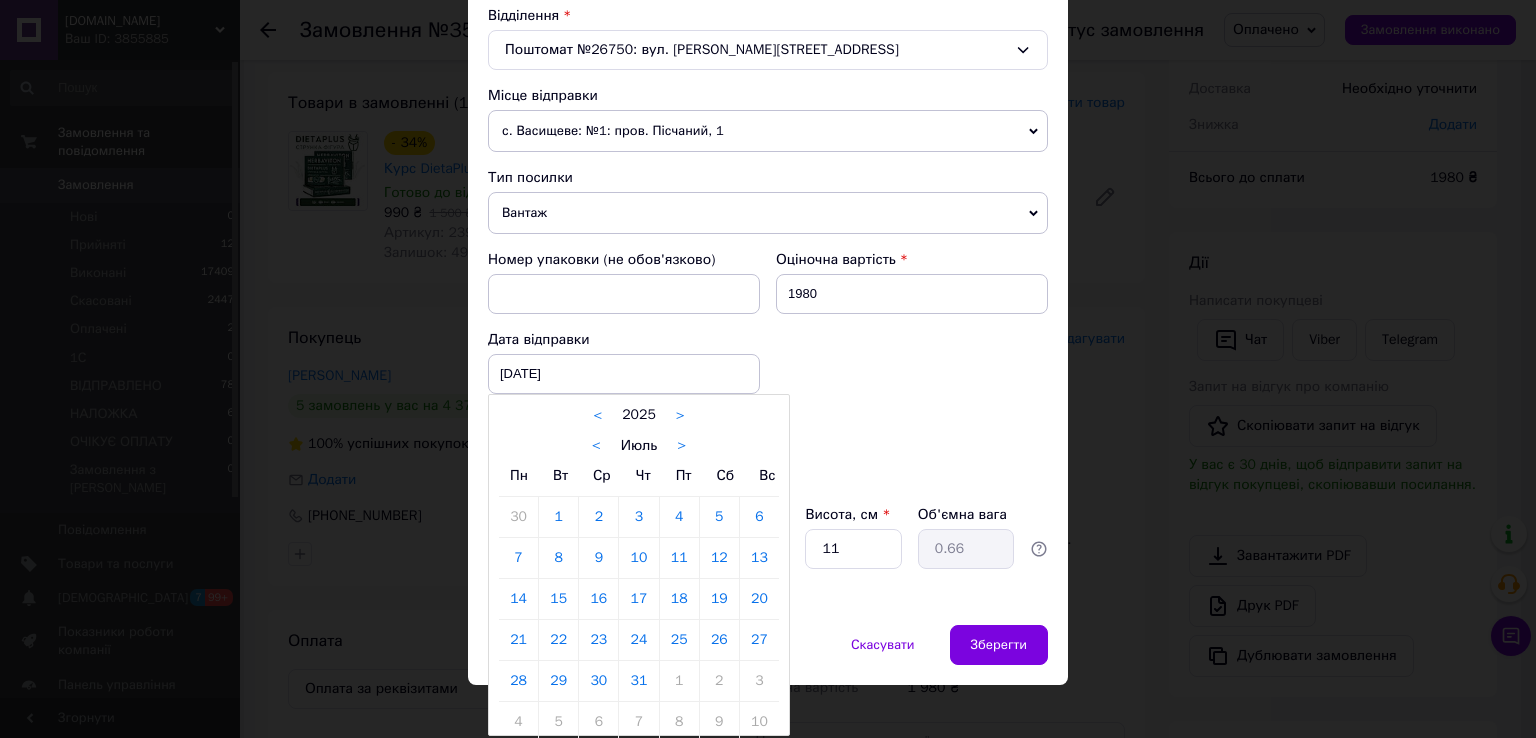 scroll, scrollTop: 631, scrollLeft: 0, axis: vertical 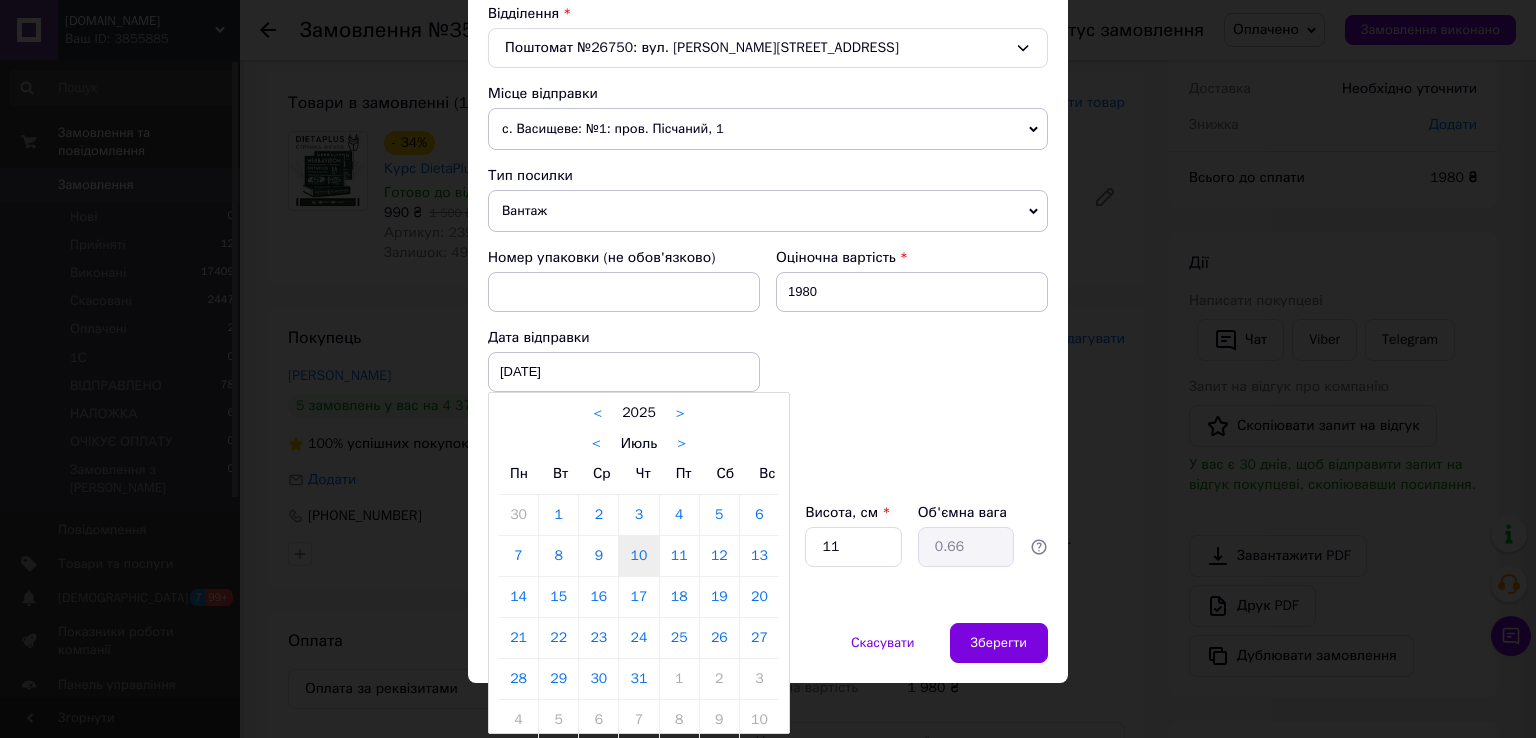 click on "10" at bounding box center [638, 556] 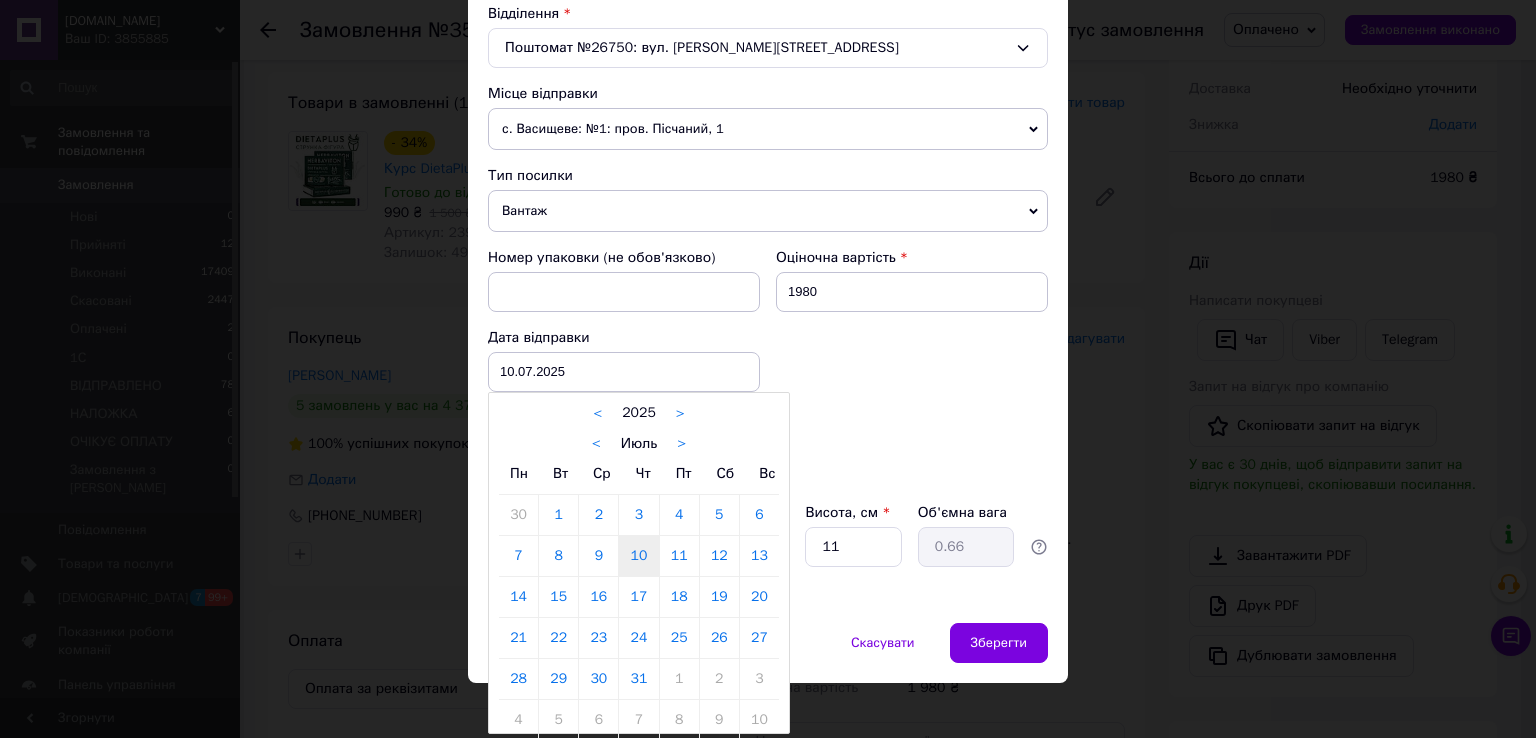 scroll, scrollTop: 620, scrollLeft: 0, axis: vertical 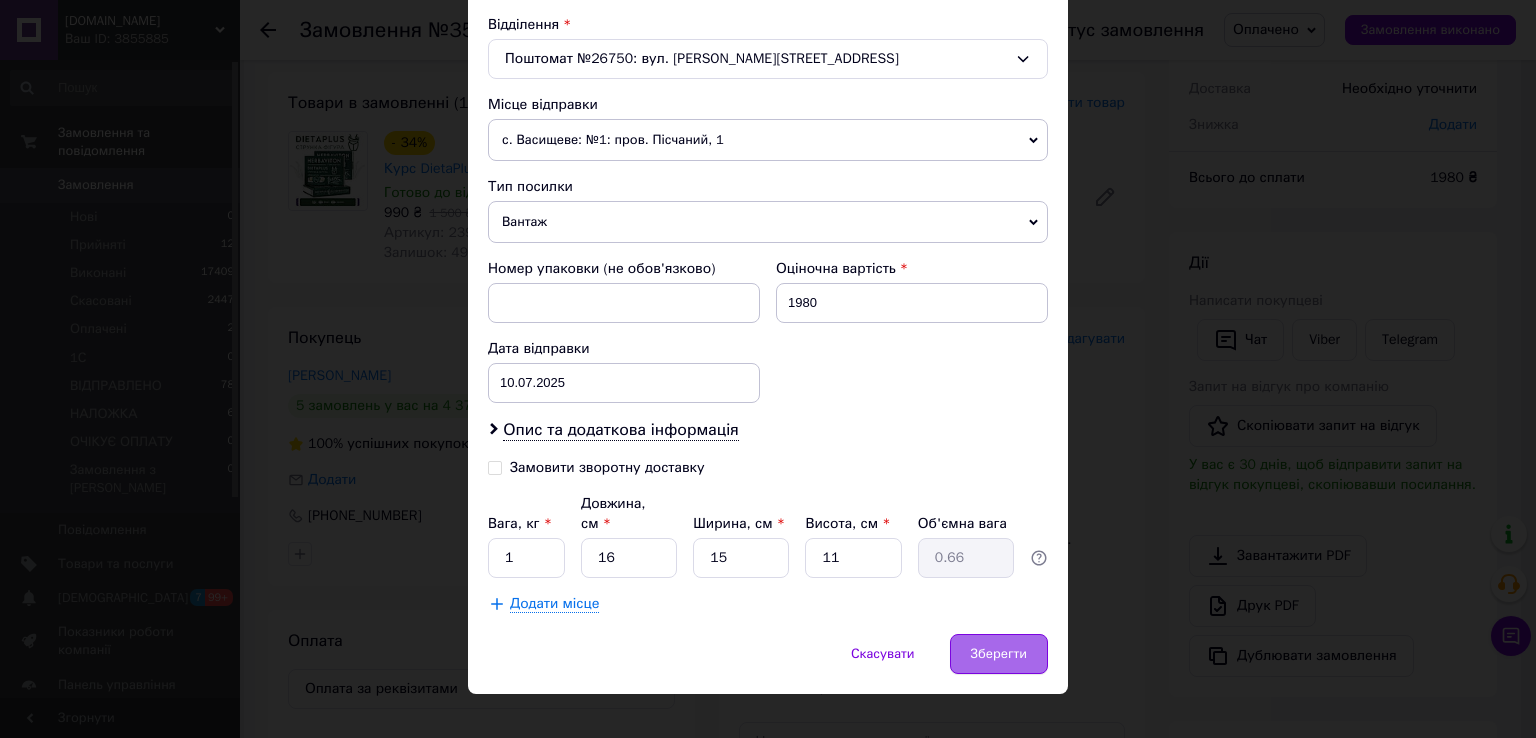 click on "Зберегти" at bounding box center [999, 654] 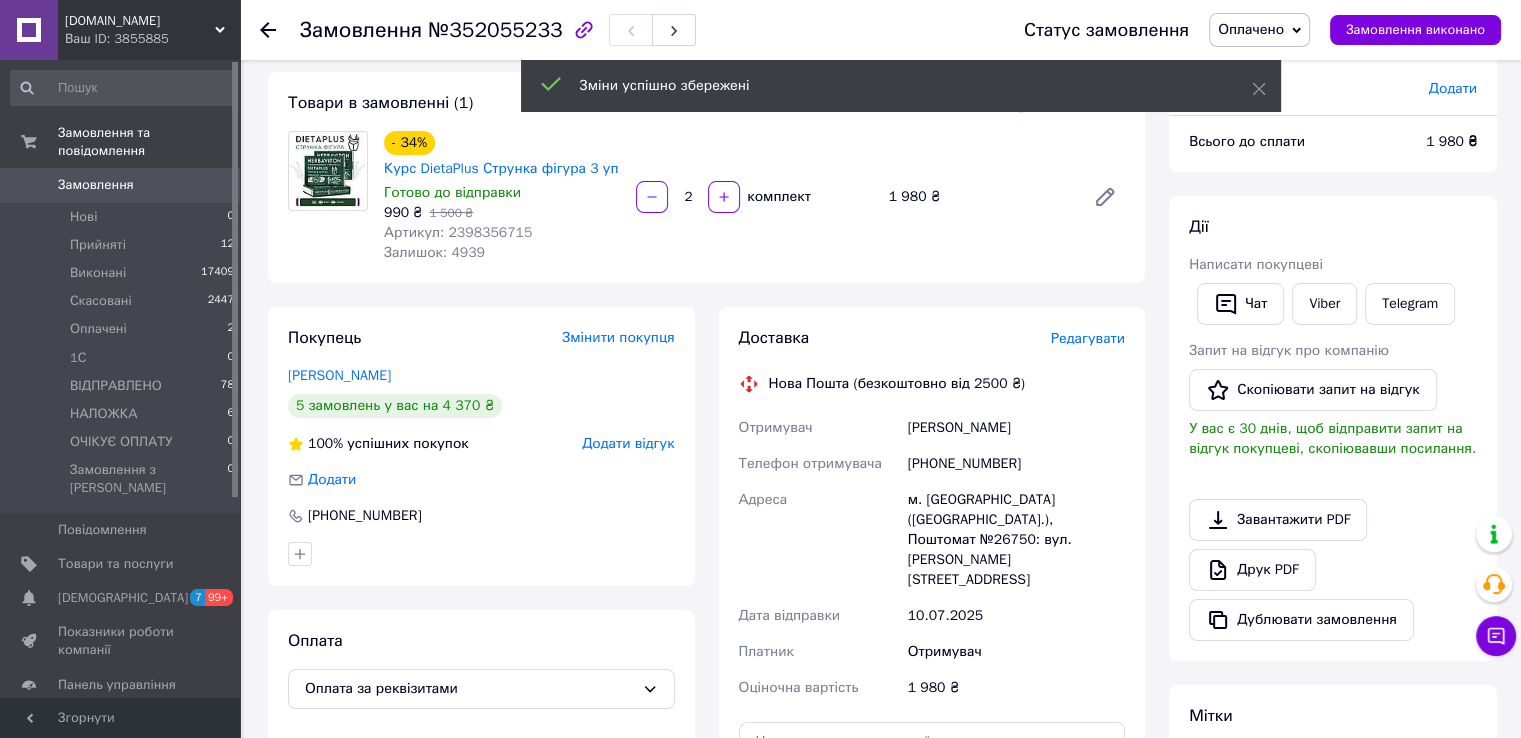 click on "Редагувати" at bounding box center (1088, 338) 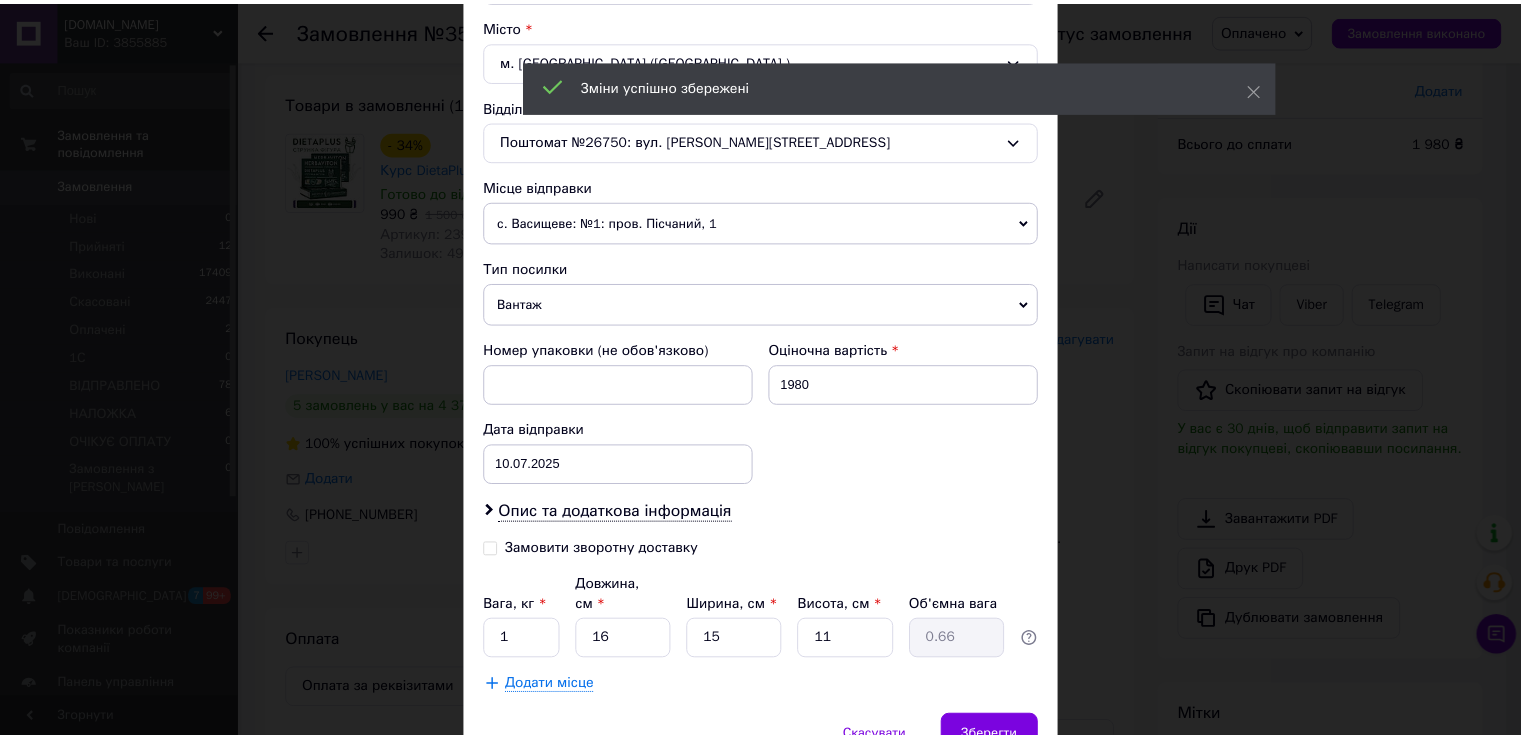 scroll, scrollTop: 620, scrollLeft: 0, axis: vertical 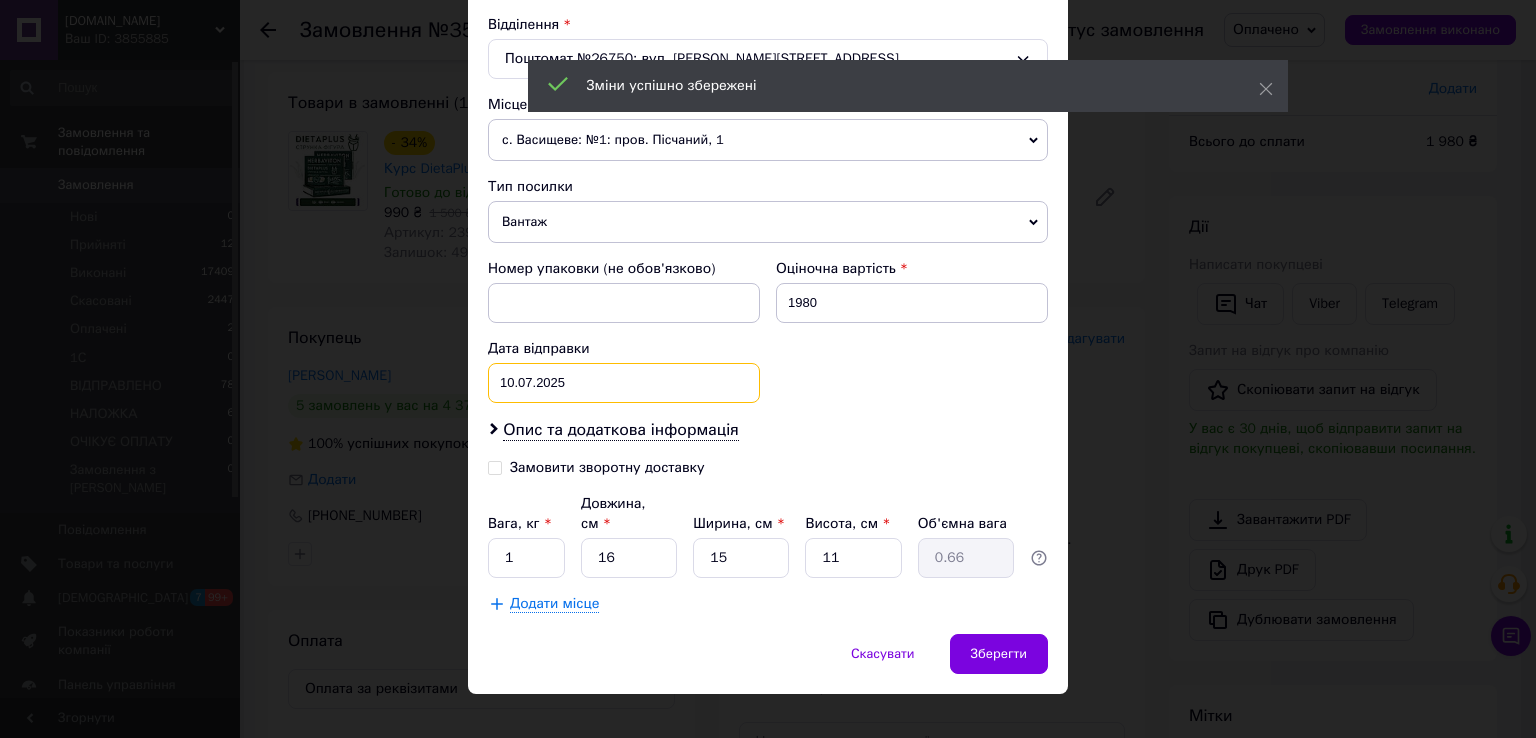 click on "10.07.2025 < 2025 > < Июль > Пн Вт Ср Чт Пт Сб Вс 30 1 2 3 4 5 6 7 8 9 10 11 12 13 14 15 16 17 18 19 20 21 22 23 24 25 26 27 28 29 30 31 1 2 3 4 5 6 7 8 9 10" at bounding box center (624, 383) 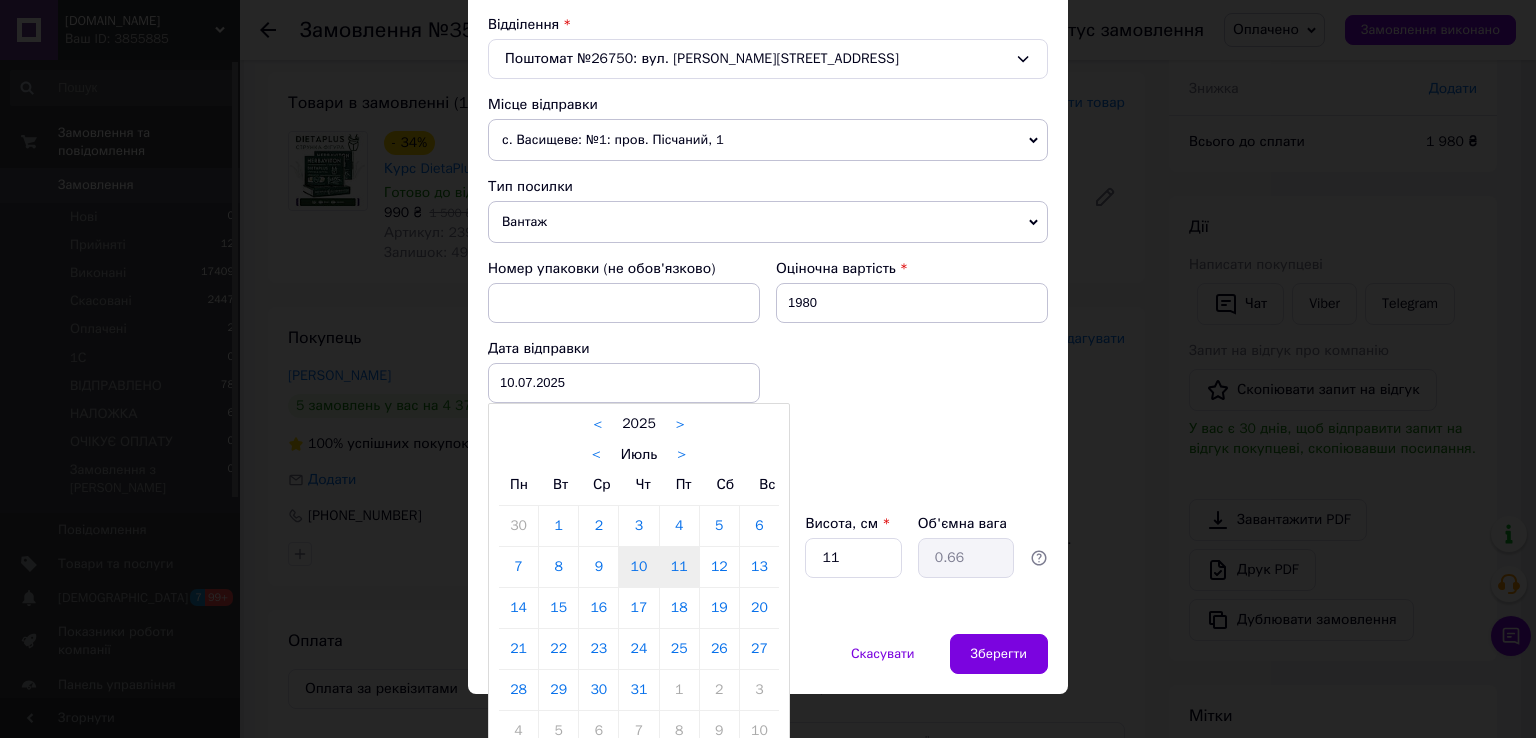 click on "11" at bounding box center (679, 567) 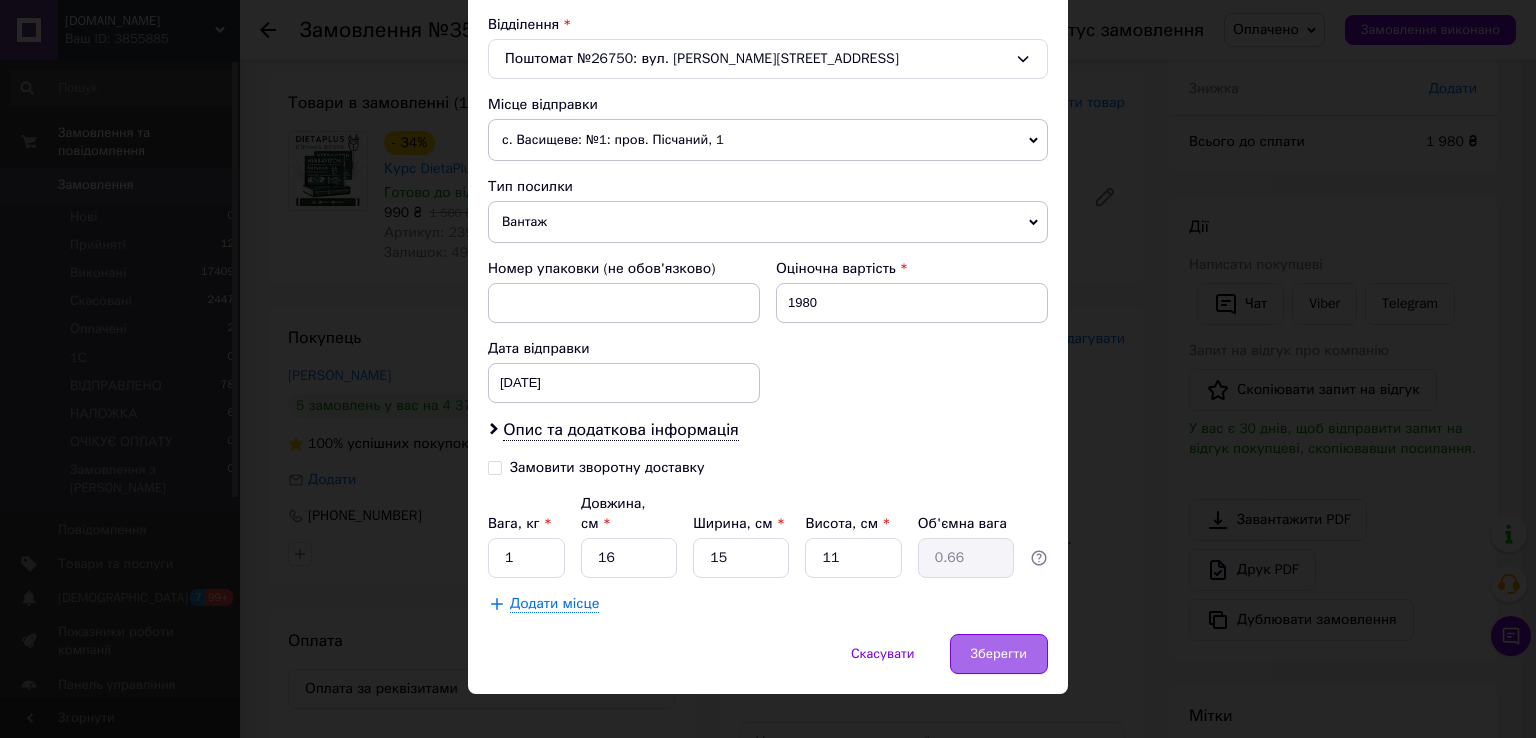 click on "Зберегти" at bounding box center [999, 654] 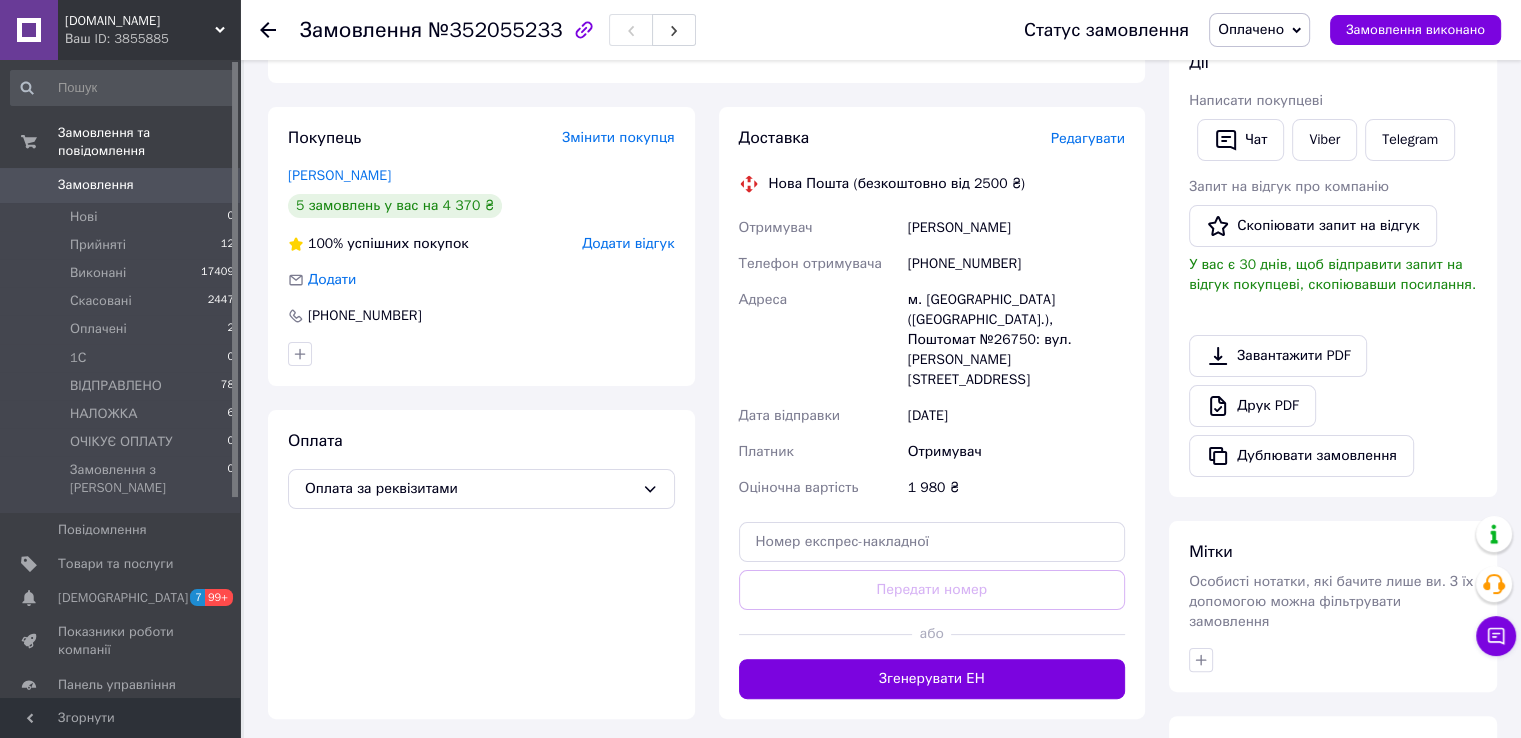 scroll, scrollTop: 0, scrollLeft: 0, axis: both 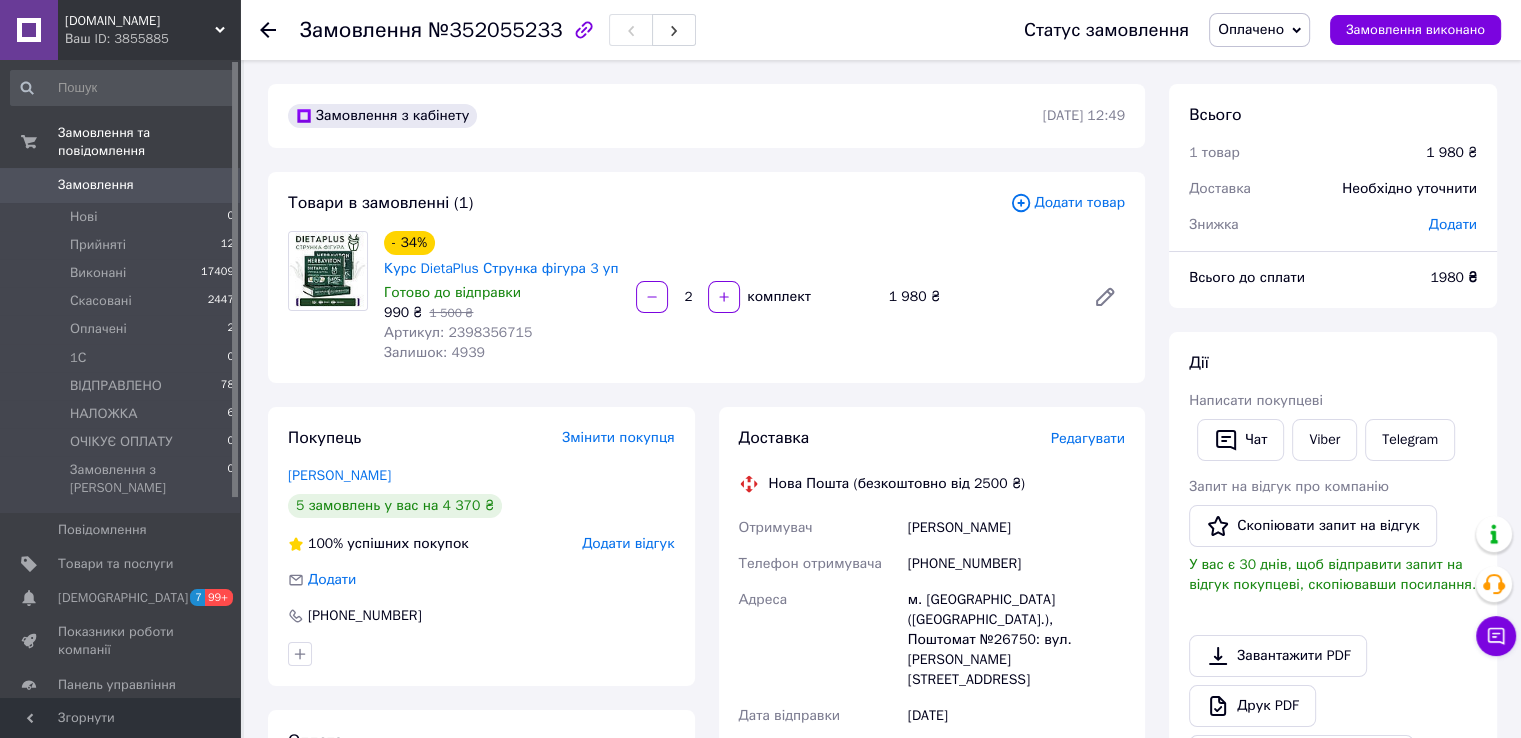 click on "Замовлення" at bounding box center [121, 185] 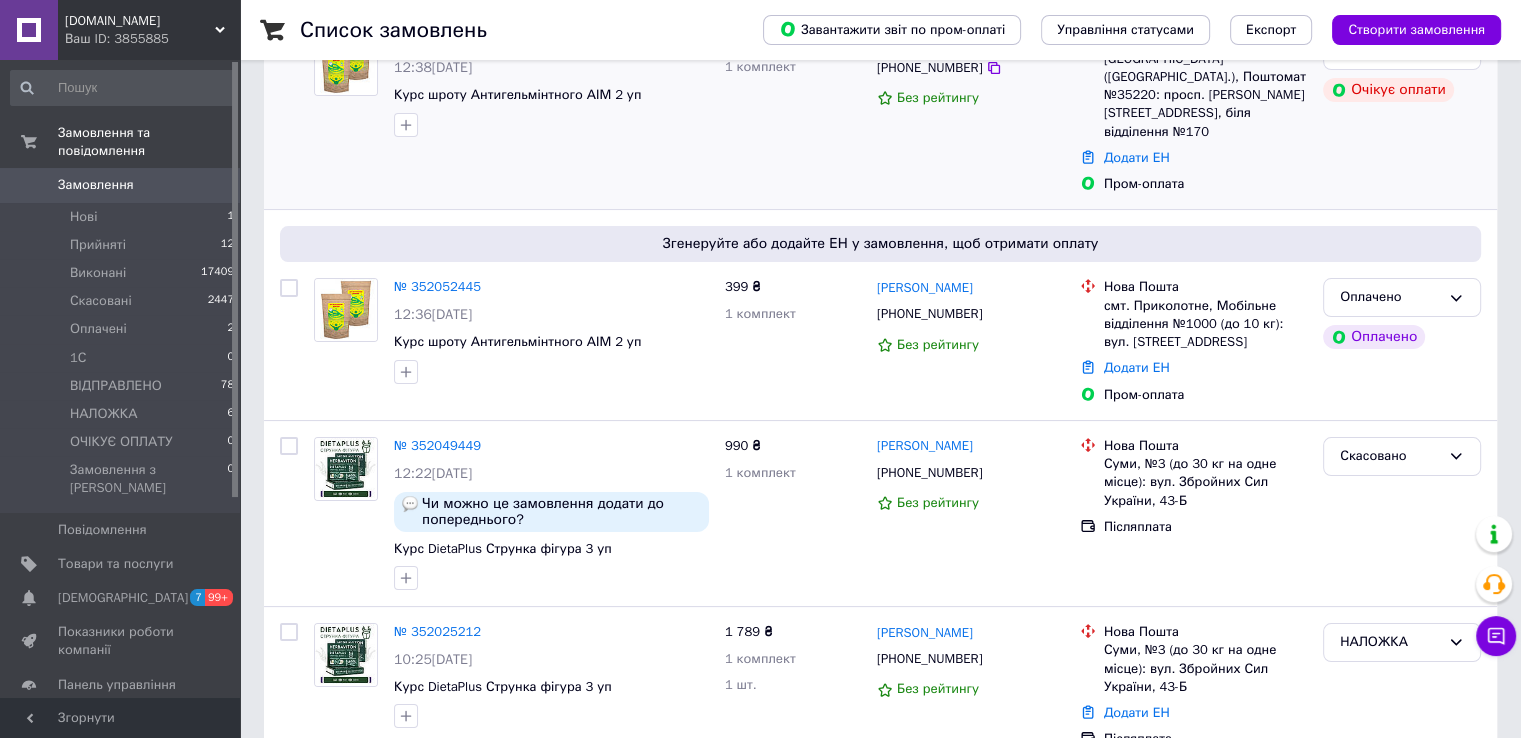 scroll, scrollTop: 0, scrollLeft: 0, axis: both 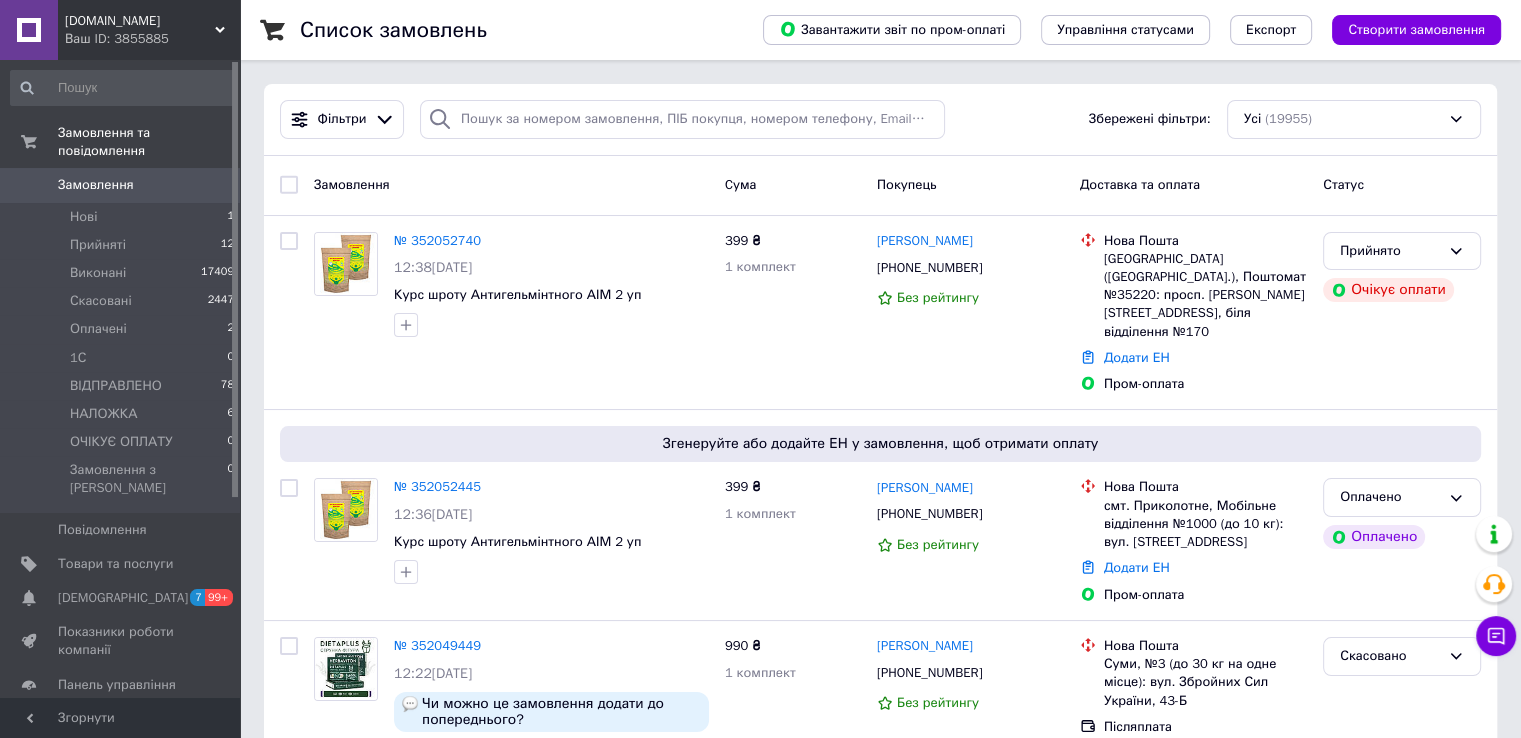 click on "Фільтри Збережені фільтри: Усі (19955)" at bounding box center [880, 120] 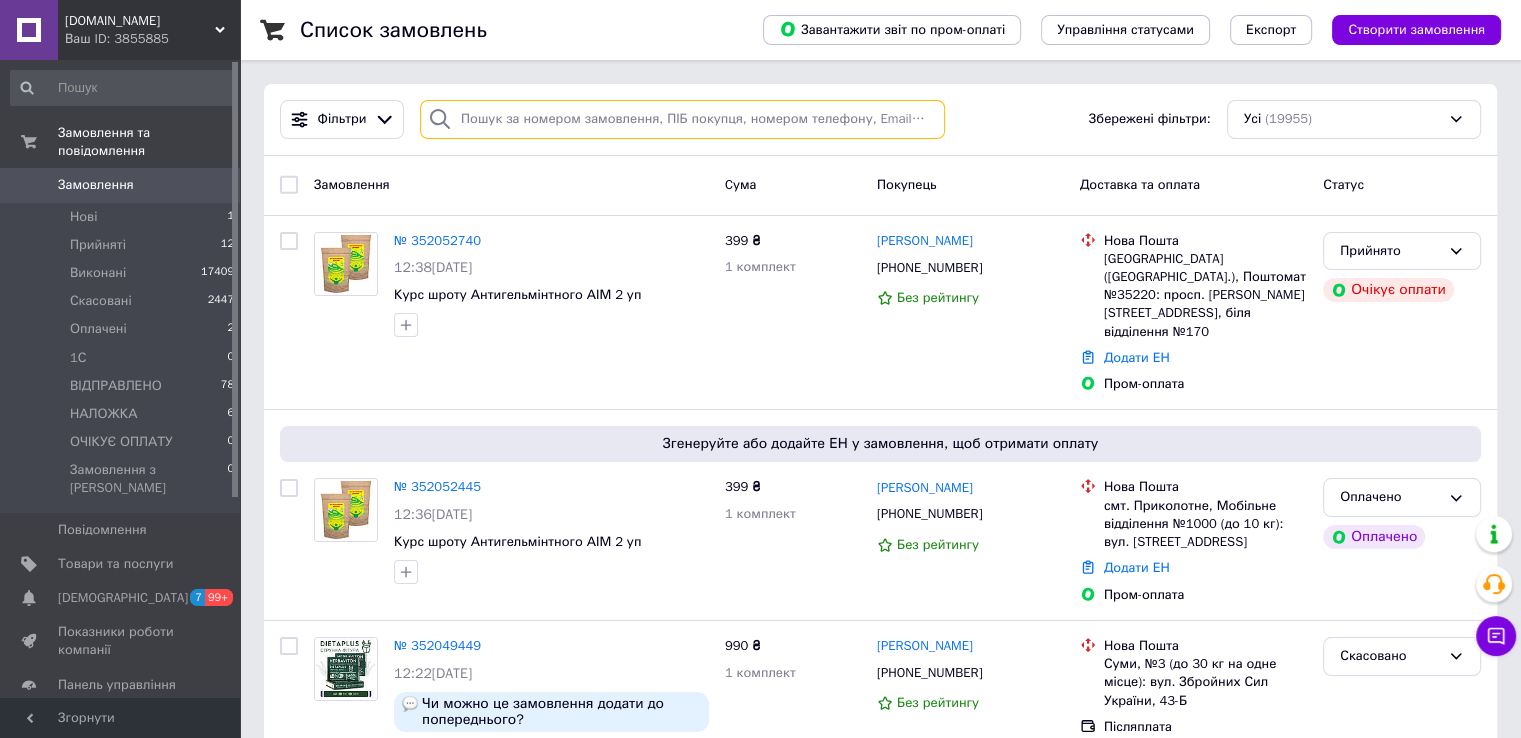 click at bounding box center [682, 119] 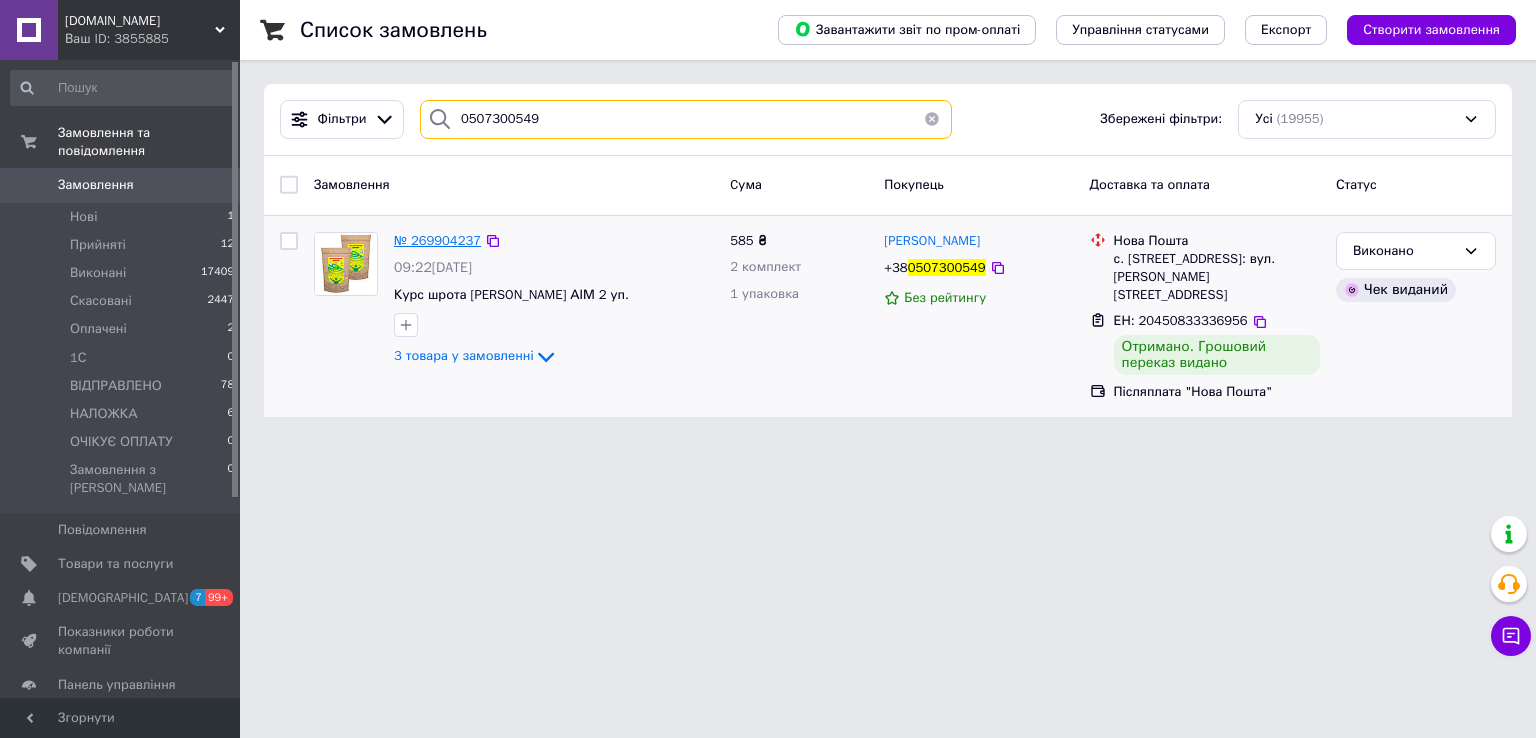 type on "0507300549" 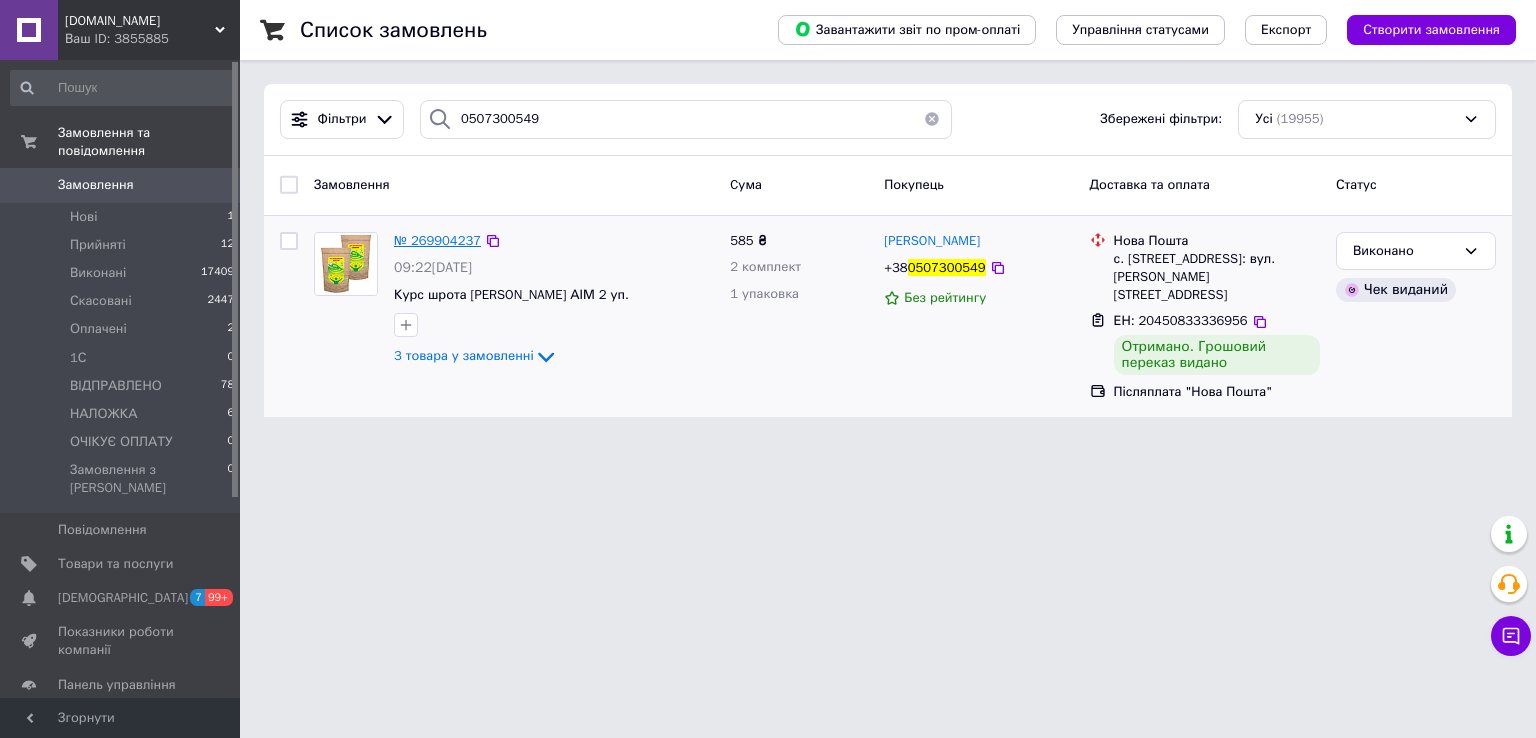 click on "№ 269904237" at bounding box center (437, 240) 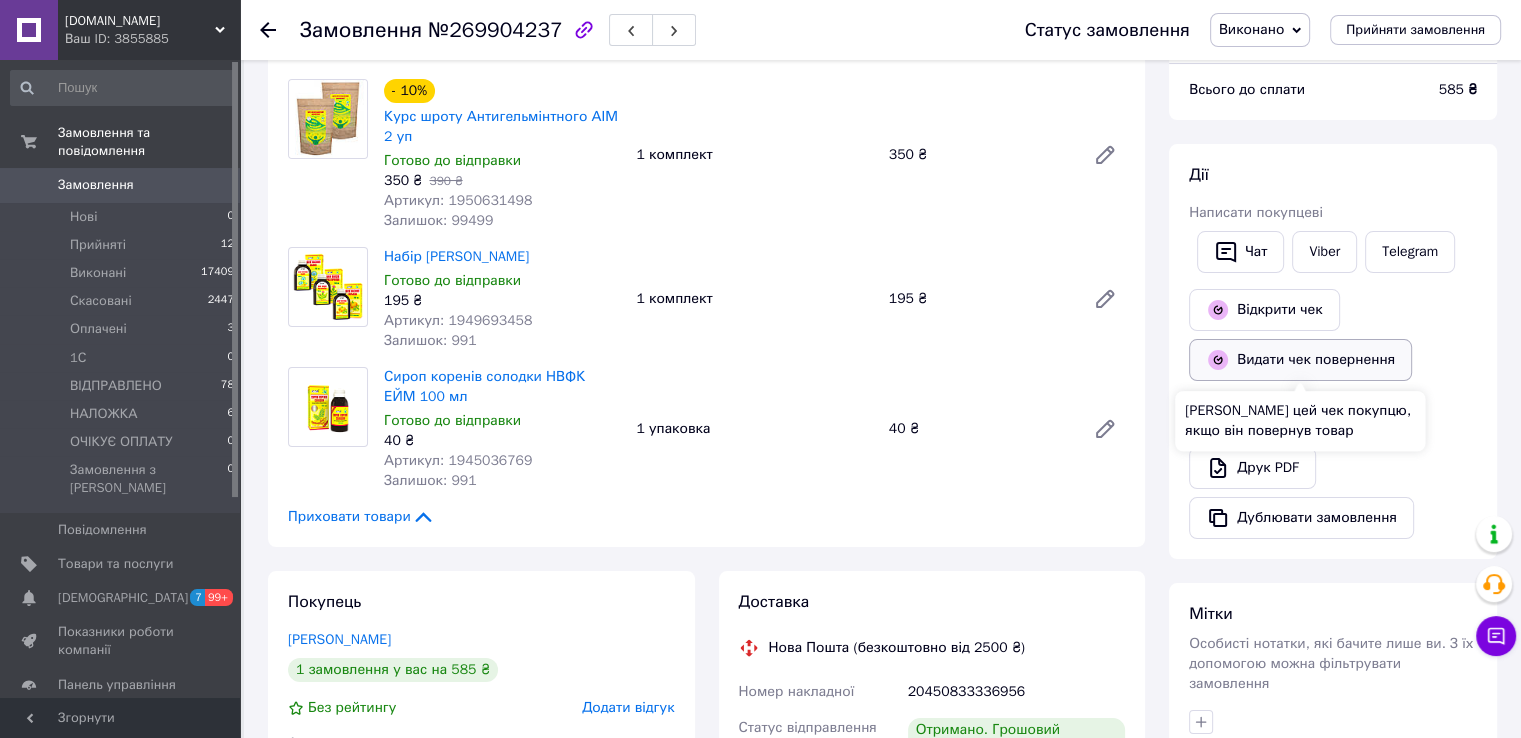 scroll, scrollTop: 300, scrollLeft: 0, axis: vertical 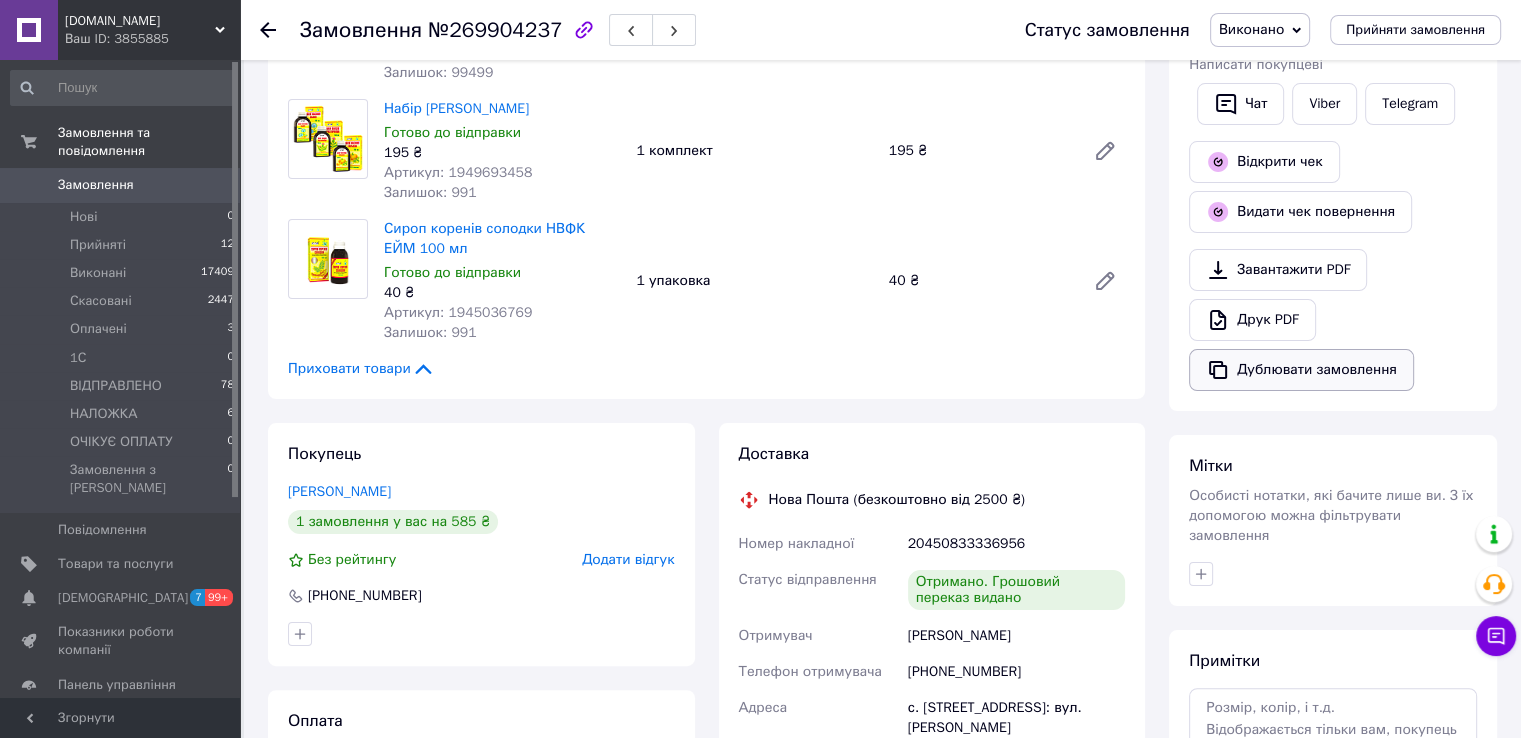 click on "Дублювати замовлення" at bounding box center [1301, 370] 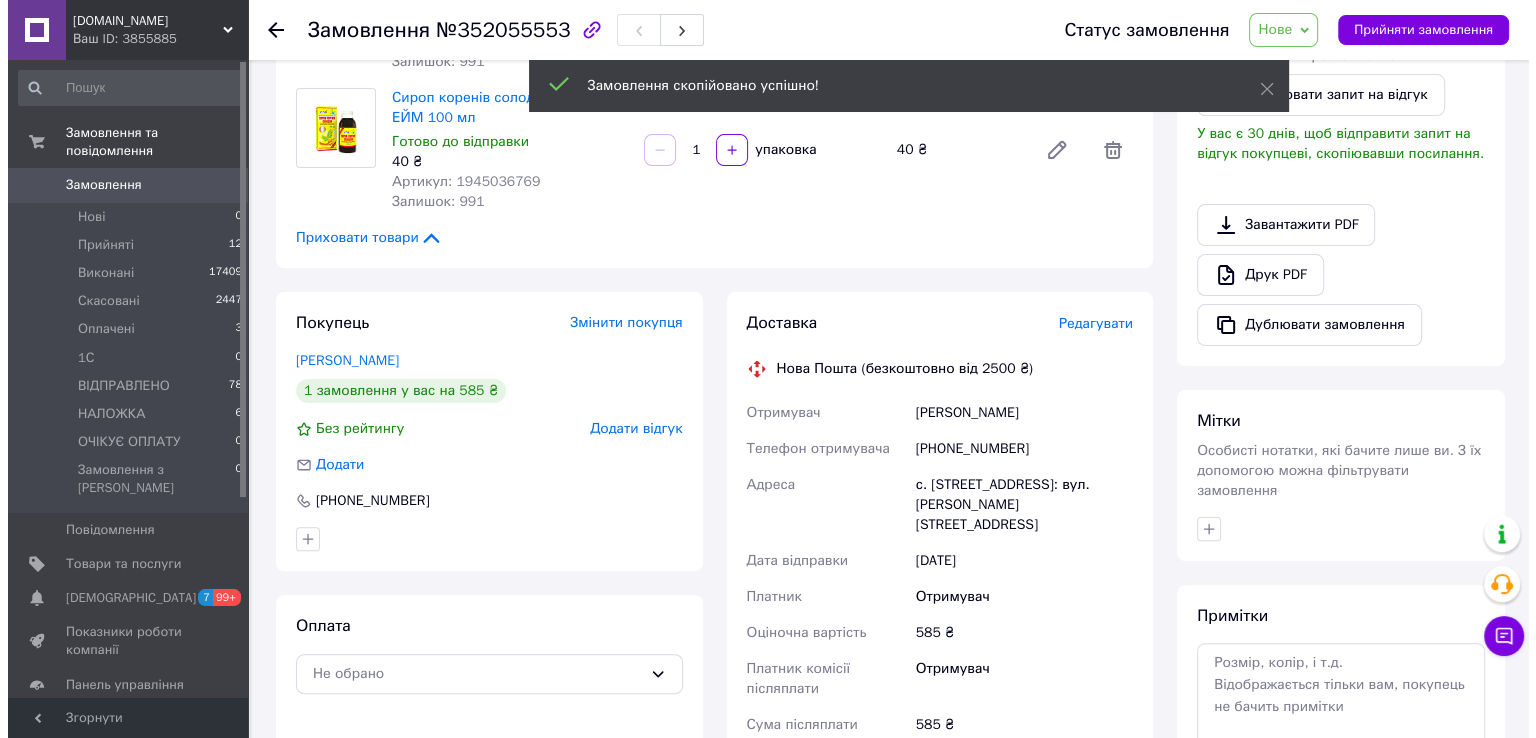 scroll, scrollTop: 400, scrollLeft: 0, axis: vertical 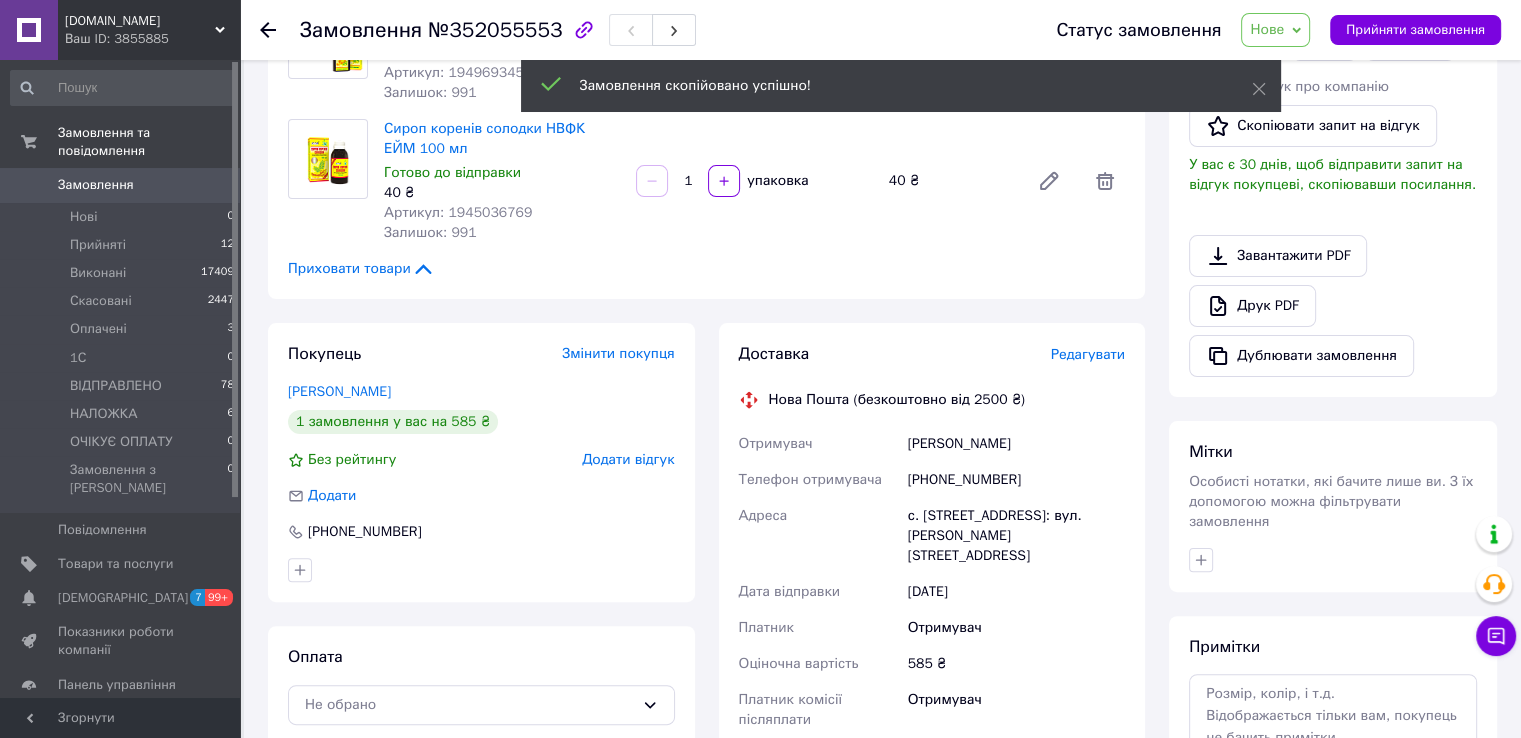 click on "Редагувати" at bounding box center [1088, 354] 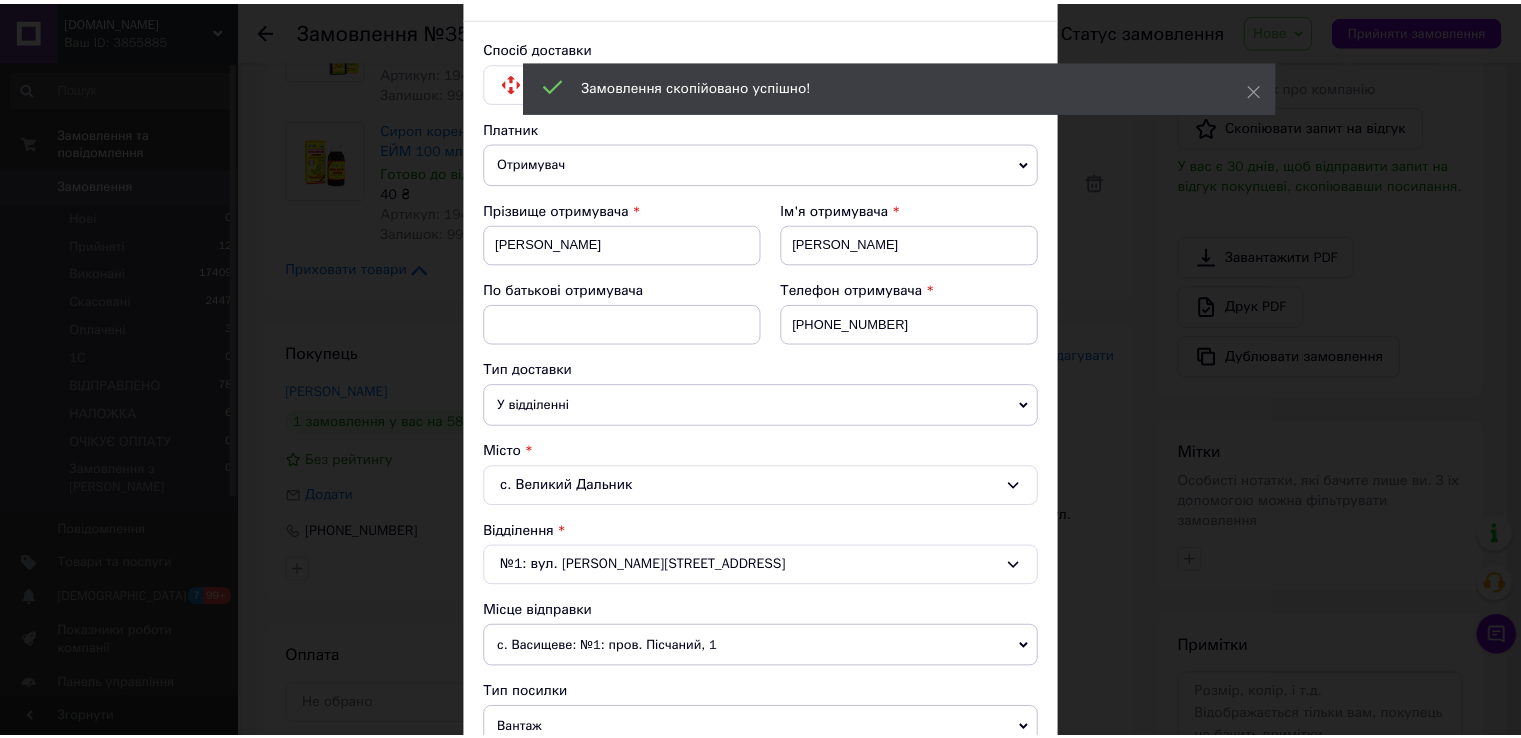 scroll, scrollTop: 200, scrollLeft: 0, axis: vertical 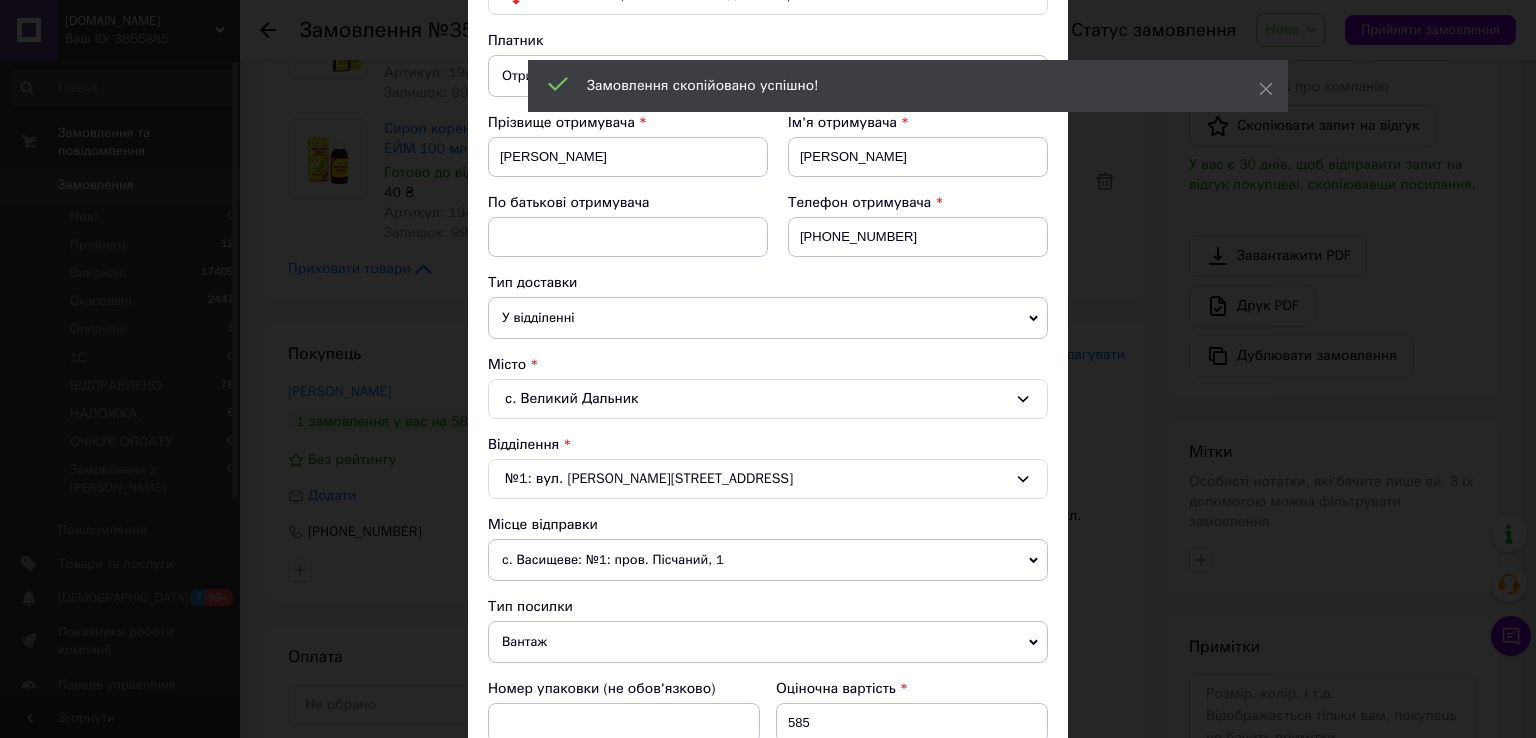 click on "с. Великий Дальник" at bounding box center [768, 399] 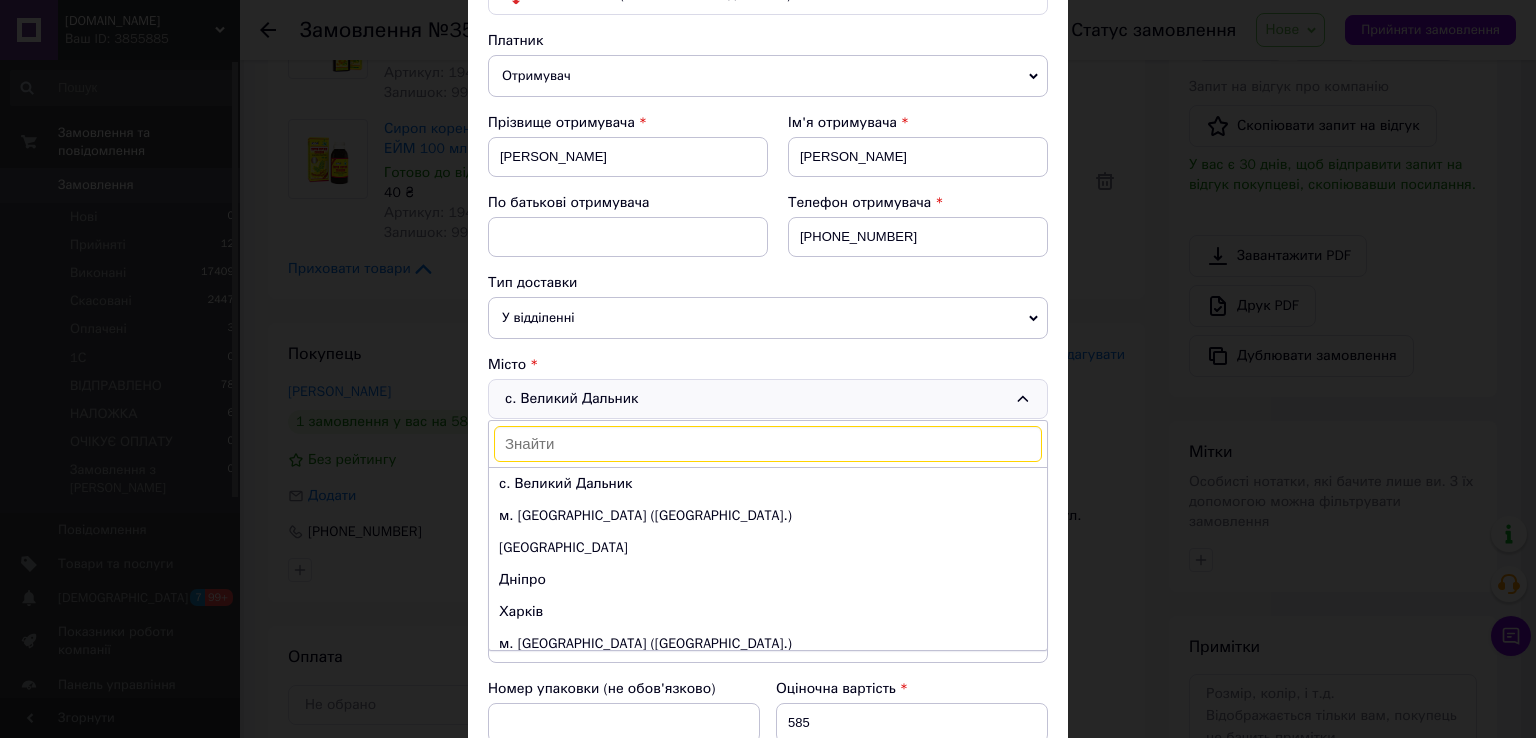 click on "× Редагування доставки Спосіб доставки Нова Пошта (безкоштовно від 2500 ₴) Платник Отримувач Відправник Прізвище отримувача Смірнова Ім'я отримувача Неля По батькові отримувача Телефон отримувача +380507300549 Тип доставки У відділенні Кур'єром В поштоматі Місто с. Великий Дальник с. Великий Дальник м. Київ (Київська обл.) Одеса Дніпро Харків м. Львів (Львівська обл.) м. Запоріжжя (Запорізька обл., Запорізький р-н.) м. Кривий Ріг (Дніпропетровська обл.) м. Миколаїв (Миколаївська обл.) Вінниця м. Полтава (Полтавська обл.) м. Хмельницький (Хмельницька обл.) Суми Житомир 585" at bounding box center [768, 369] 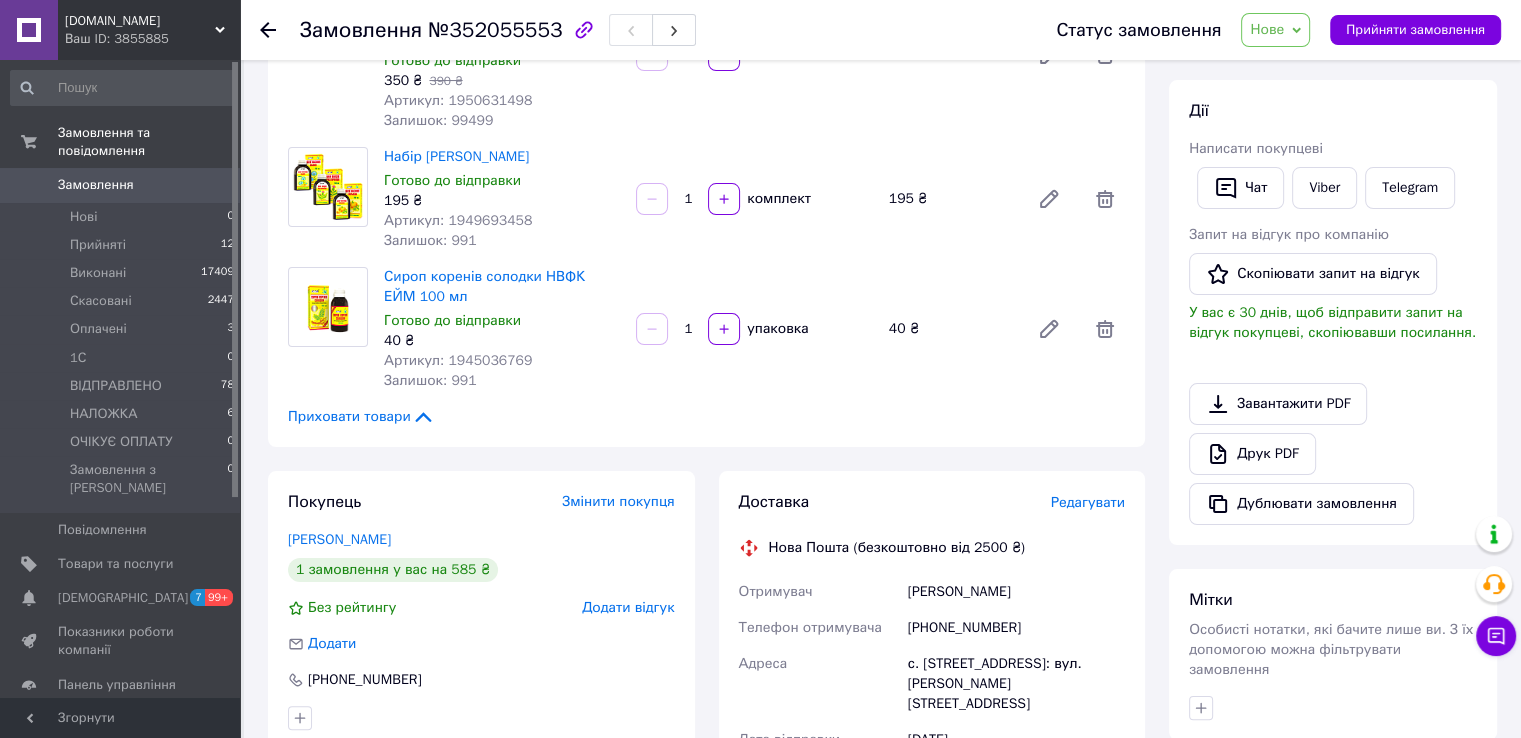 scroll, scrollTop: 0, scrollLeft: 0, axis: both 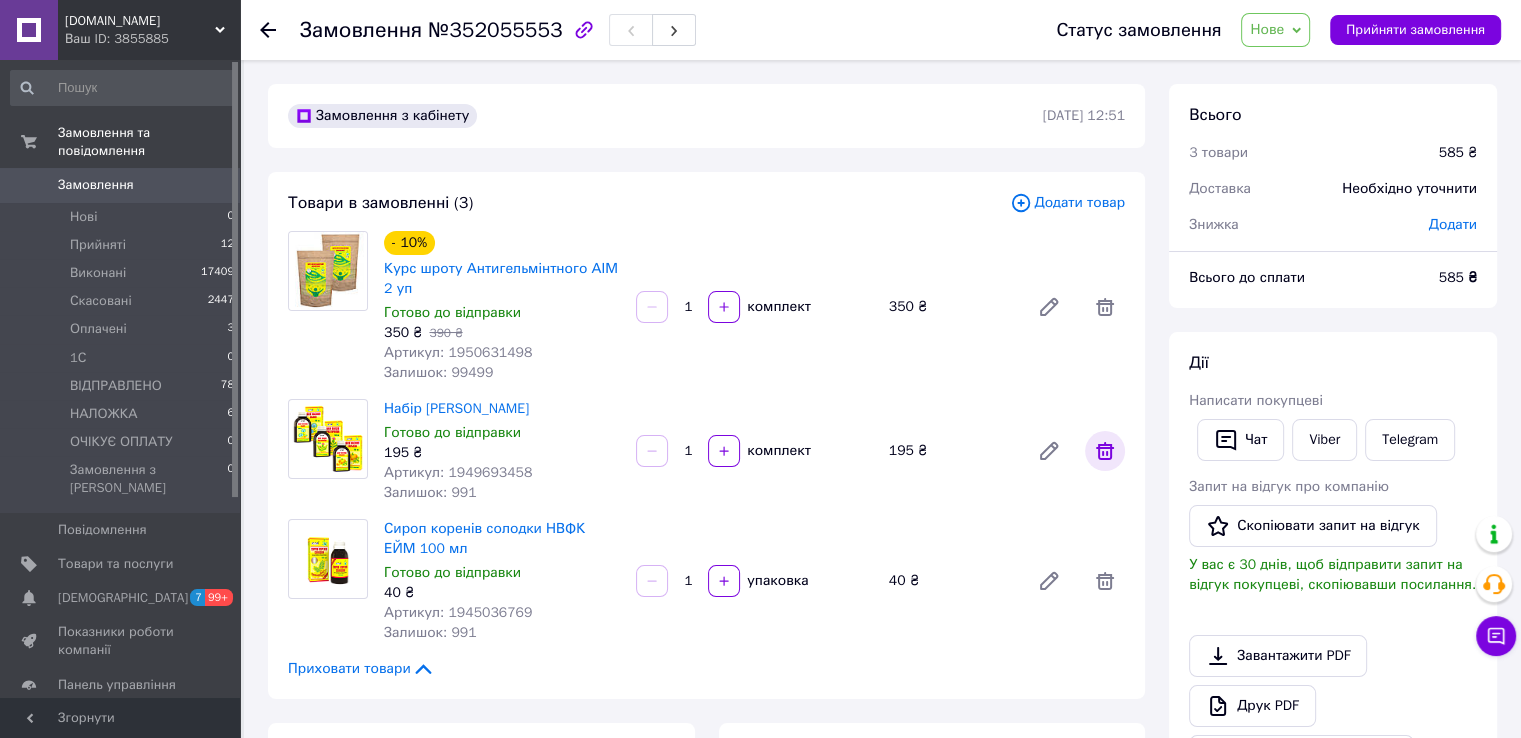 click 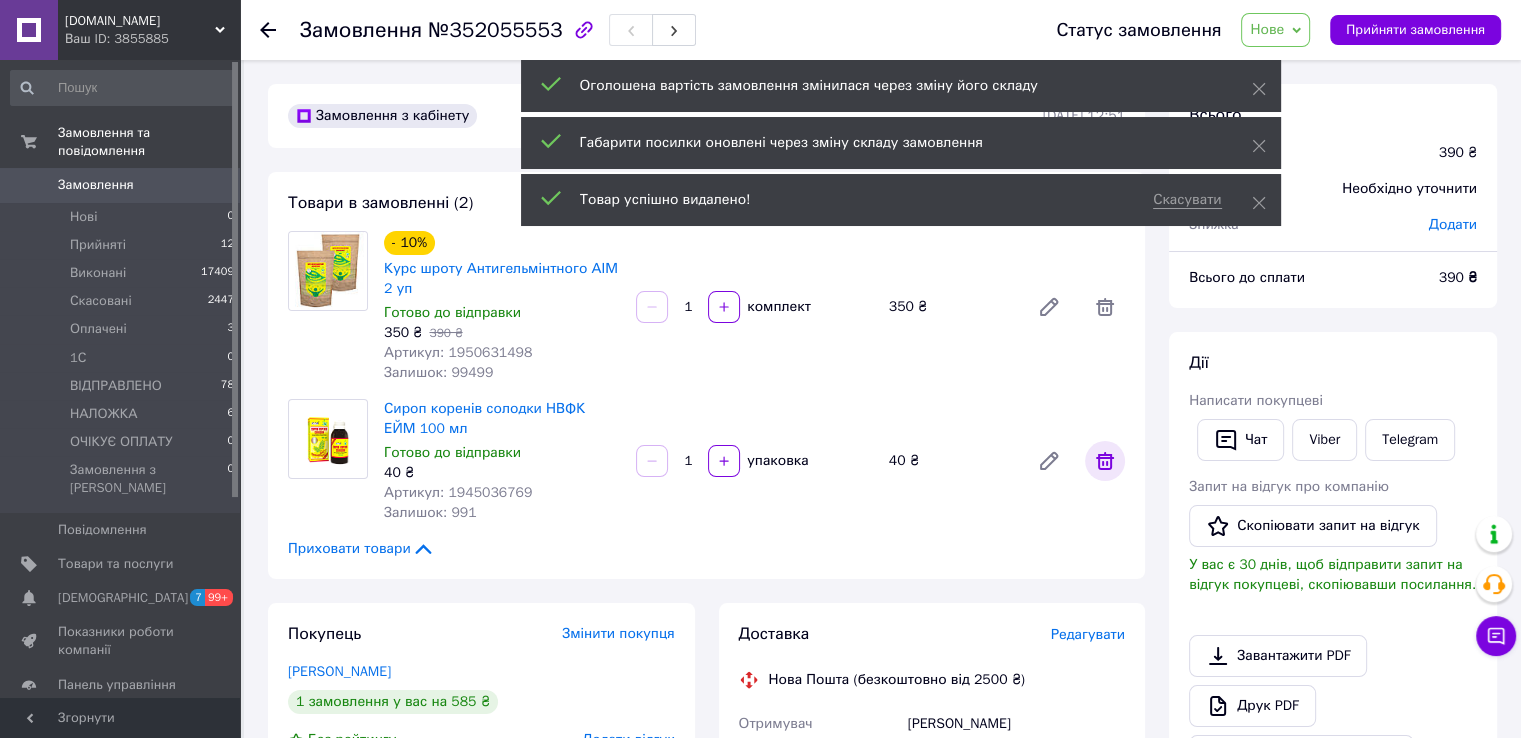 click 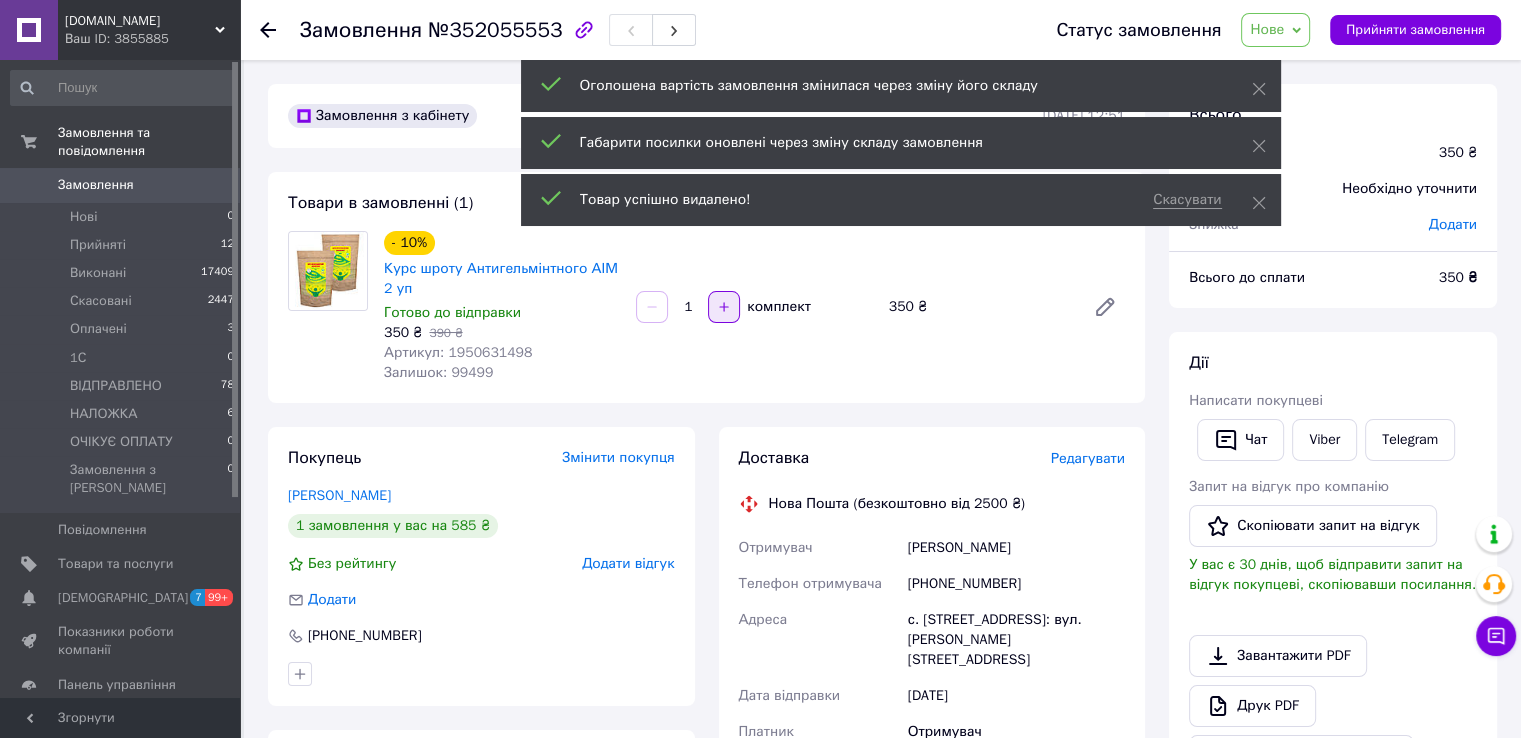 click at bounding box center [724, 307] 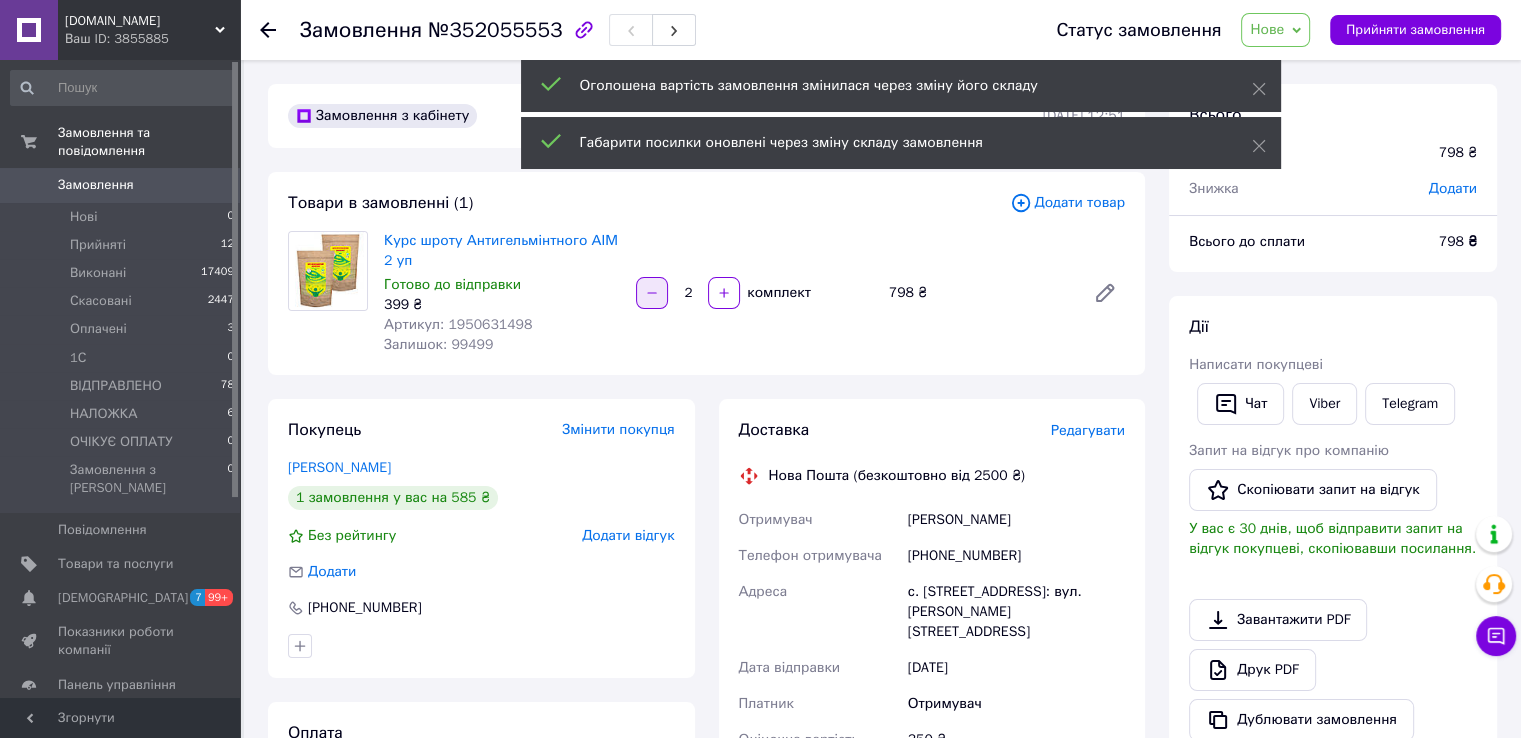 click at bounding box center (652, 293) 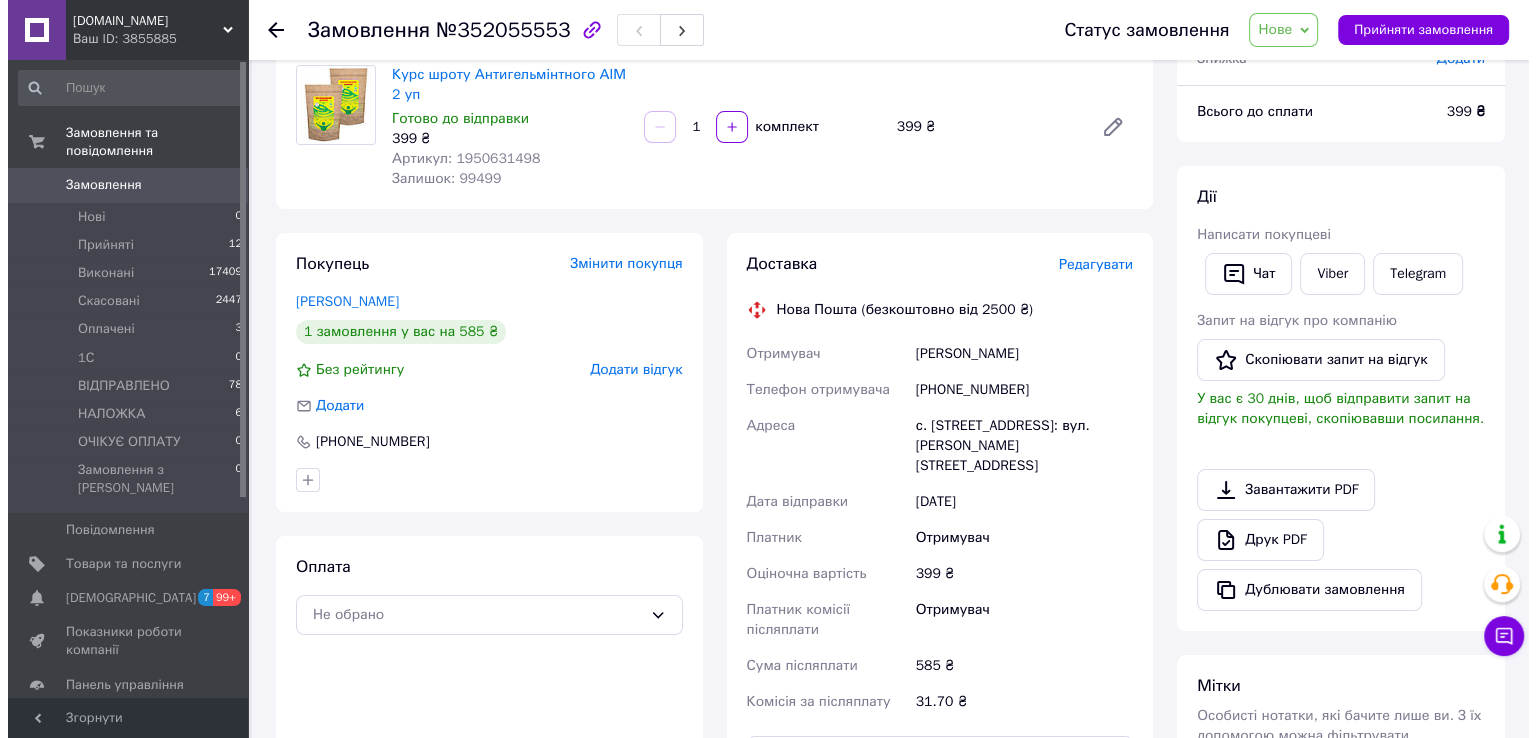 scroll, scrollTop: 200, scrollLeft: 0, axis: vertical 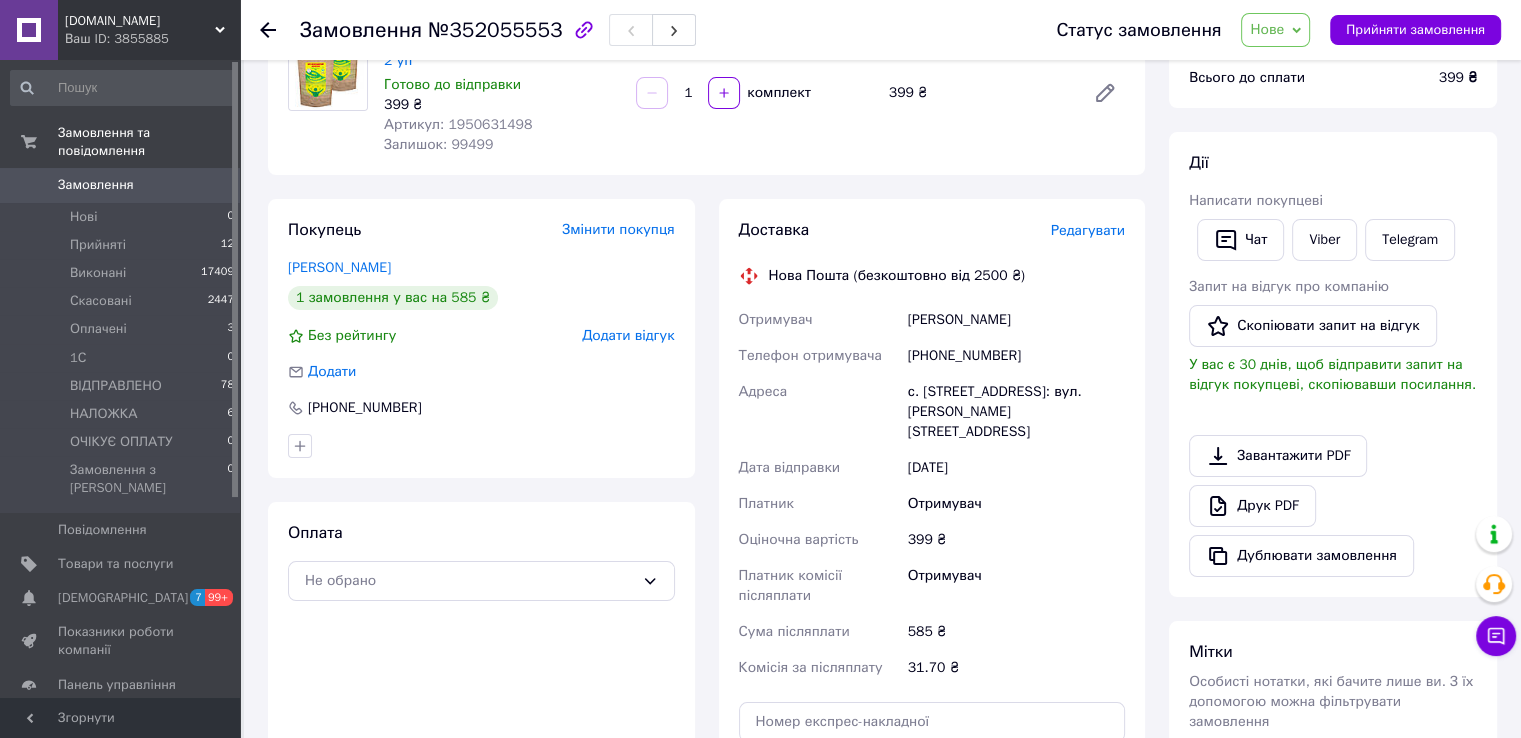 click on "Редагувати" at bounding box center (1088, 230) 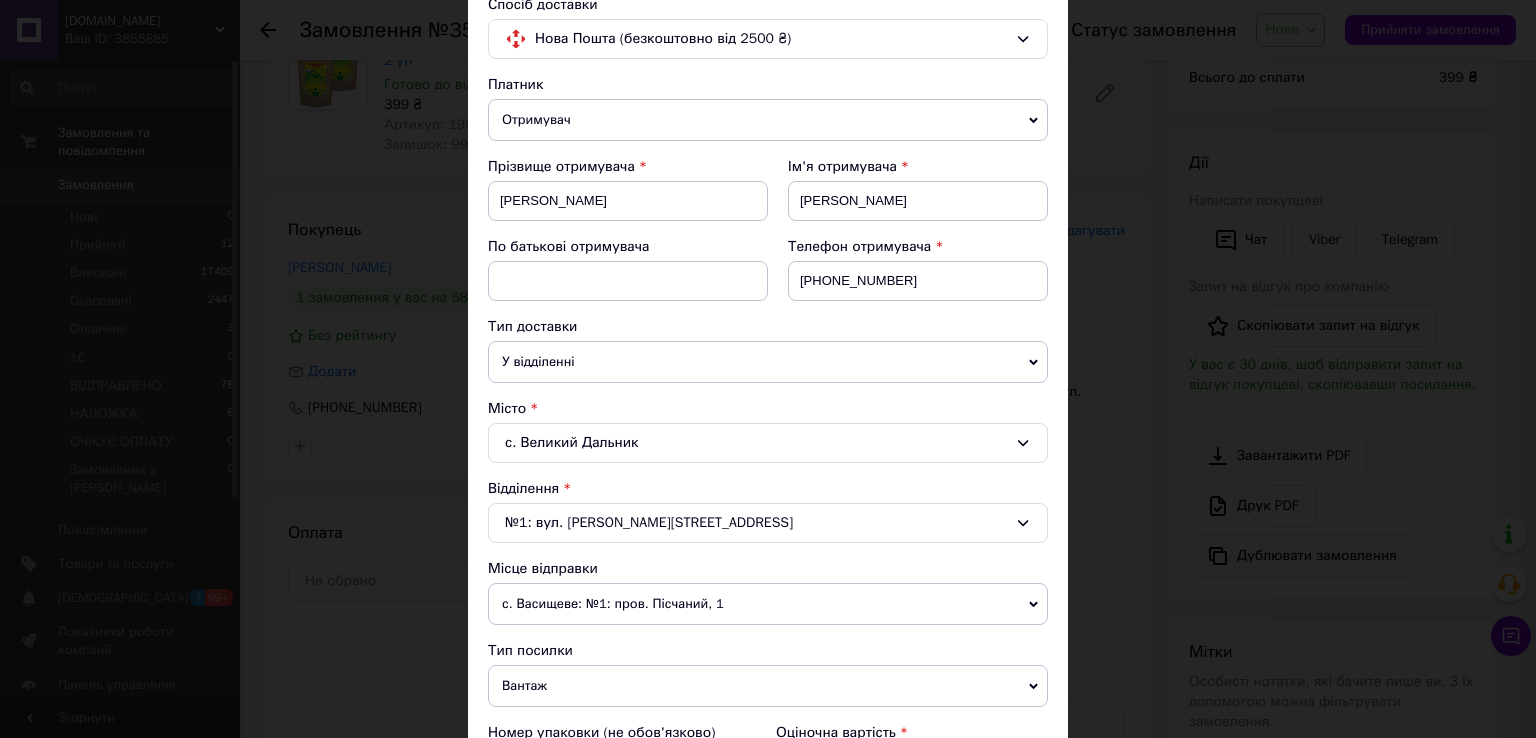 scroll, scrollTop: 300, scrollLeft: 0, axis: vertical 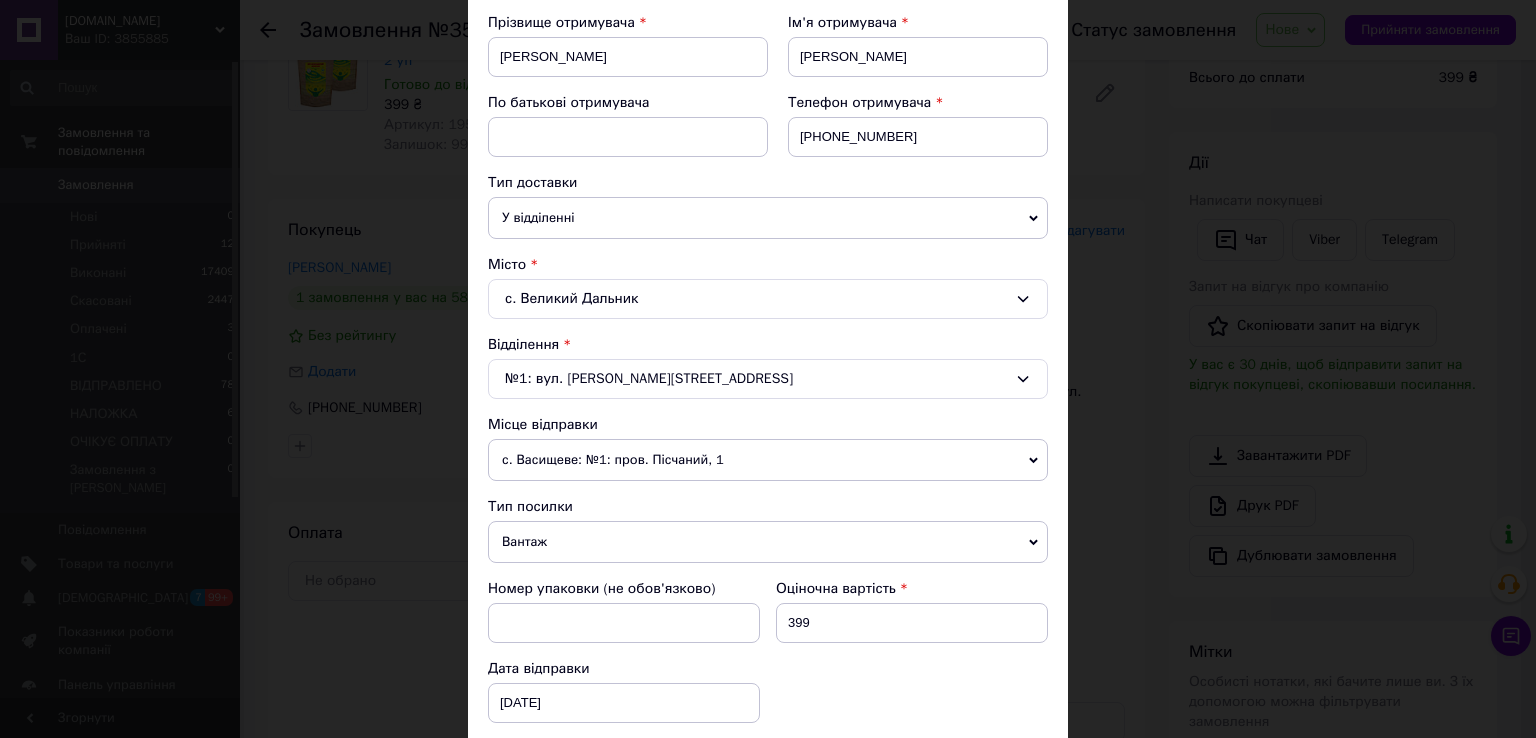 click on "с. Великий Дальник" at bounding box center [768, 299] 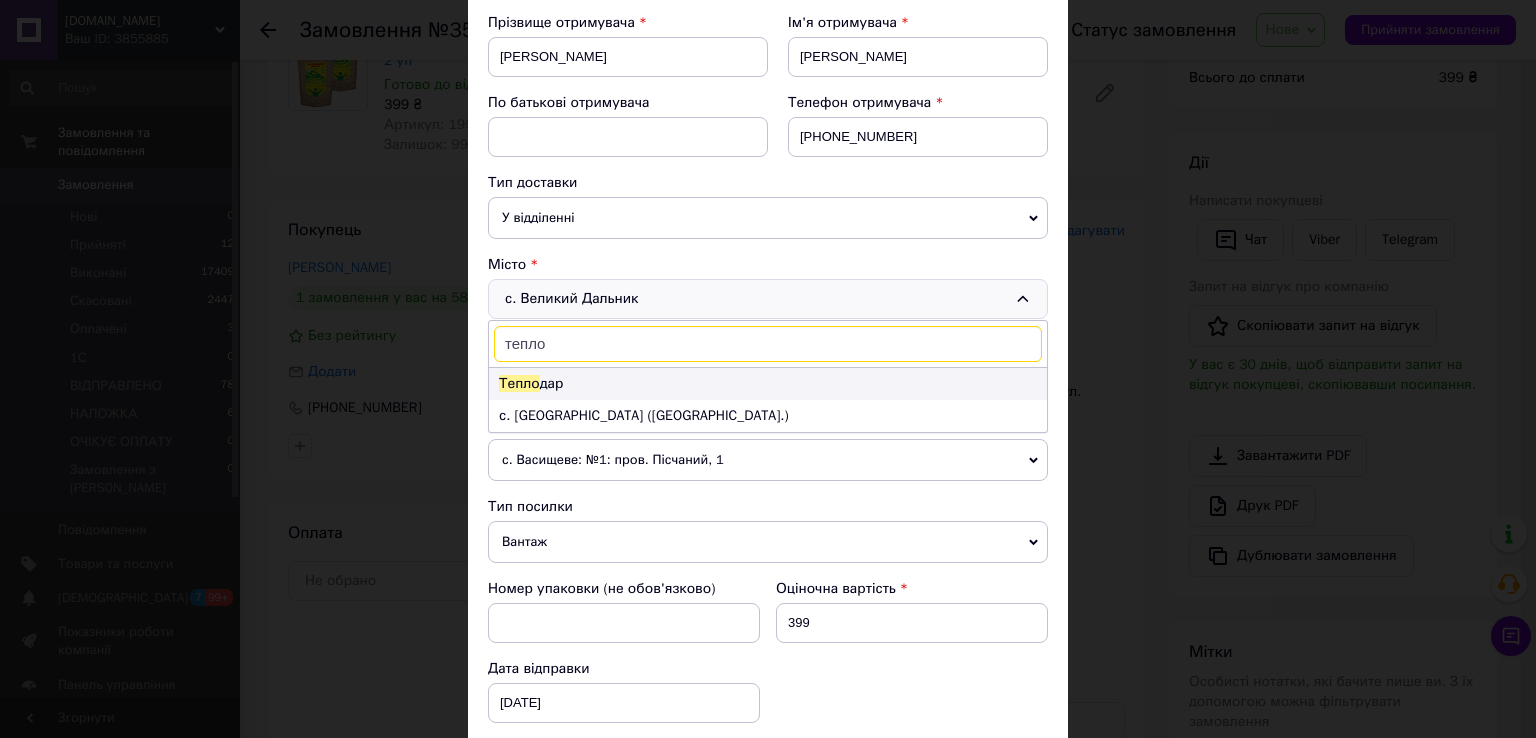 type on "тепло" 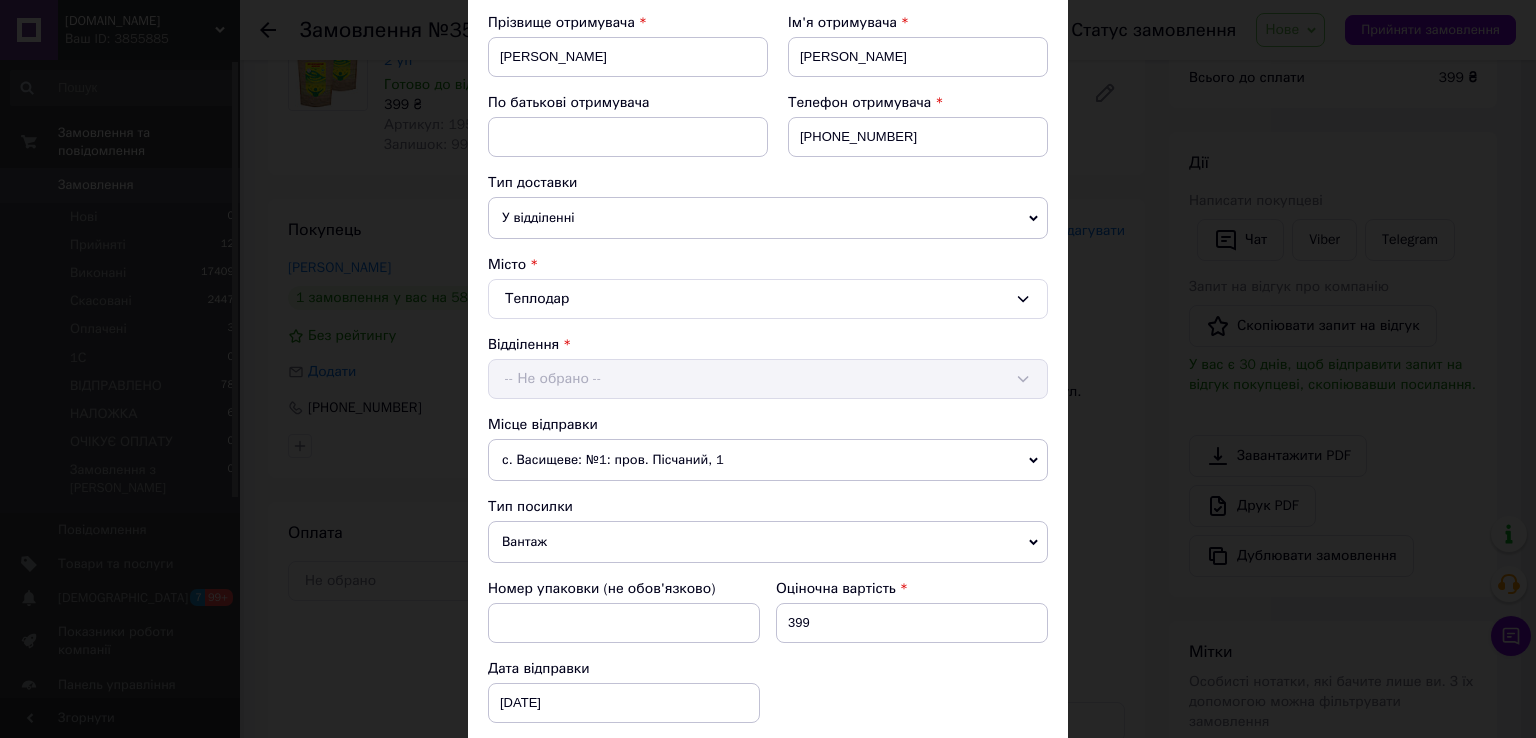 click on "-- Не обрано --" at bounding box center (768, 379) 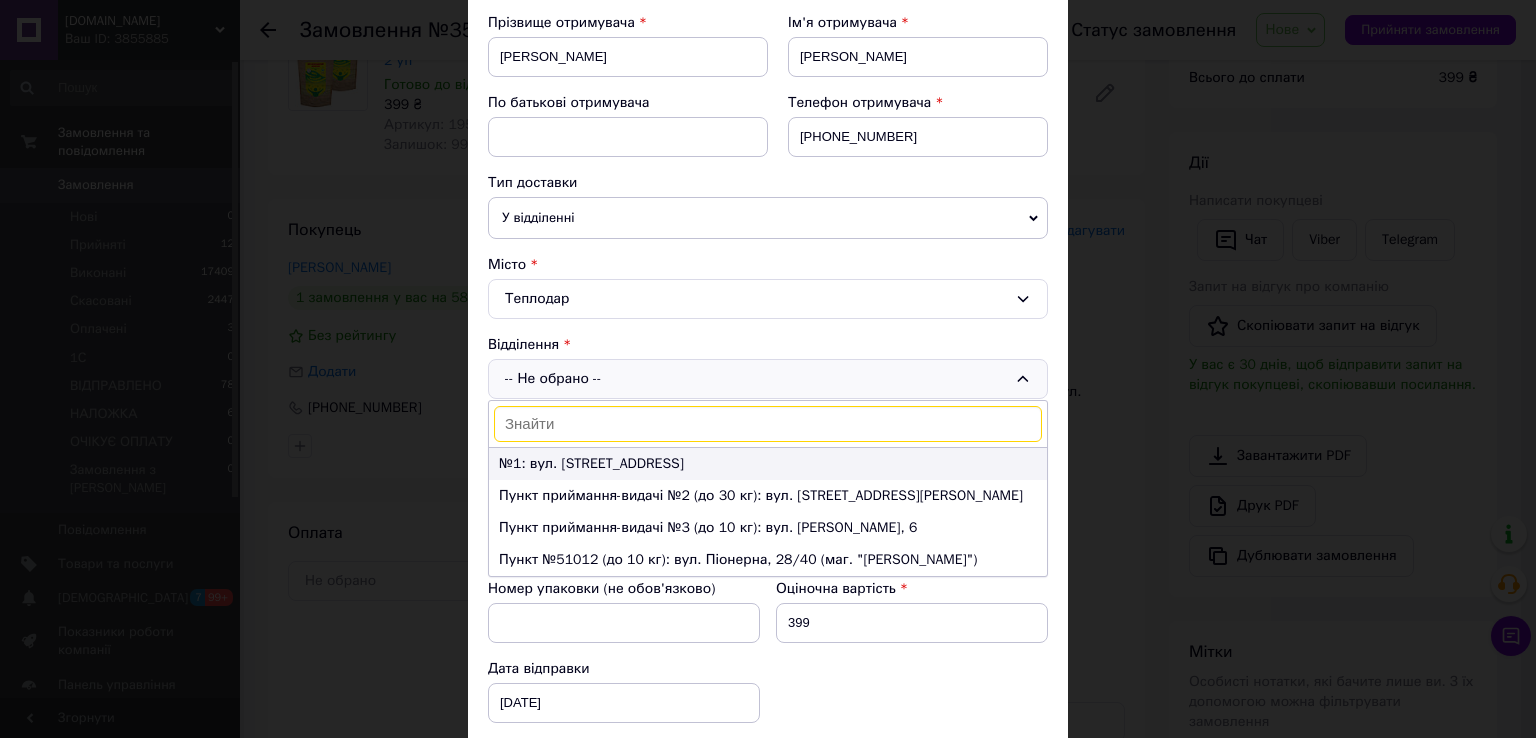 click on "№1: вул. [STREET_ADDRESS]" at bounding box center (768, 464) 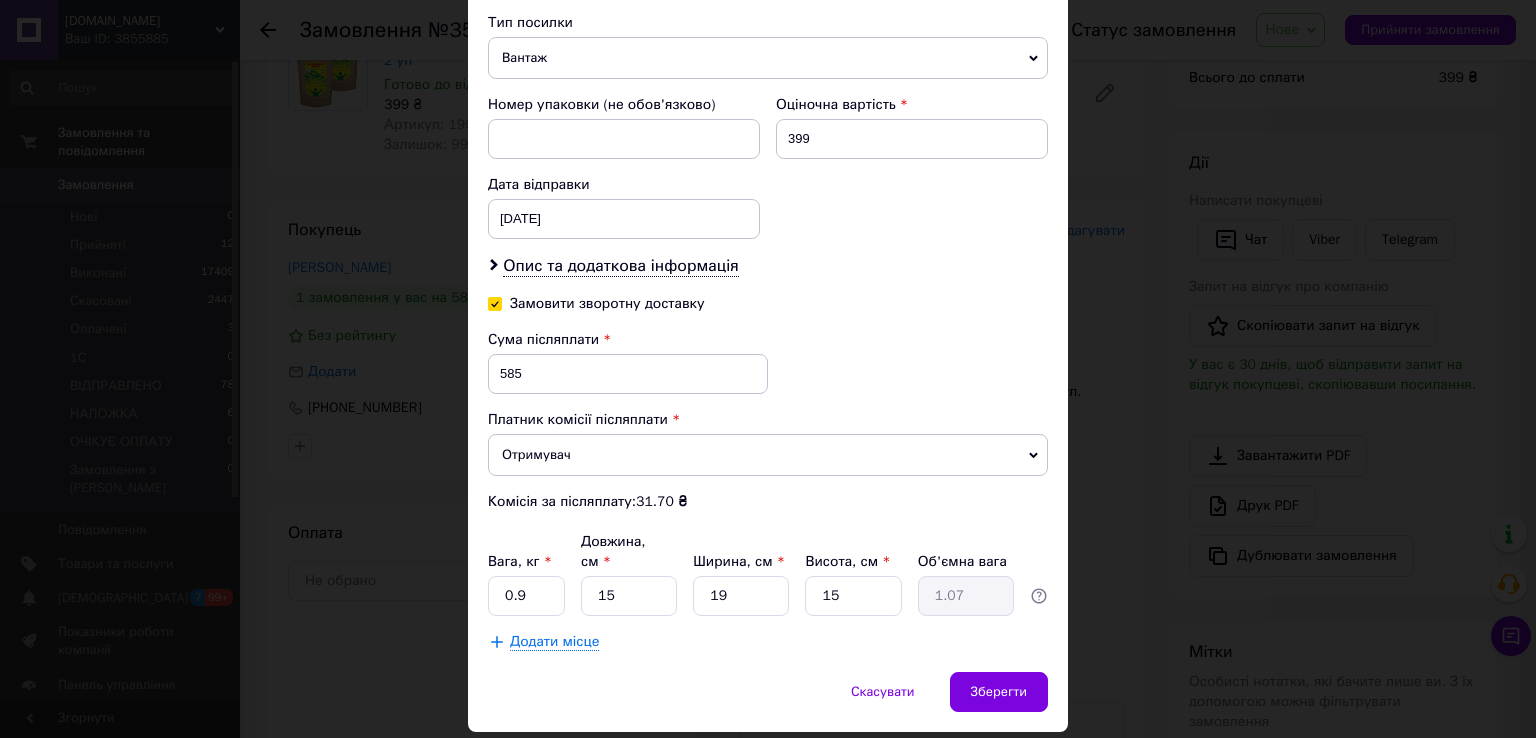 scroll, scrollTop: 800, scrollLeft: 0, axis: vertical 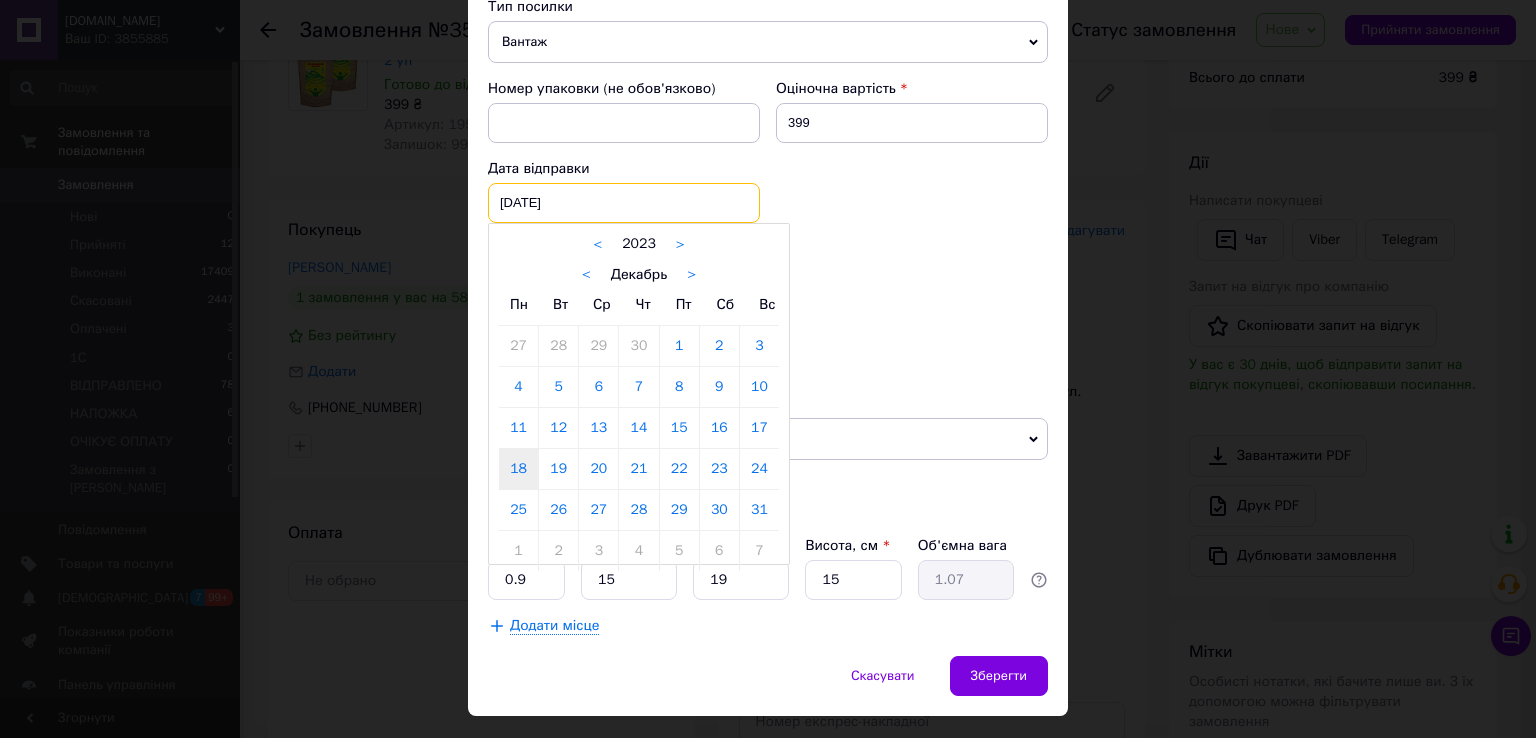 click on "18.12.2023 < 2023 > < Декабрь > Пн Вт Ср Чт Пт Сб Вс 27 28 29 30 1 2 3 4 5 6 7 8 9 10 11 12 13 14 15 16 17 18 19 20 21 22 23 24 25 26 27 28 29 30 31 1 2 3 4 5 6 7" at bounding box center [624, 203] 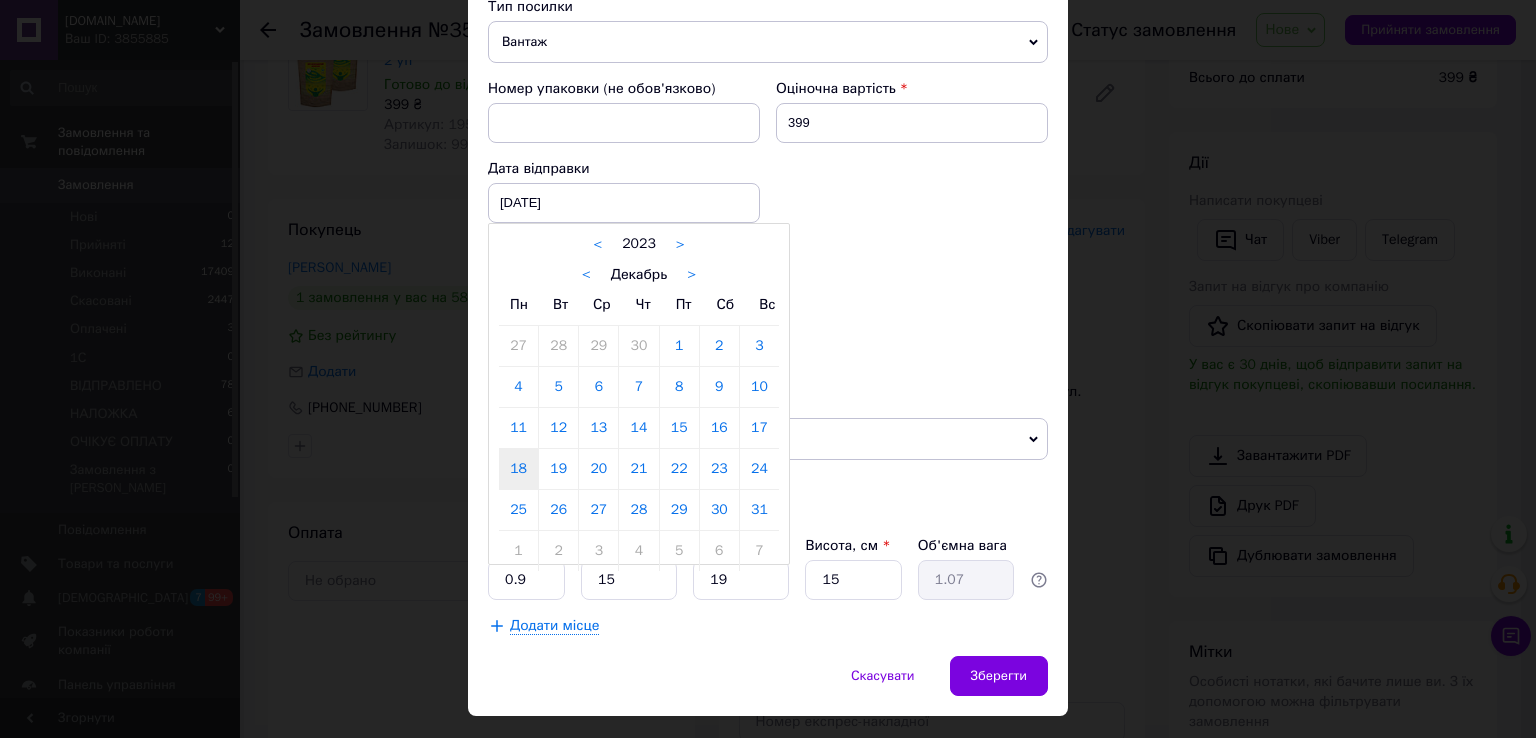 click on ">" at bounding box center [680, 244] 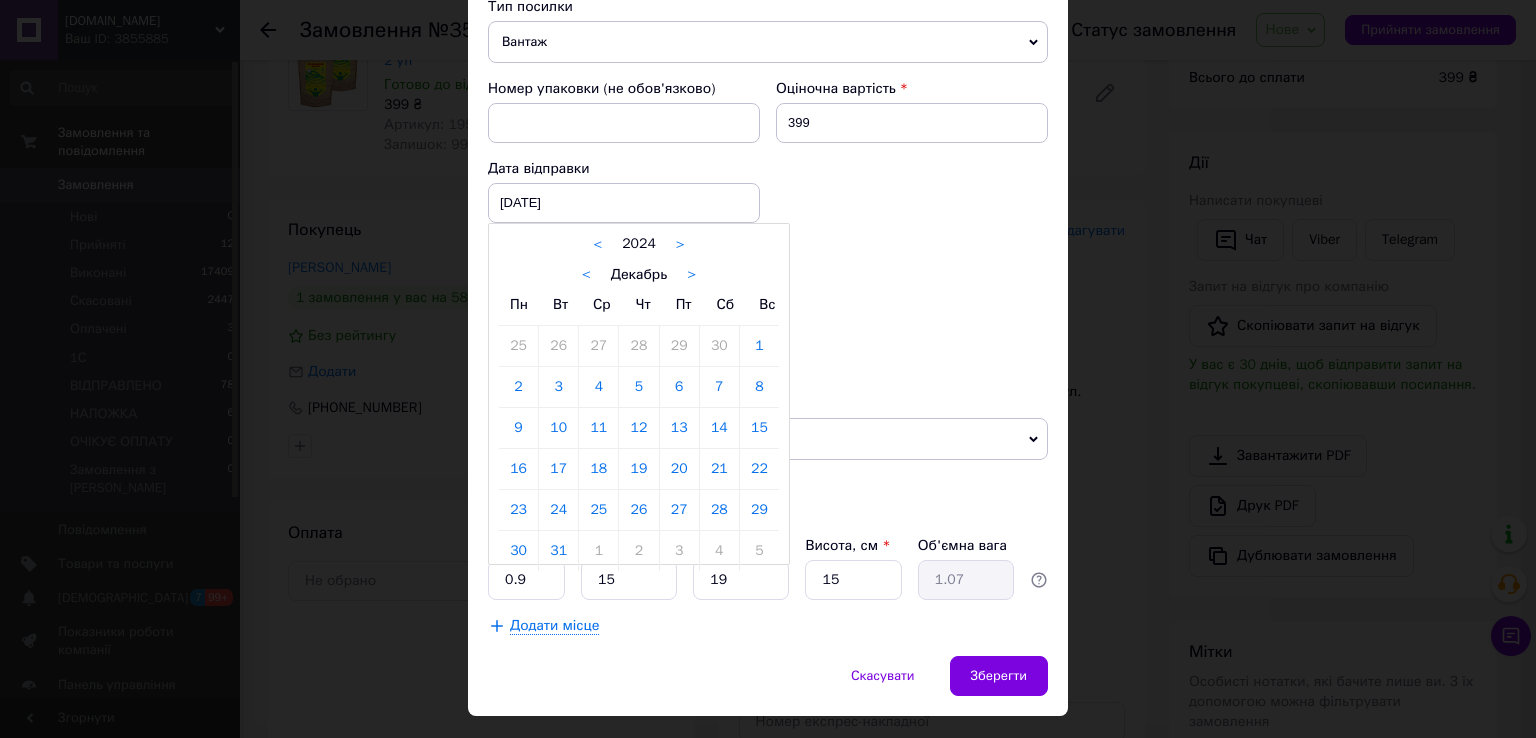 click on ">" at bounding box center [680, 244] 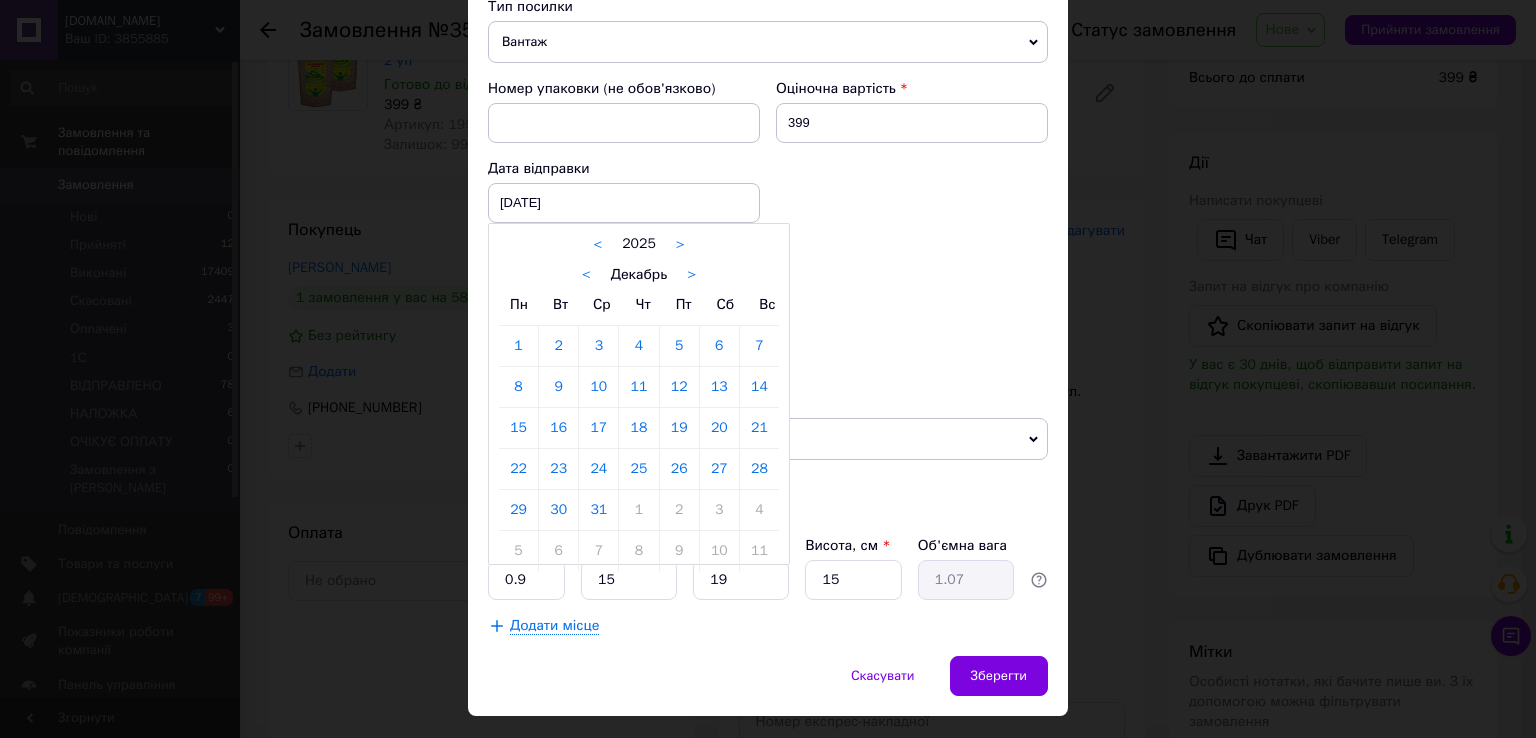 click on "<" at bounding box center (586, 275) 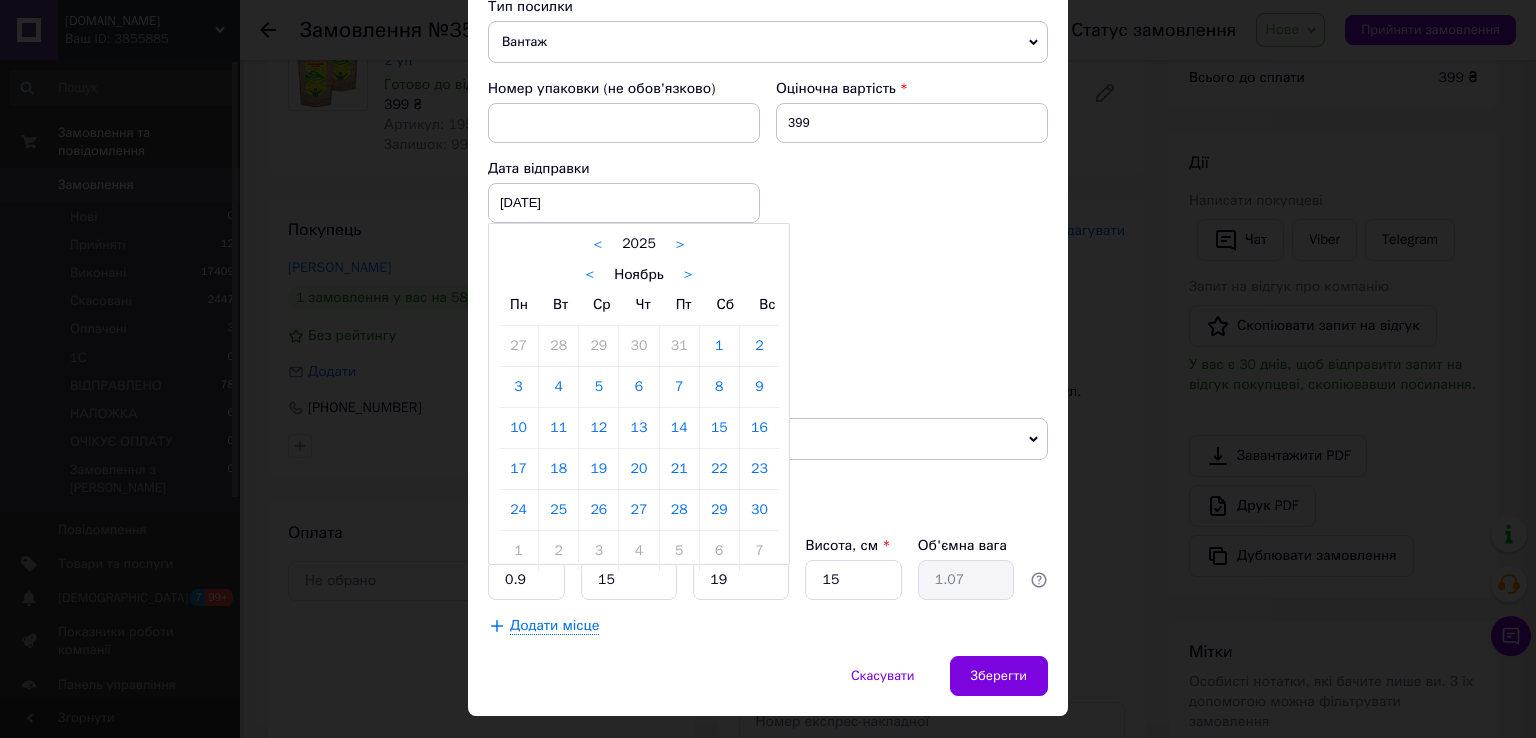 click on "<" at bounding box center [589, 275] 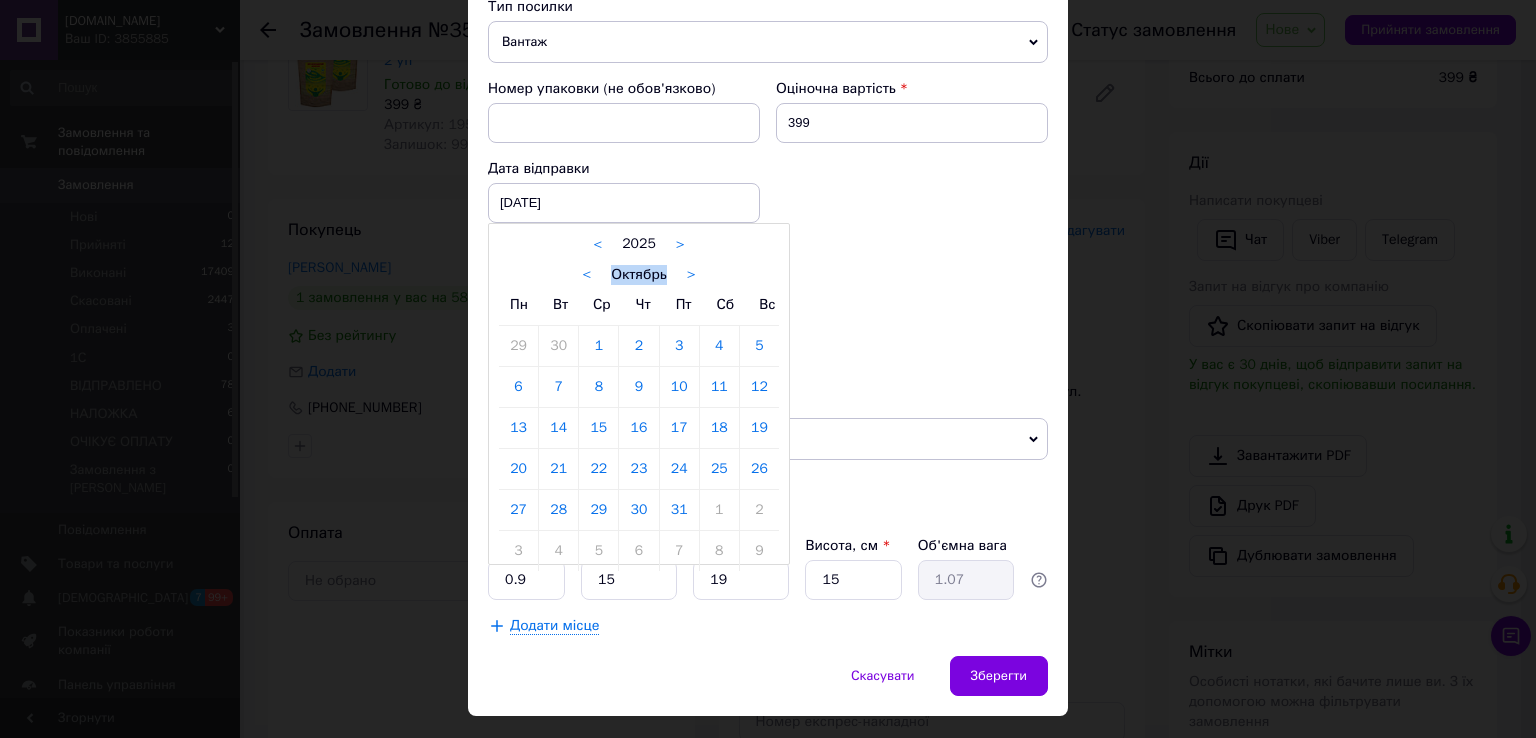 click on "<" at bounding box center [586, 275] 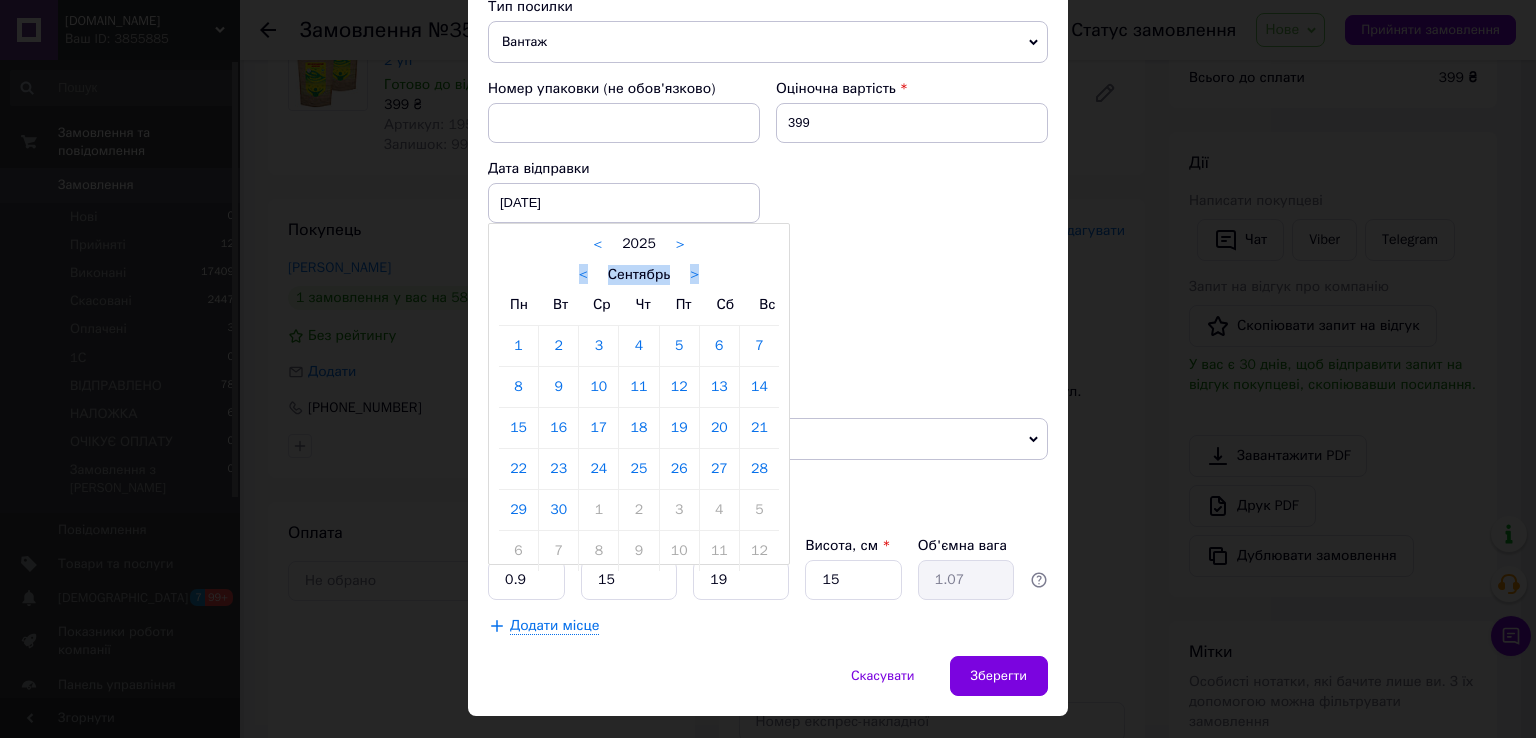 click on "< Сентябрь >" at bounding box center [639, 274] 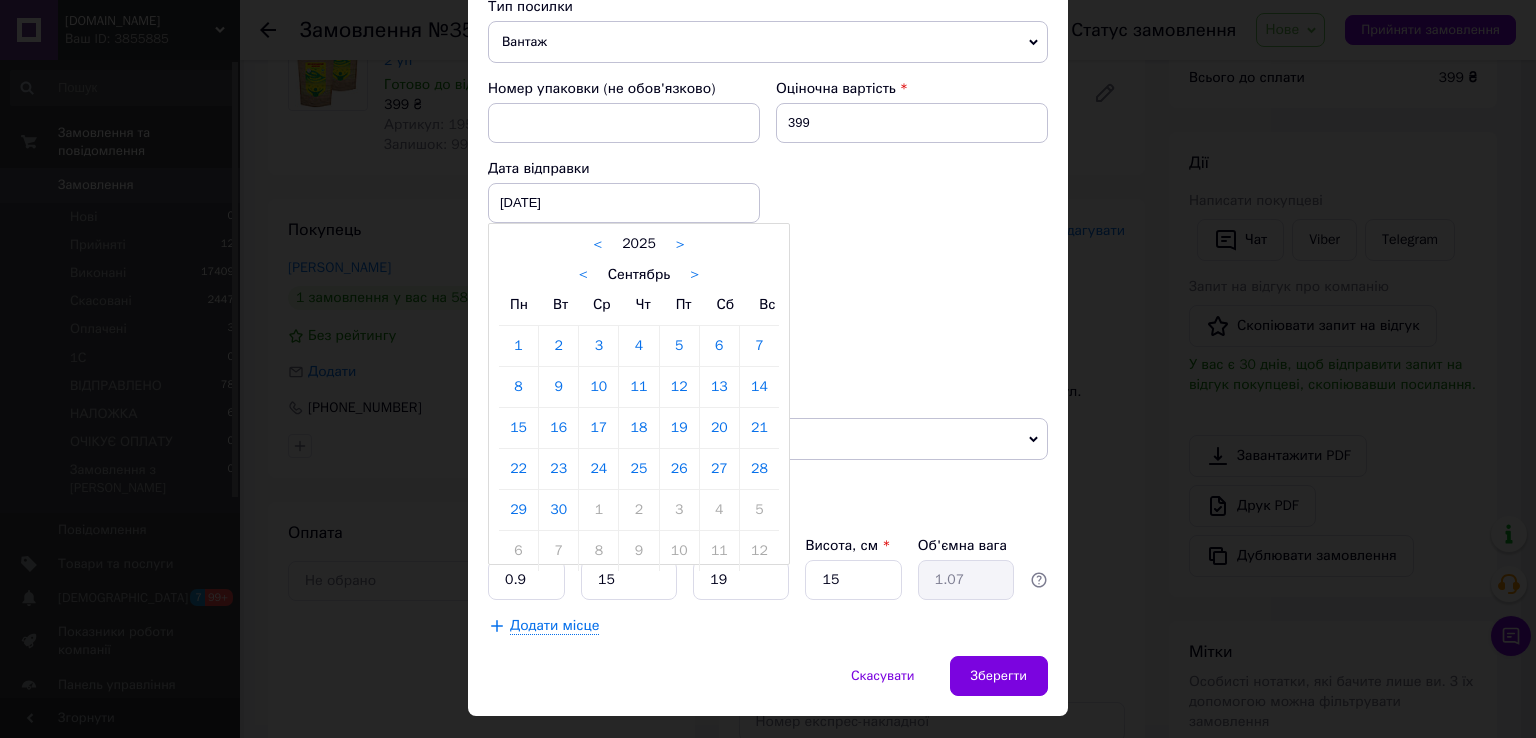 click on "<" at bounding box center [583, 275] 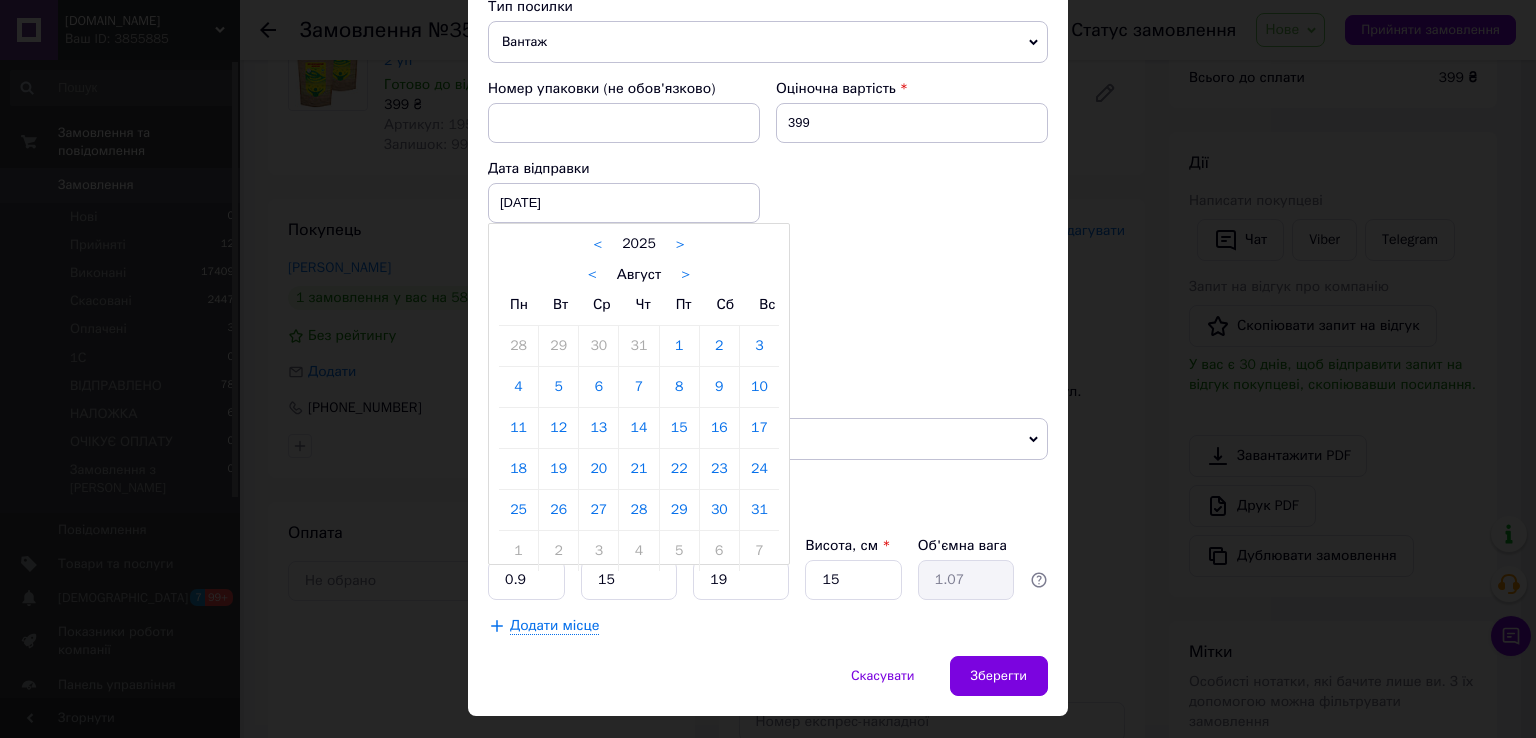 click on "< Август >" at bounding box center [639, 274] 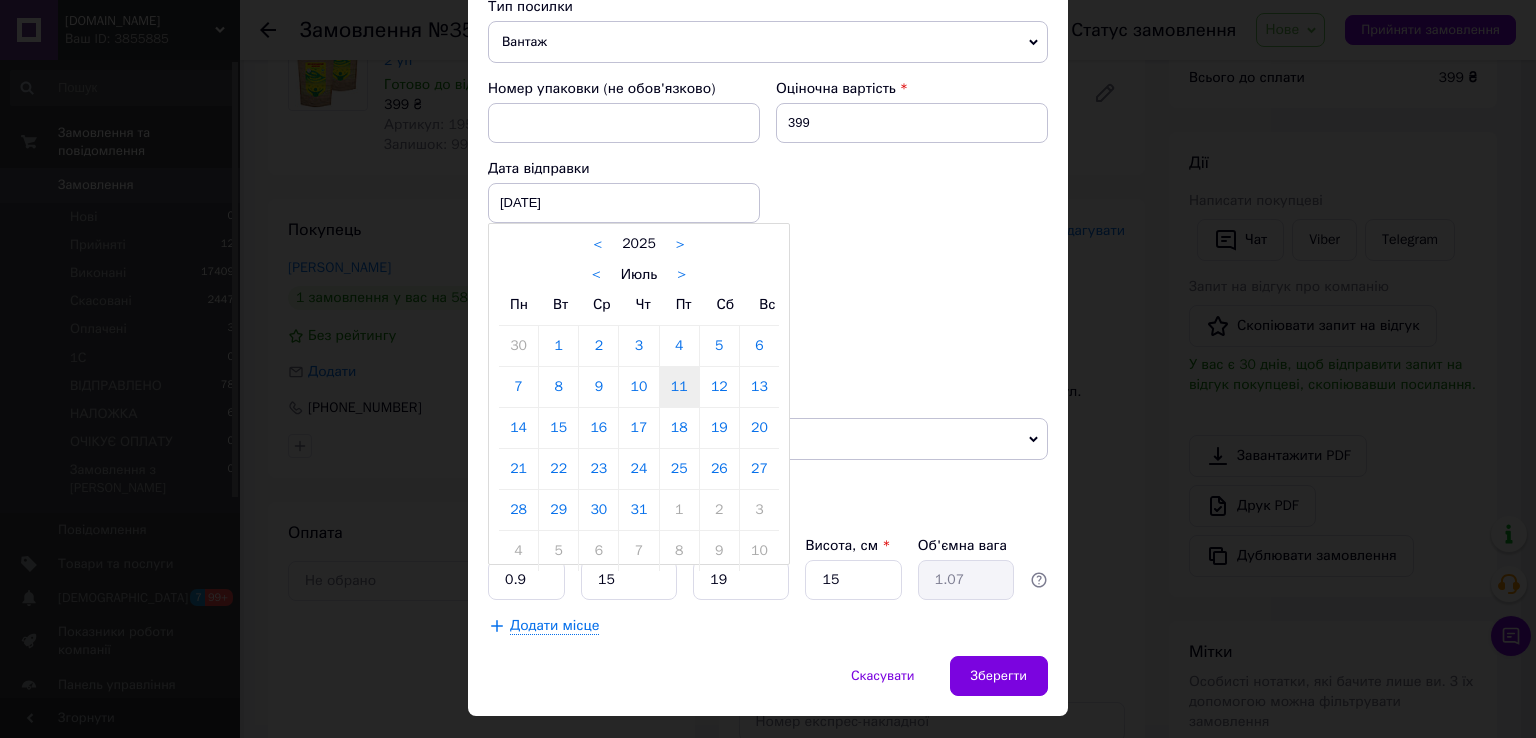 click on "11" at bounding box center (679, 387) 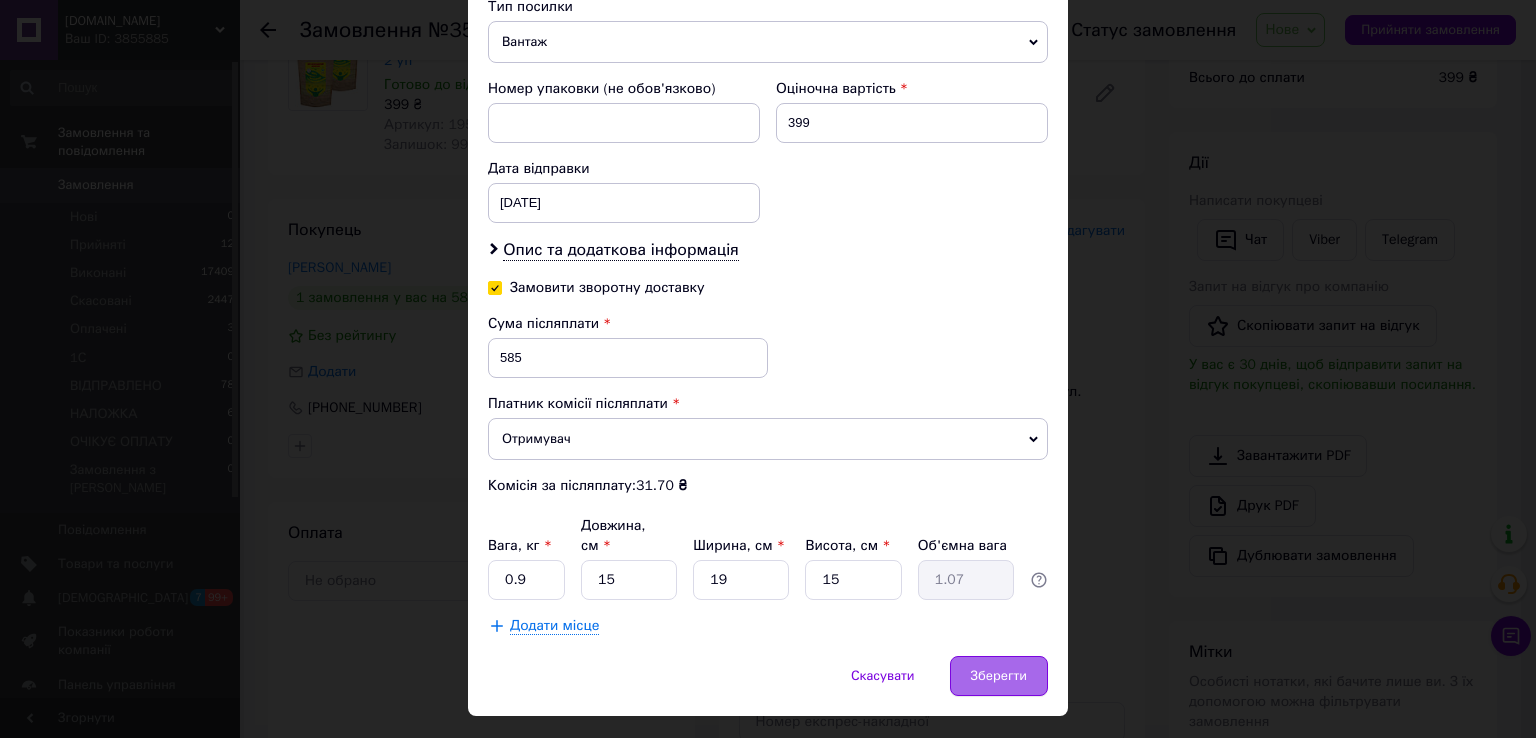 click on "Зберегти" at bounding box center (999, 676) 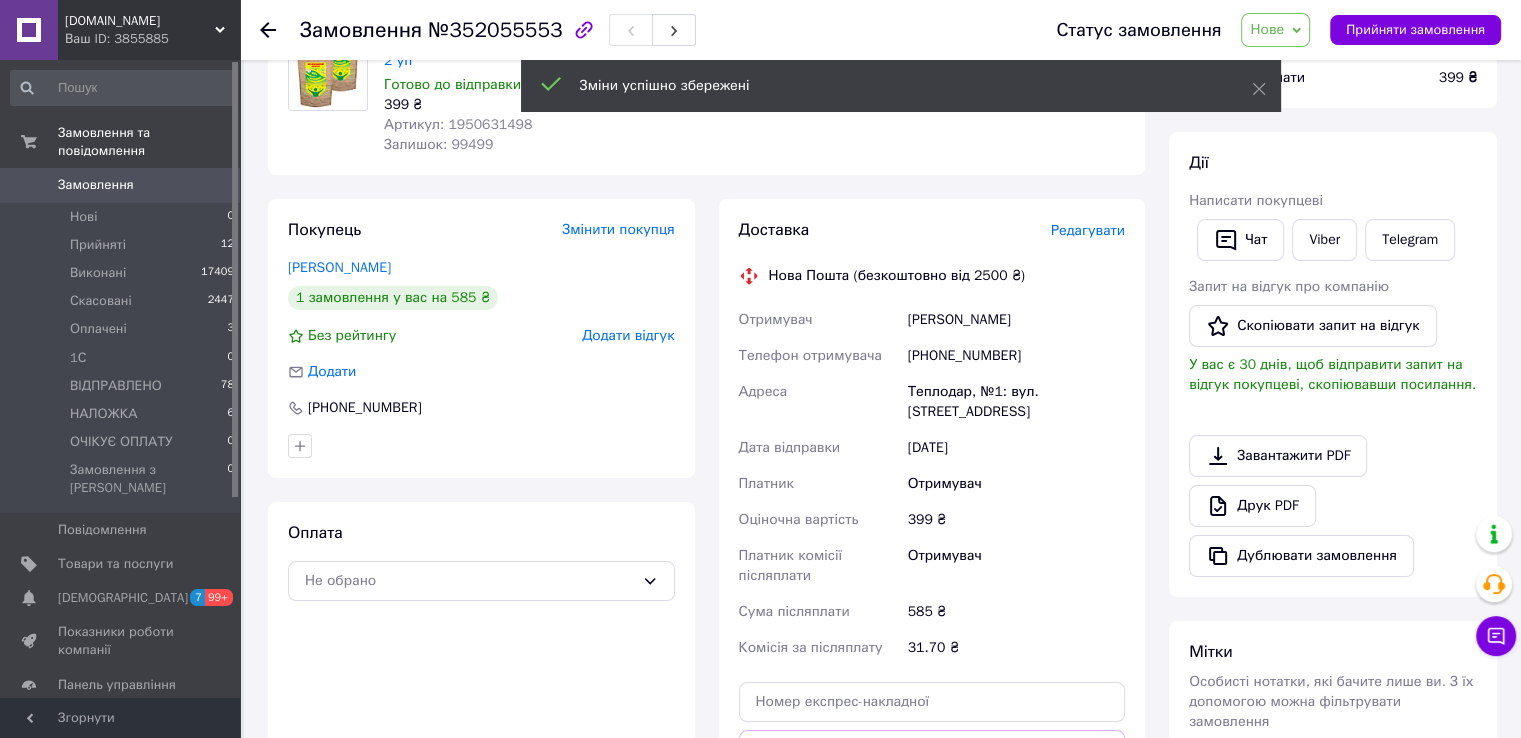 click on "Редагувати" at bounding box center [1088, 230] 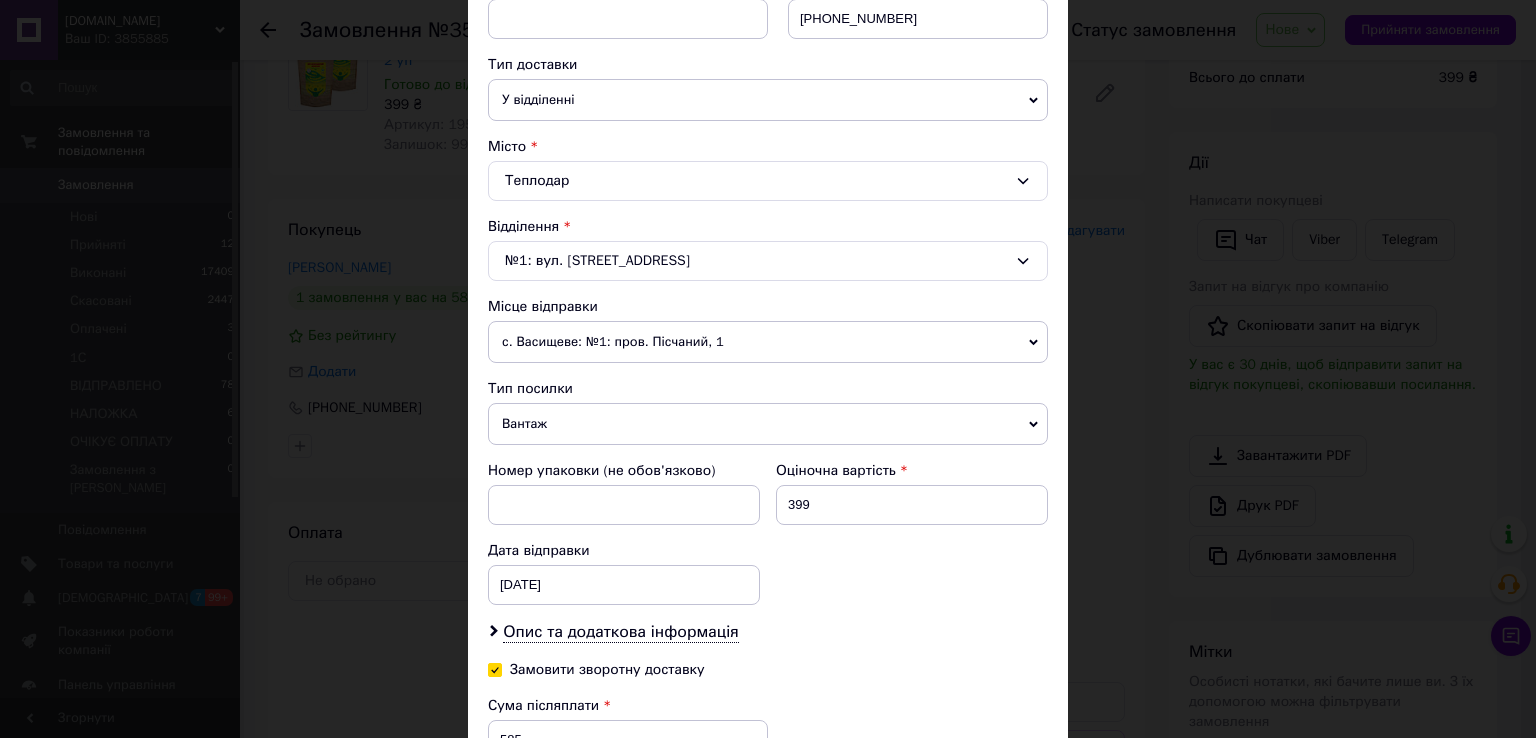 scroll, scrollTop: 500, scrollLeft: 0, axis: vertical 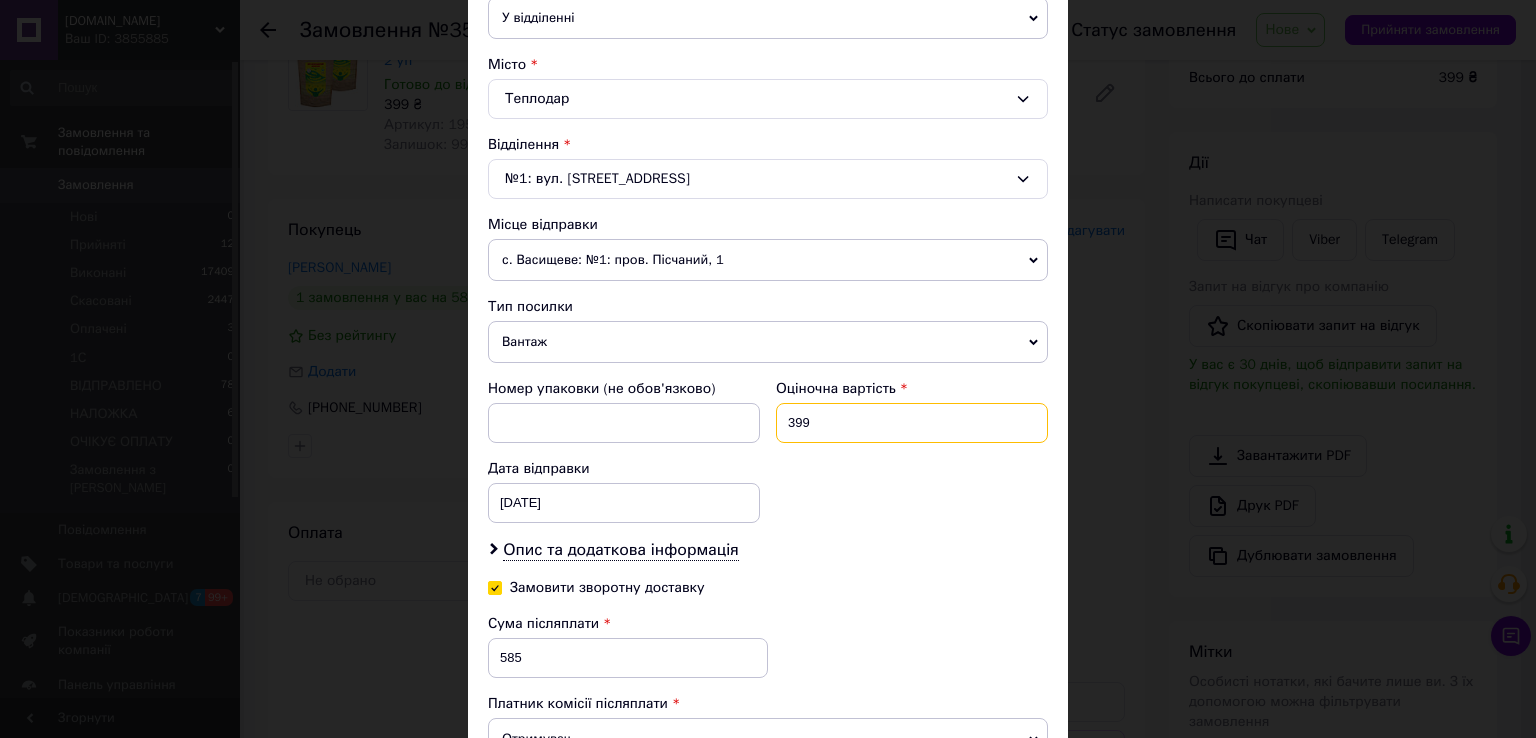 click on "399" at bounding box center (912, 423) 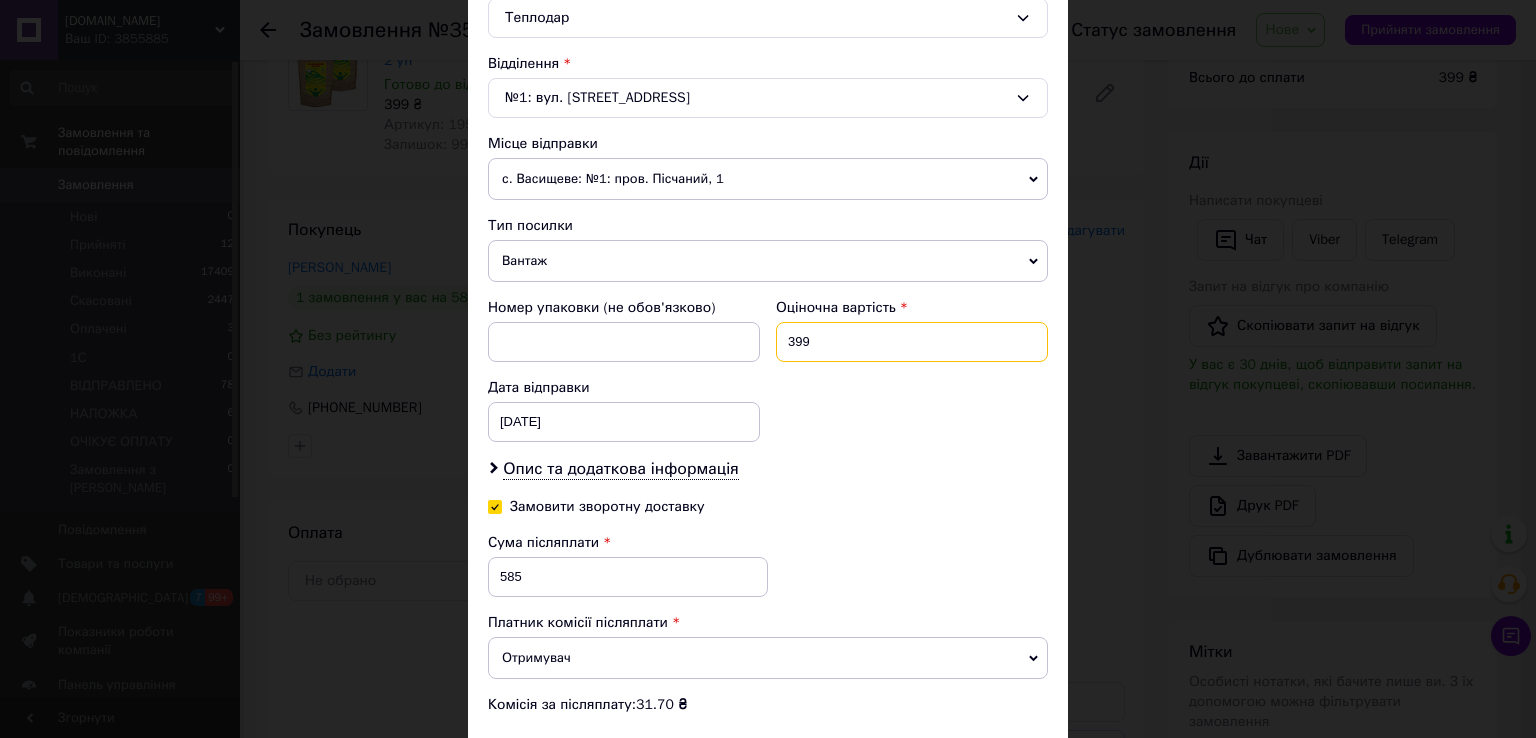 scroll, scrollTop: 700, scrollLeft: 0, axis: vertical 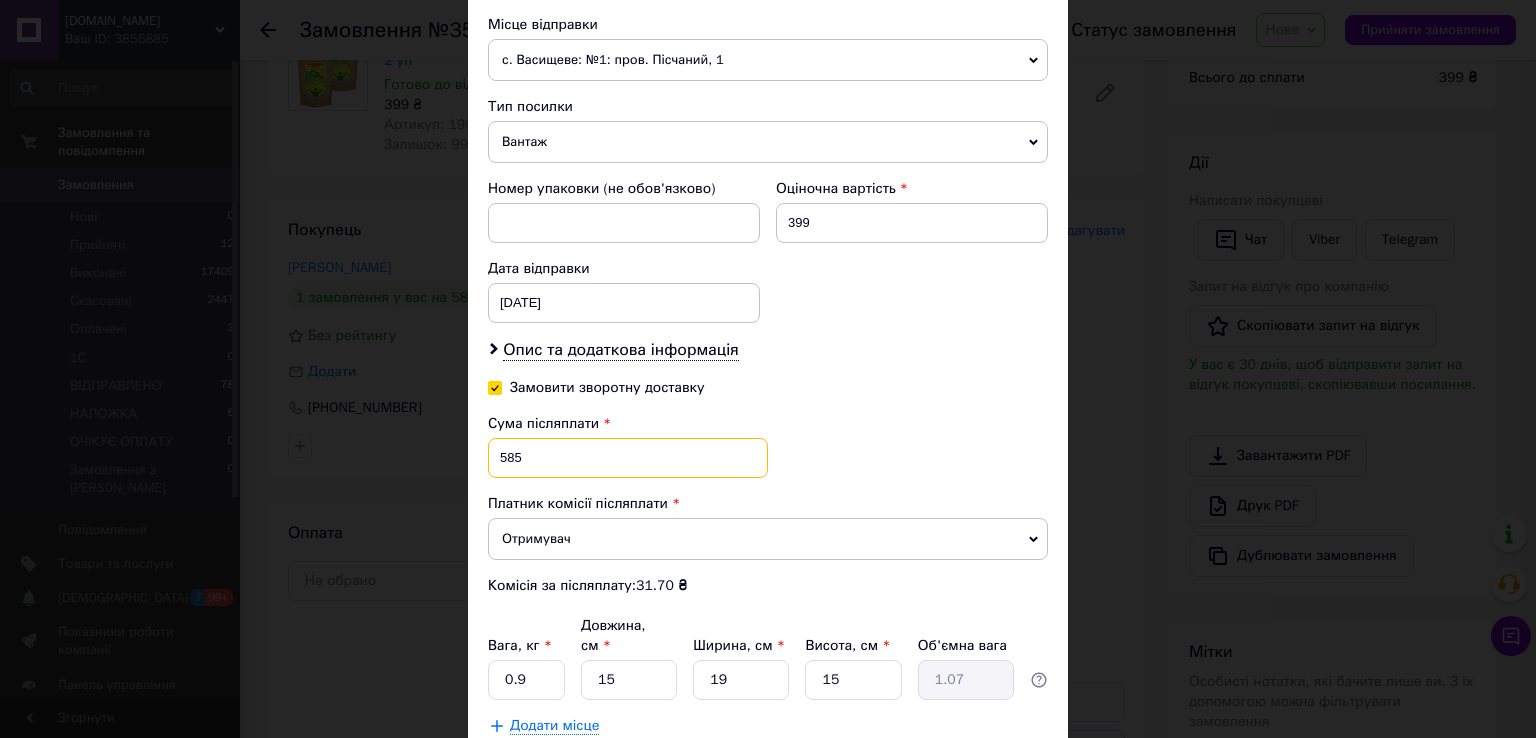 click on "585" at bounding box center (628, 458) 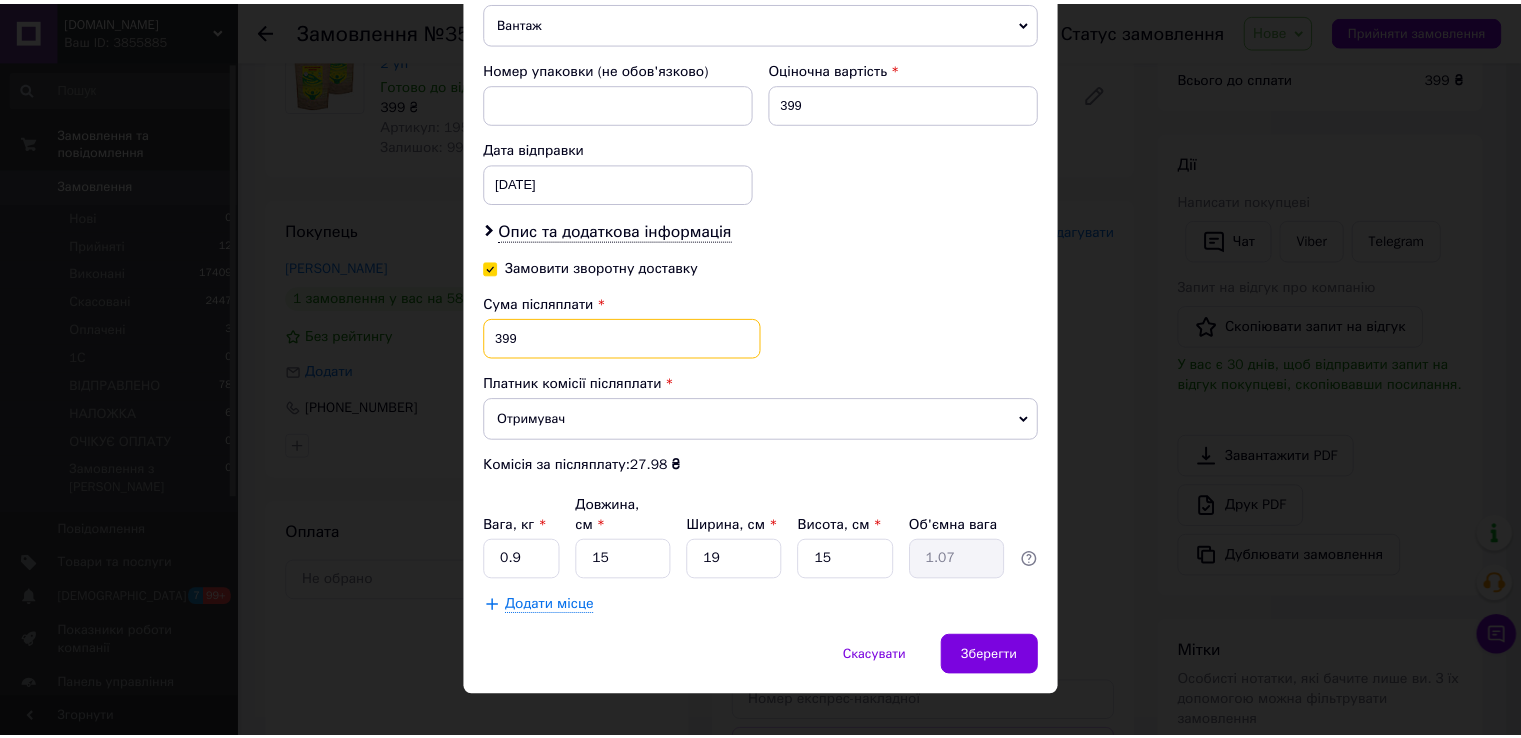 scroll, scrollTop: 822, scrollLeft: 0, axis: vertical 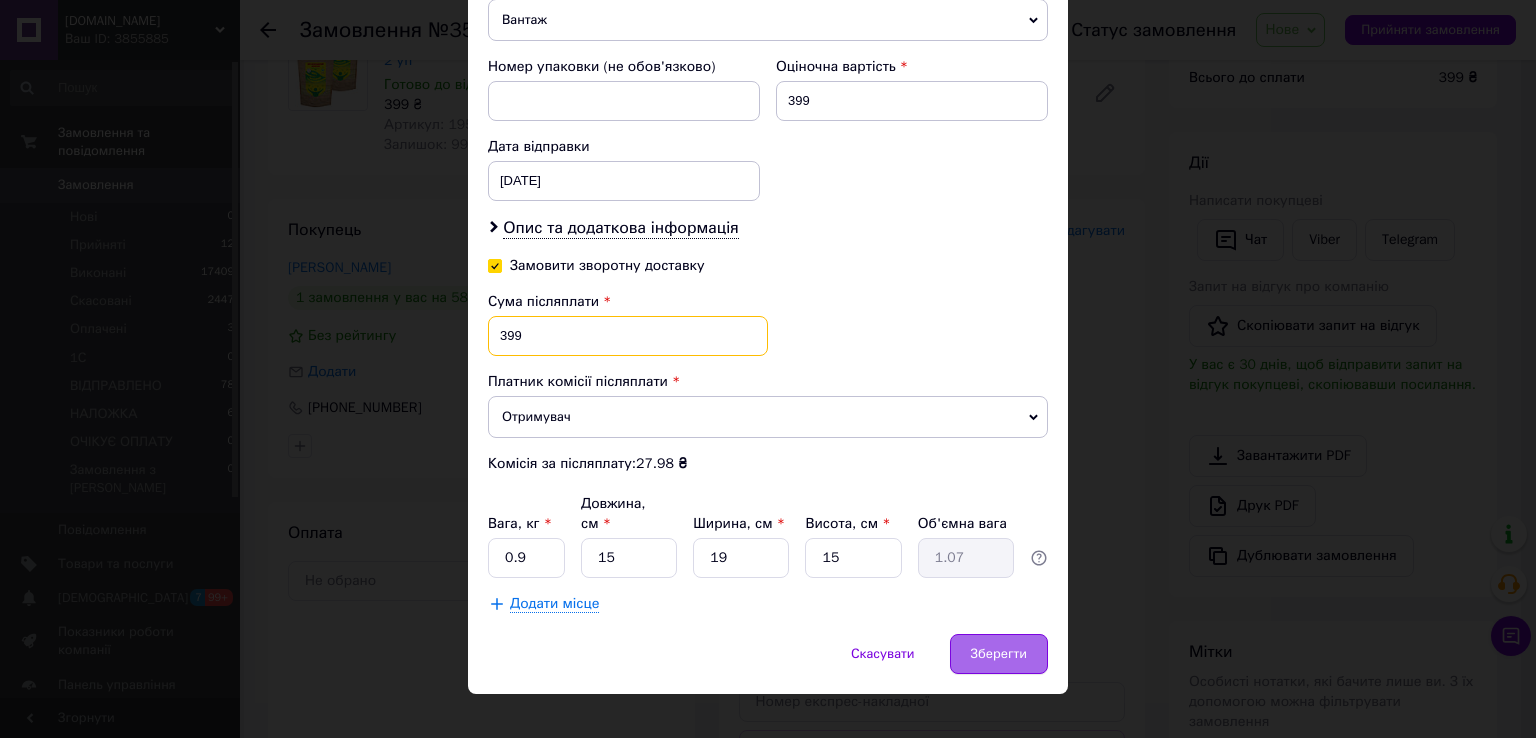 type on "399" 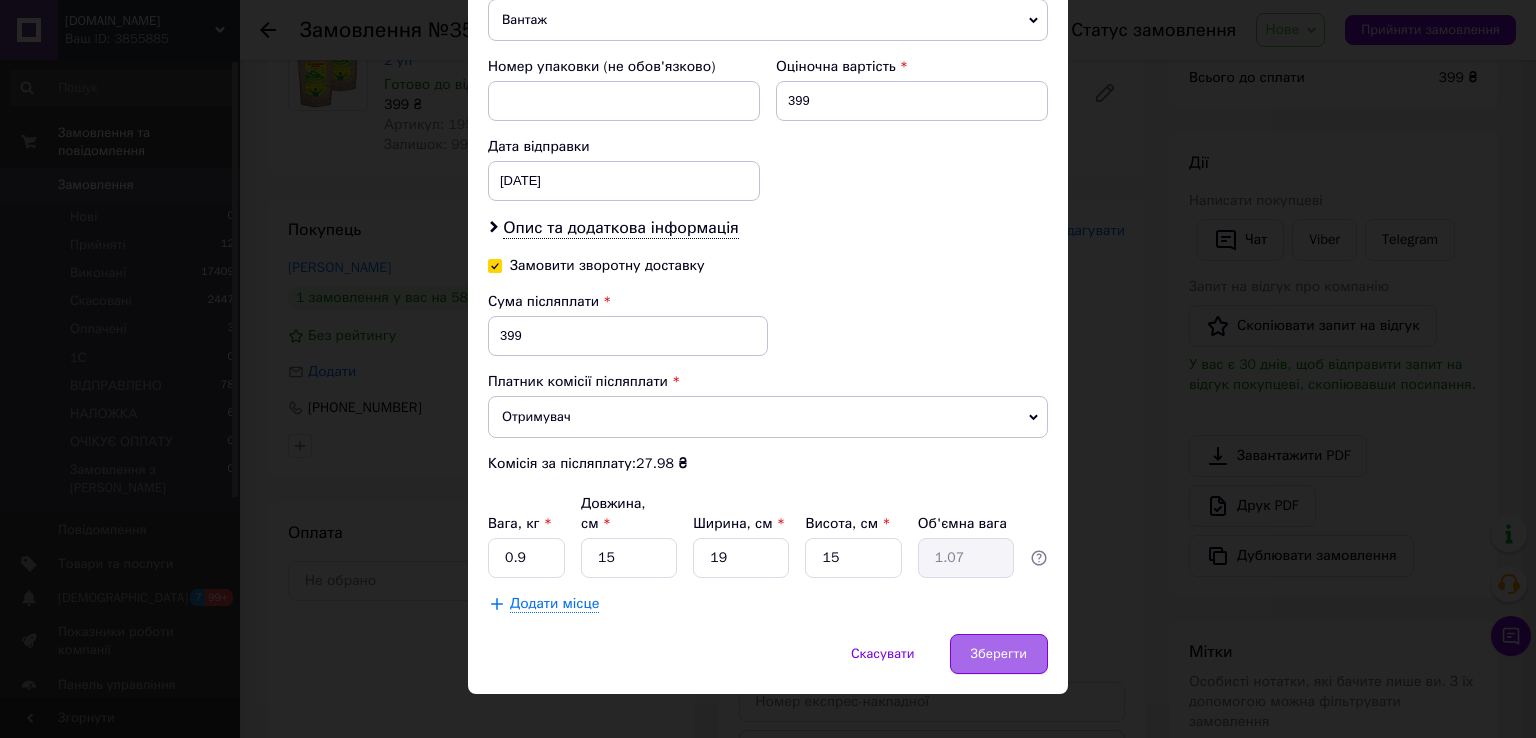 click on "Зберегти" at bounding box center [999, 654] 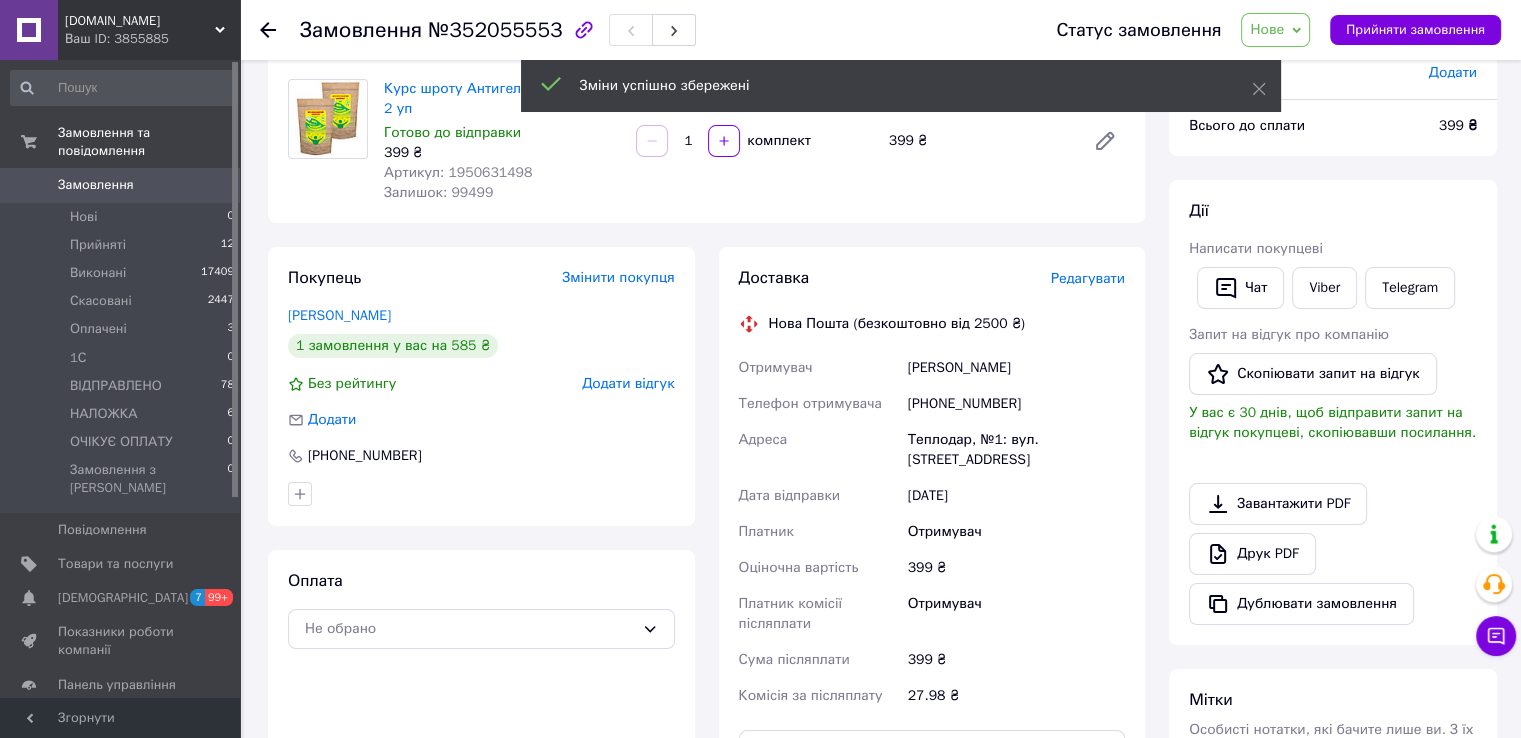 scroll, scrollTop: 200, scrollLeft: 0, axis: vertical 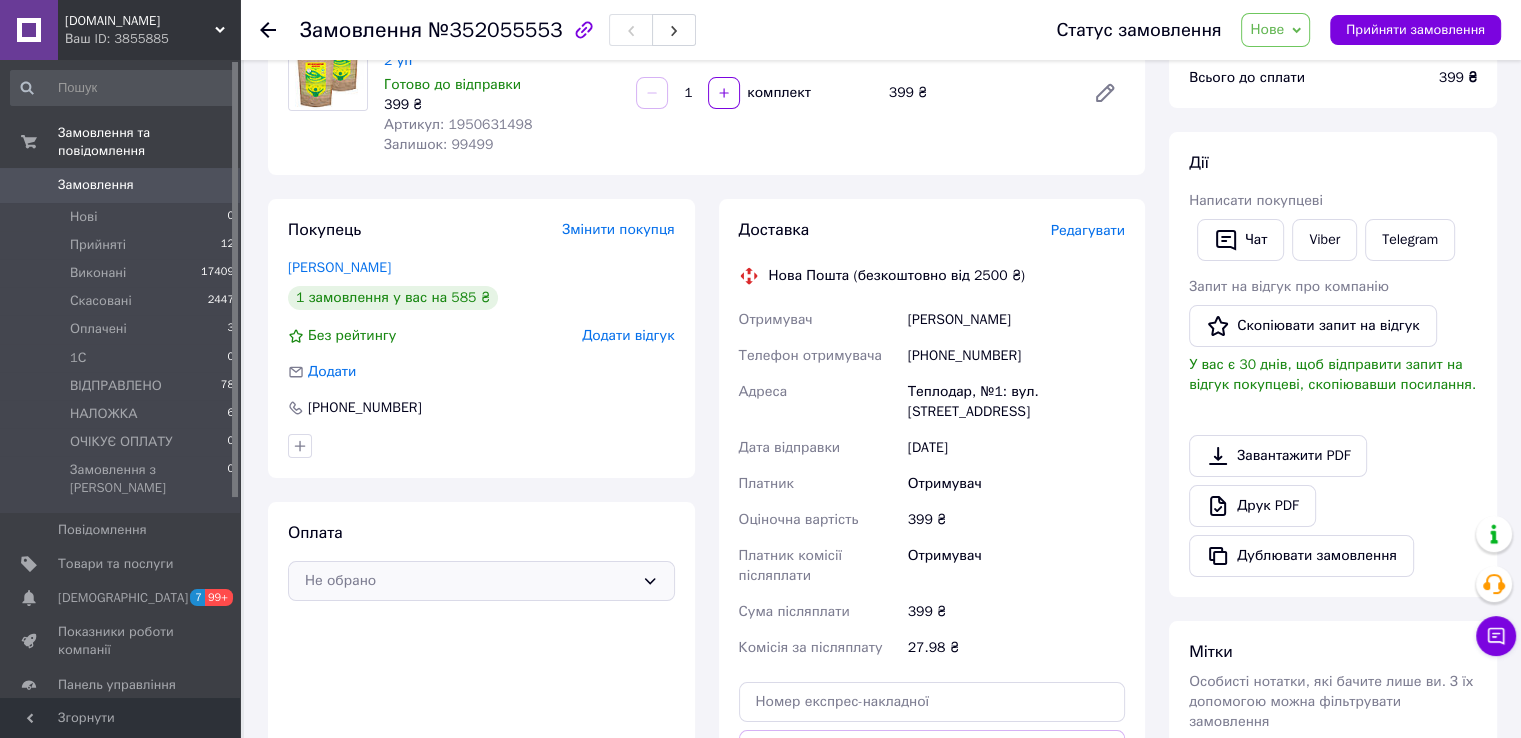 click on "Не обрано" at bounding box center [469, 581] 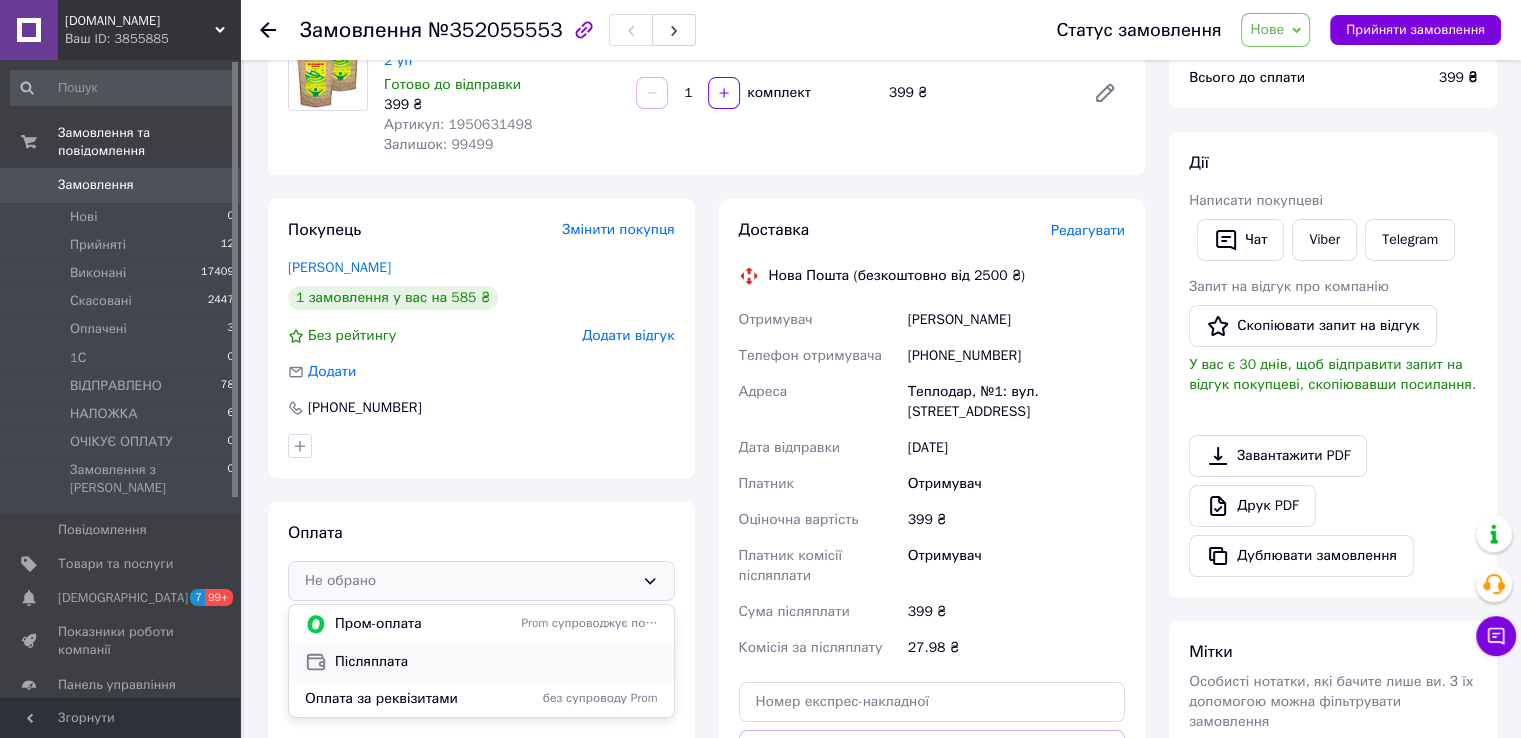 click on "Післяплата" at bounding box center (496, 662) 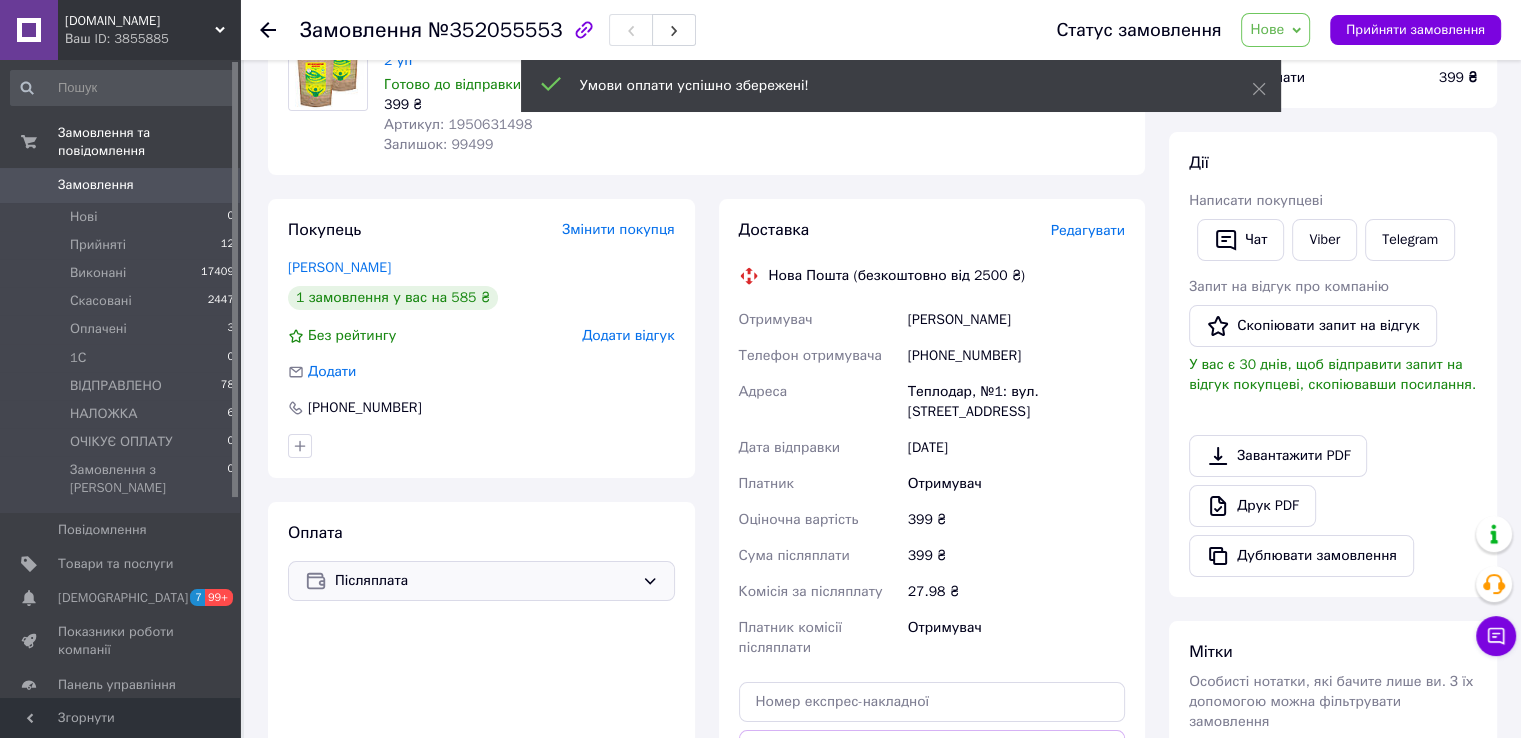 click on "Нове" at bounding box center [1267, 29] 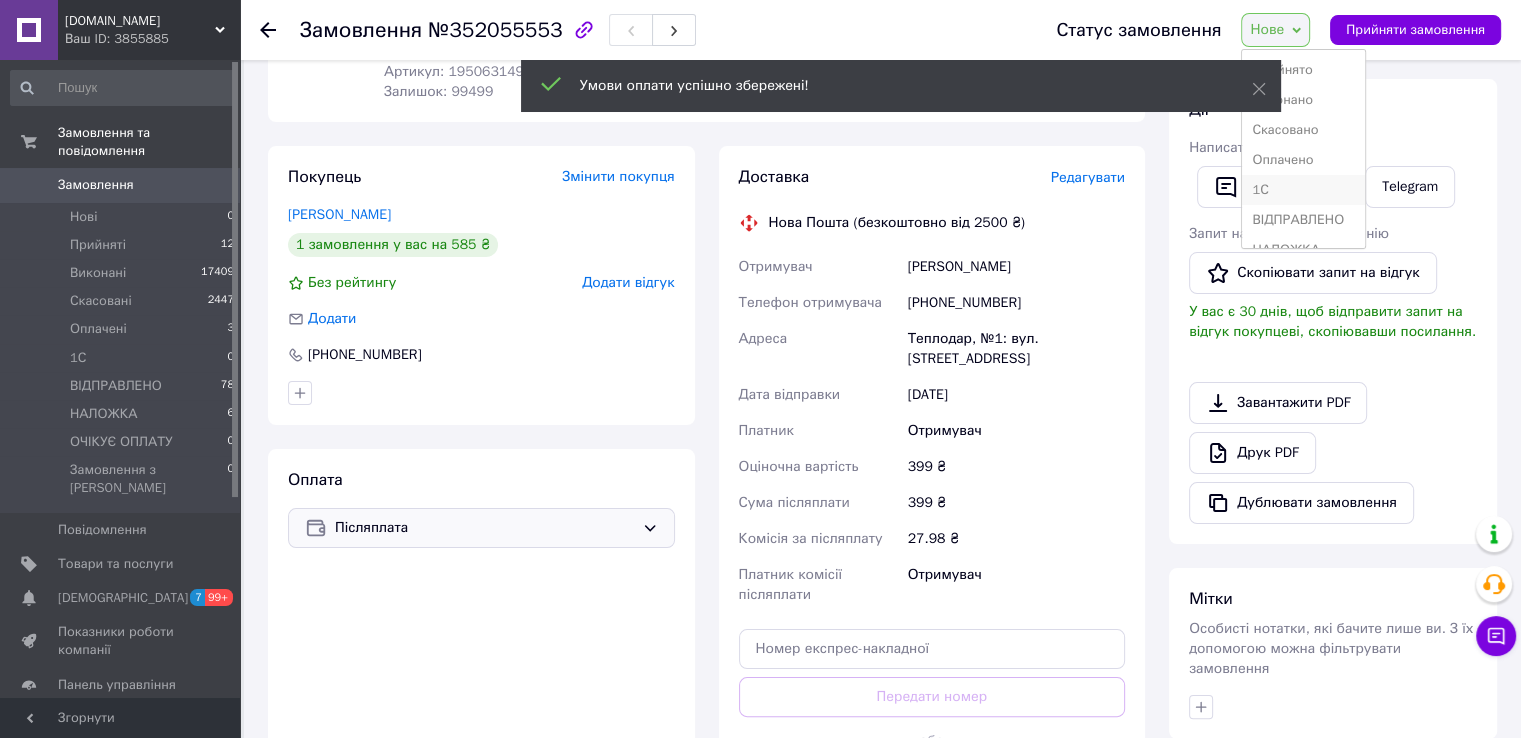 scroll, scrollTop: 400, scrollLeft: 0, axis: vertical 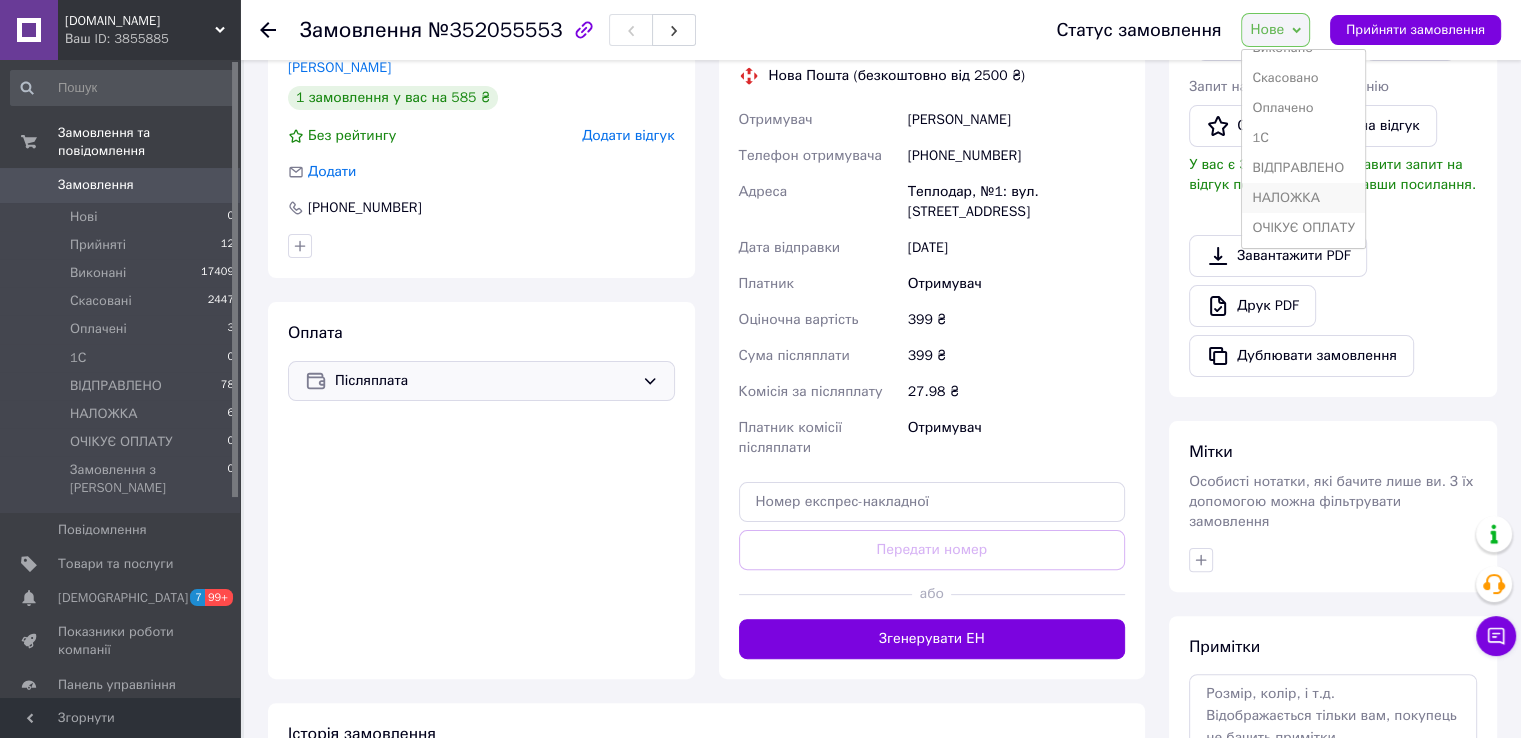 click on "НАЛОЖКА" at bounding box center (1303, 198) 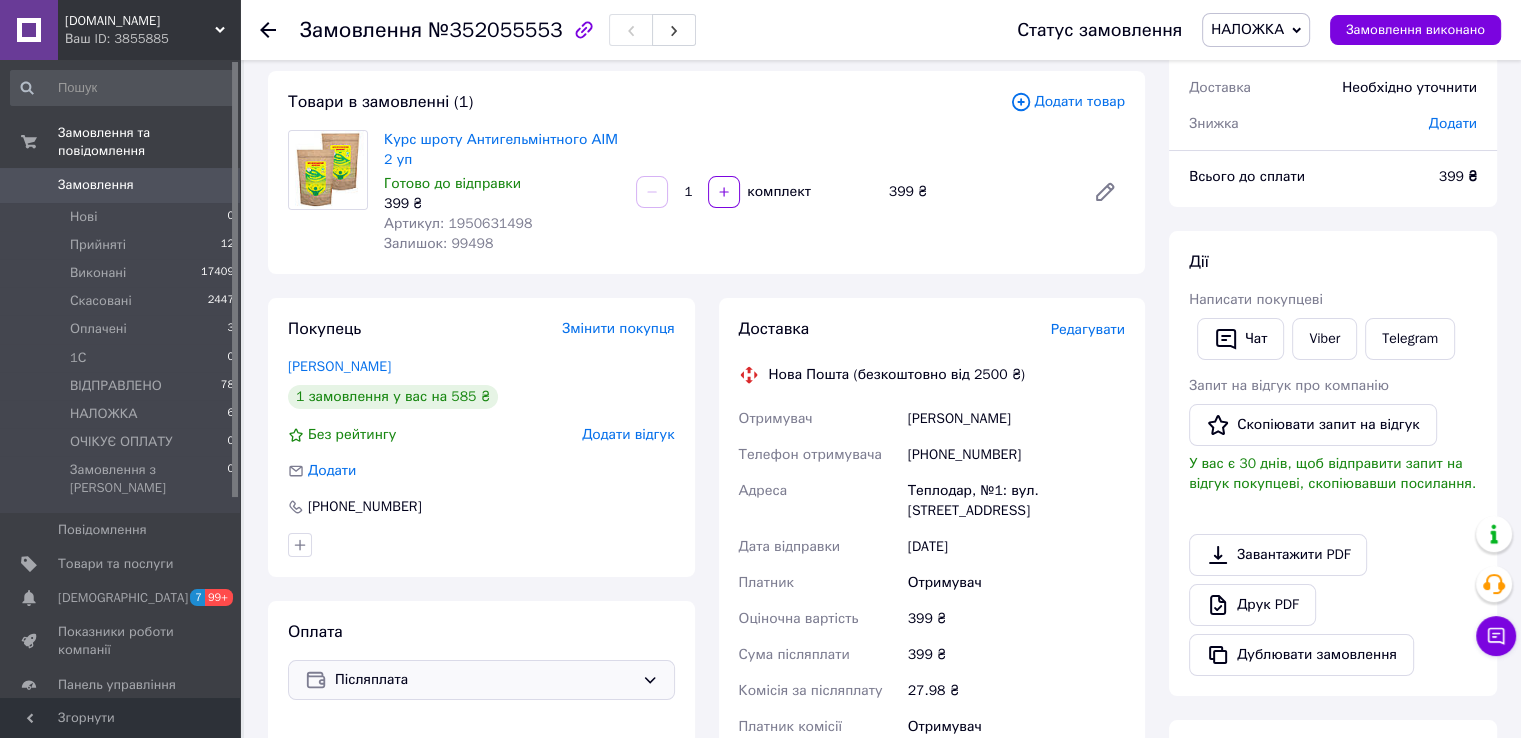 scroll, scrollTop: 0, scrollLeft: 0, axis: both 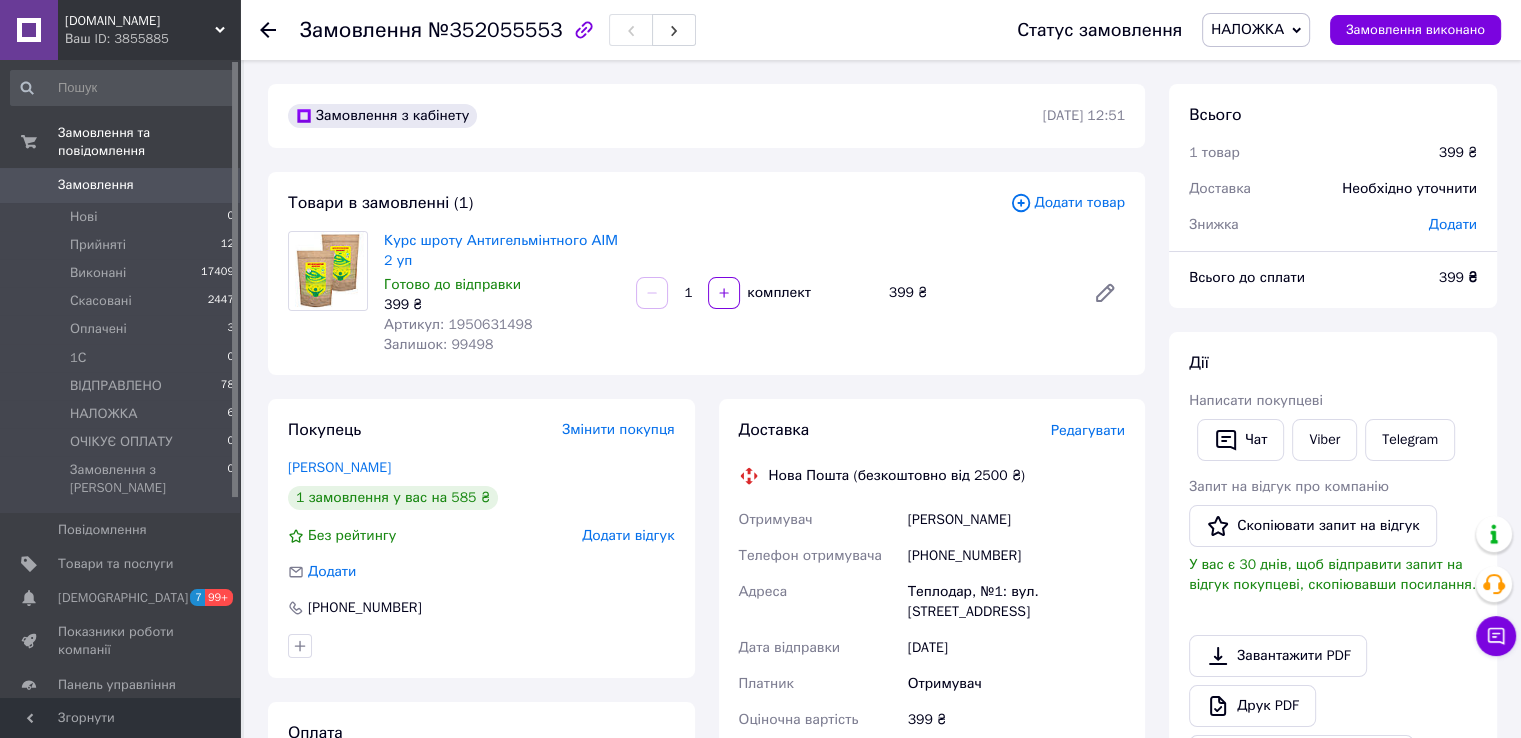 click on "Додати товар" at bounding box center [1067, 203] 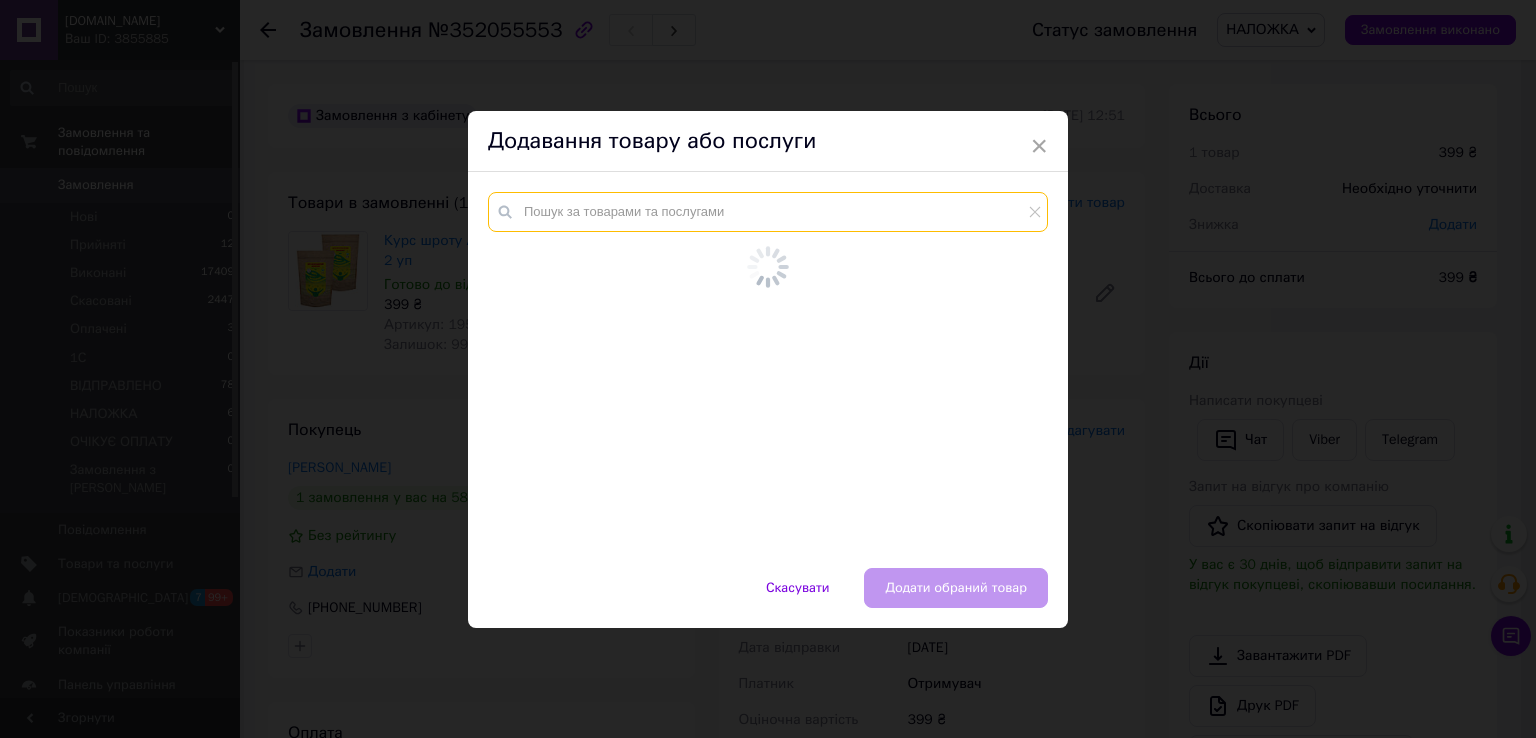 click at bounding box center (768, 212) 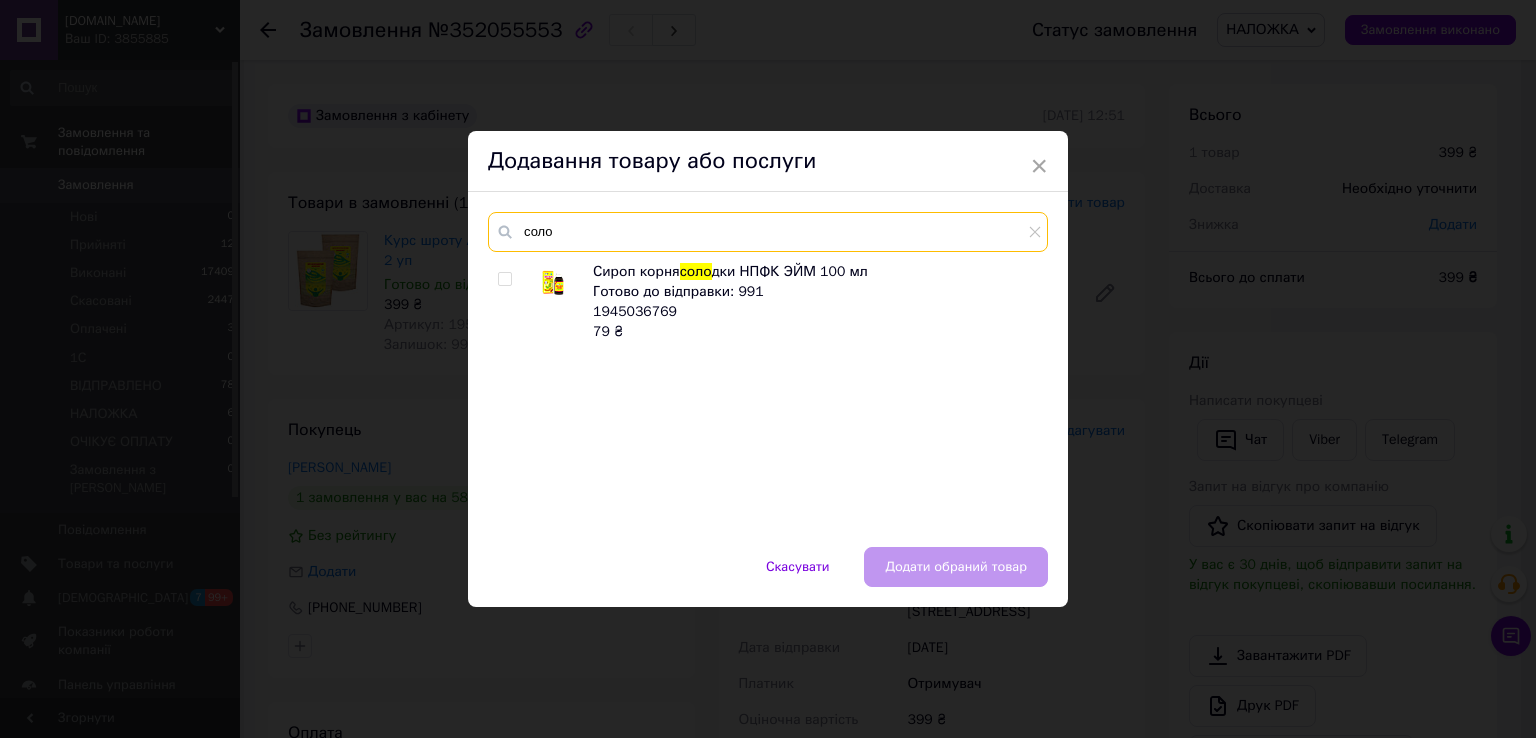 type on "соло" 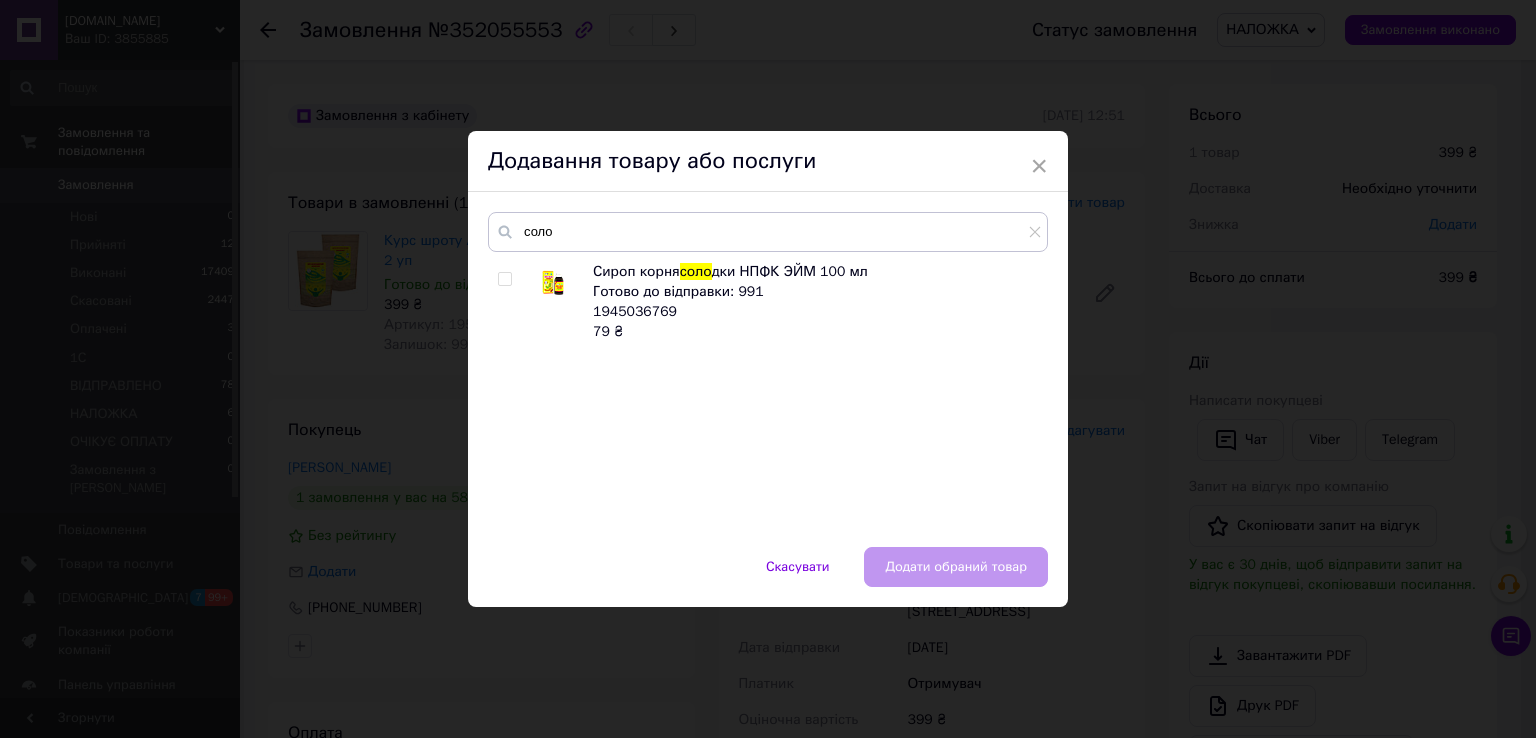 click at bounding box center (504, 279) 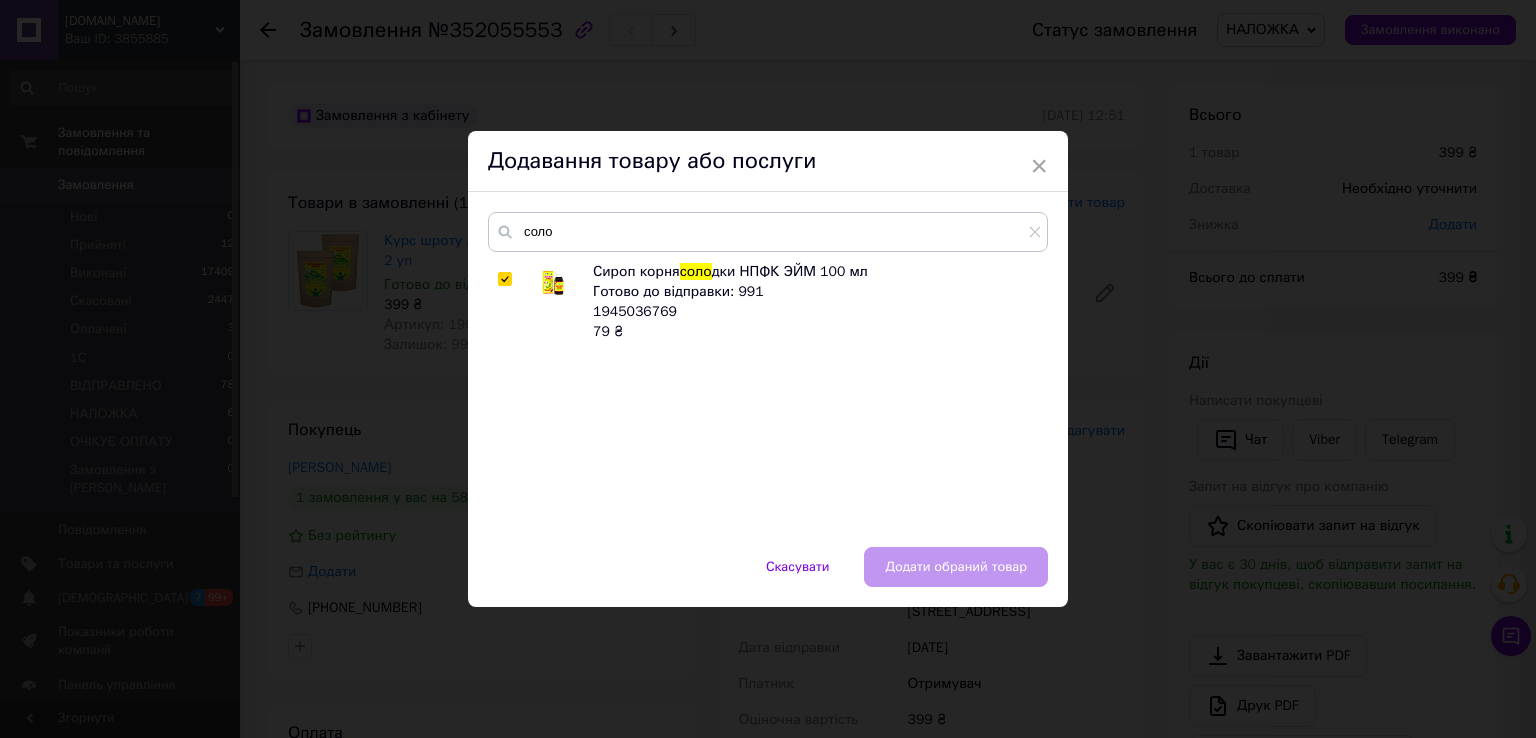 checkbox on "true" 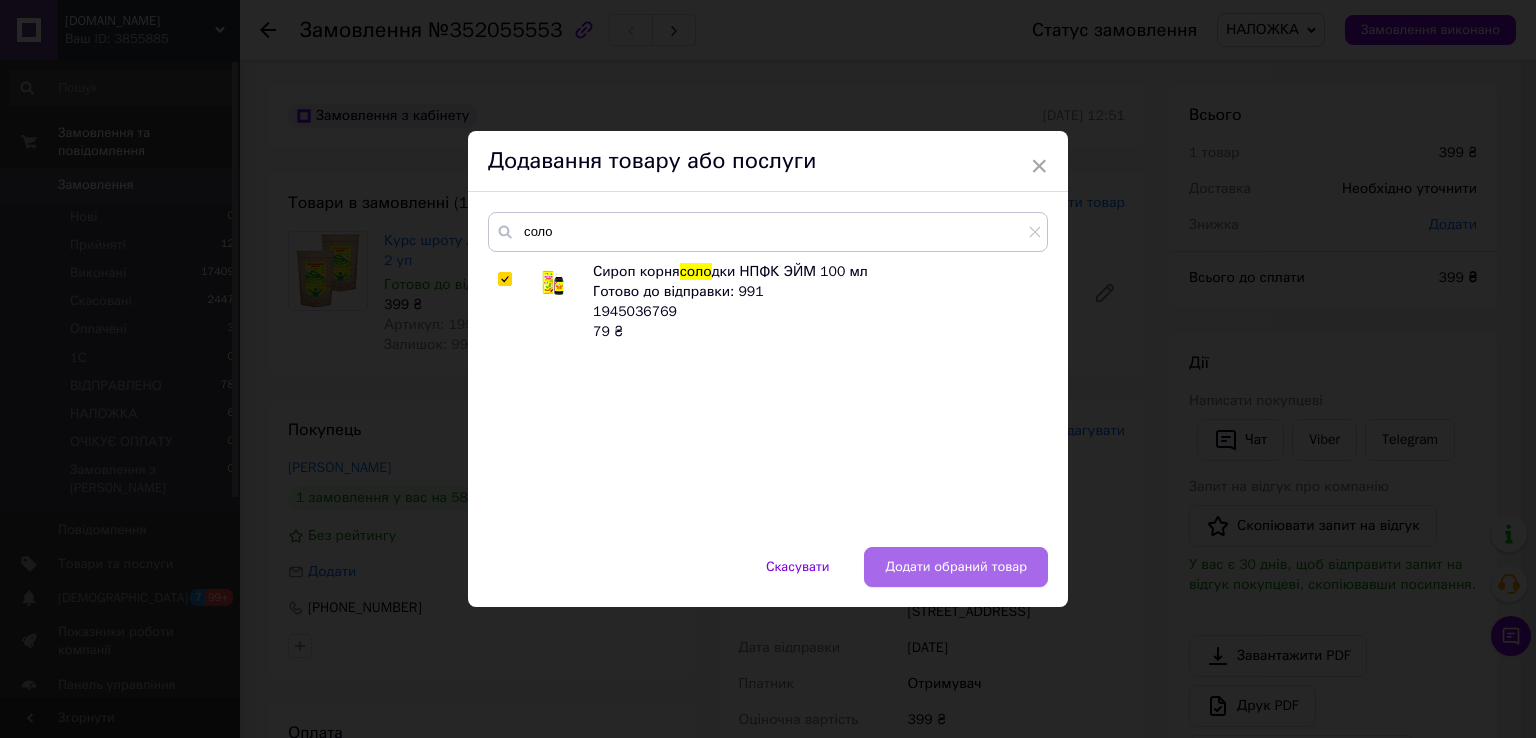 click on "Додати обраний товар" at bounding box center [956, 567] 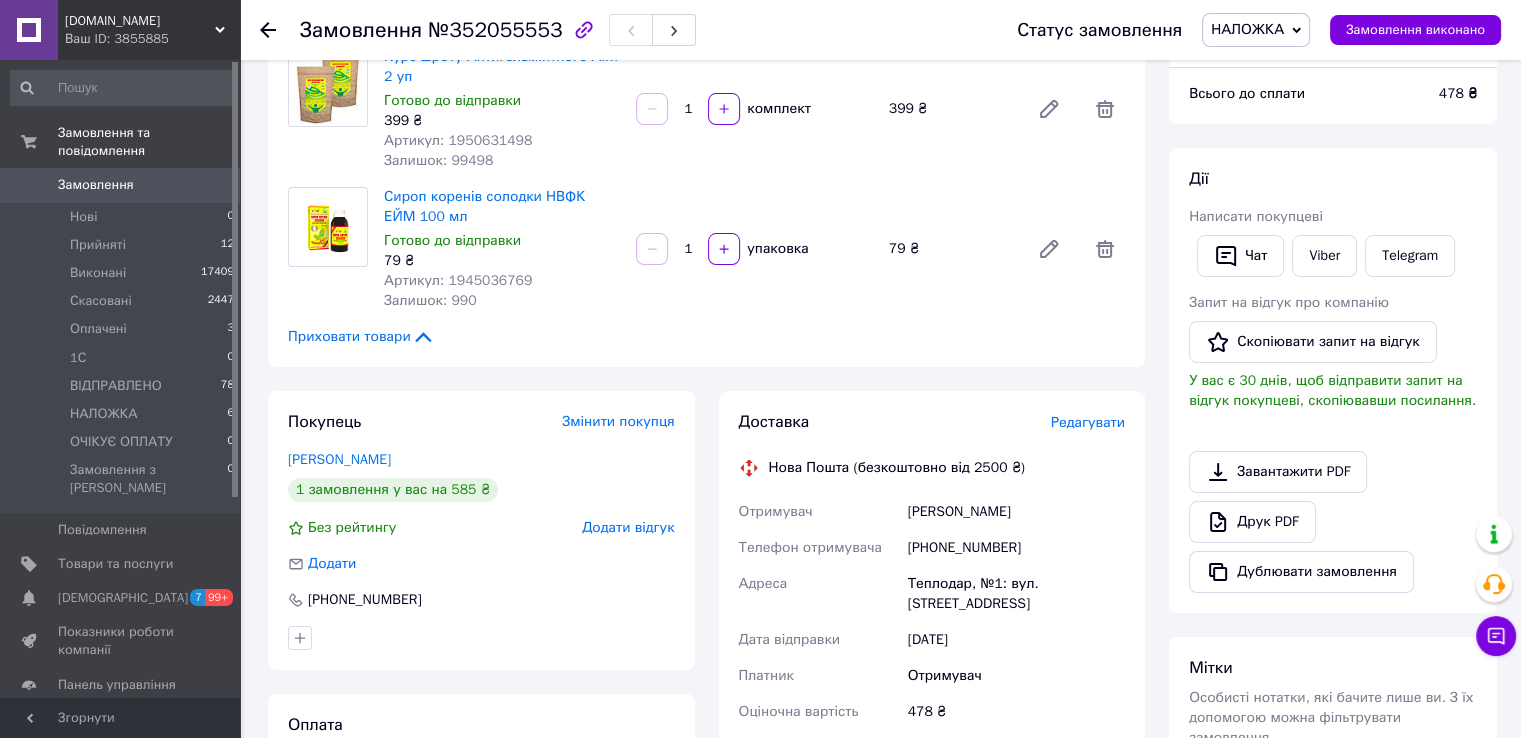 scroll, scrollTop: 0, scrollLeft: 0, axis: both 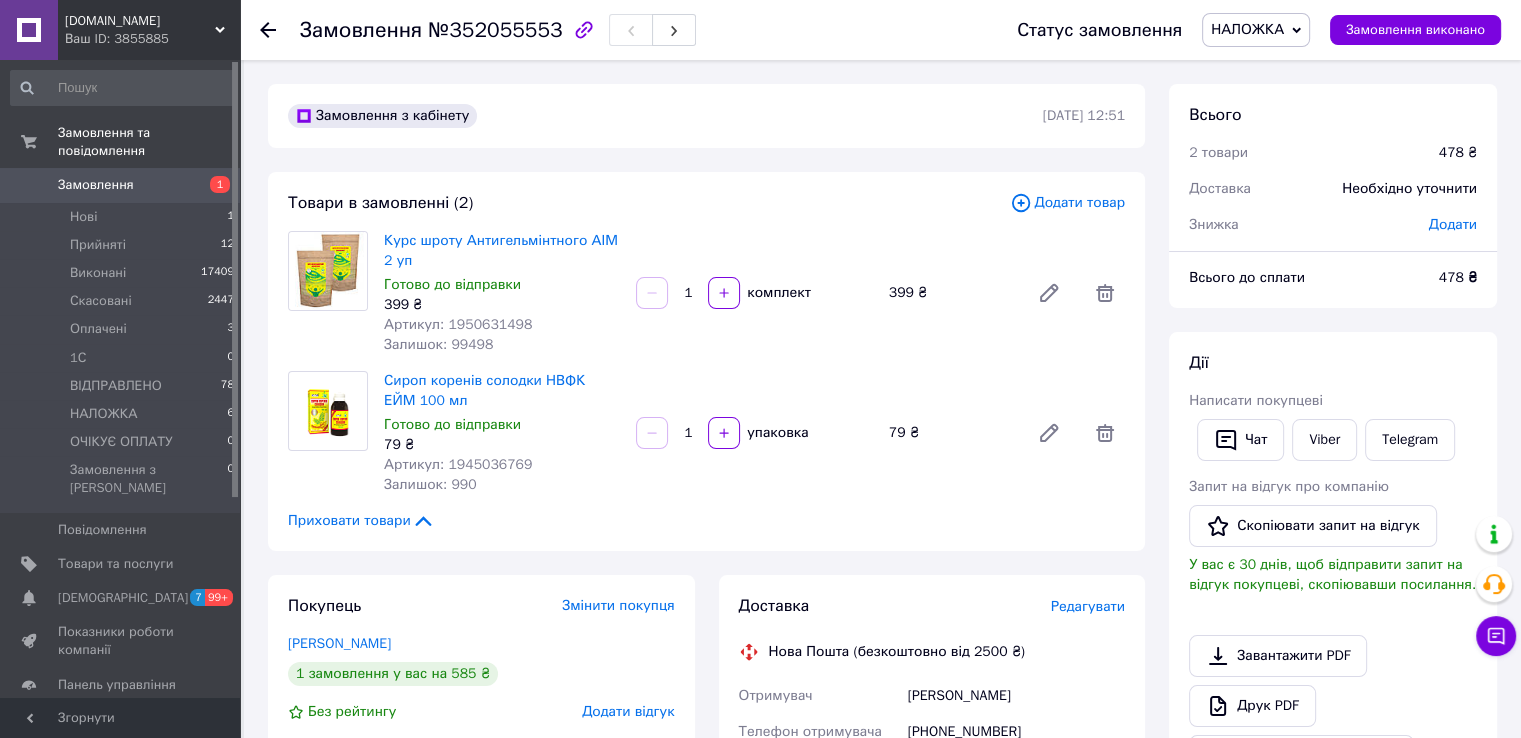 click on "Замовлення" at bounding box center (121, 185) 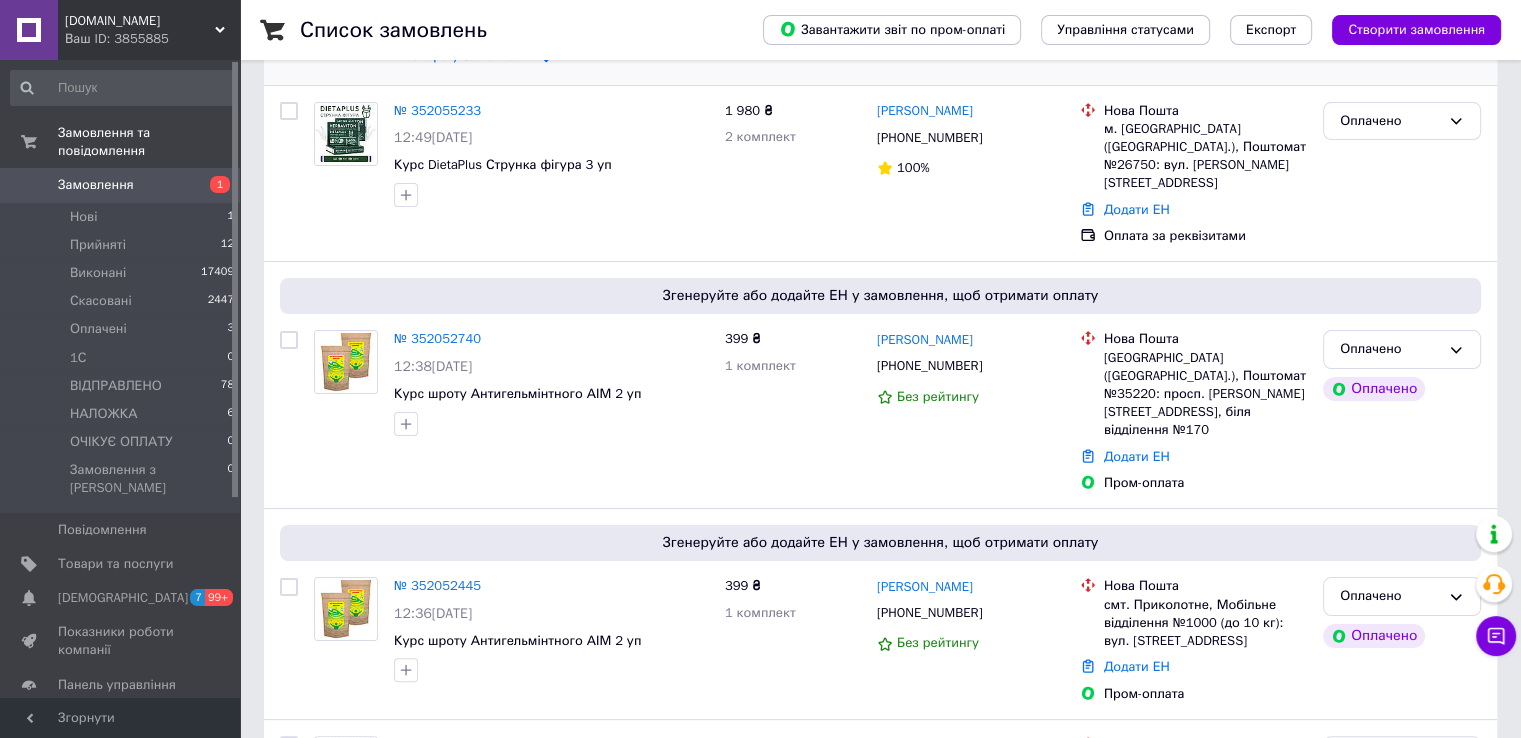scroll, scrollTop: 500, scrollLeft: 0, axis: vertical 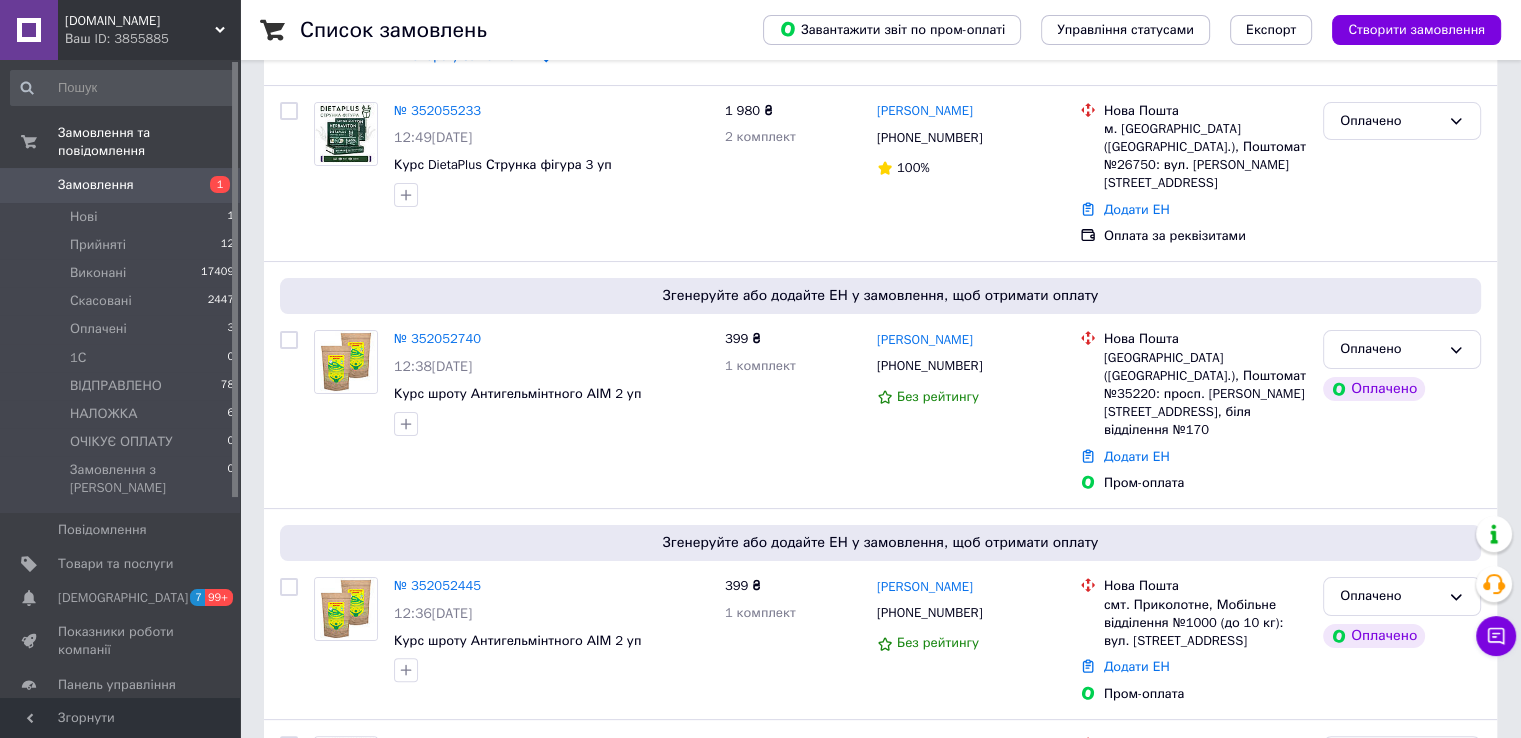 click on "Замовлення" at bounding box center (121, 185) 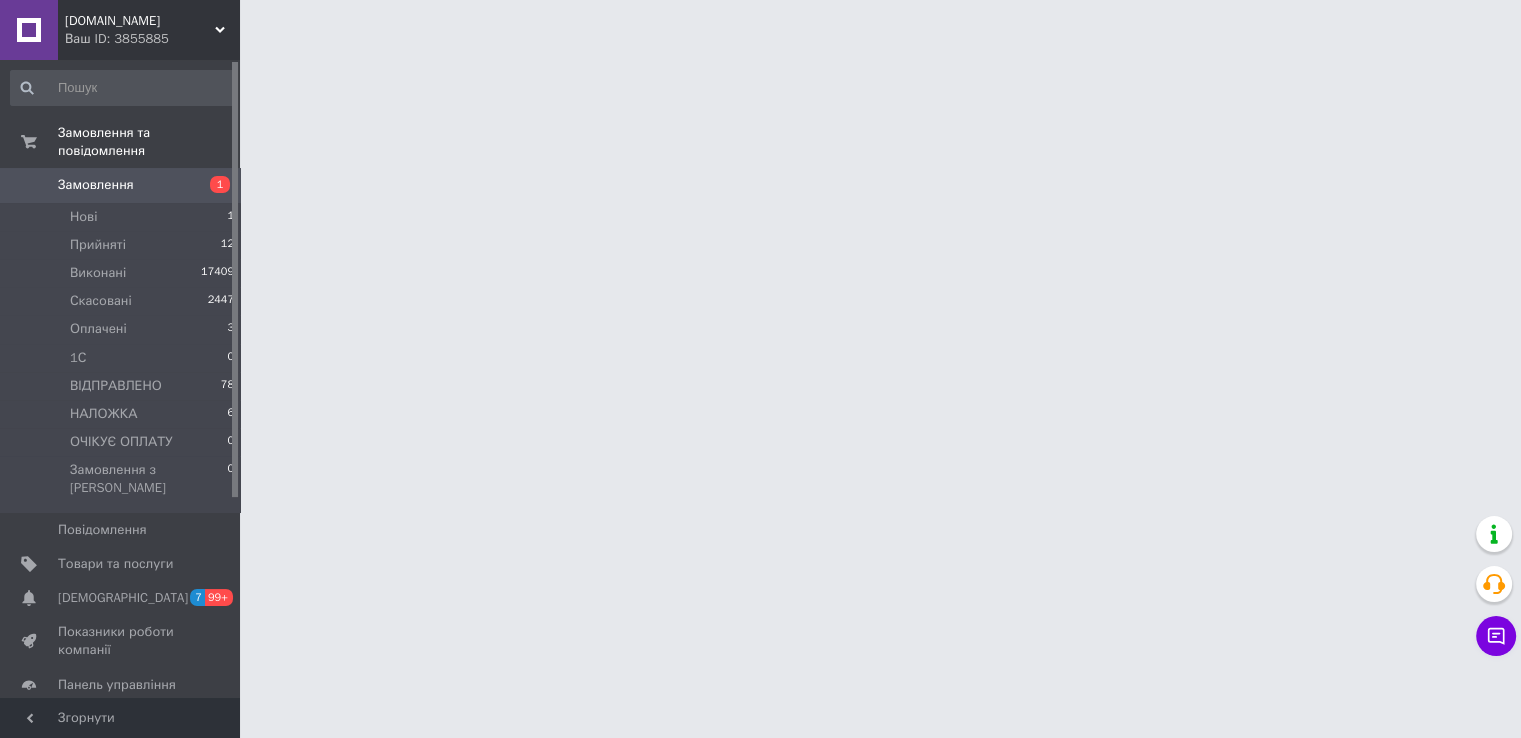 scroll, scrollTop: 0, scrollLeft: 0, axis: both 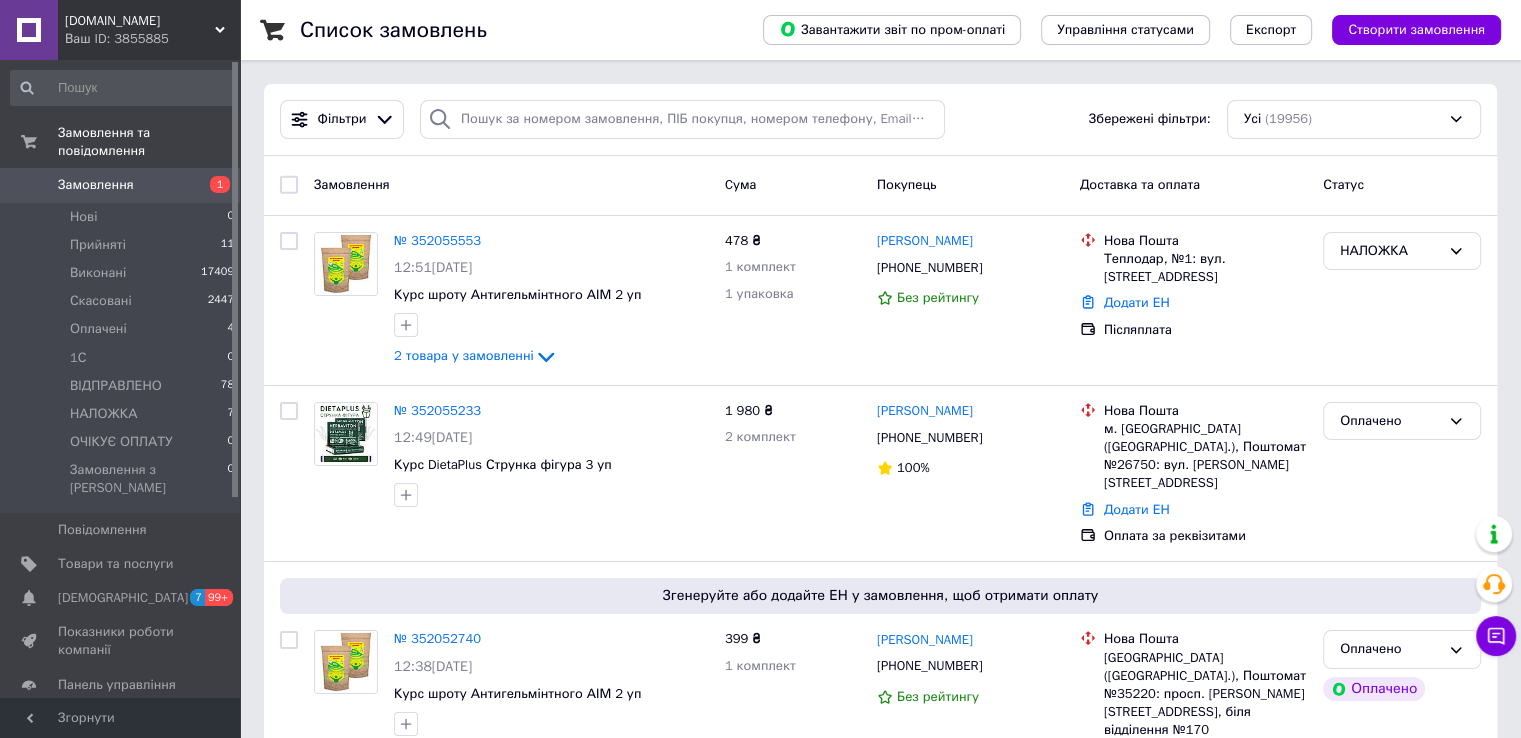 click on "Замовлення" at bounding box center (96, 185) 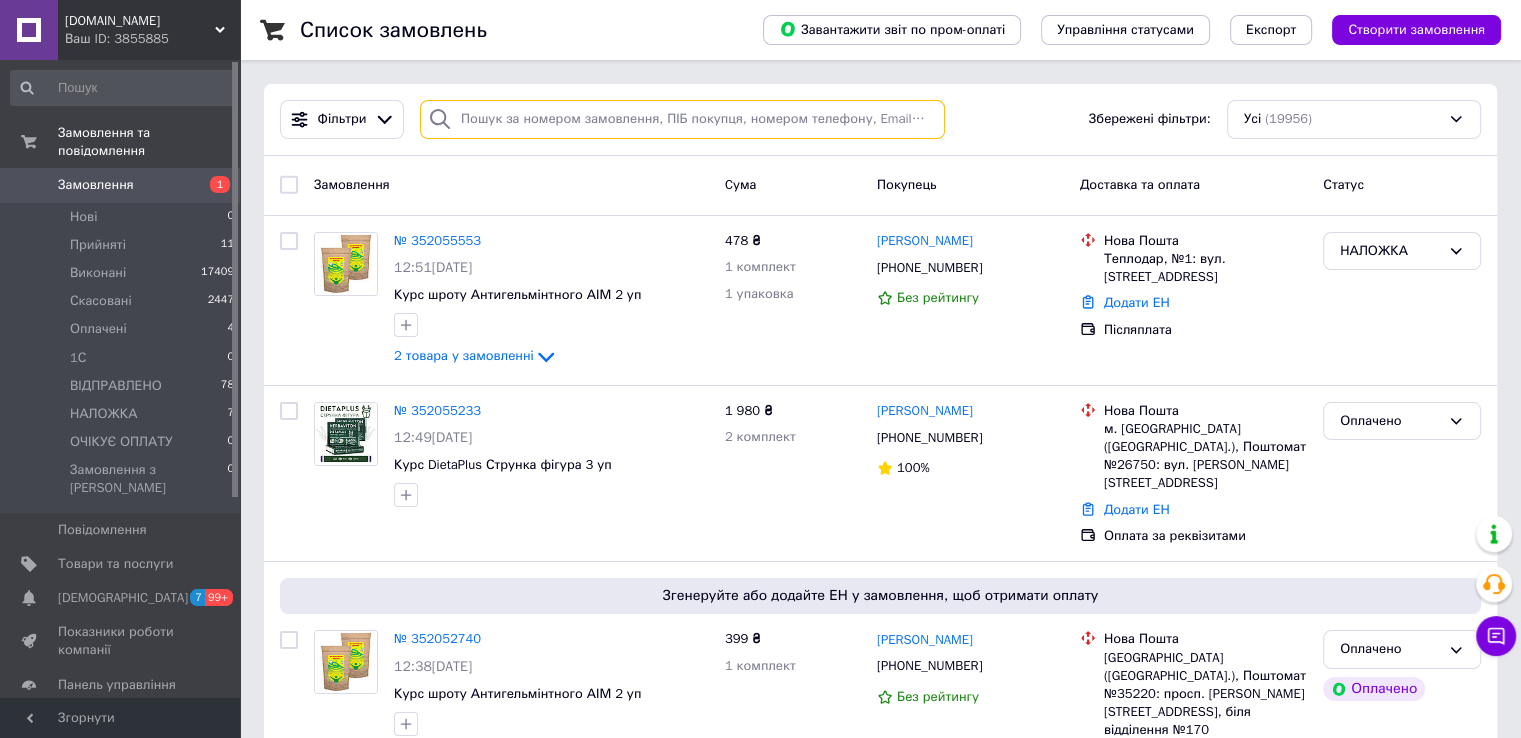 click at bounding box center [682, 119] 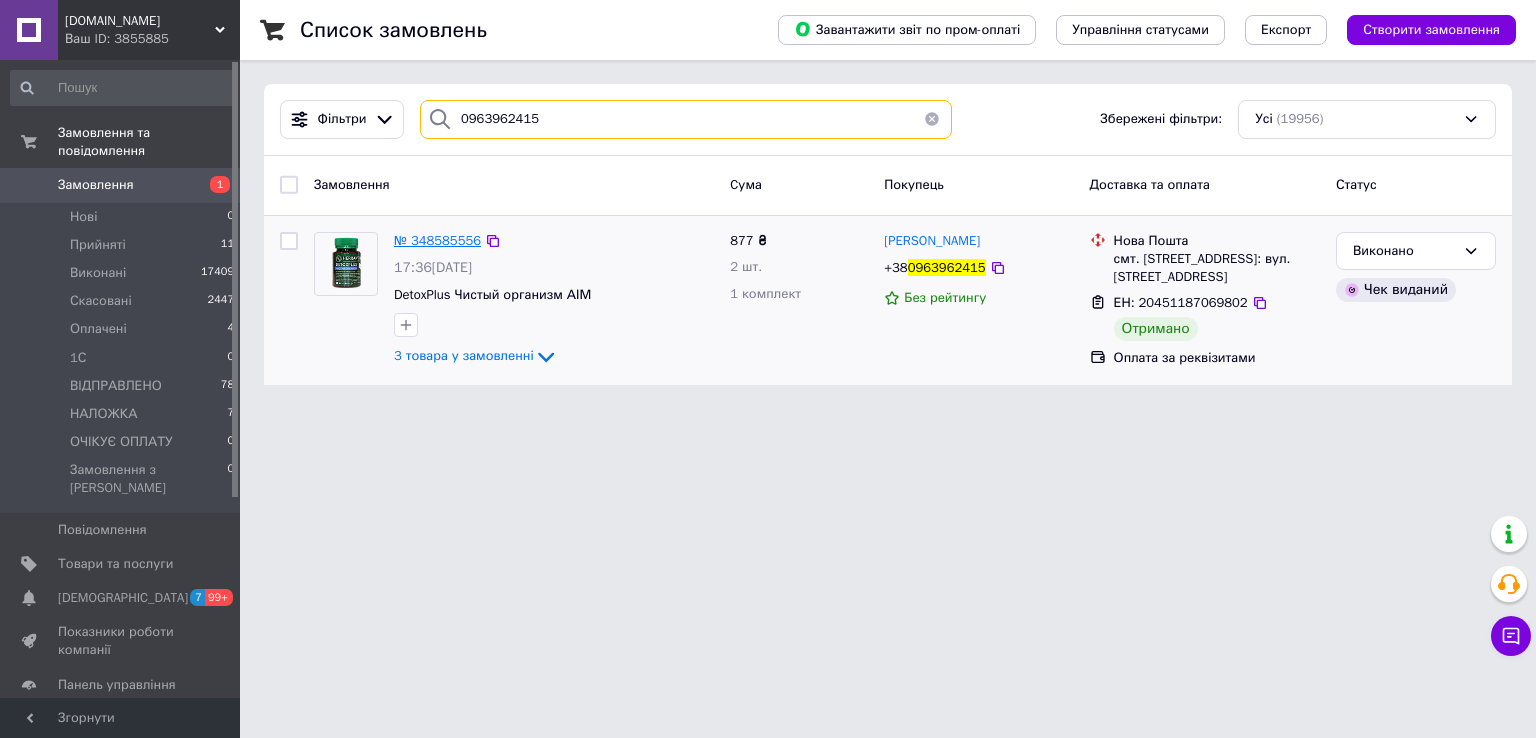 type on "0963962415" 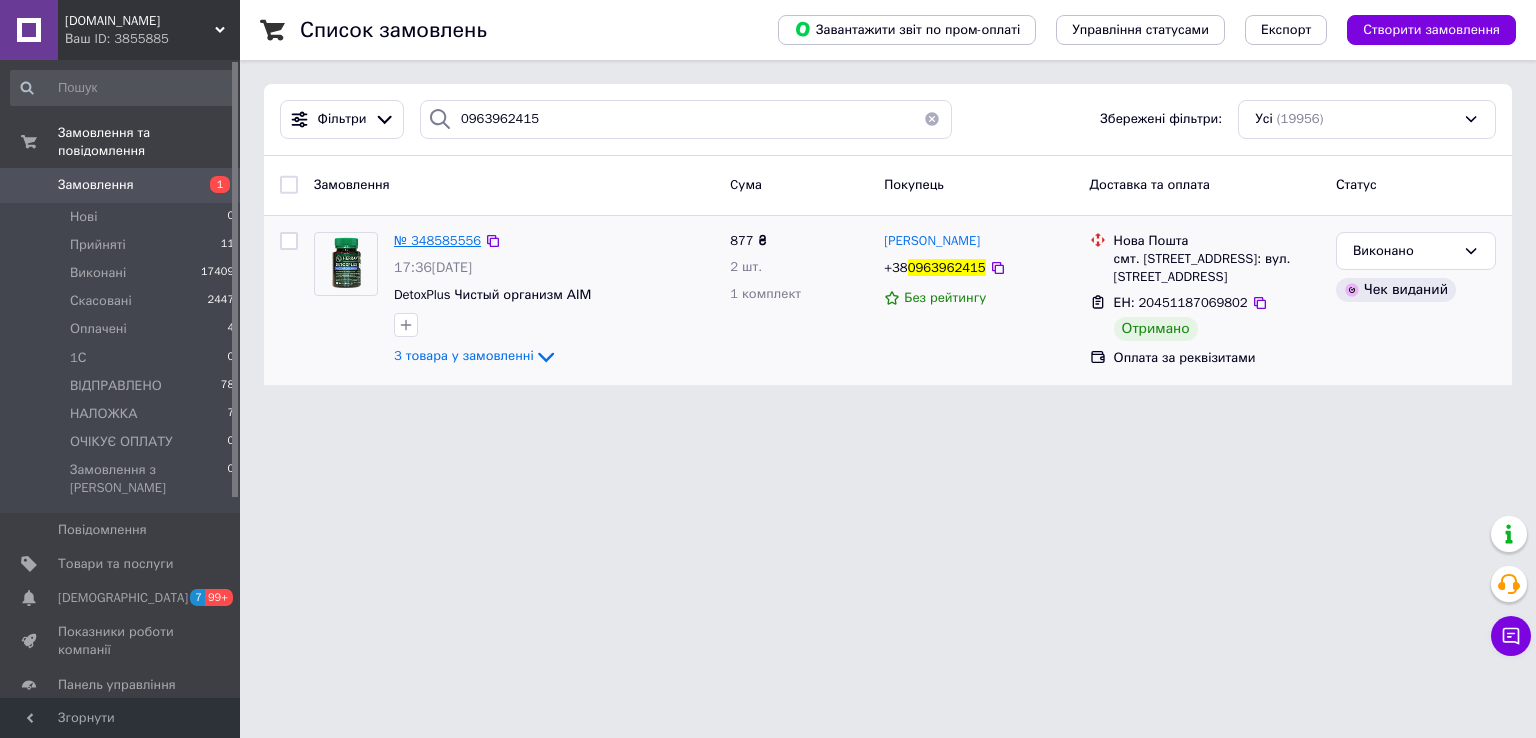 click on "№ 348585556" at bounding box center (437, 240) 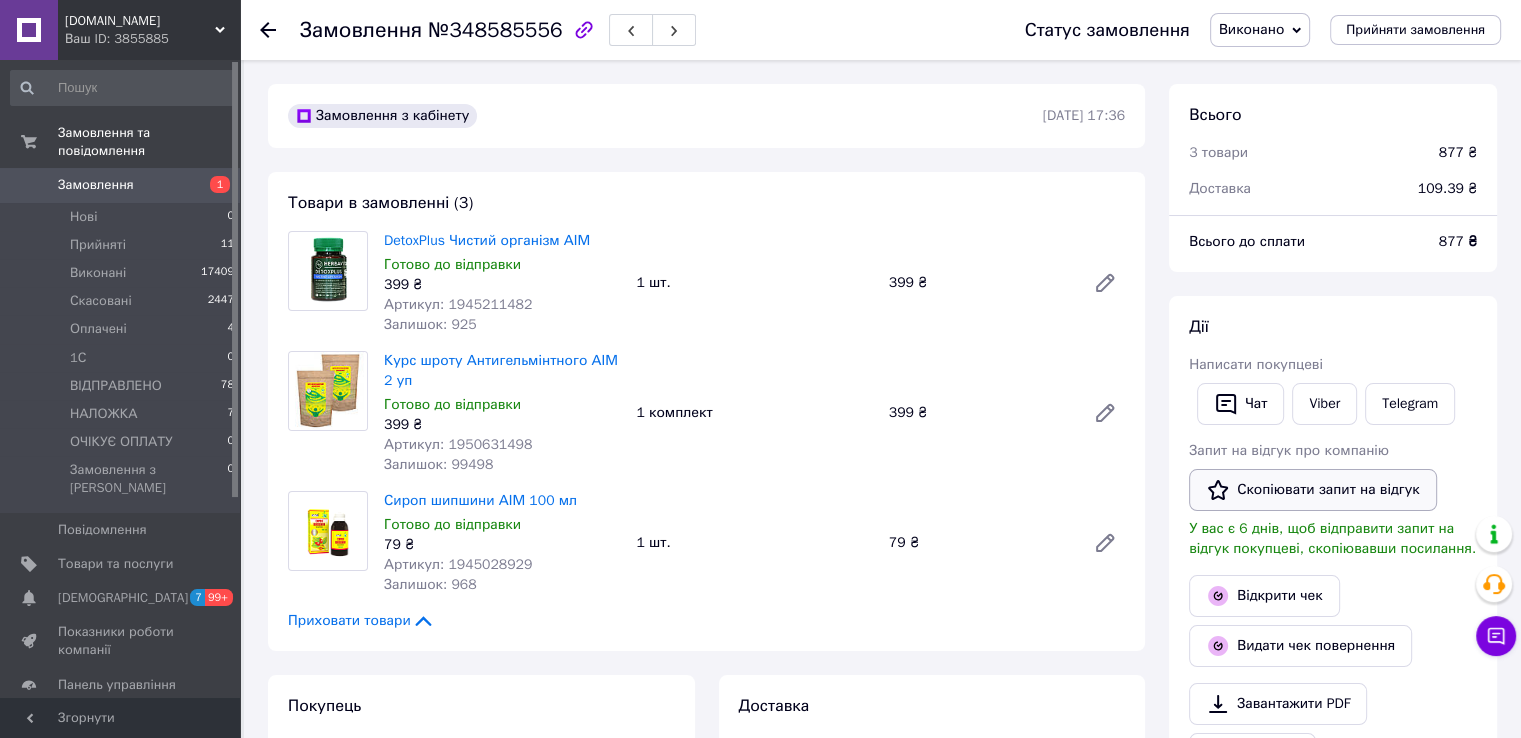 scroll, scrollTop: 92, scrollLeft: 0, axis: vertical 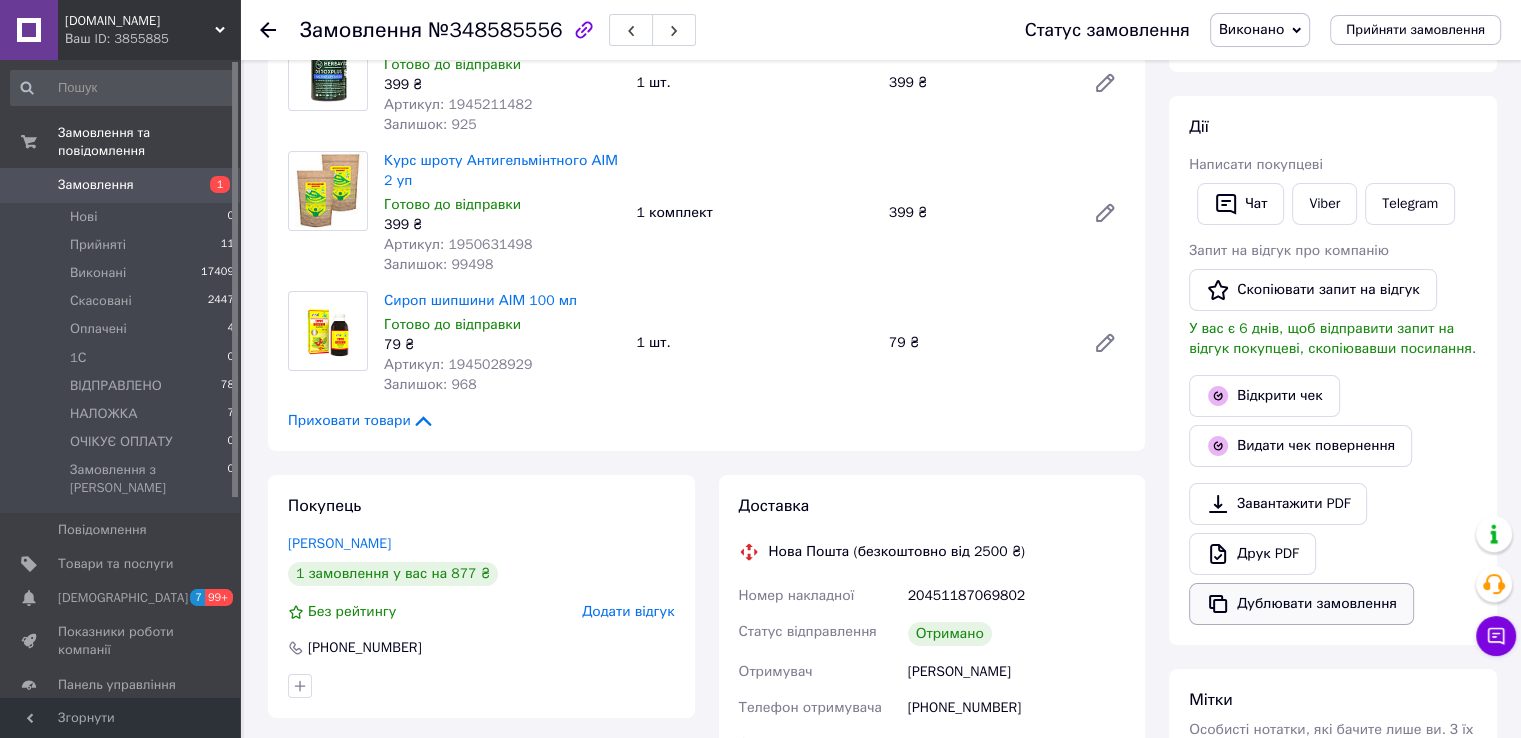 click on "Дублювати замовлення" at bounding box center (1301, 604) 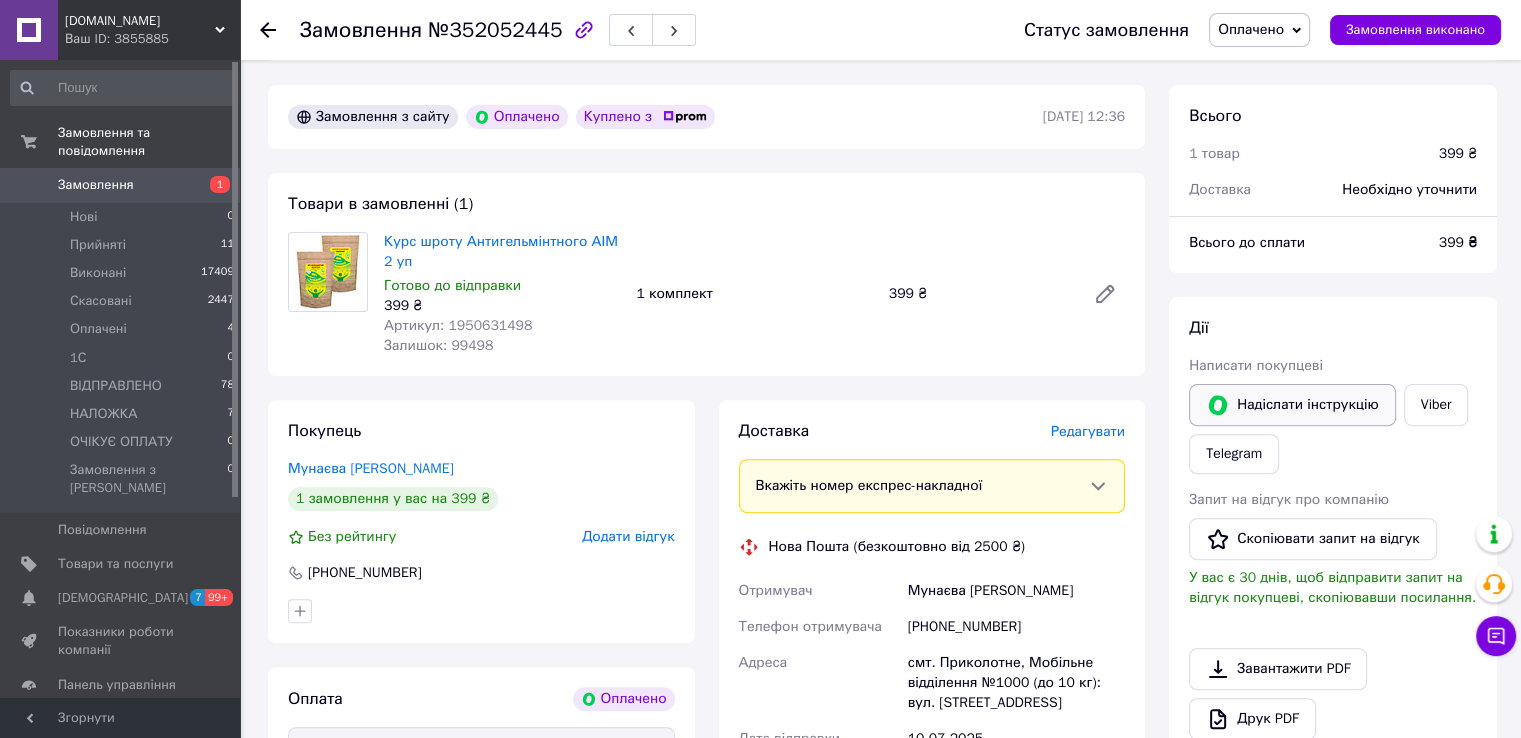 scroll, scrollTop: 600, scrollLeft: 0, axis: vertical 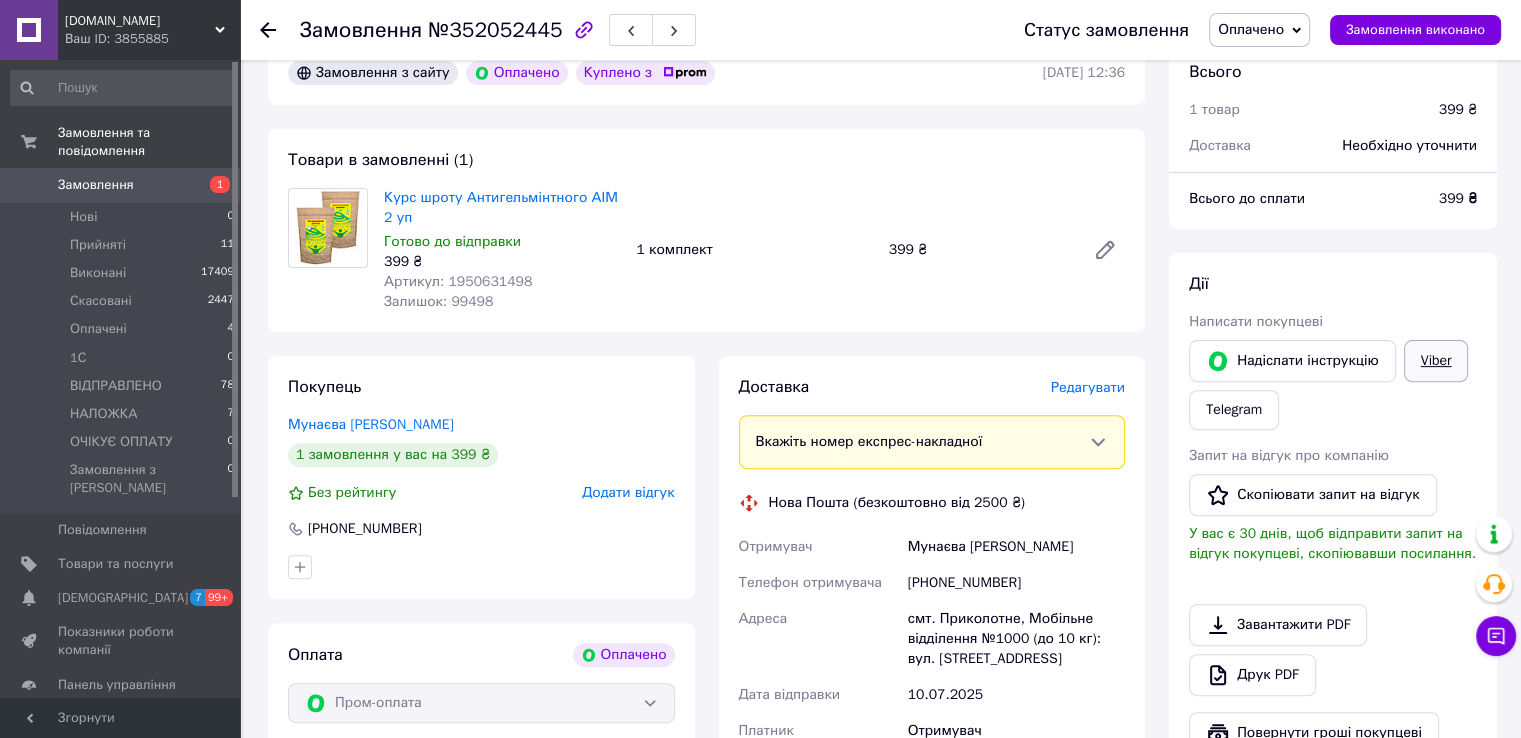 click on "Viber" at bounding box center [1436, 361] 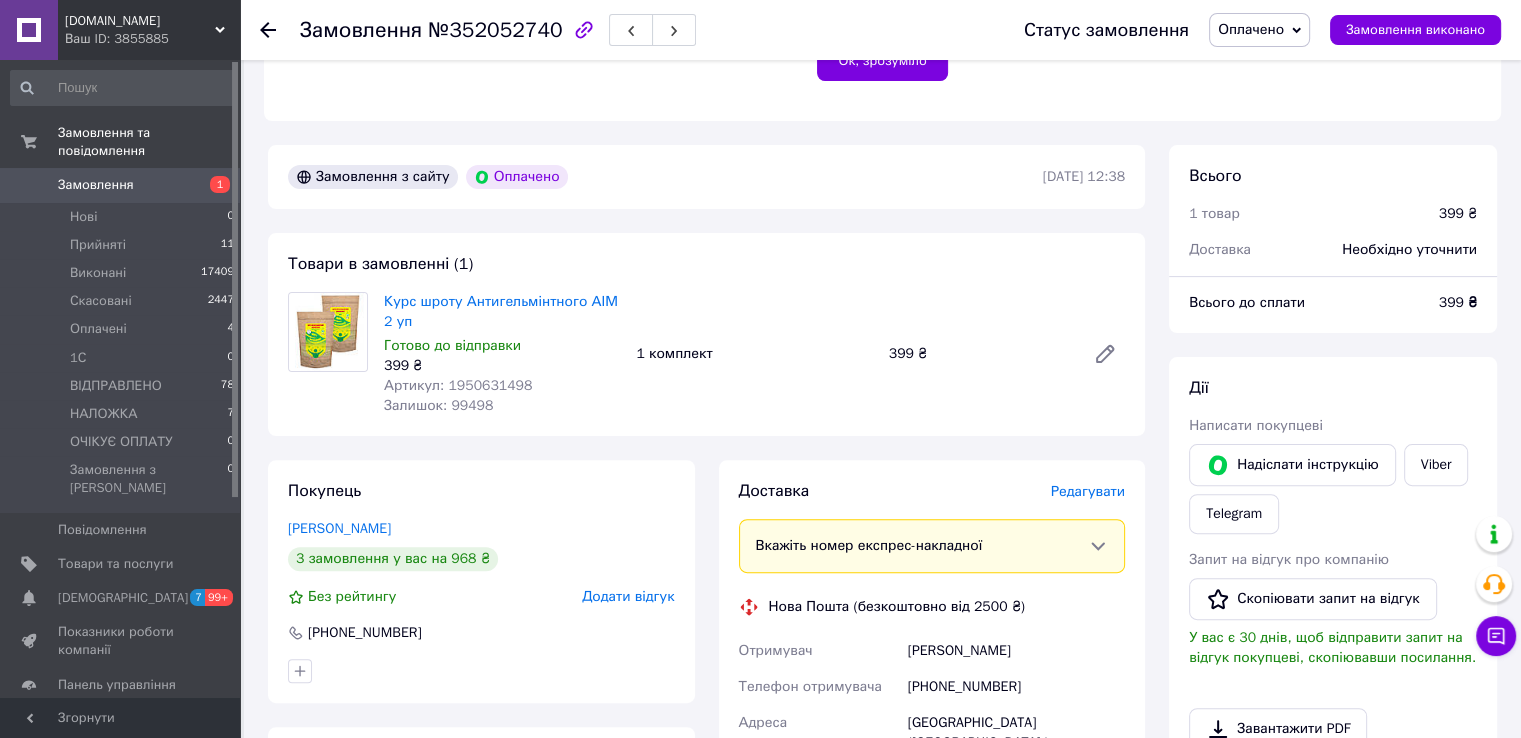 scroll, scrollTop: 600, scrollLeft: 0, axis: vertical 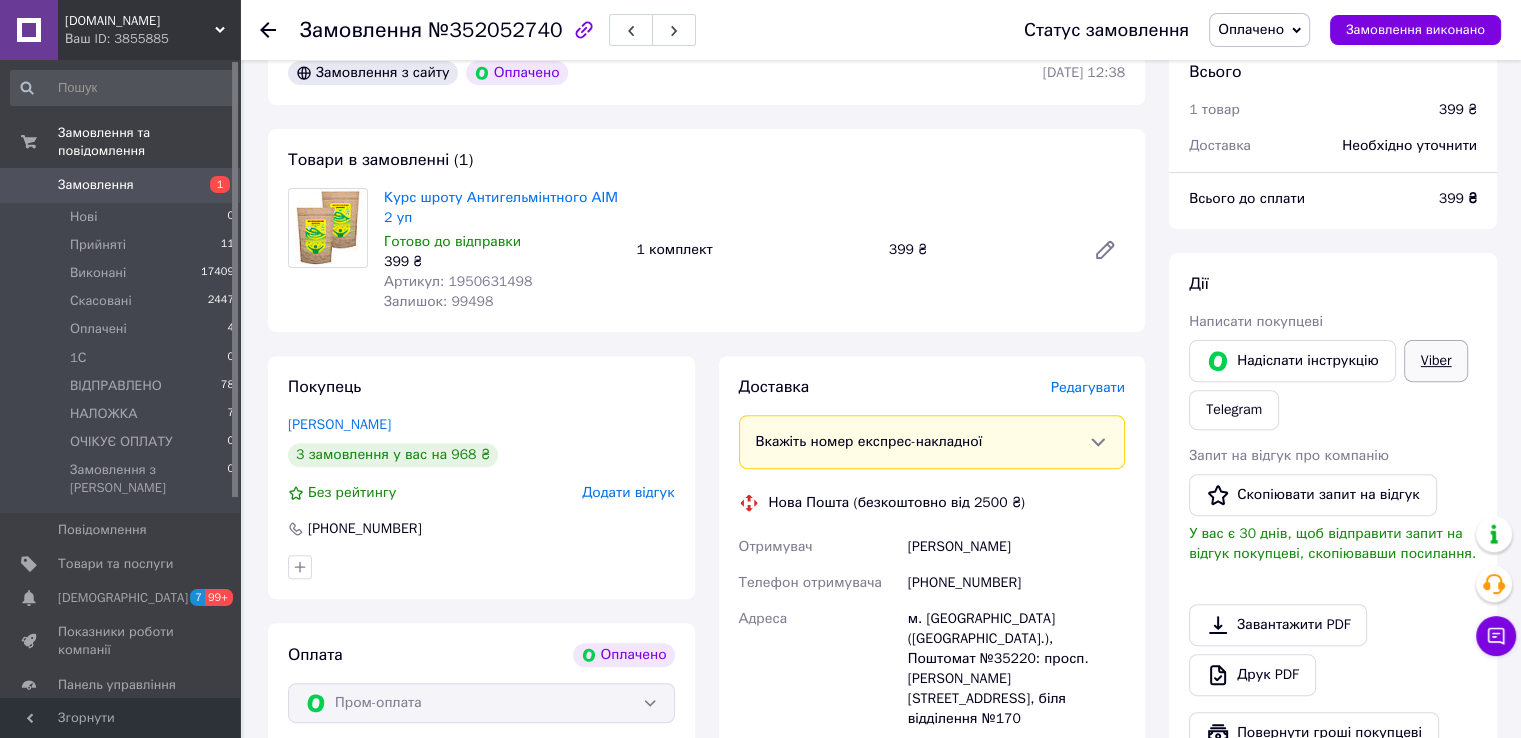 click on "Viber" at bounding box center (1436, 361) 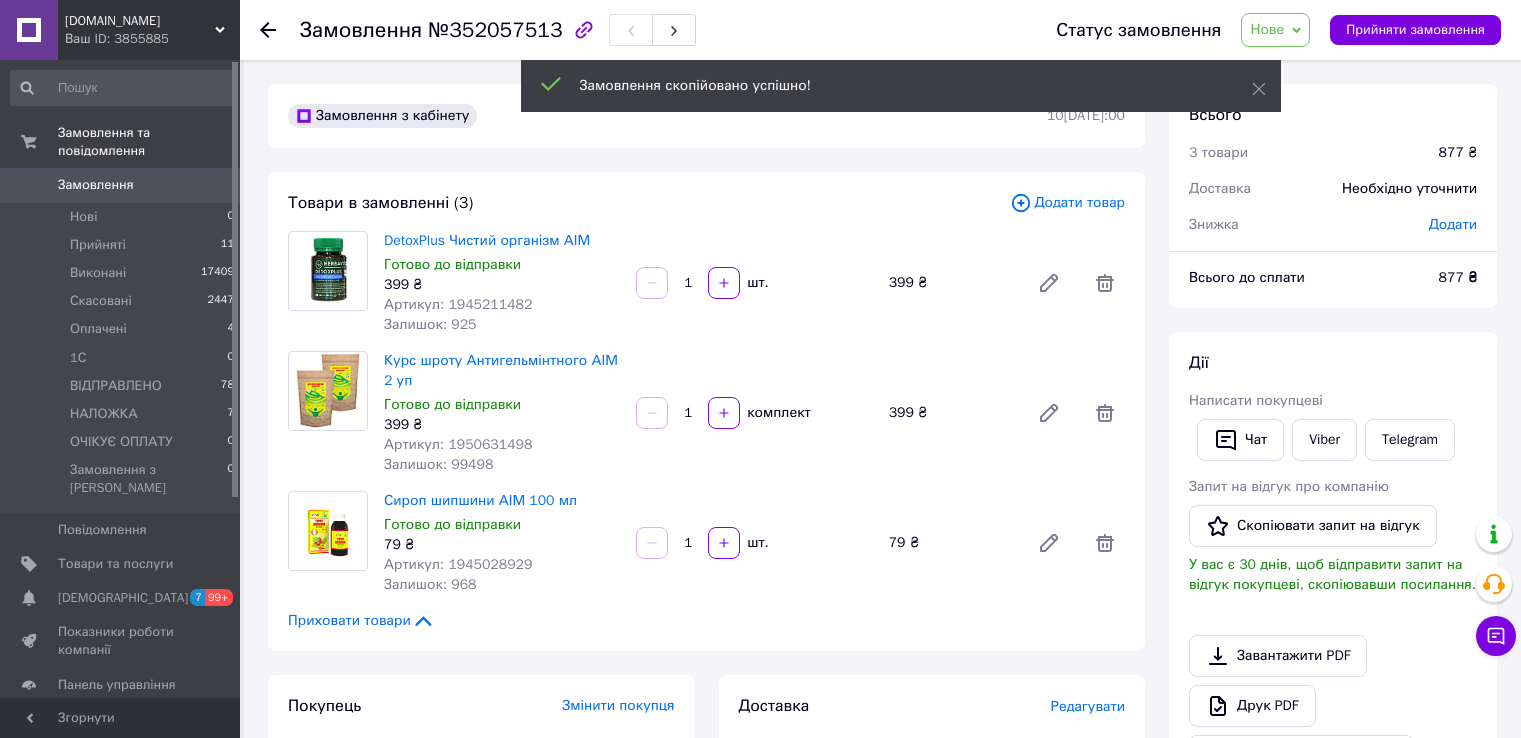 scroll, scrollTop: 0, scrollLeft: 0, axis: both 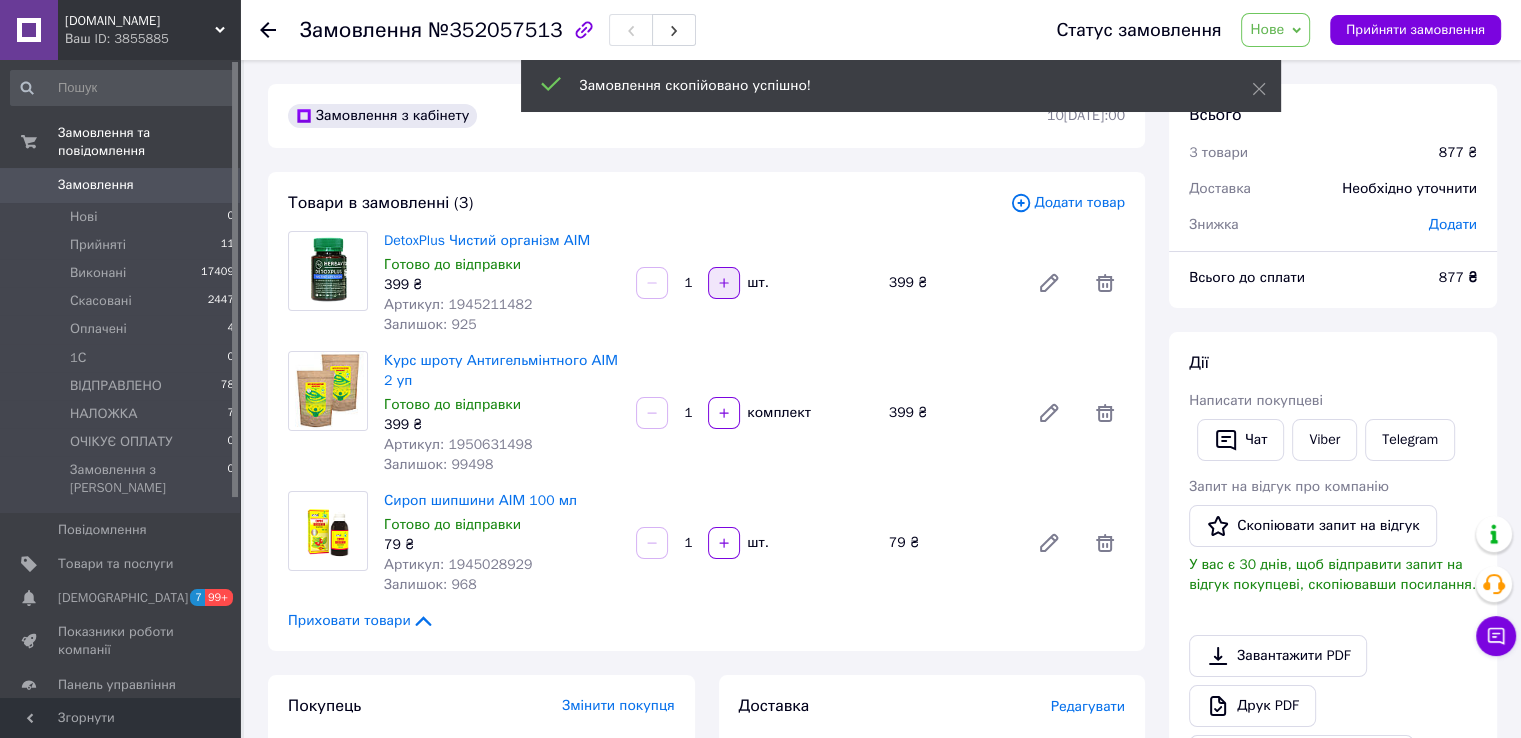 click at bounding box center (724, 283) 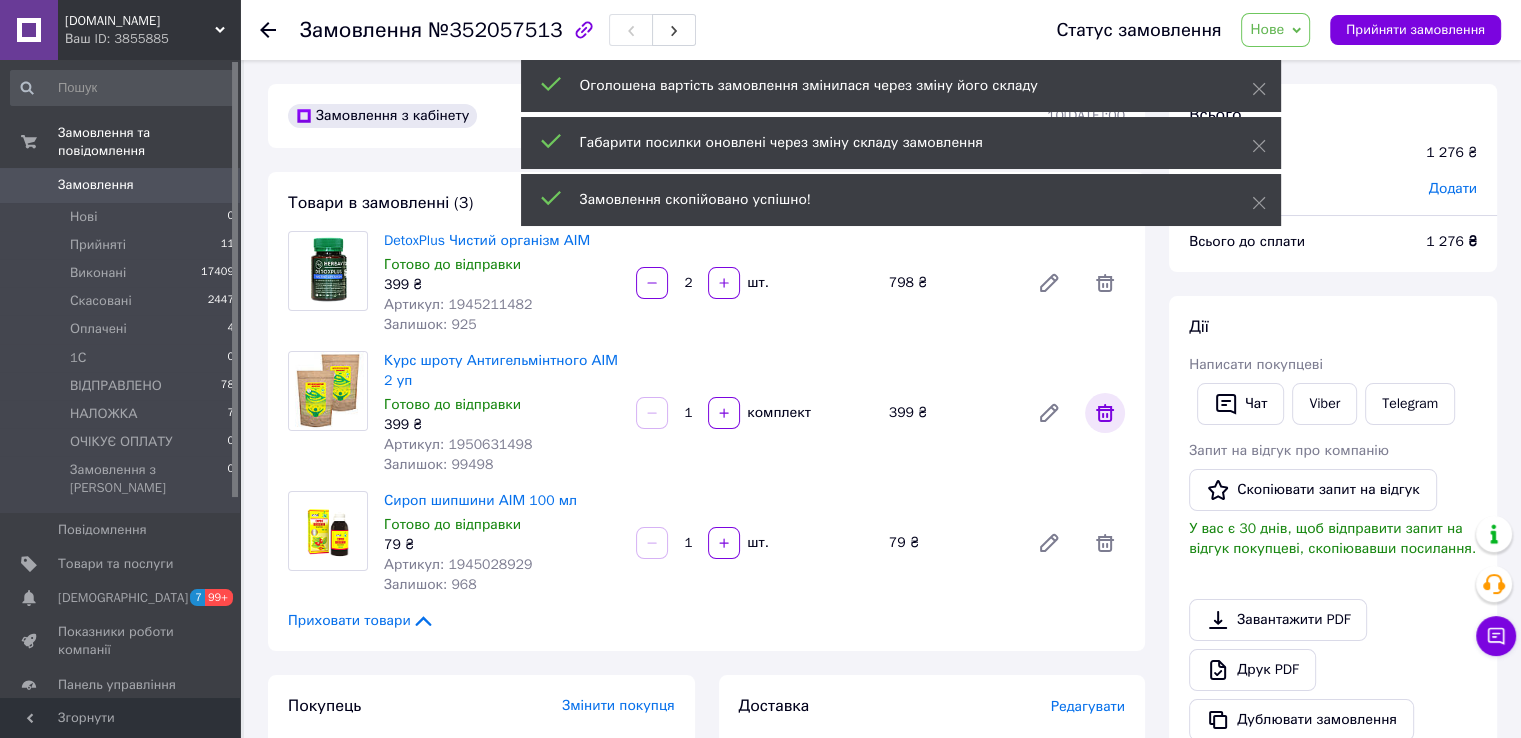 click 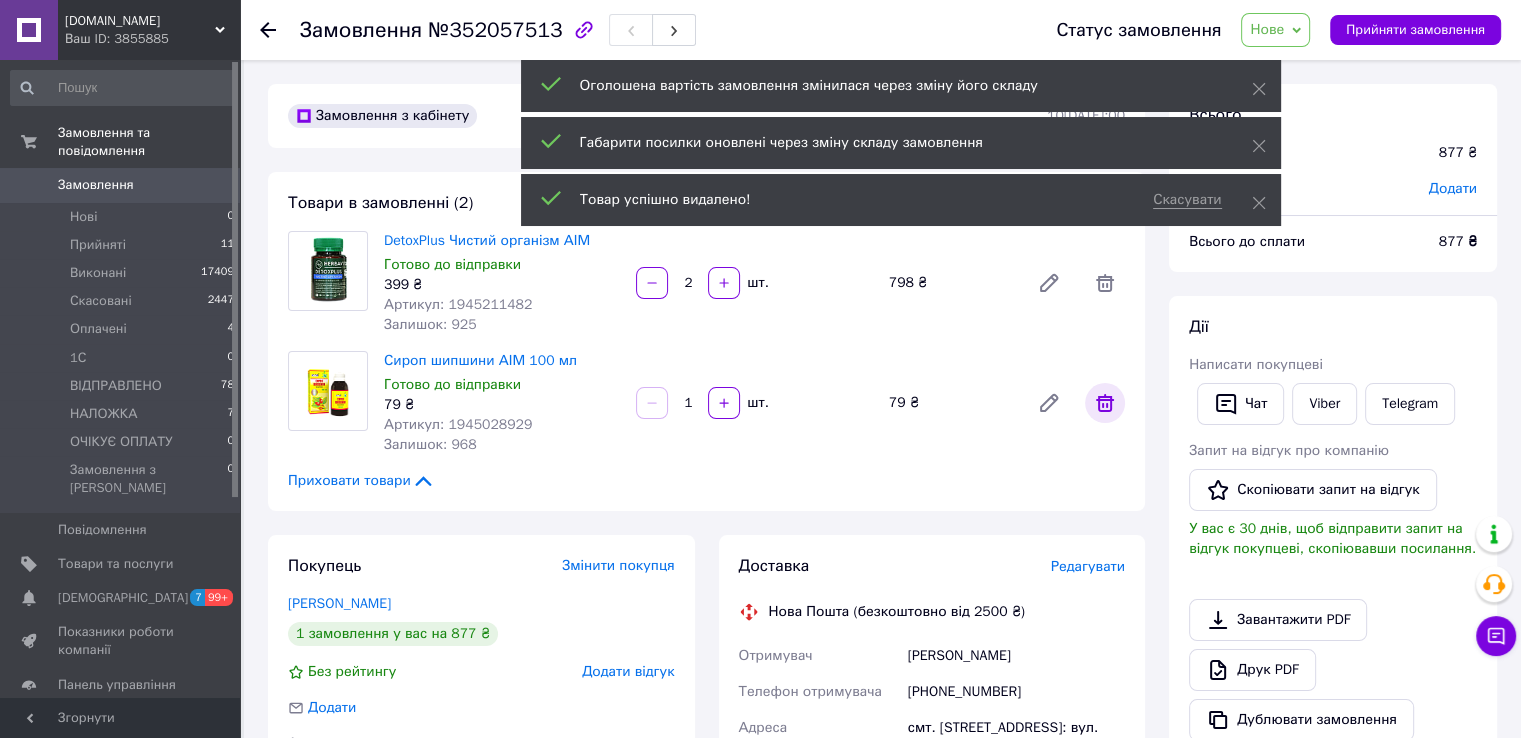click 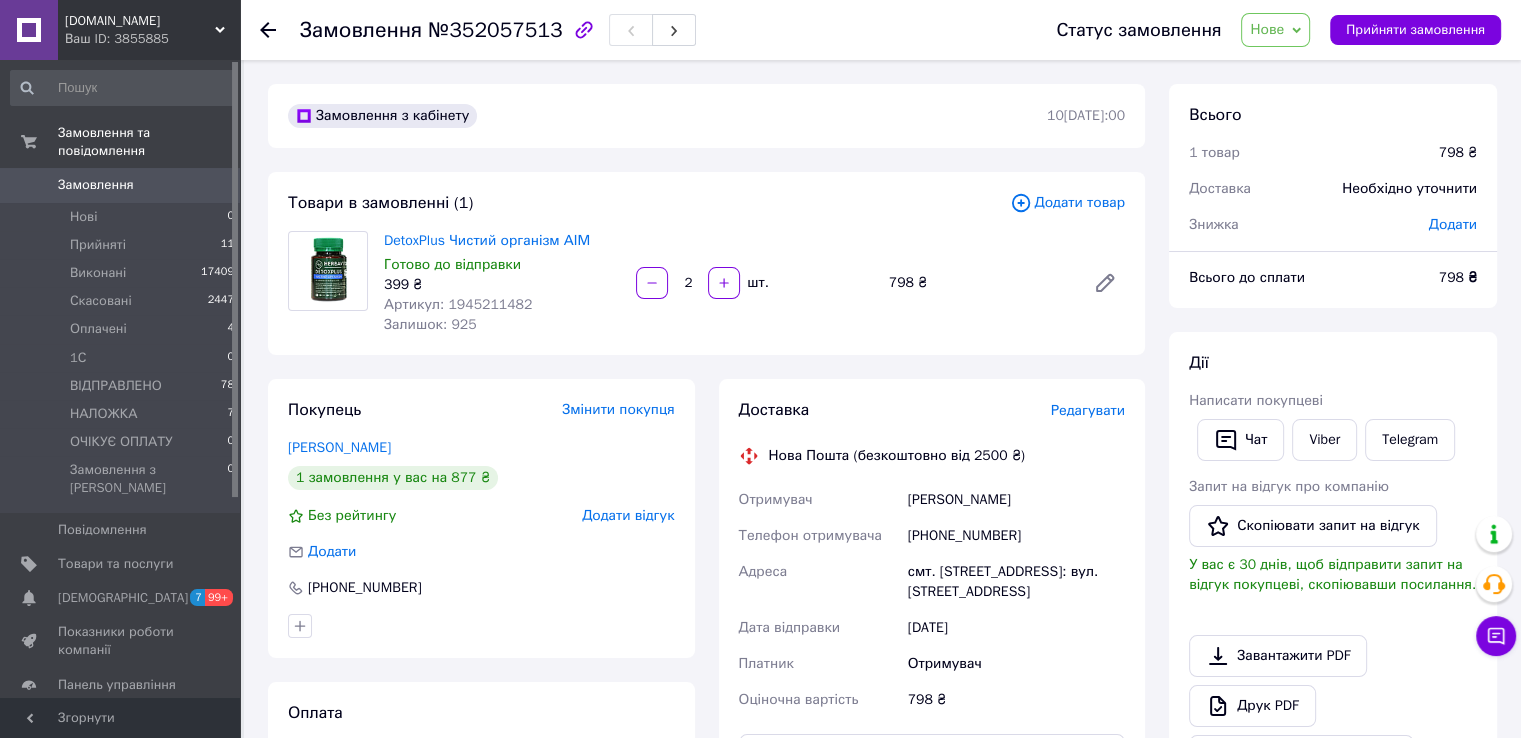 click on "Додати товар" at bounding box center [1067, 203] 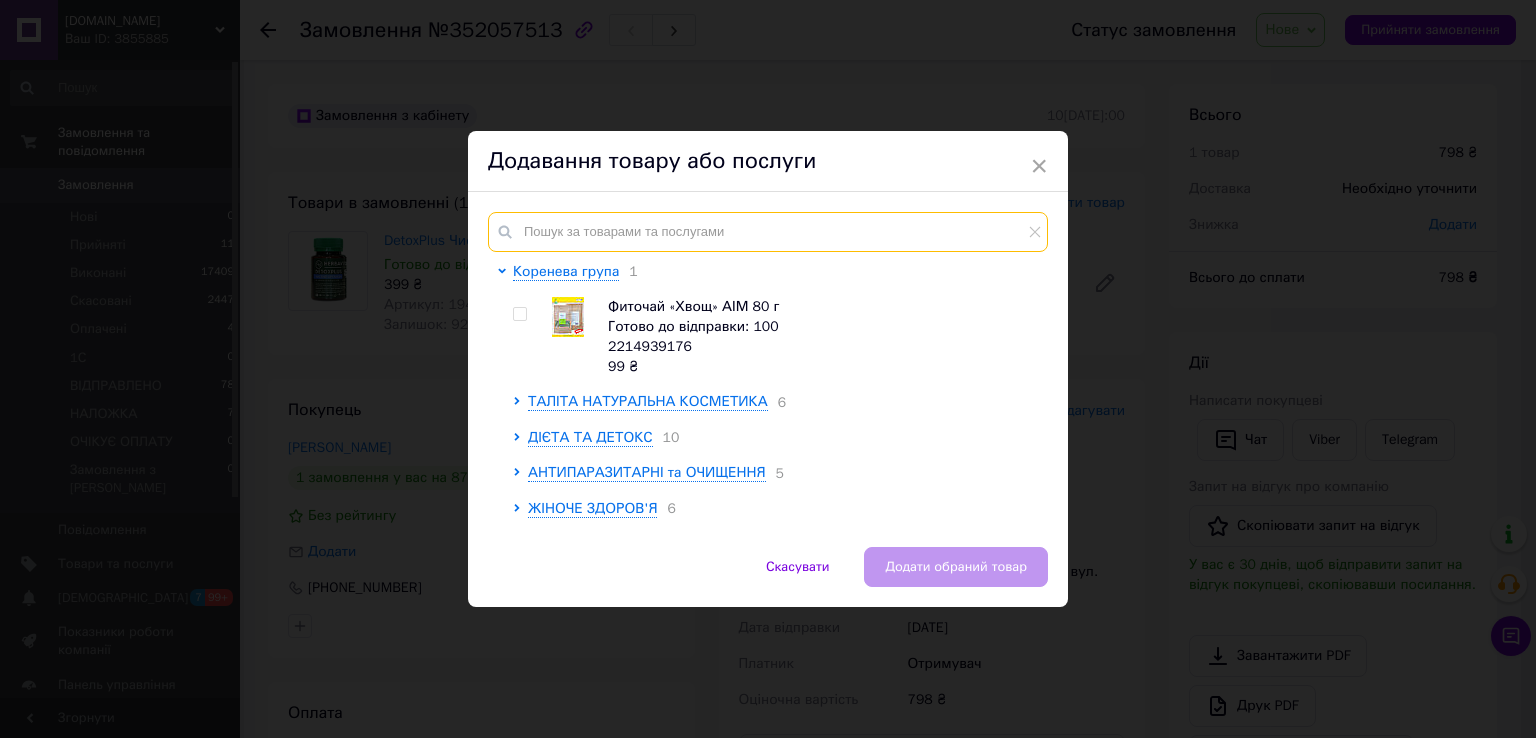 click at bounding box center (768, 232) 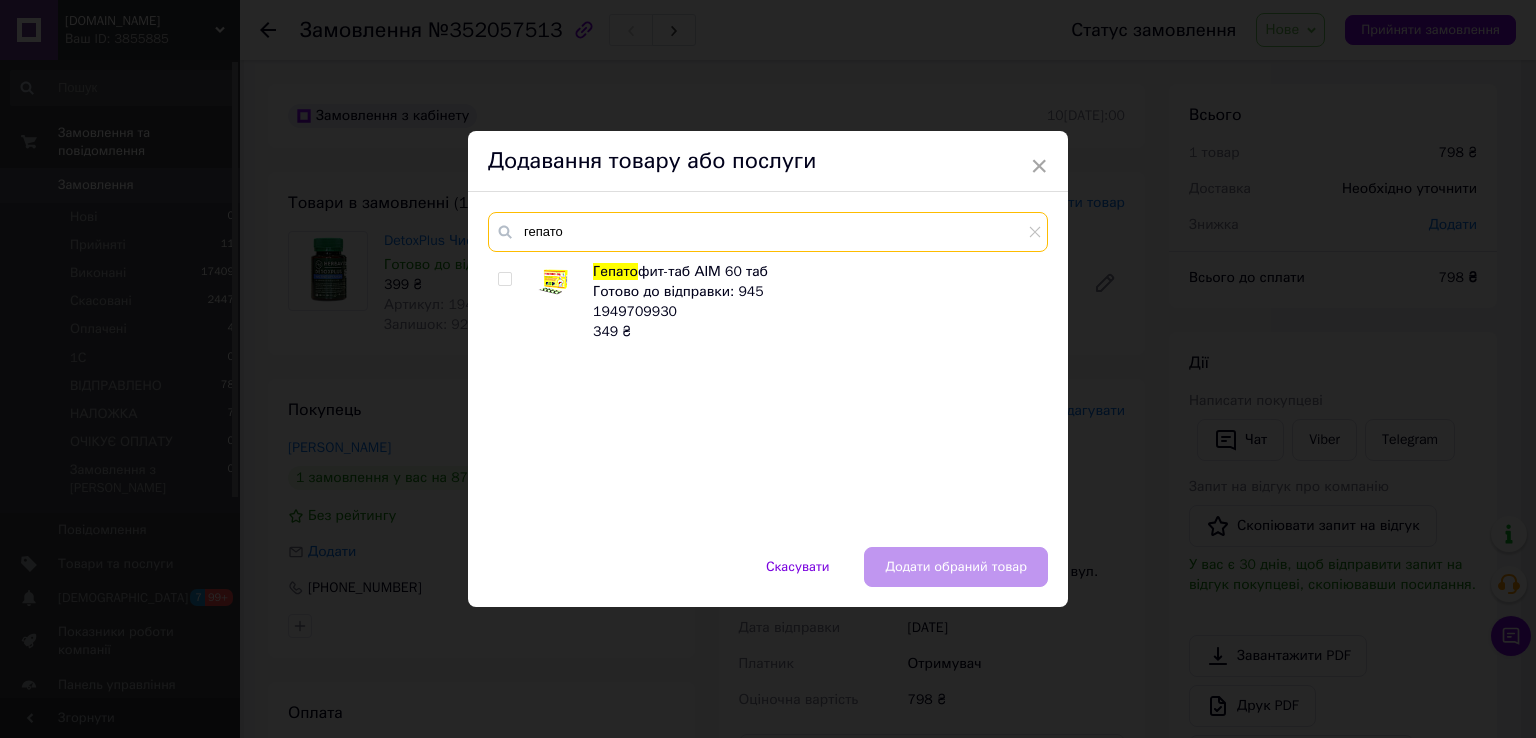 type on "гепато" 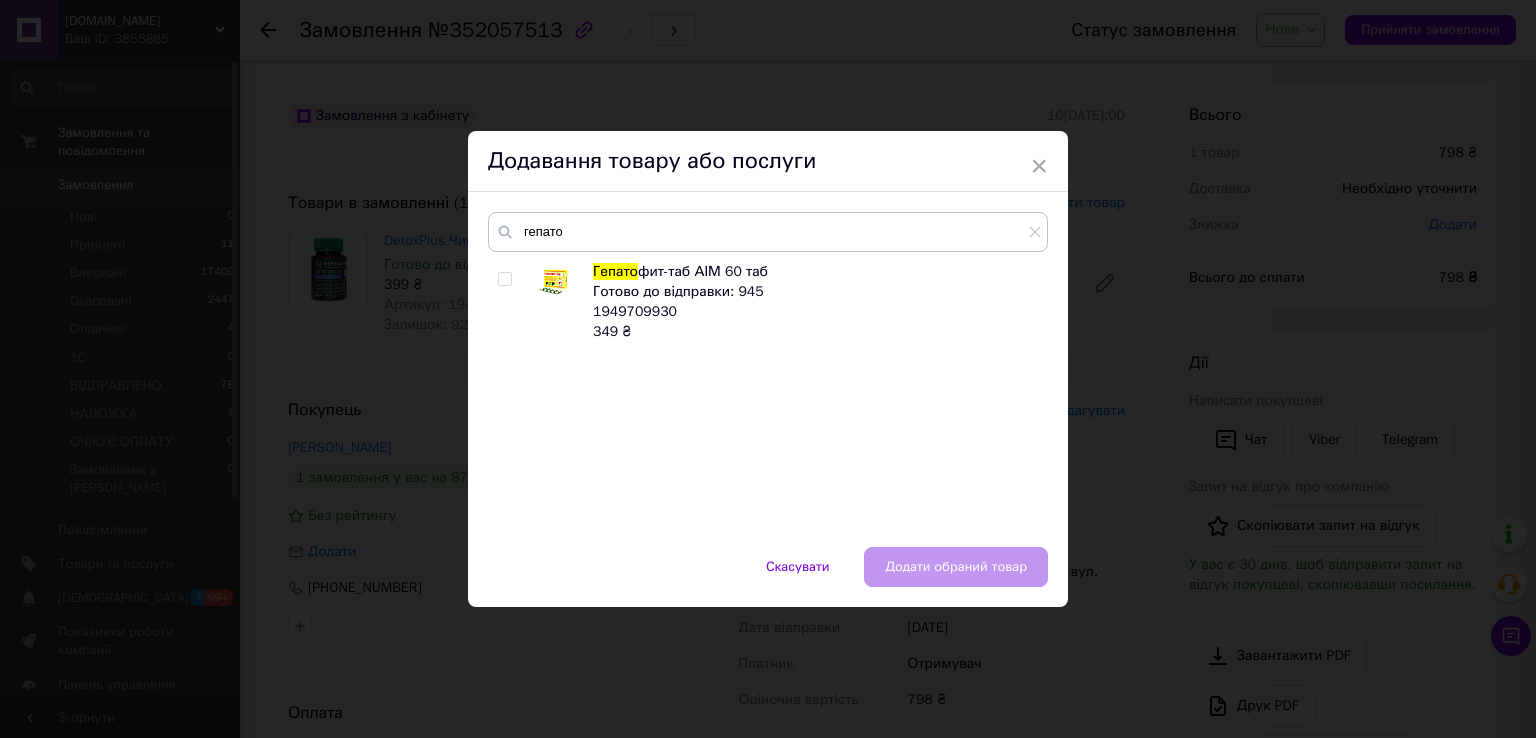 click at bounding box center (504, 279) 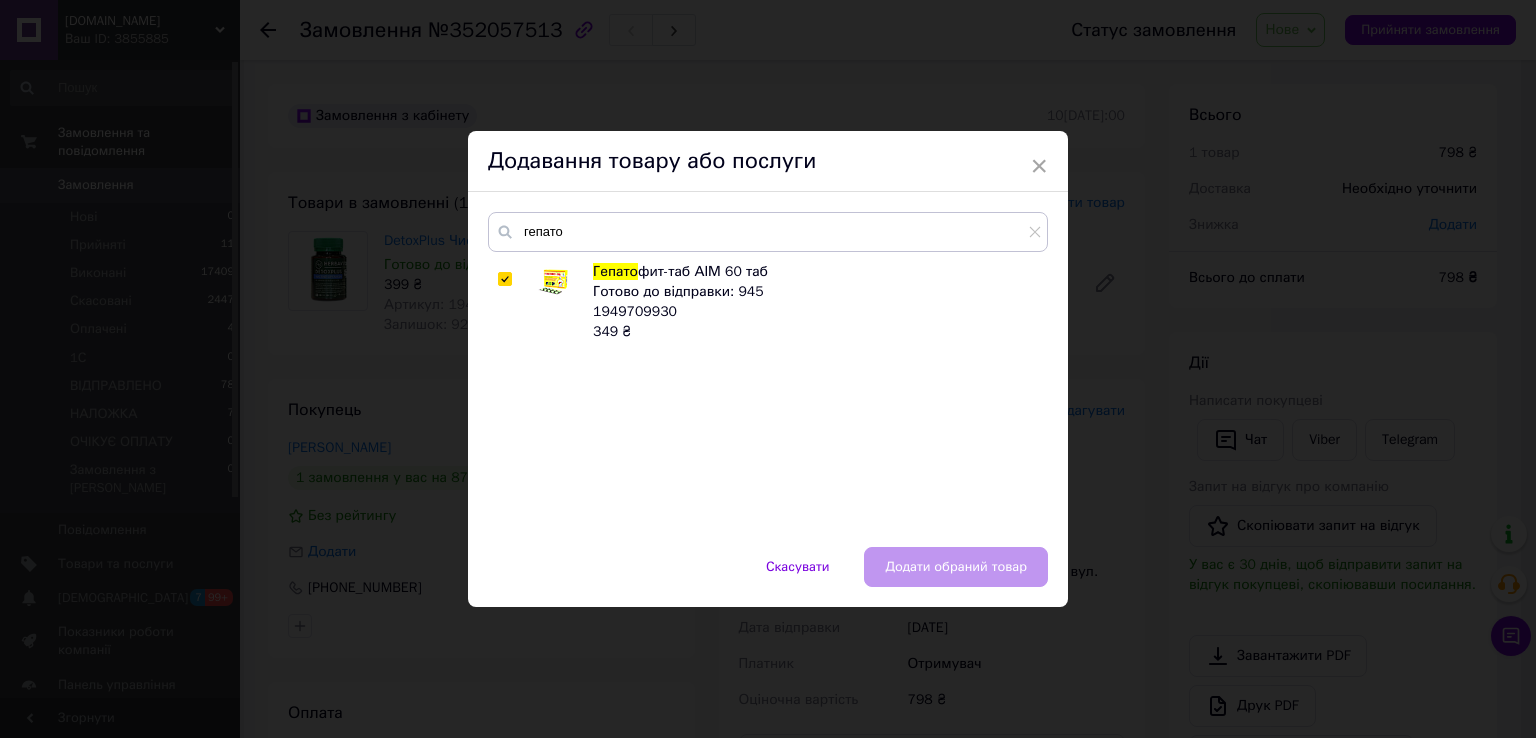 checkbox on "true" 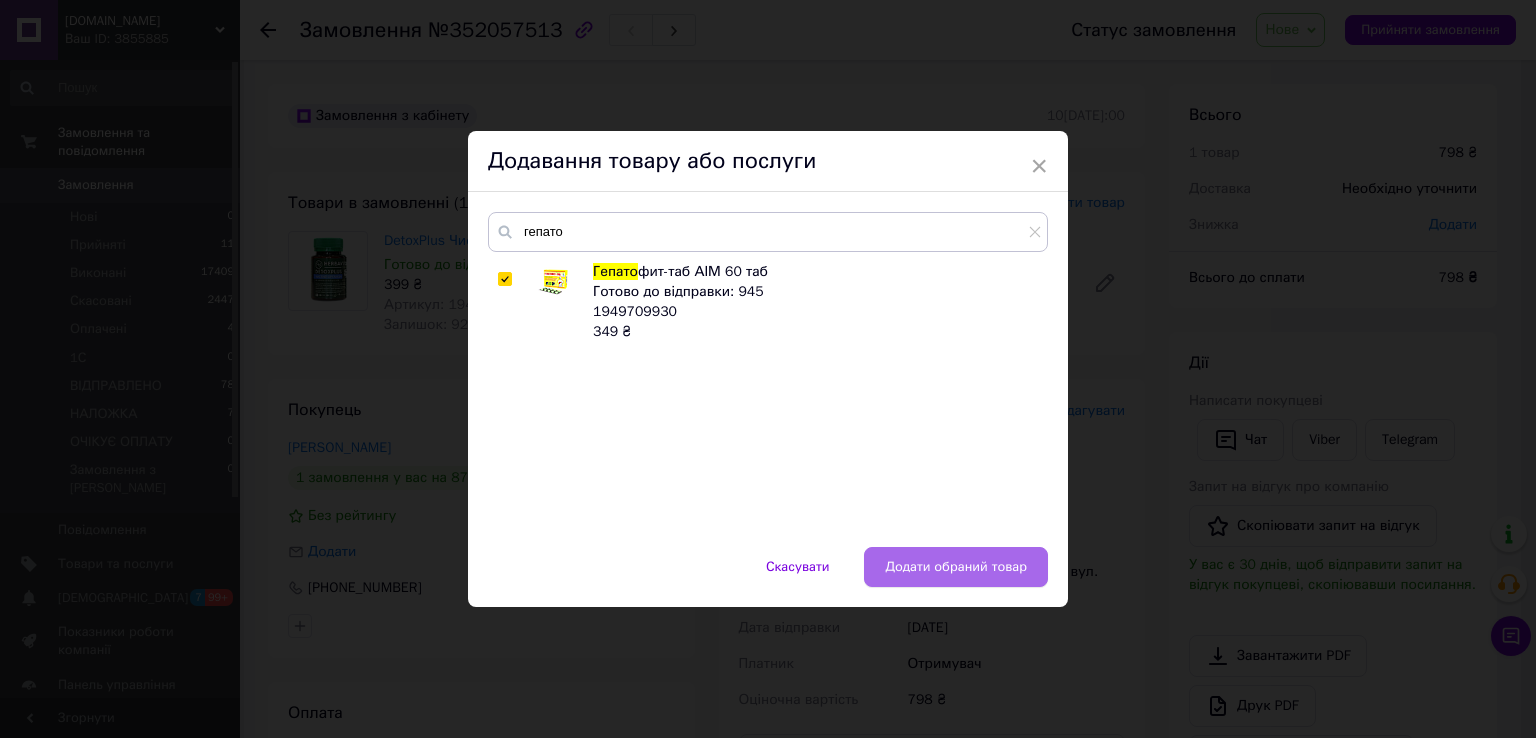 click on "Додати обраний товар" at bounding box center [956, 567] 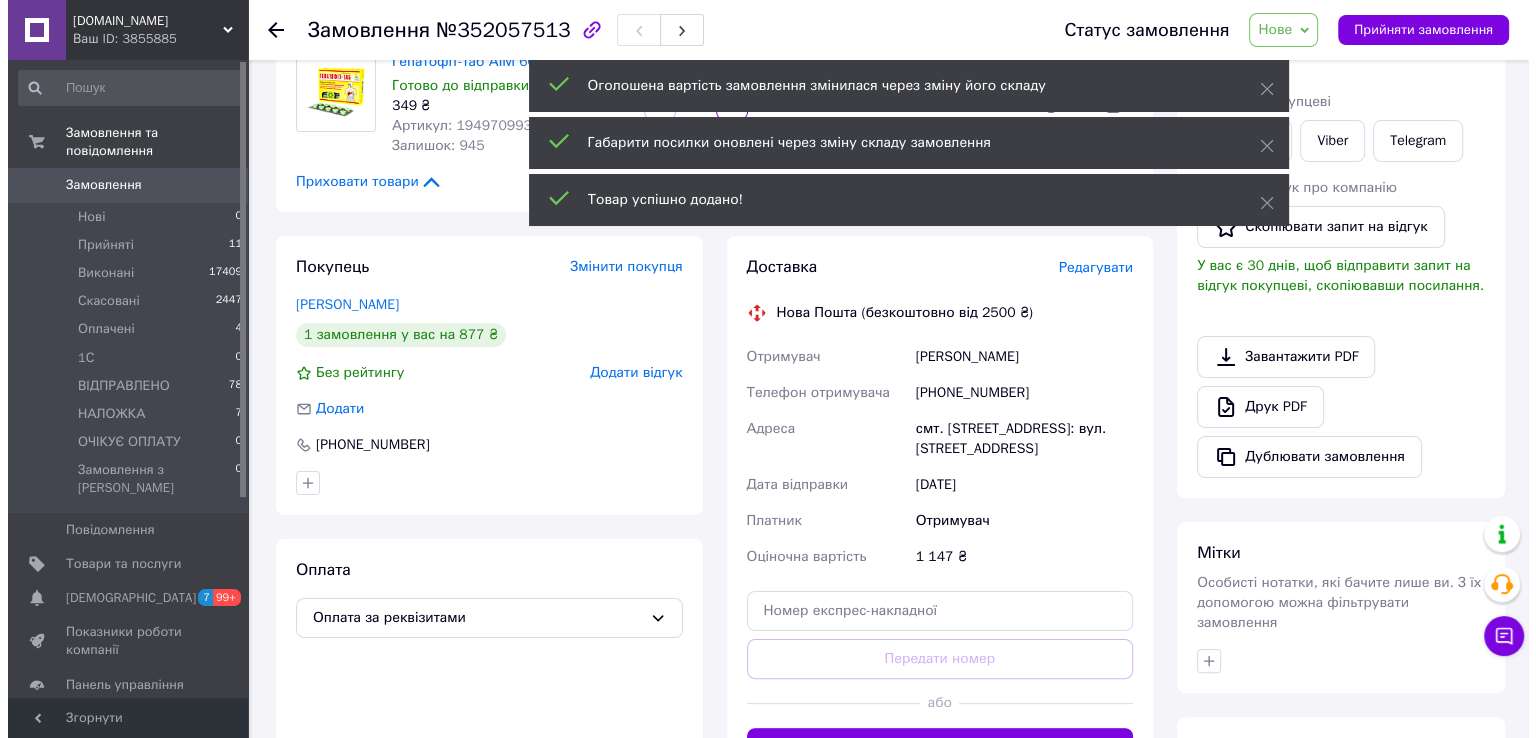 scroll, scrollTop: 300, scrollLeft: 0, axis: vertical 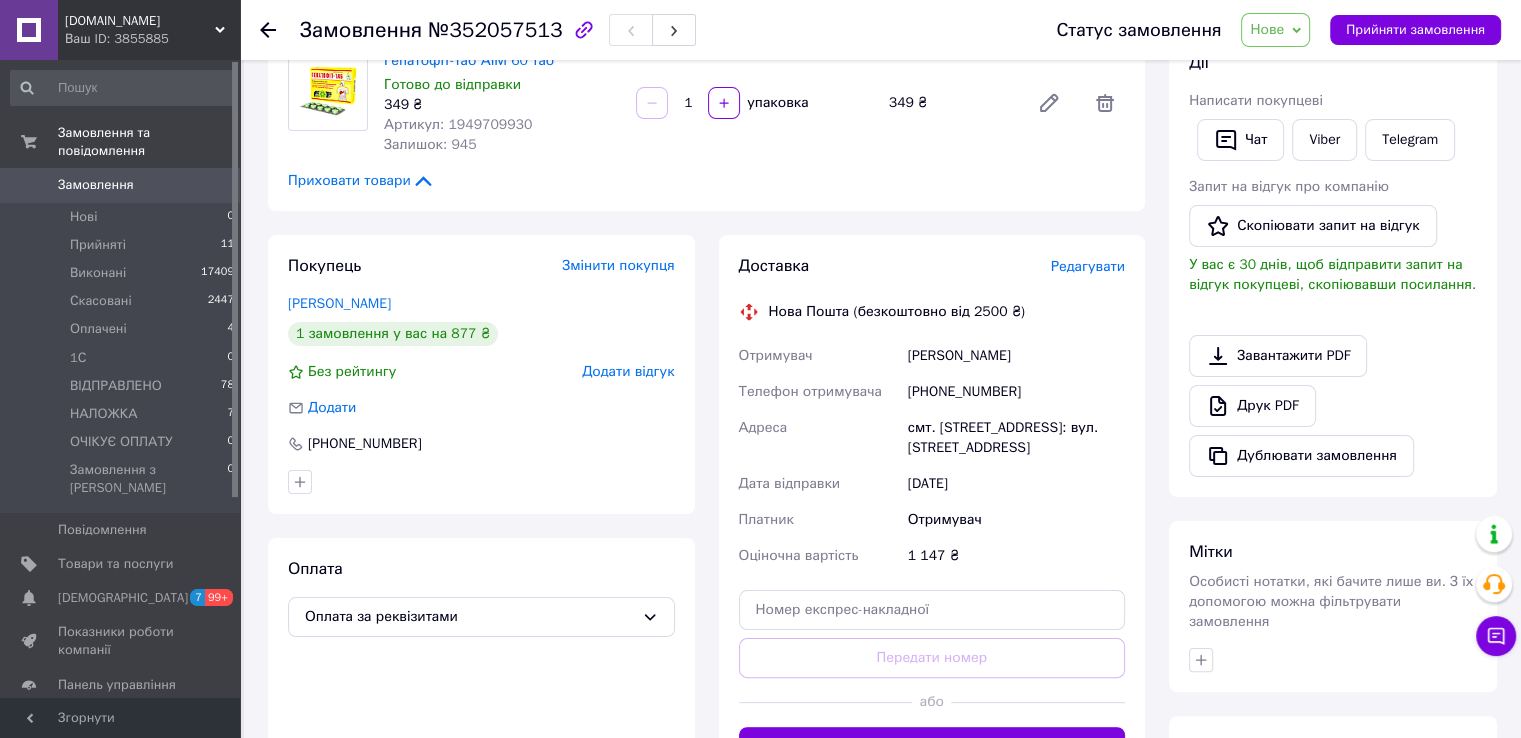 click on "Редагувати" at bounding box center [1088, 266] 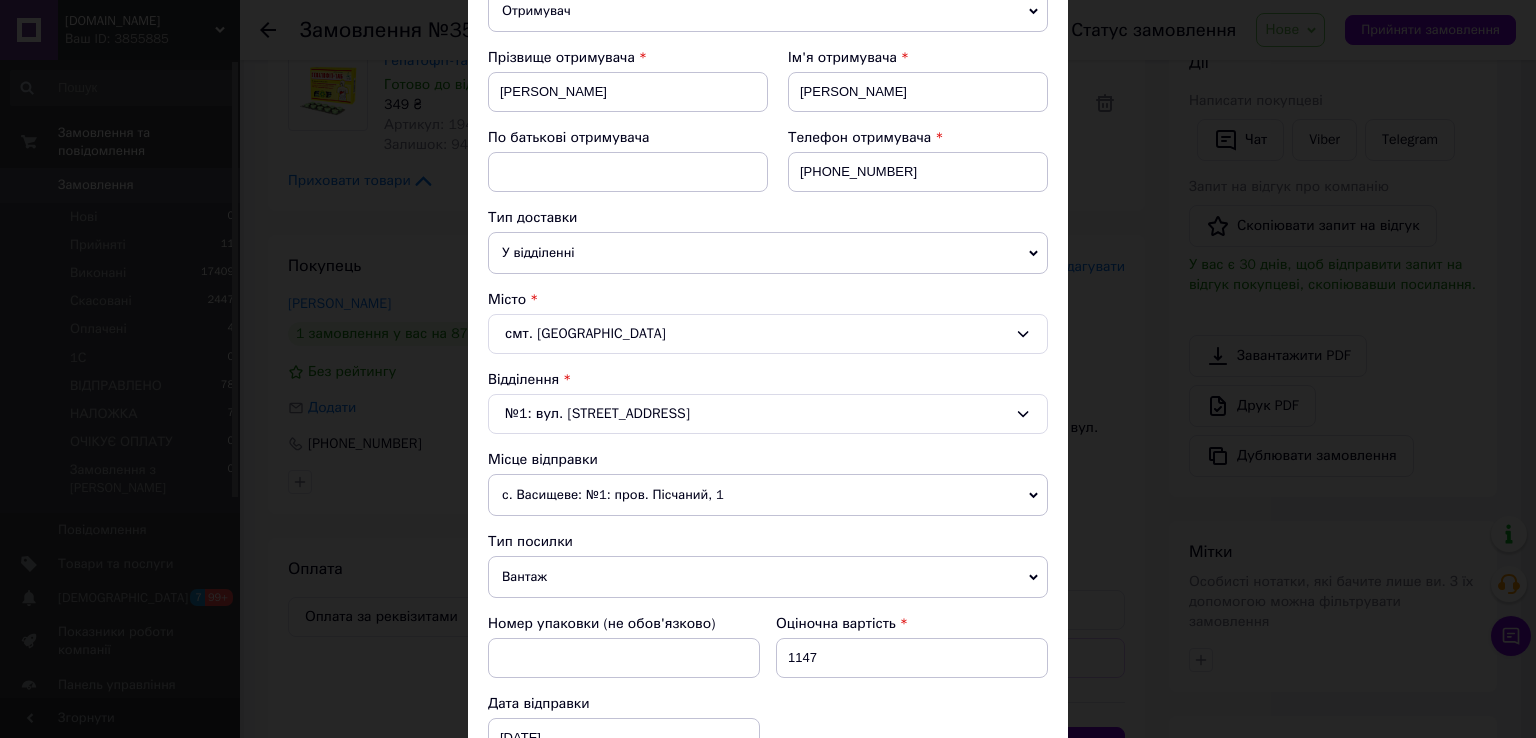 scroll, scrollTop: 300, scrollLeft: 0, axis: vertical 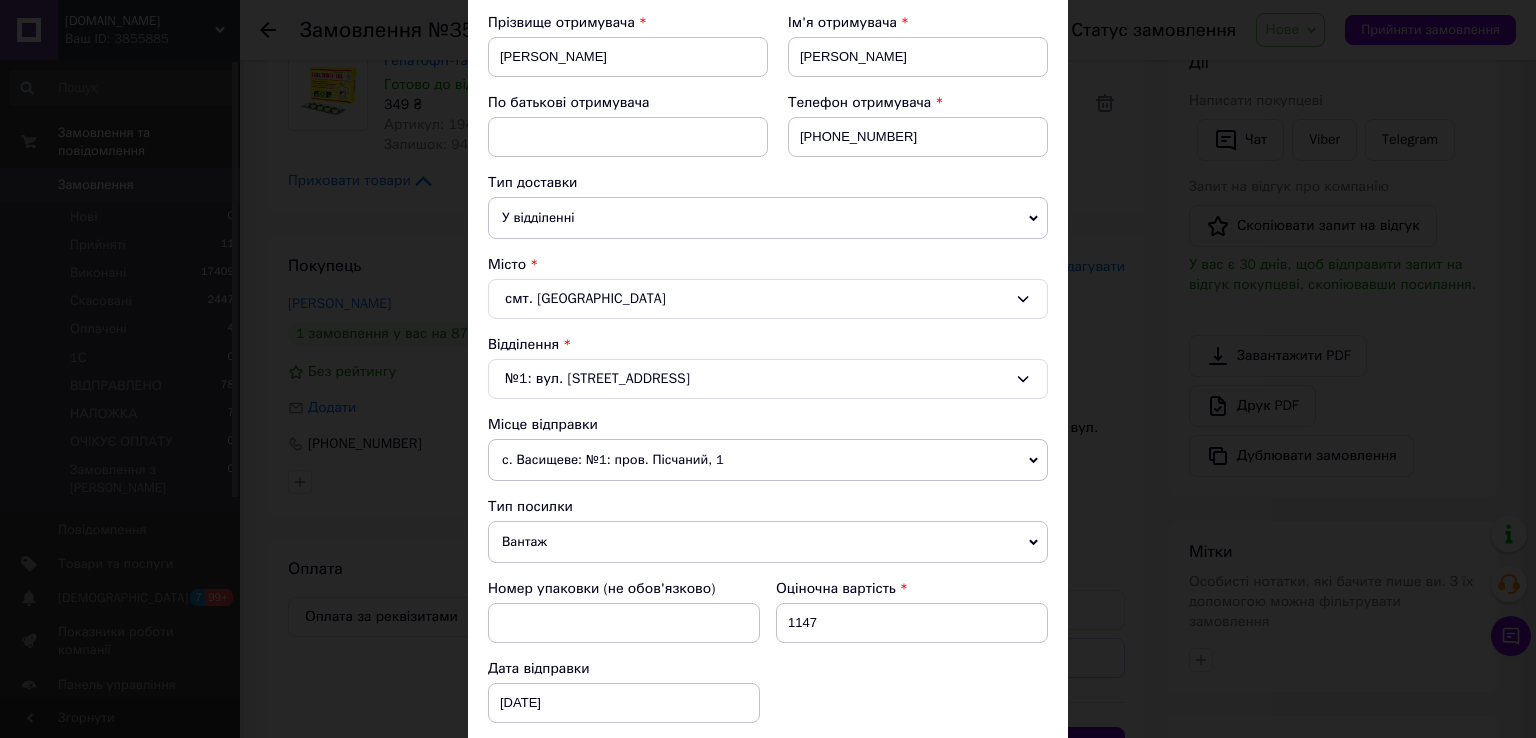 click on "смт. Славсько" at bounding box center [768, 299] 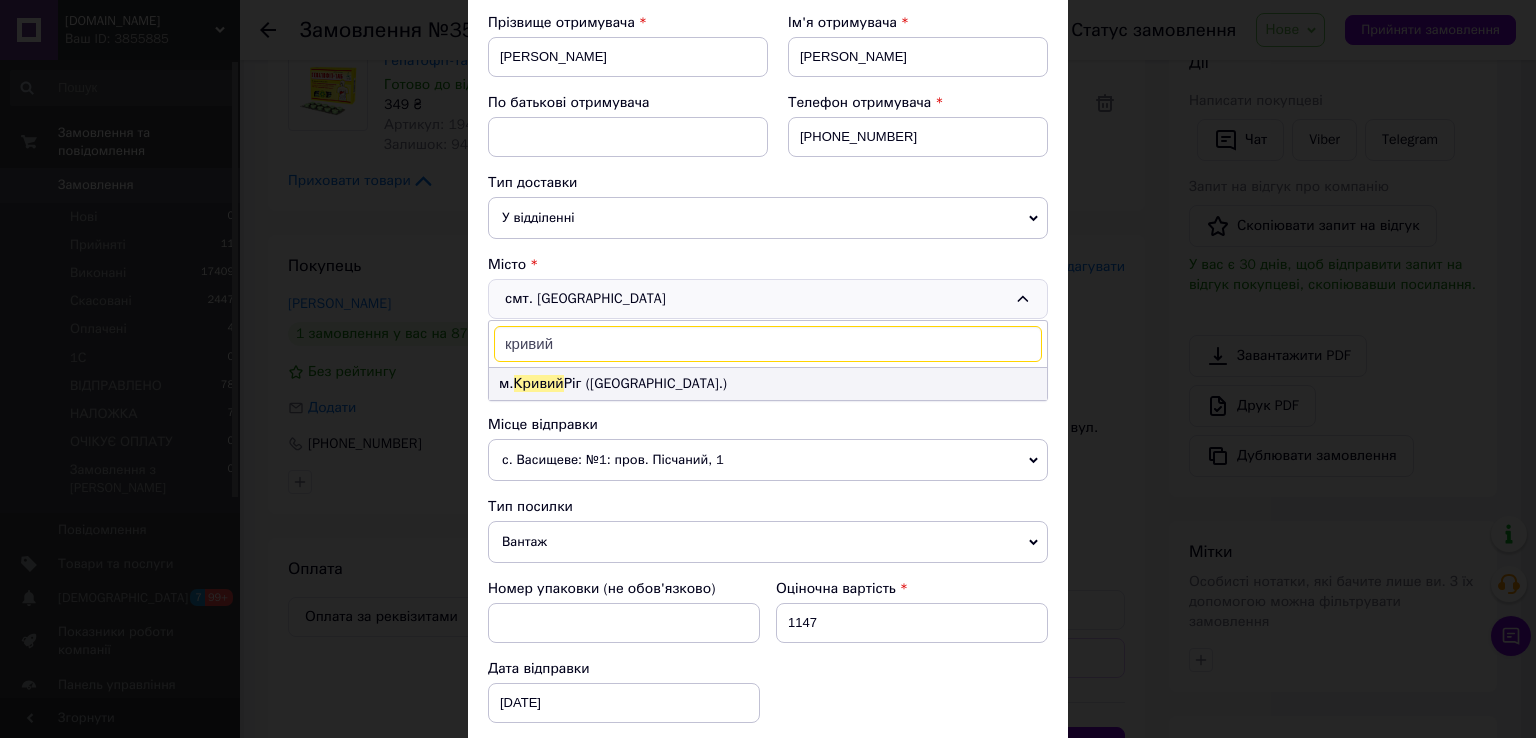 type on "кривий" 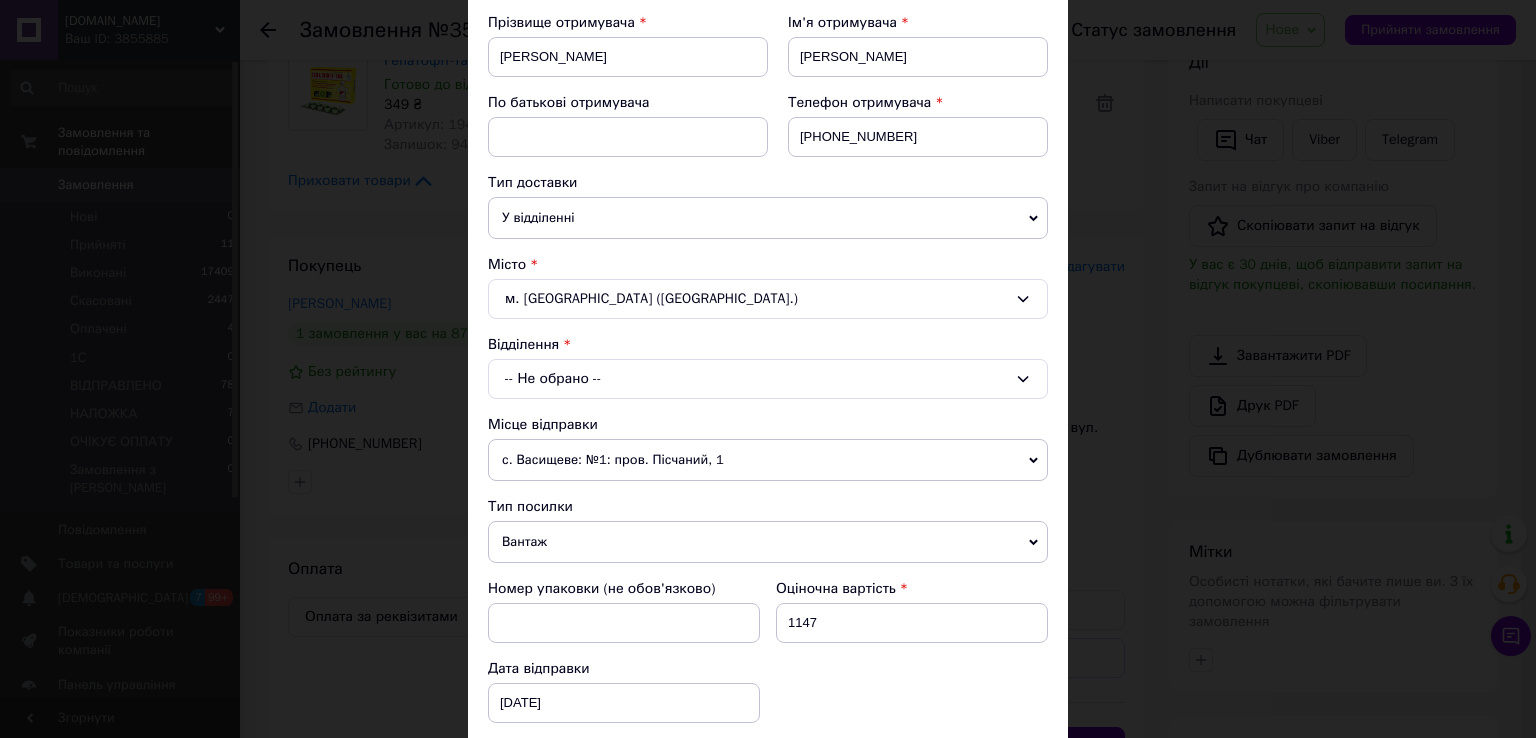 click on "-- Не обрано --" at bounding box center (768, 379) 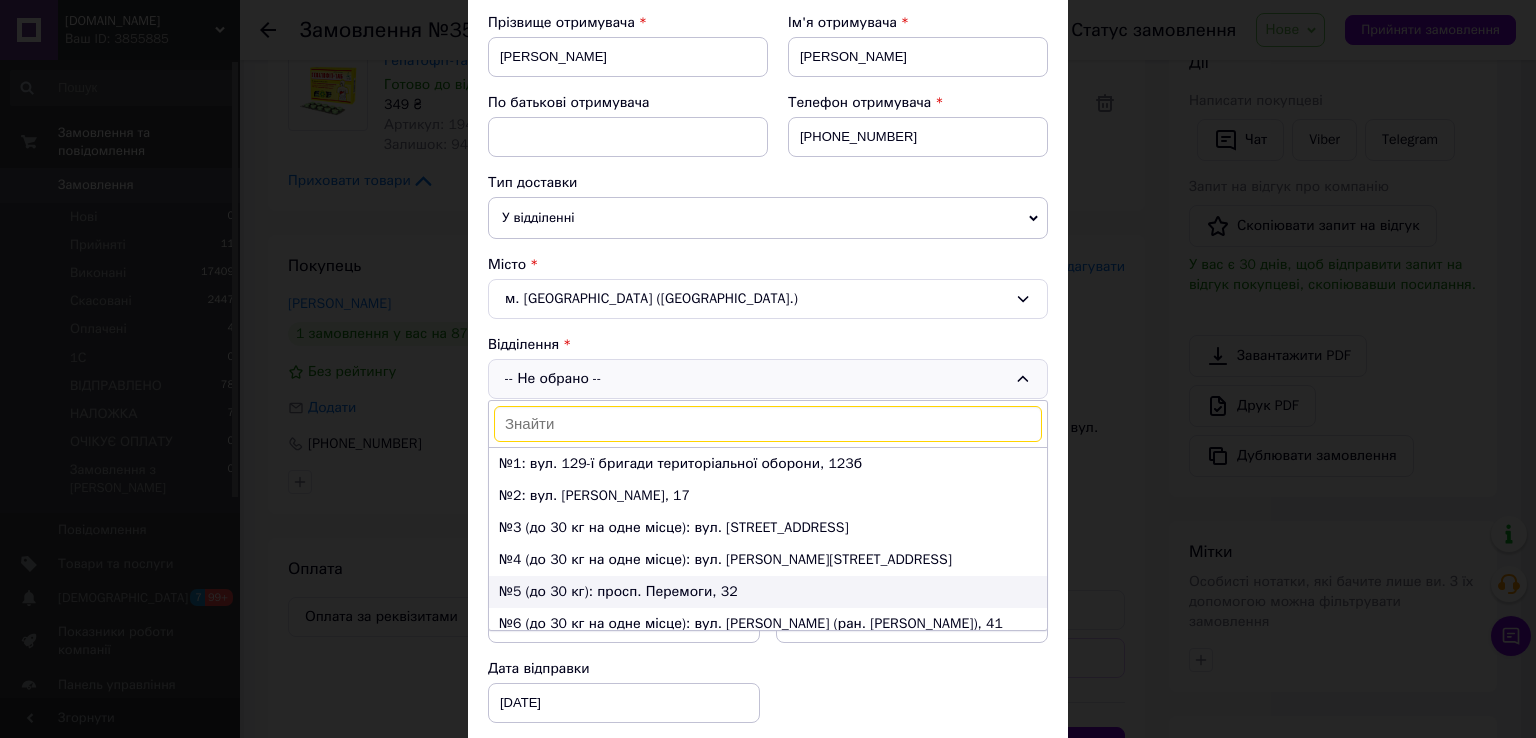 click on "№5 (до 30 кг): просп. Перемоги, 32" at bounding box center (768, 592) 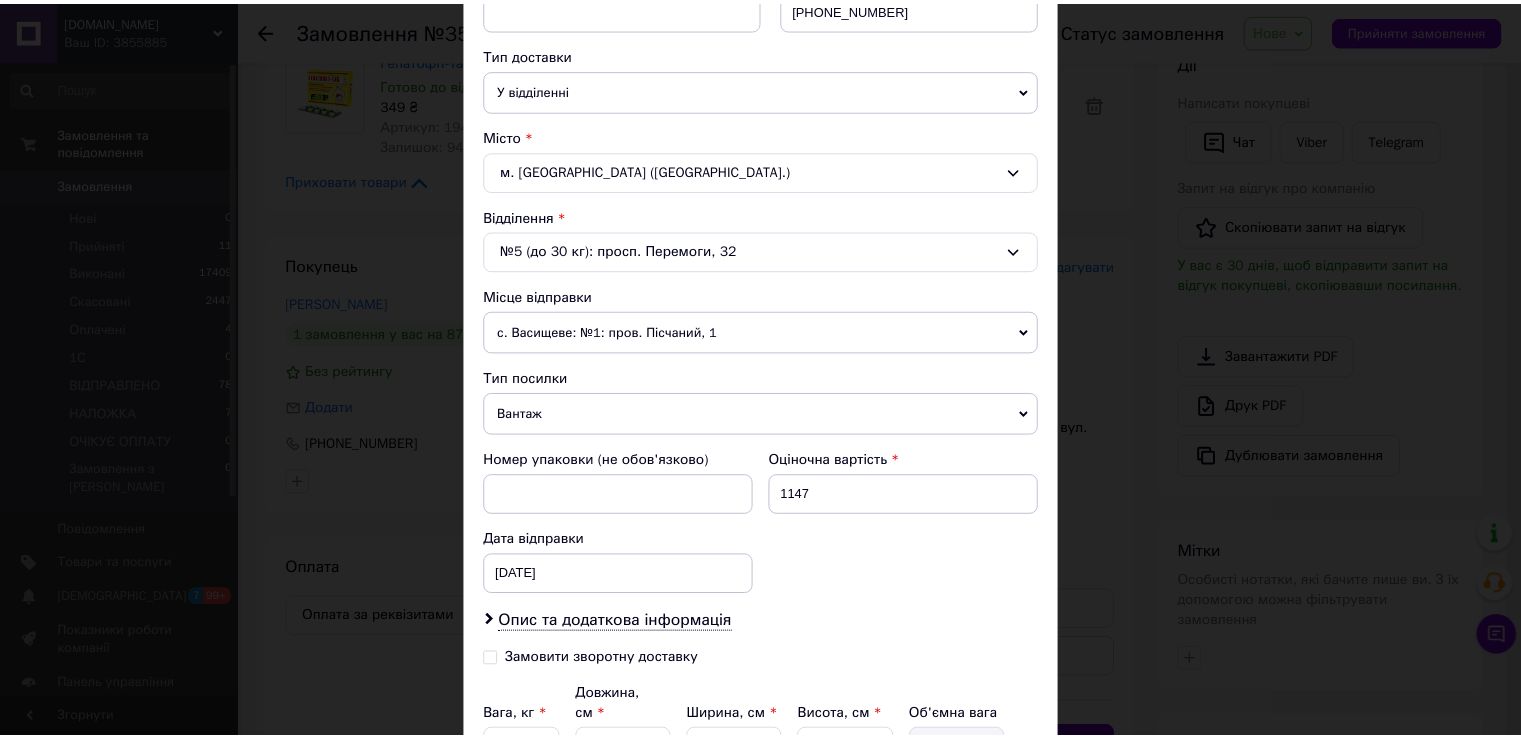 scroll, scrollTop: 600, scrollLeft: 0, axis: vertical 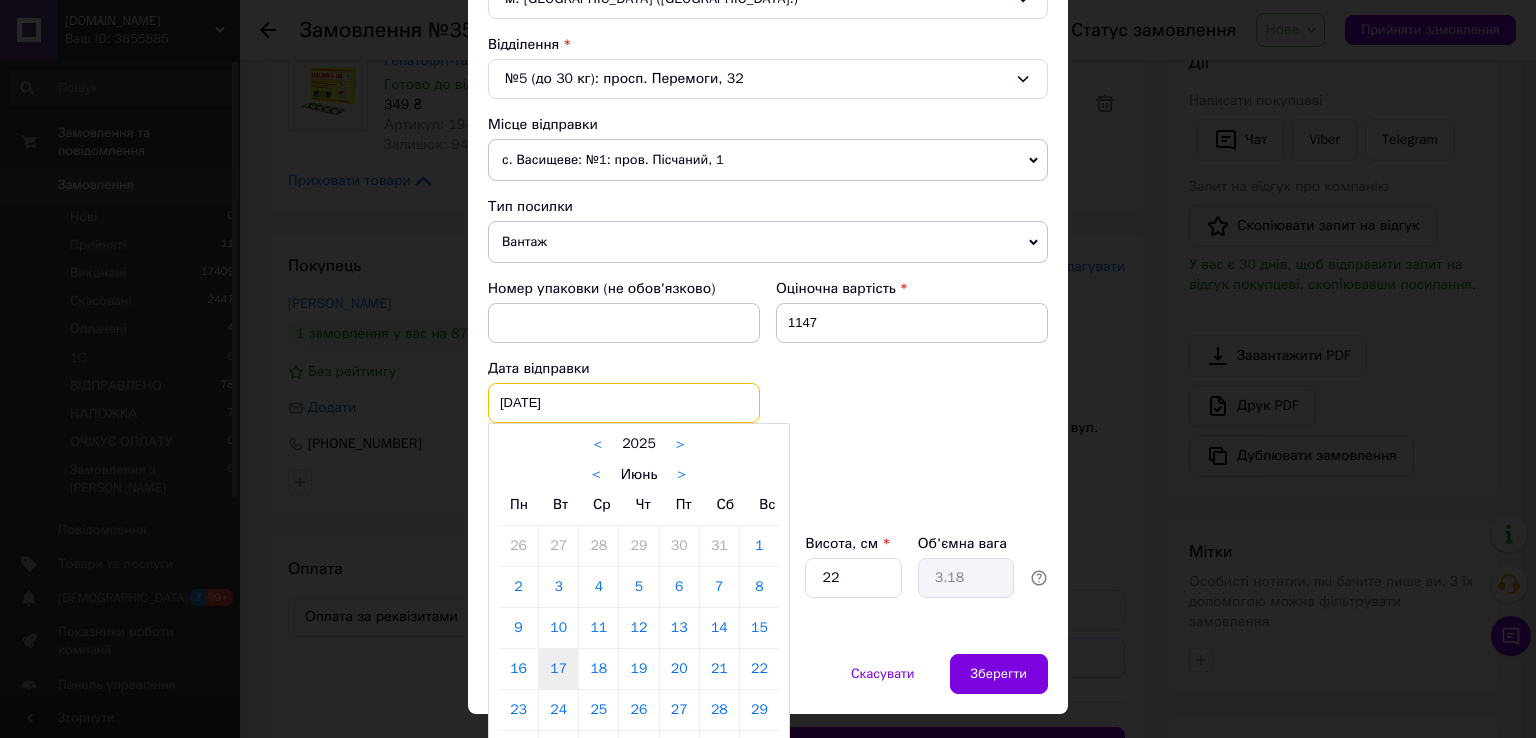 click on "17.06.2025 < 2025 > < Июнь > Пн Вт Ср Чт Пт Сб Вс 26 27 28 29 30 31 1 2 3 4 5 6 7 8 9 10 11 12 13 14 15 16 17 18 19 20 21 22 23 24 25 26 27 28 29 30 1 2 3 4 5 6" at bounding box center [624, 403] 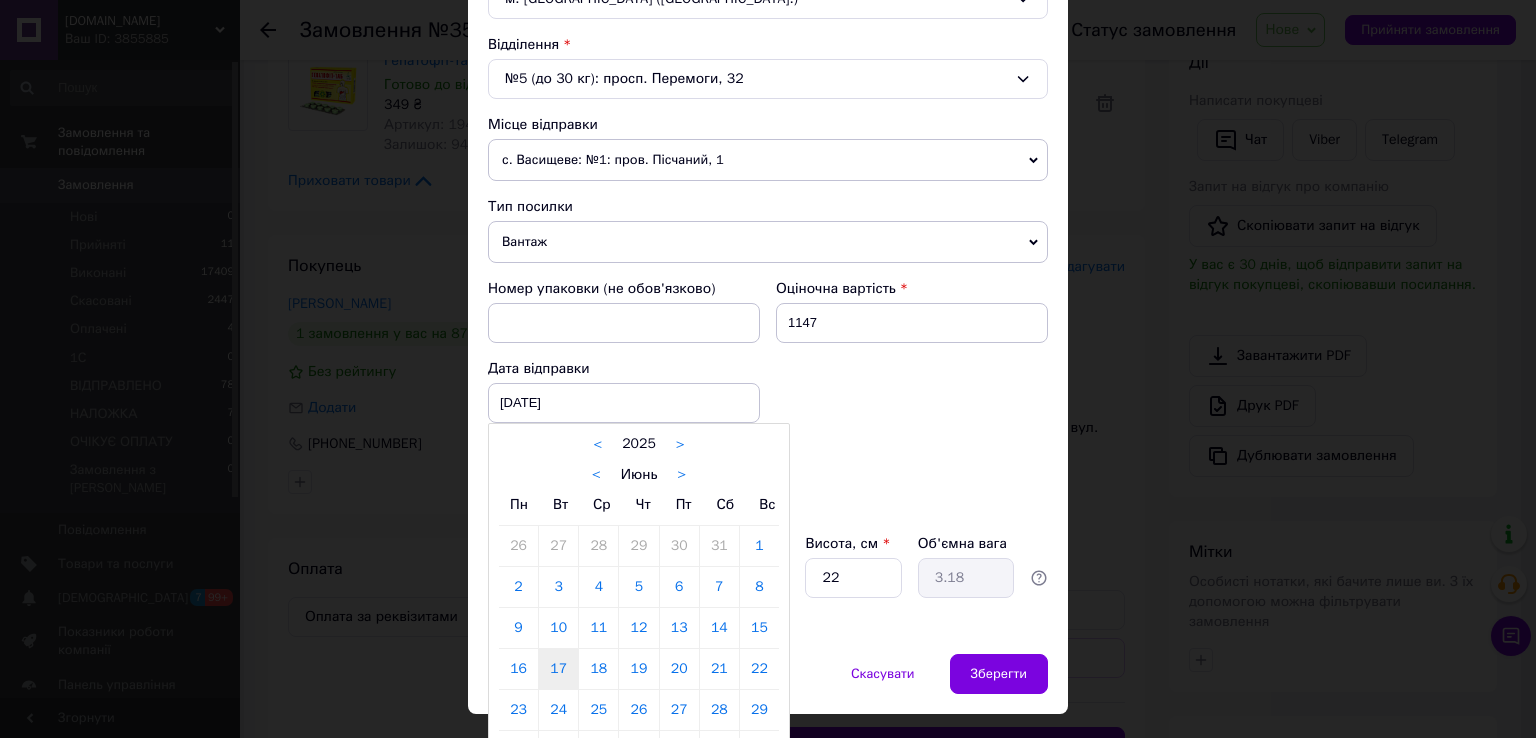 click on ">" at bounding box center [681, 475] 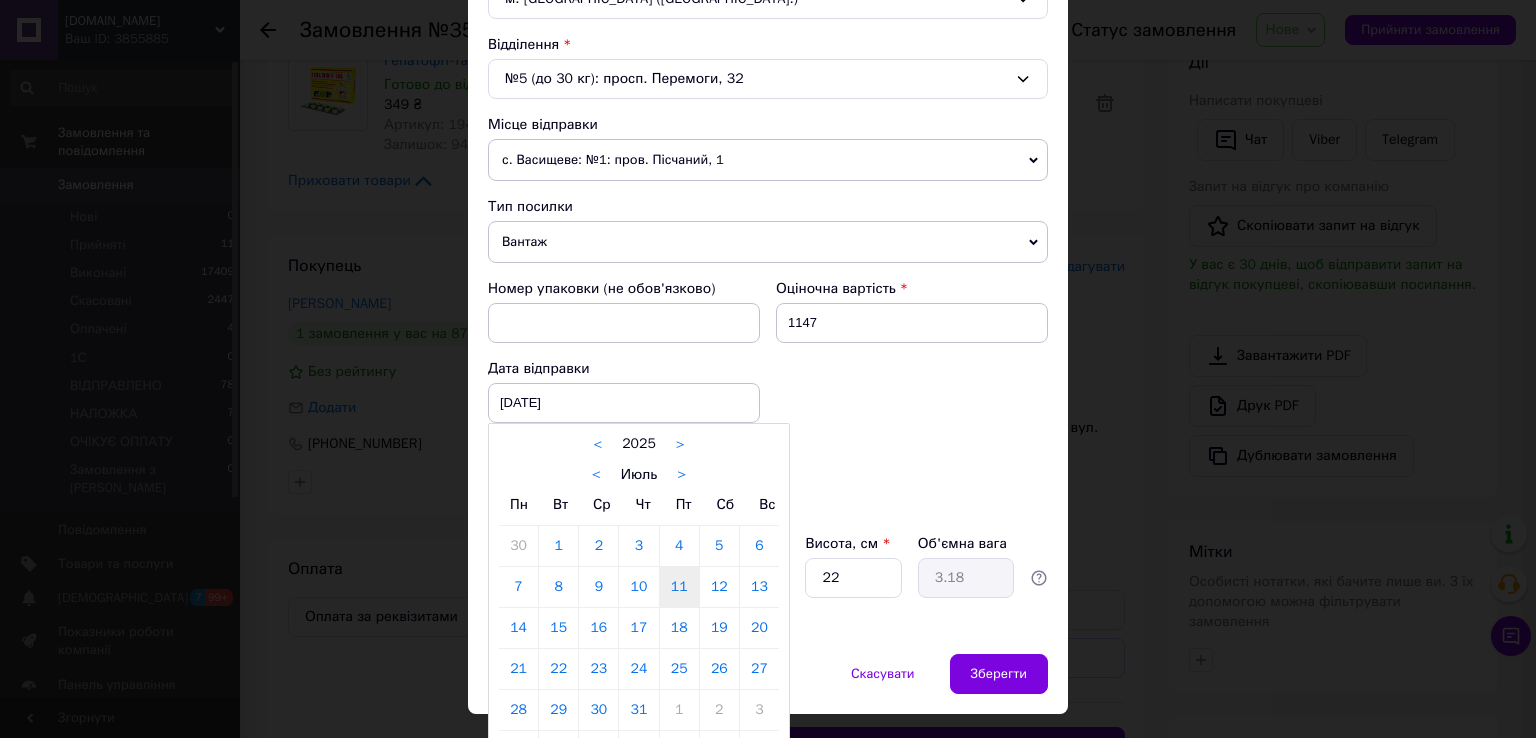 click on "11" at bounding box center (679, 587) 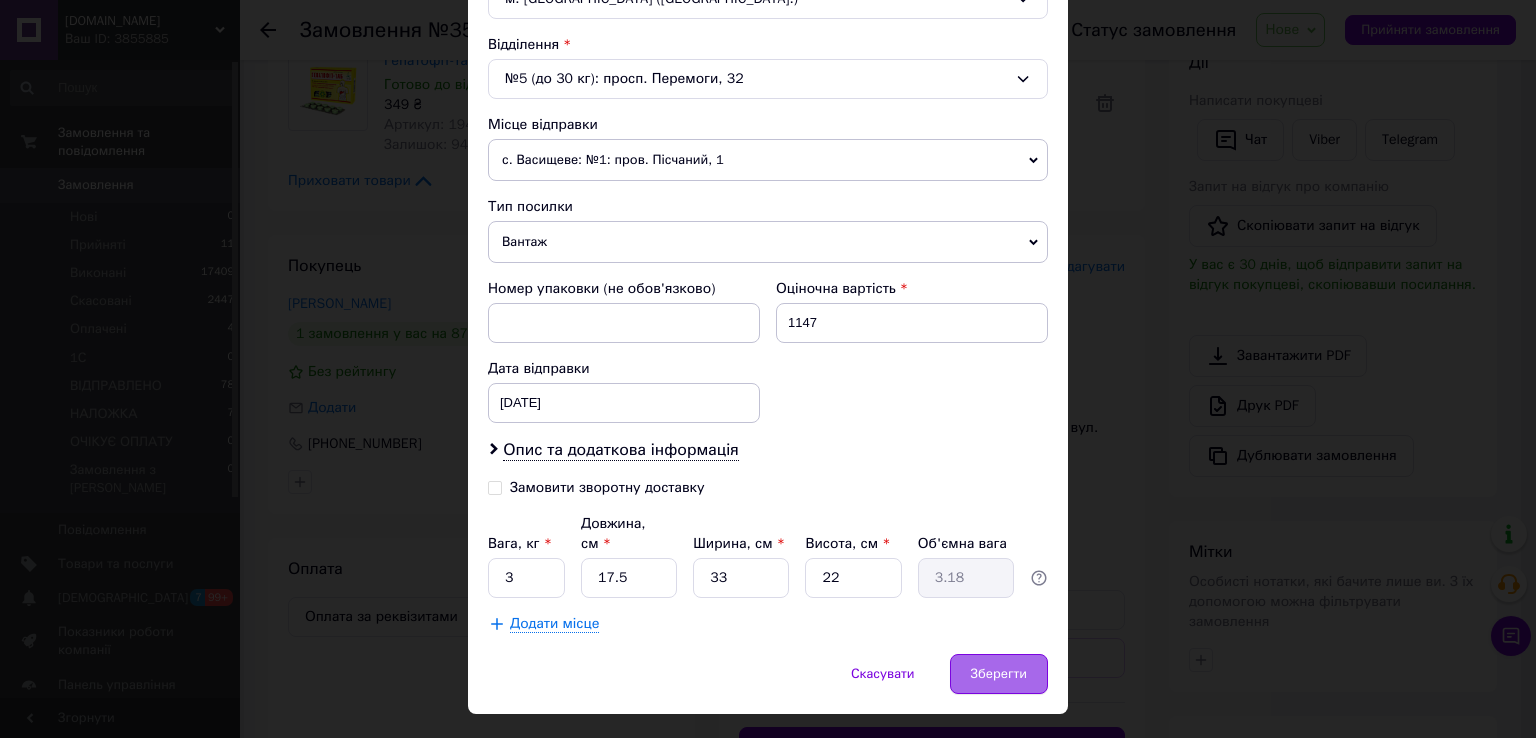 click on "Зберегти" at bounding box center (999, 674) 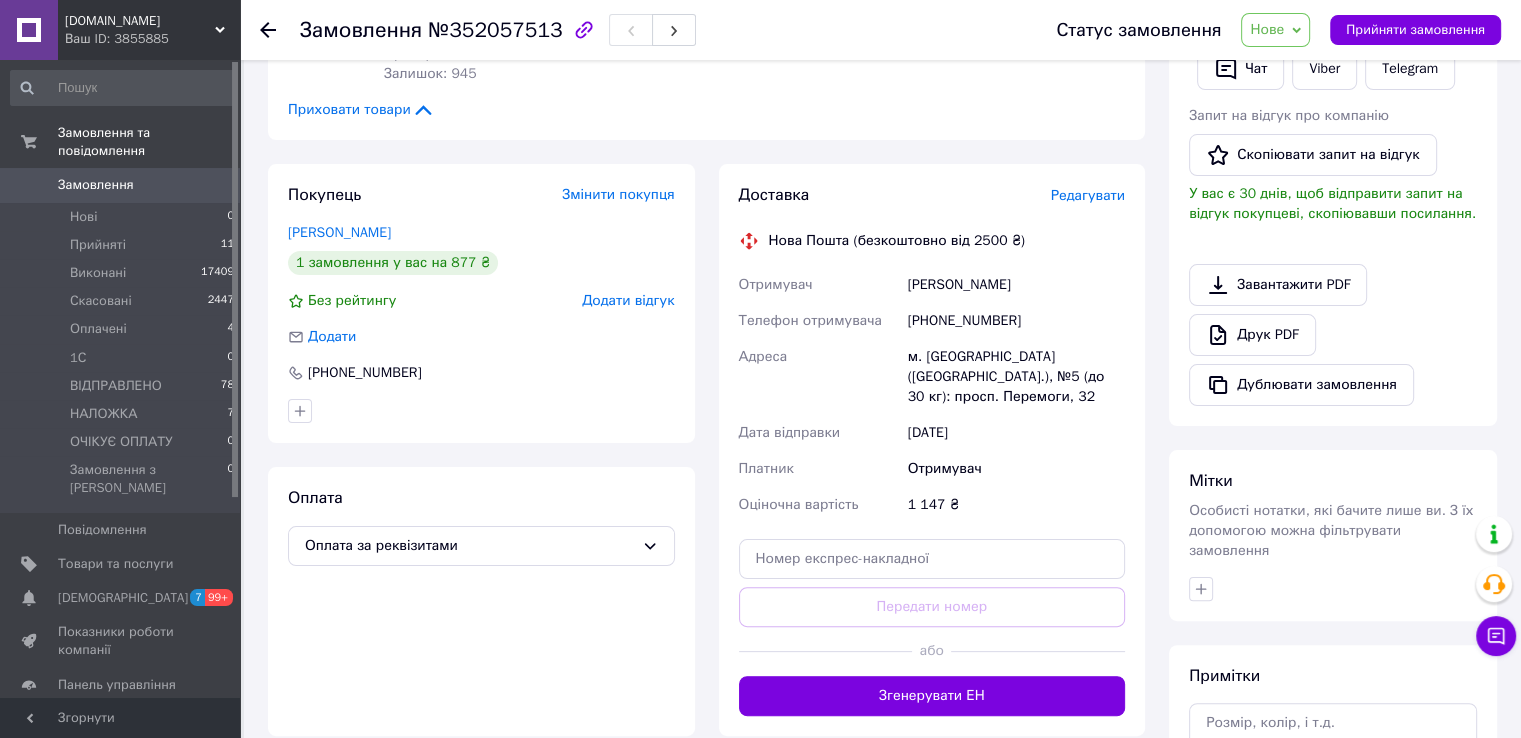 scroll, scrollTop: 400, scrollLeft: 0, axis: vertical 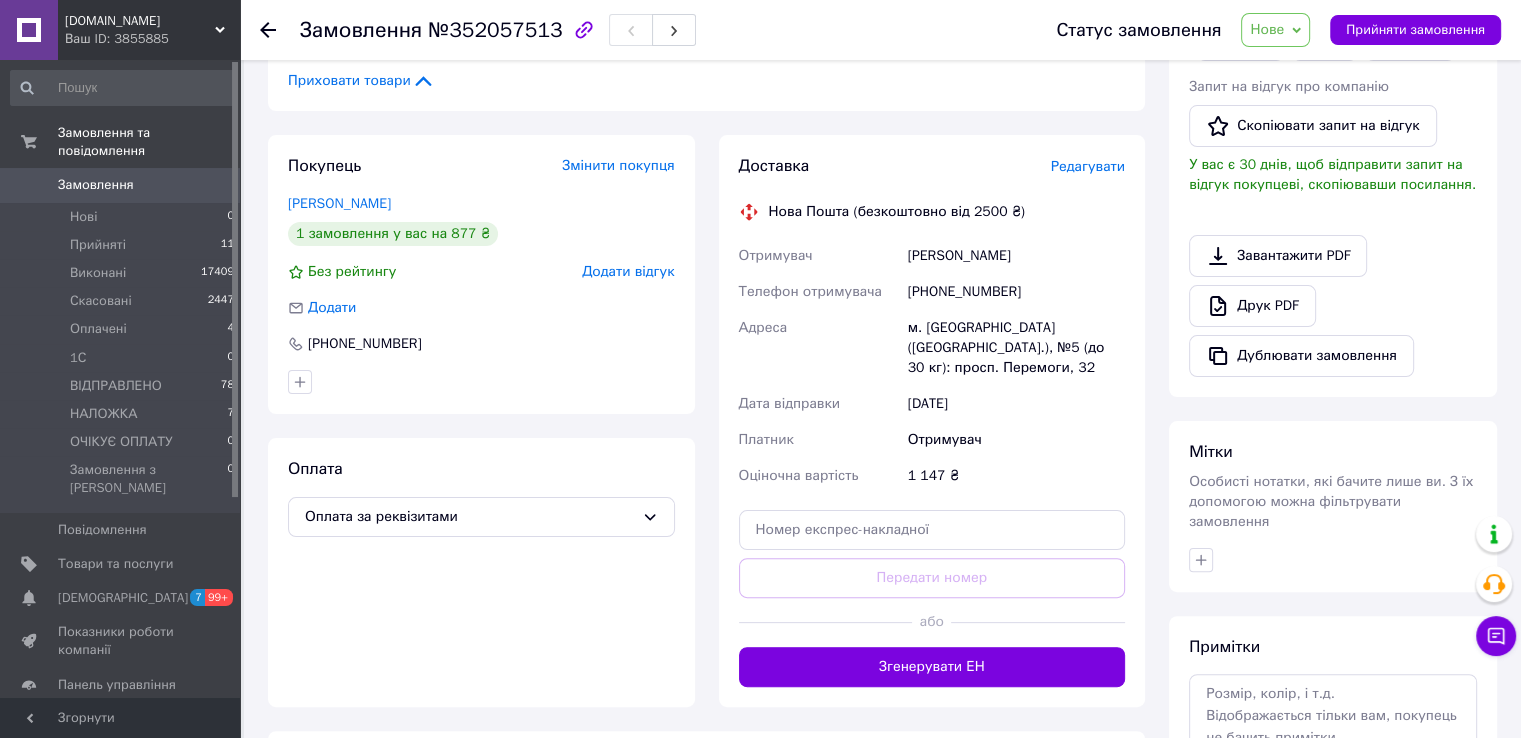 click on "Нове" at bounding box center [1267, 29] 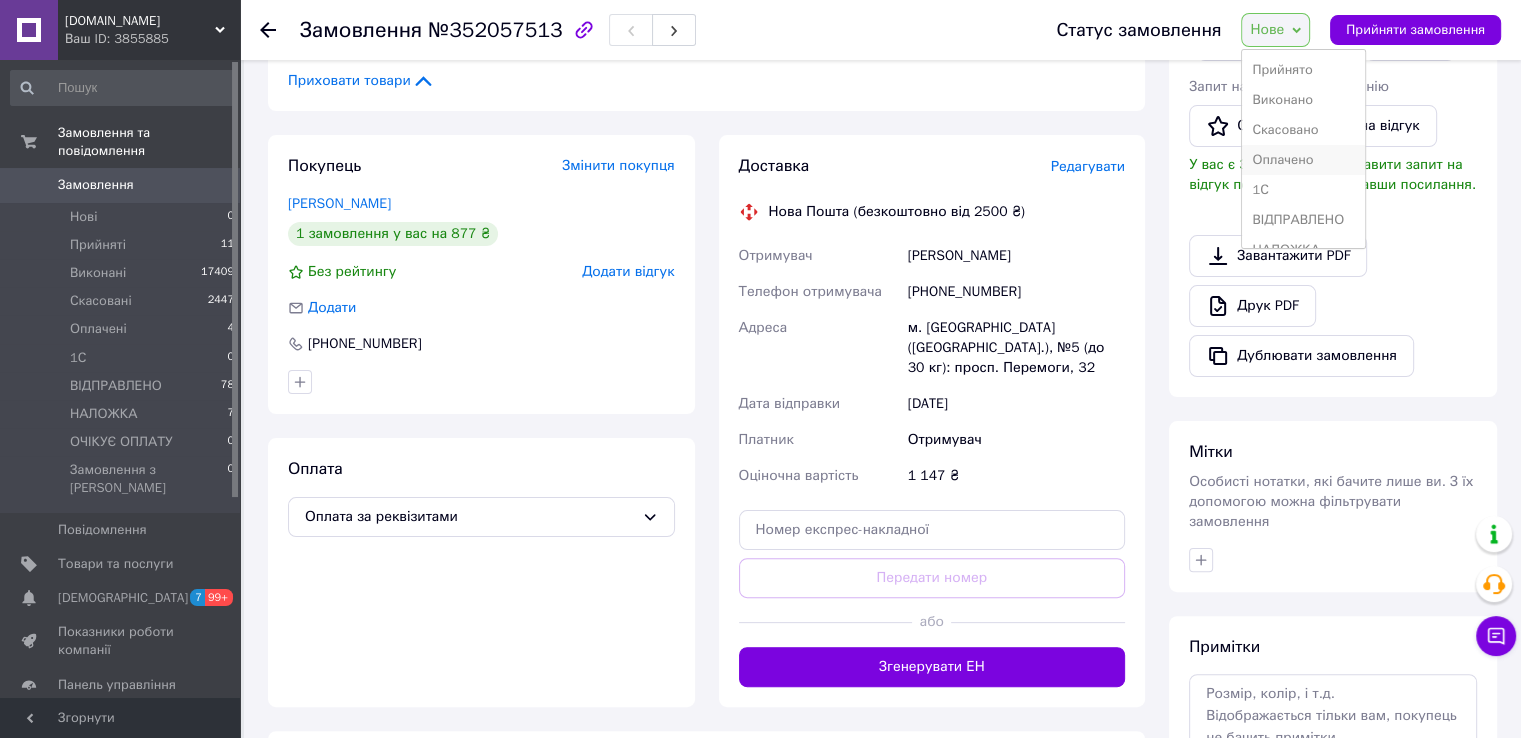 click on "Оплачено" at bounding box center (1303, 160) 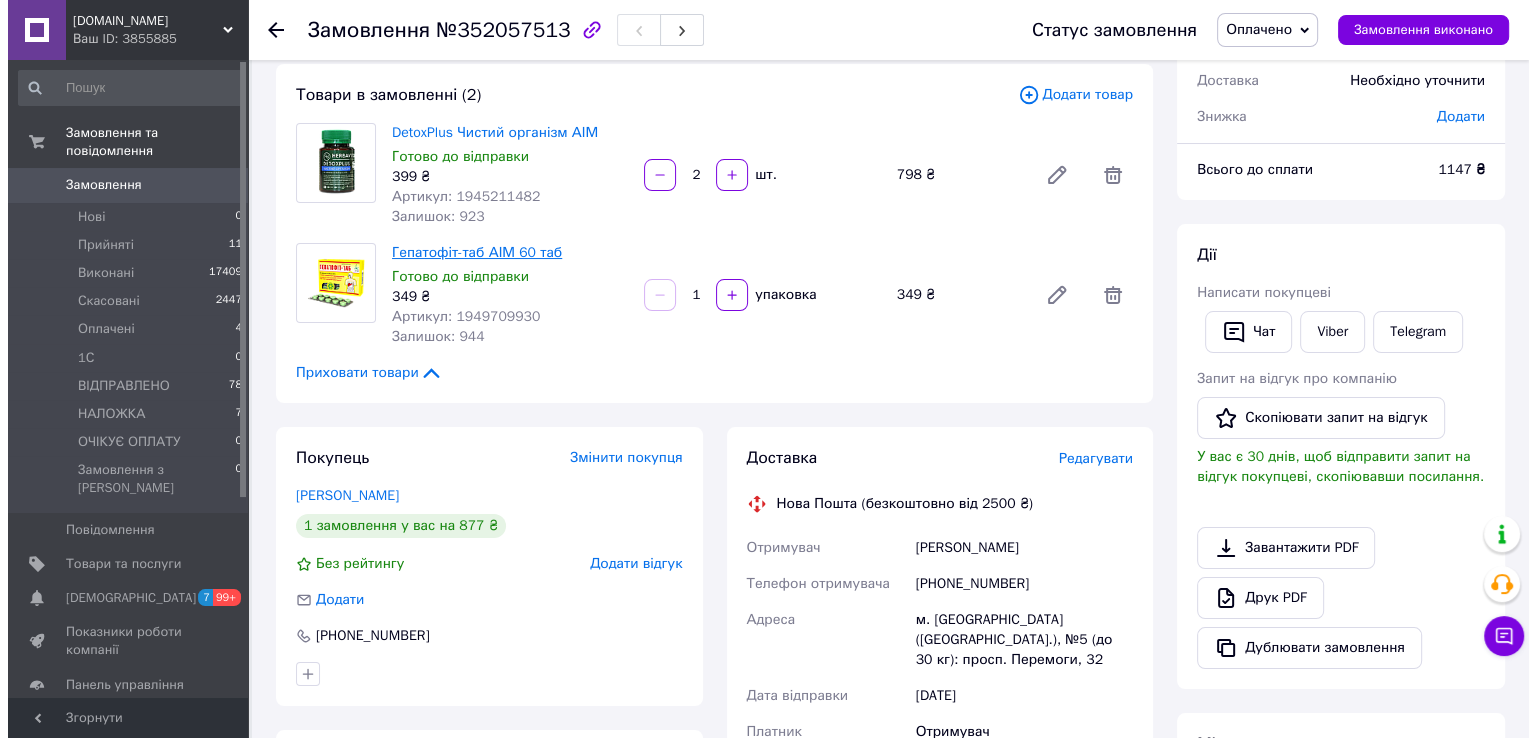 scroll, scrollTop: 0, scrollLeft: 0, axis: both 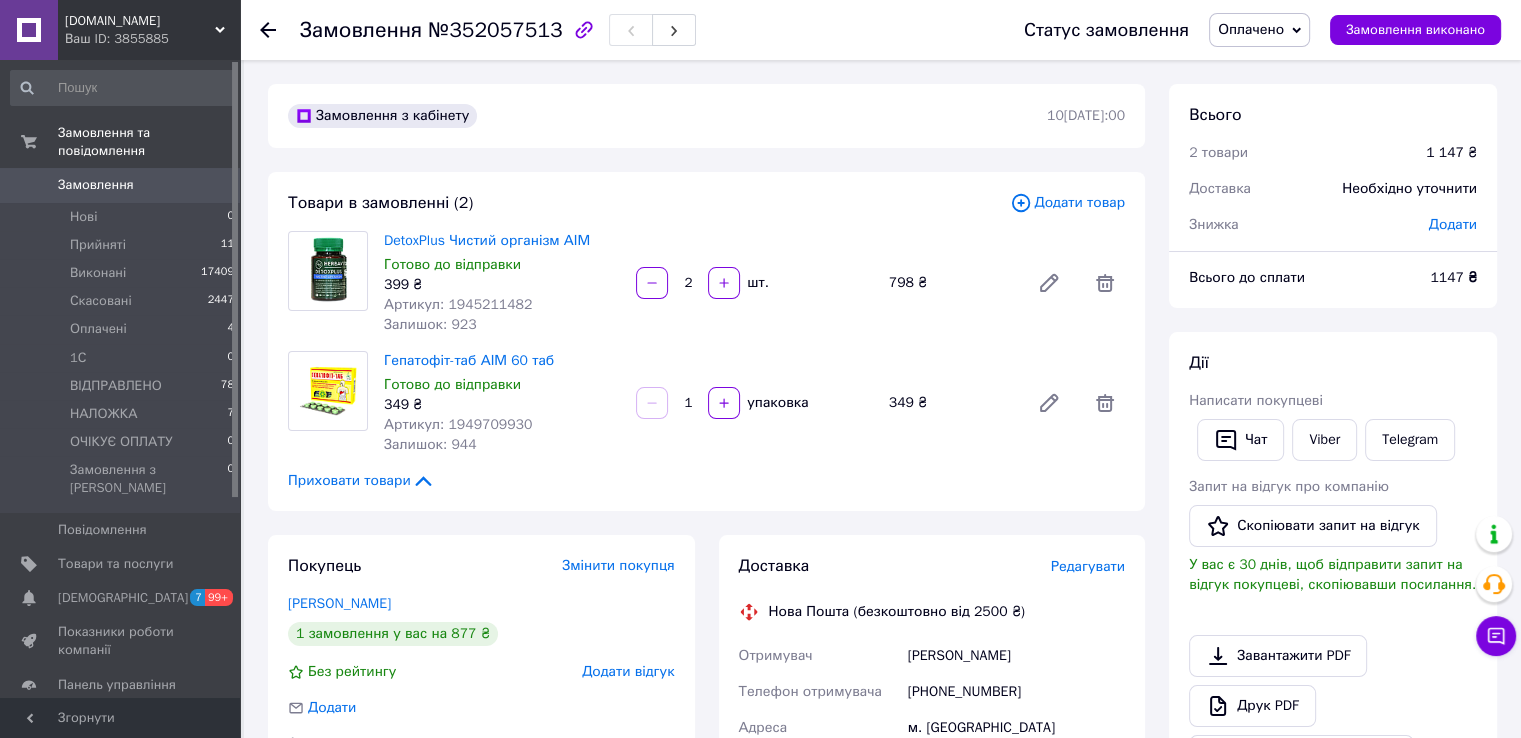 click on "Замовлення" at bounding box center [121, 185] 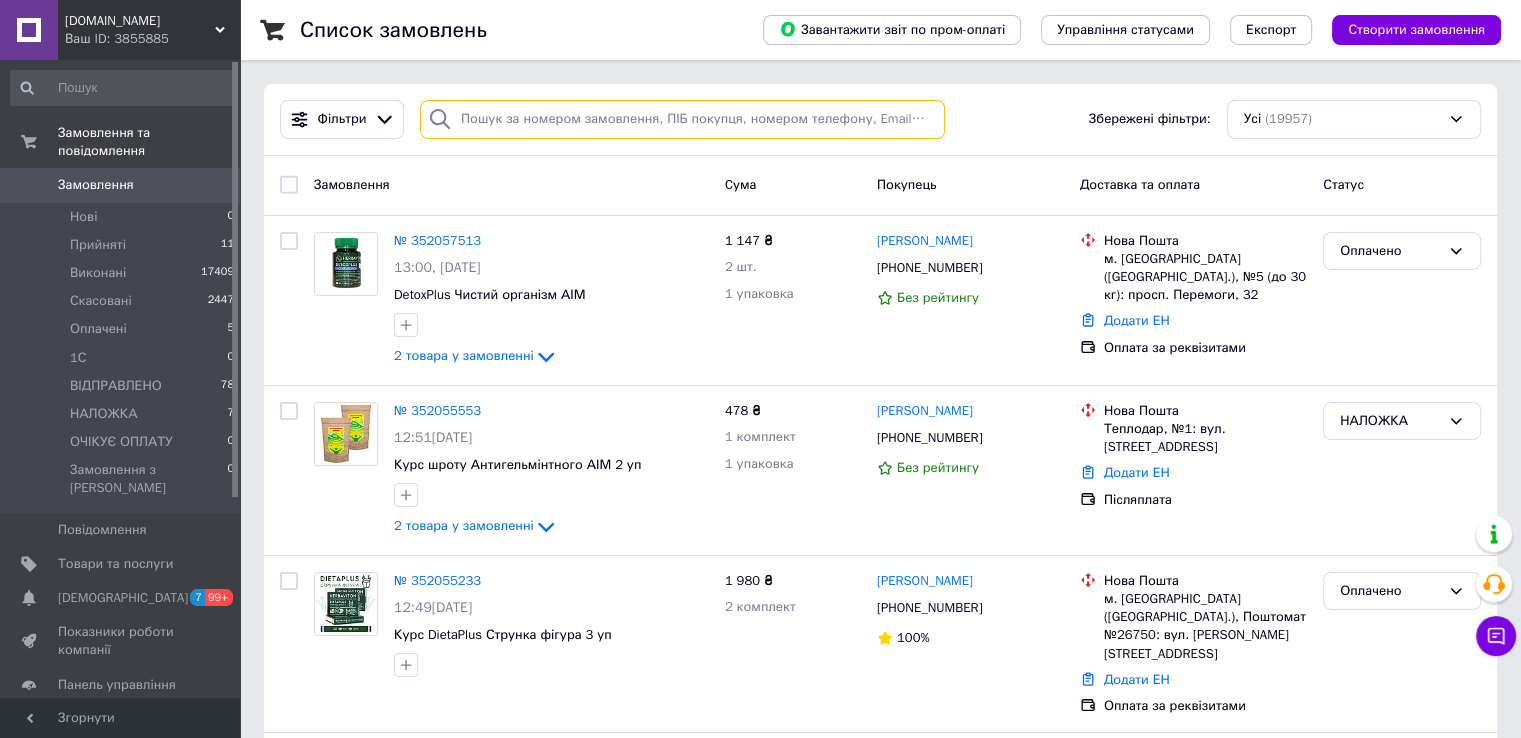 click at bounding box center (682, 119) 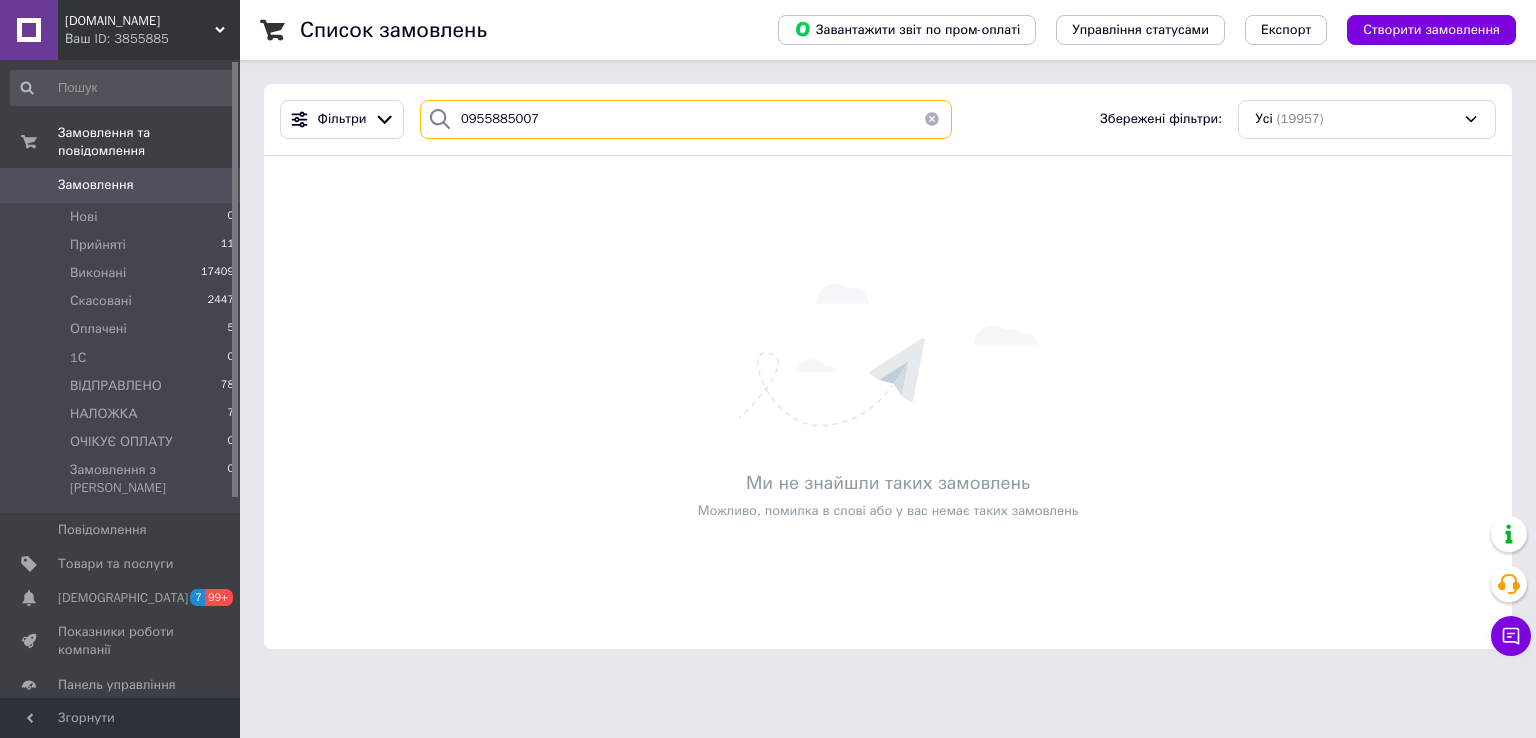 type on "0955885007" 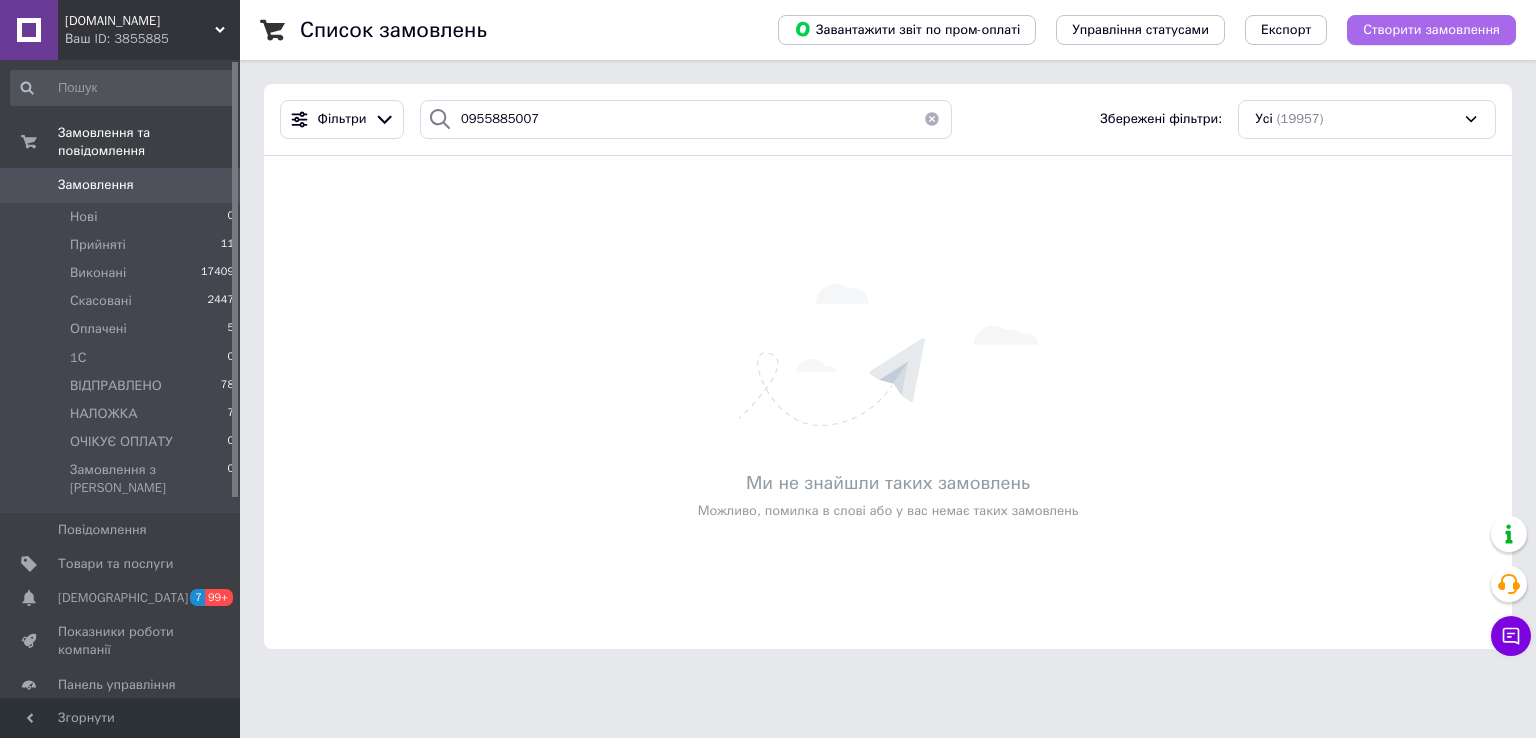 click on "Створити замовлення" at bounding box center (1431, 30) 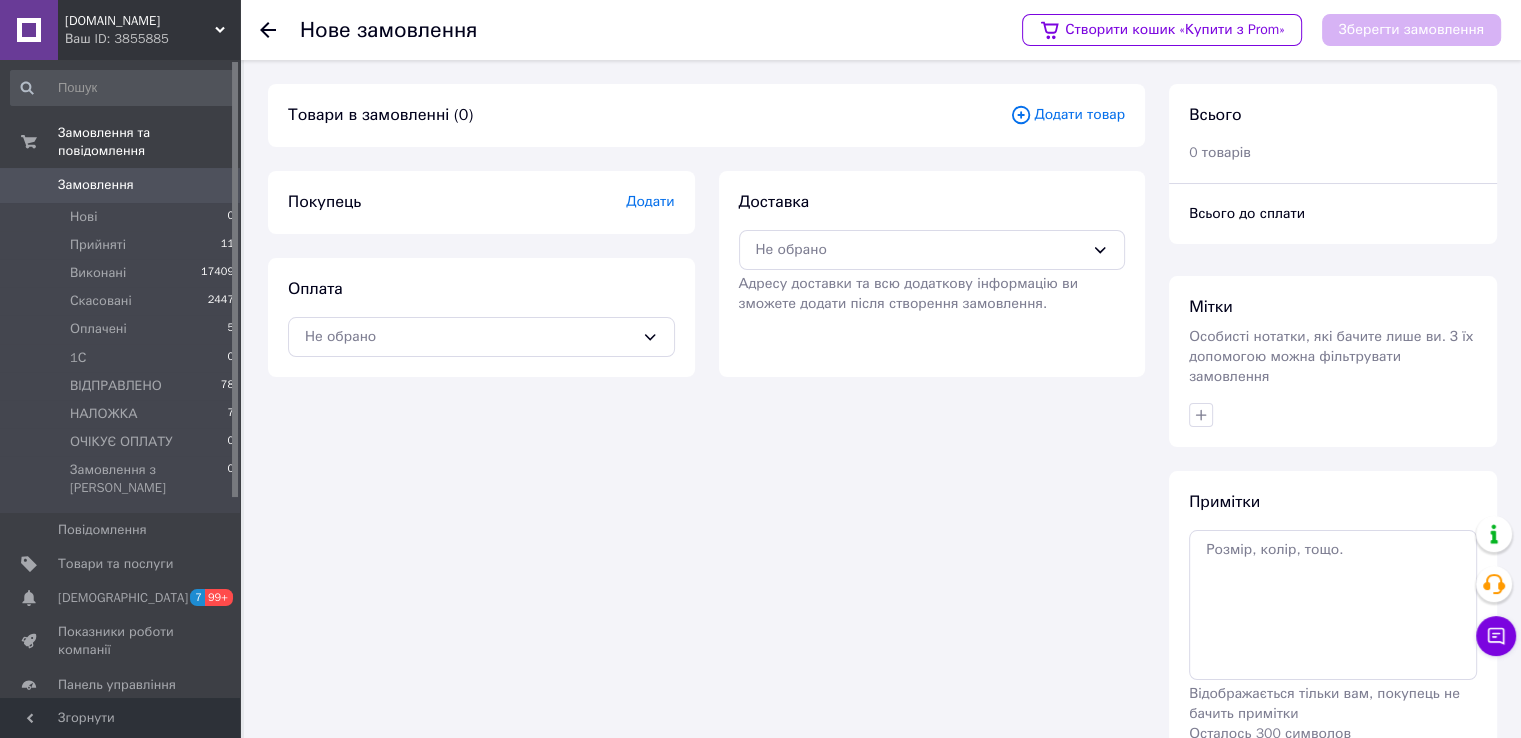 click on "Додати товар" at bounding box center (1067, 115) 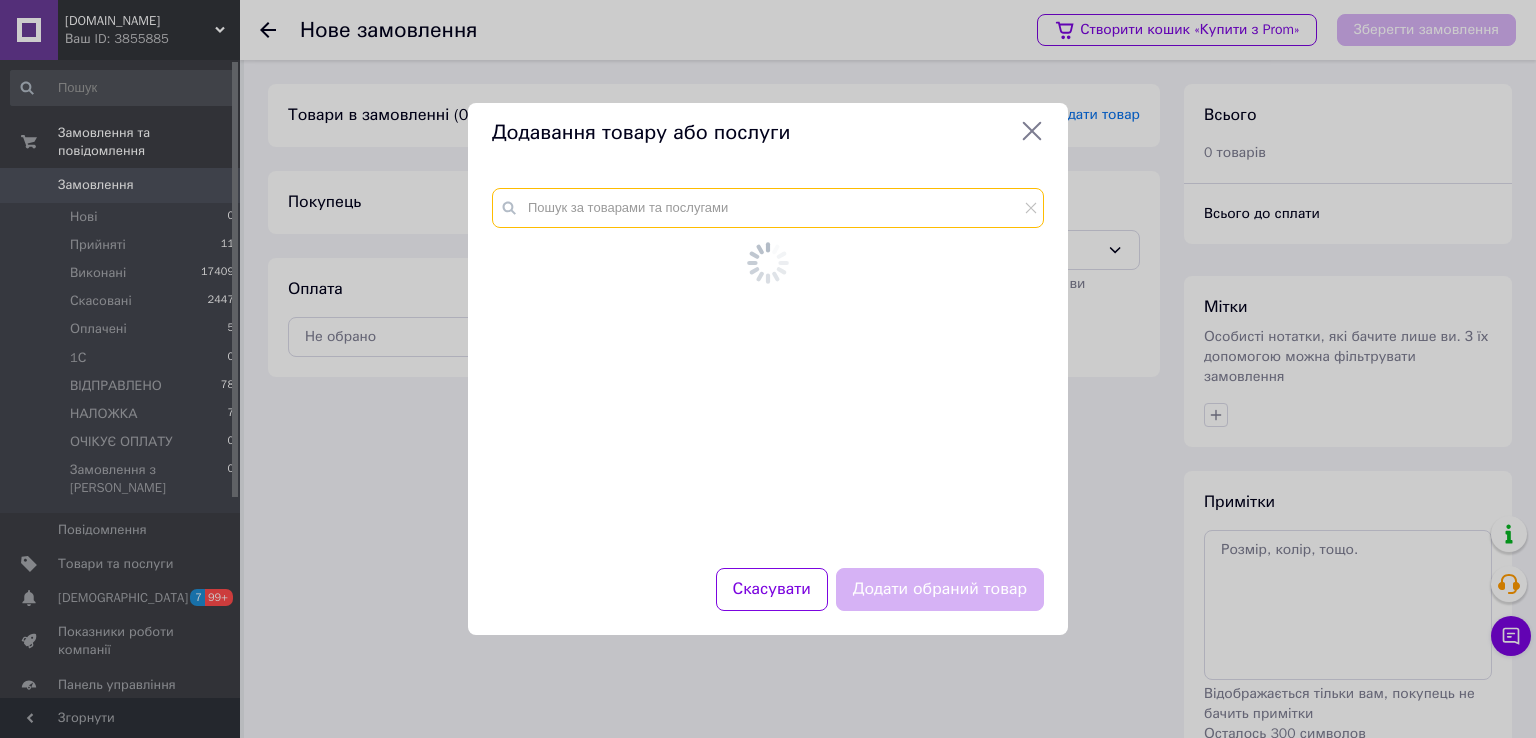 click at bounding box center [768, 208] 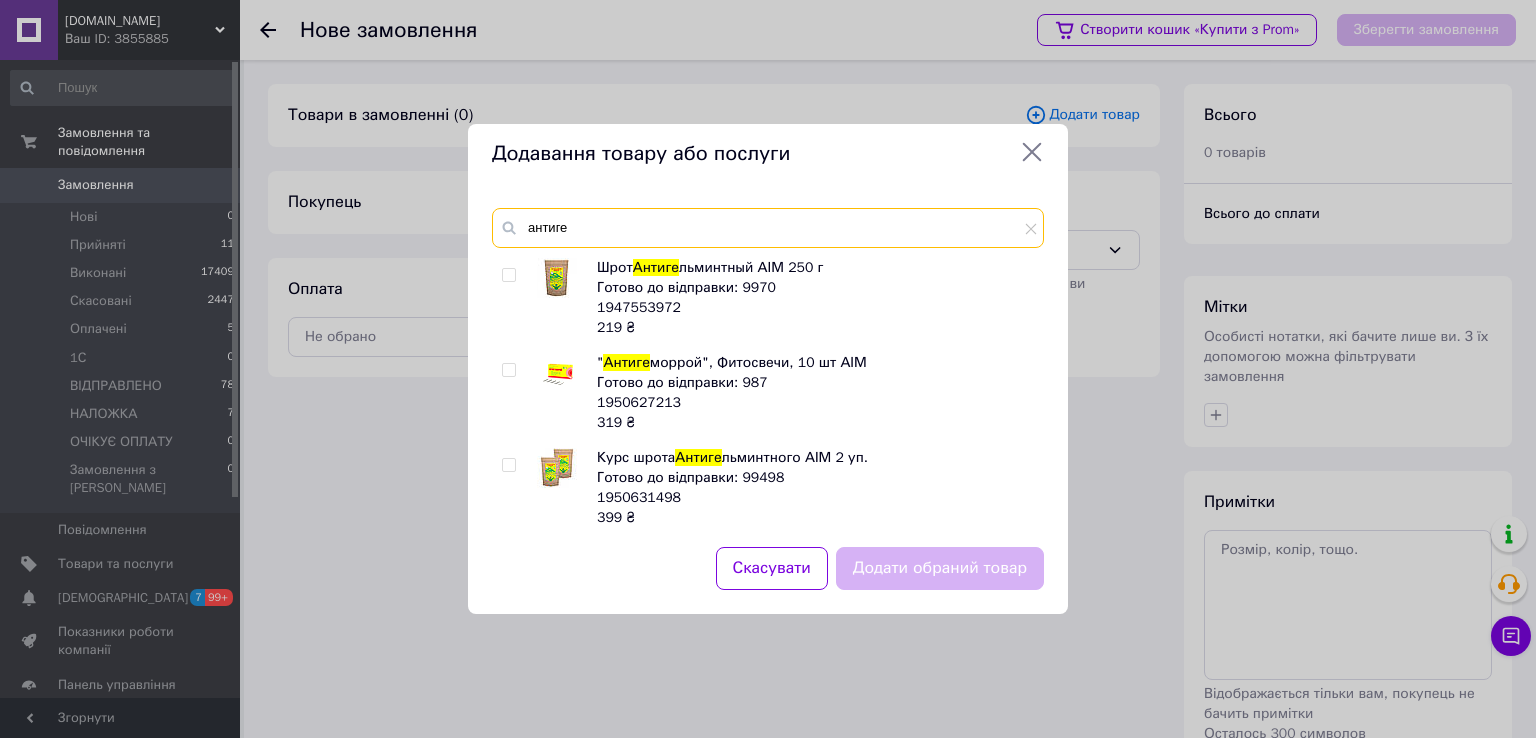 type on "антиге" 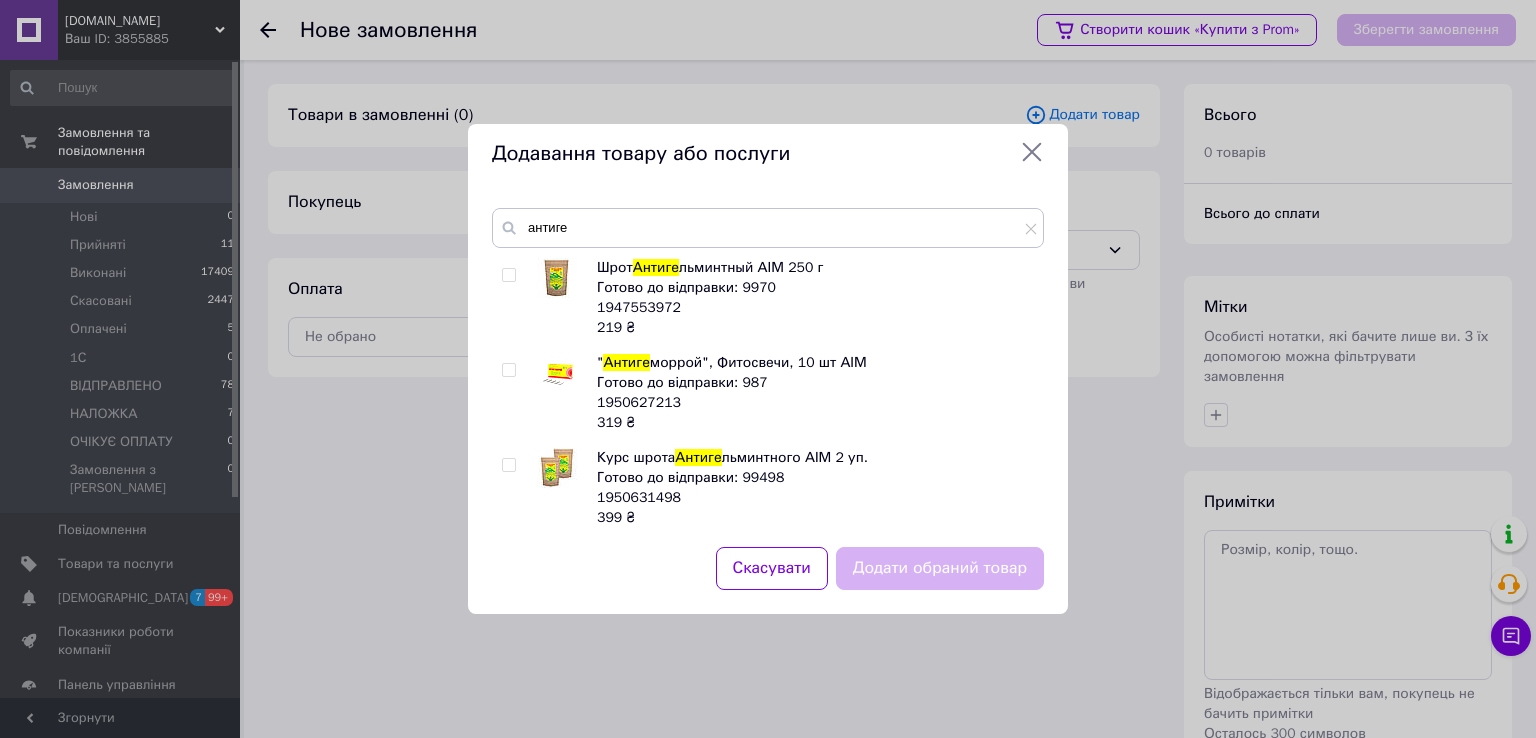 click on "Шрот  Антиге льминтный АІМ 250 г Готово до відправки: 9970 1947553972 219   ₴ " Антиге моррой", Фитосвечи, 10 шт АІМ Готово до відправки: 987 1950627213 319   ₴ Курс шрота  Антиге льминтного АІМ 2 уп. Готово до відправки: 99498 1950631498 399   ₴ Курс " Антиге моррой с венотоником" АІМ Готово до відправки: 95 1957011616 710   ₴ Набор  Антиге моррой с клетчаткой АІМ Готово до відправки: 93 1966918404 835   ₴" at bounding box center [767, 390] 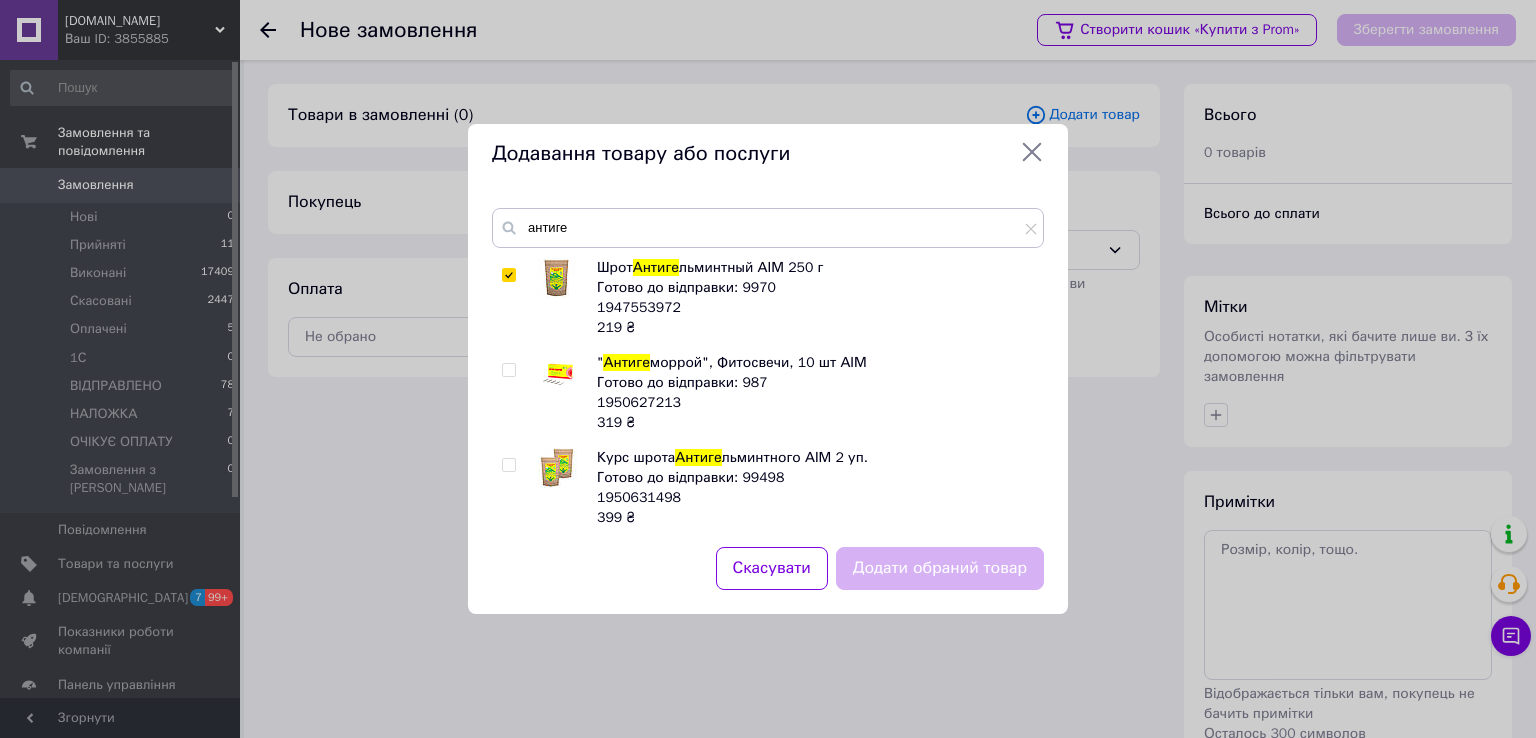 checkbox on "true" 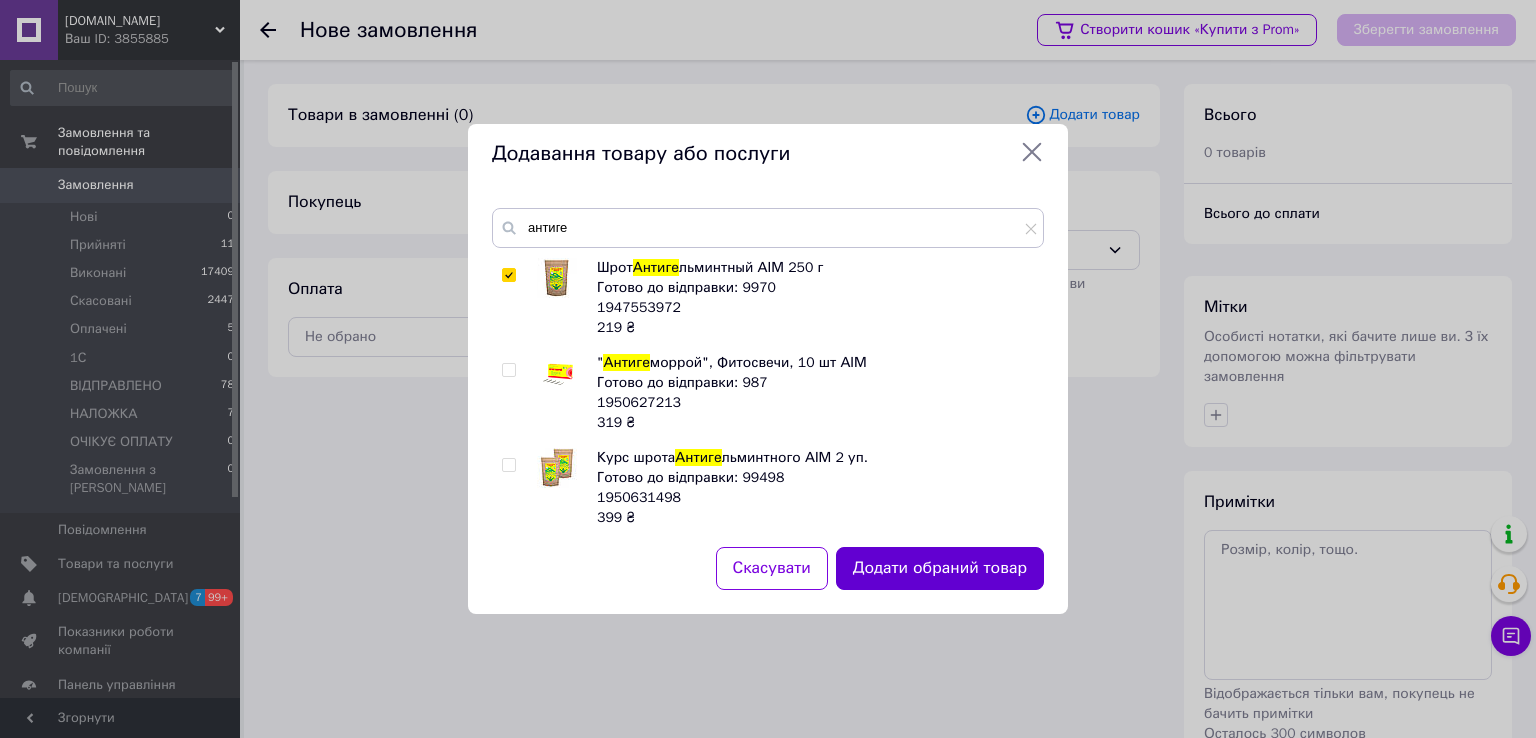 click on "Додати обраний товар" at bounding box center (940, 568) 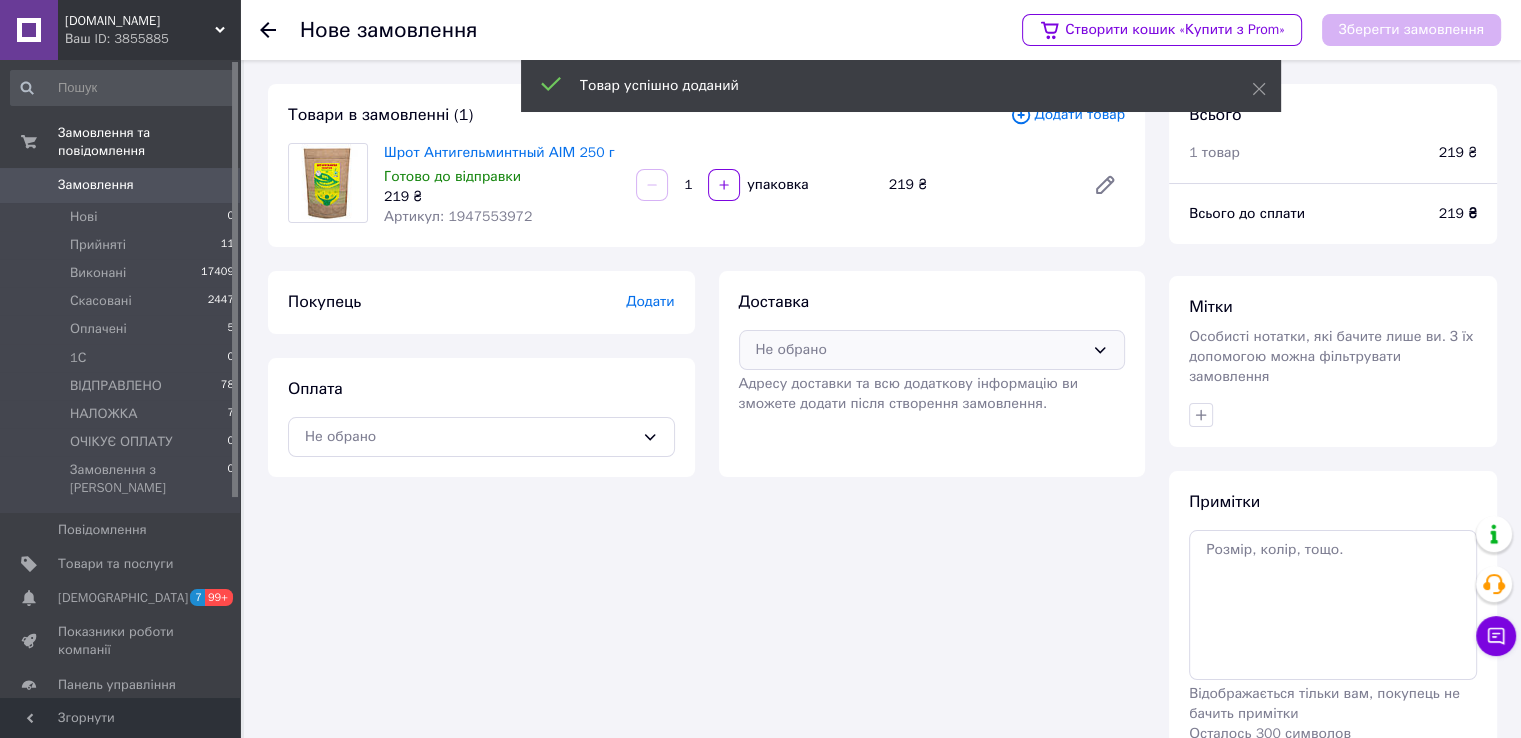 click on "Не обрано" at bounding box center [932, 350] 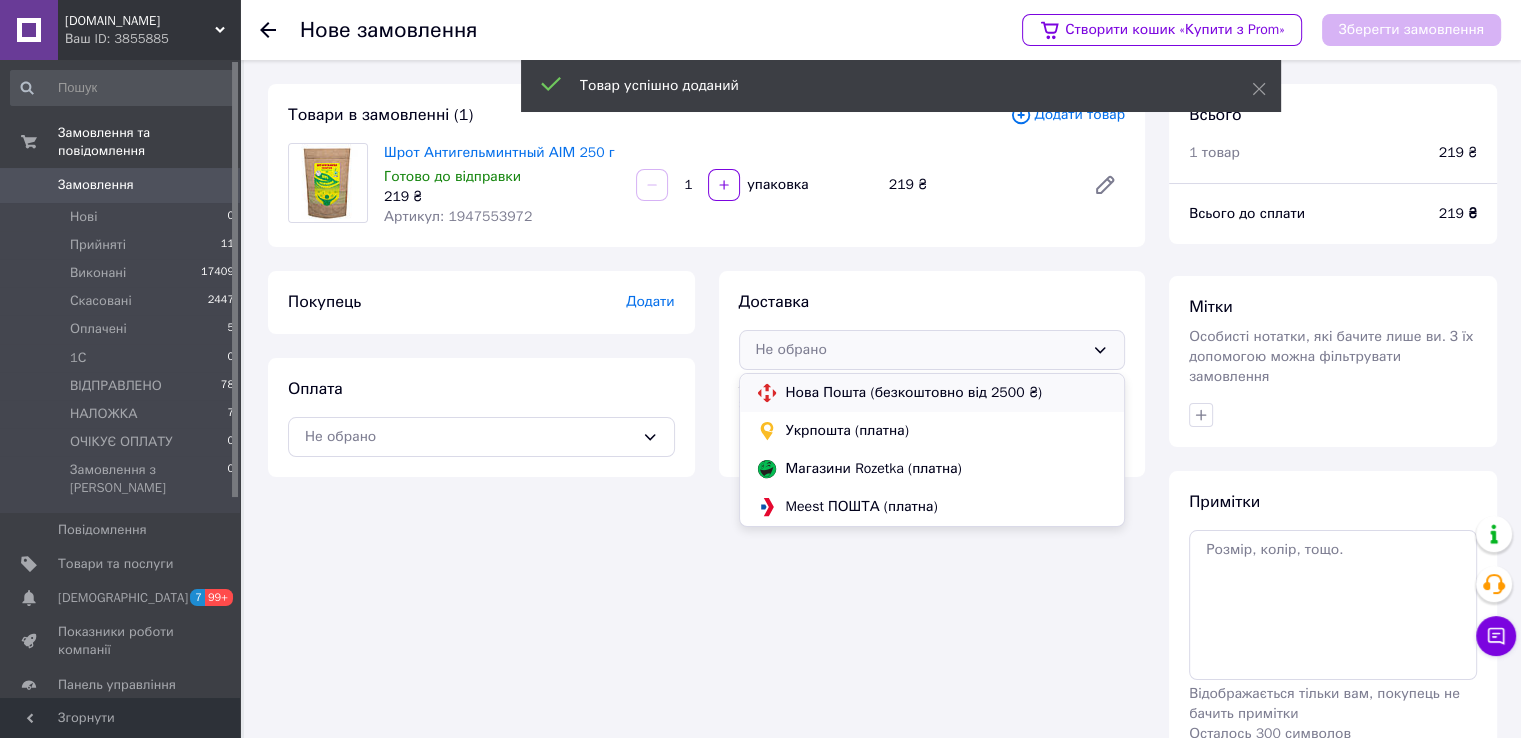 click on "Нова Пошта (безкоштовно від 2500 ₴)" at bounding box center [947, 393] 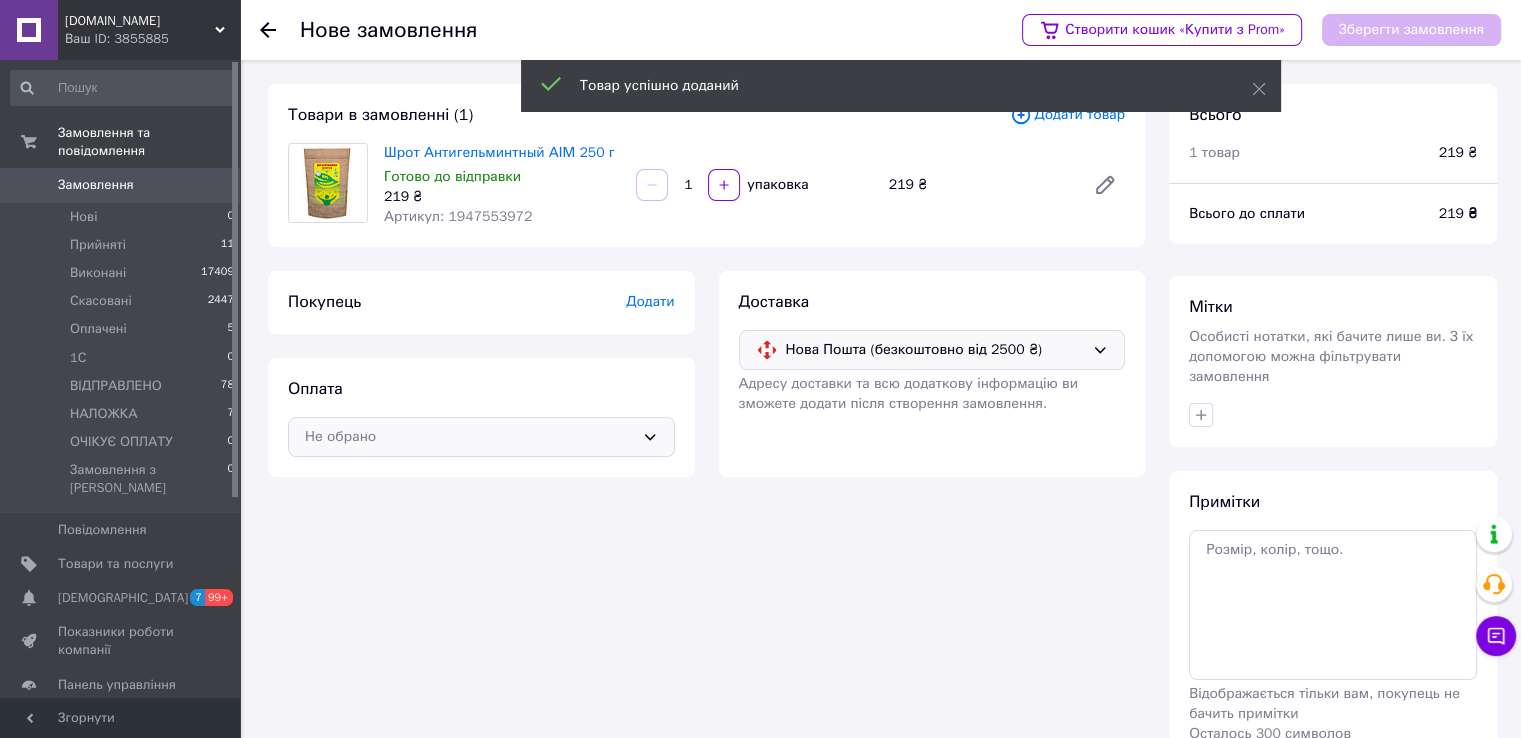 click on "Не обрано" at bounding box center [469, 437] 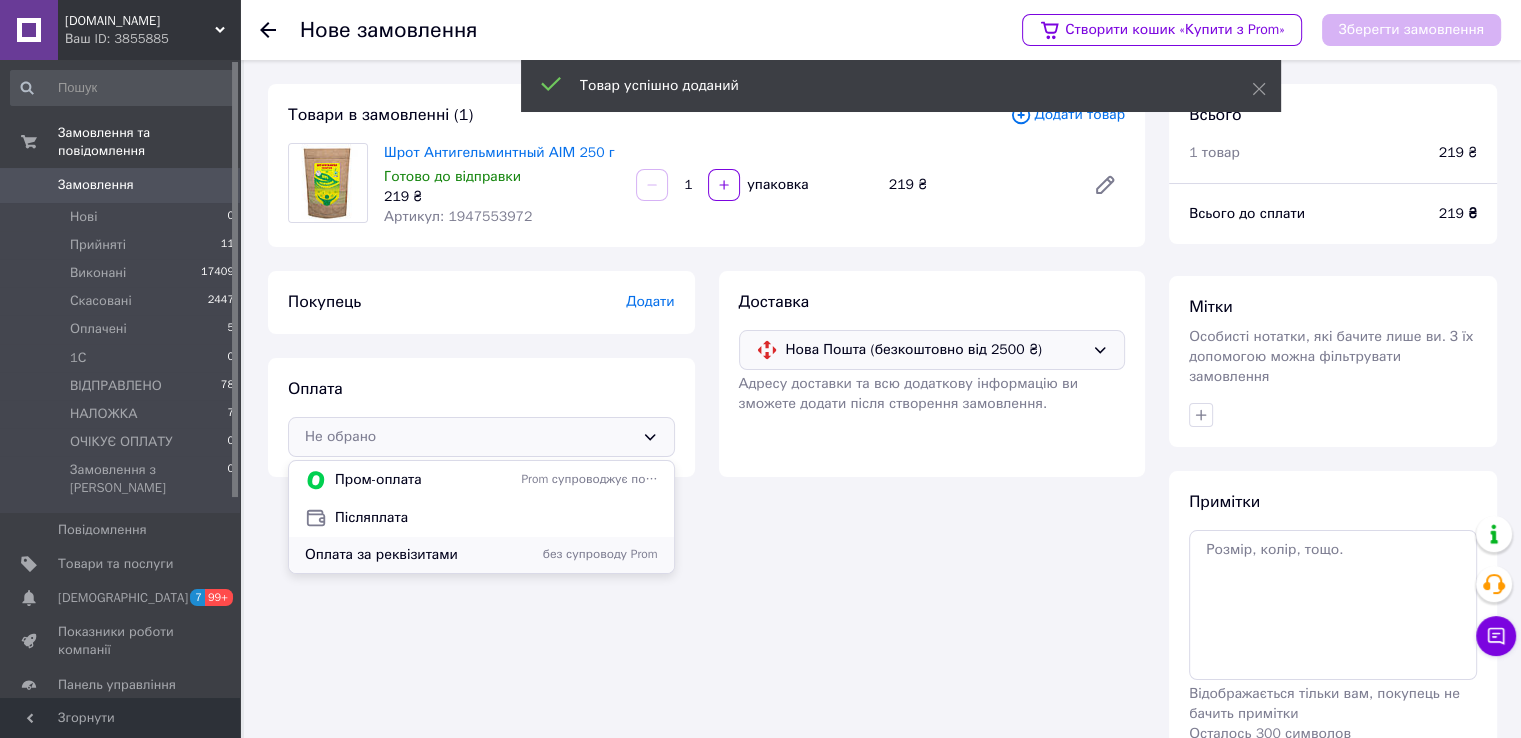 click on "Оплата за реквізитами" at bounding box center (409, 555) 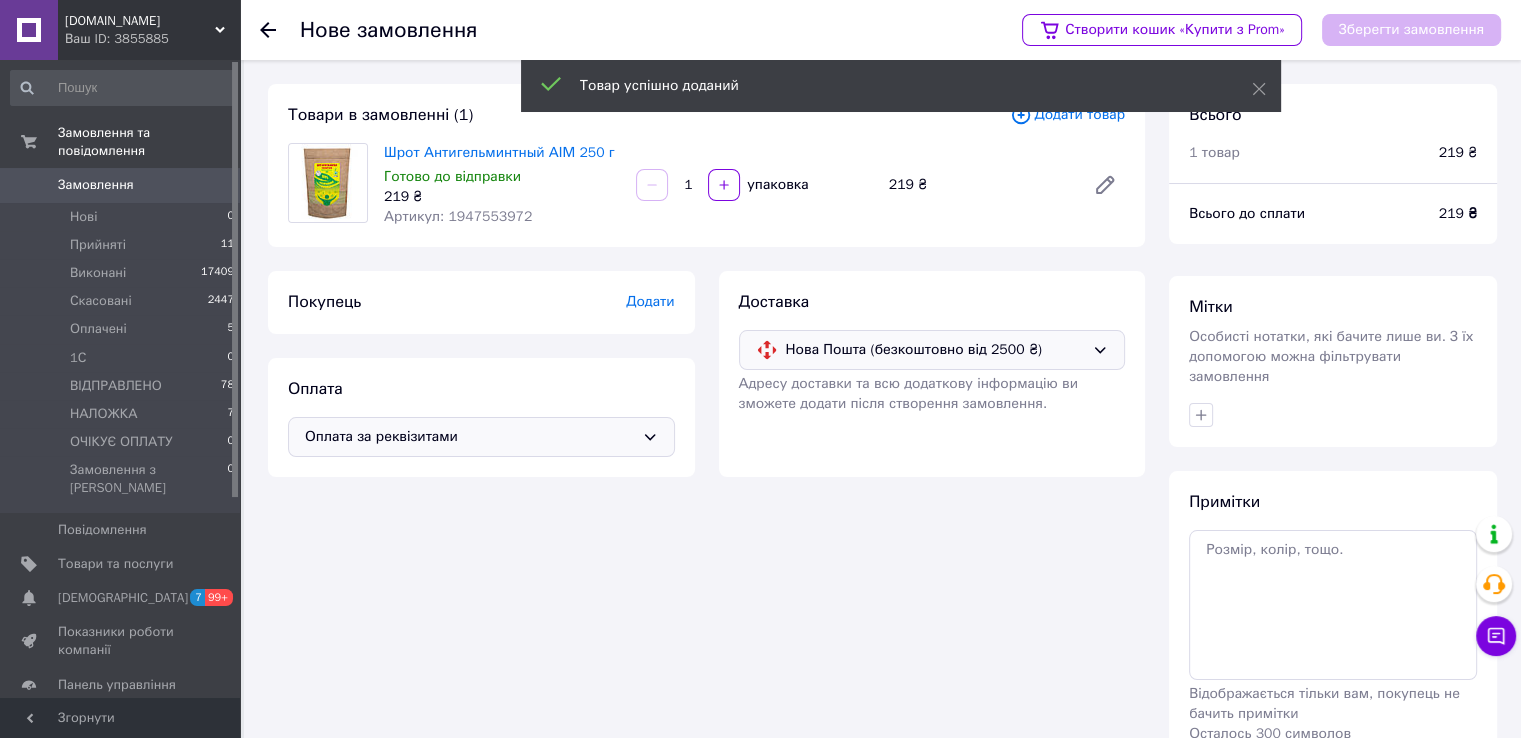 click on "Додати" at bounding box center [650, 301] 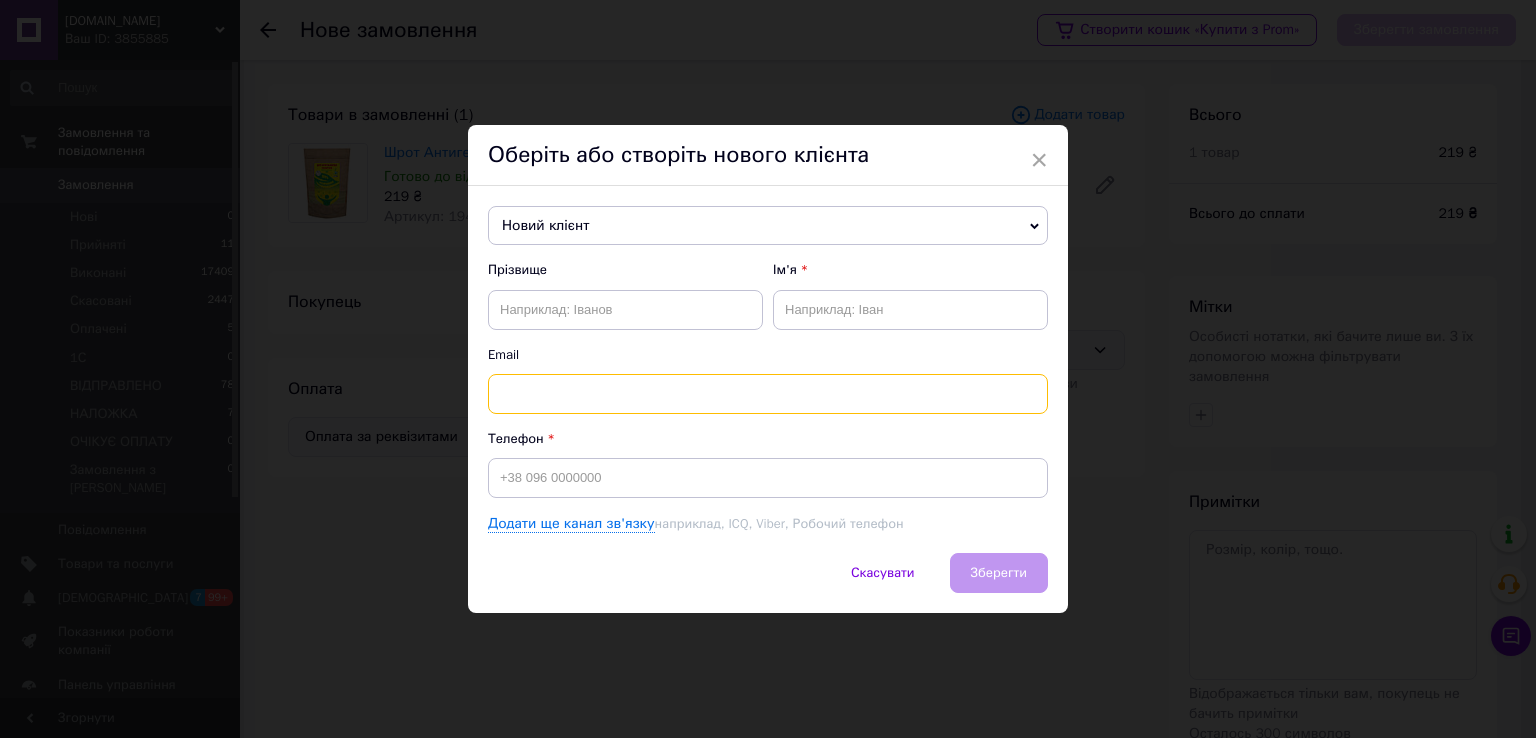 click at bounding box center [768, 394] 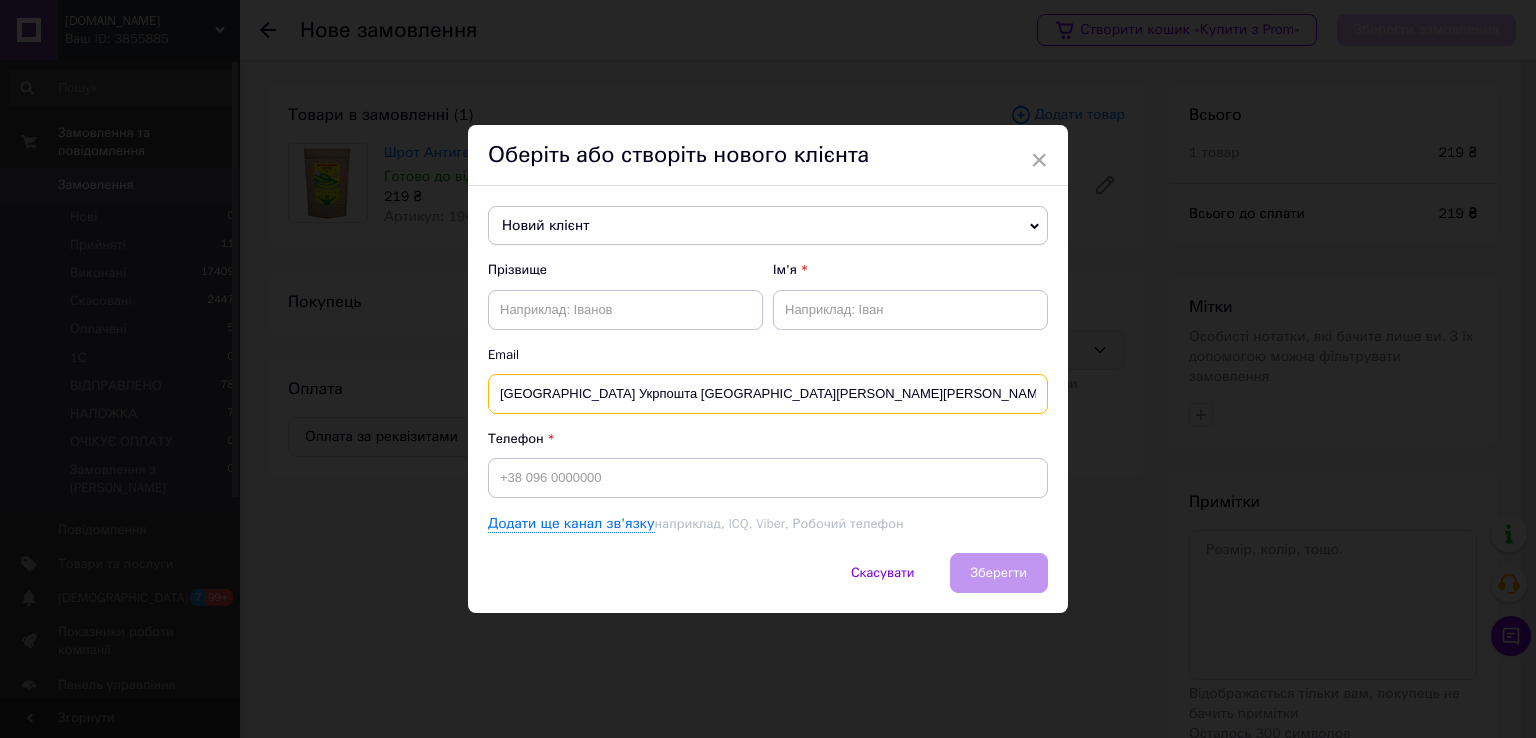 click on "Одеса Укрпошта 65101 Антюшина Л.В 0955885007" at bounding box center [768, 394] 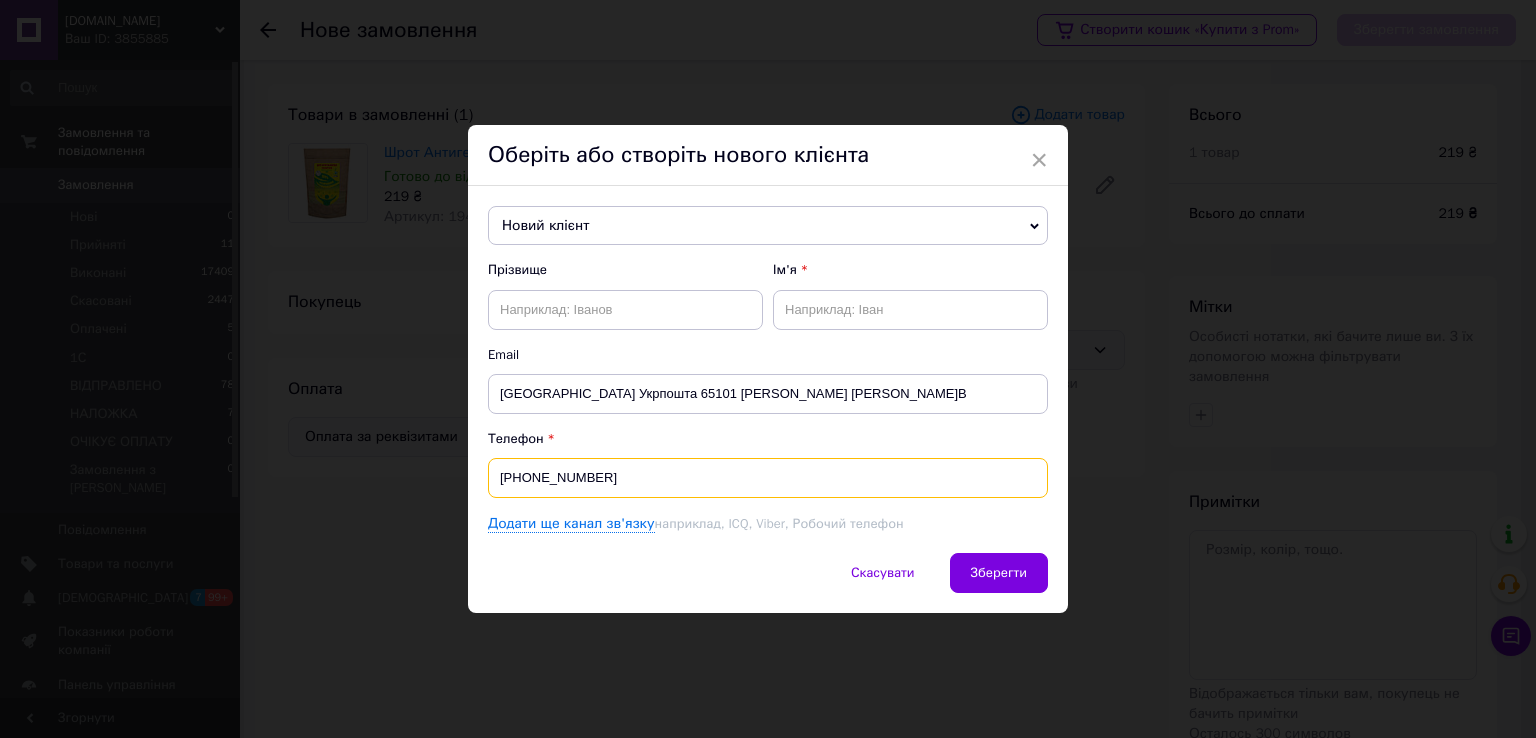 type on "+380955885007" 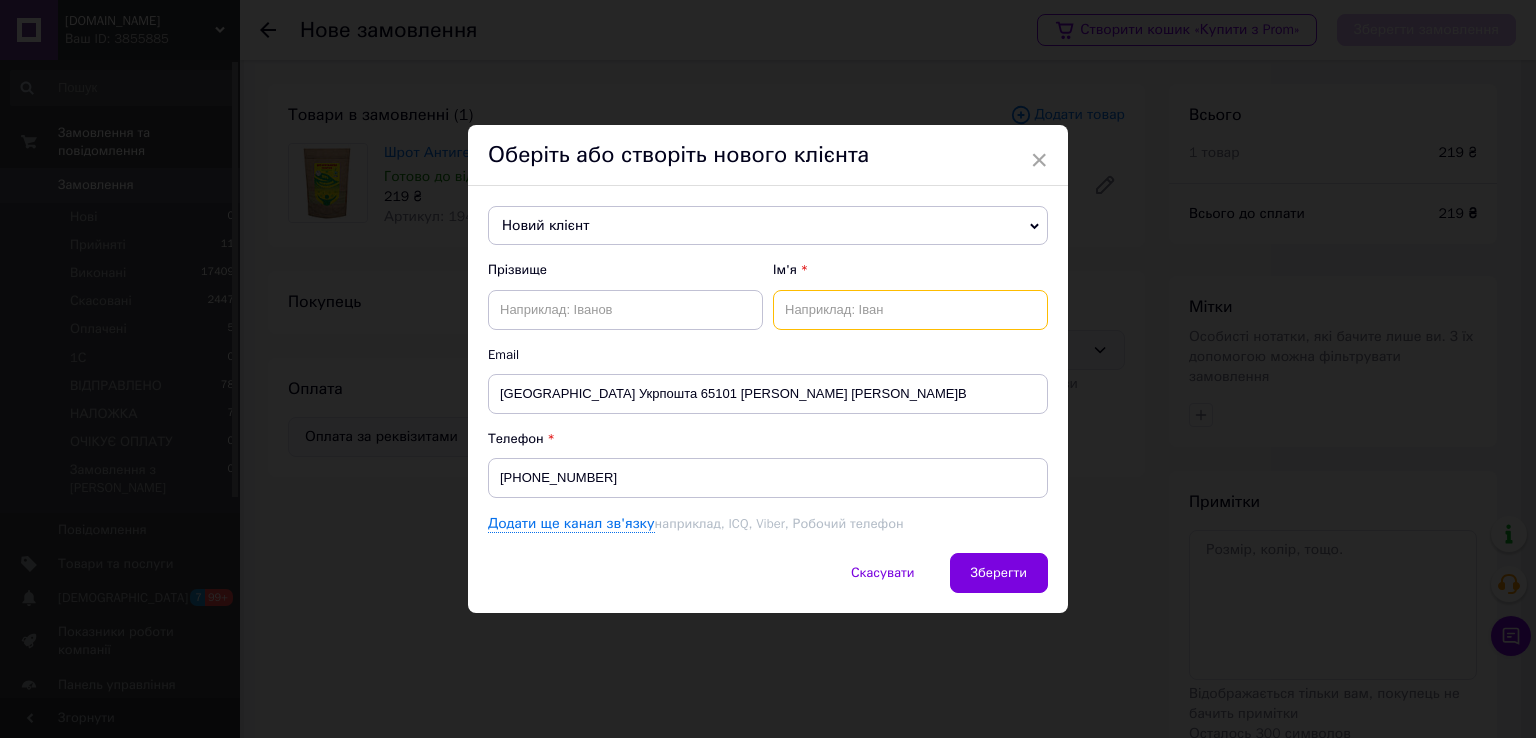 click at bounding box center (910, 310) 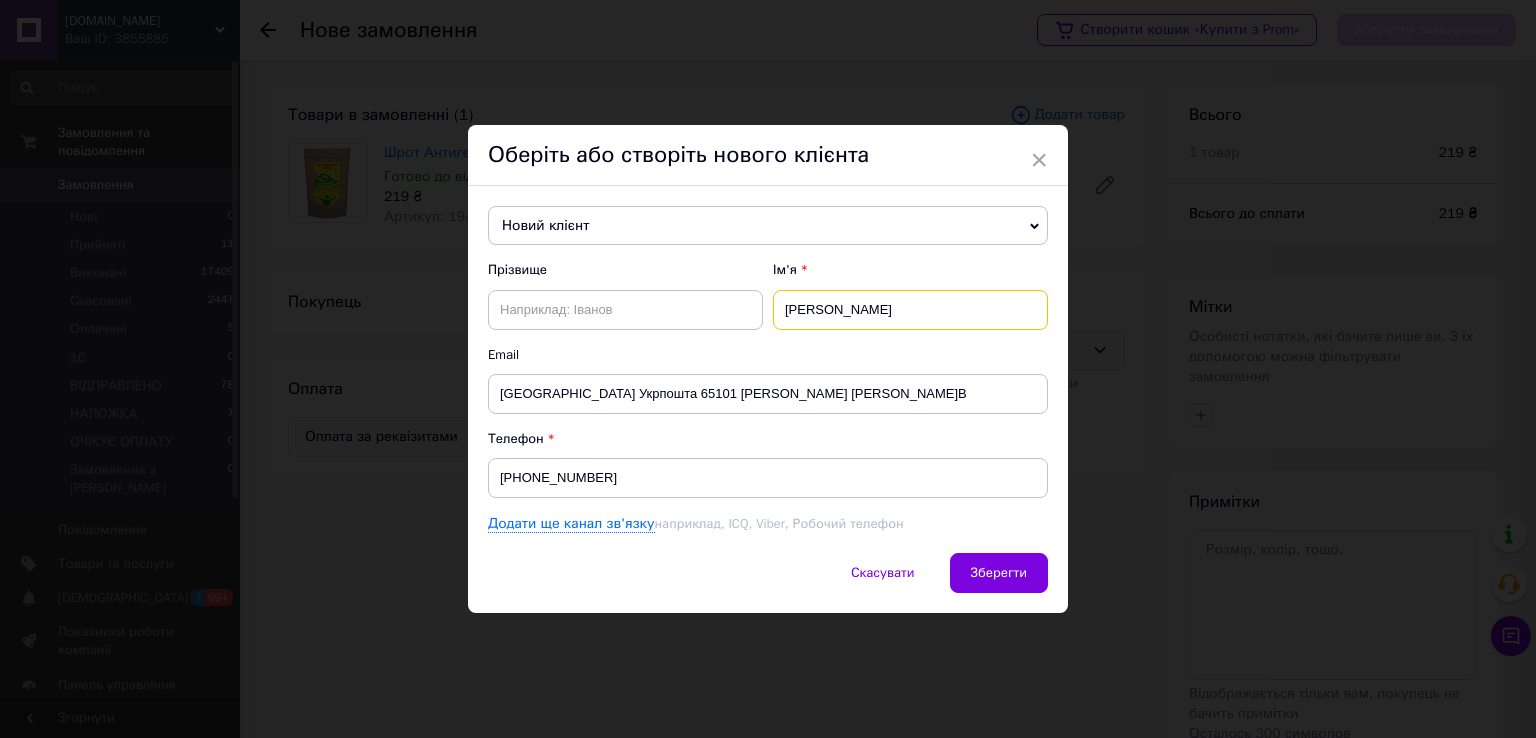 type on "Ліна" 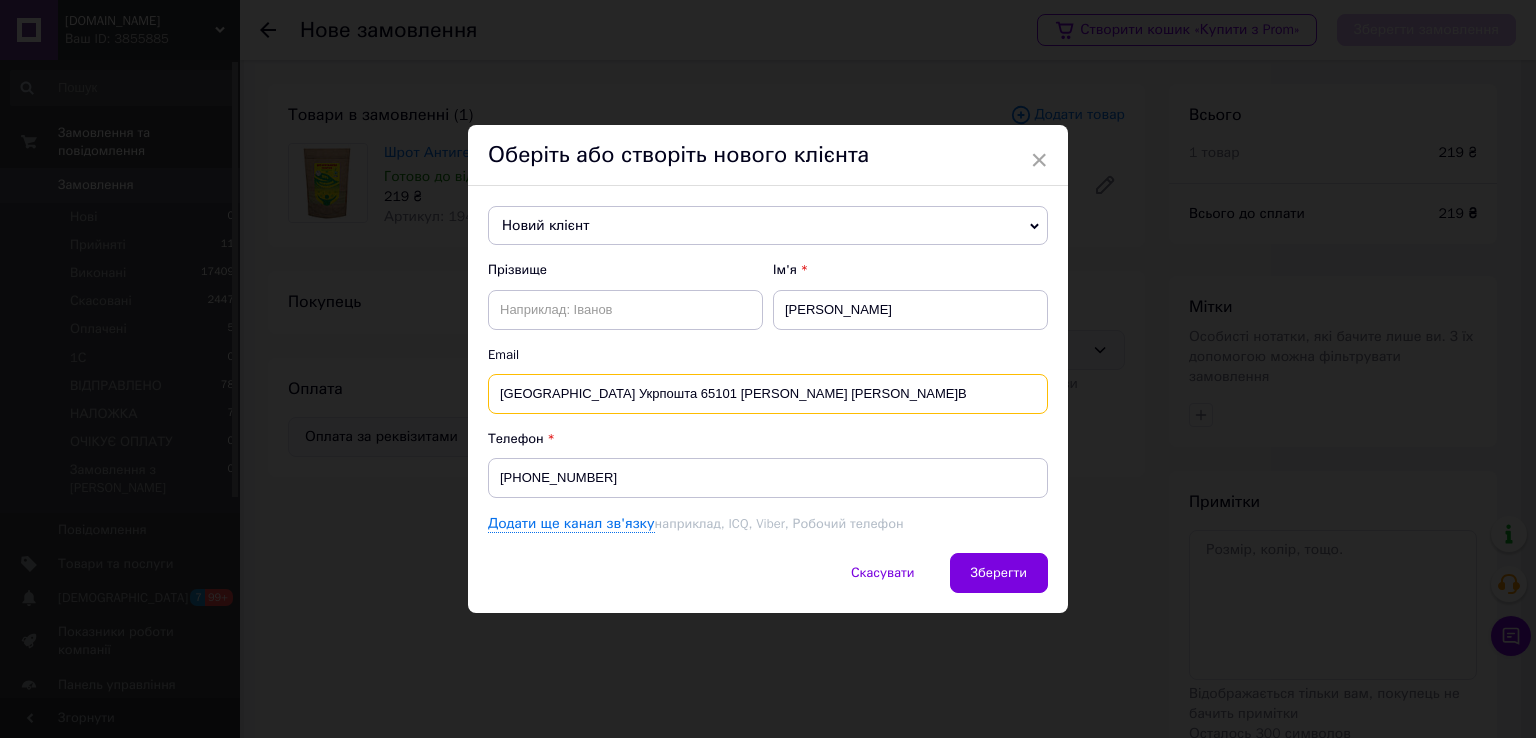 click on "Одеса Укрпошта 65101 Антюшина Л.В" at bounding box center (768, 394) 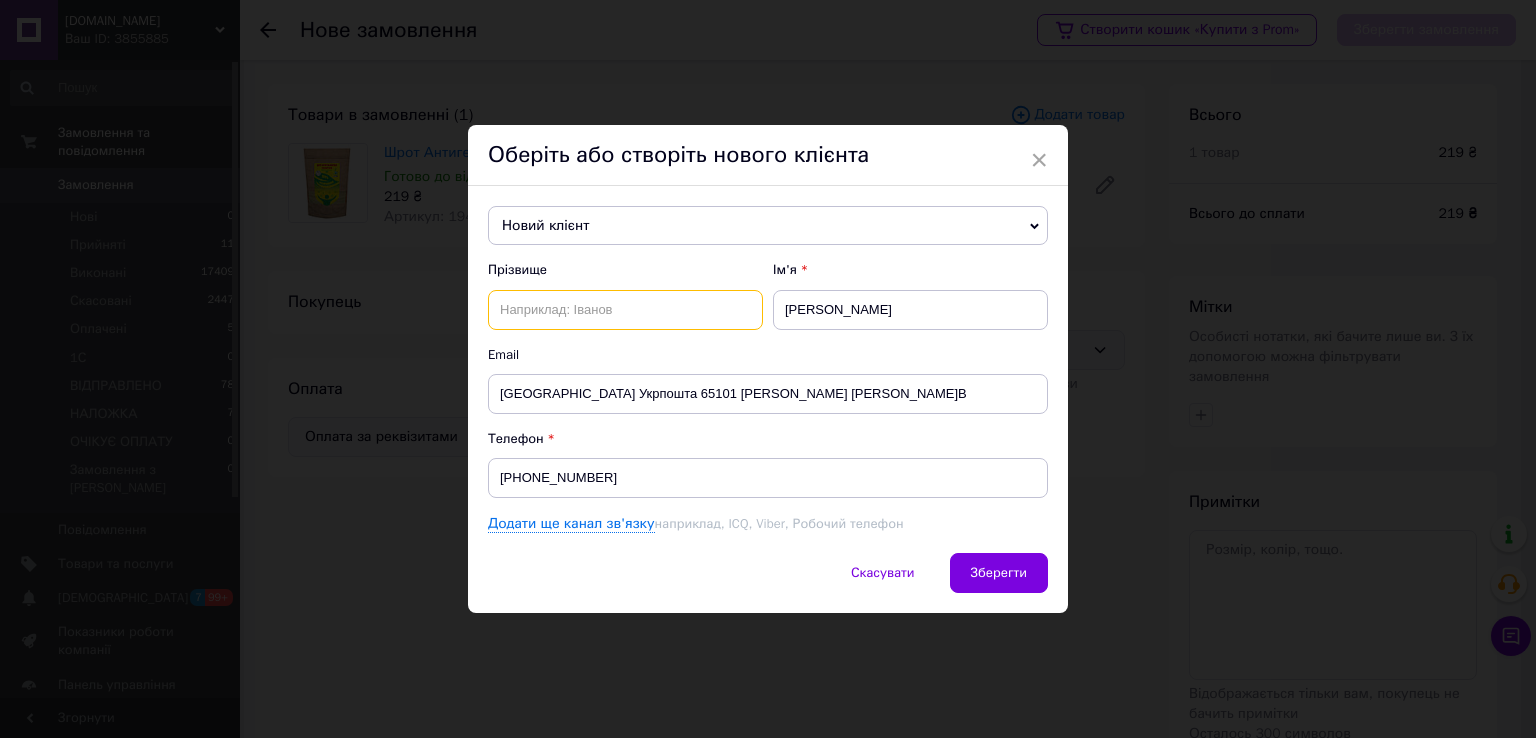 click at bounding box center (625, 310) 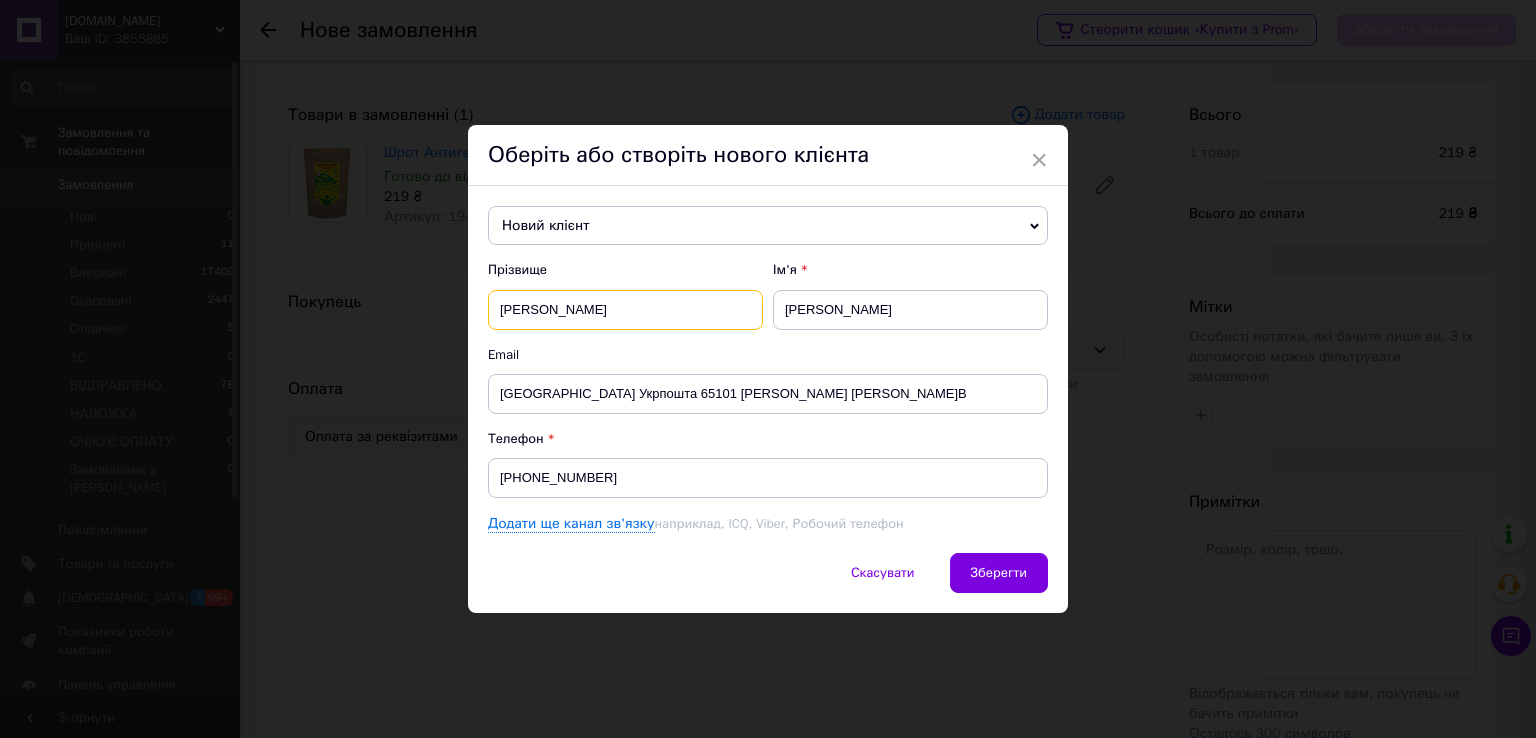 type on "Антюшина" 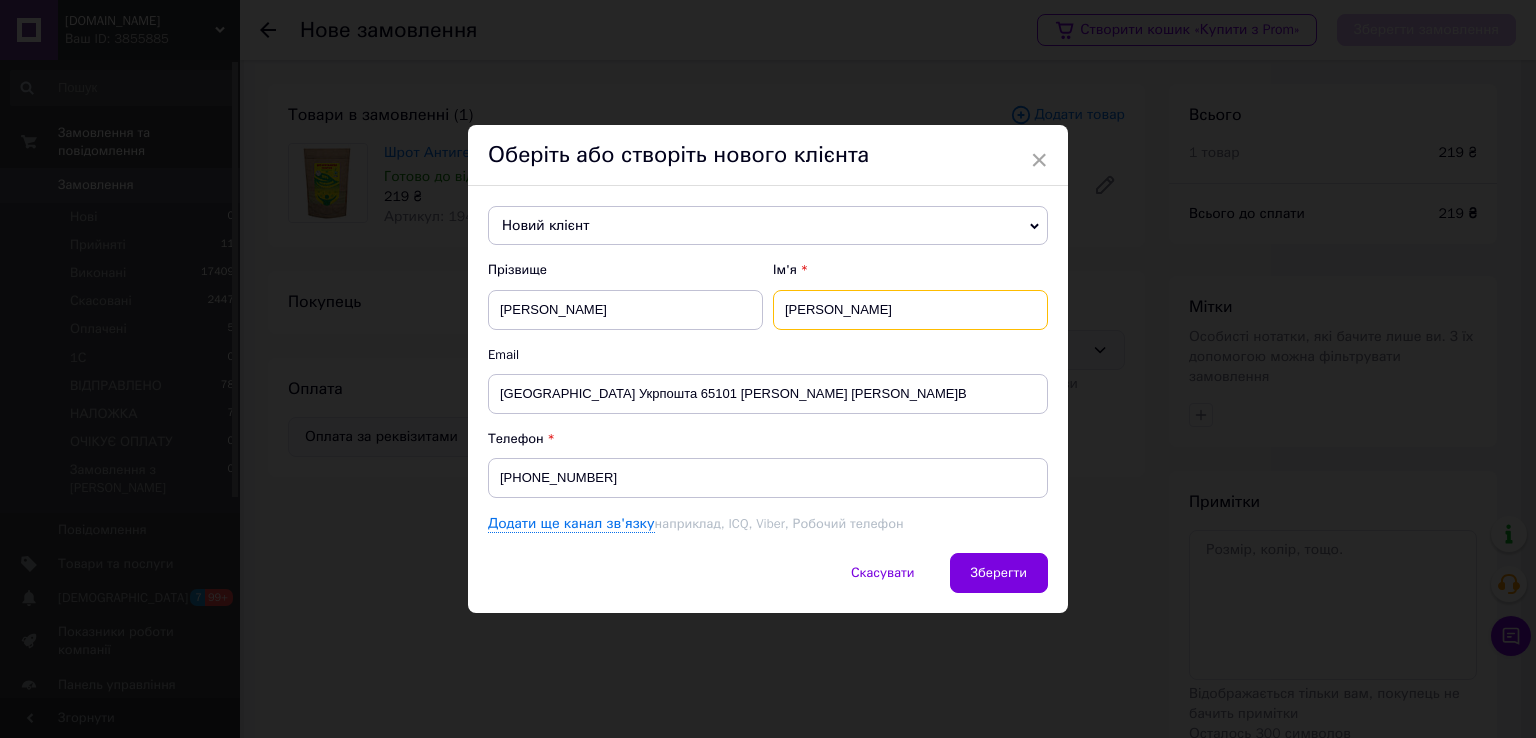 click on "Ліна" at bounding box center [910, 310] 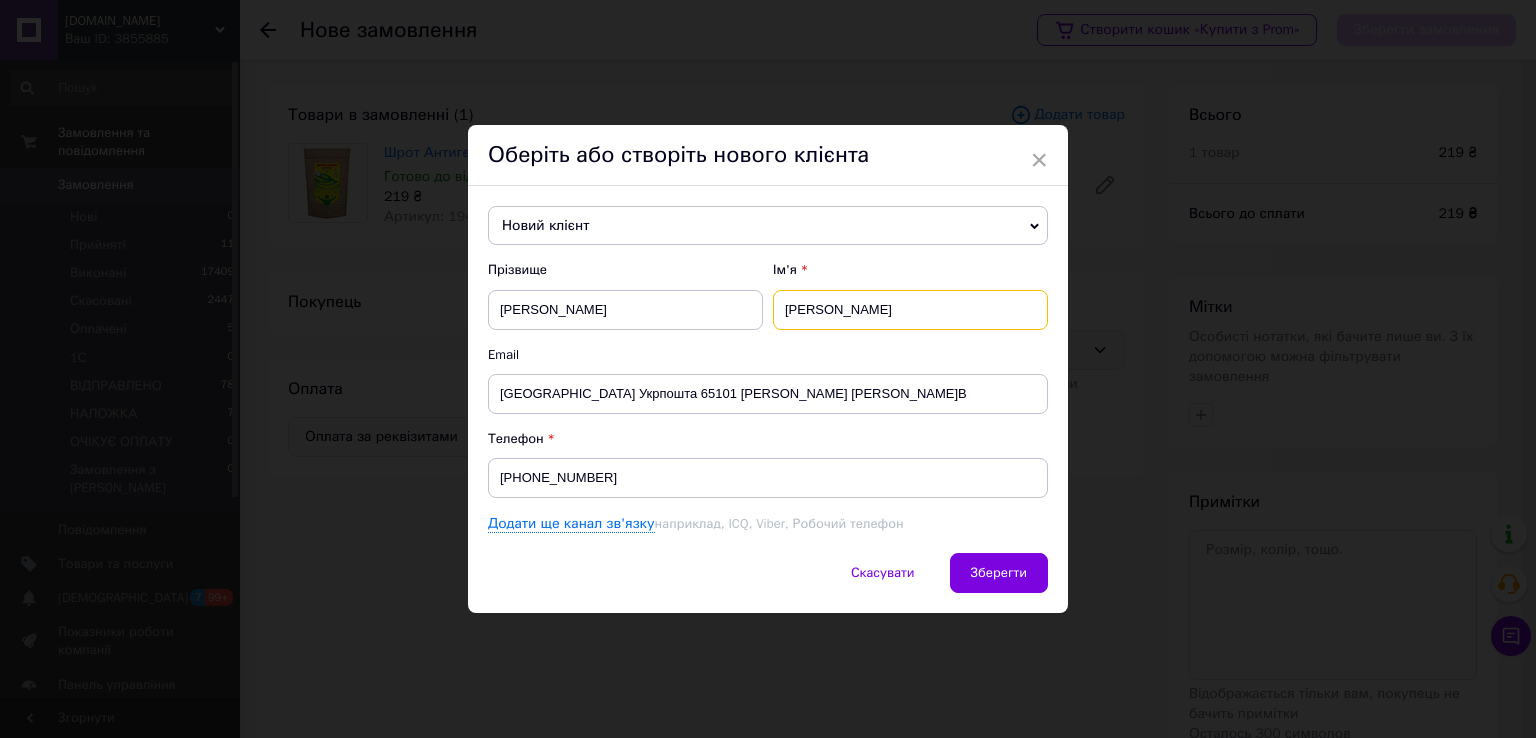 type on "Людмила" 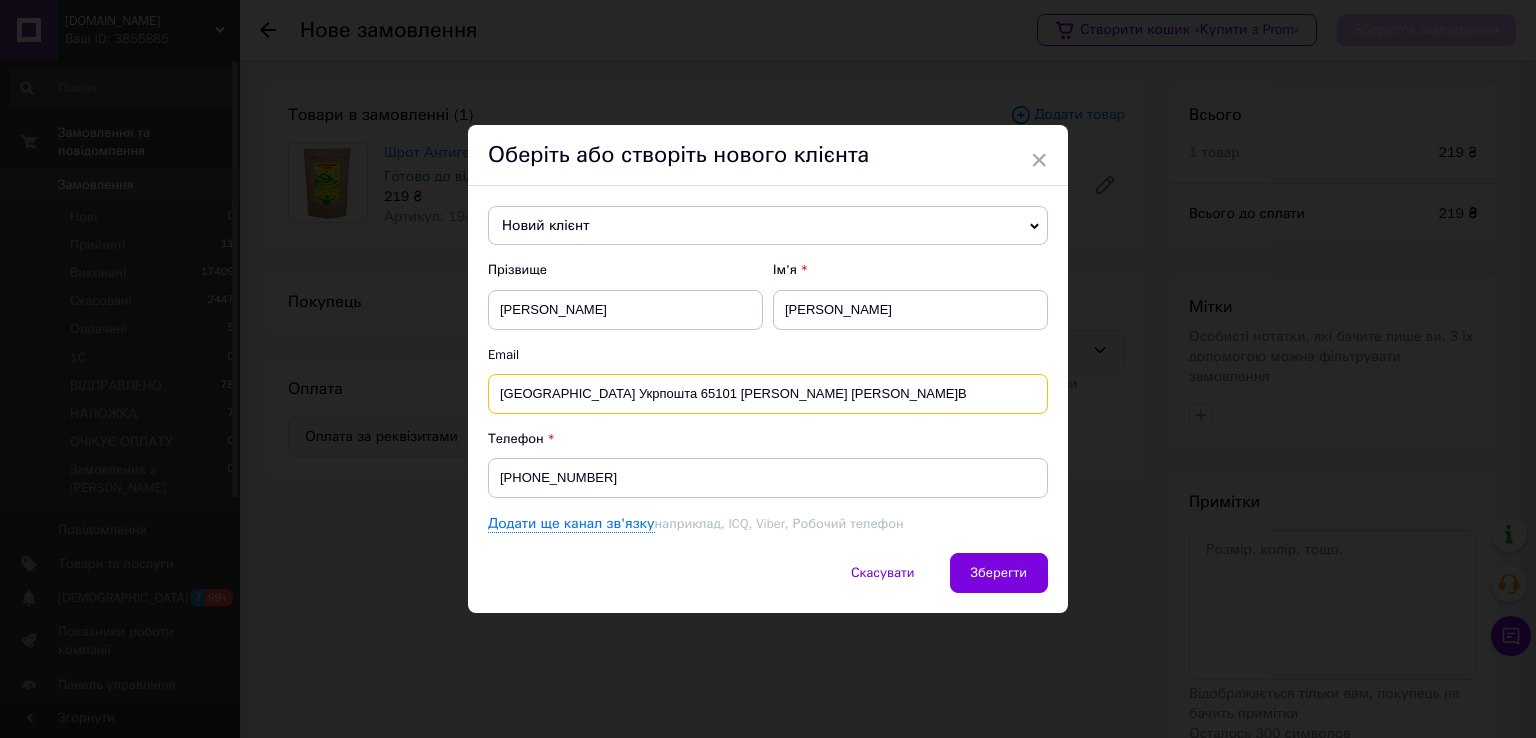 click on "Одеса Укрпошта 65101 Антюшина Л.В" at bounding box center [768, 394] 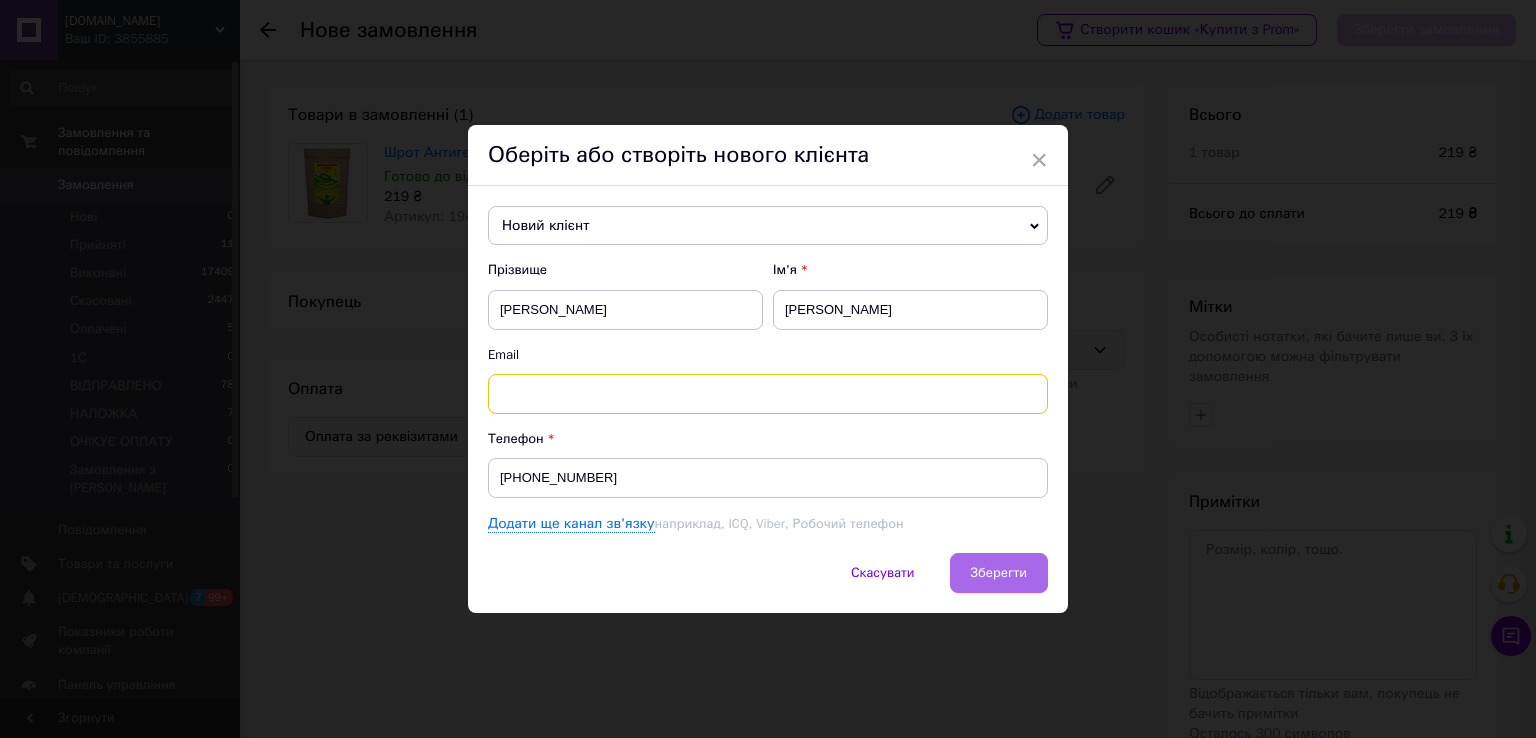 type 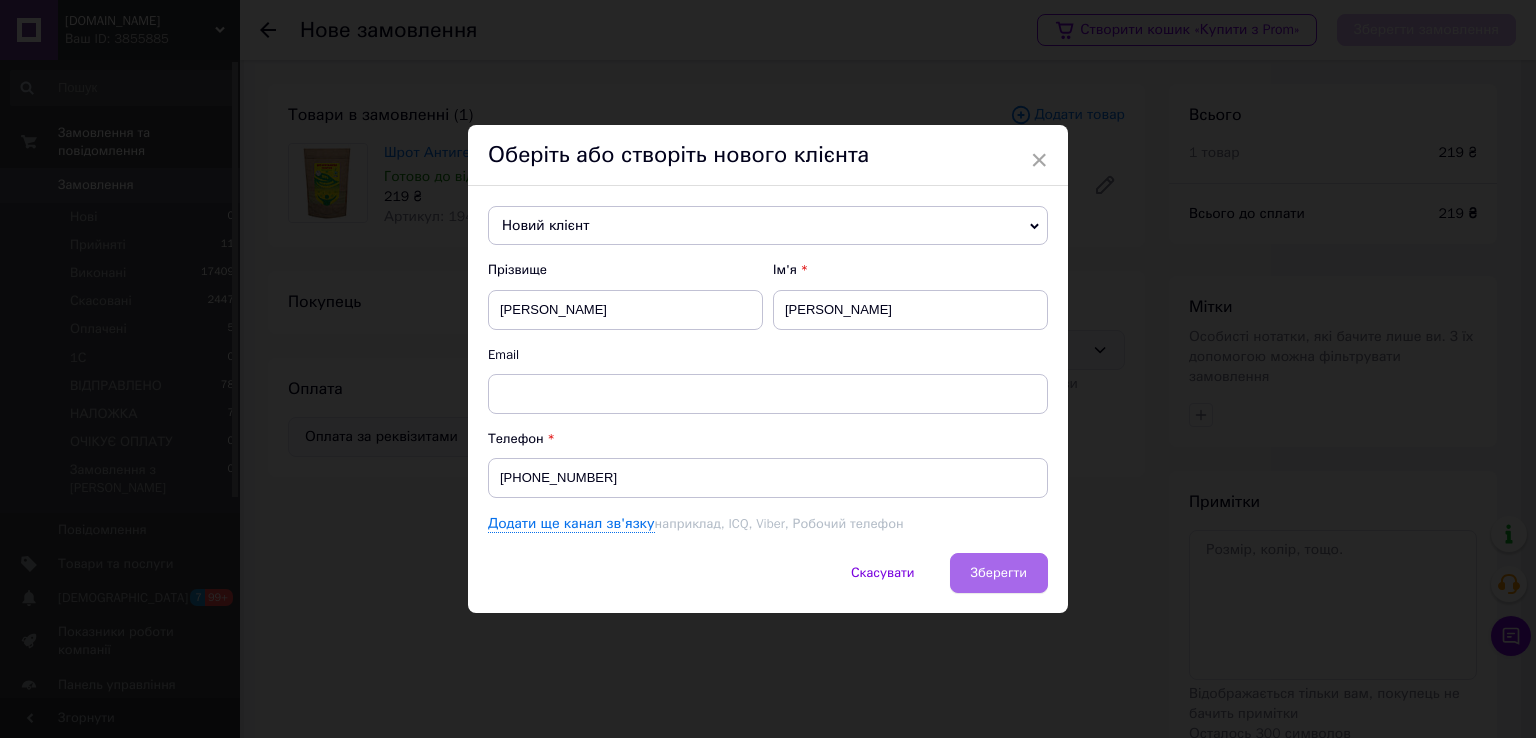 click on "Зберегти" at bounding box center (999, 572) 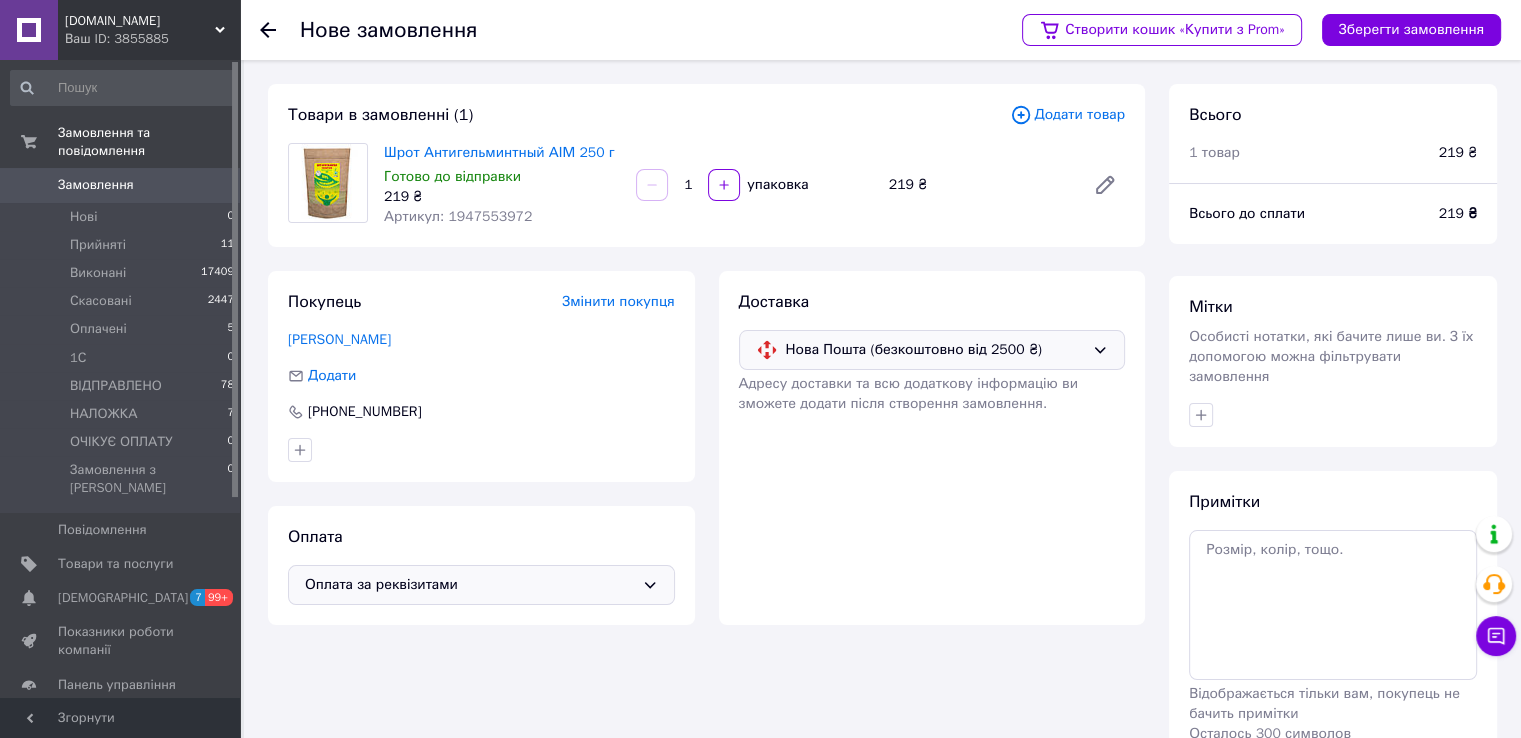 click on "Нова Пошта (безкоштовно від 2500 ₴)" at bounding box center (935, 350) 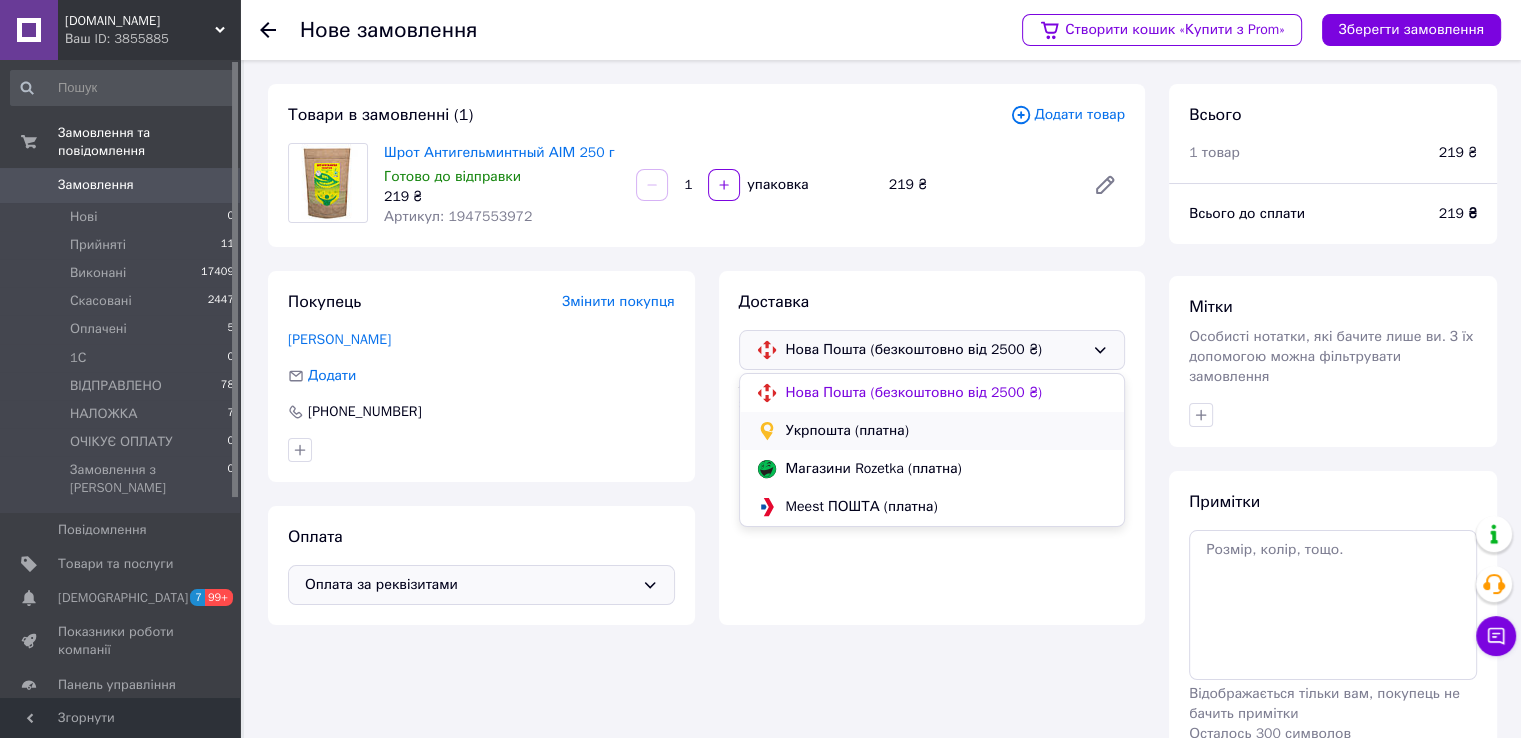 click on "Укрпошта (платна)" at bounding box center (947, 431) 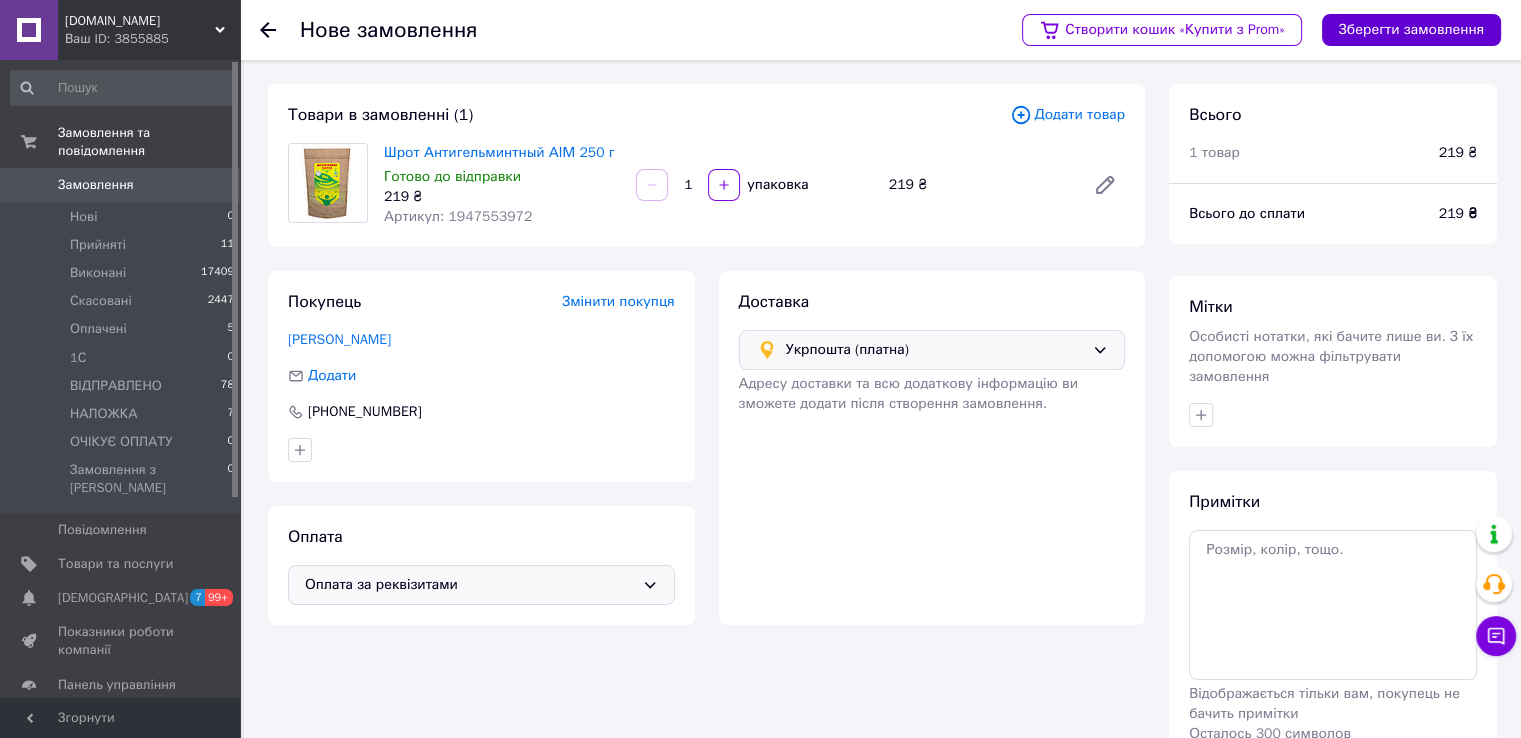 click on "Зберегти замовлення" at bounding box center [1411, 30] 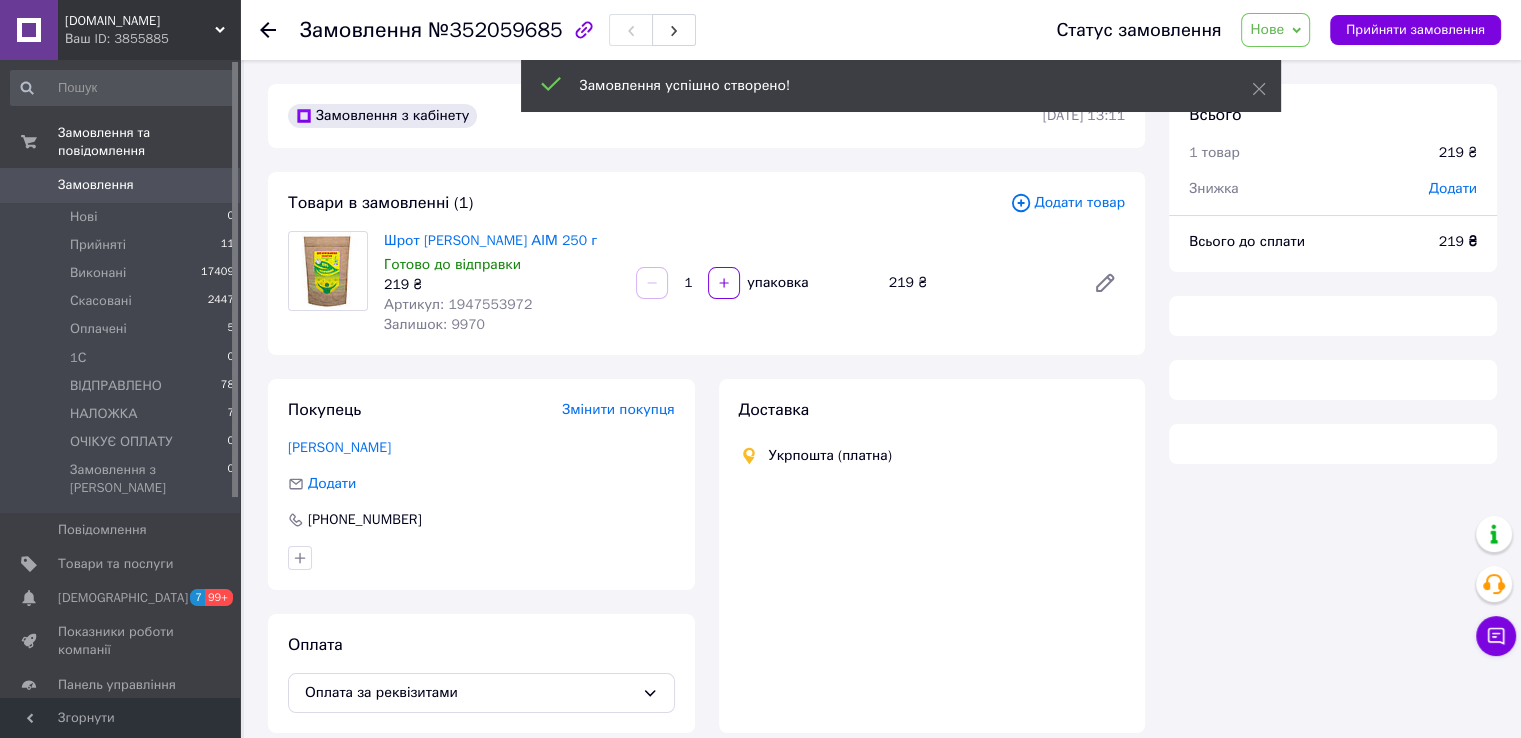click on "Нове" at bounding box center [1267, 29] 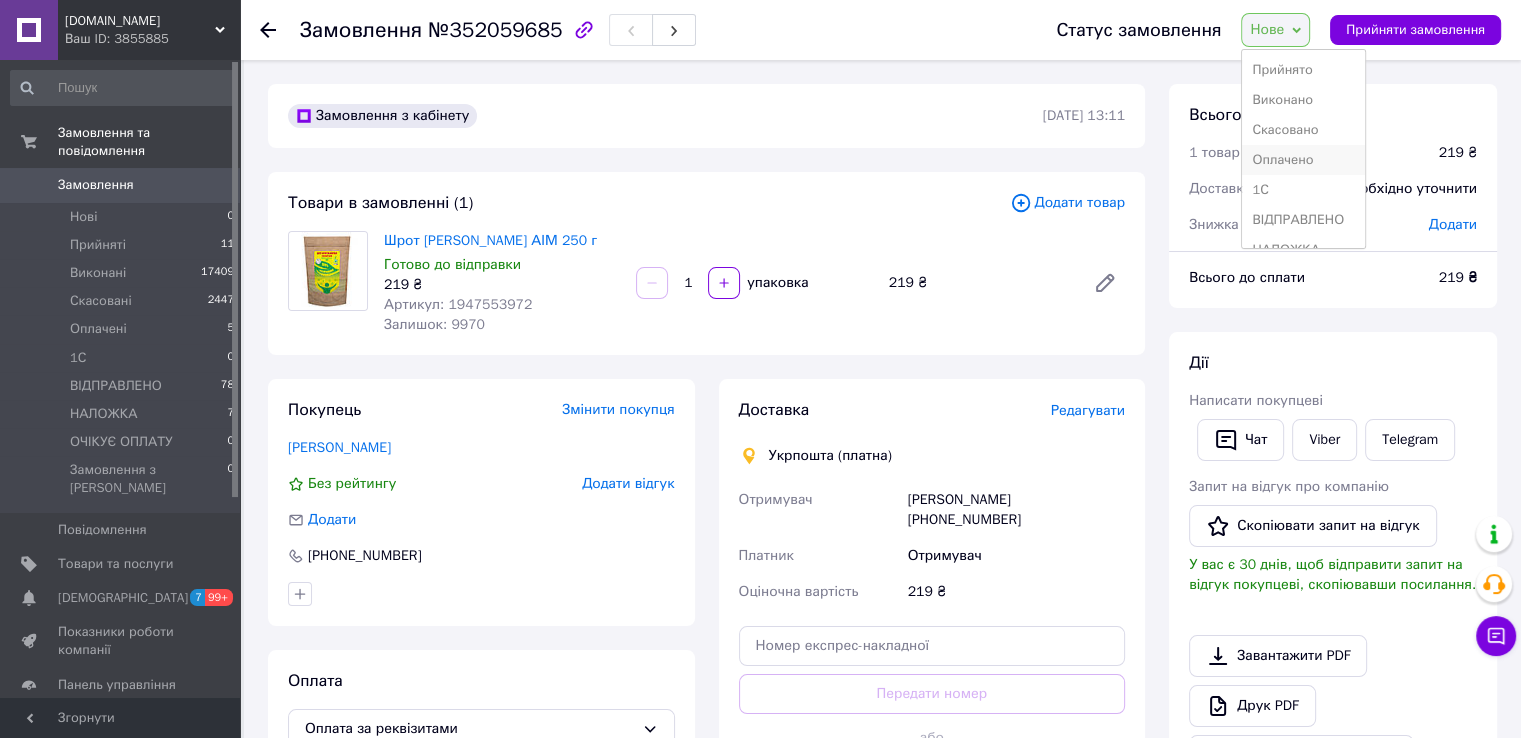 click on "Оплачено" at bounding box center (1303, 160) 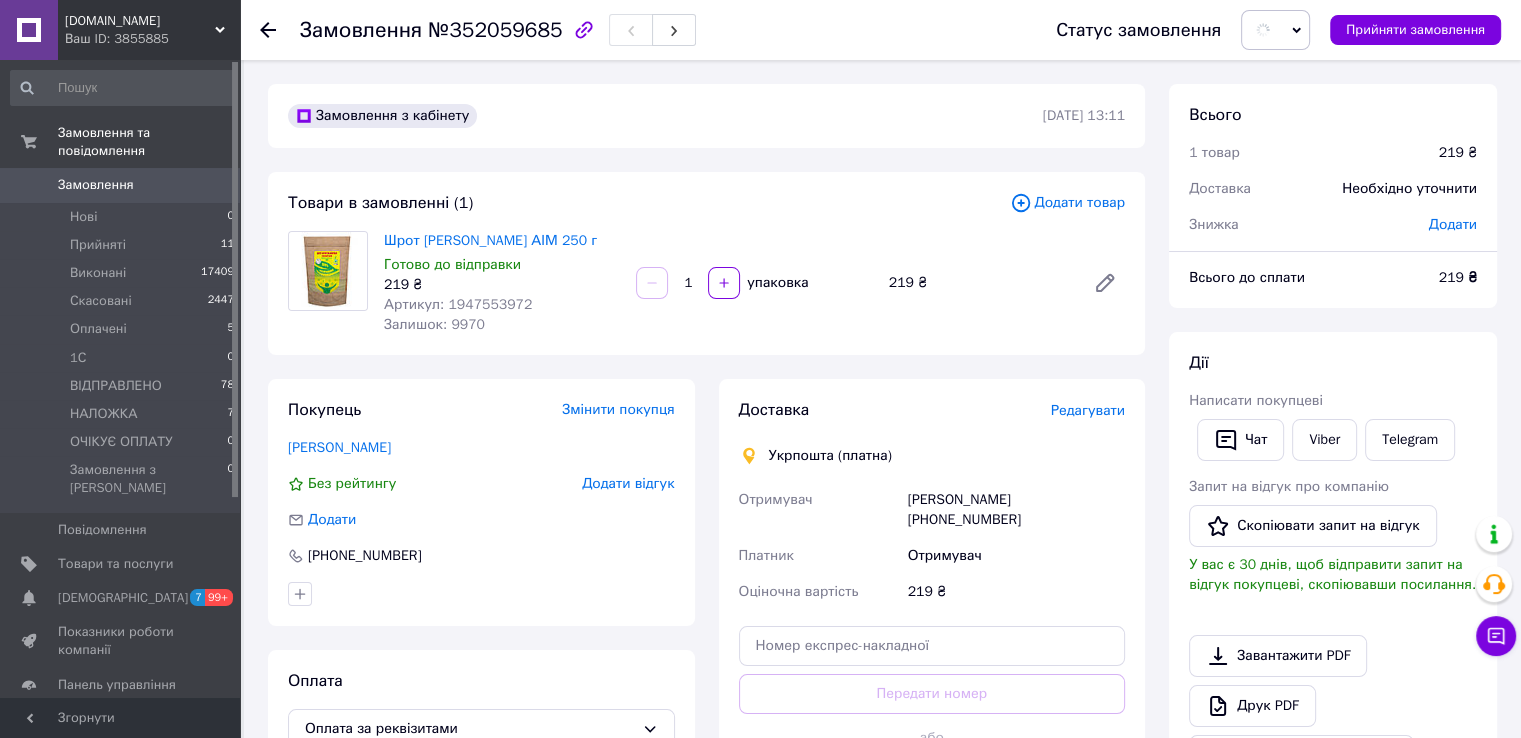 click on "Редагувати" at bounding box center (1088, 410) 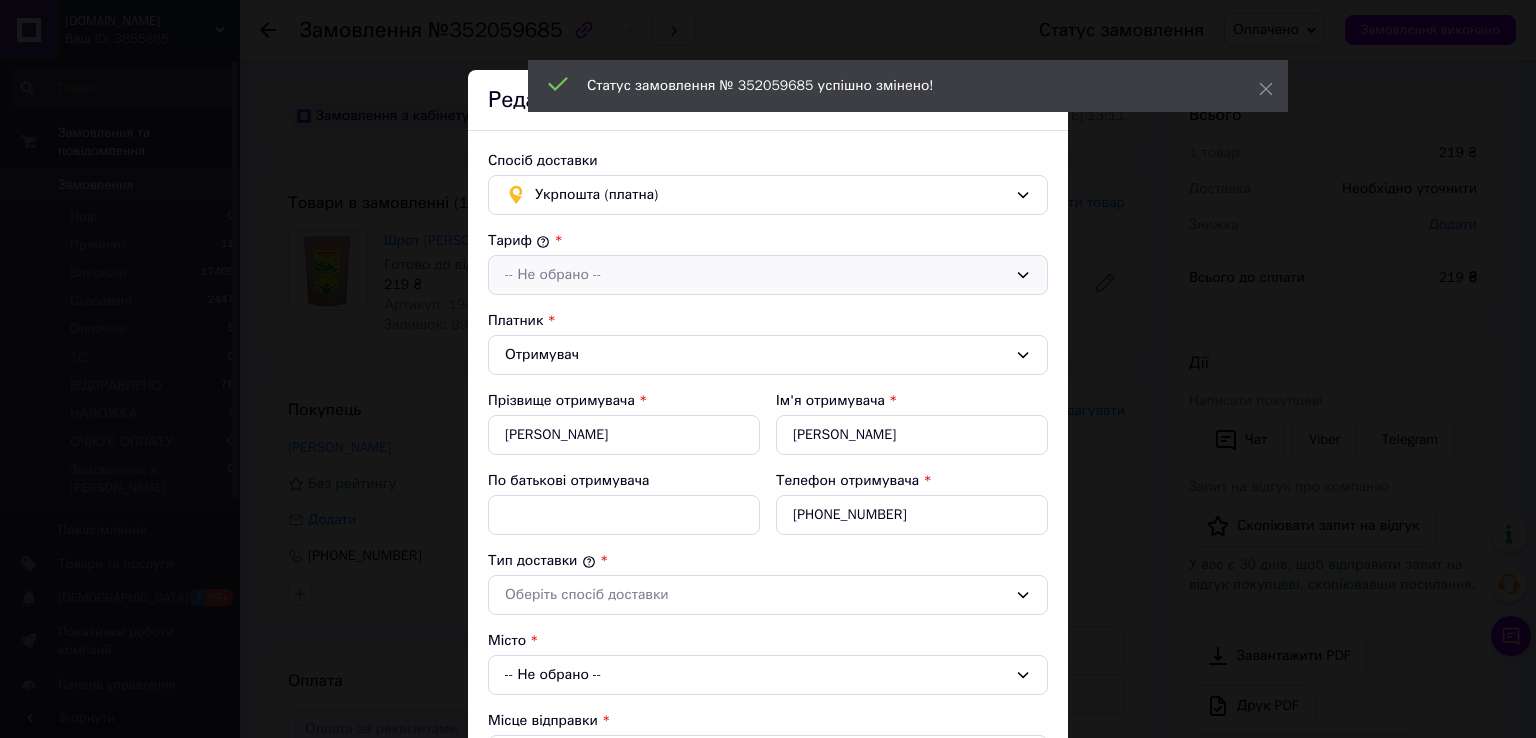 click on "-- Не обрано --" at bounding box center [756, 275] 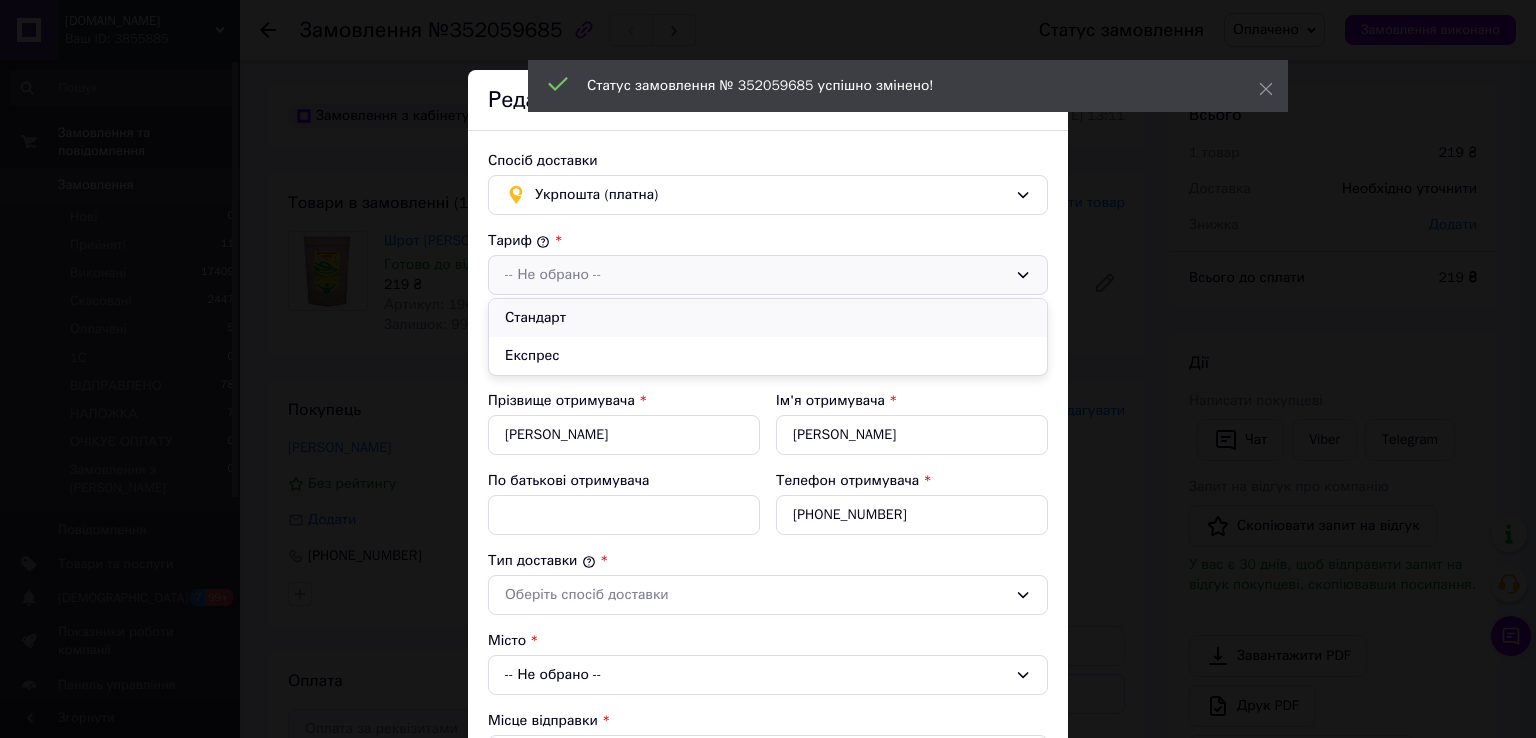 click on "Стандарт" at bounding box center [768, 318] 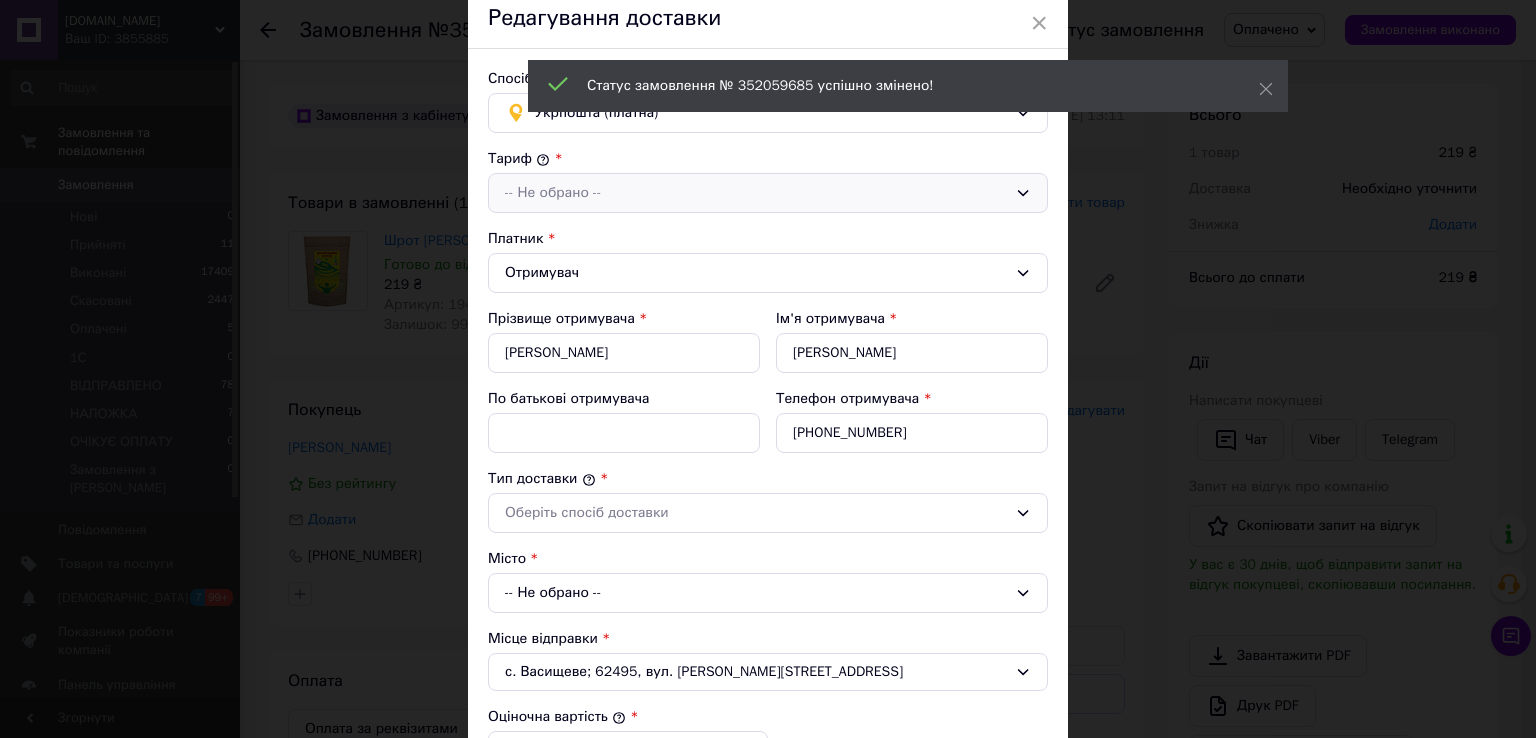 scroll, scrollTop: 200, scrollLeft: 0, axis: vertical 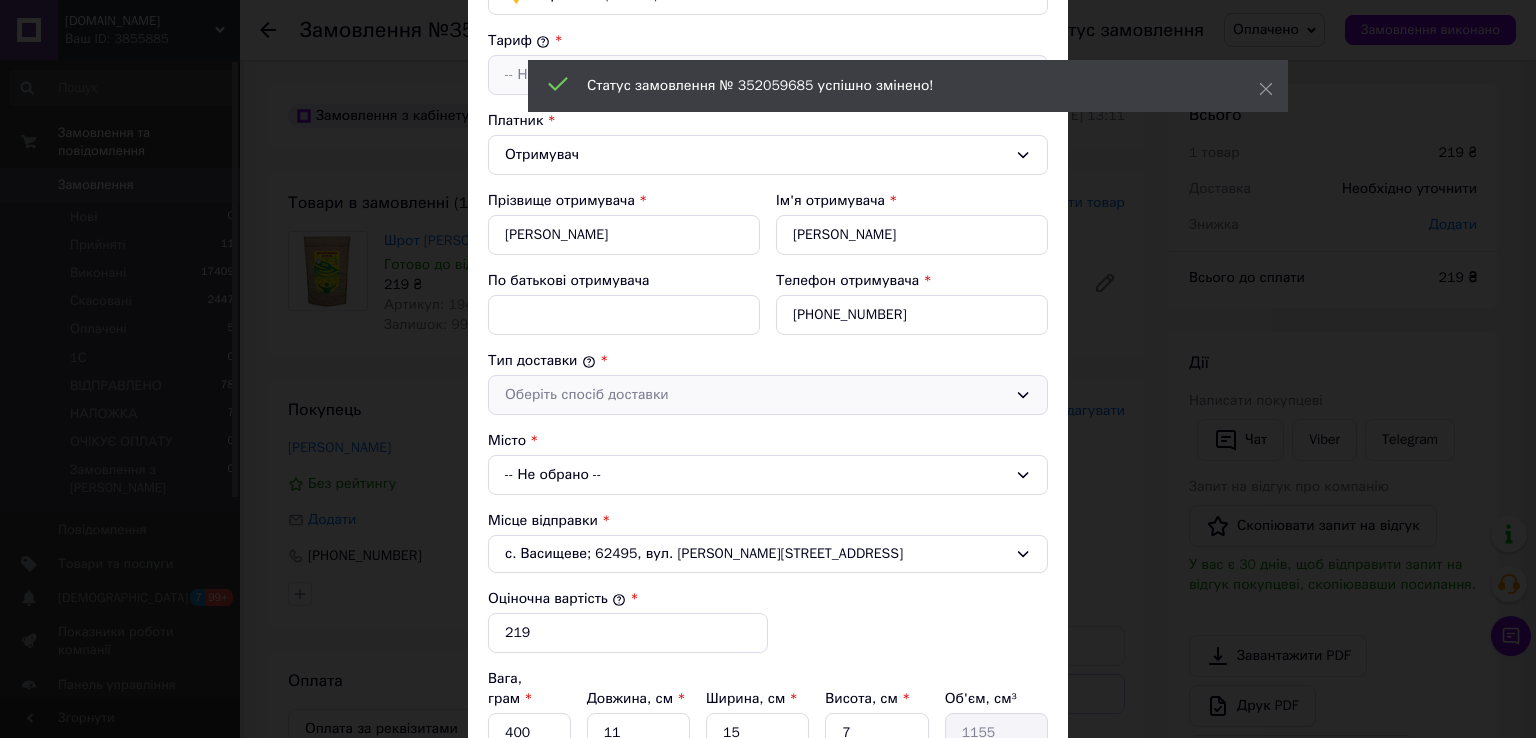 click on "Оберіть спосіб доставки" at bounding box center [756, 395] 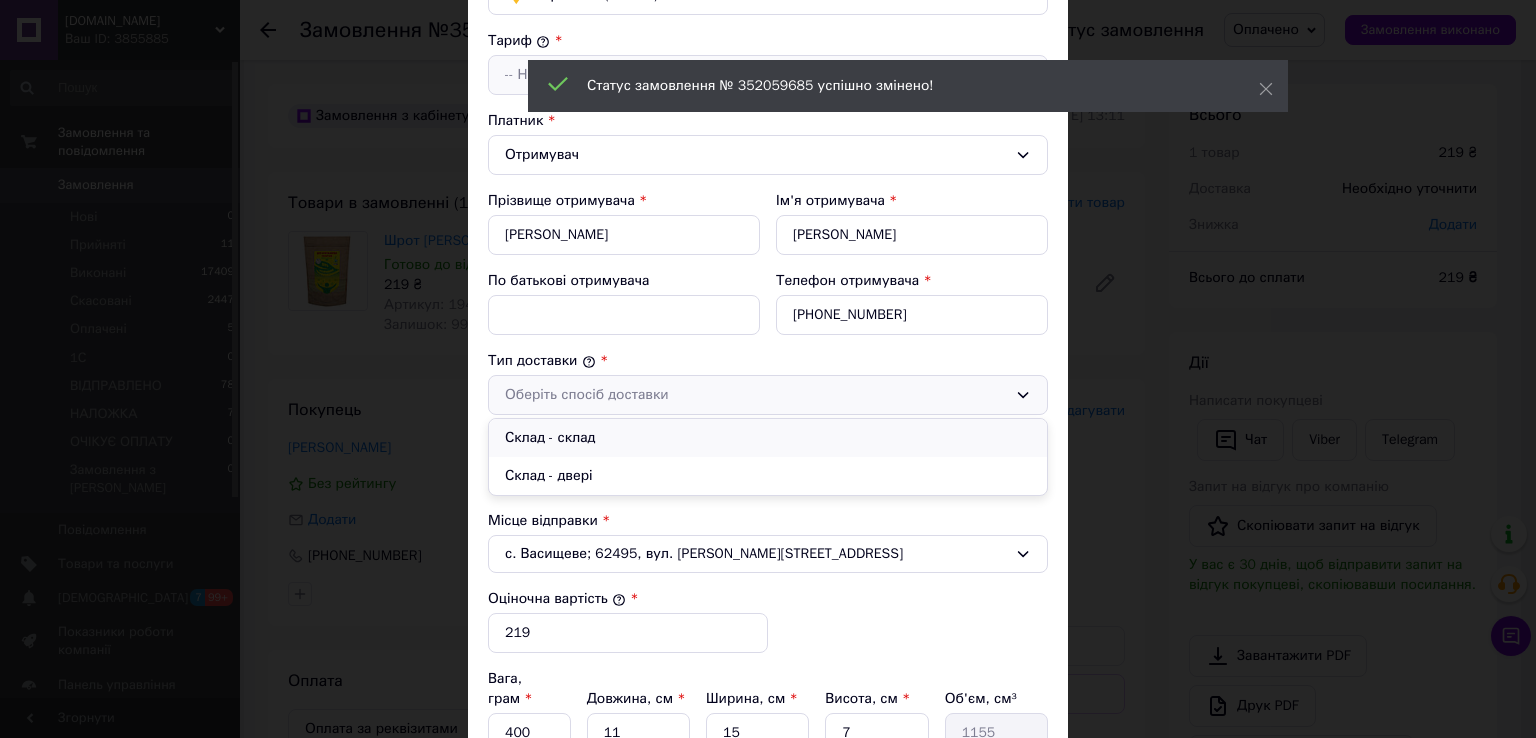 click on "Склад - склад" at bounding box center [768, 438] 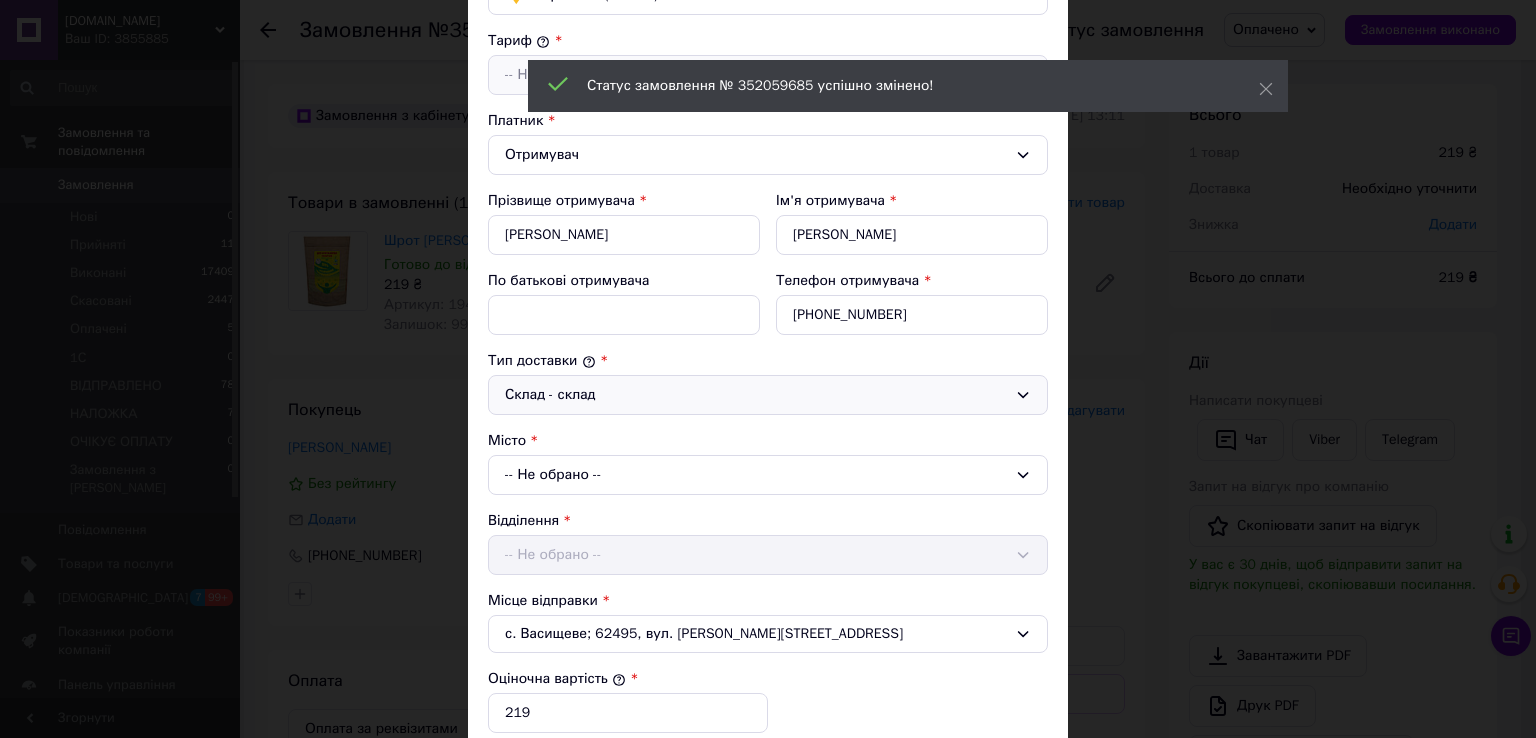 scroll, scrollTop: 400, scrollLeft: 0, axis: vertical 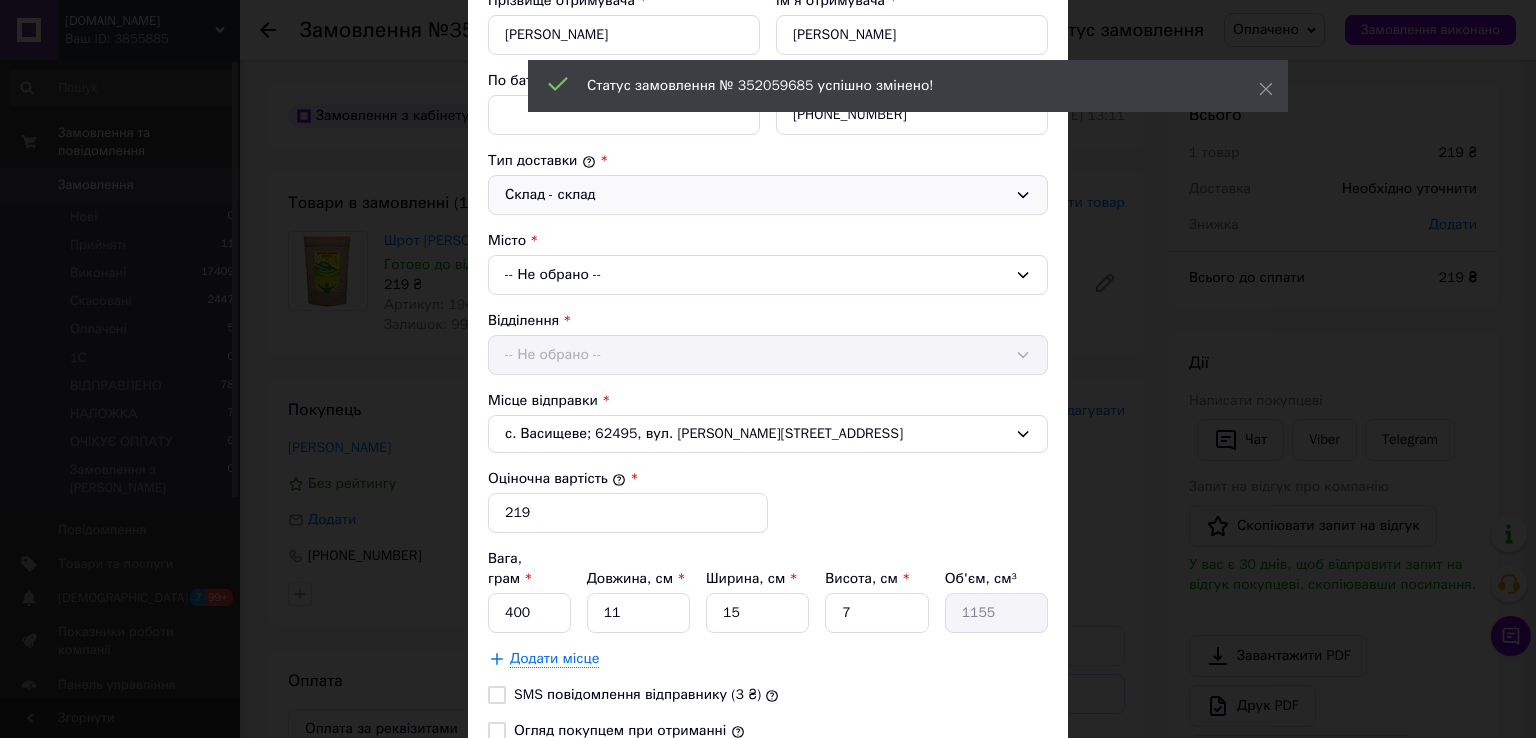 click on "-- Не обрано --" at bounding box center [768, 275] 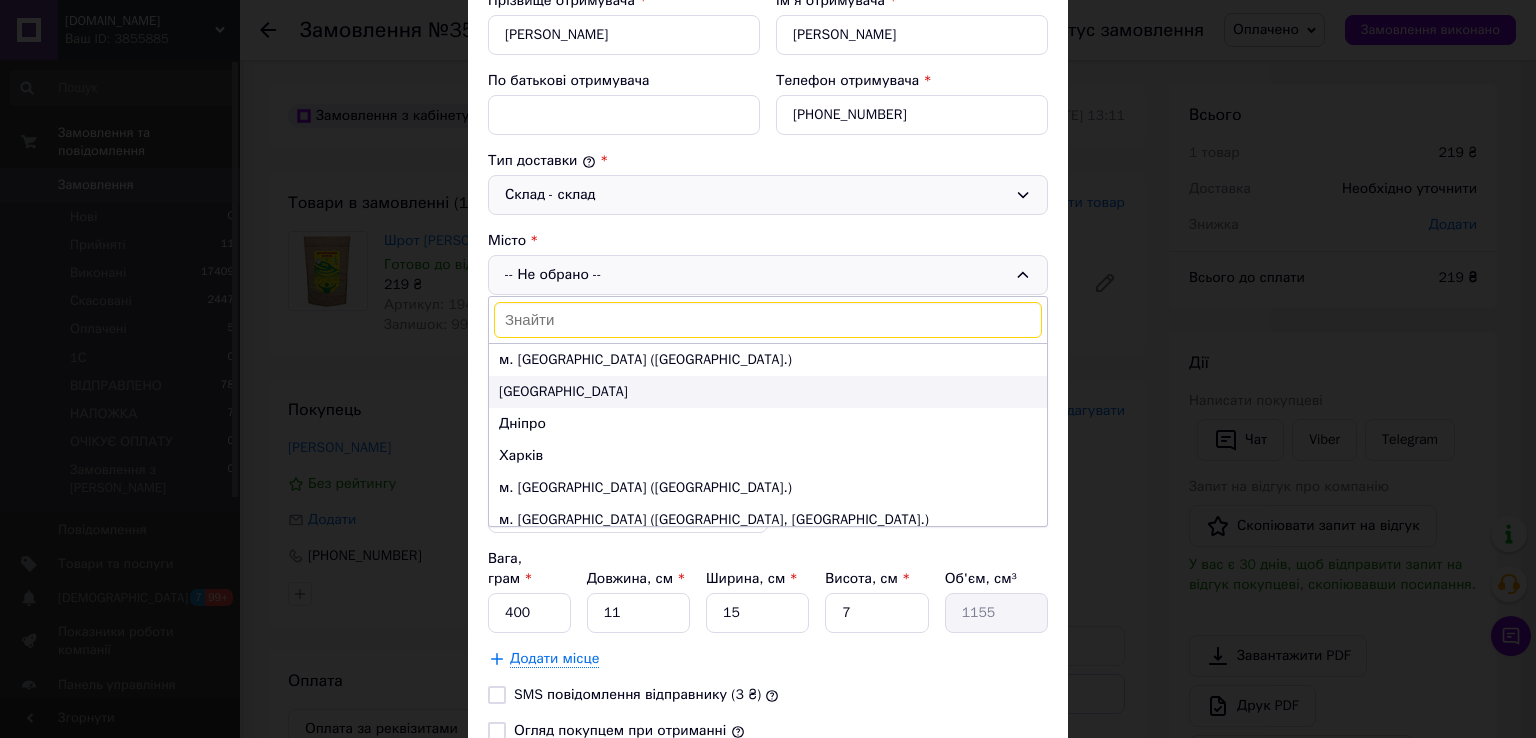 click on "Одеса" at bounding box center (768, 392) 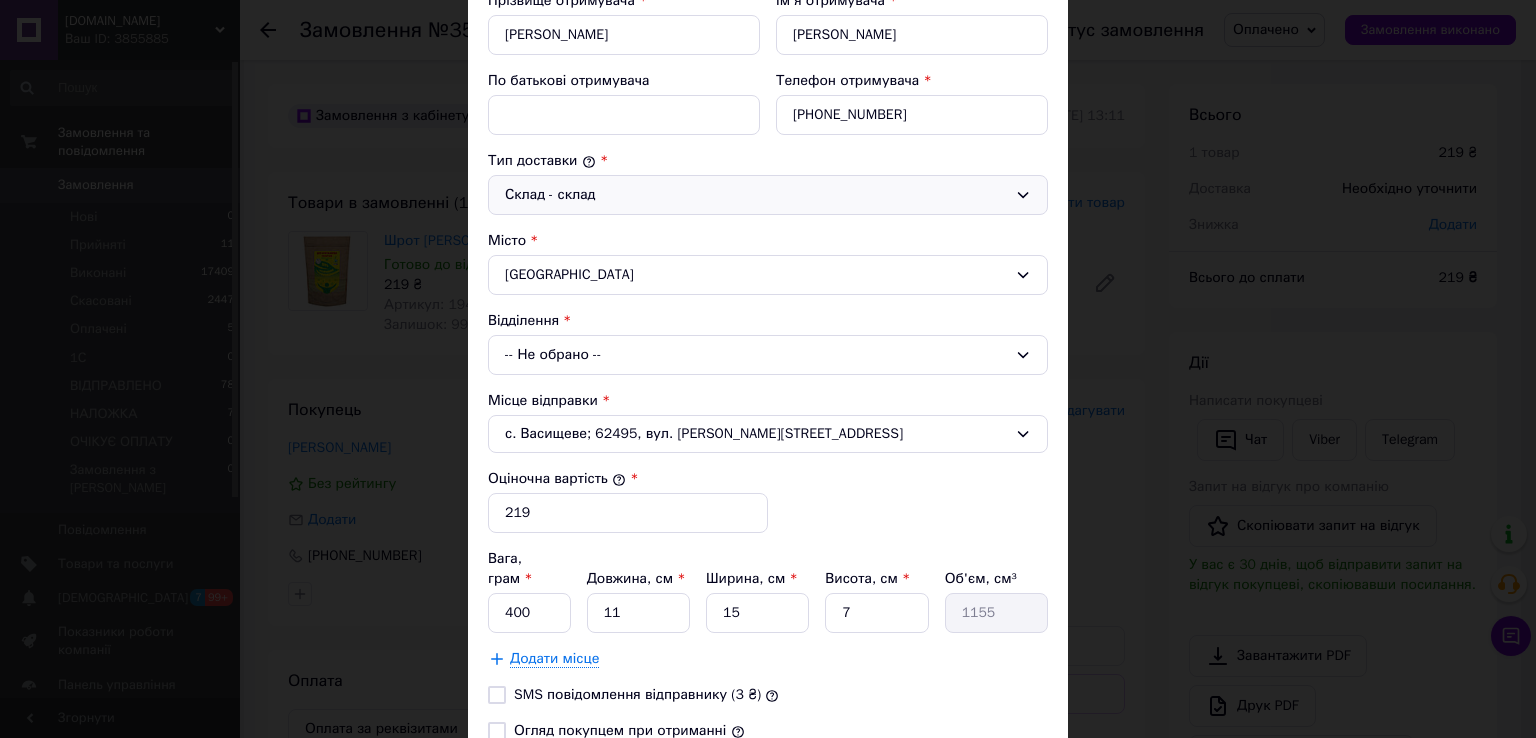 click on "-- Не обрано --" at bounding box center (768, 355) 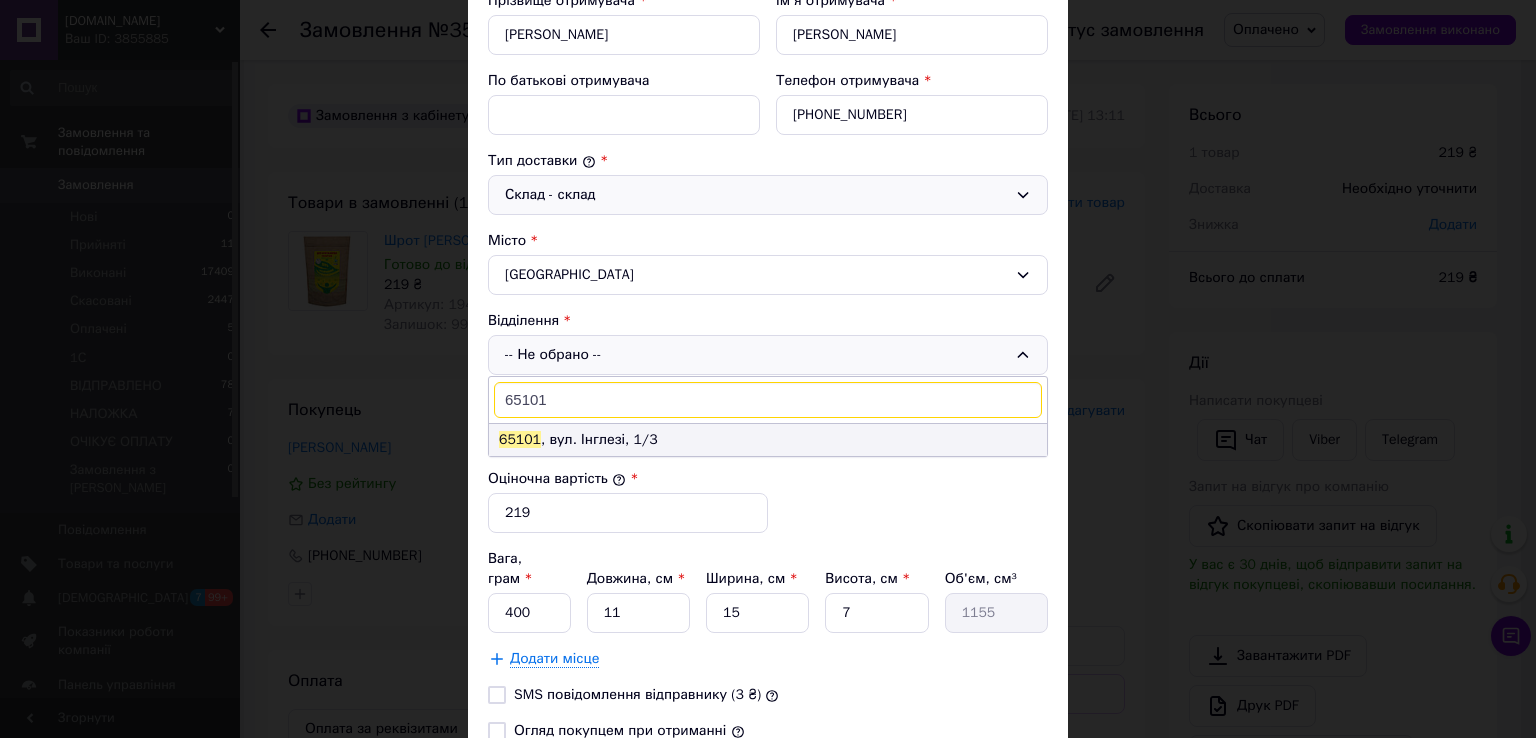 type on "65101" 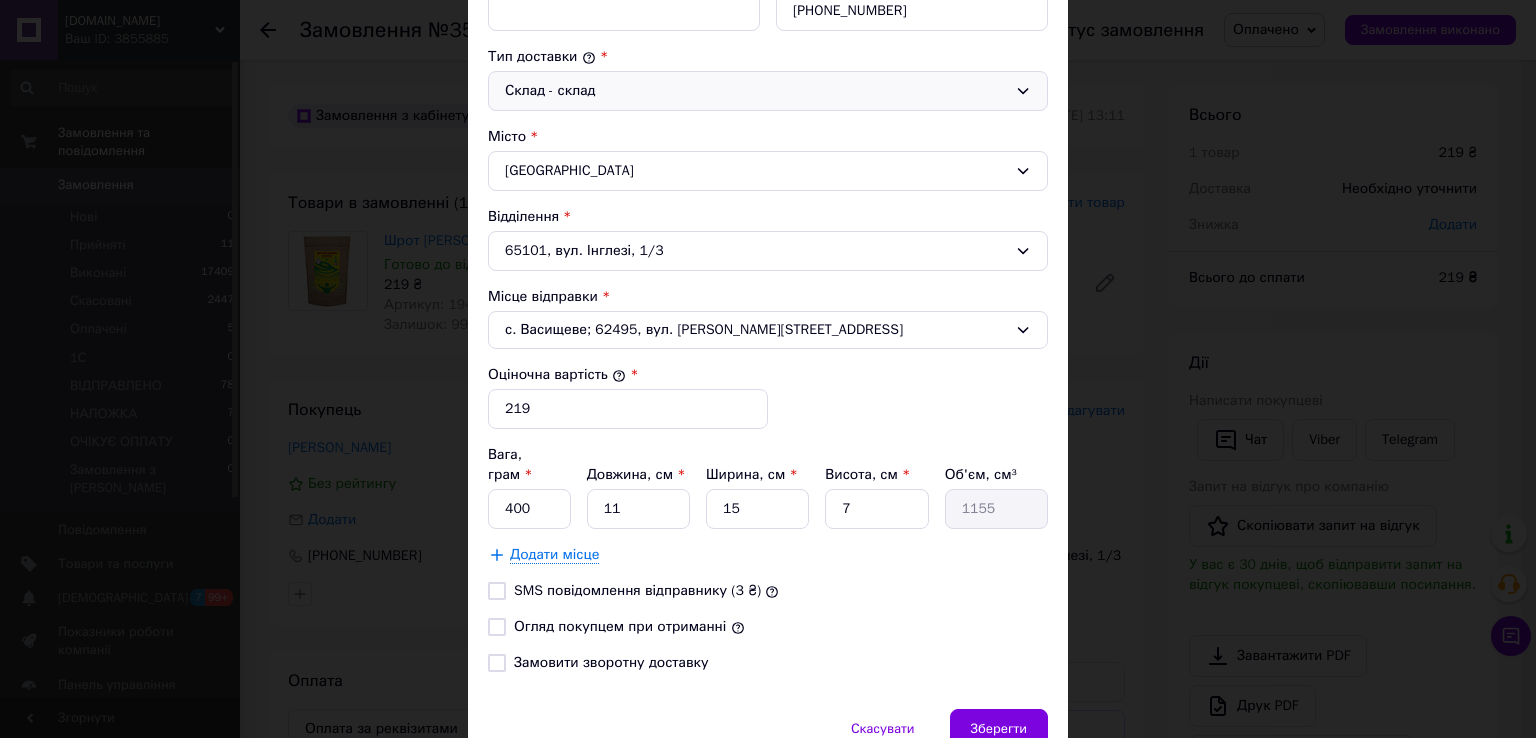 scroll, scrollTop: 580, scrollLeft: 0, axis: vertical 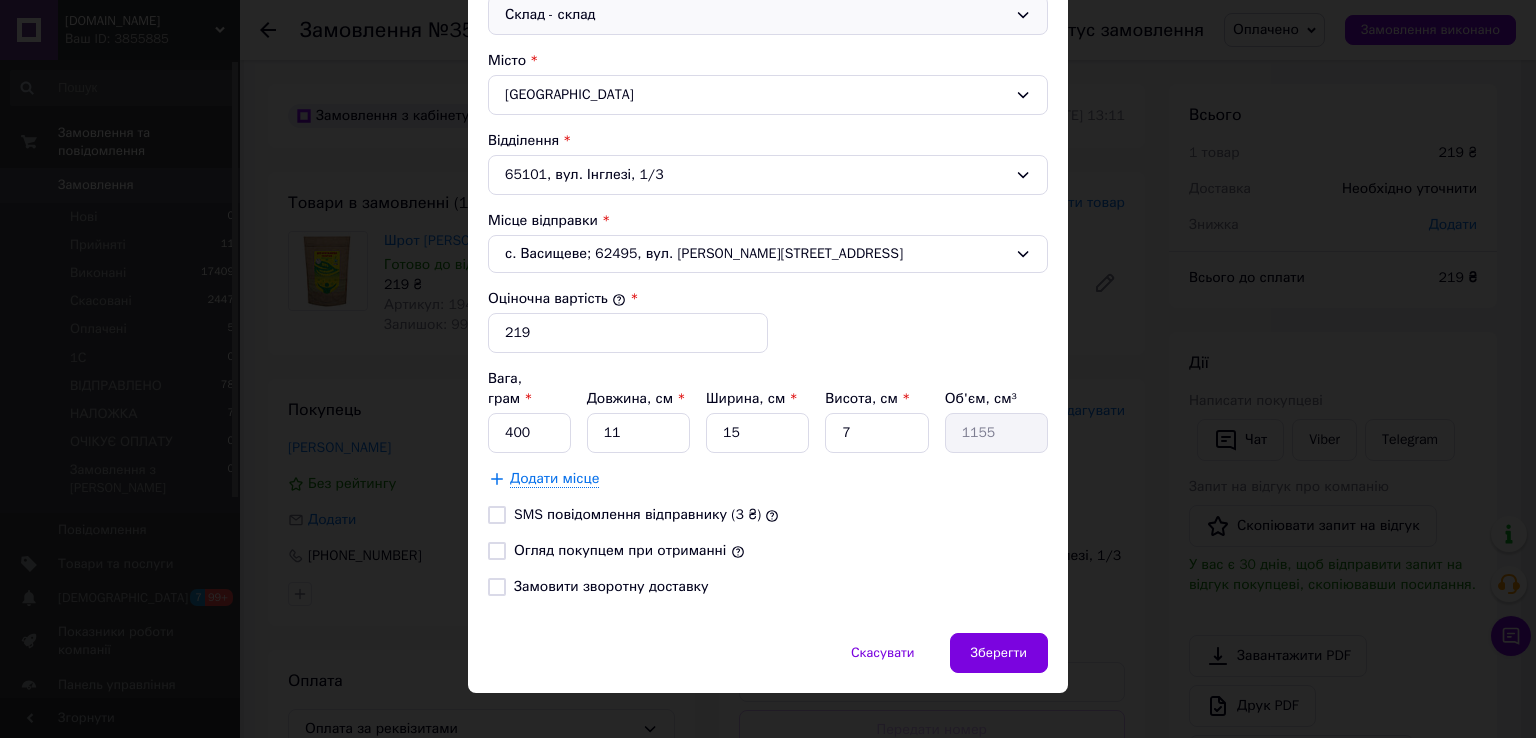 click on "Огляд покупцем при отриманні" at bounding box center (620, 550) 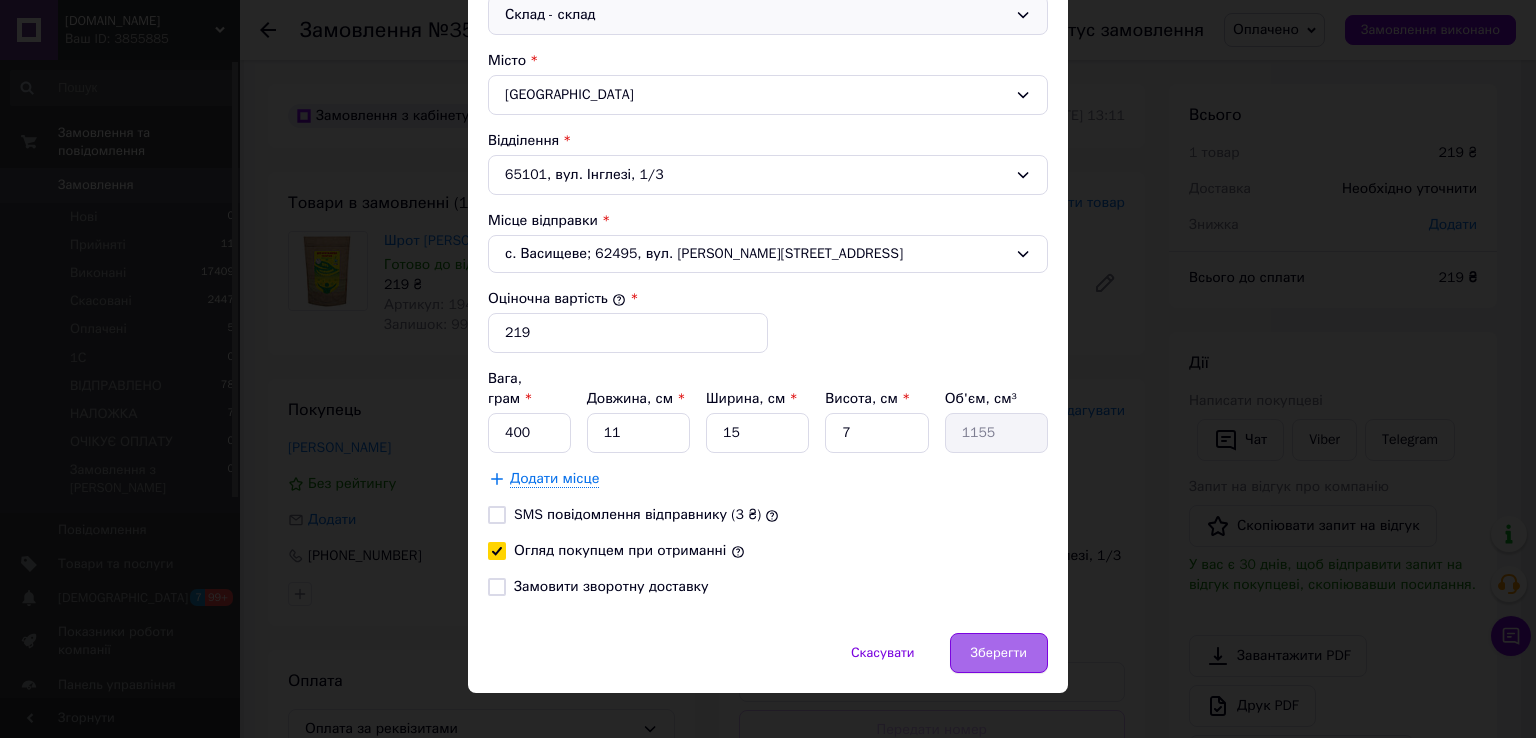 click on "Зберегти" at bounding box center (999, 653) 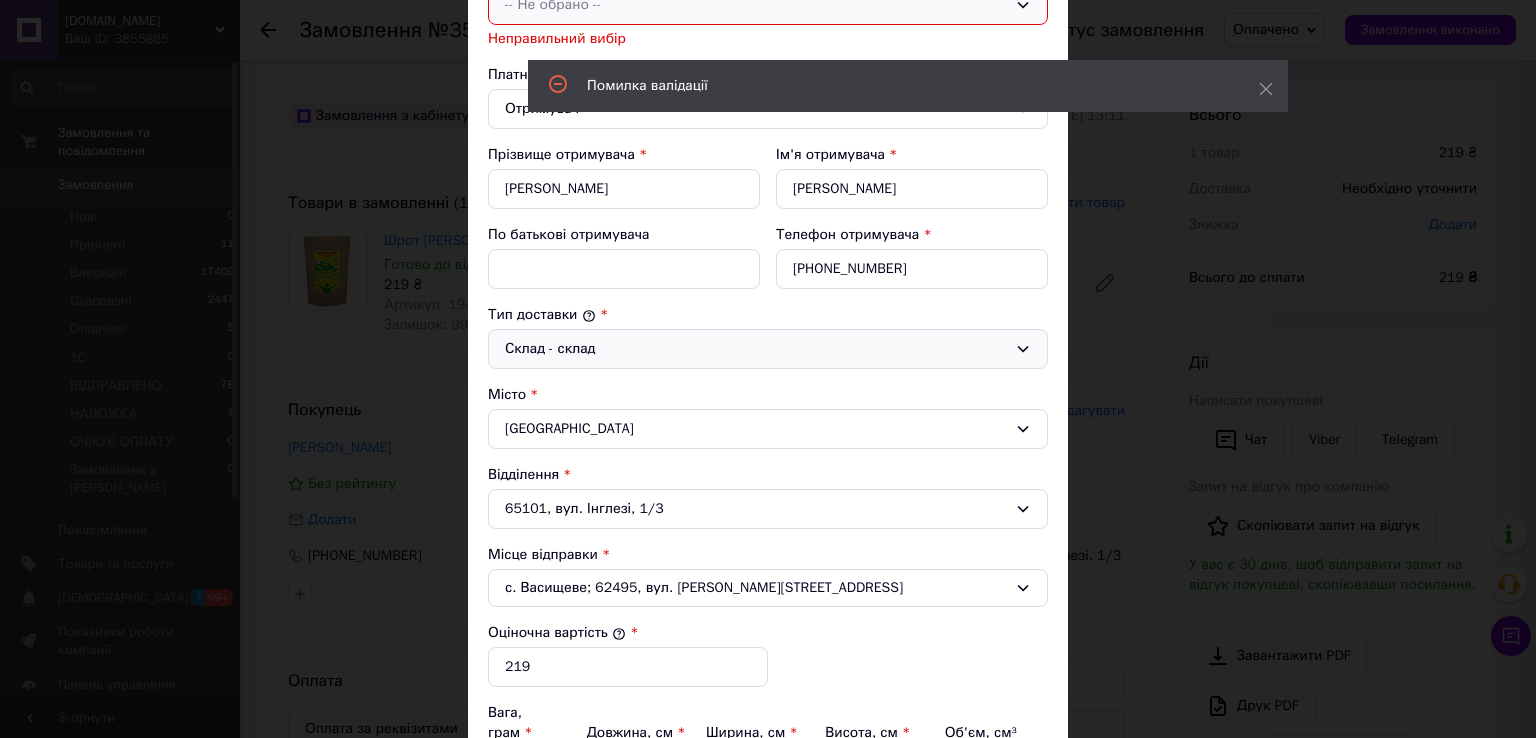 scroll, scrollTop: 0, scrollLeft: 0, axis: both 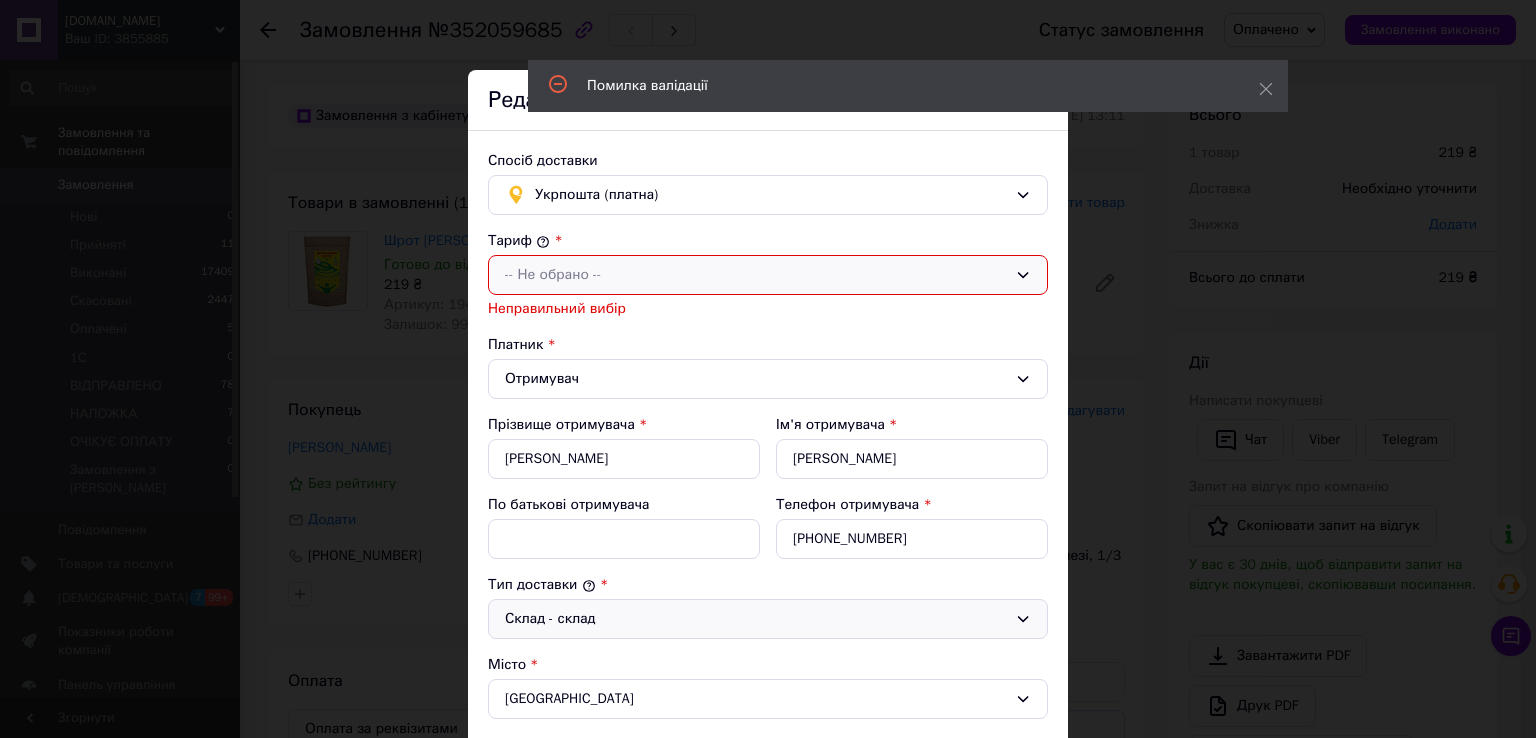 click on "Тариф     *" at bounding box center (768, 241) 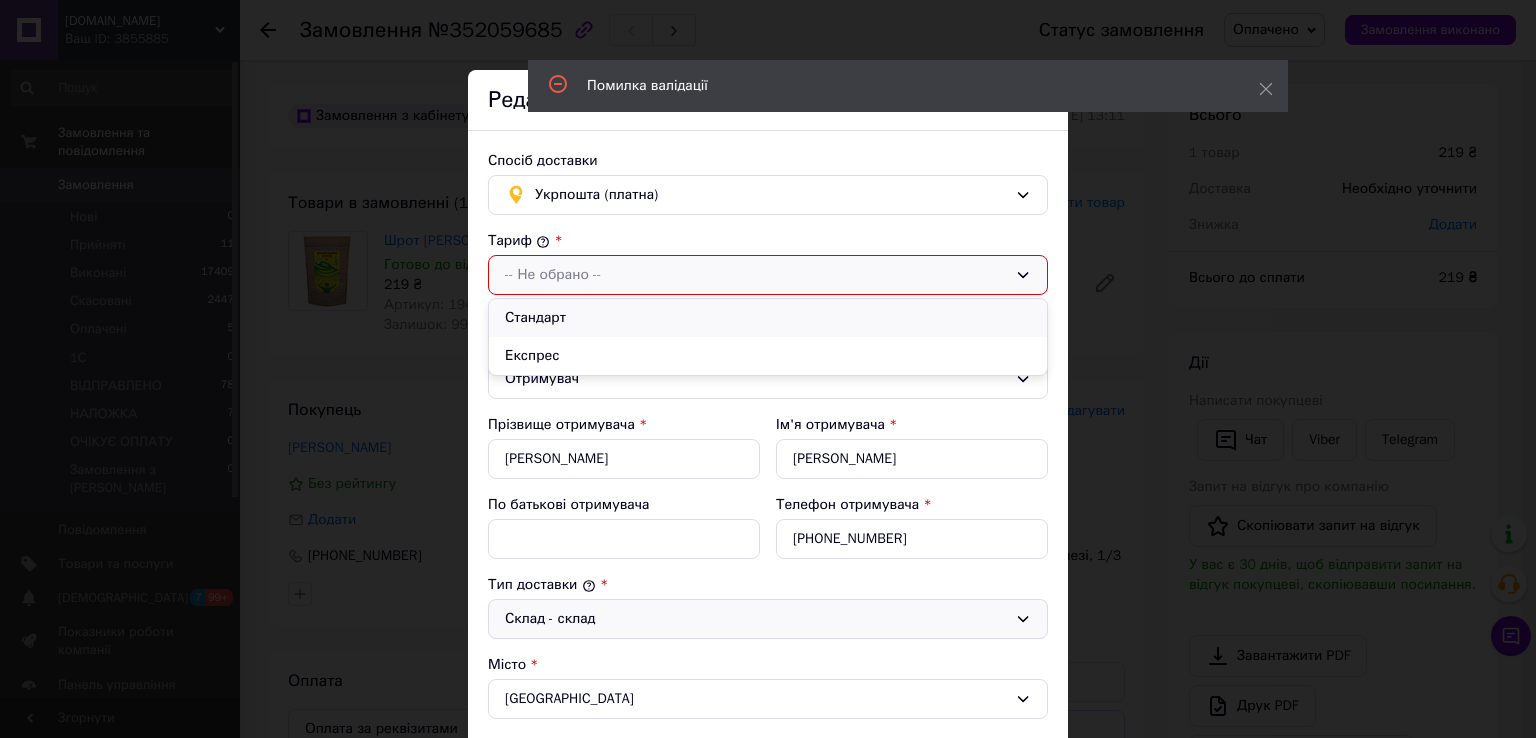 click on "Стандарт" at bounding box center (768, 318) 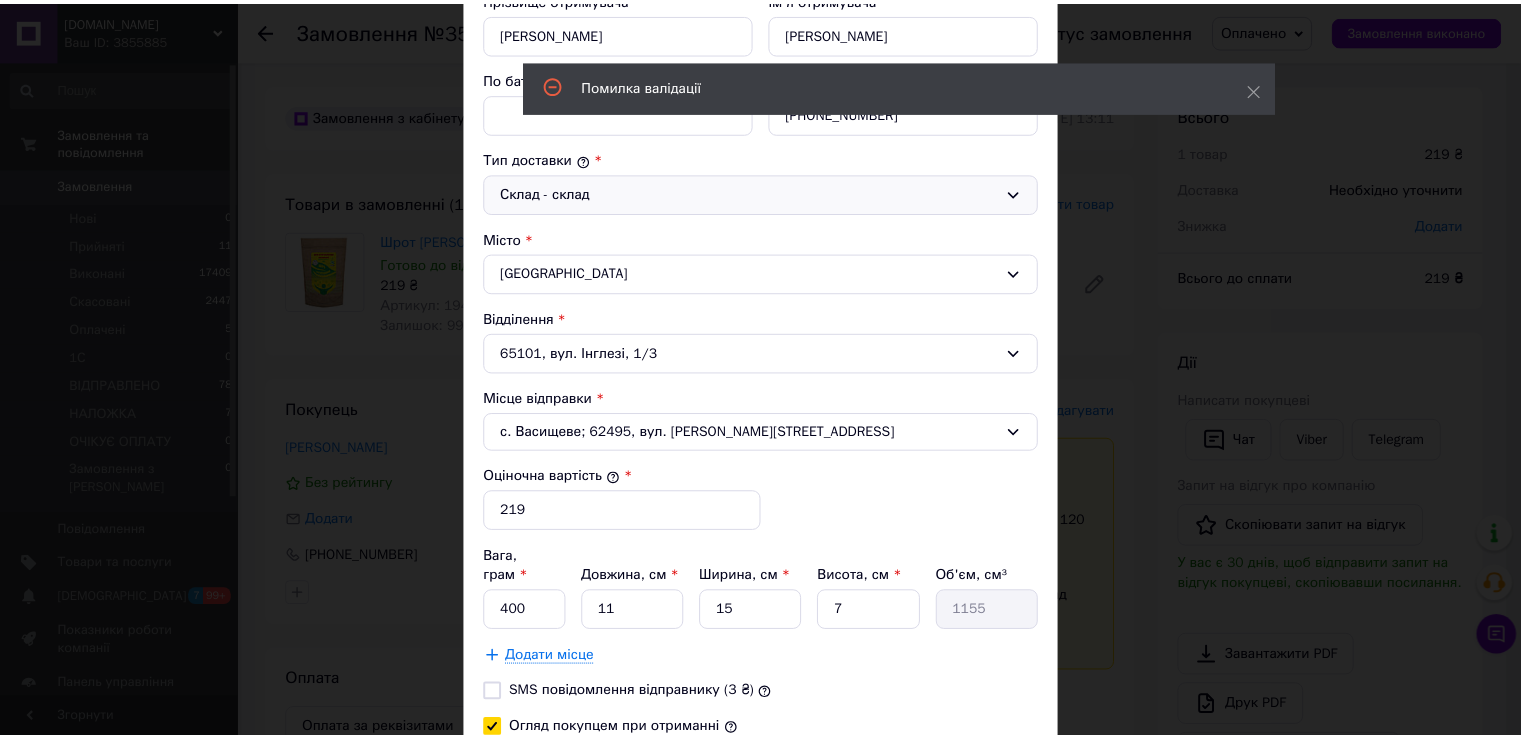 scroll, scrollTop: 580, scrollLeft: 0, axis: vertical 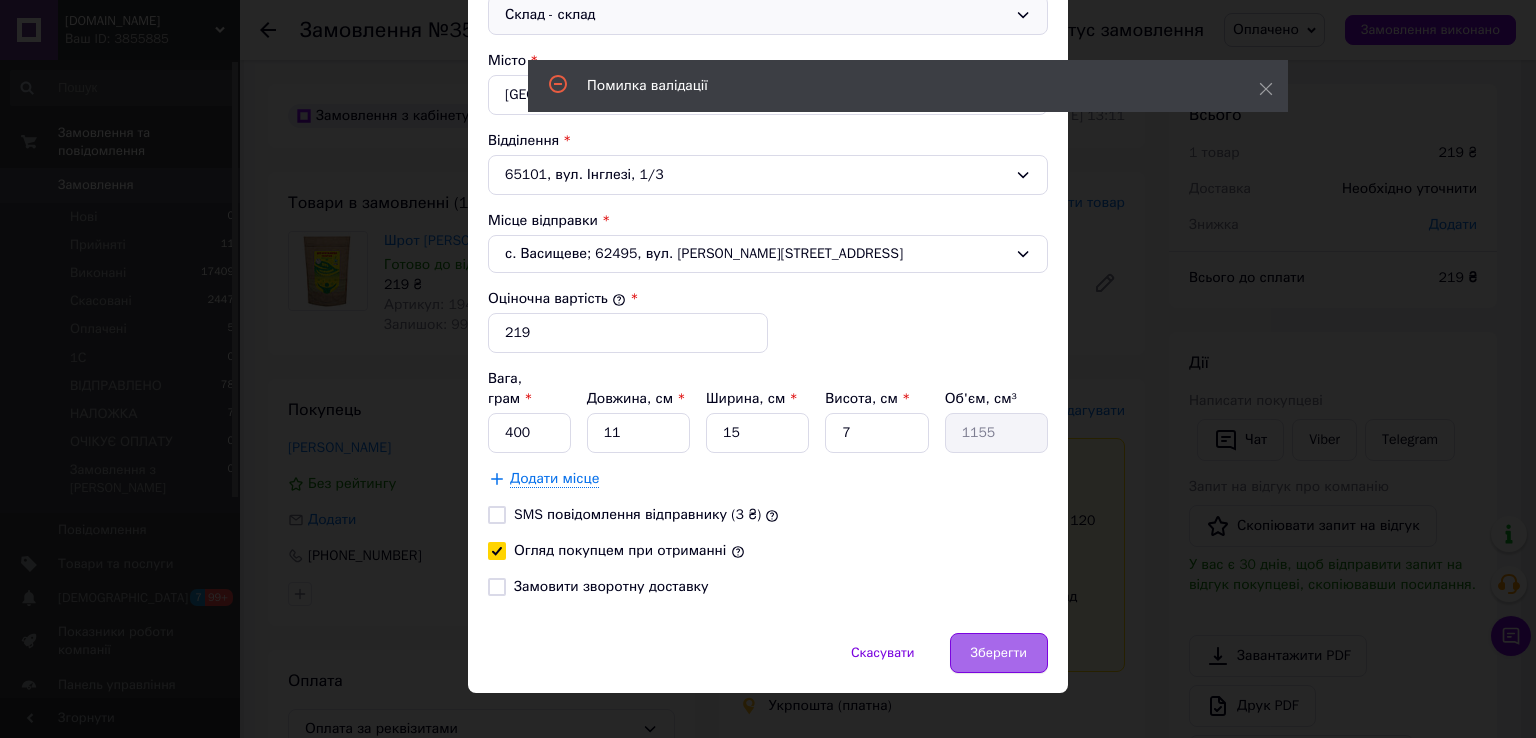 click on "Зберегти" at bounding box center (999, 653) 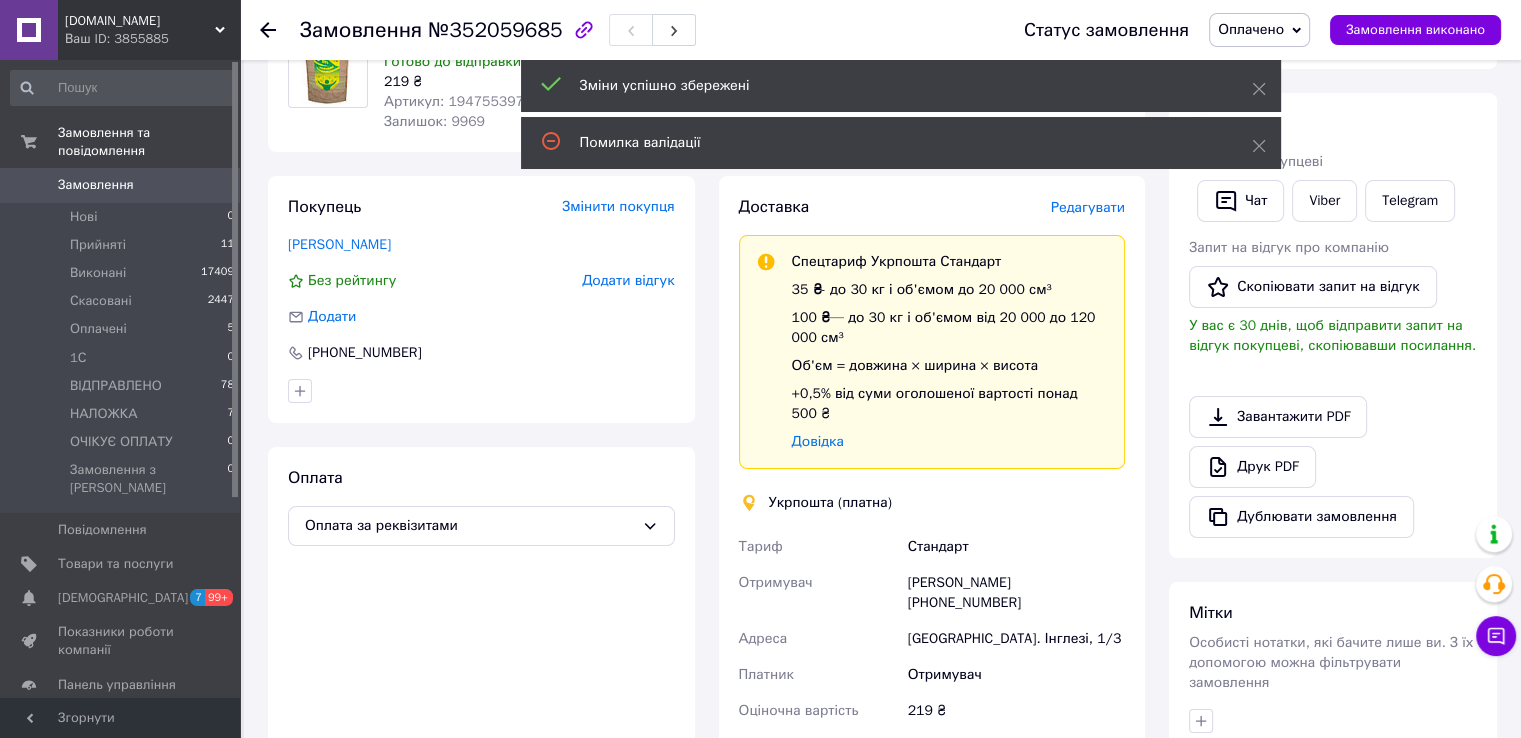 scroll, scrollTop: 0, scrollLeft: 0, axis: both 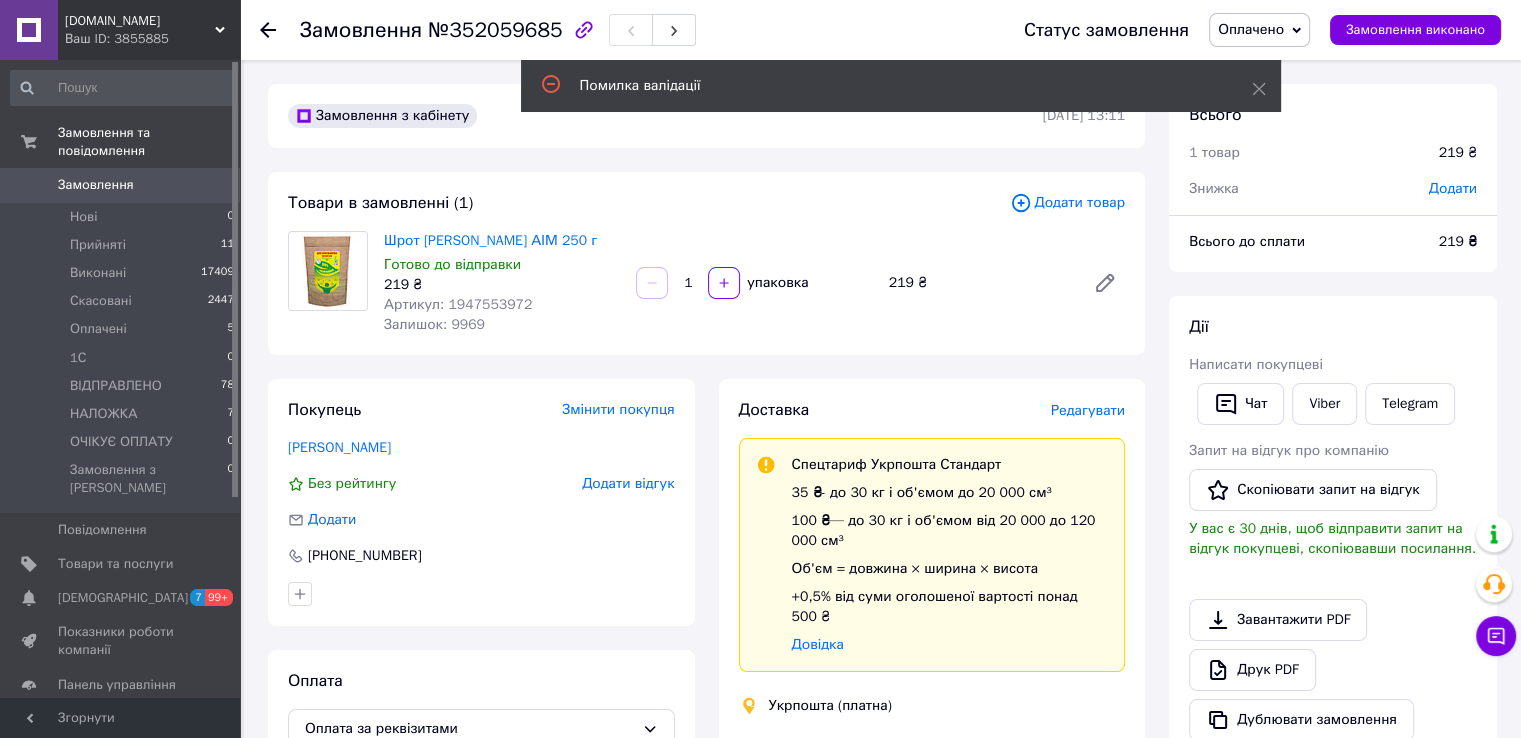 click on "Замовлення" at bounding box center [96, 185] 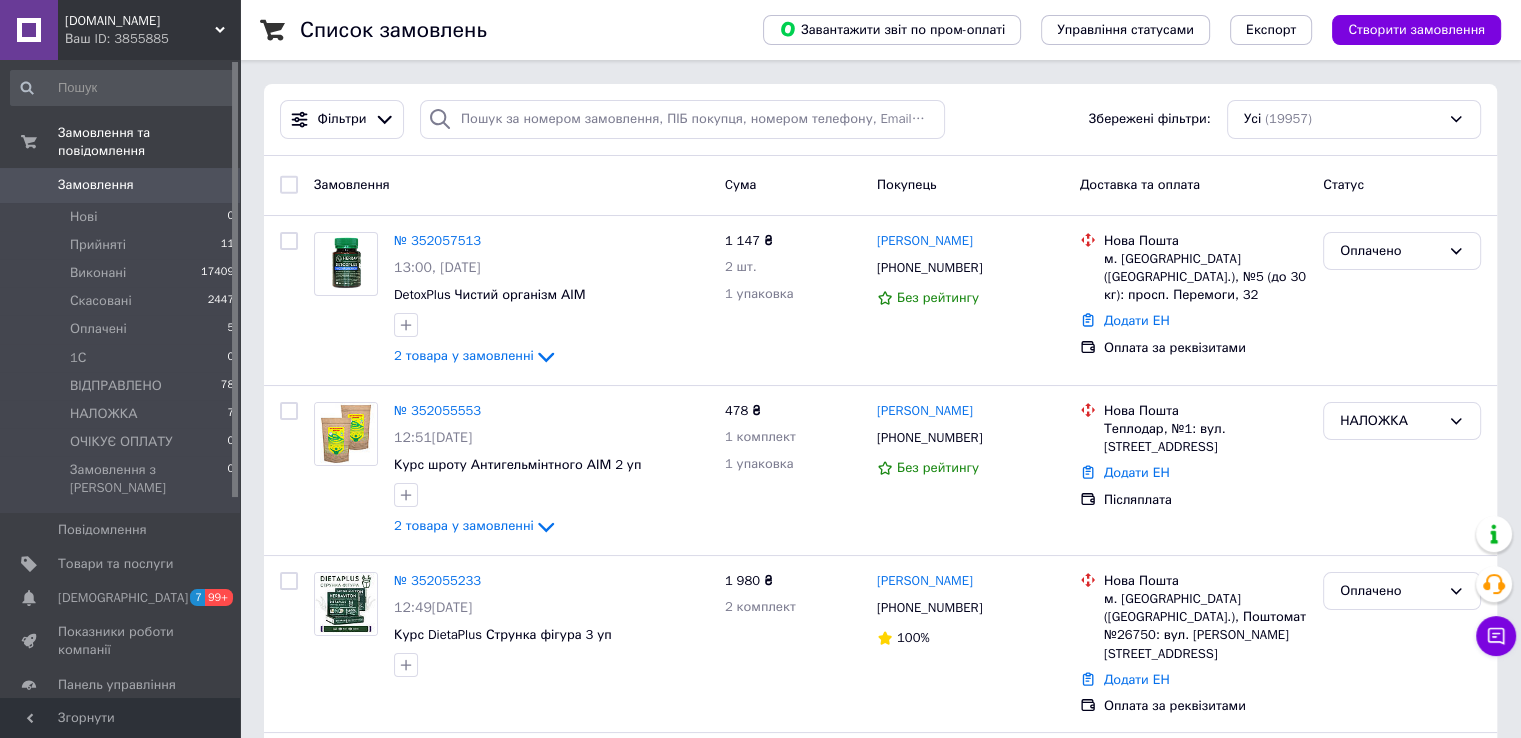 click at bounding box center (29, 30) 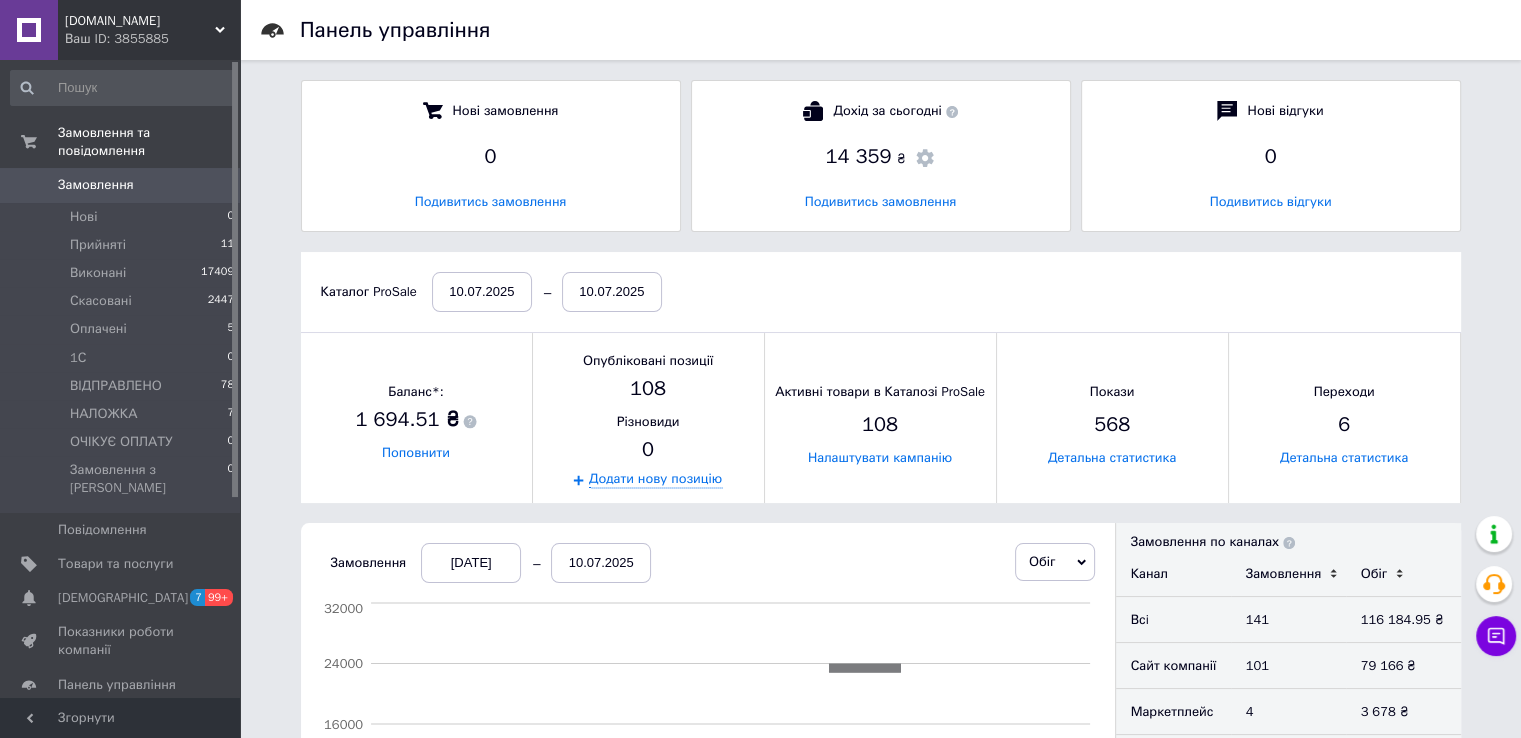 scroll, scrollTop: 10, scrollLeft: 9, axis: both 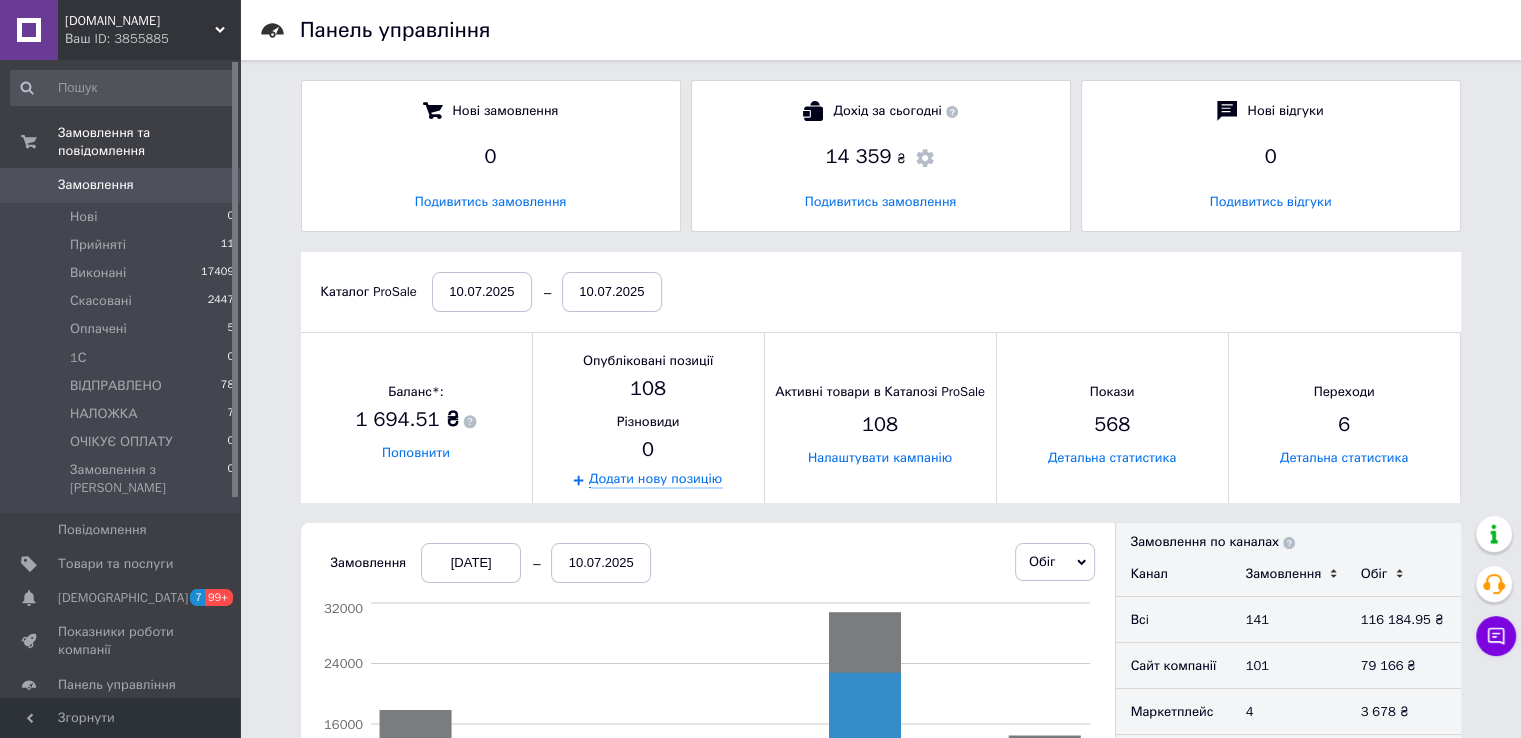 click on "Замовлення" at bounding box center (96, 185) 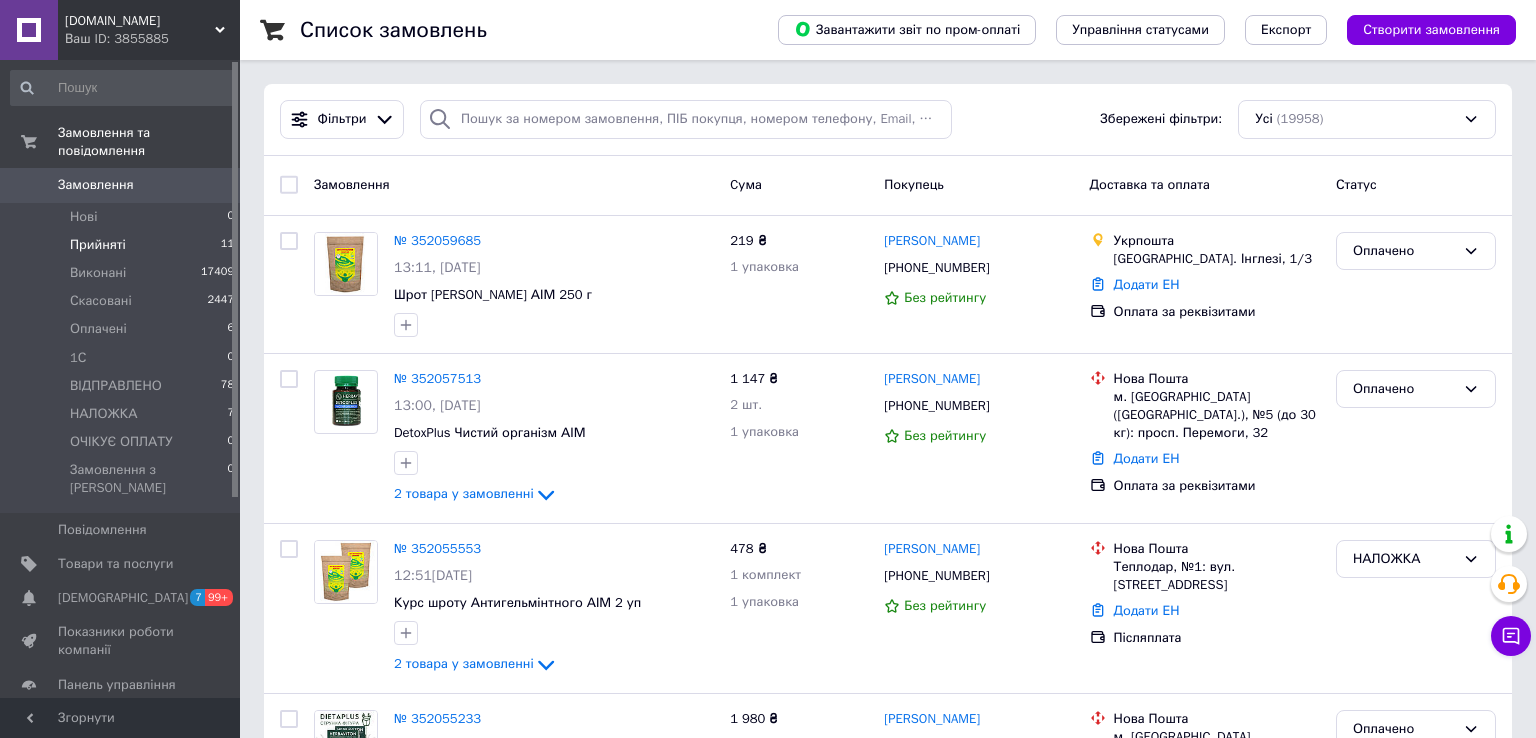 click on "Прийняті" at bounding box center (98, 245) 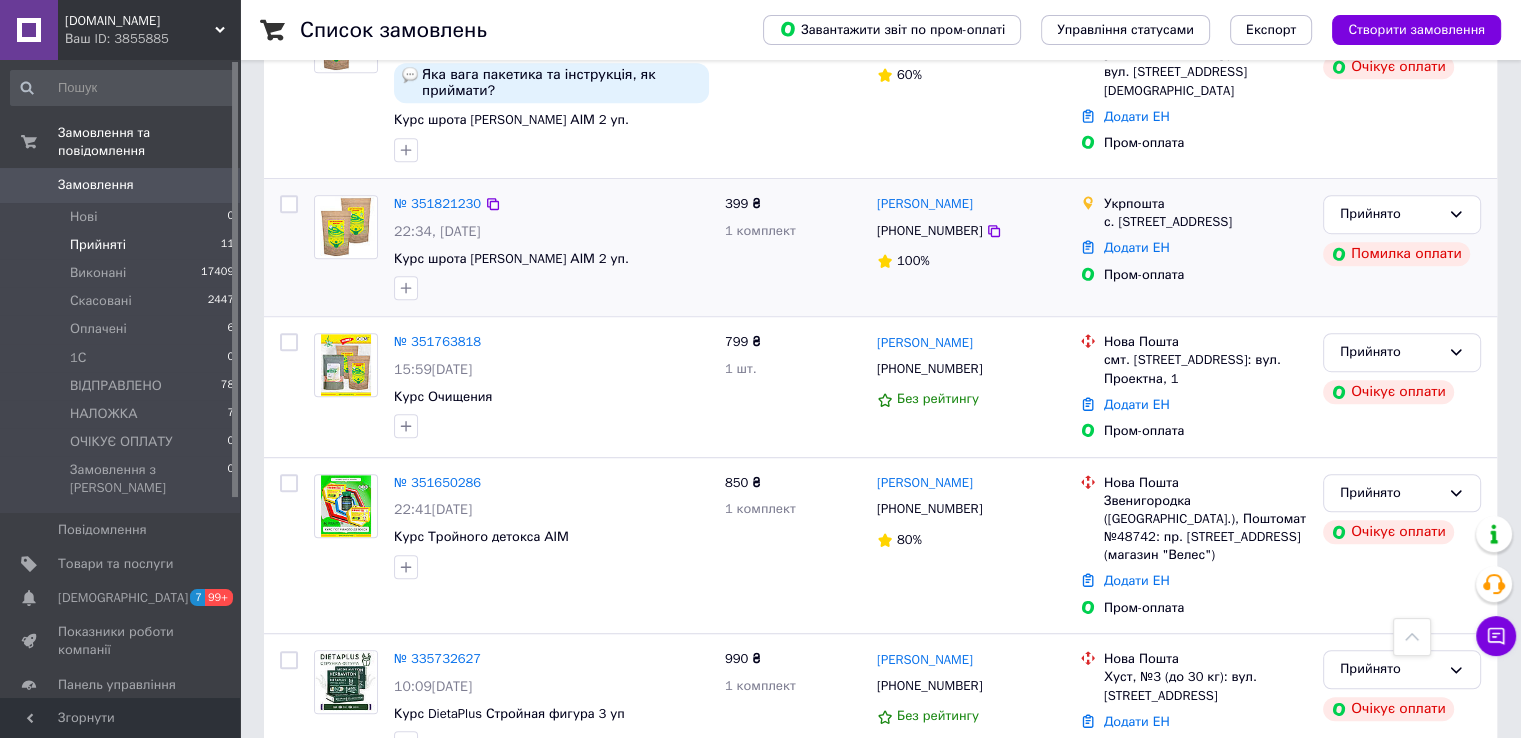 scroll, scrollTop: 1212, scrollLeft: 0, axis: vertical 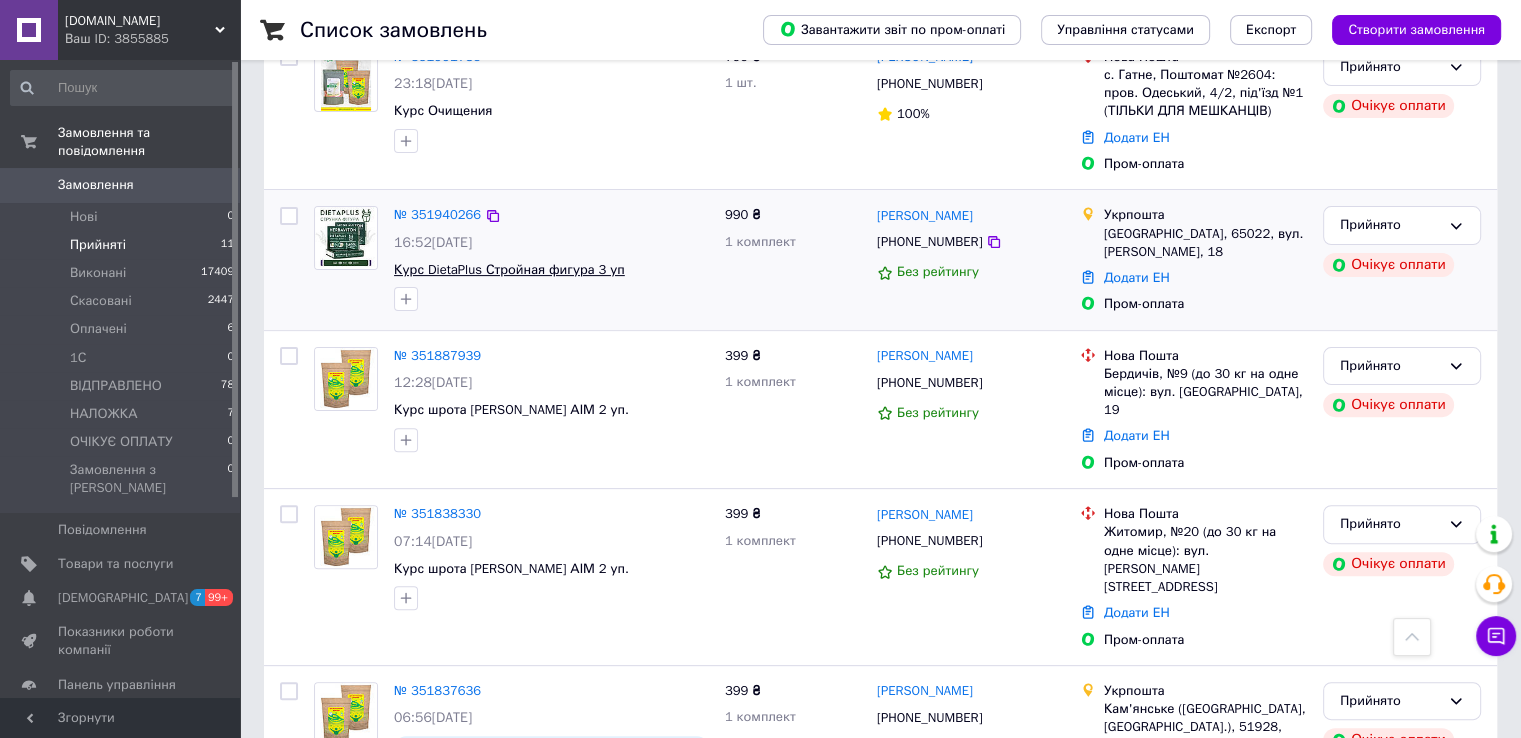 drag, startPoint x: 433, startPoint y: 271, endPoint x: 429, endPoint y: 285, distance: 14.56022 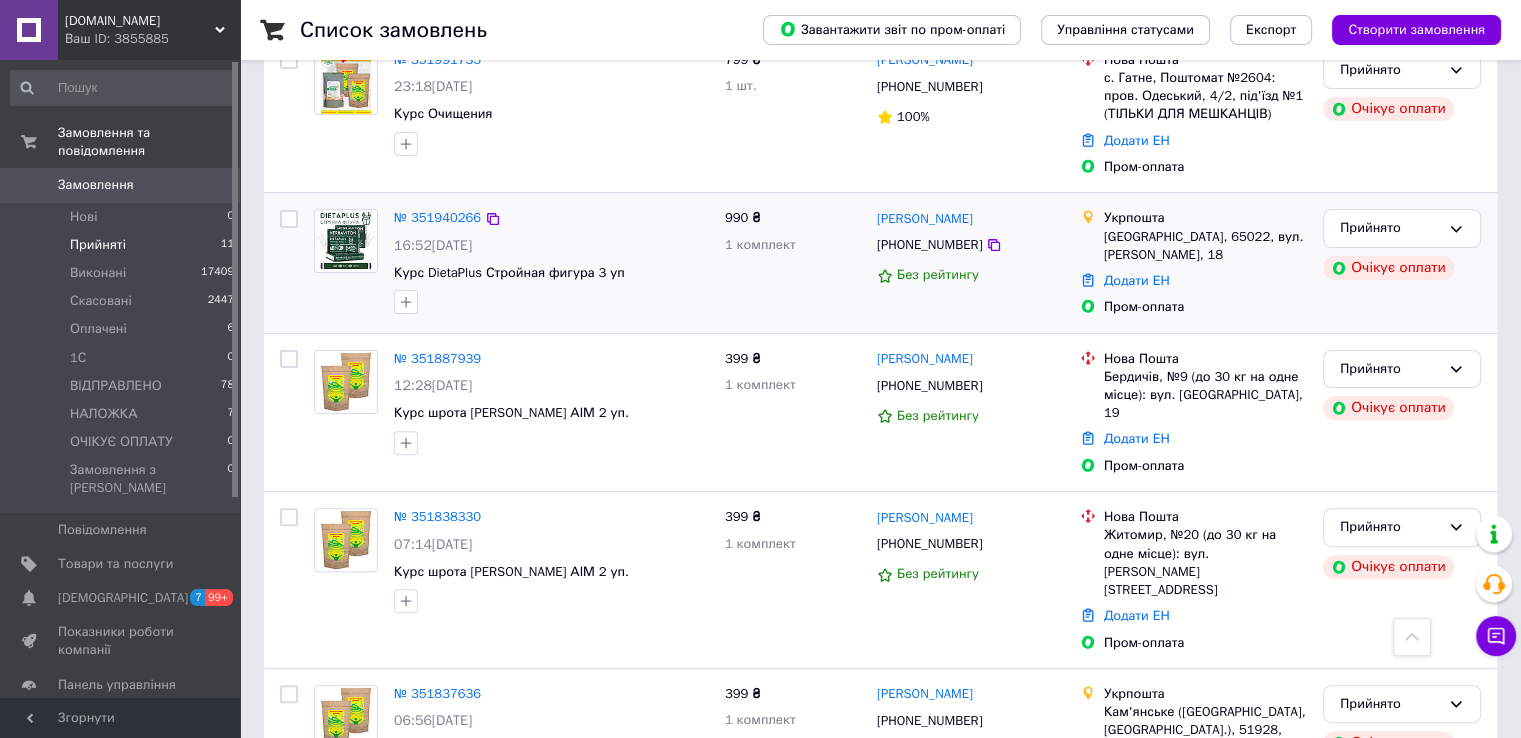 scroll, scrollTop: 521, scrollLeft: 0, axis: vertical 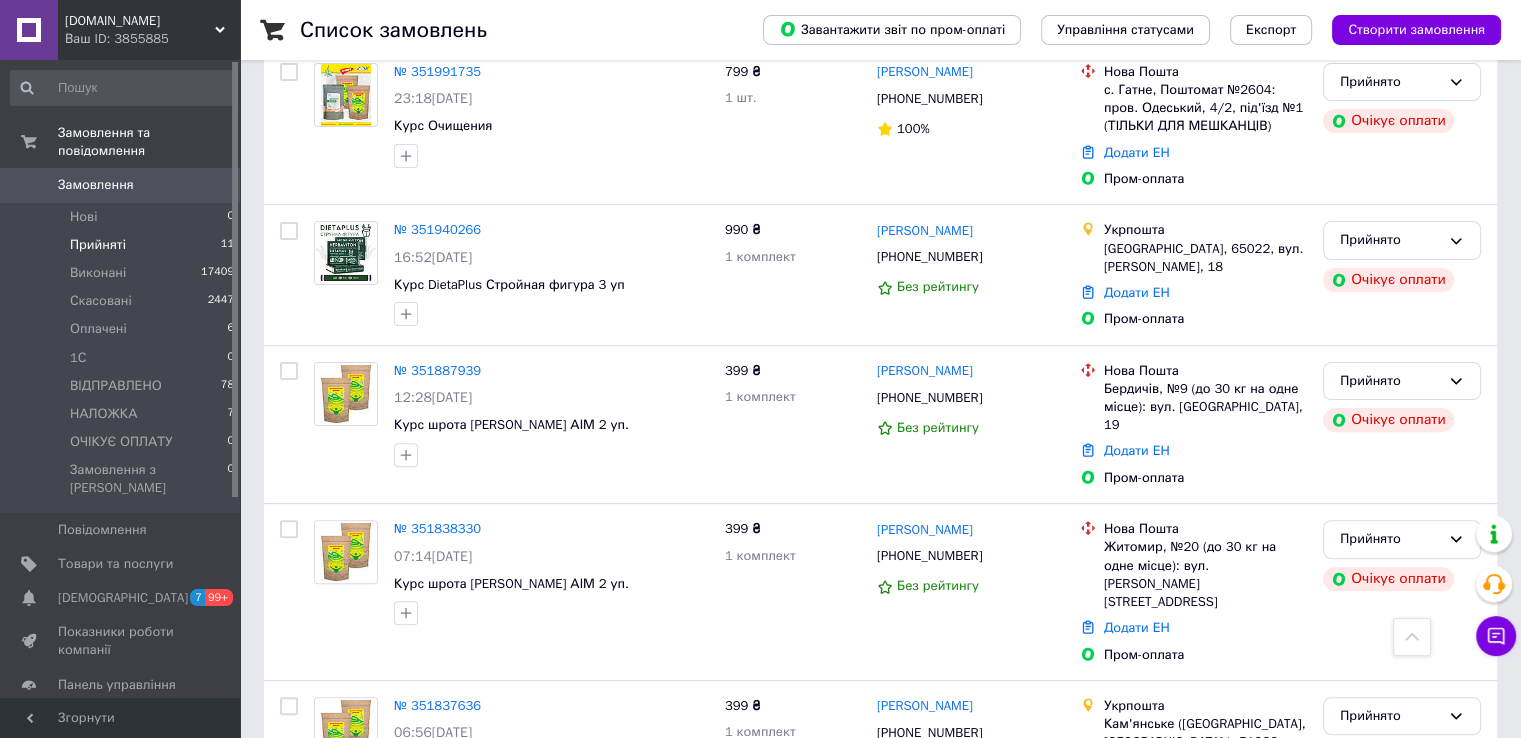 click on "Замовлення" at bounding box center [121, 185] 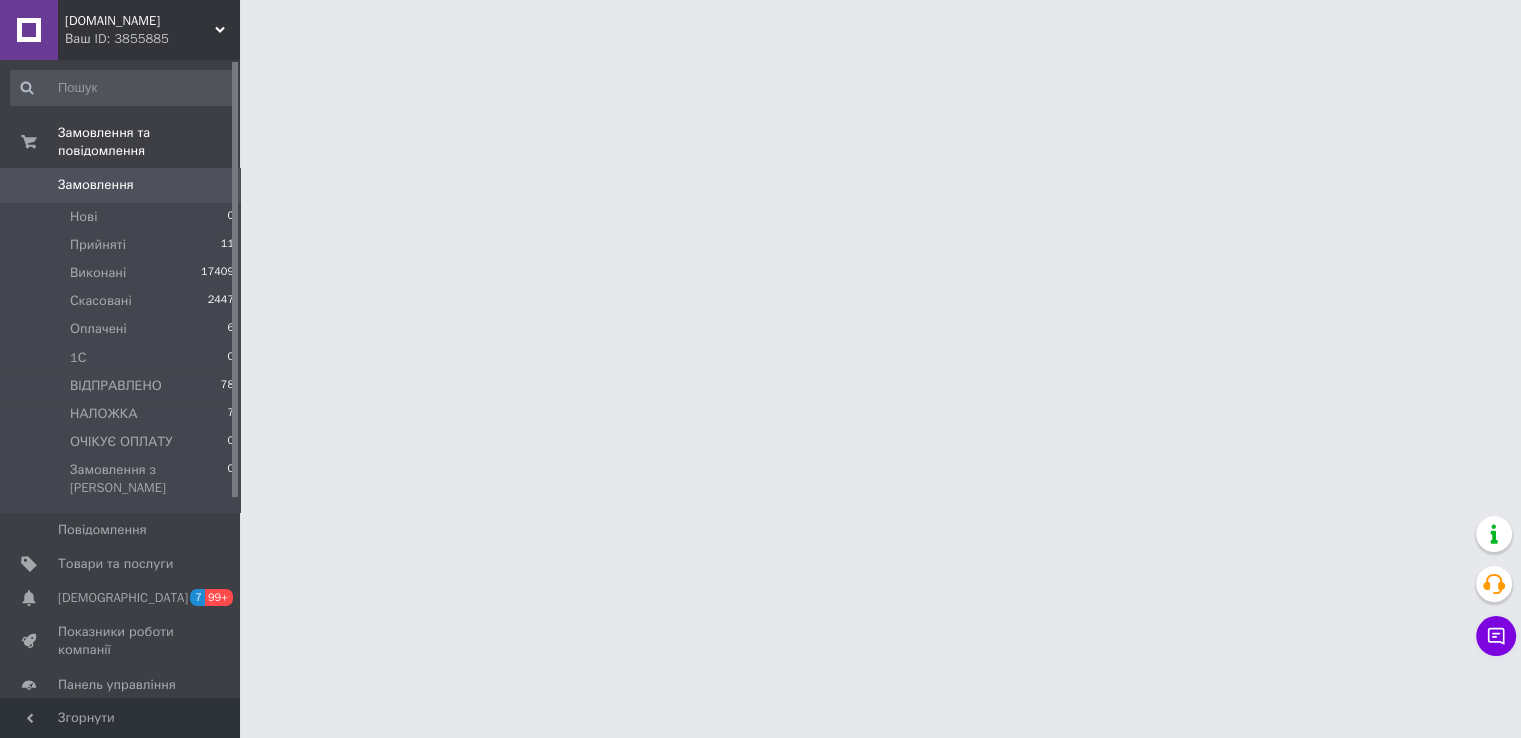 scroll, scrollTop: 0, scrollLeft: 0, axis: both 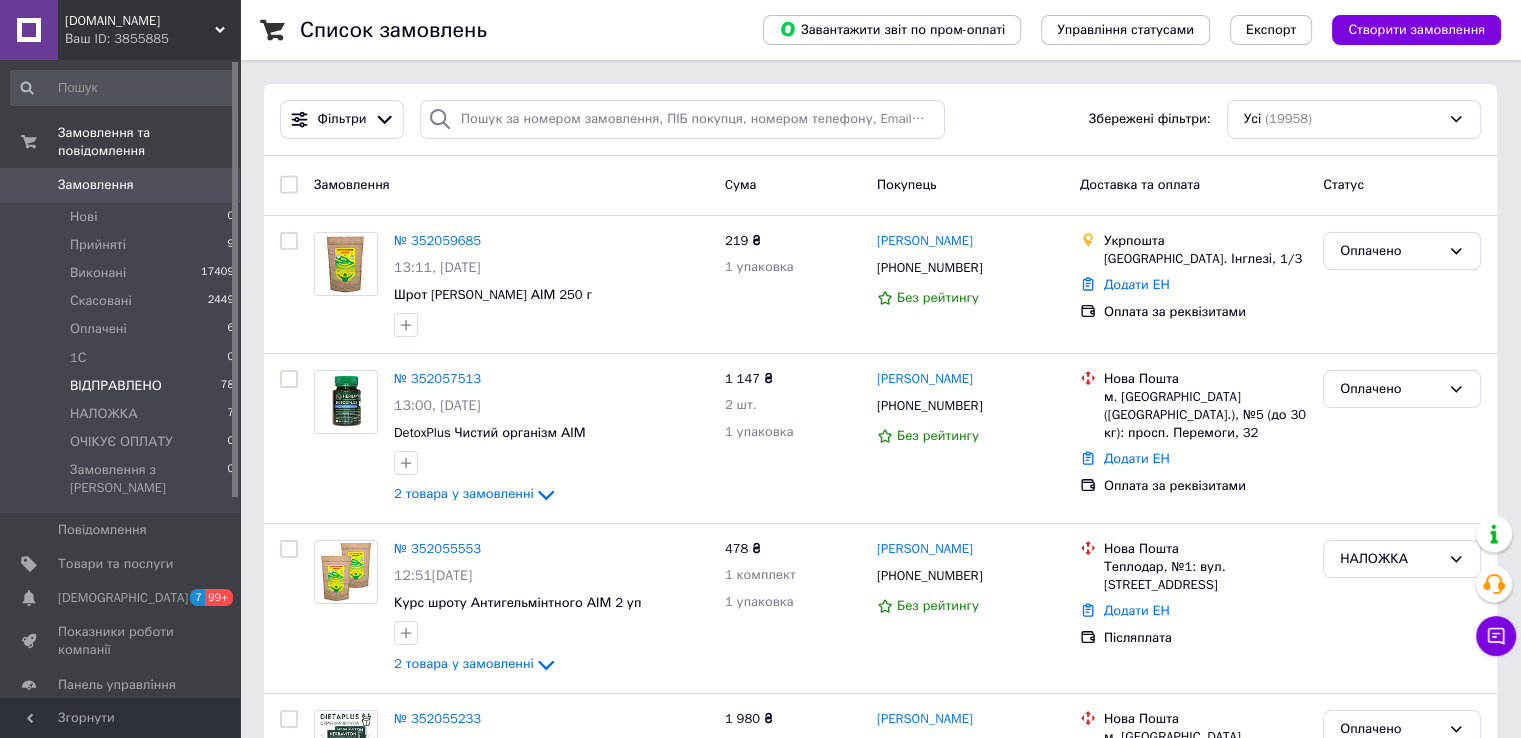 click on "ВІДПРАВЛЕНО" at bounding box center [116, 386] 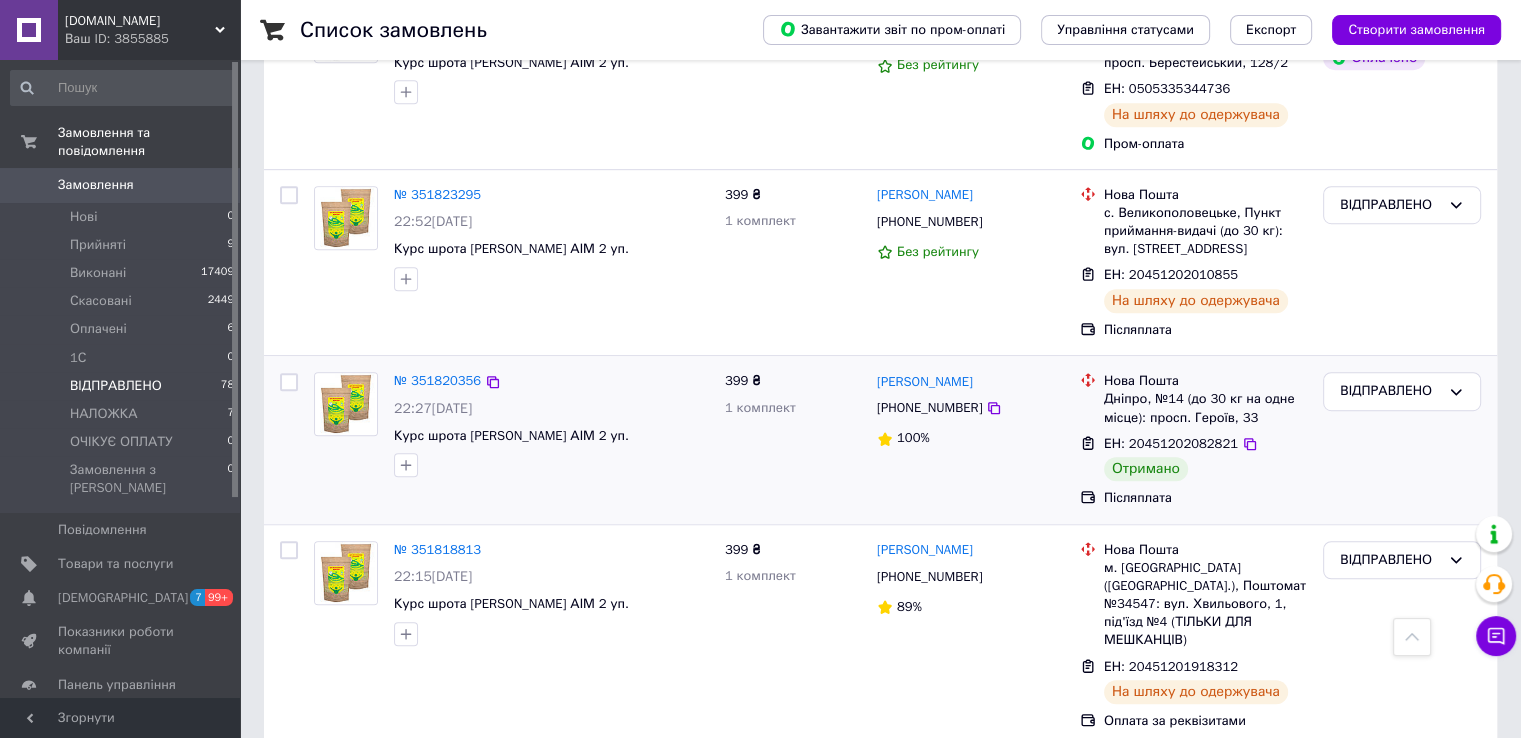 scroll, scrollTop: 1200, scrollLeft: 0, axis: vertical 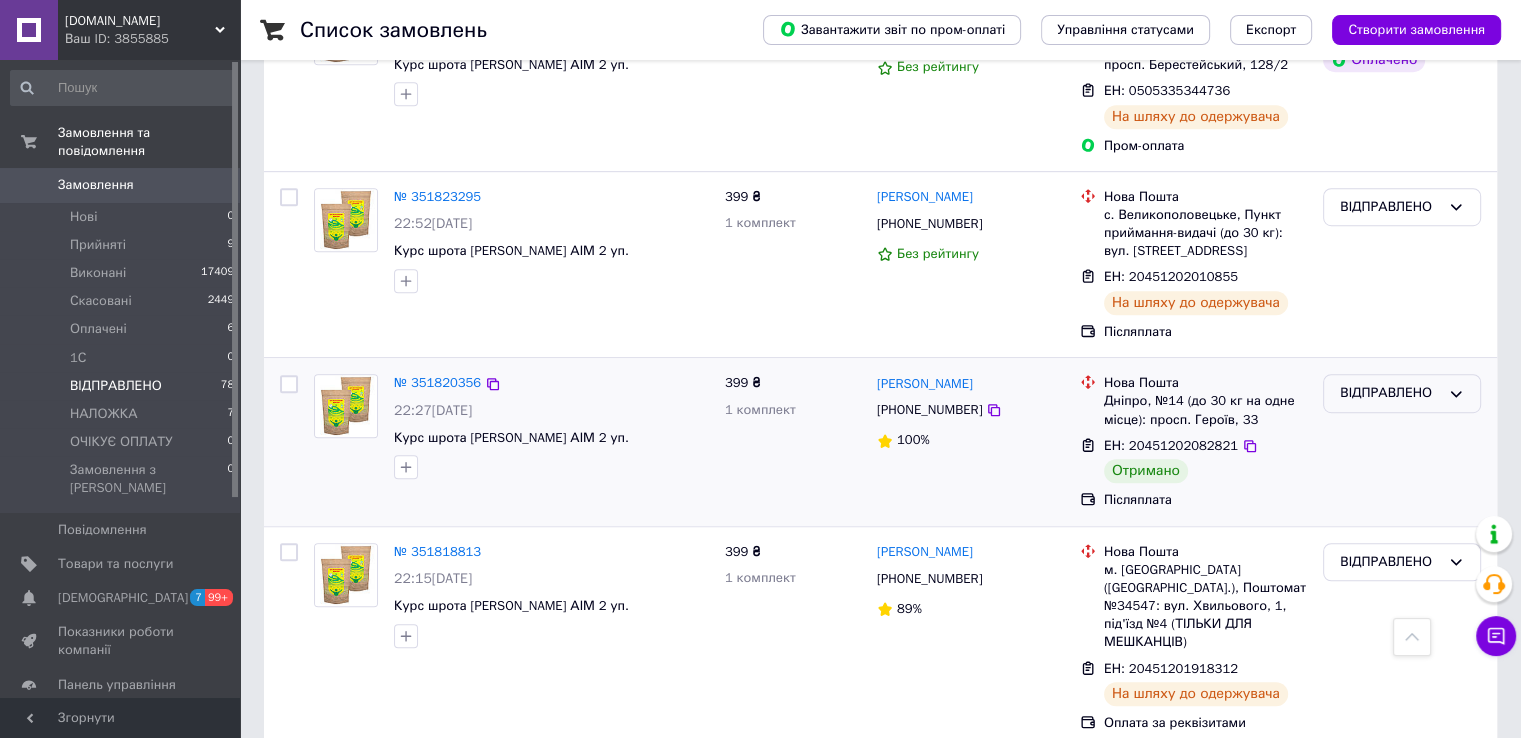 click on "ВІДПРАВЛЕНО" at bounding box center [1402, 393] 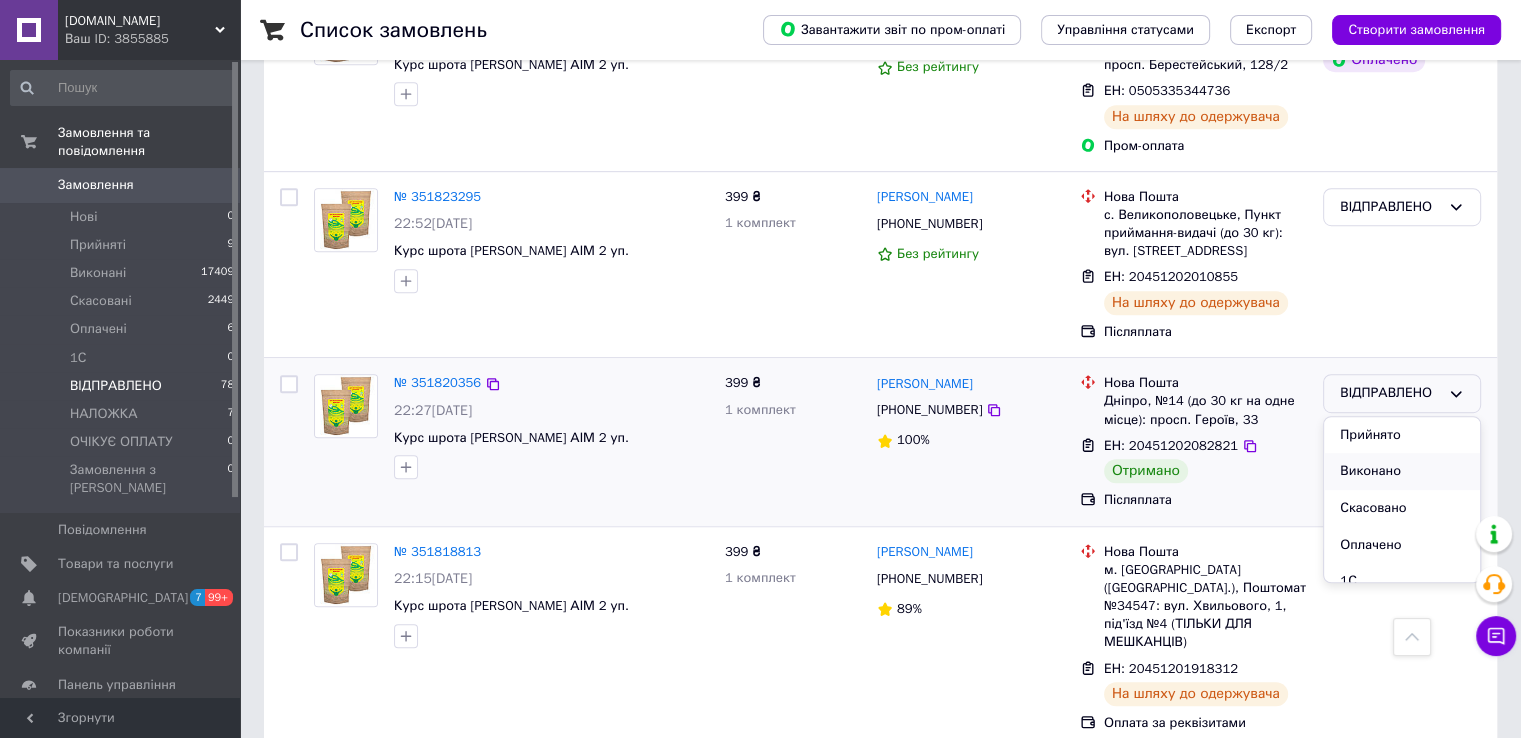 click on "Виконано" at bounding box center [1402, 471] 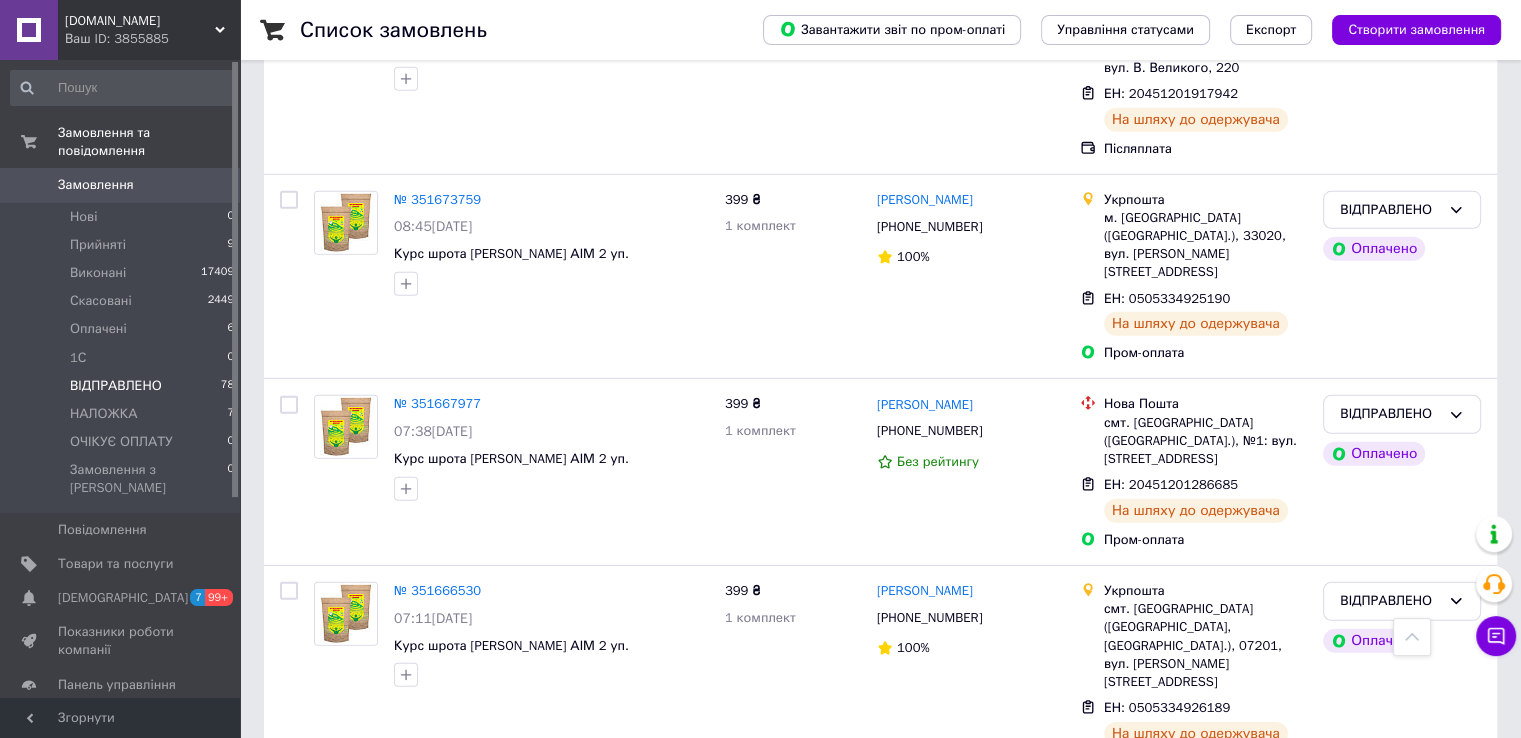 click on "ВІДПРАВЛЕНО" at bounding box center [1390, 824] 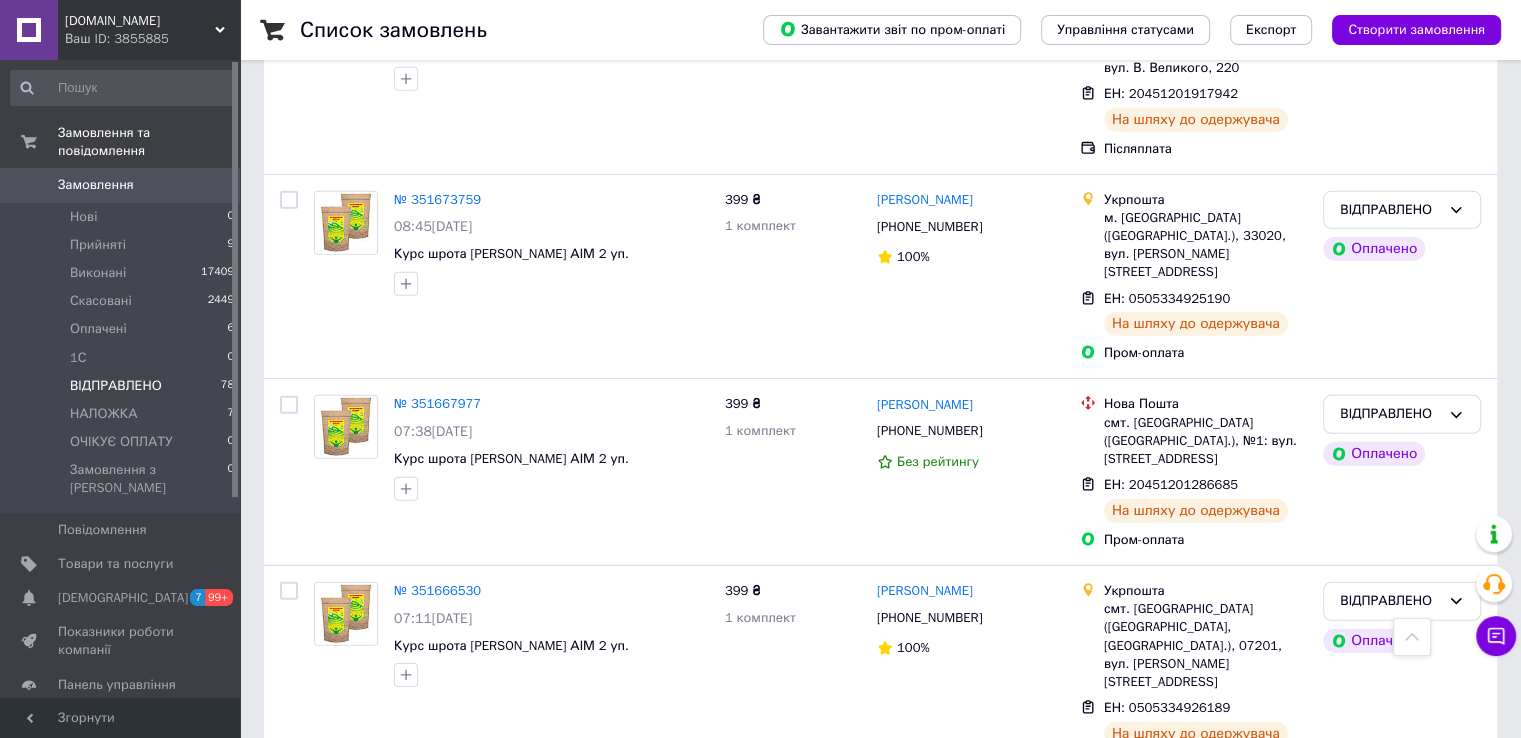 click on "Виконано" at bounding box center [1402, 902] 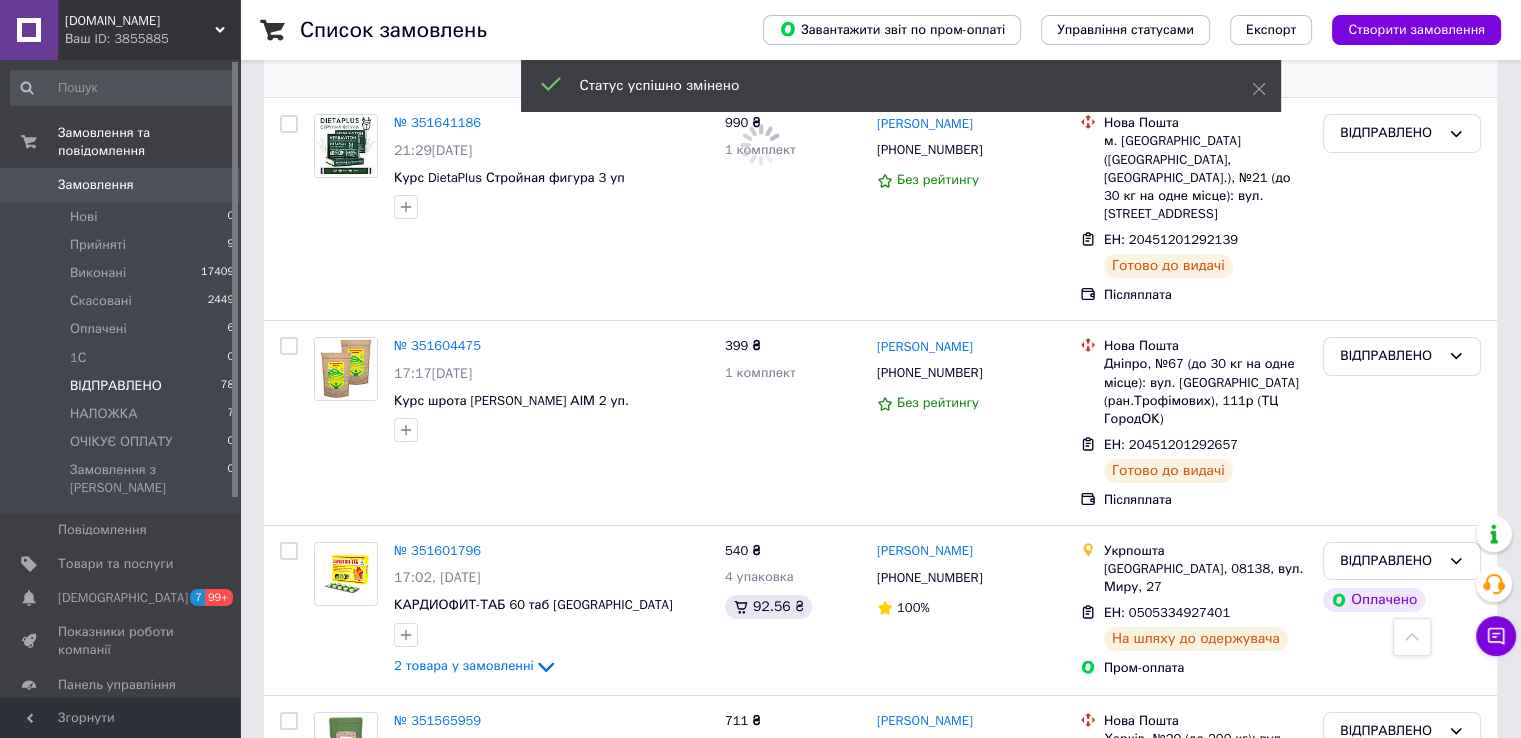 scroll, scrollTop: 7200, scrollLeft: 0, axis: vertical 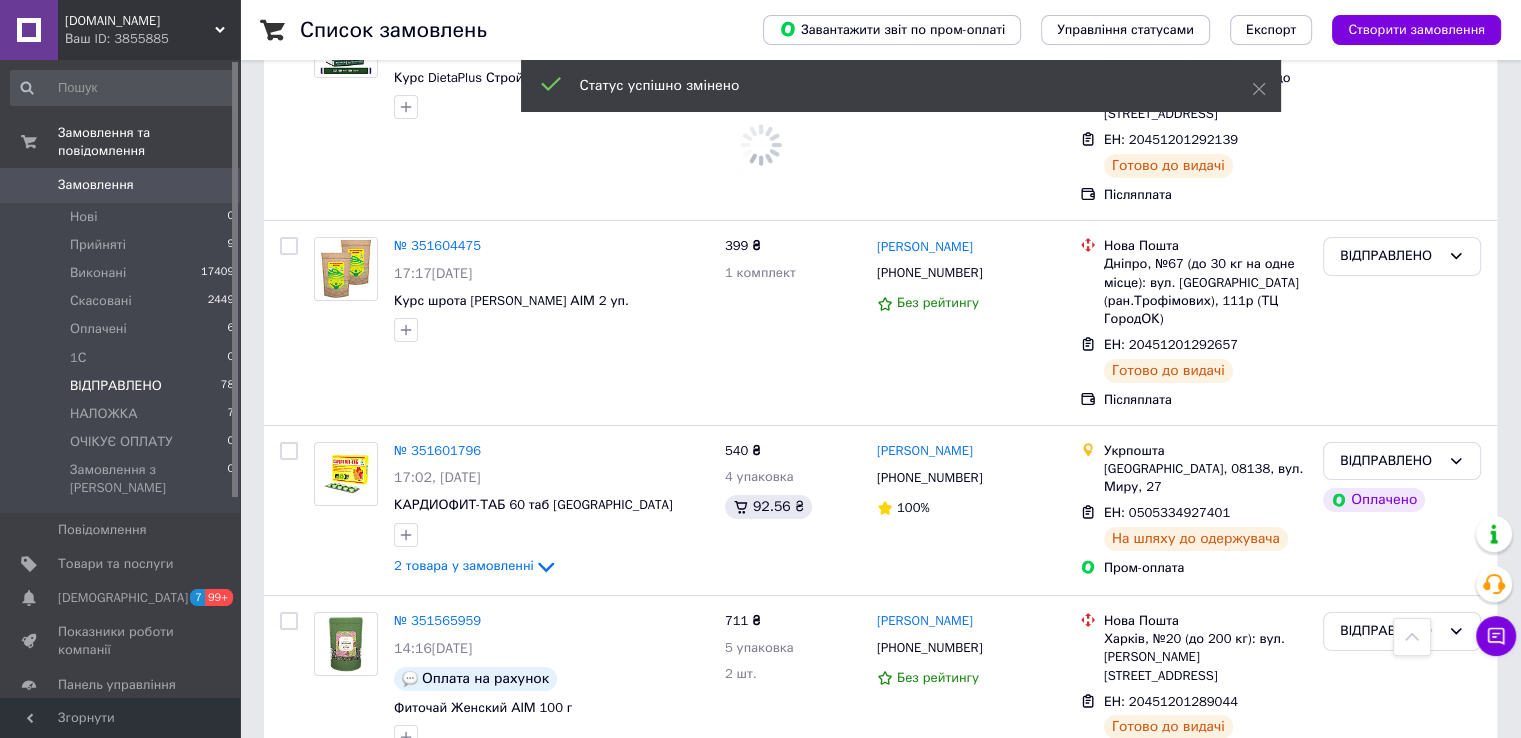 click on "ВІДПРАВЛЕНО" at bounding box center [1402, 833] 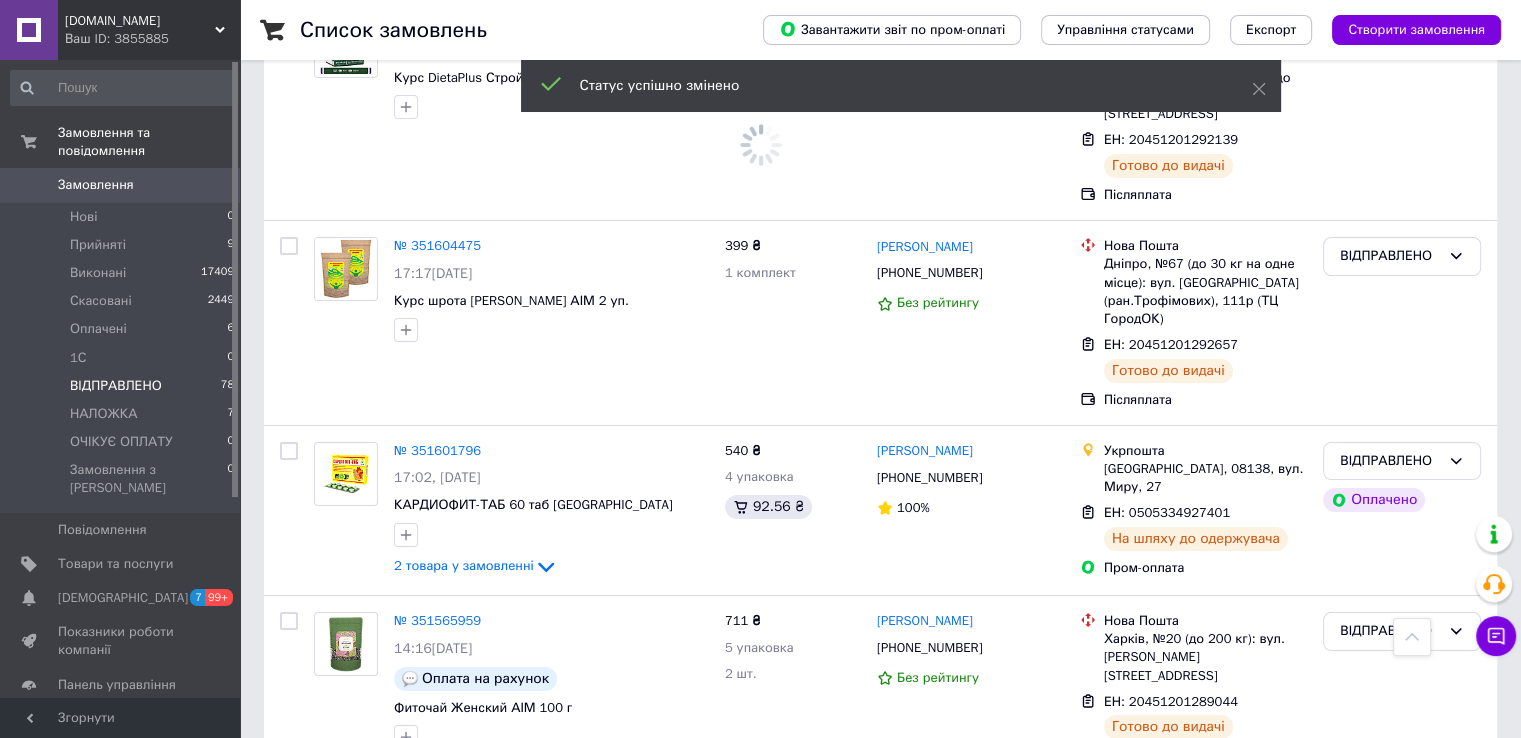 click on "Виконано" at bounding box center [1402, 911] 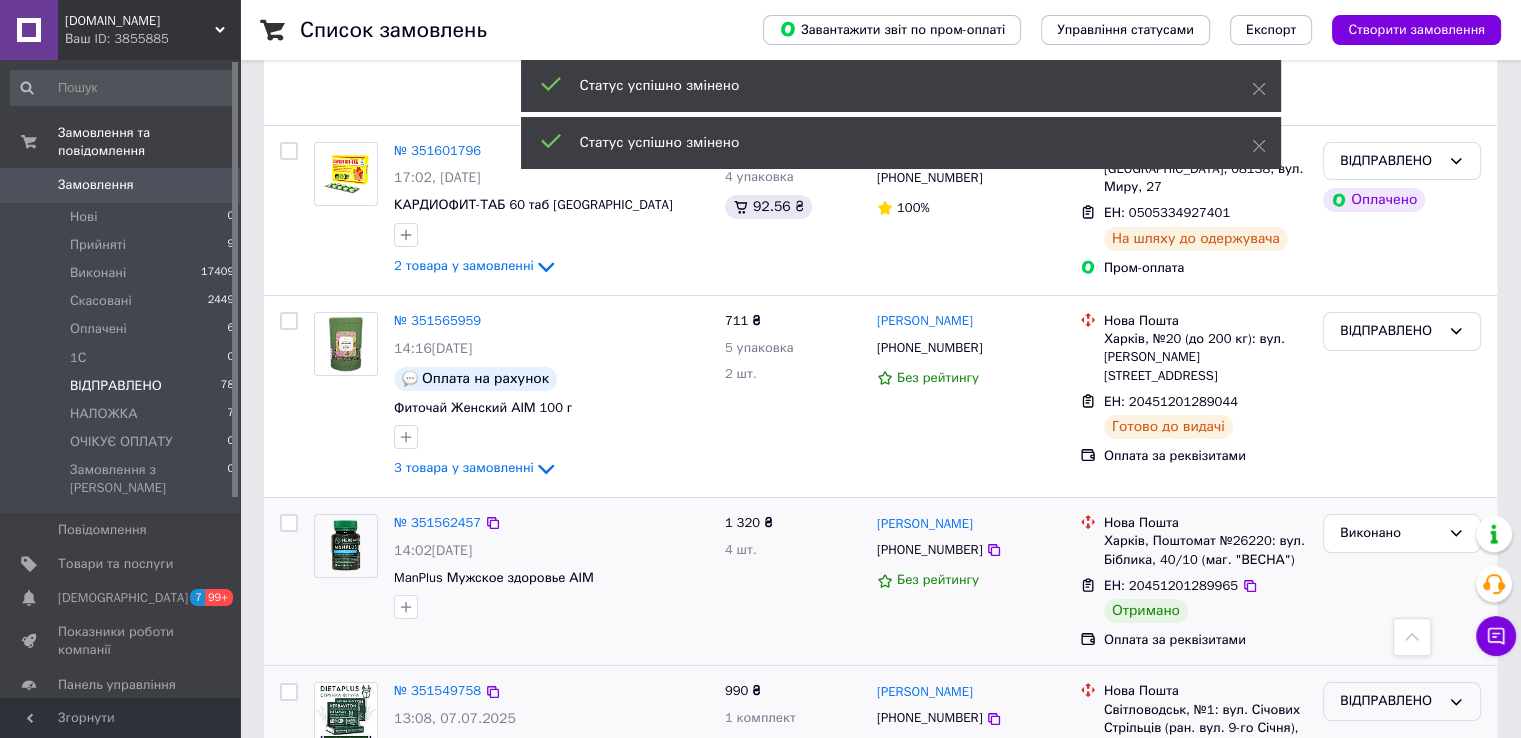 scroll, scrollTop: 8100, scrollLeft: 0, axis: vertical 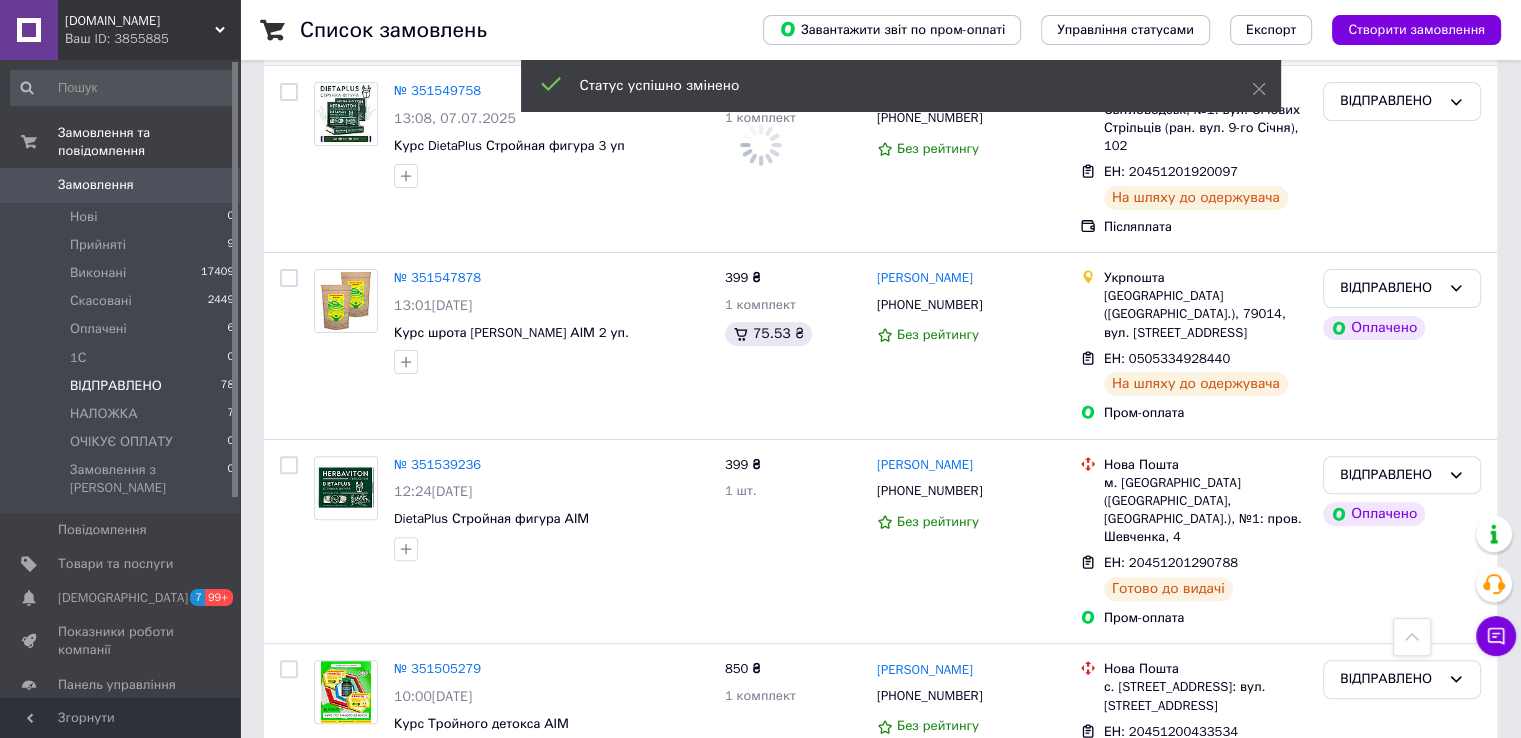 click on "ВІДПРАВЛЕНО" at bounding box center (1390, 848) 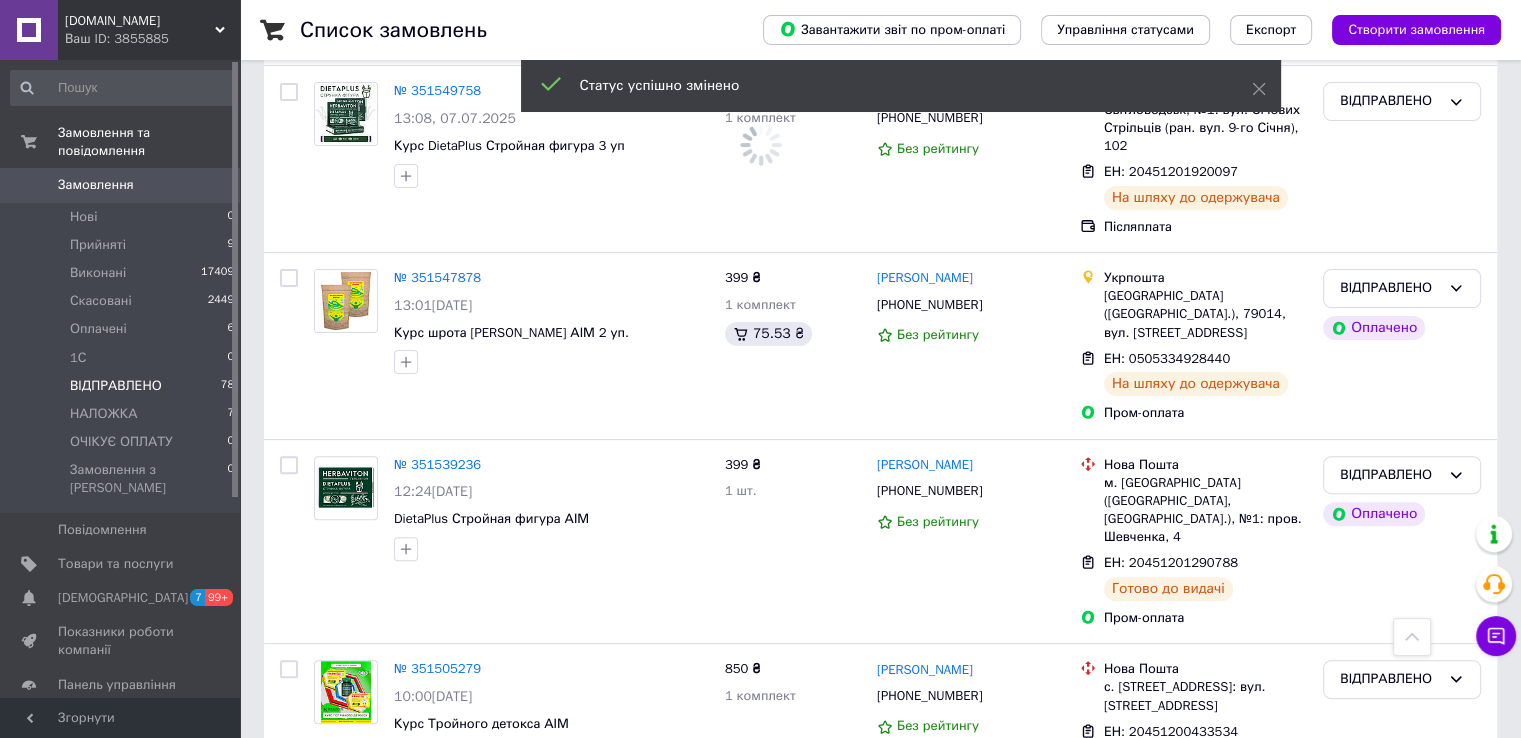 click on "Виконано" at bounding box center (1402, 926) 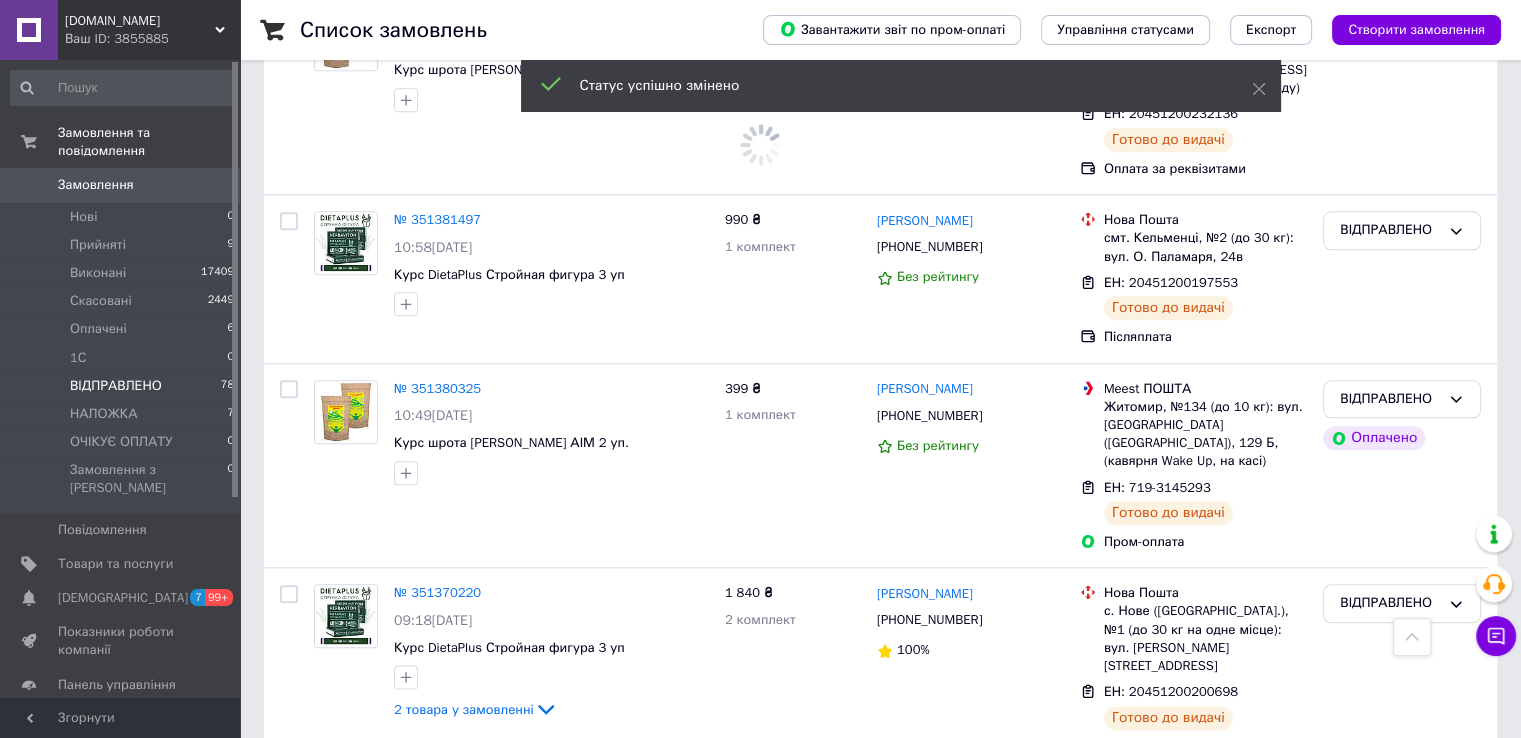 scroll, scrollTop: 9700, scrollLeft: 0, axis: vertical 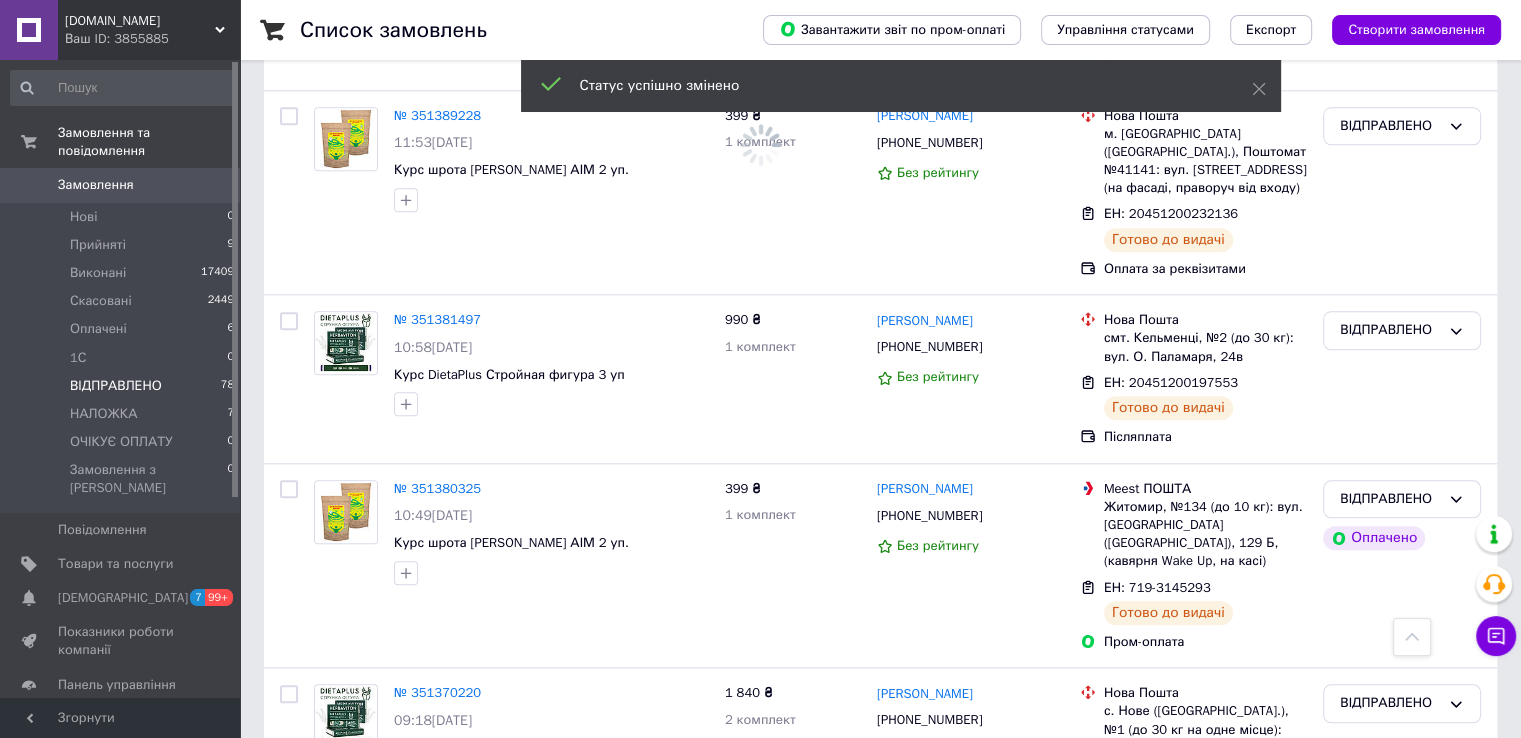 click on "ВІДПРАВЛЕНО" at bounding box center (1402, 908) 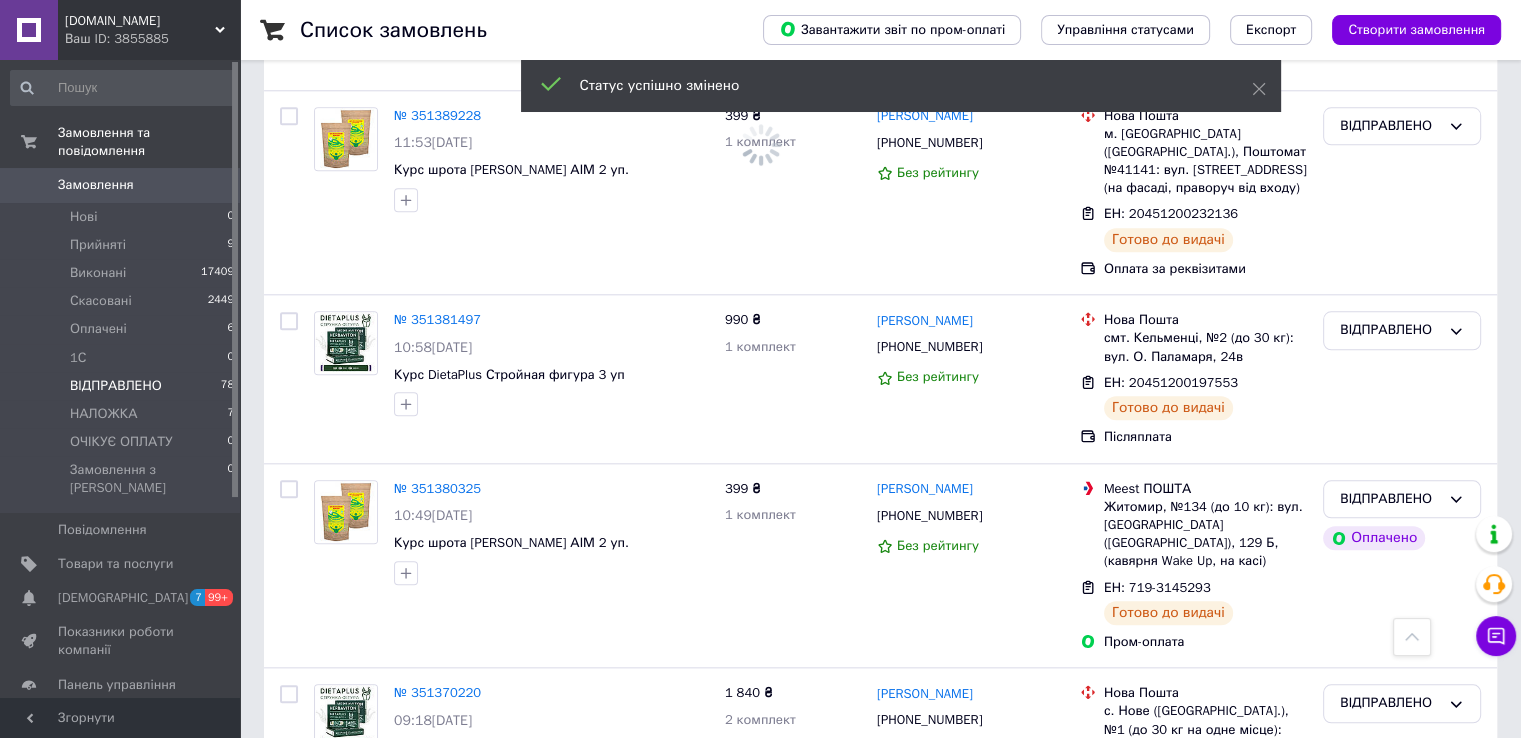 click on "Виконано" at bounding box center (1402, 986) 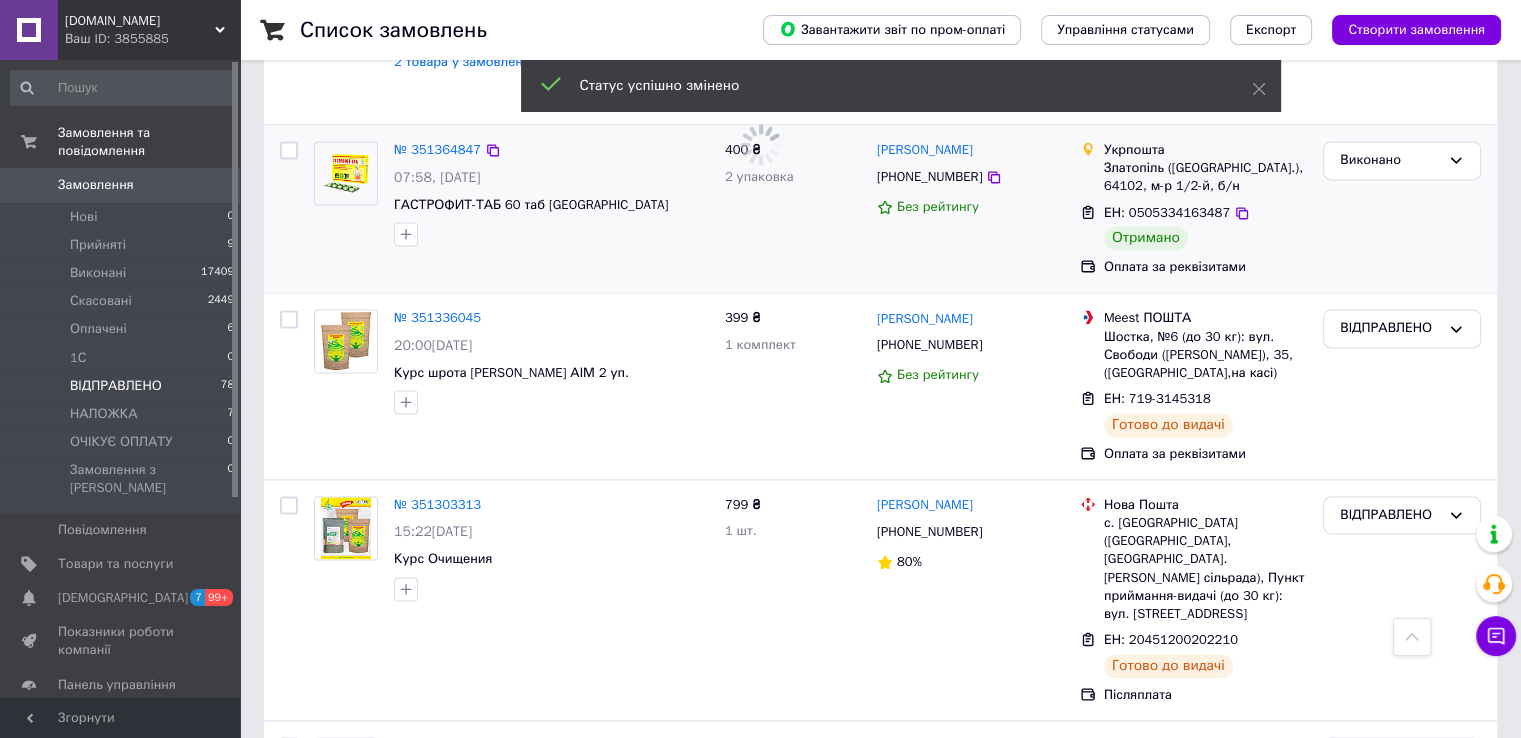 scroll, scrollTop: 10500, scrollLeft: 0, axis: vertical 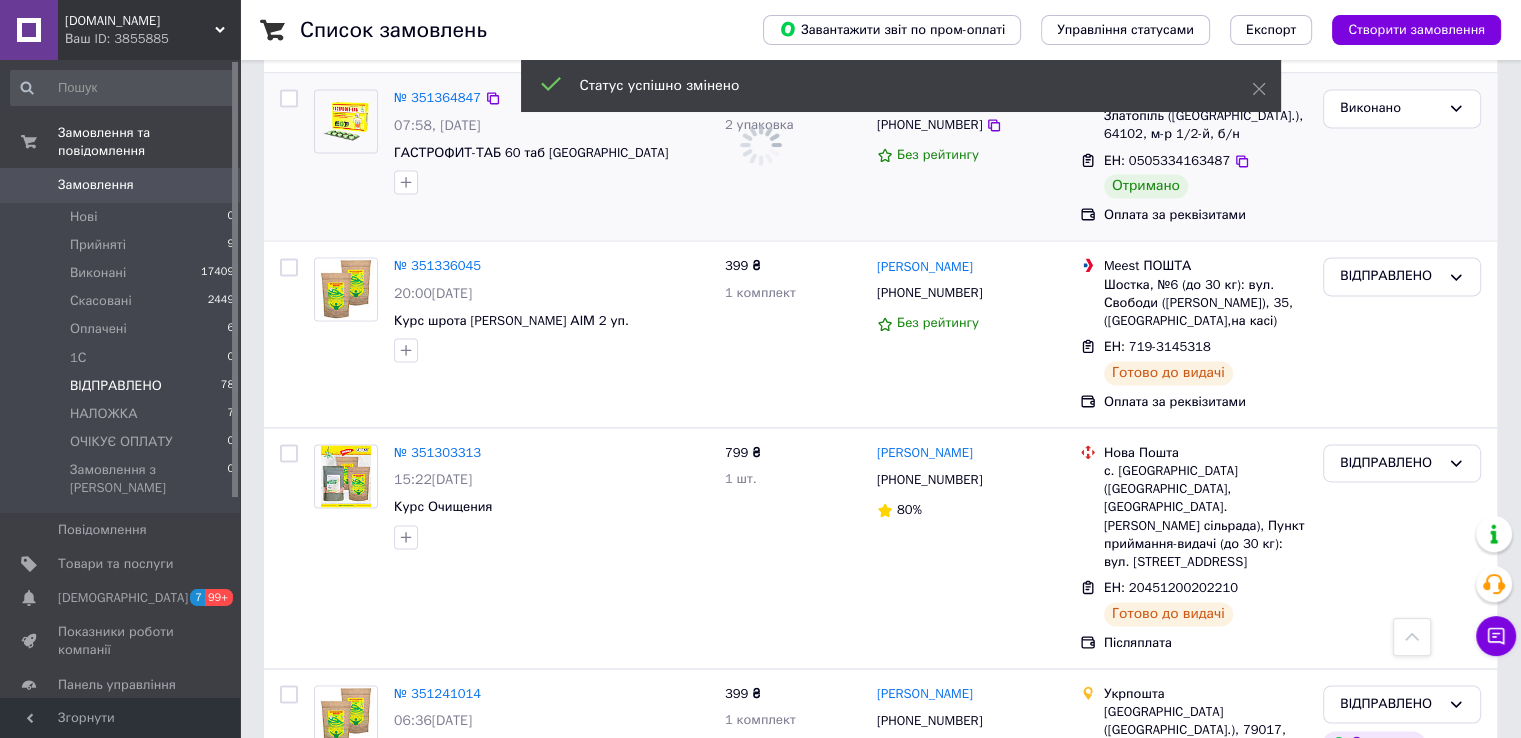 click on "ВІДПРАВЛЕНО" at bounding box center [1390, 890] 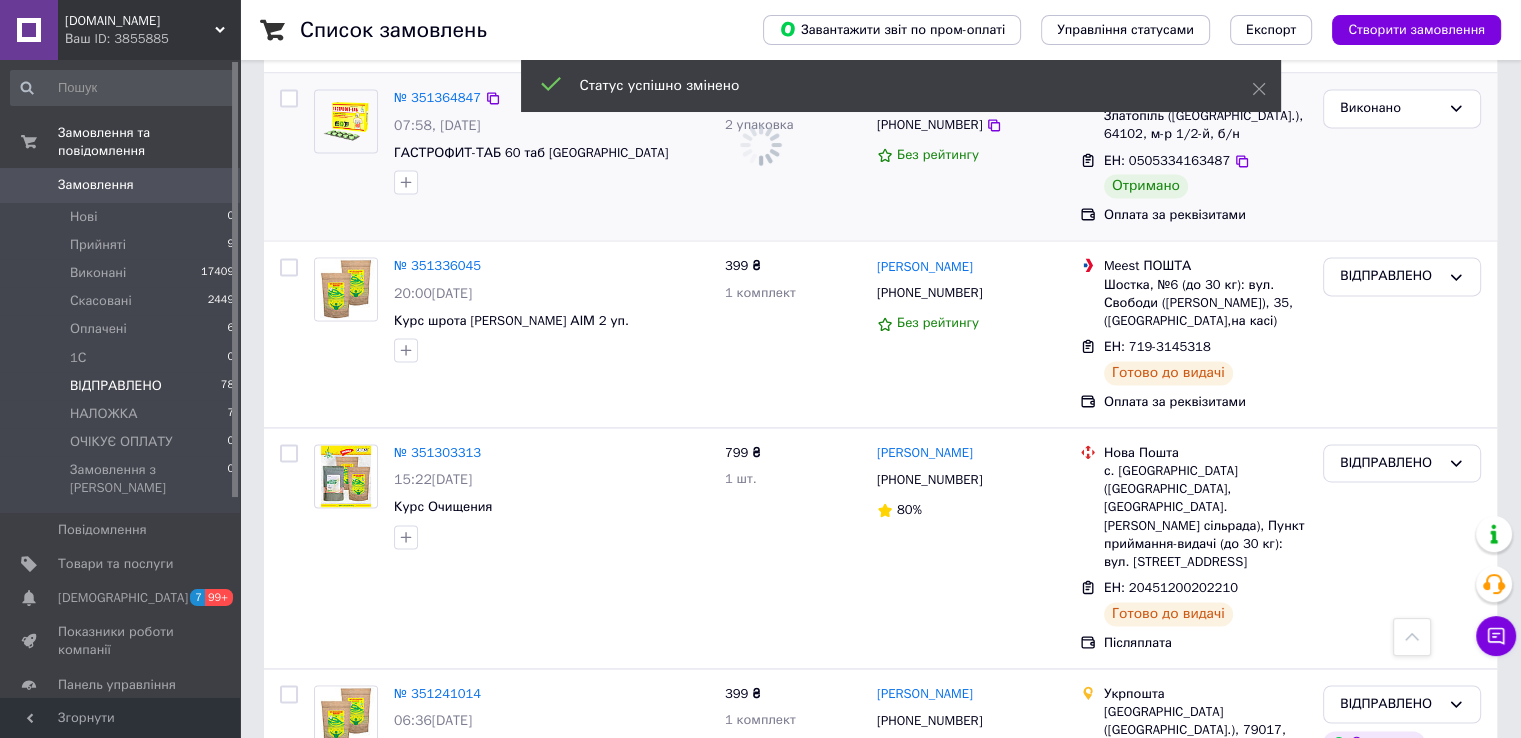 click on "Виконано" at bounding box center [1402, 969] 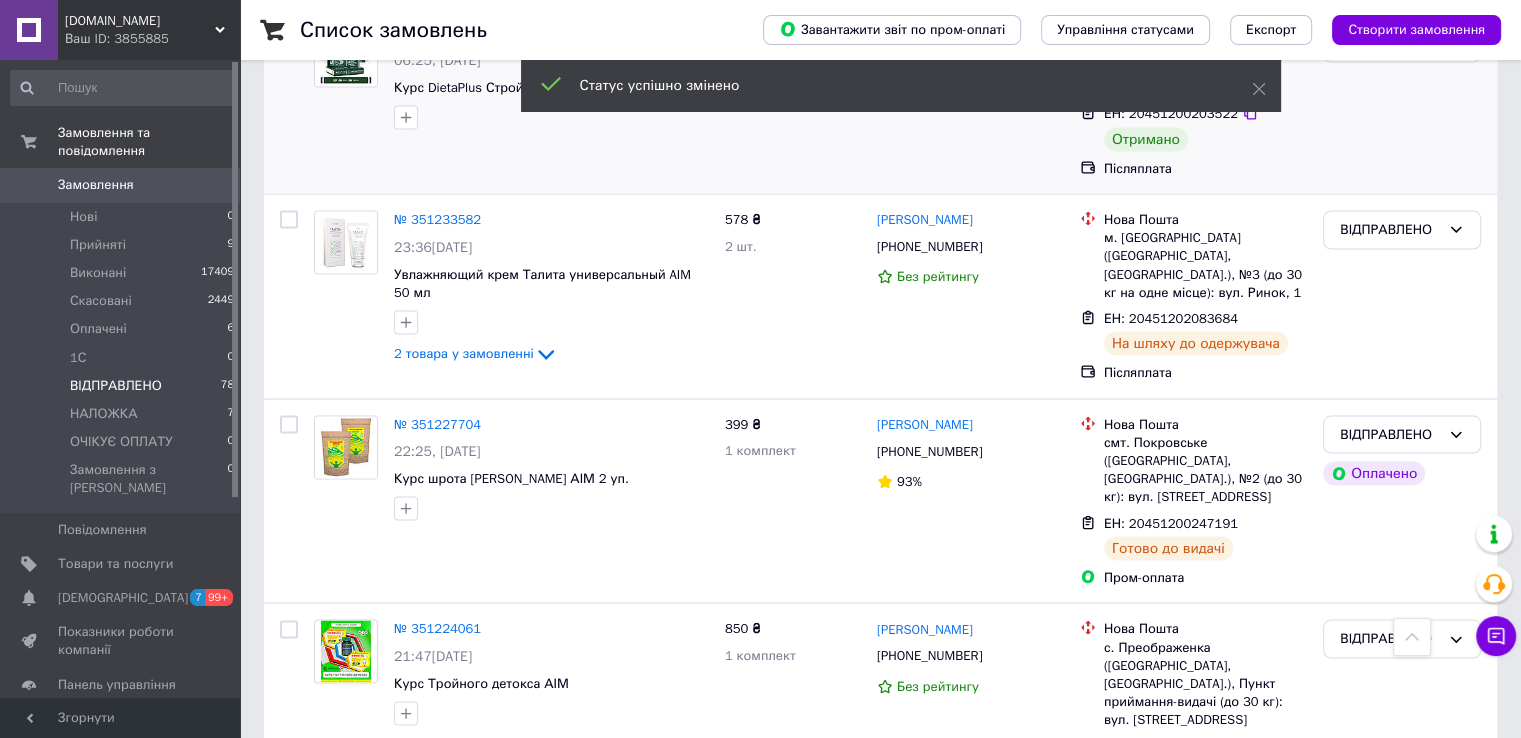 scroll, scrollTop: 11700, scrollLeft: 0, axis: vertical 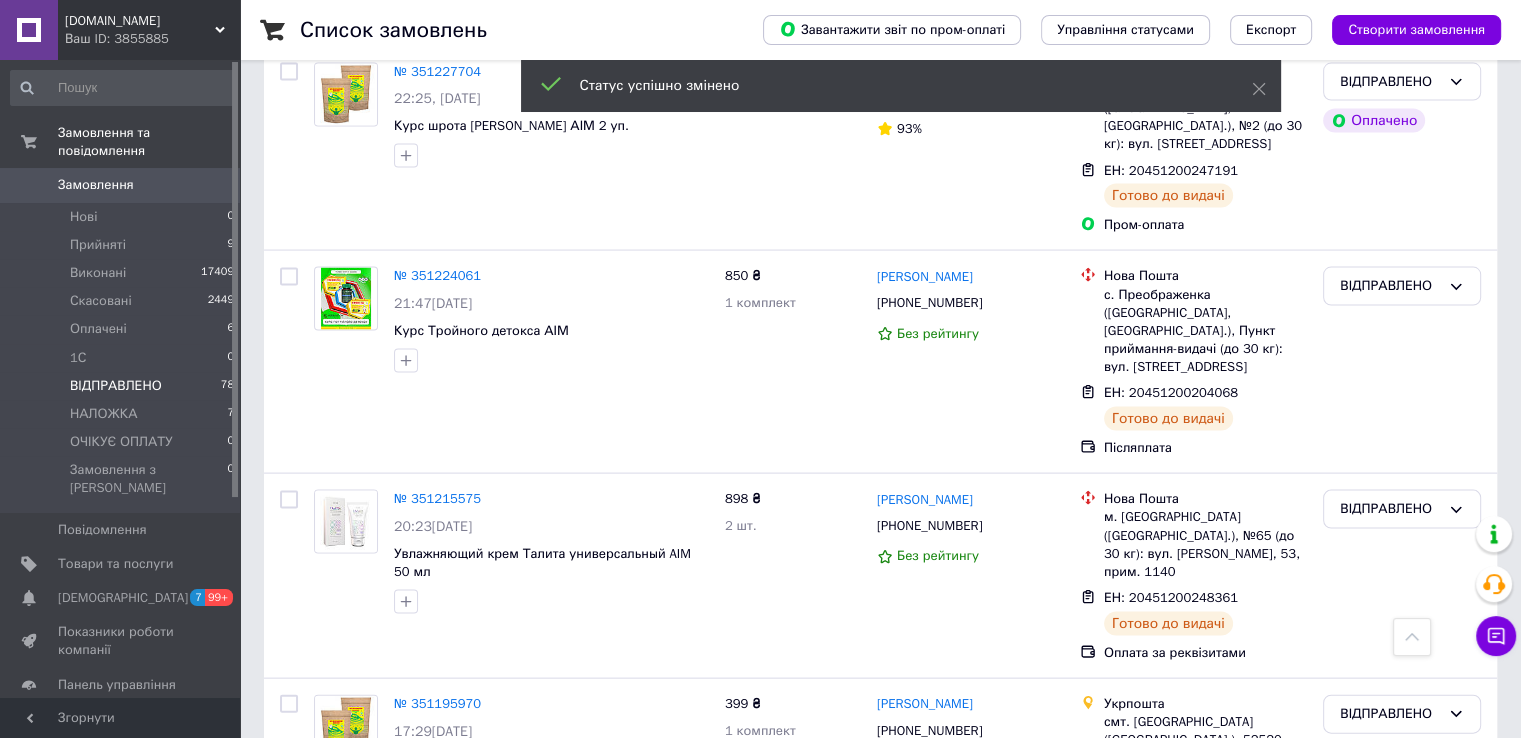 click on "ВІДПРАВЛЕНО" at bounding box center [1402, 1117] 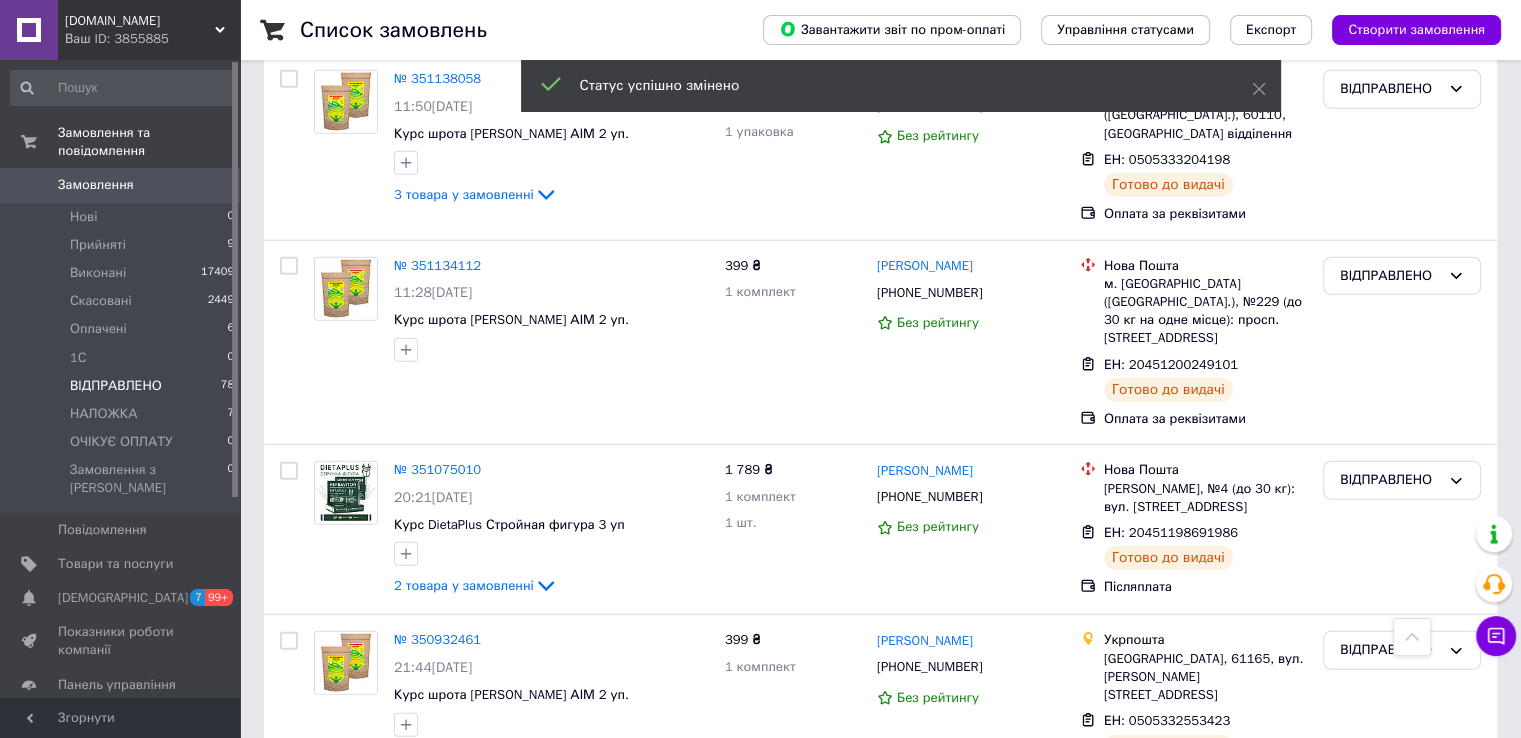 scroll, scrollTop: 13000, scrollLeft: 0, axis: vertical 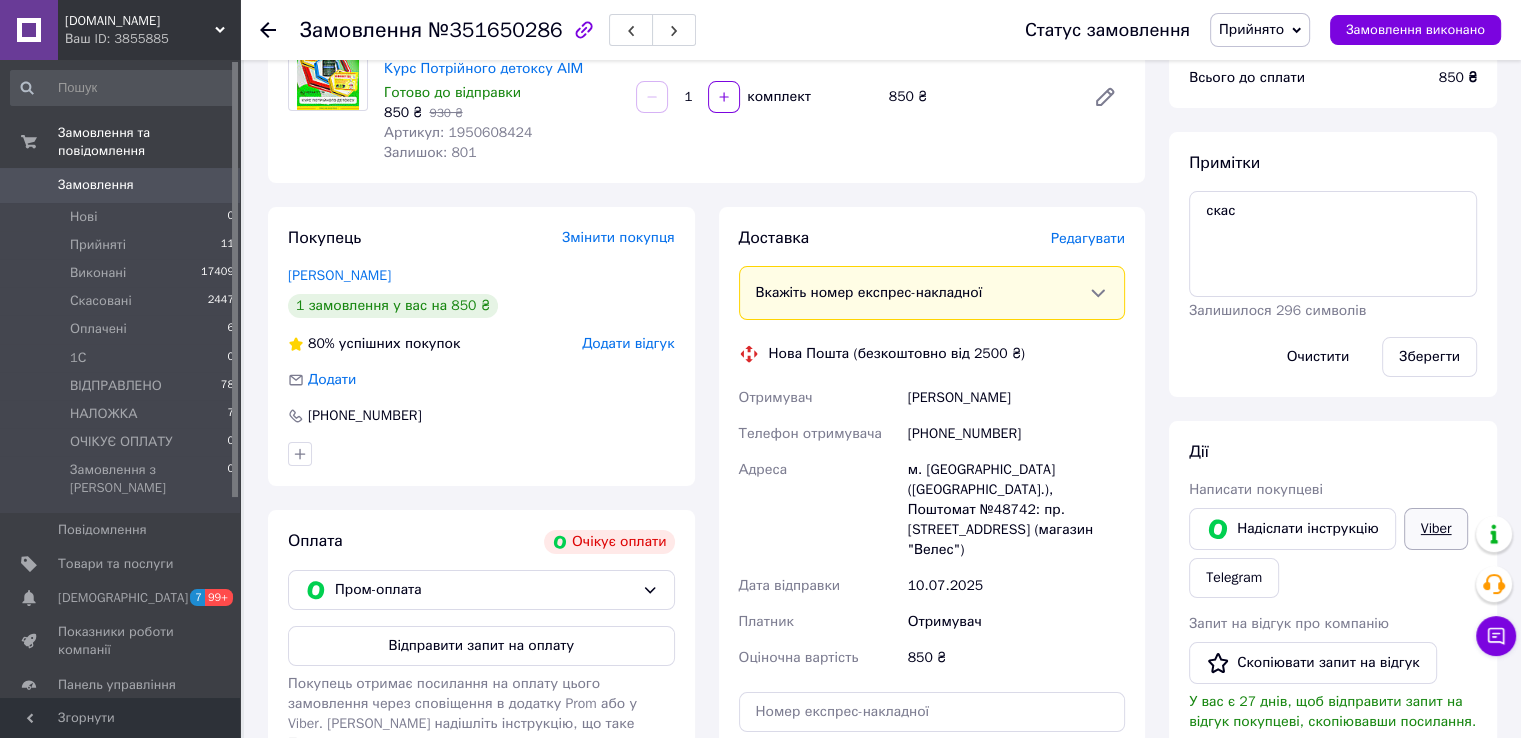 click on "Viber" at bounding box center (1436, 529) 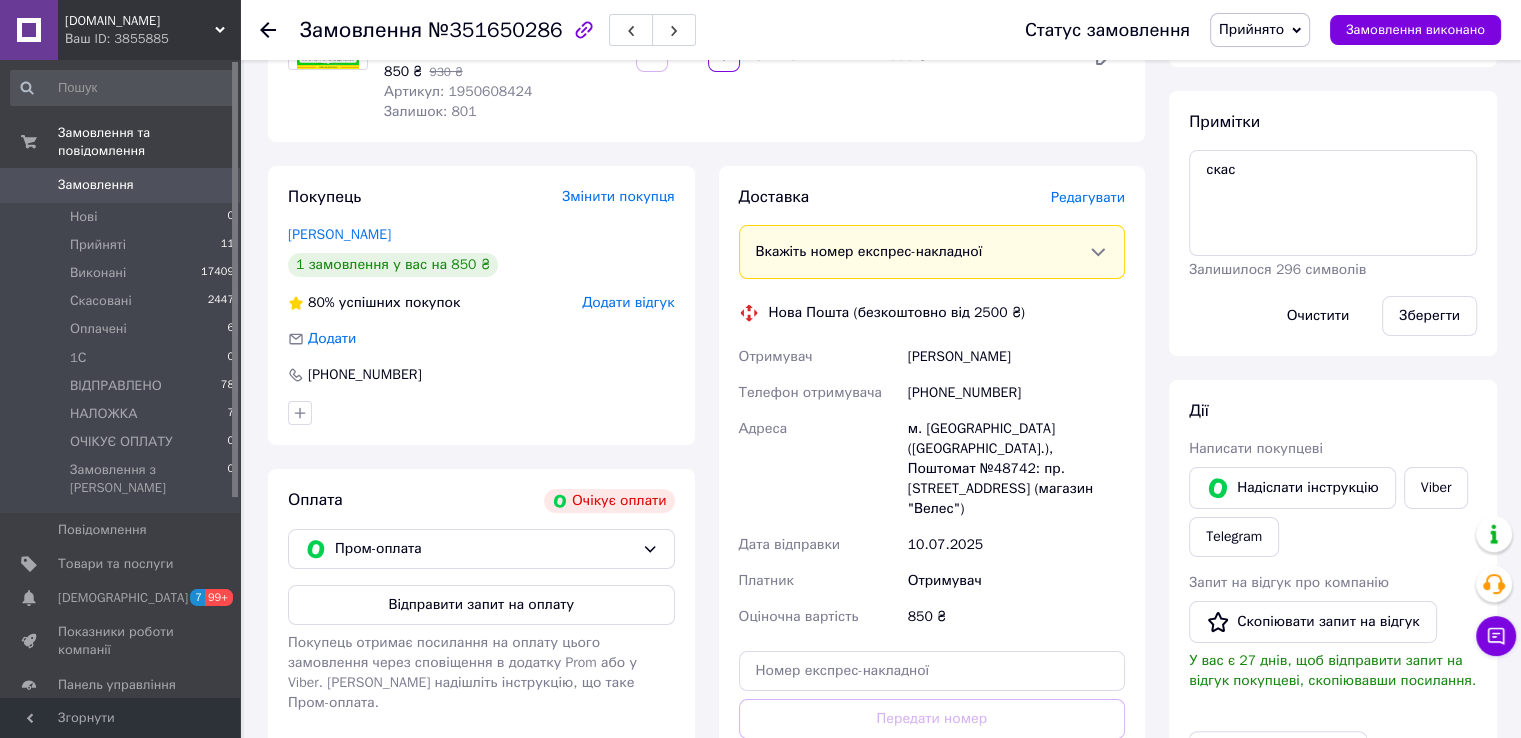 scroll, scrollTop: 0, scrollLeft: 0, axis: both 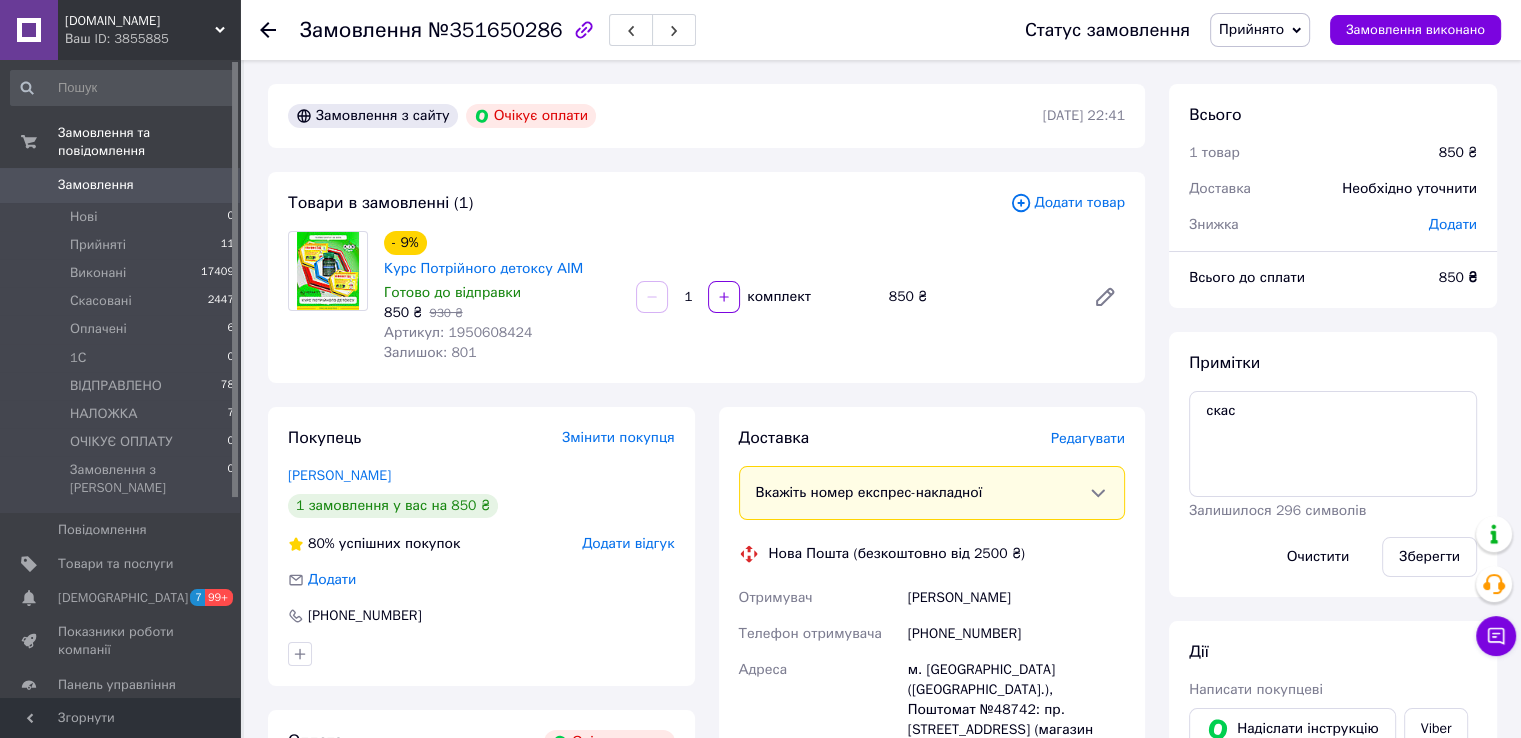 click on "Прийнято" at bounding box center [1260, 30] 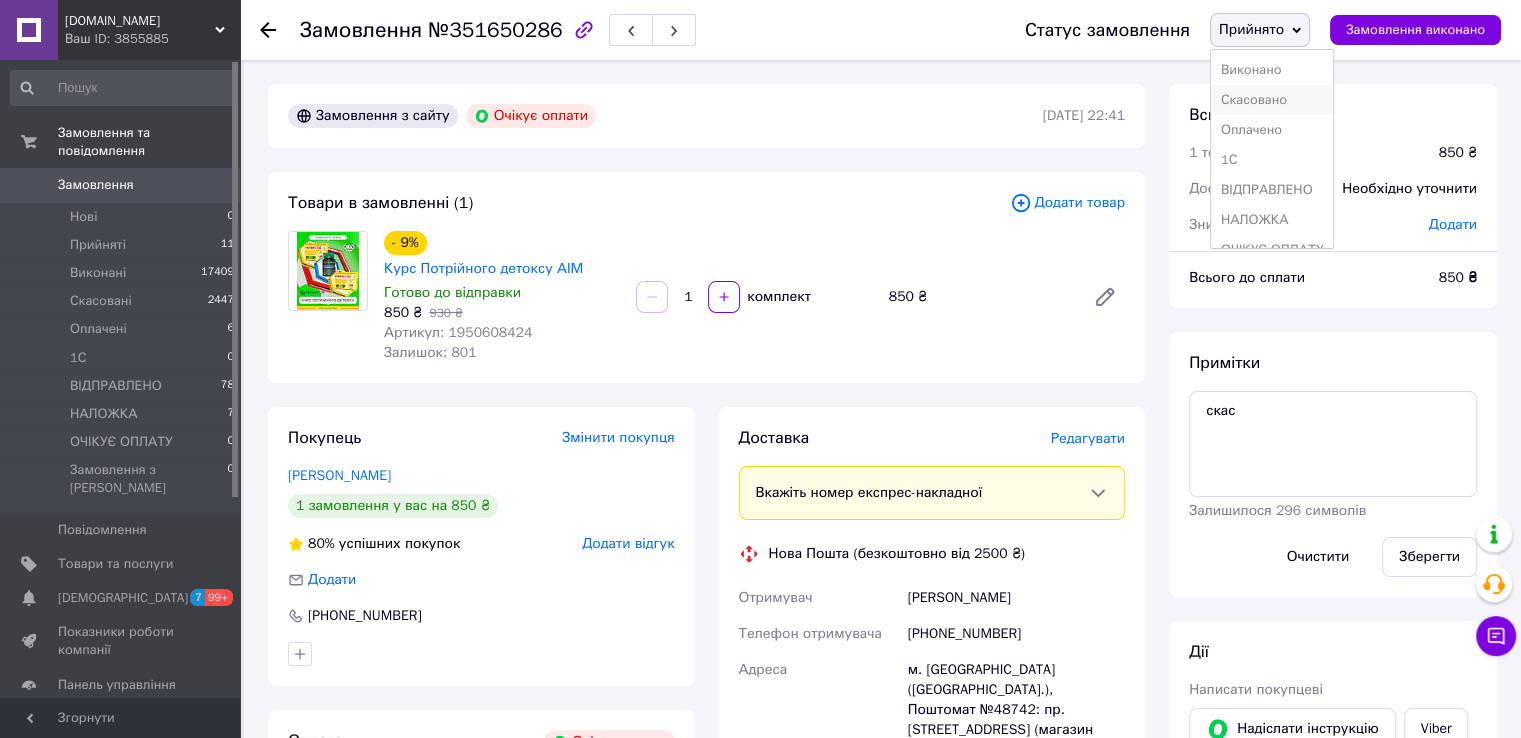 click on "Скасовано" at bounding box center [1272, 100] 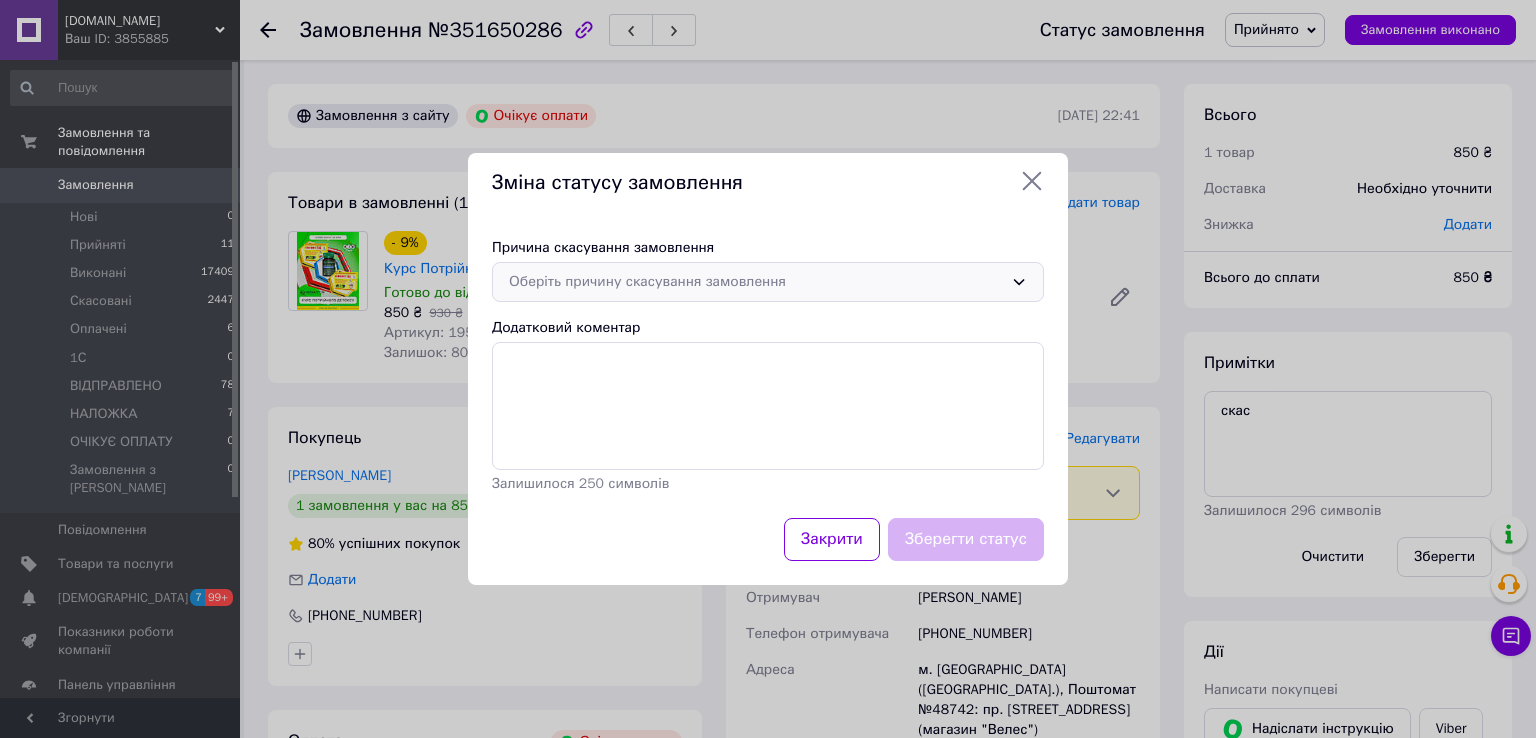 click on "Оберіть причину скасування замовлення" at bounding box center (768, 282) 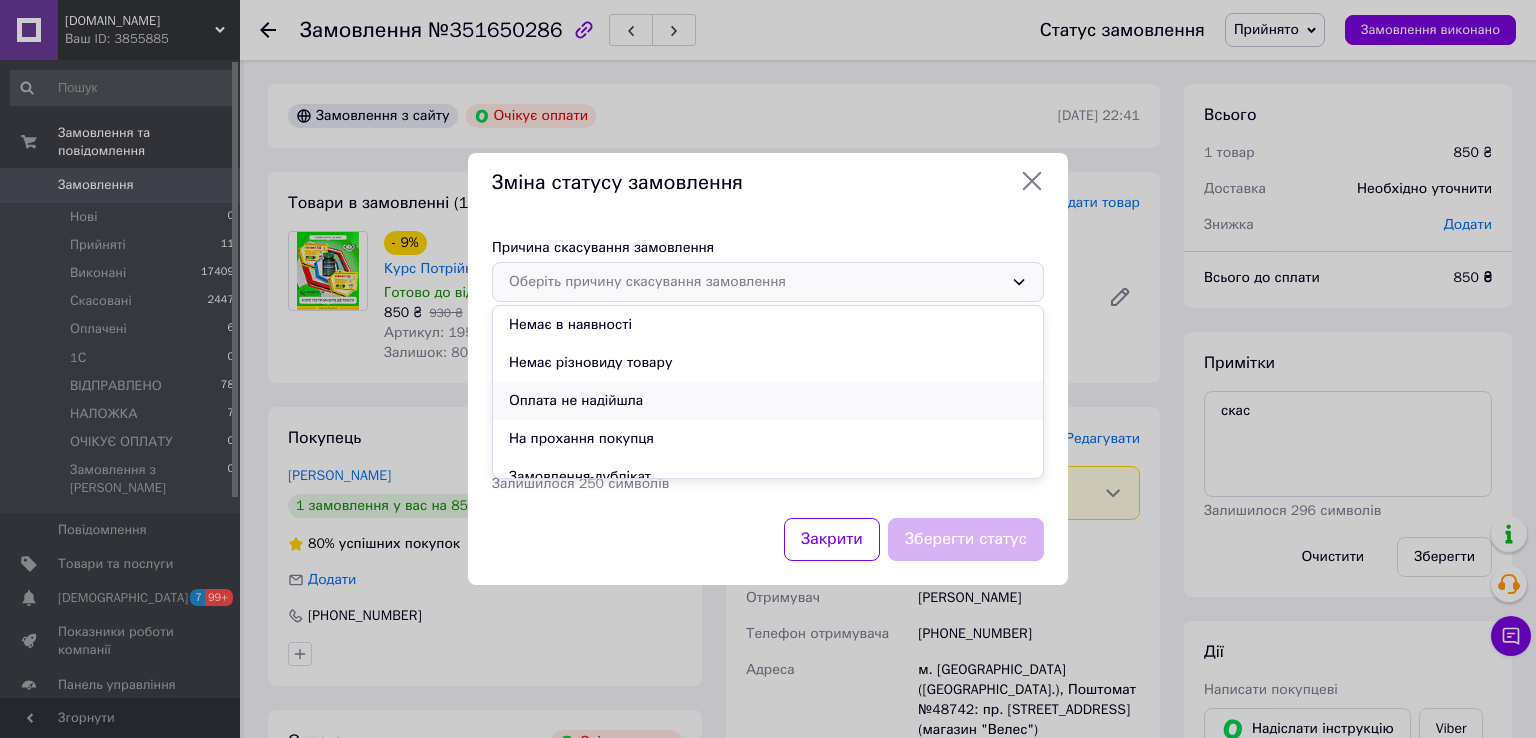 click on "Оплата не надійшла" at bounding box center (768, 401) 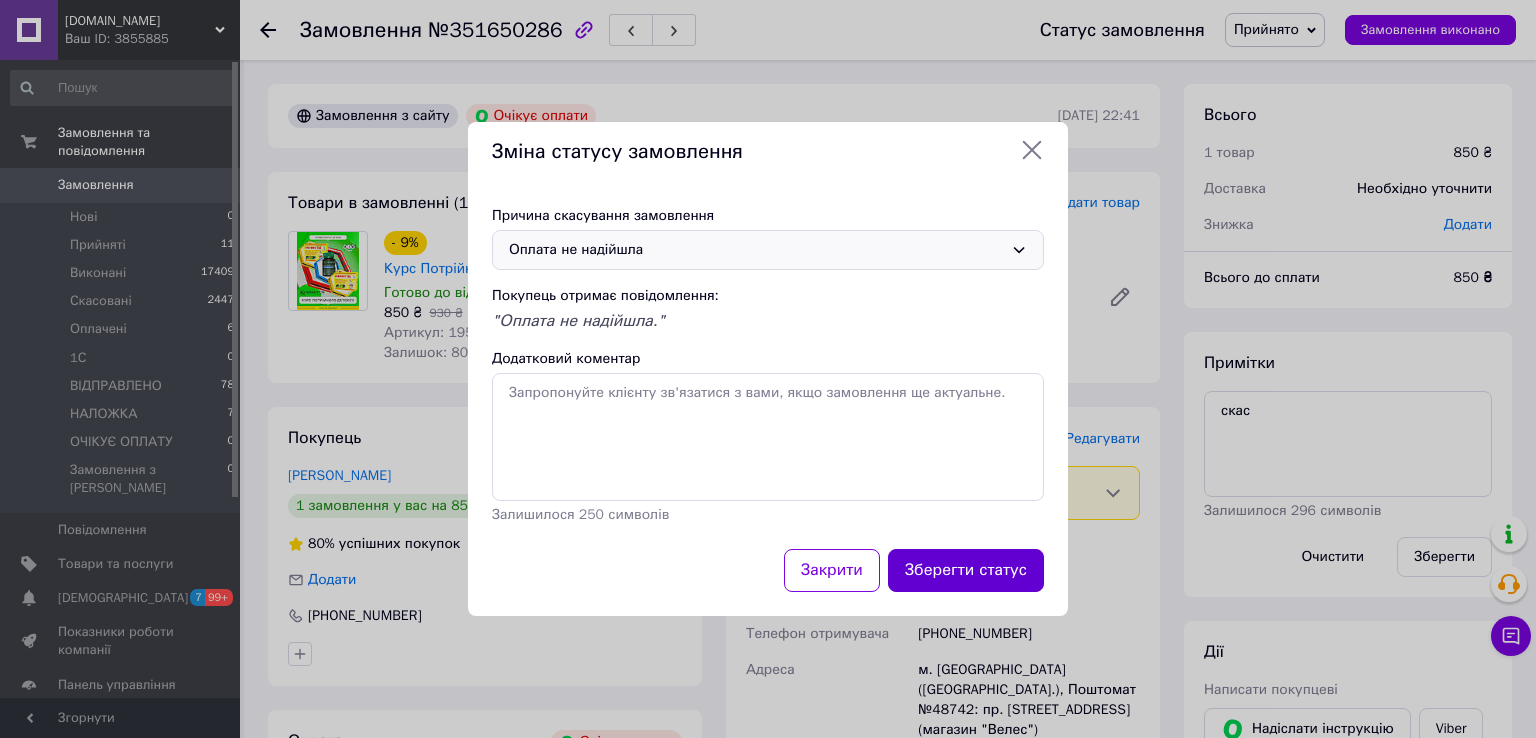 click on "Зберегти статус" at bounding box center [966, 570] 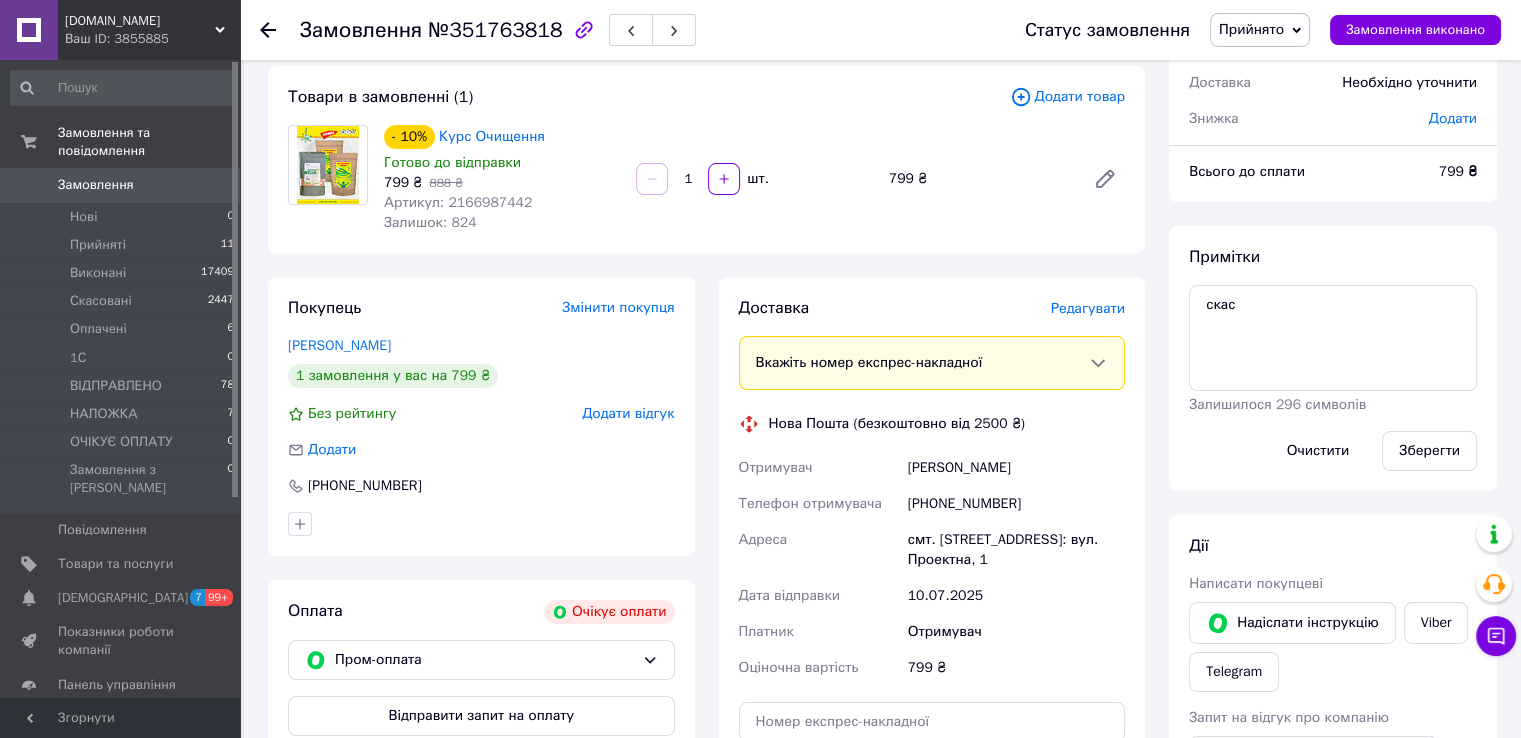 scroll, scrollTop: 300, scrollLeft: 0, axis: vertical 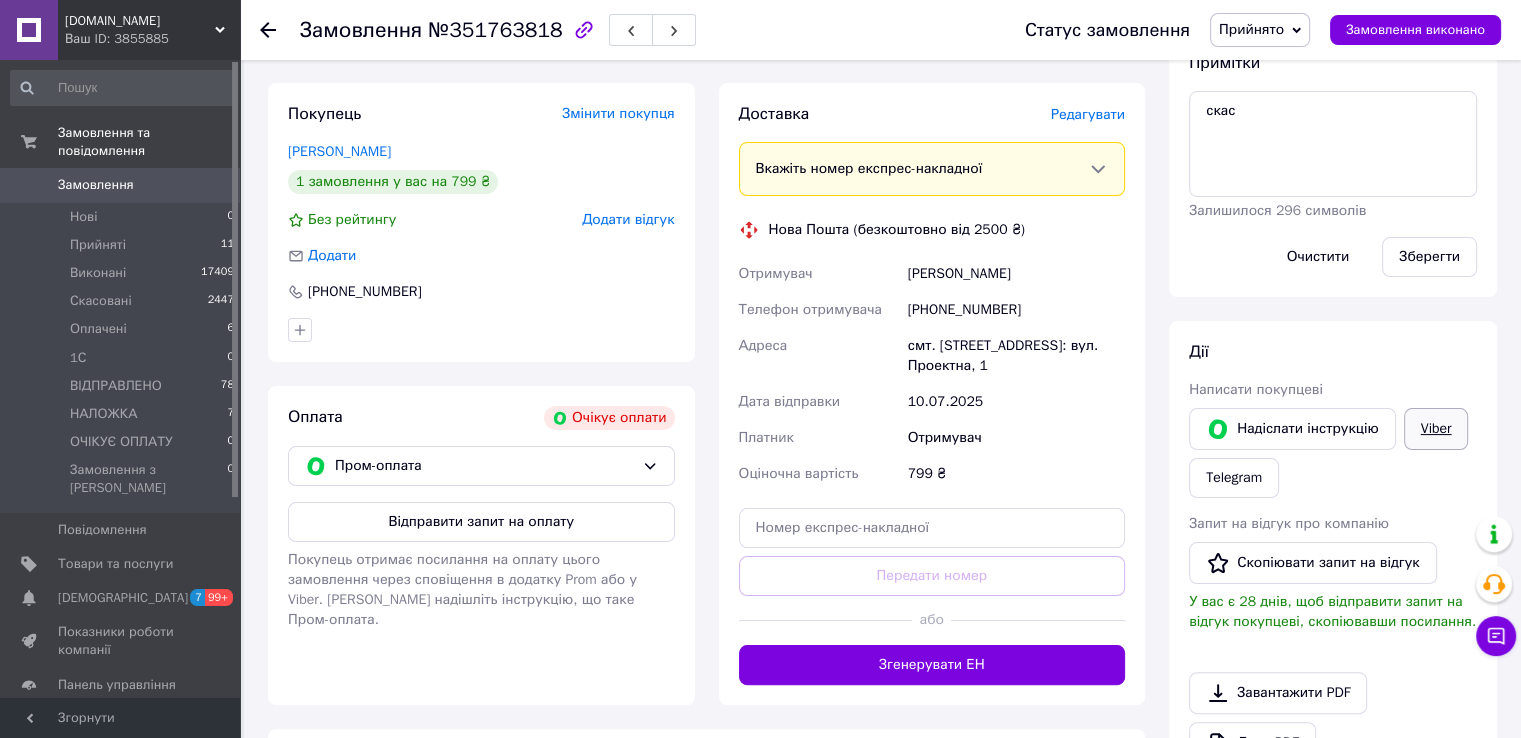 click on "Viber" at bounding box center (1436, 429) 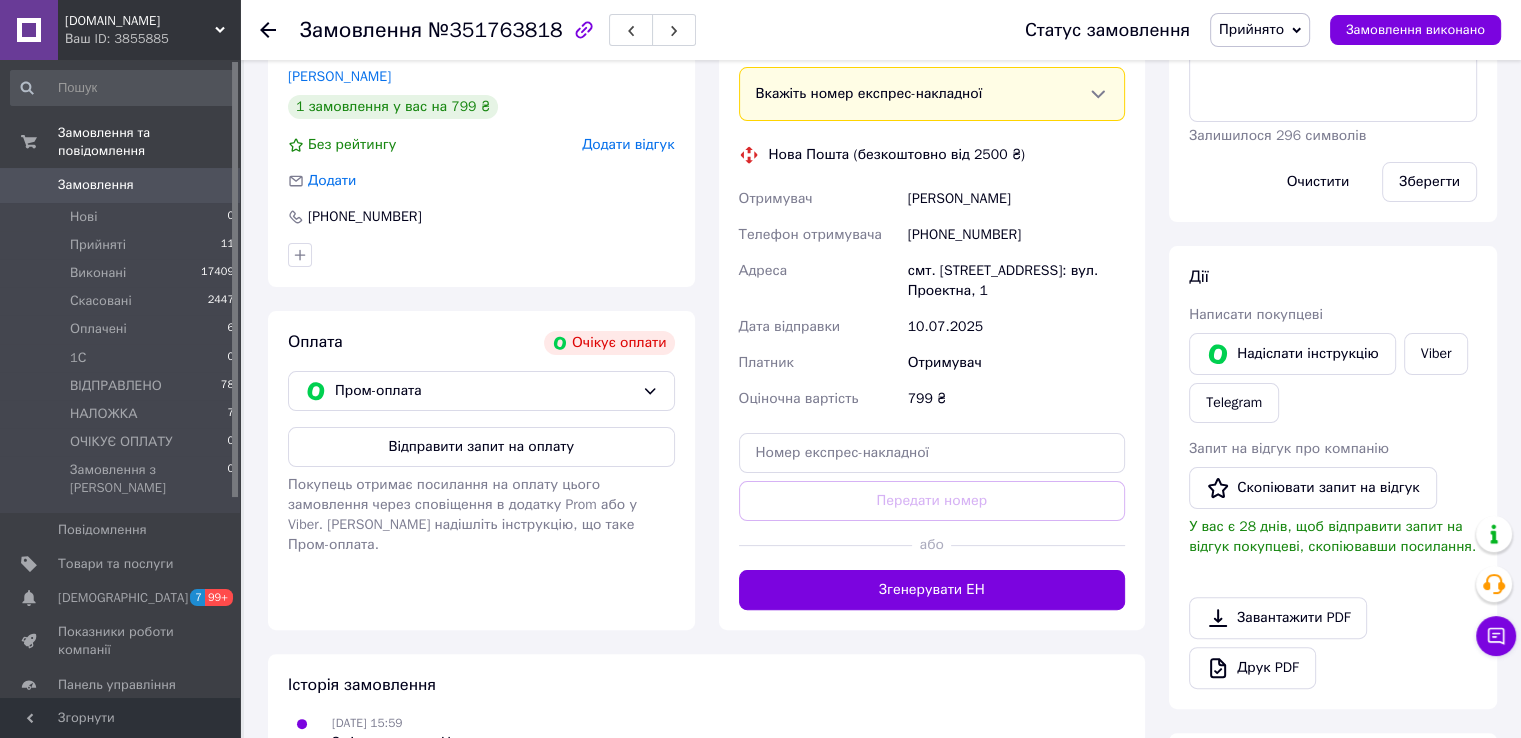 scroll, scrollTop: 200, scrollLeft: 0, axis: vertical 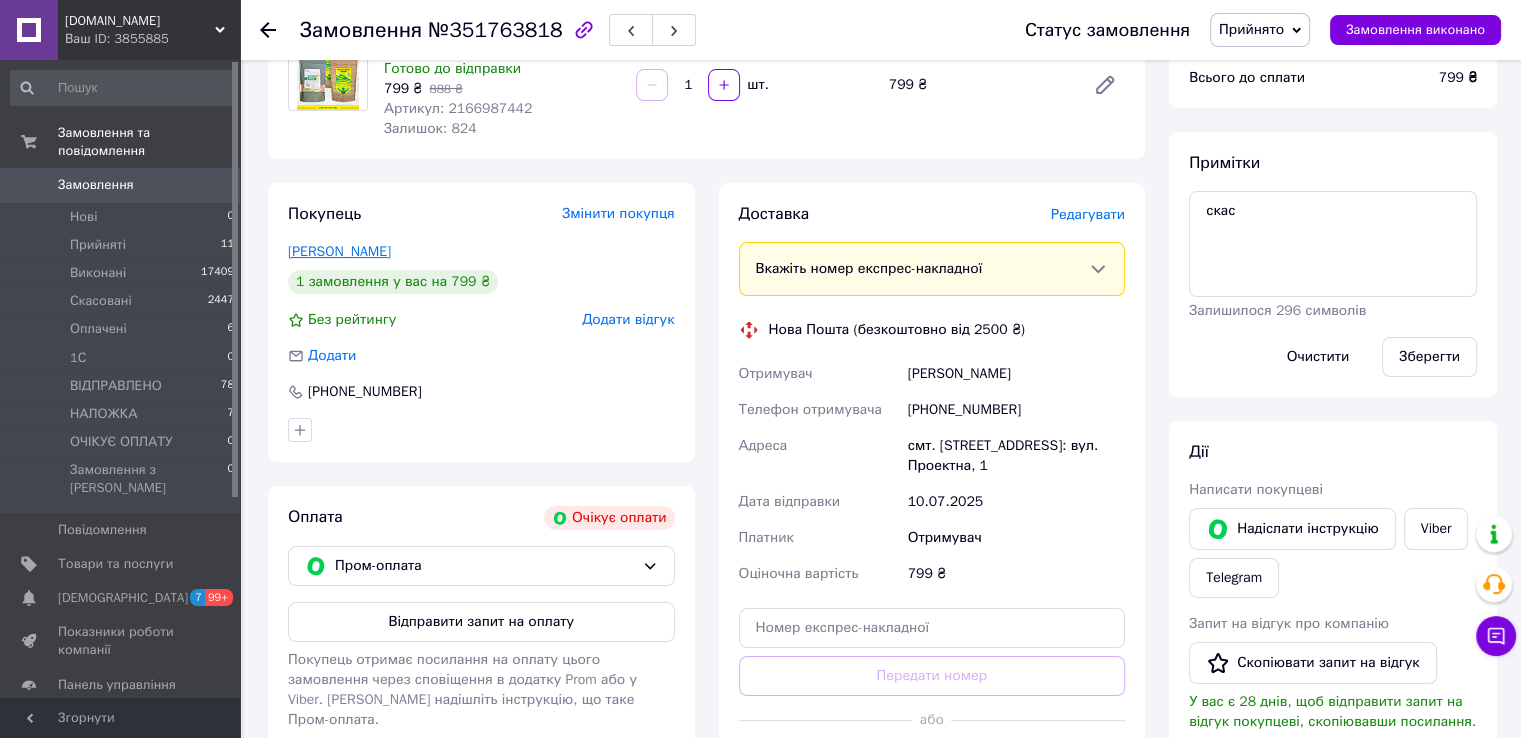 click on "Вашуленко Наталия" at bounding box center [339, 251] 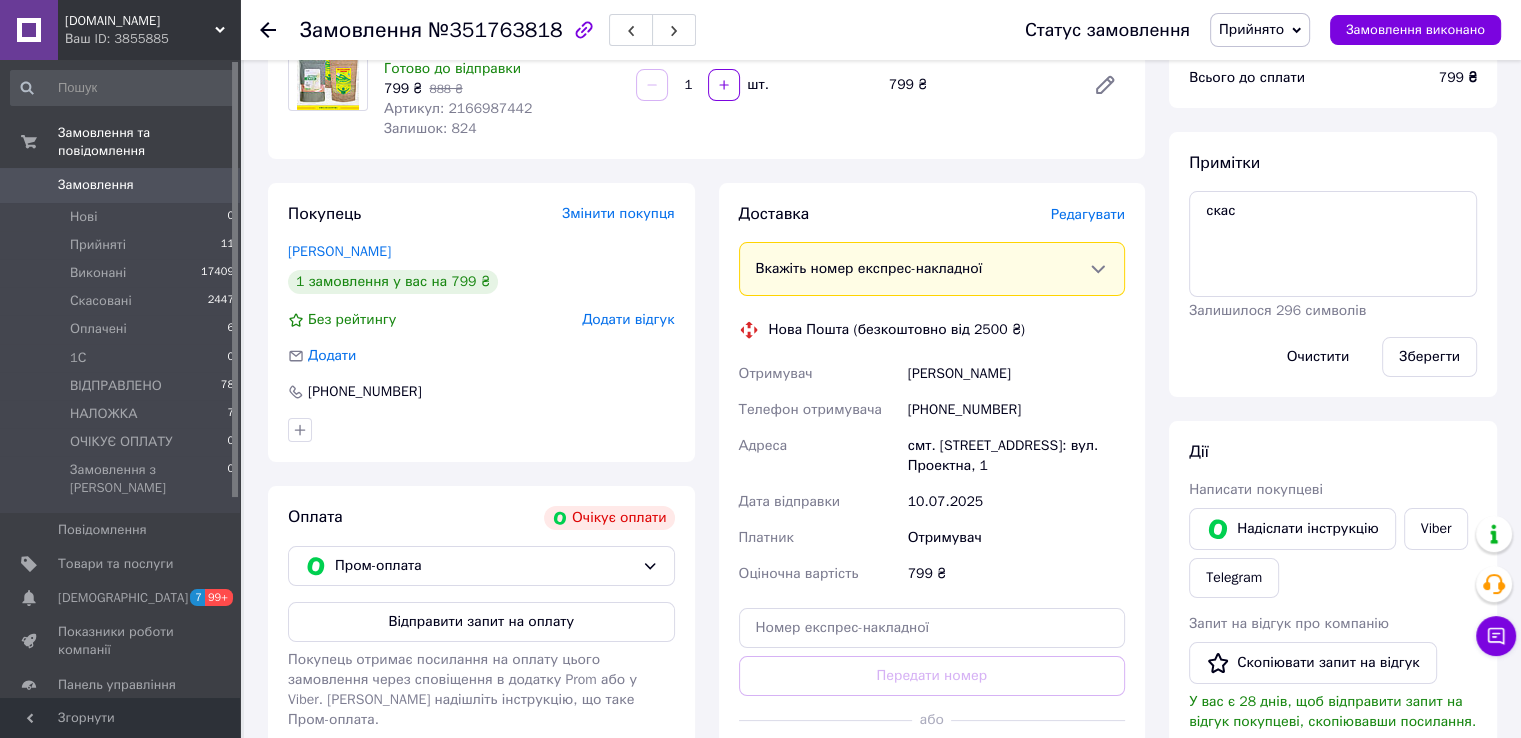 scroll, scrollTop: 0, scrollLeft: 0, axis: both 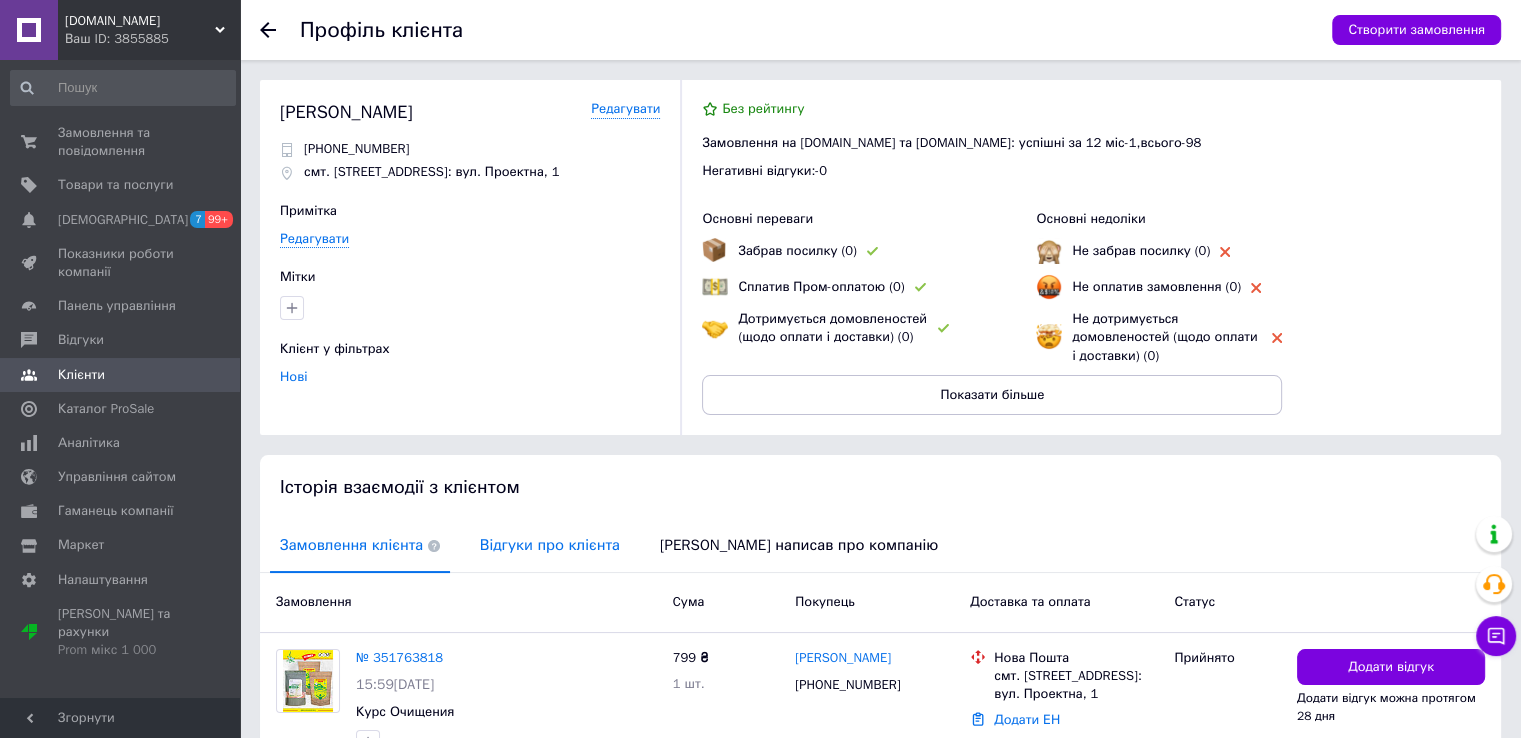 click on "Відгуки про клієнта" at bounding box center (550, 545) 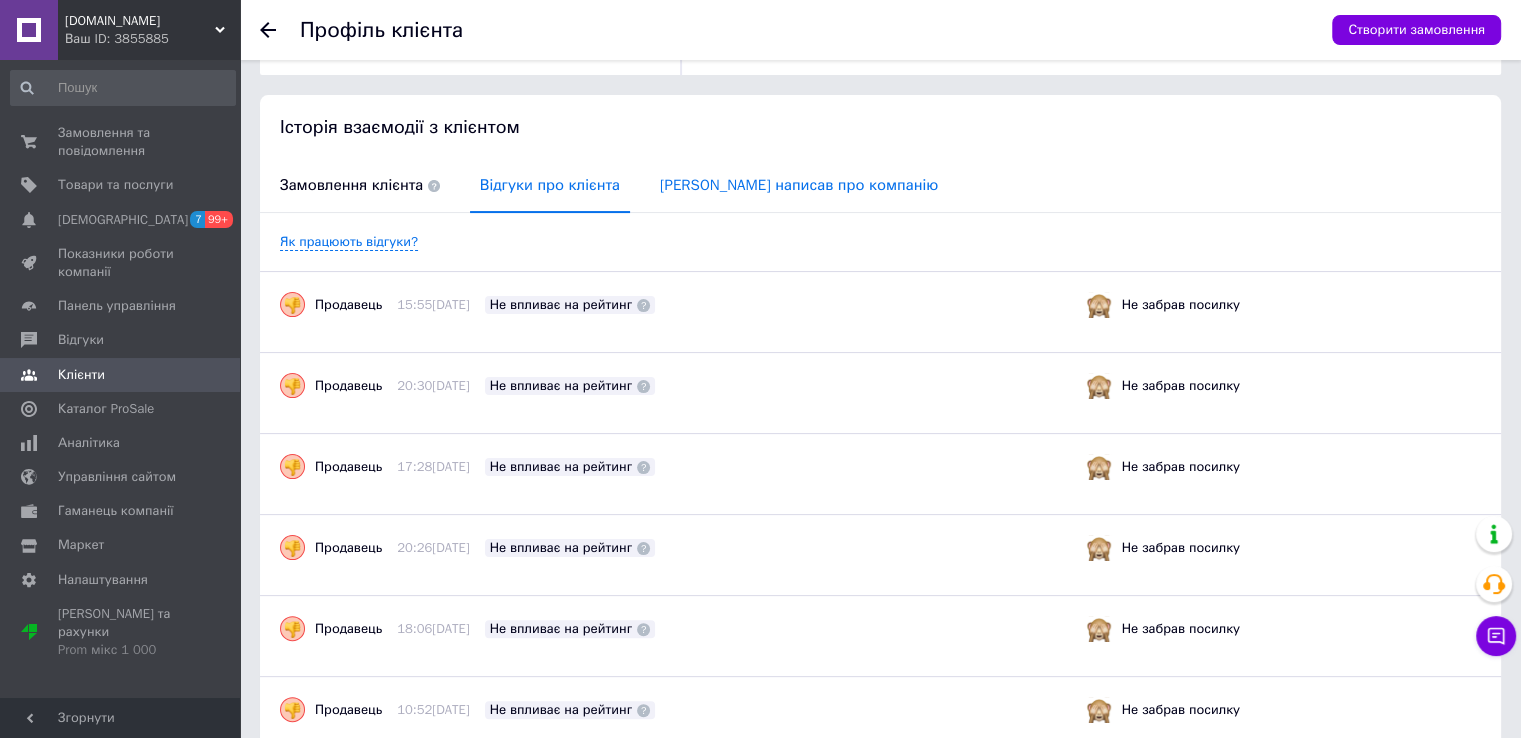scroll, scrollTop: 0, scrollLeft: 0, axis: both 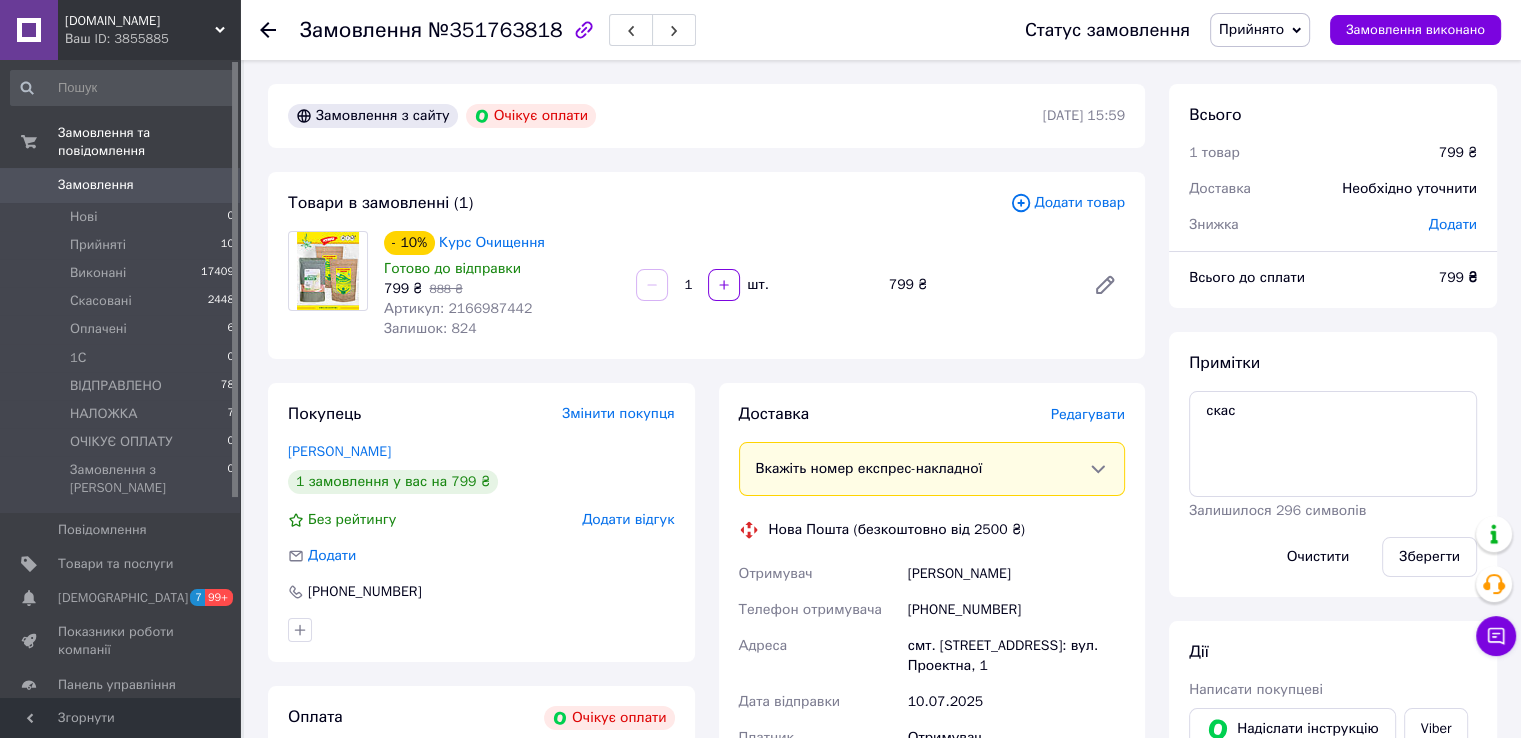 click on "Прийнято" at bounding box center (1251, 29) 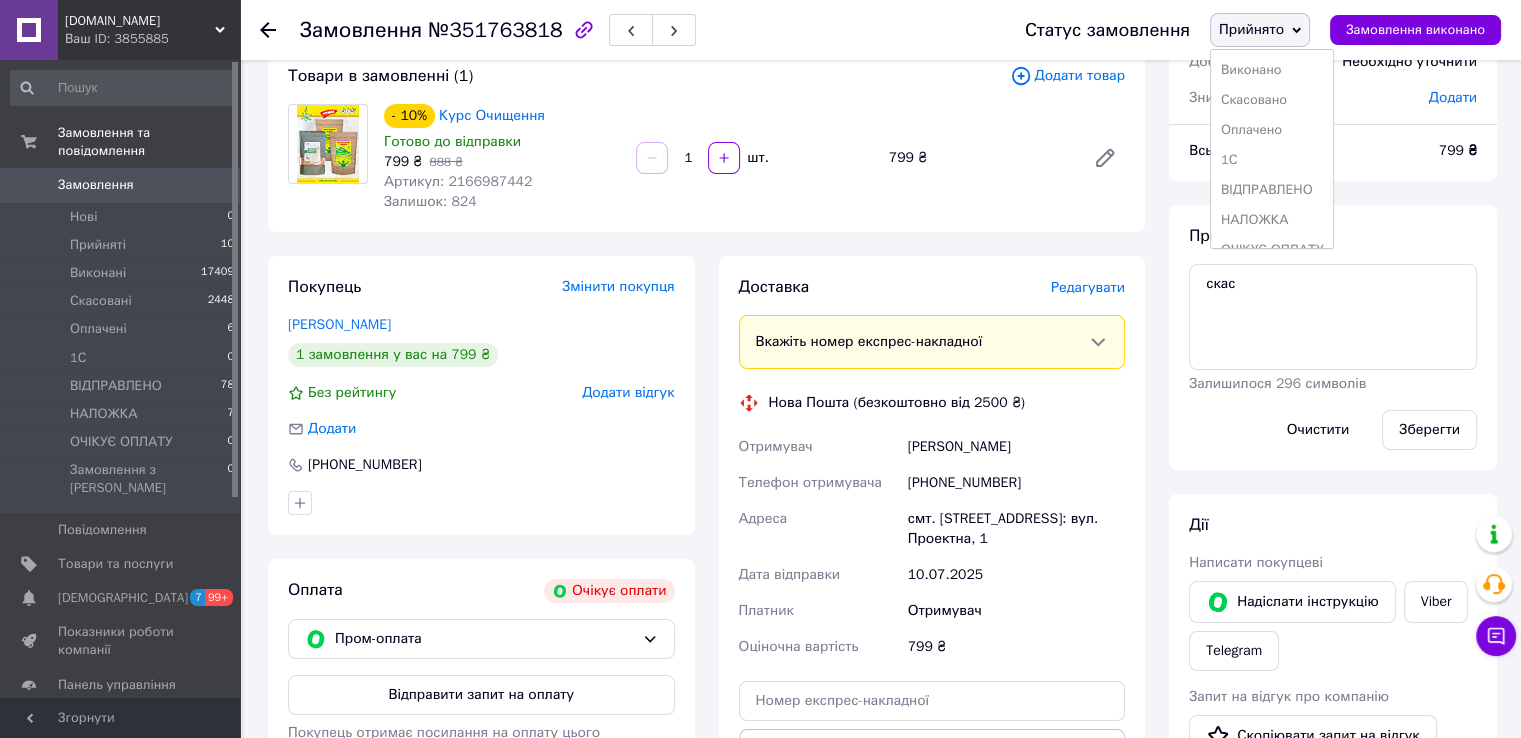 scroll, scrollTop: 0, scrollLeft: 0, axis: both 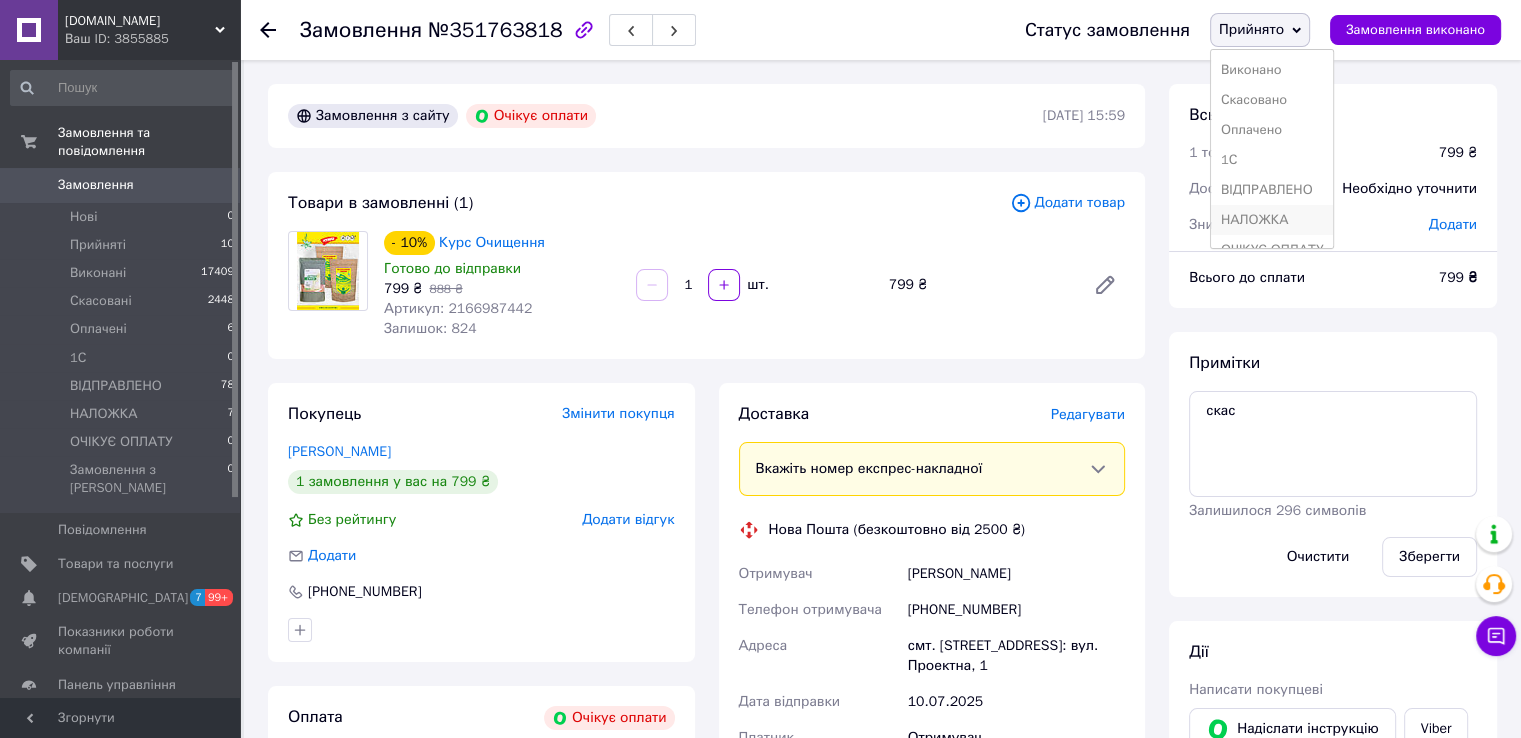 click on "НАЛОЖКА" at bounding box center (1272, 220) 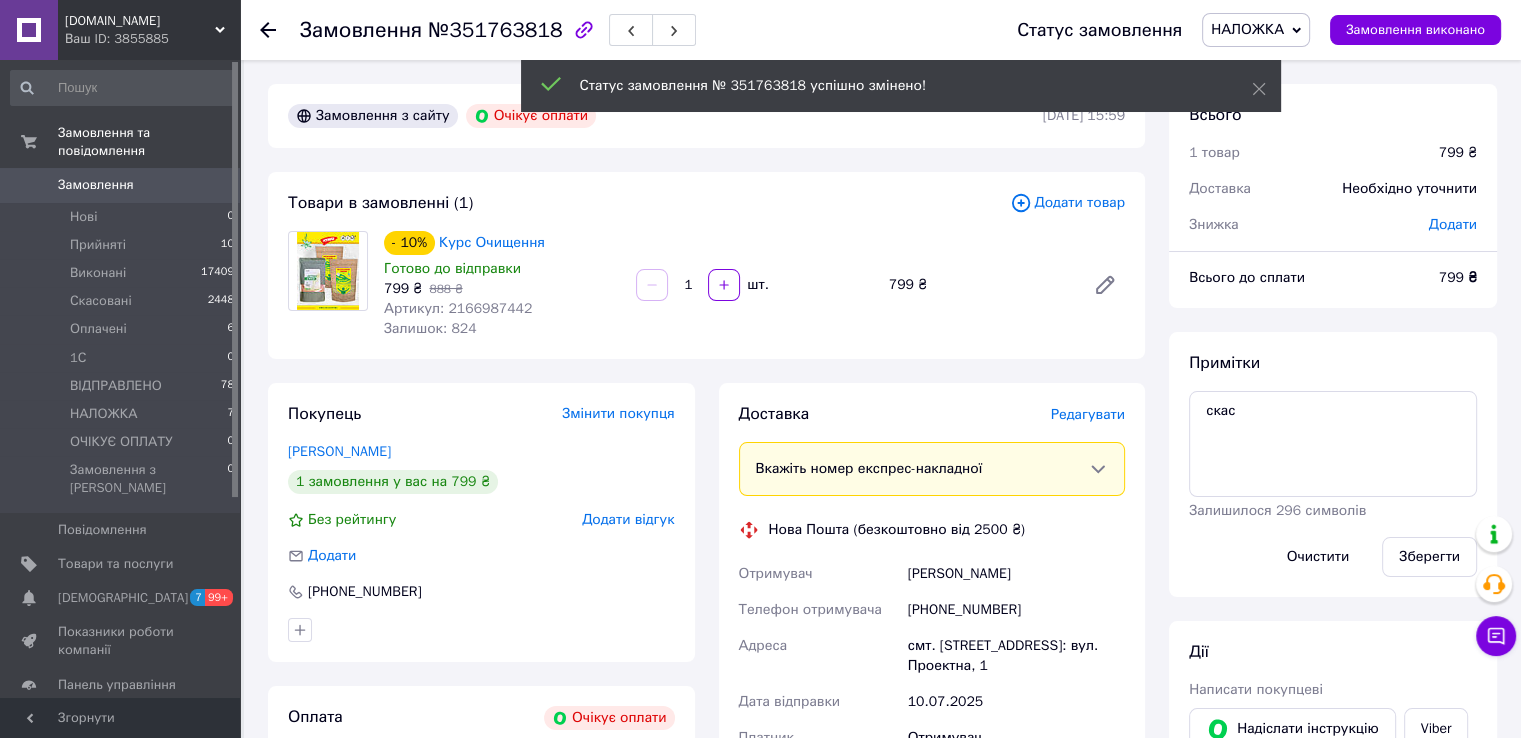 click on "НАЛОЖКА" at bounding box center (1247, 29) 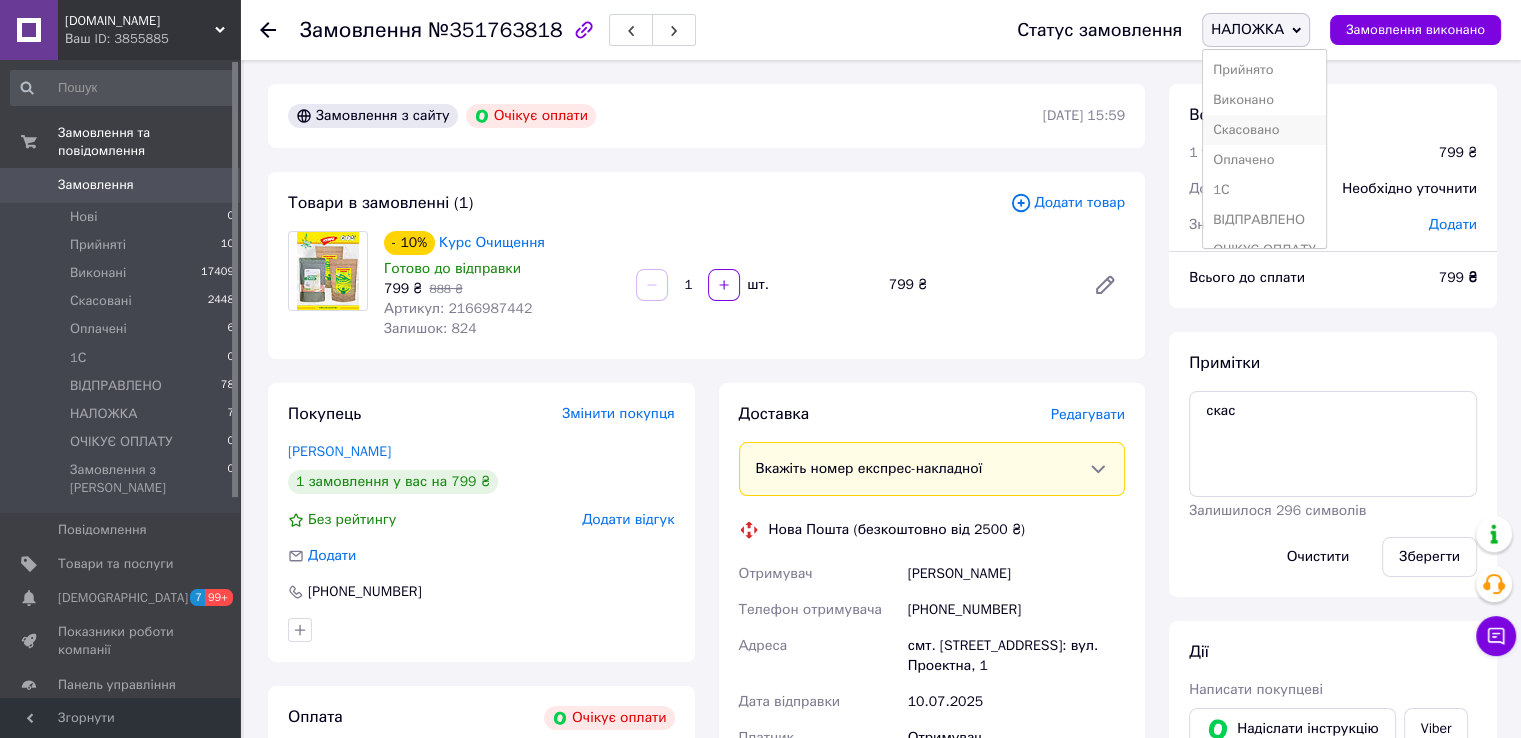 click on "Скасовано" at bounding box center [1264, 130] 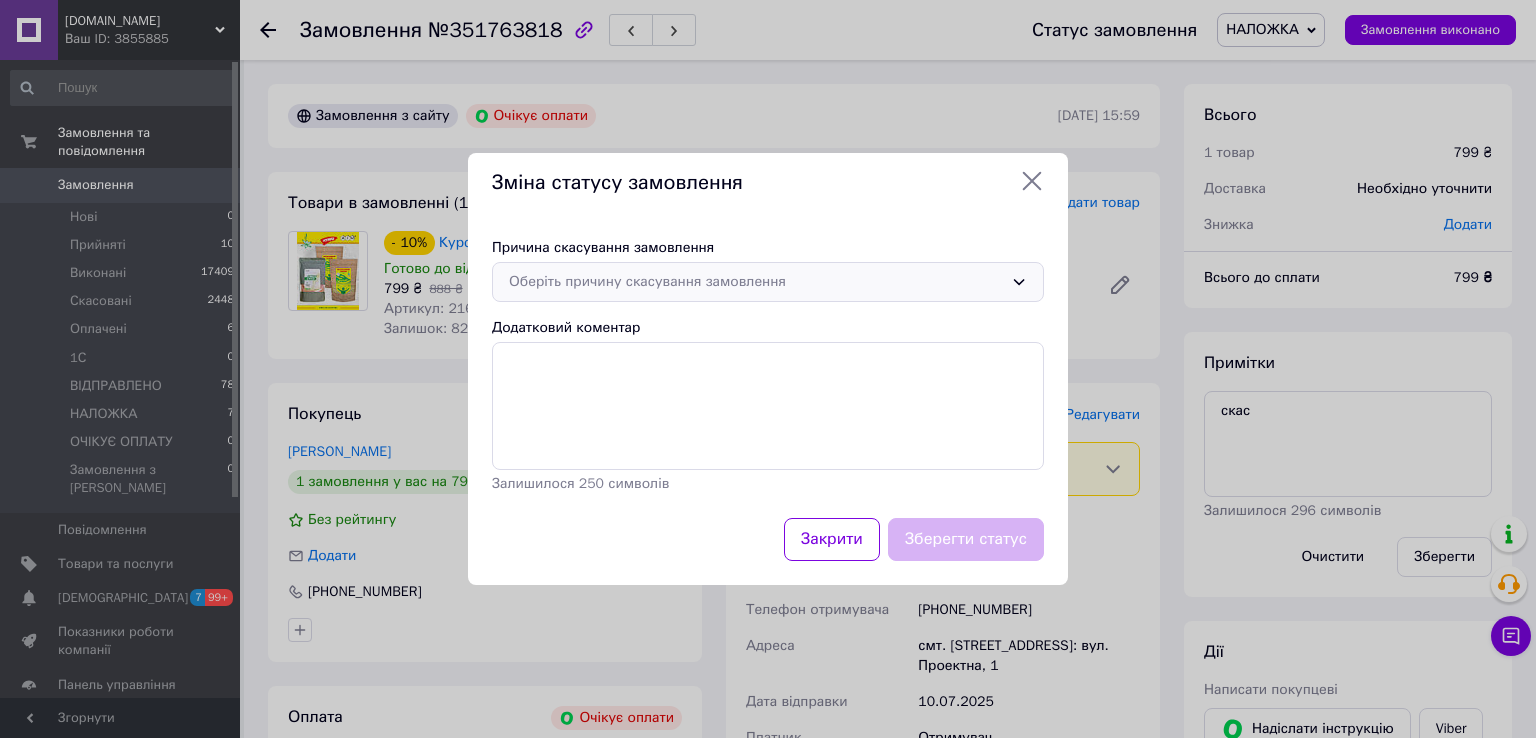 click on "Оберіть причину скасування замовлення" at bounding box center [756, 282] 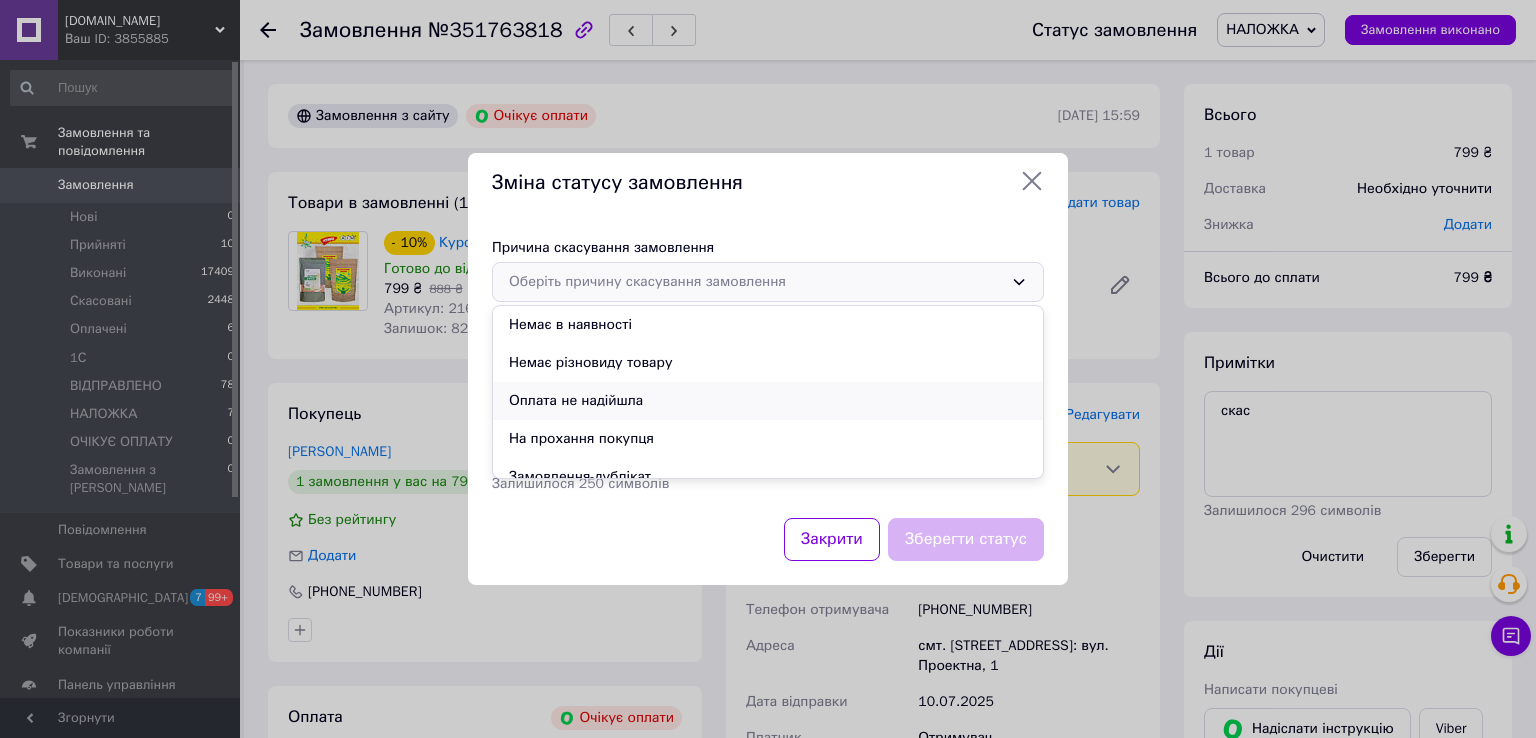 click on "Оплата не надійшла" at bounding box center (768, 401) 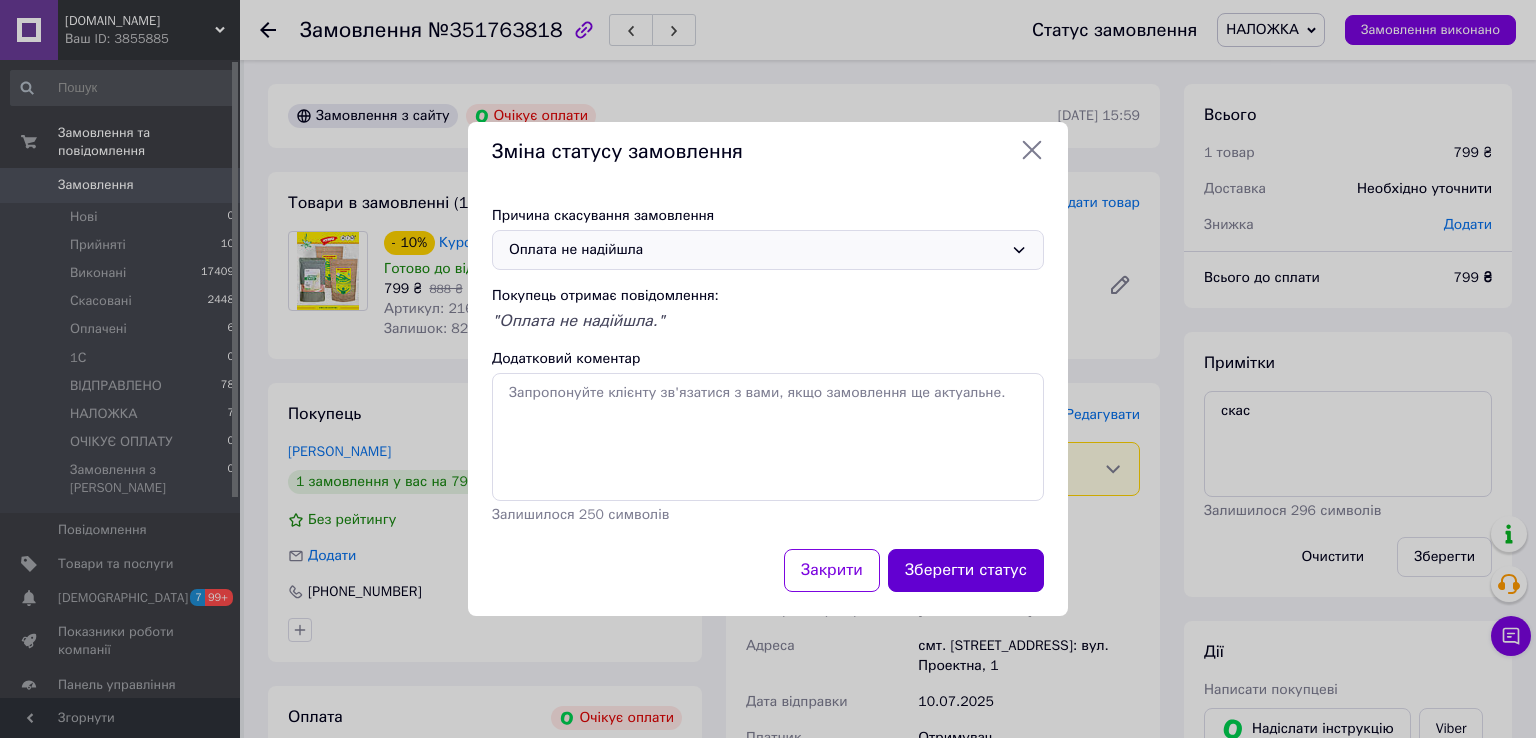click on "Зберегти статус" at bounding box center [966, 570] 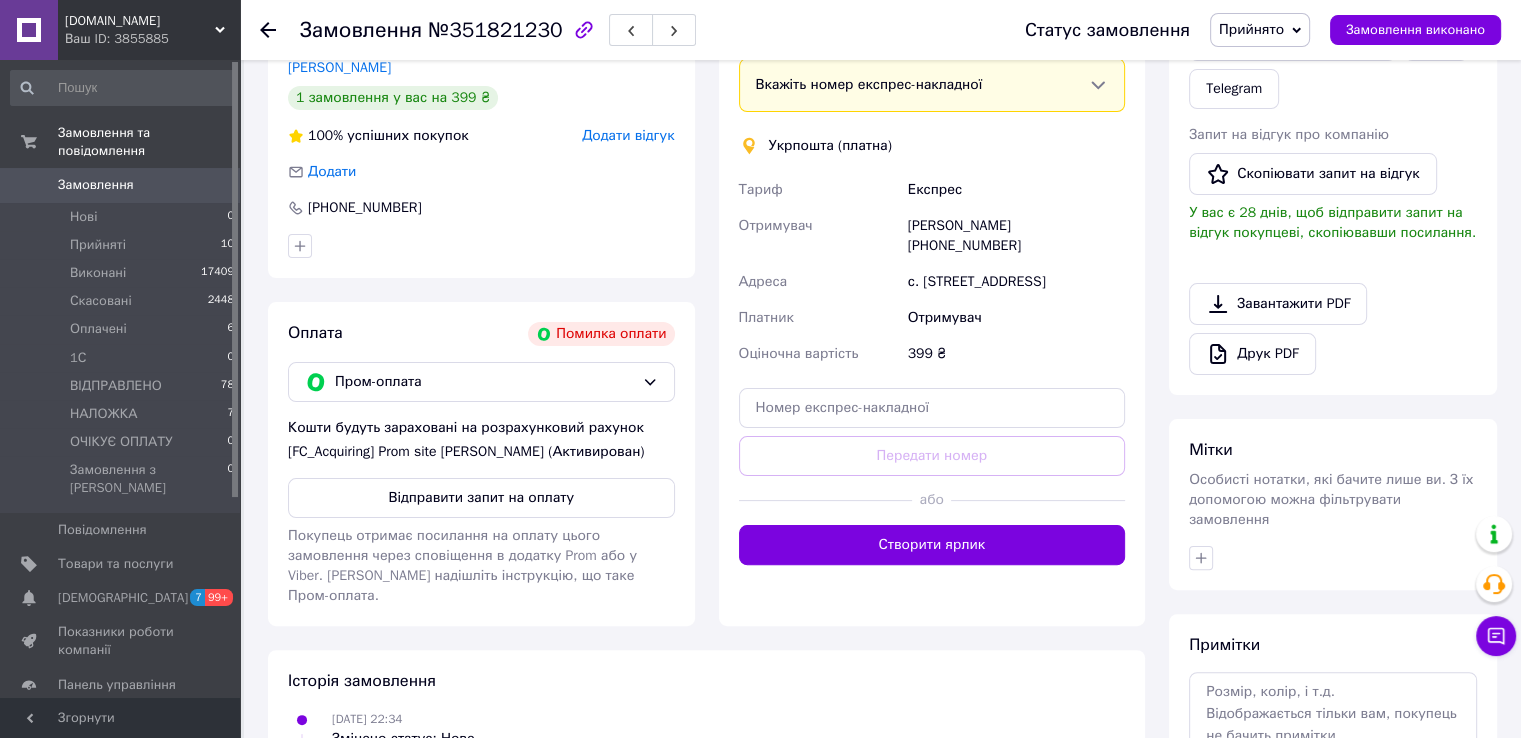 scroll, scrollTop: 100, scrollLeft: 0, axis: vertical 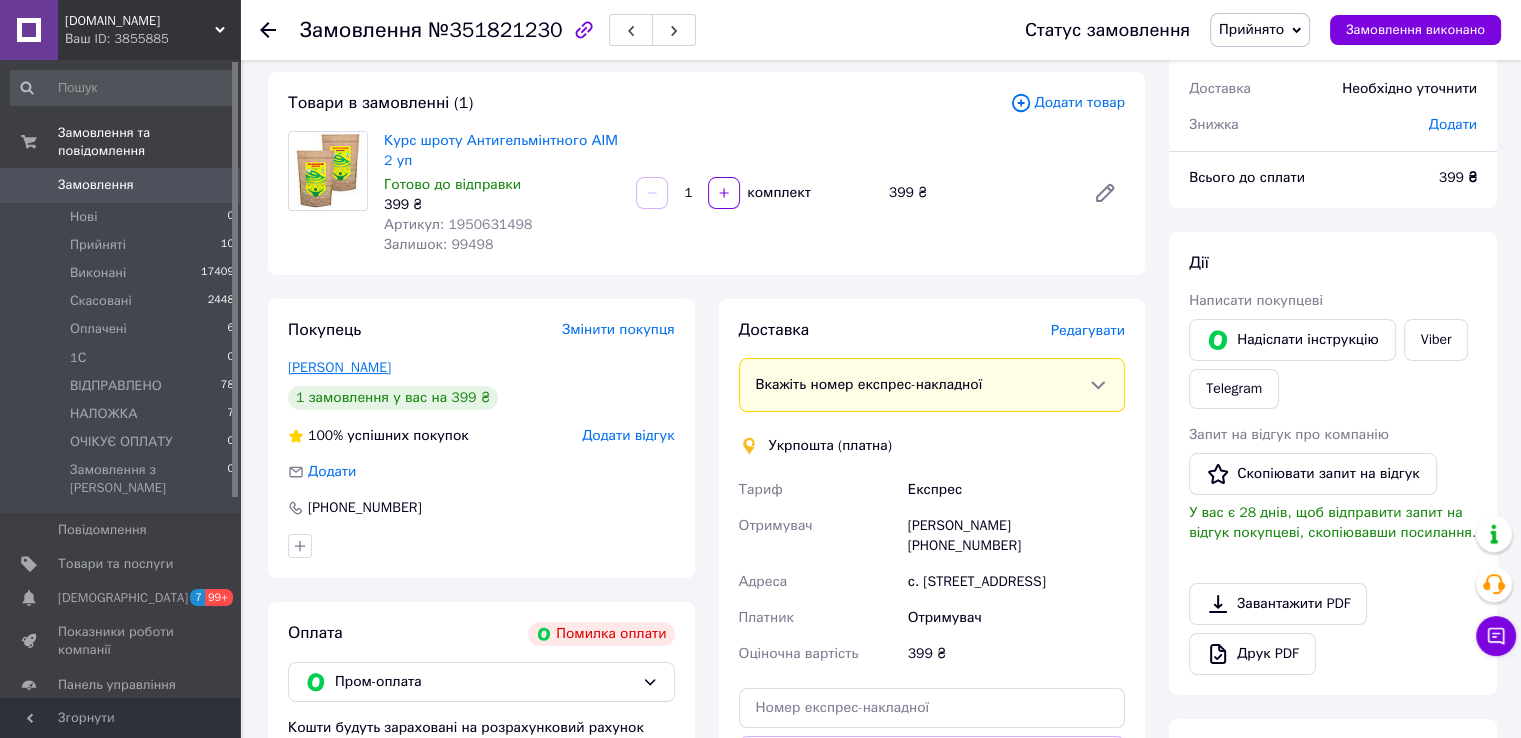 click on "[PERSON_NAME]" at bounding box center (339, 367) 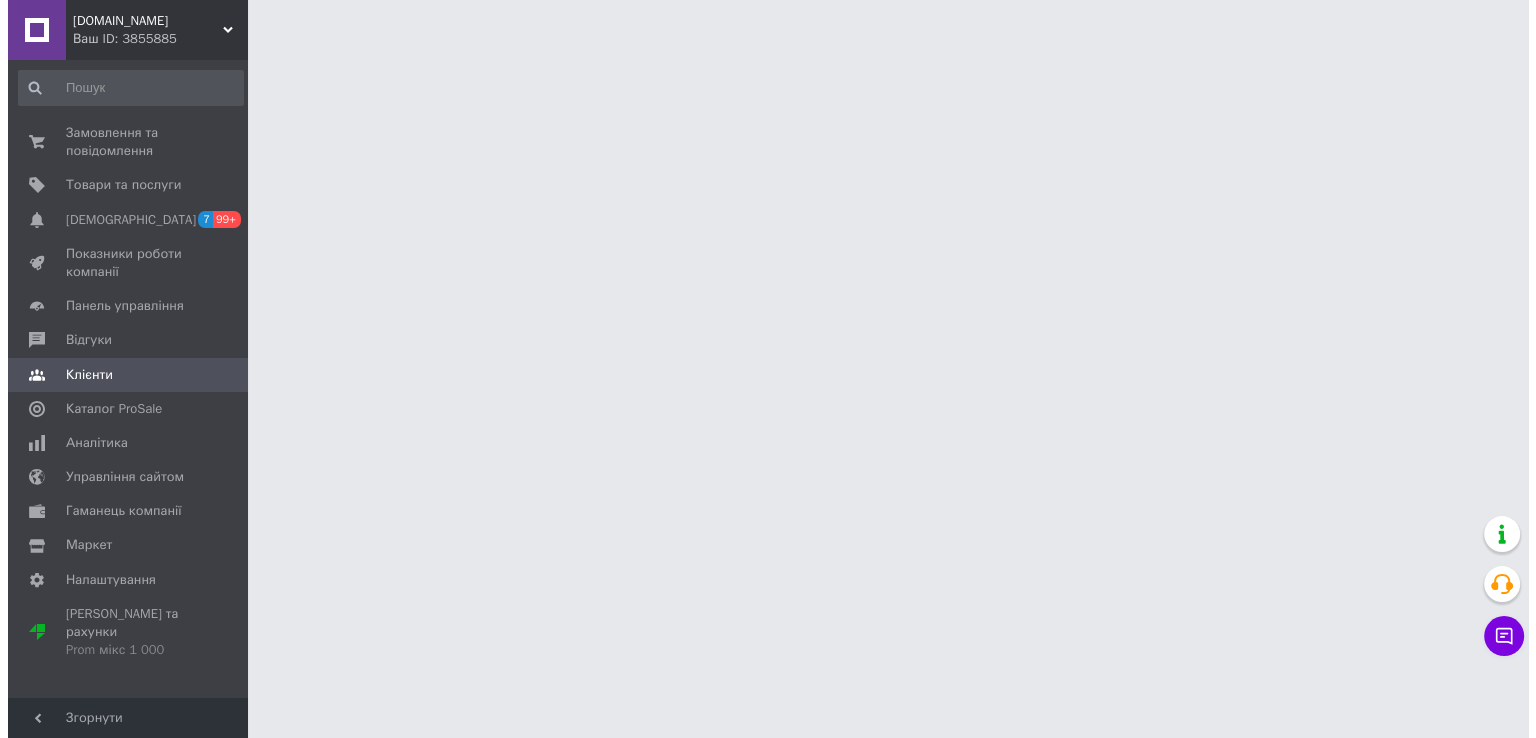 scroll, scrollTop: 0, scrollLeft: 0, axis: both 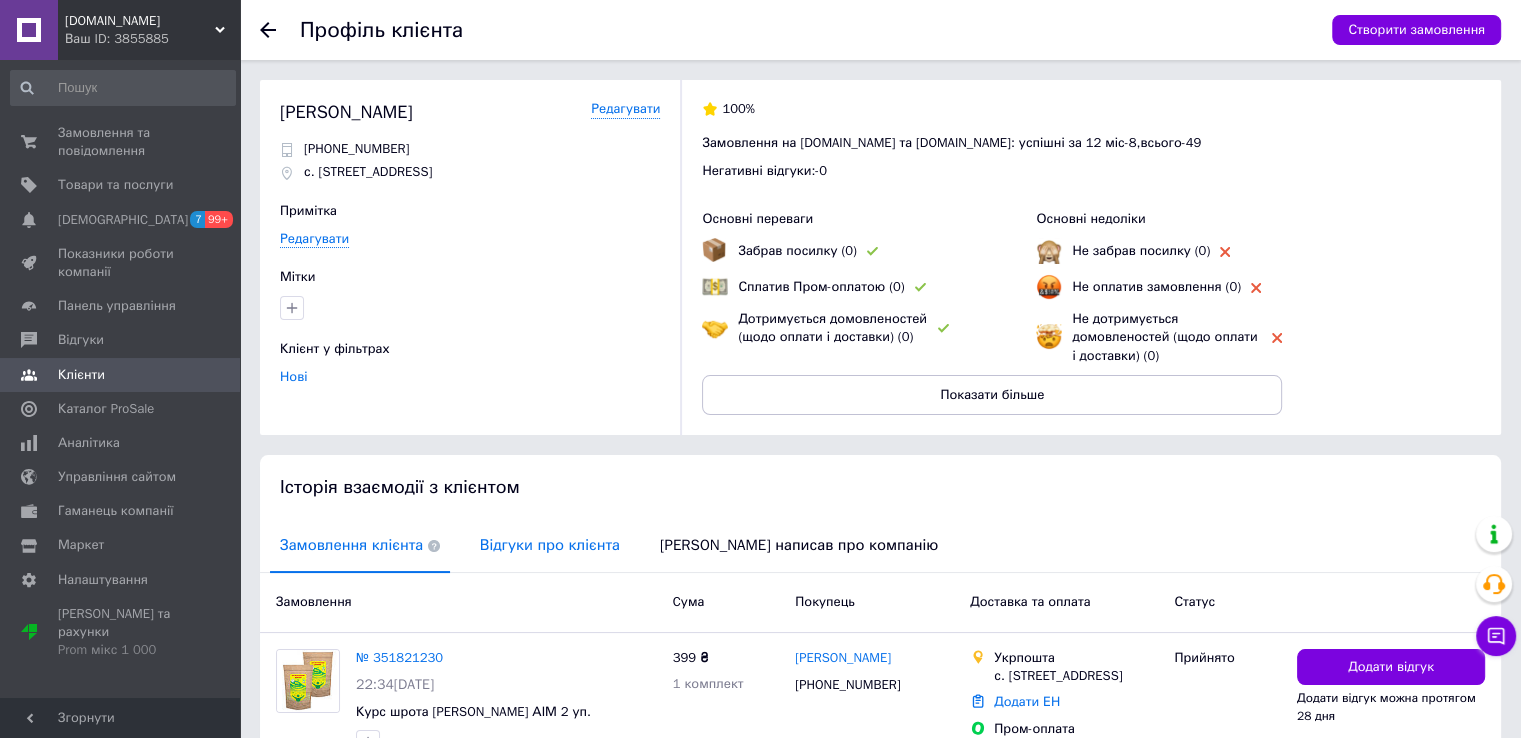 click on "Відгуки про клієнта" at bounding box center [550, 545] 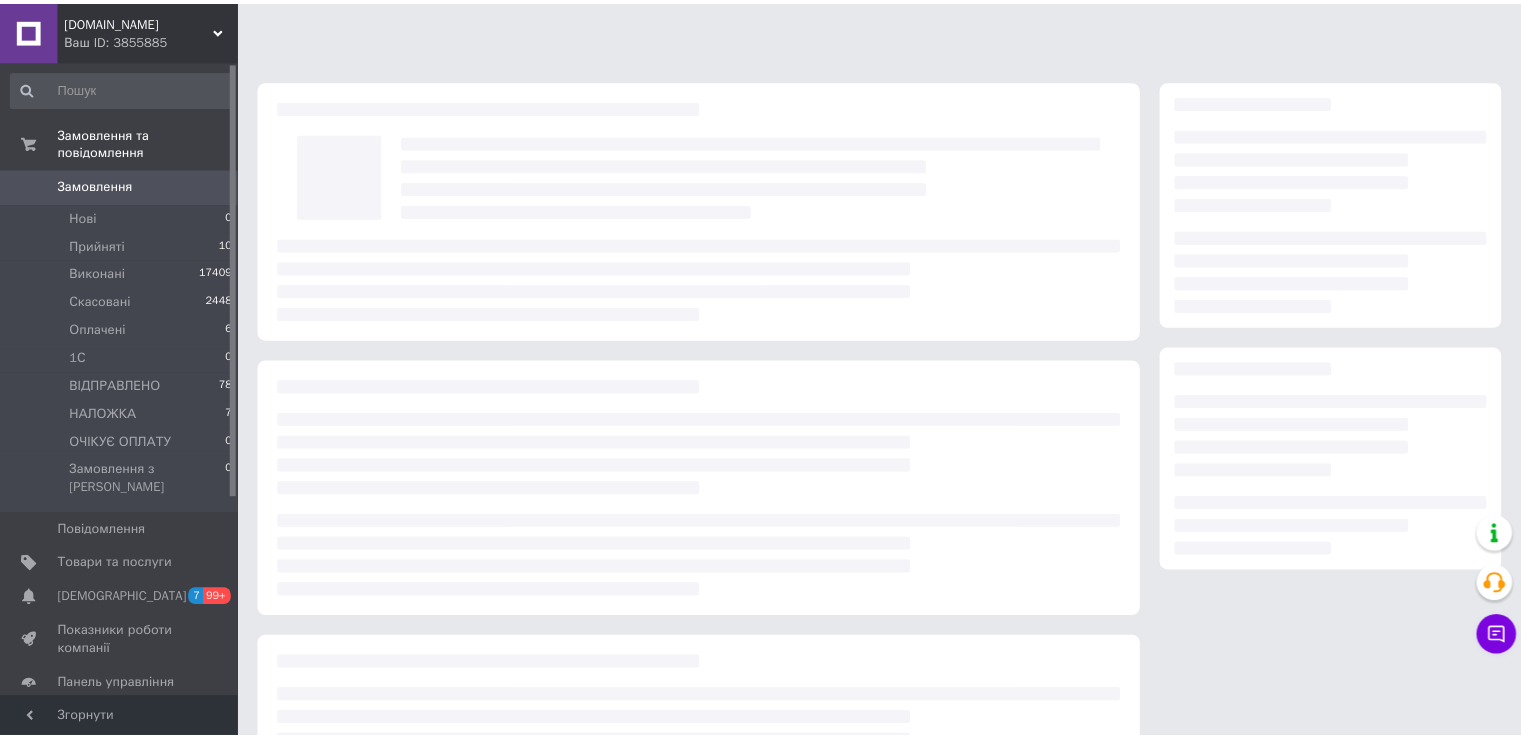 scroll, scrollTop: 100, scrollLeft: 0, axis: vertical 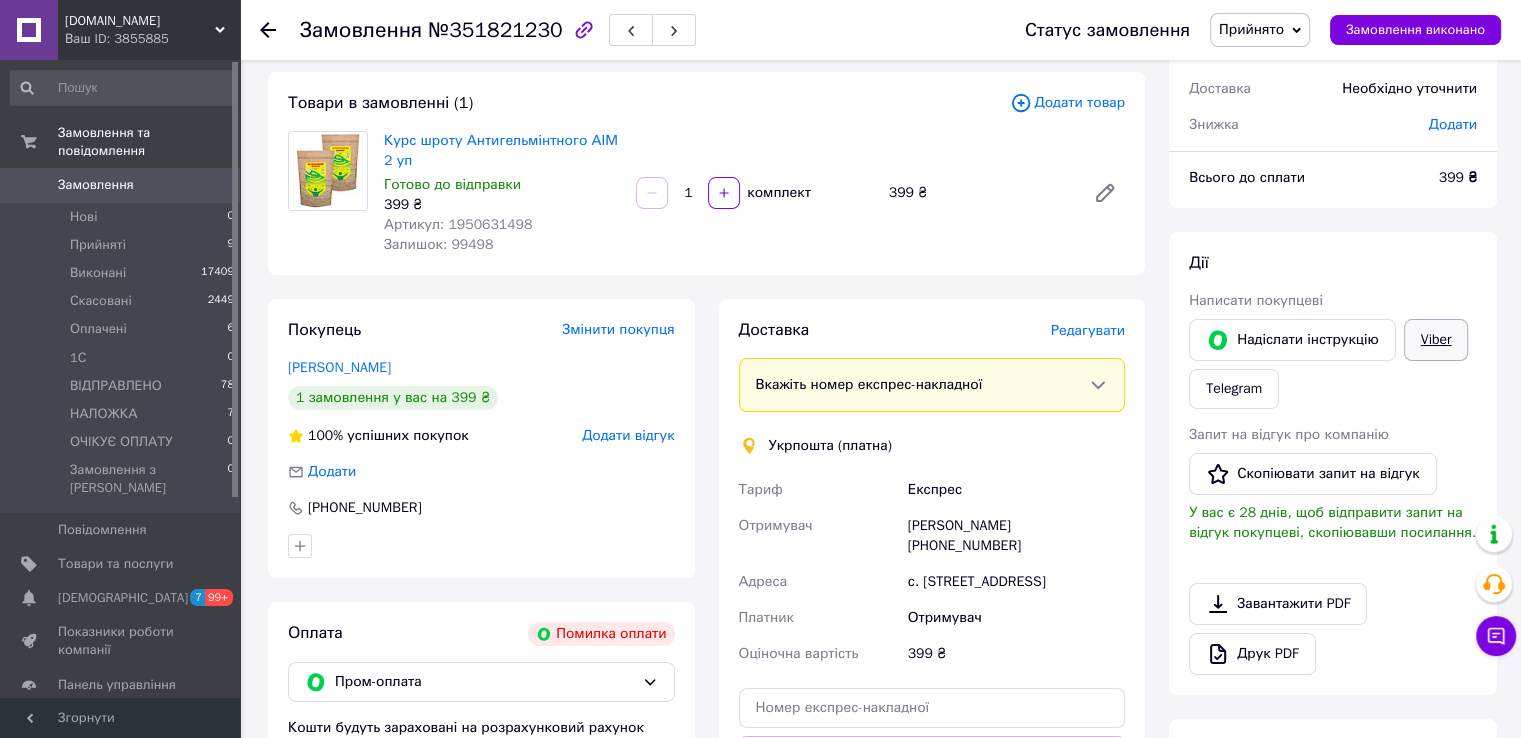 click on "Viber" at bounding box center [1436, 340] 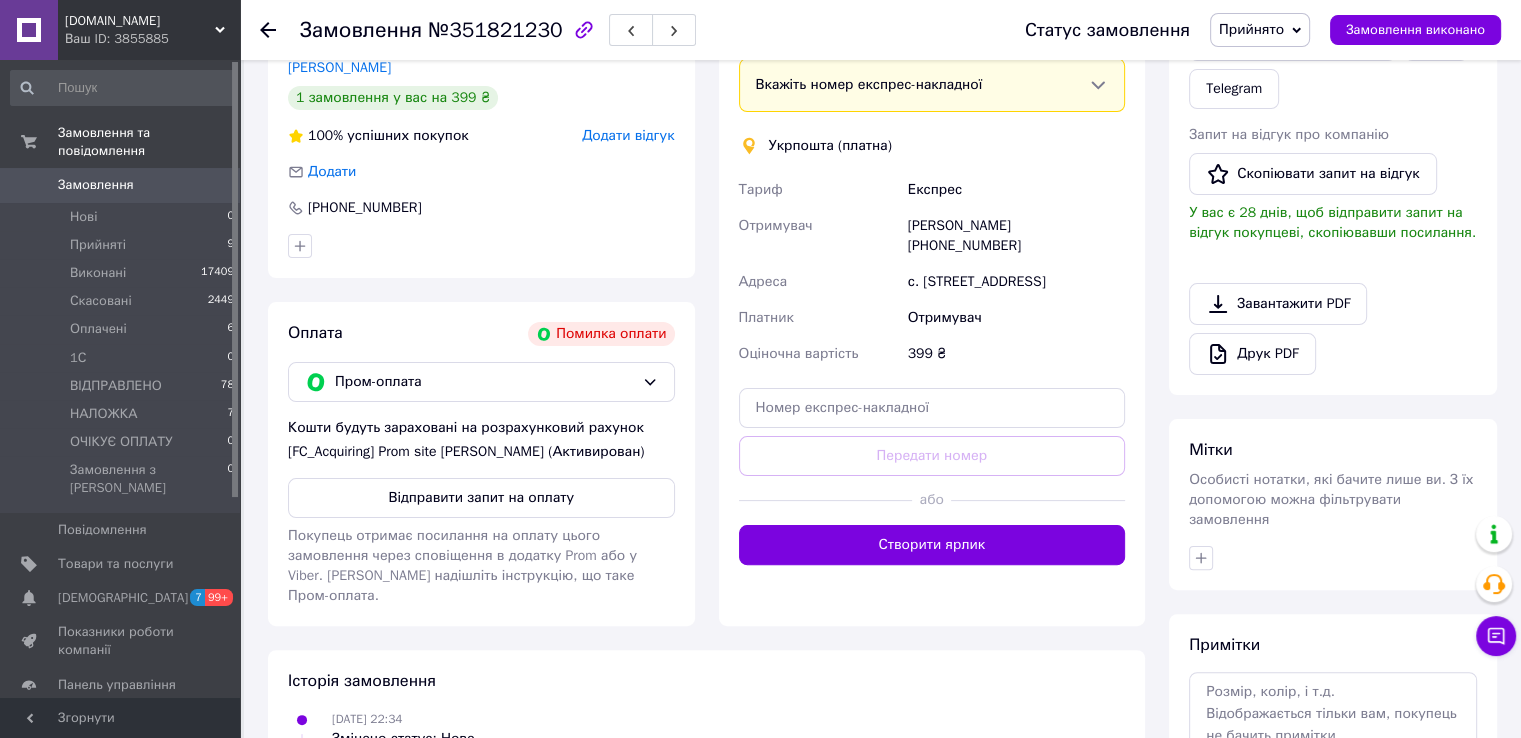 scroll, scrollTop: 200, scrollLeft: 0, axis: vertical 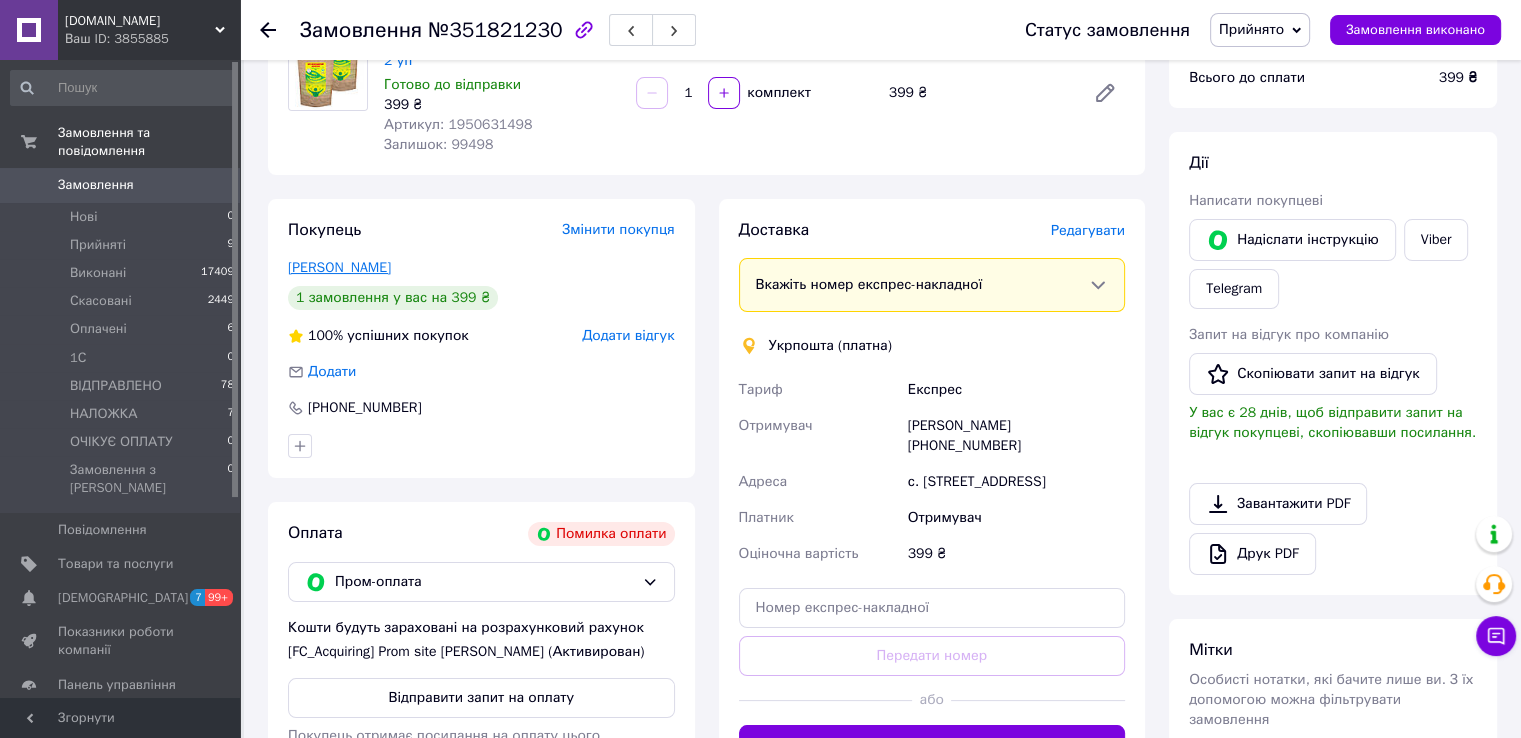 click on "[PERSON_NAME]" at bounding box center [339, 267] 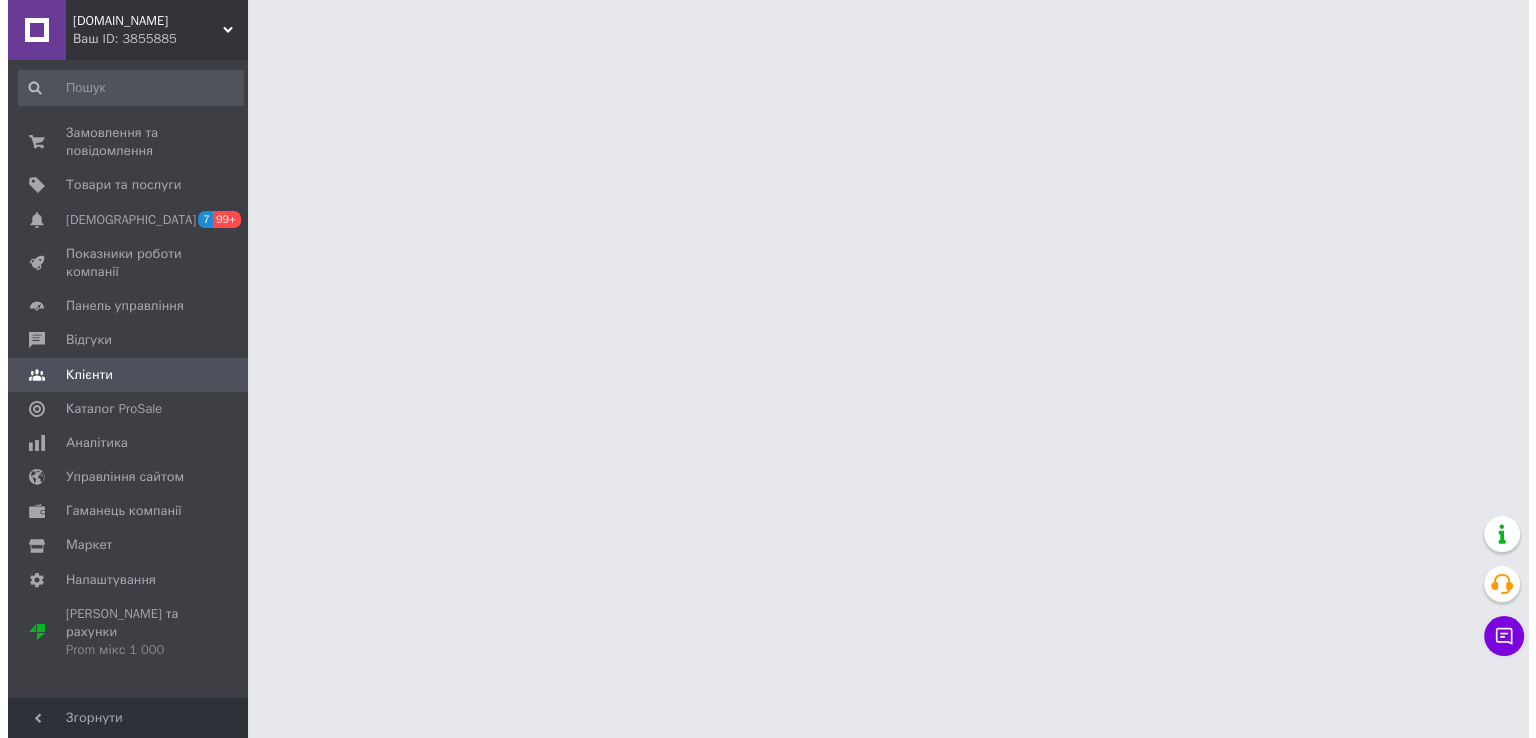scroll, scrollTop: 0, scrollLeft: 0, axis: both 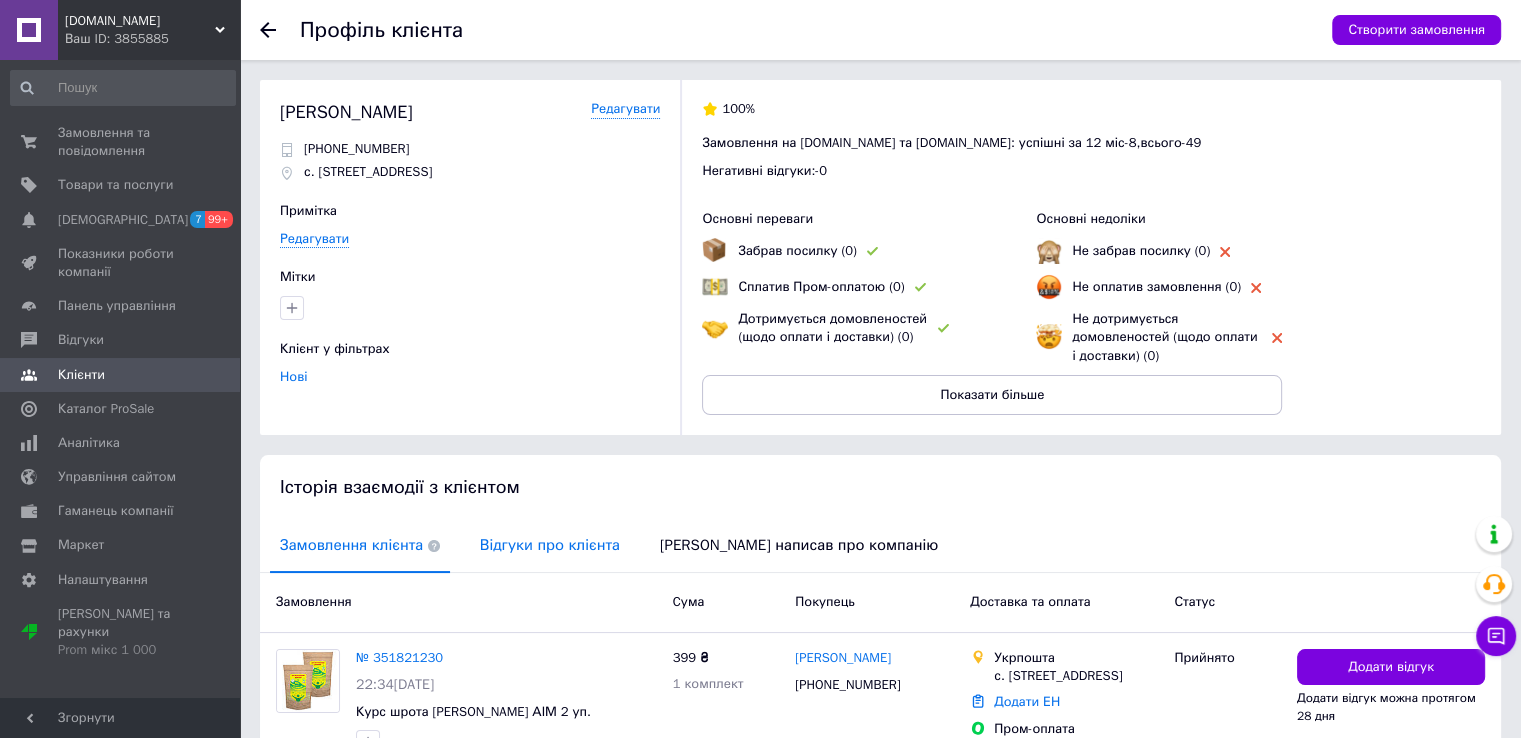 click on "Відгуки про клієнта" at bounding box center (550, 545) 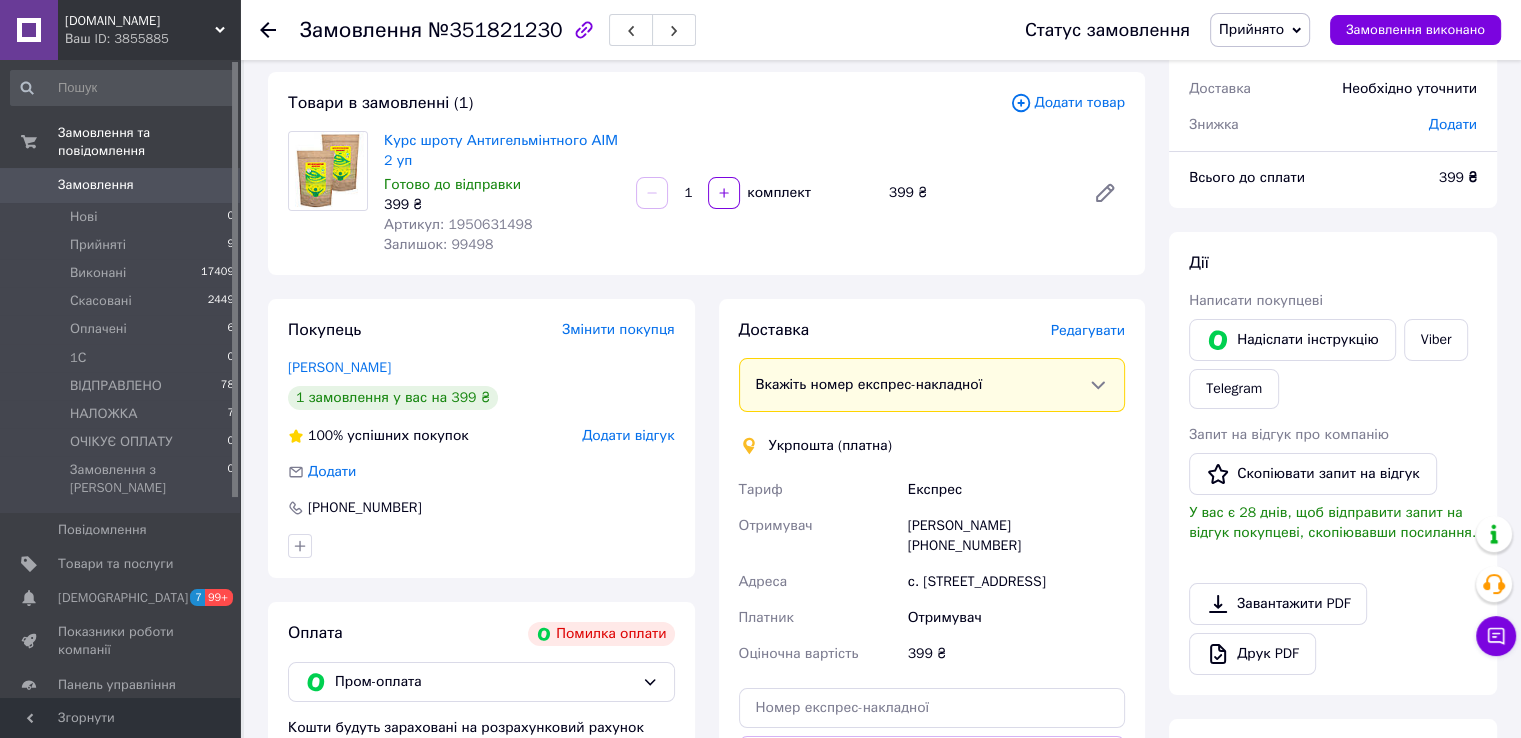 scroll, scrollTop: 100, scrollLeft: 0, axis: vertical 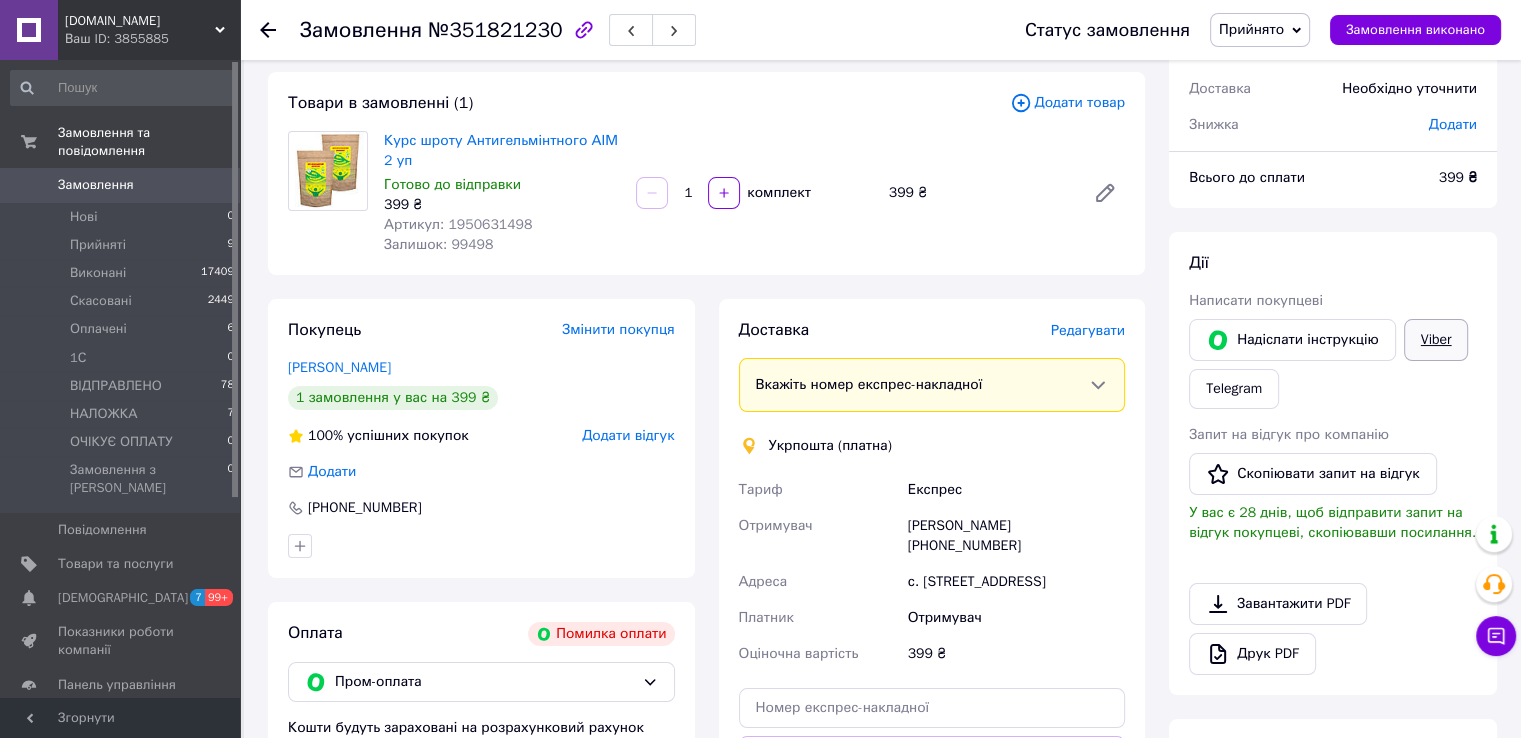 click on "Viber" at bounding box center [1436, 340] 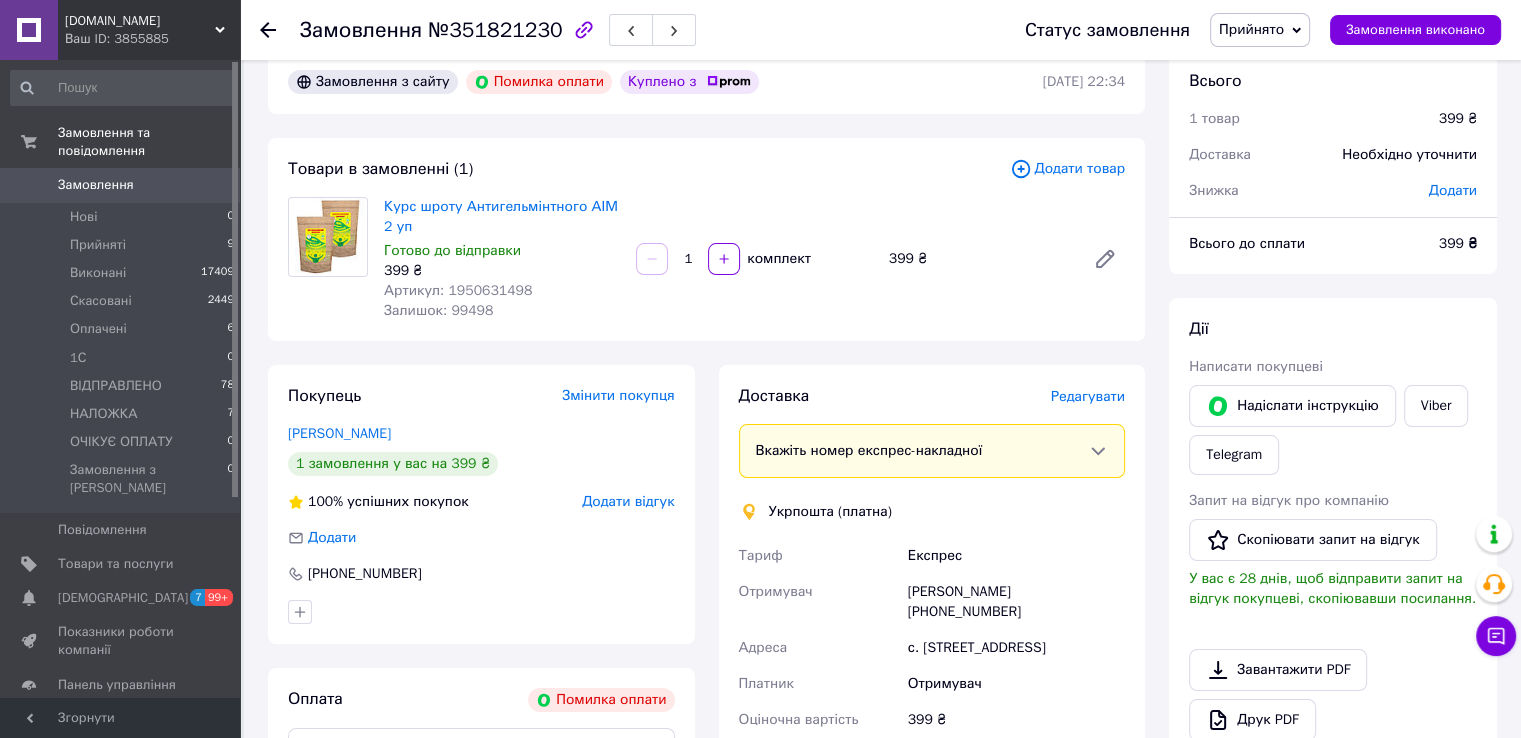 scroll, scrollTop: 0, scrollLeft: 0, axis: both 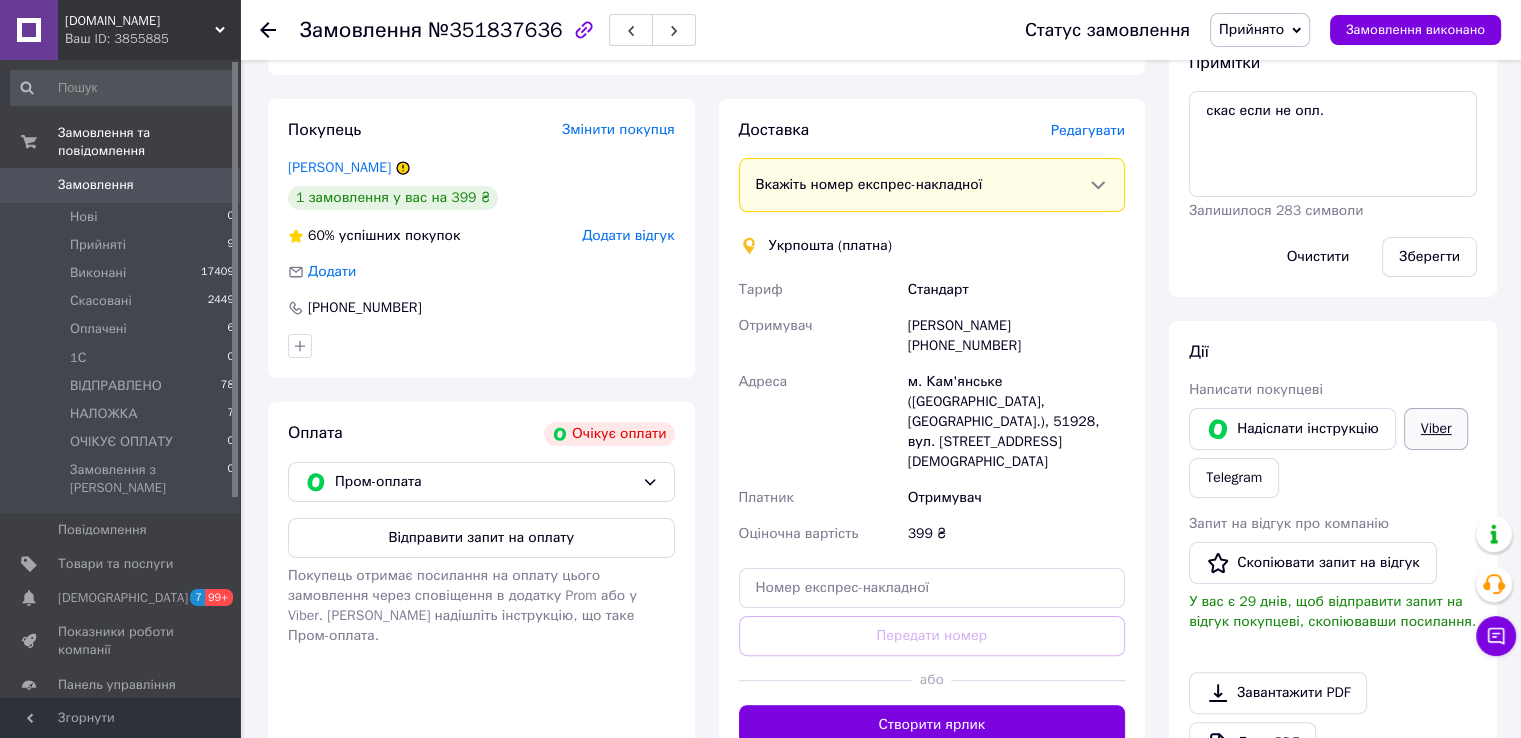 click on "Viber" at bounding box center [1436, 429] 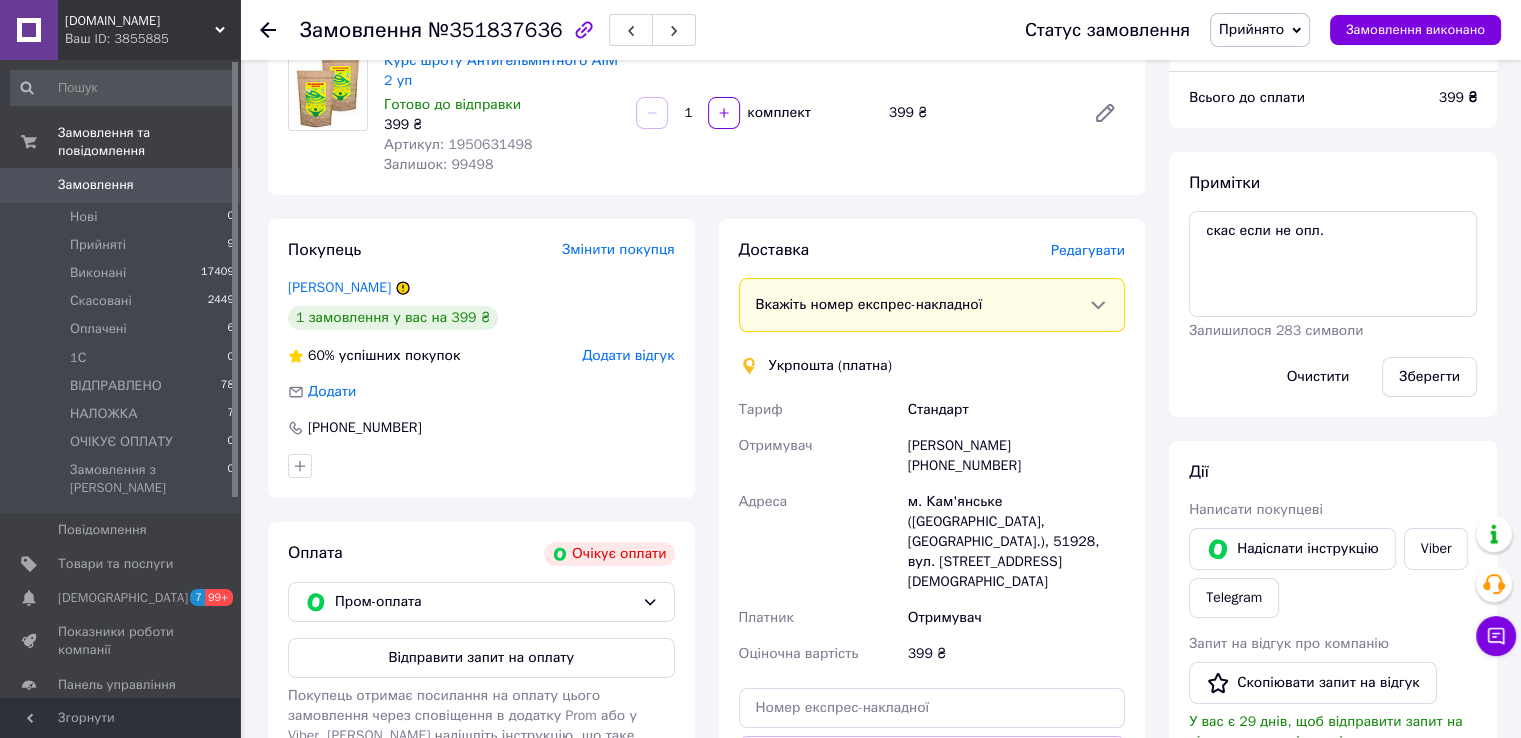 scroll, scrollTop: 0, scrollLeft: 0, axis: both 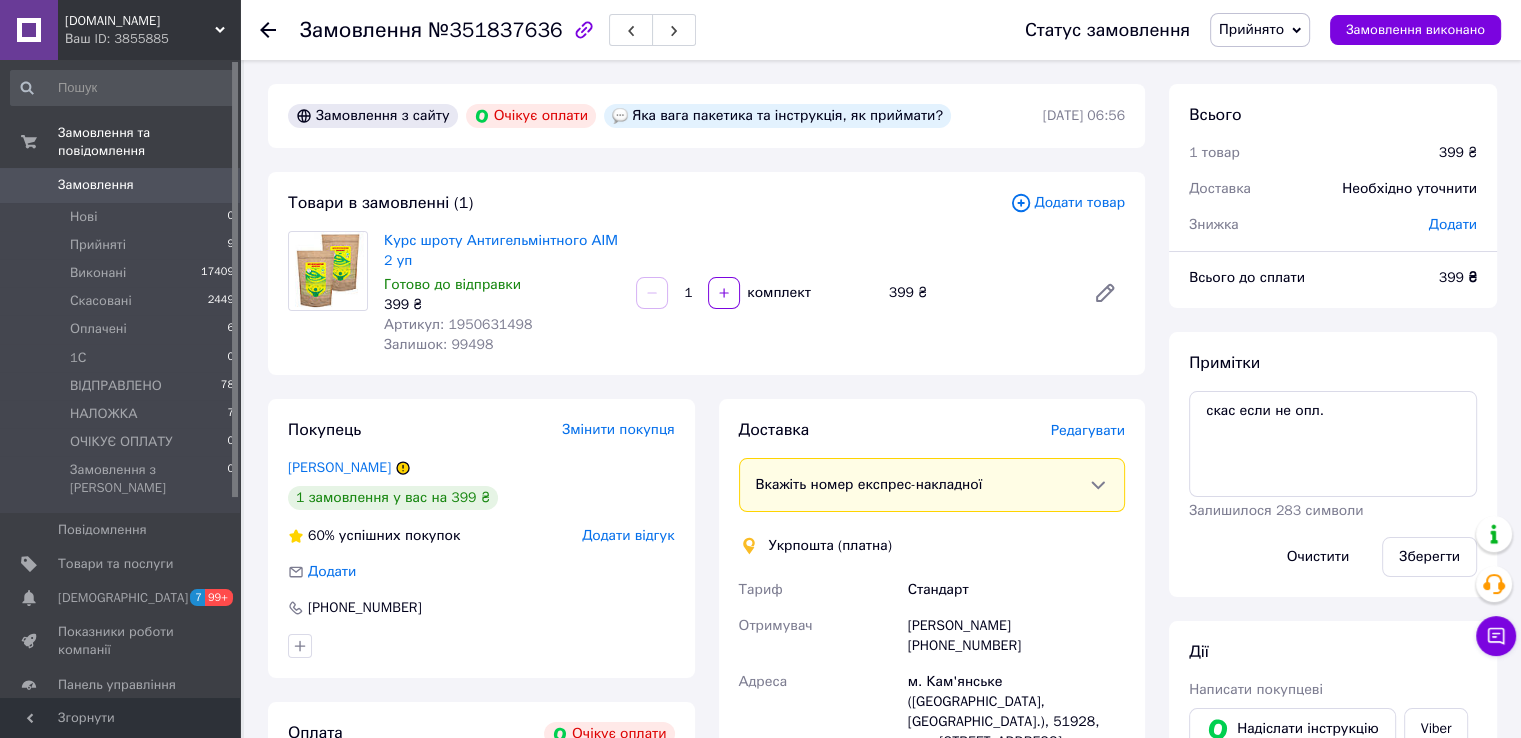 click on "Прийнято" at bounding box center [1251, 29] 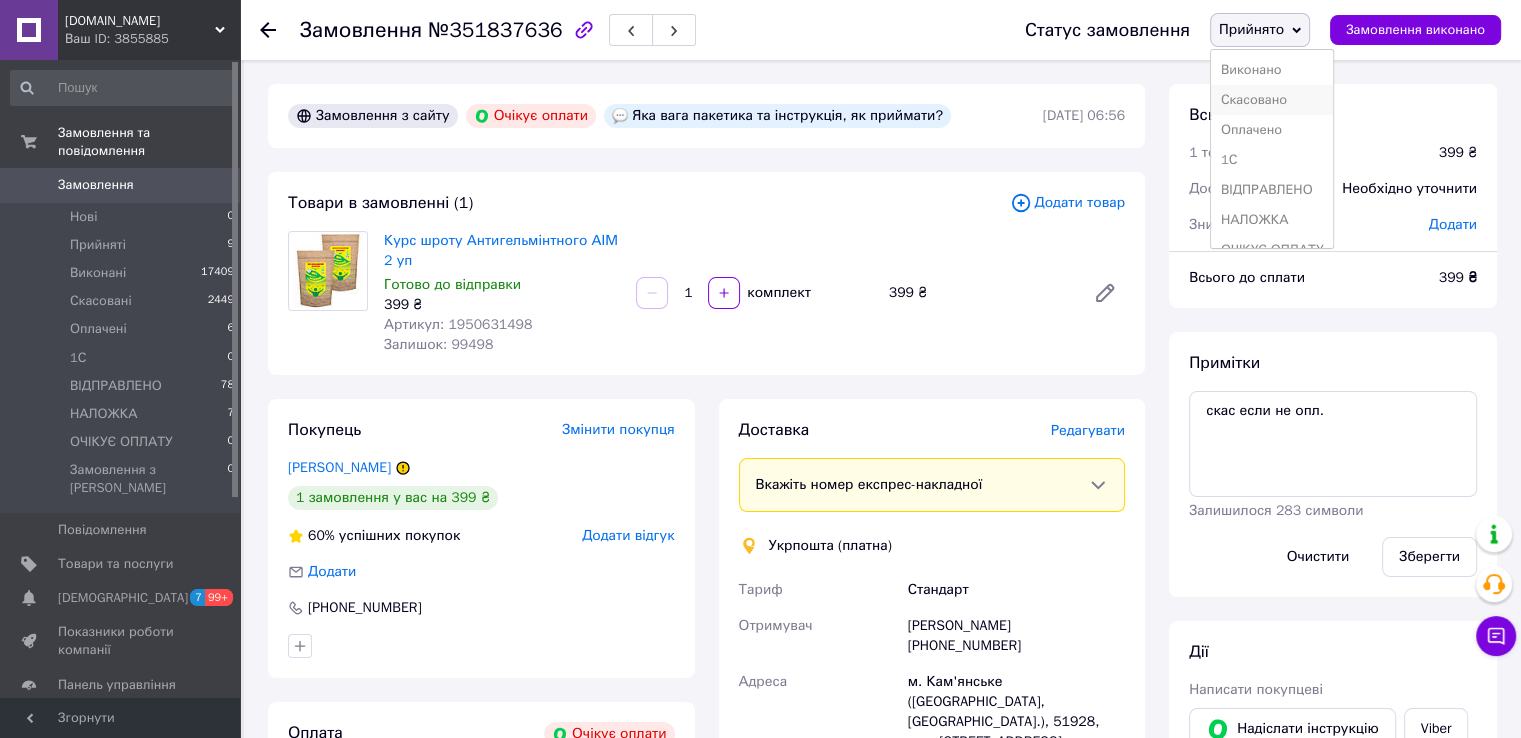 click on "Скасовано" at bounding box center [1272, 100] 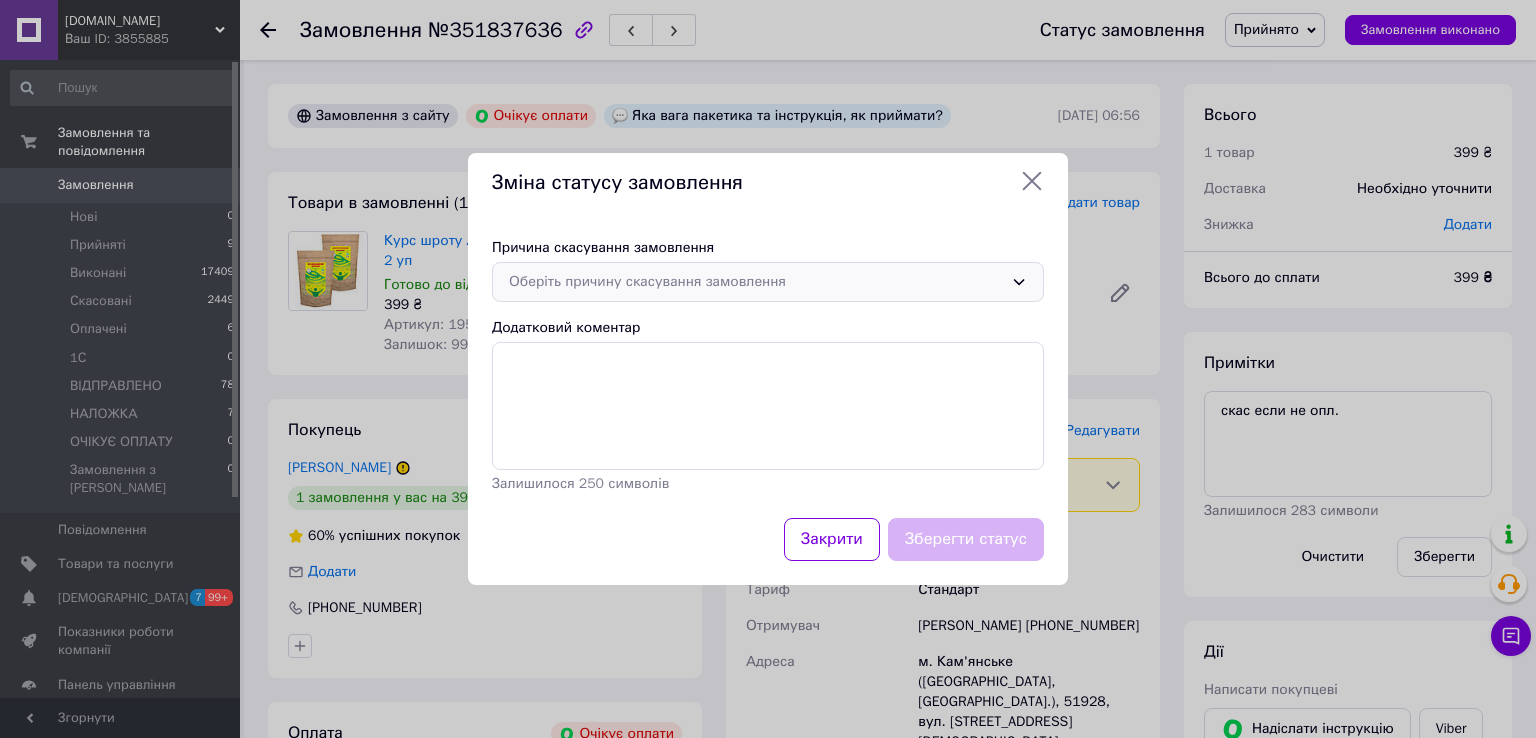 click on "Оберіть причину скасування замовлення" at bounding box center [756, 282] 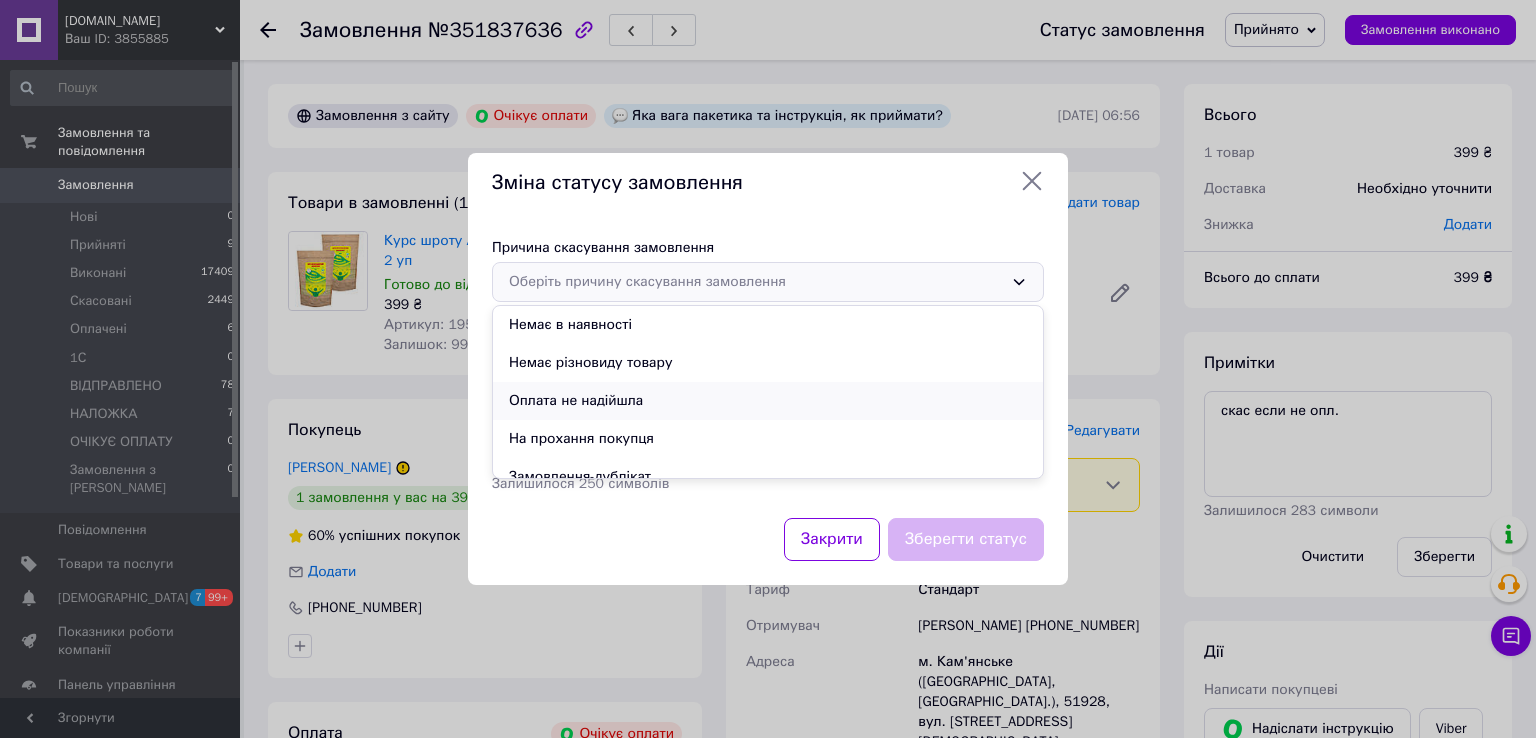 click on "Оплата не надійшла" at bounding box center (768, 401) 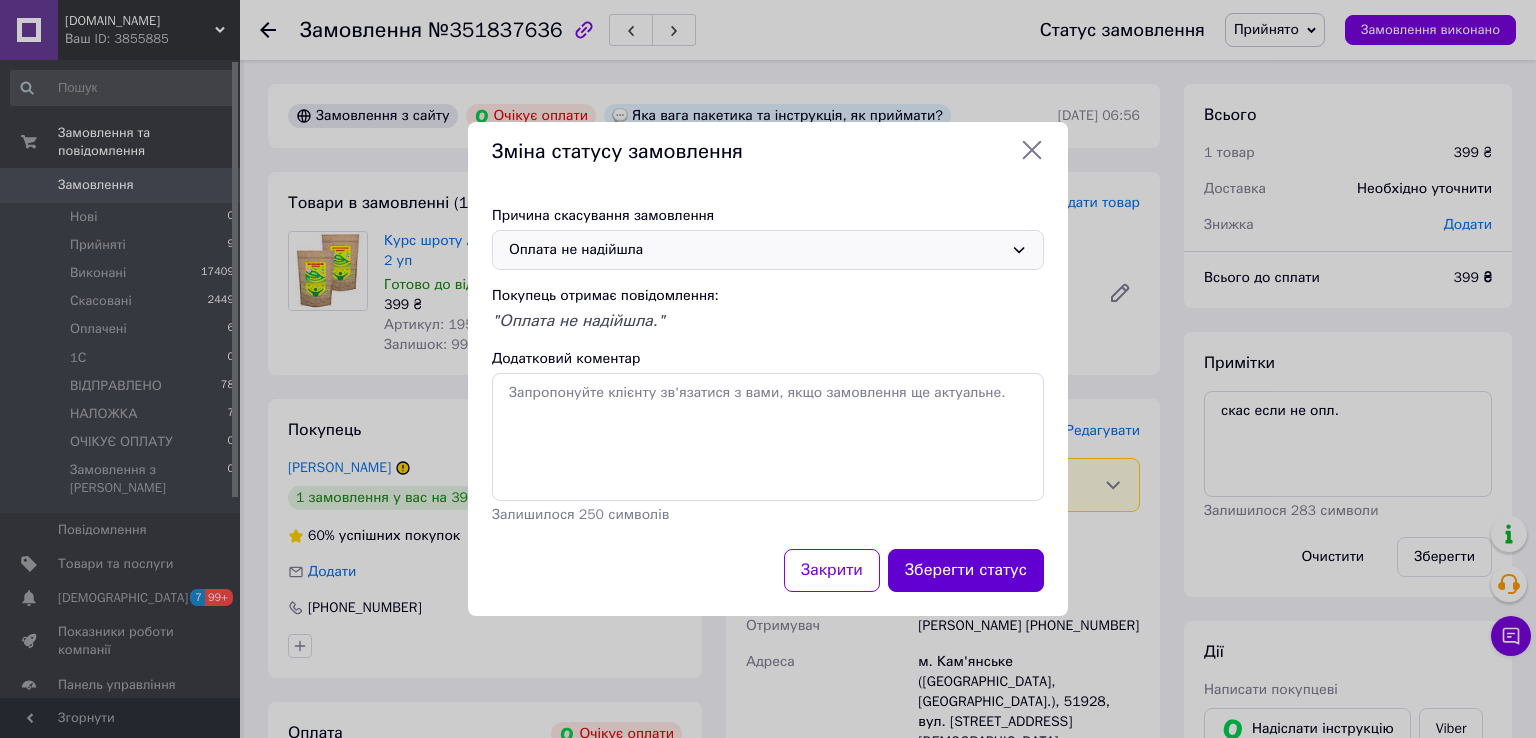click on "Зберегти статус" at bounding box center [966, 570] 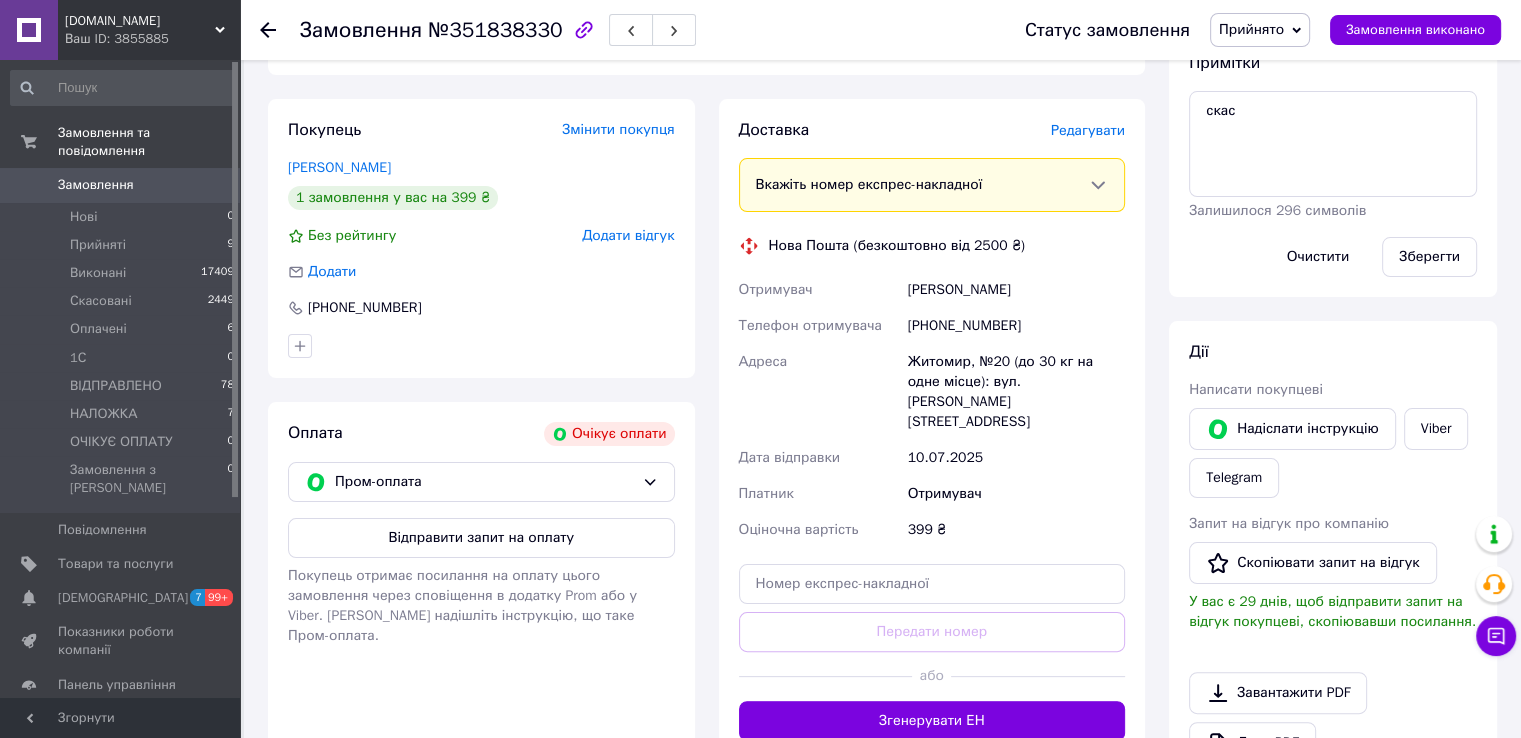 scroll, scrollTop: 0, scrollLeft: 0, axis: both 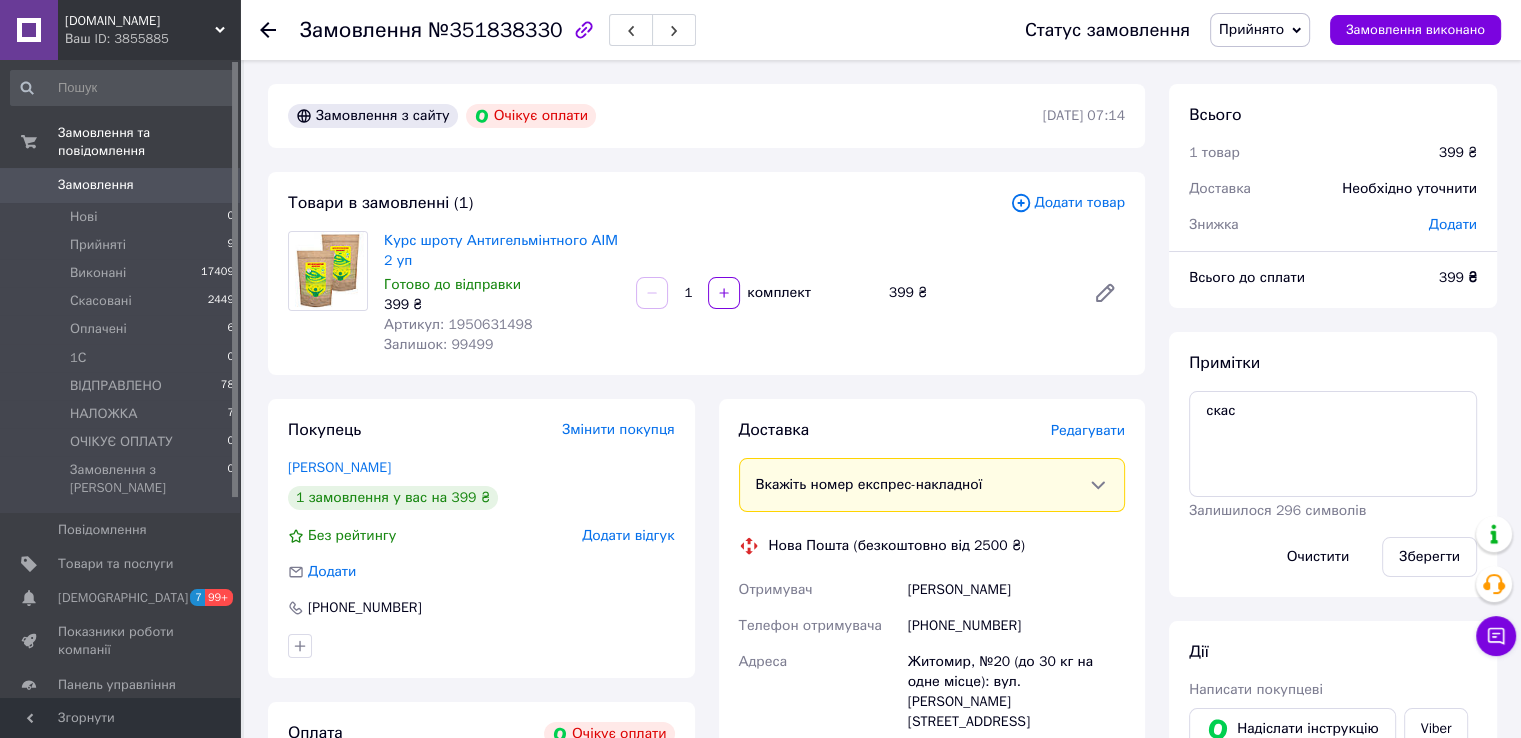 click on "Прийнято" at bounding box center (1251, 29) 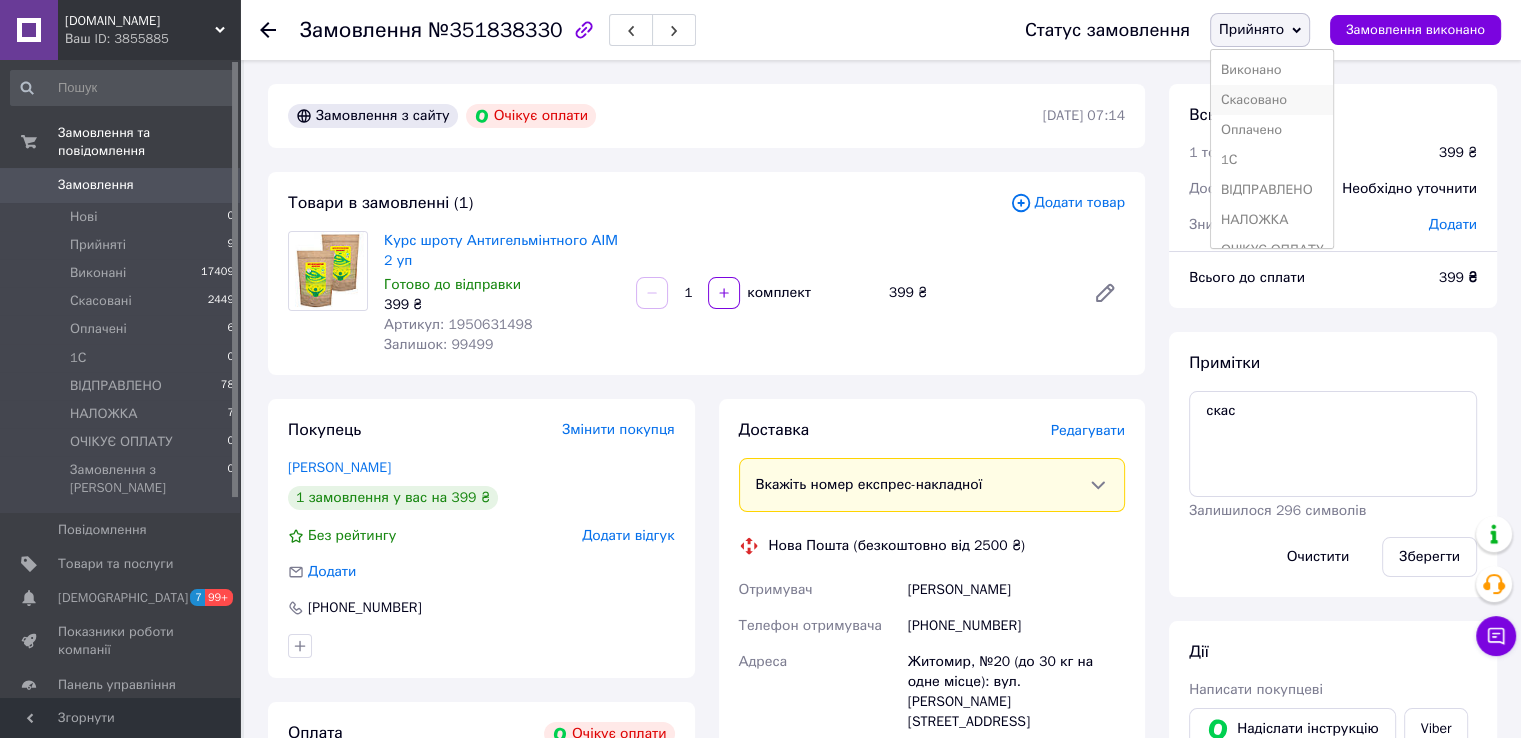 click on "Скасовано" at bounding box center [1272, 100] 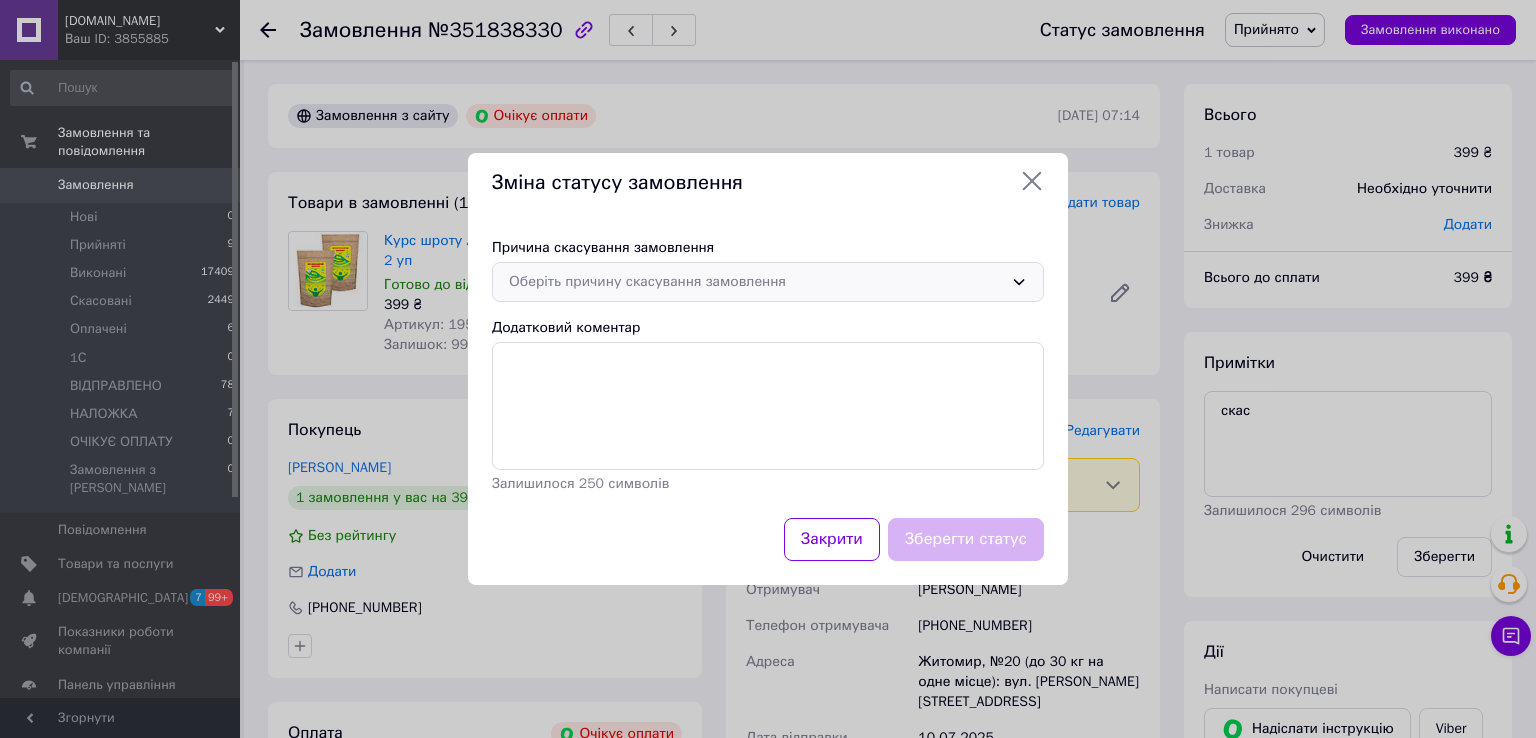 click on "Оберіть причину скасування замовлення" at bounding box center [756, 282] 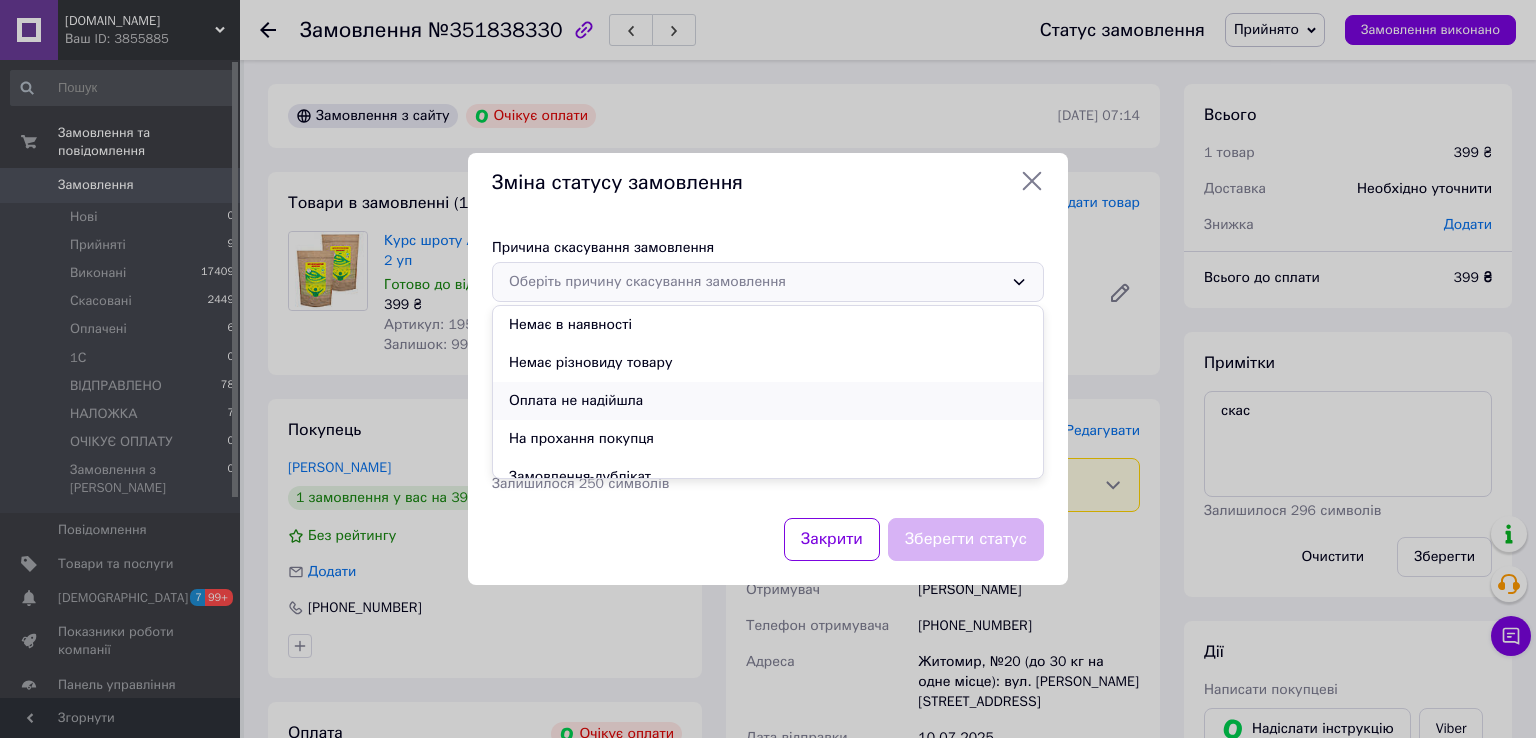 click on "Оплата не надійшла" at bounding box center [768, 401] 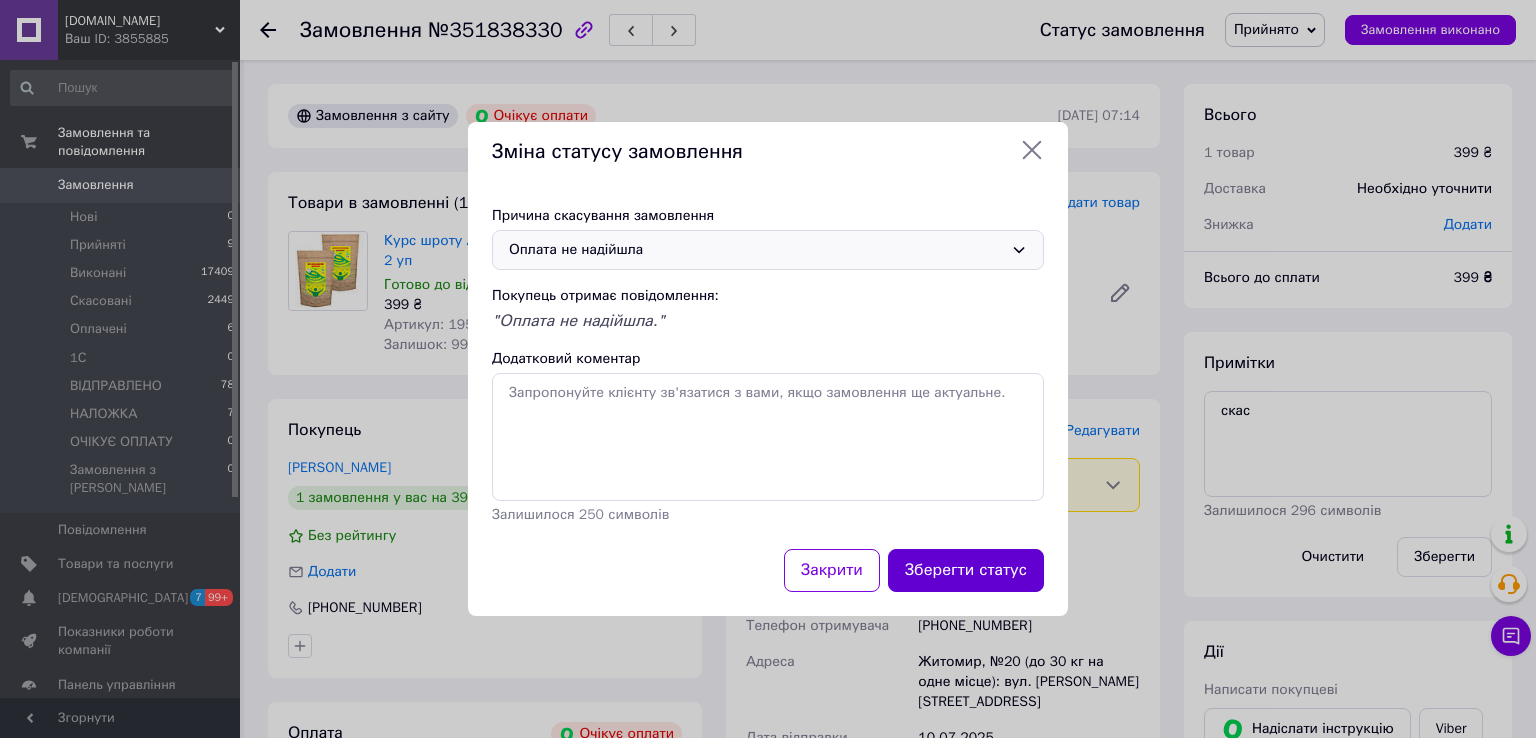 click on "Зберегти статус" at bounding box center (966, 570) 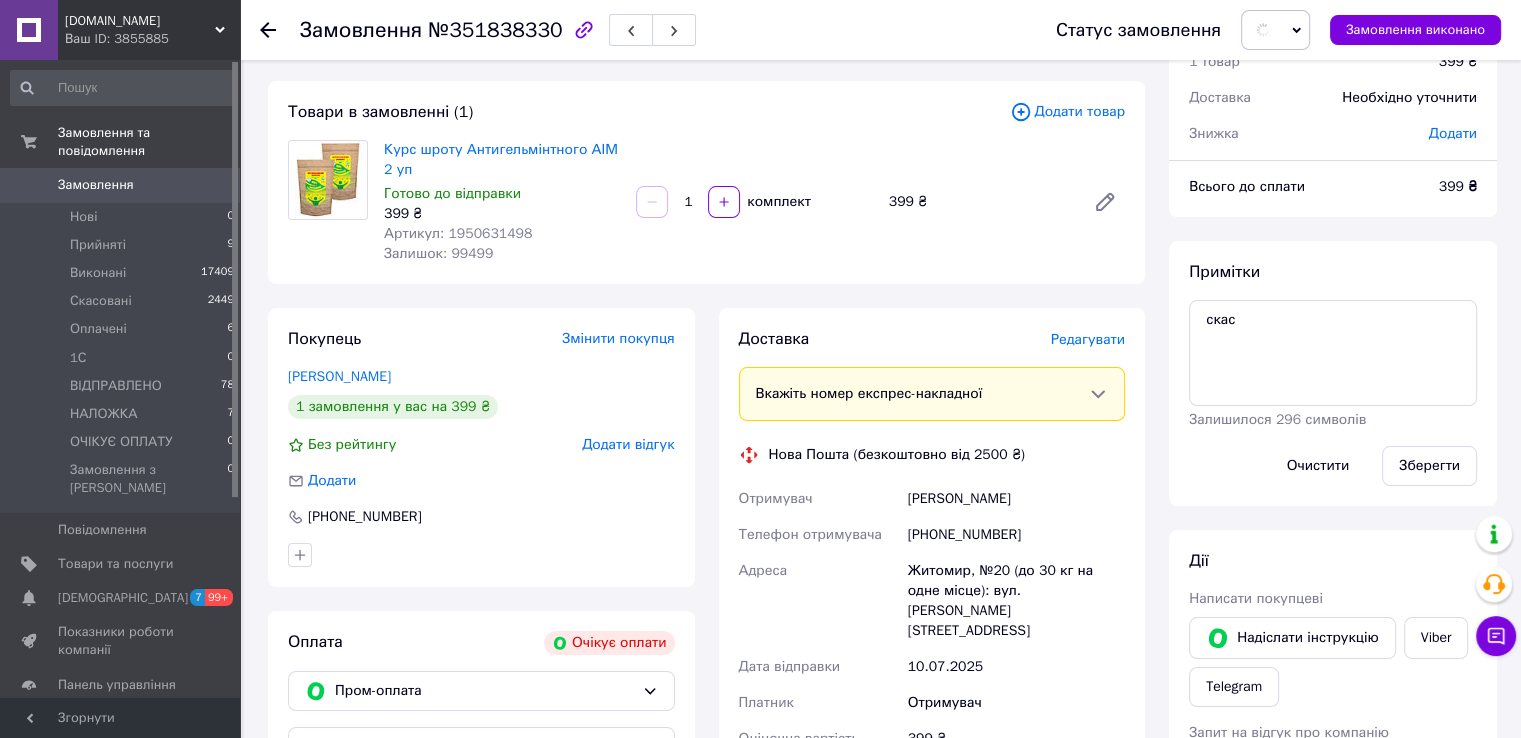 scroll, scrollTop: 200, scrollLeft: 0, axis: vertical 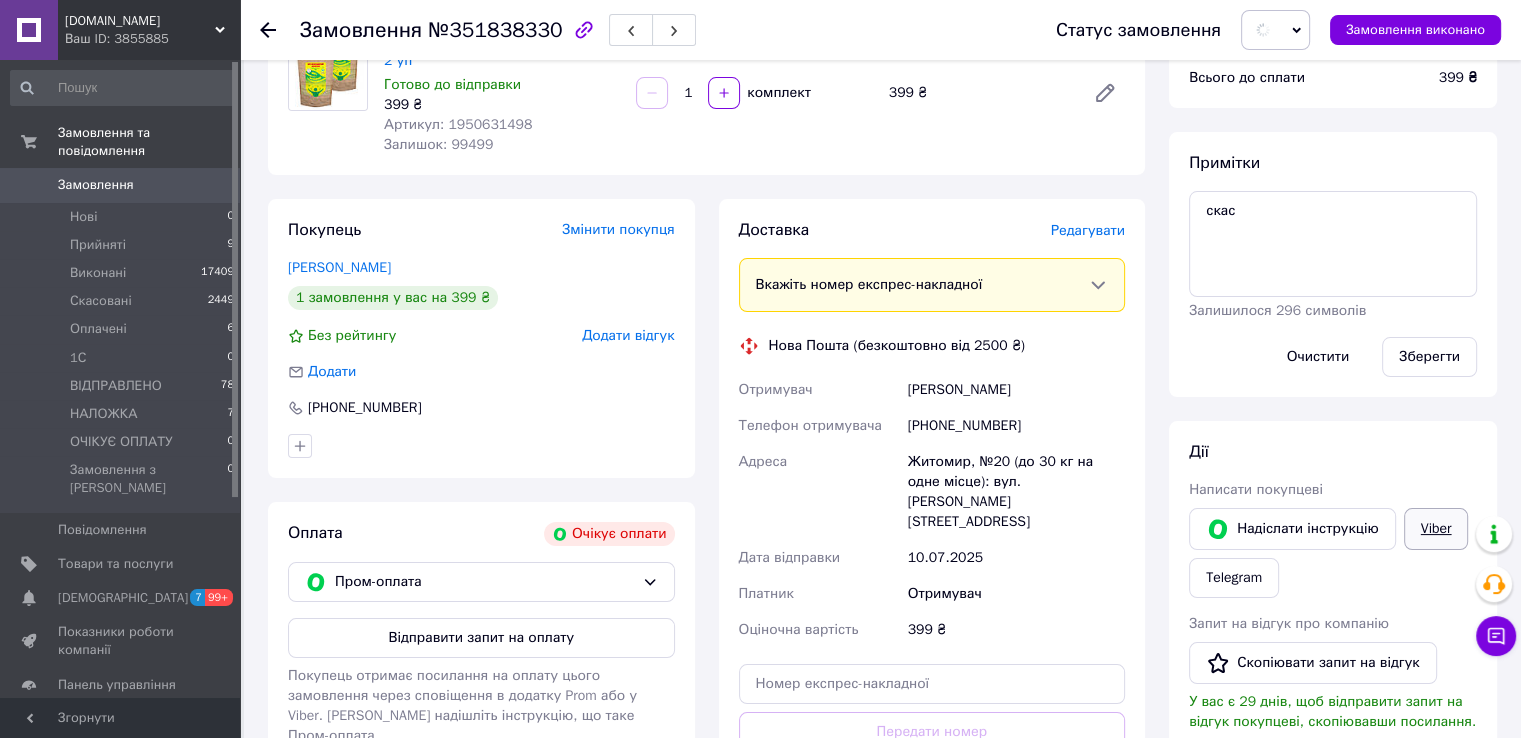 click on "Viber" at bounding box center [1436, 529] 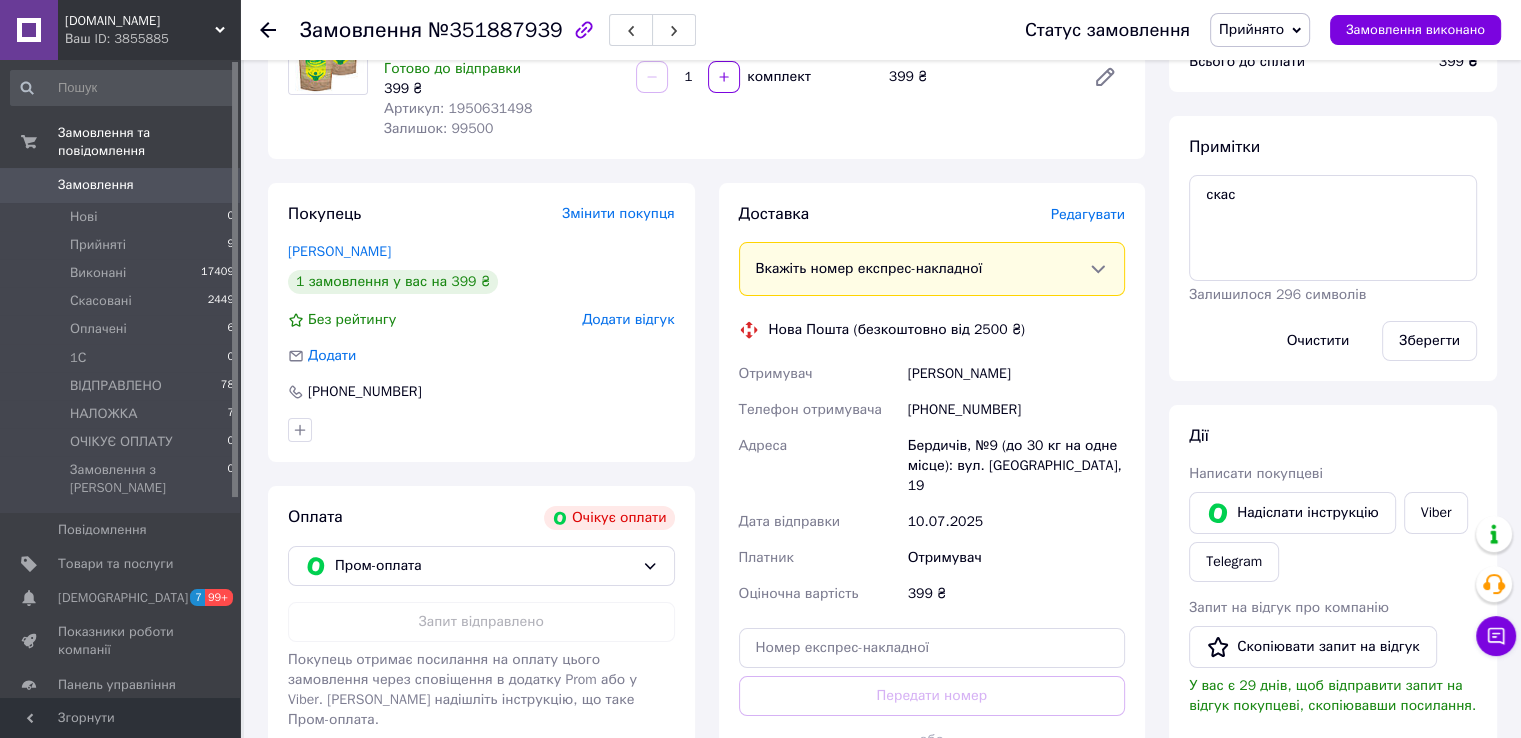 scroll, scrollTop: 0, scrollLeft: 0, axis: both 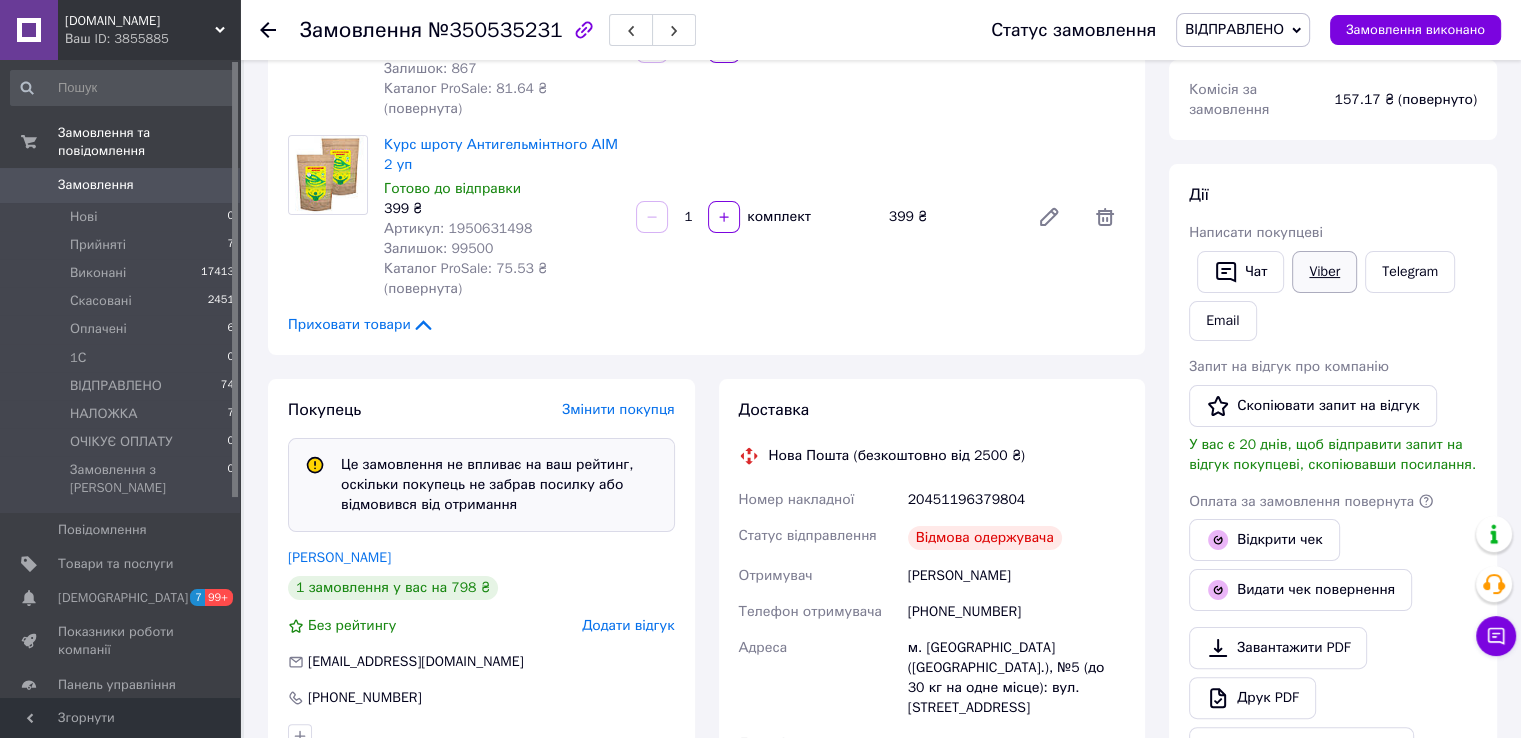 click on "Viber" at bounding box center (1324, 272) 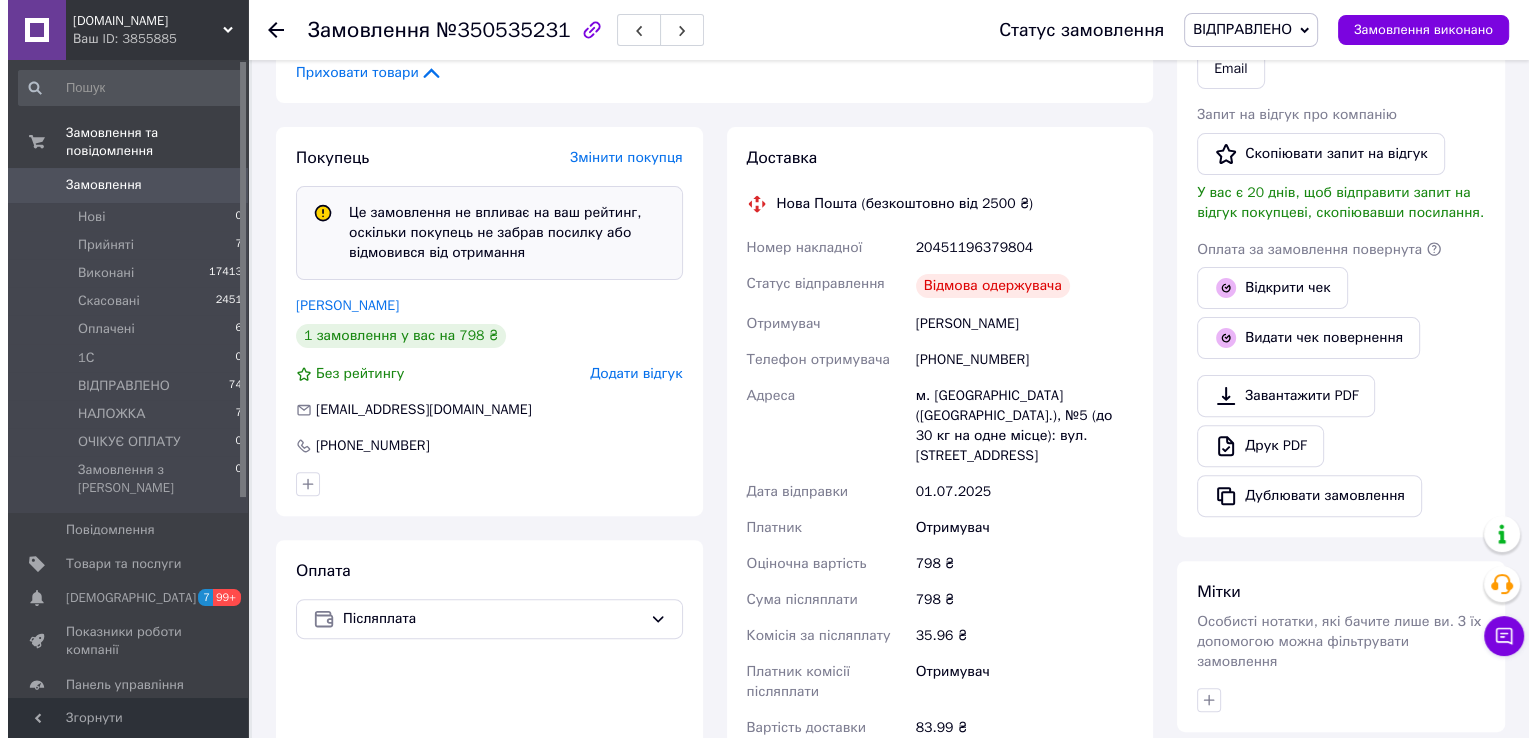 scroll, scrollTop: 600, scrollLeft: 0, axis: vertical 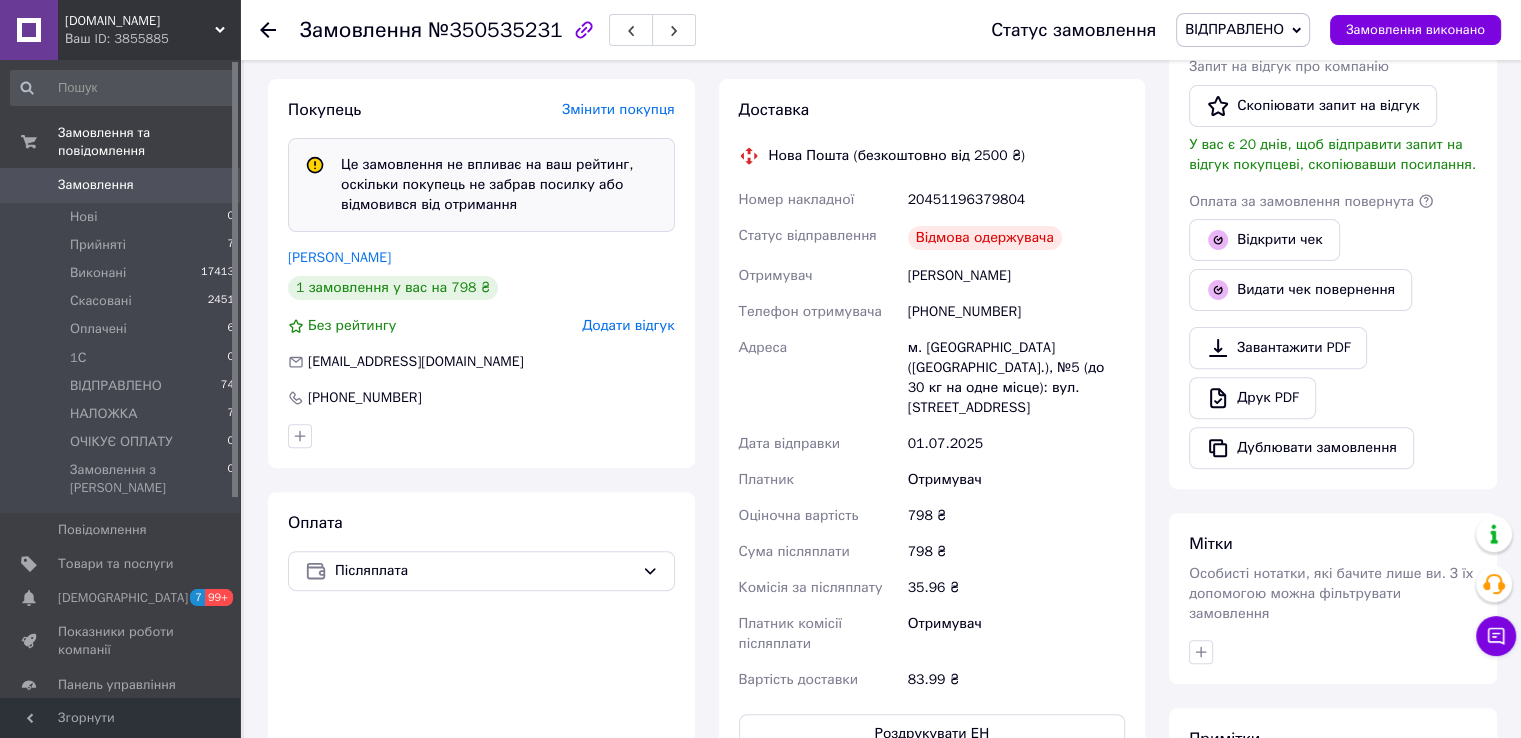click on "Додати відгук" at bounding box center [628, 325] 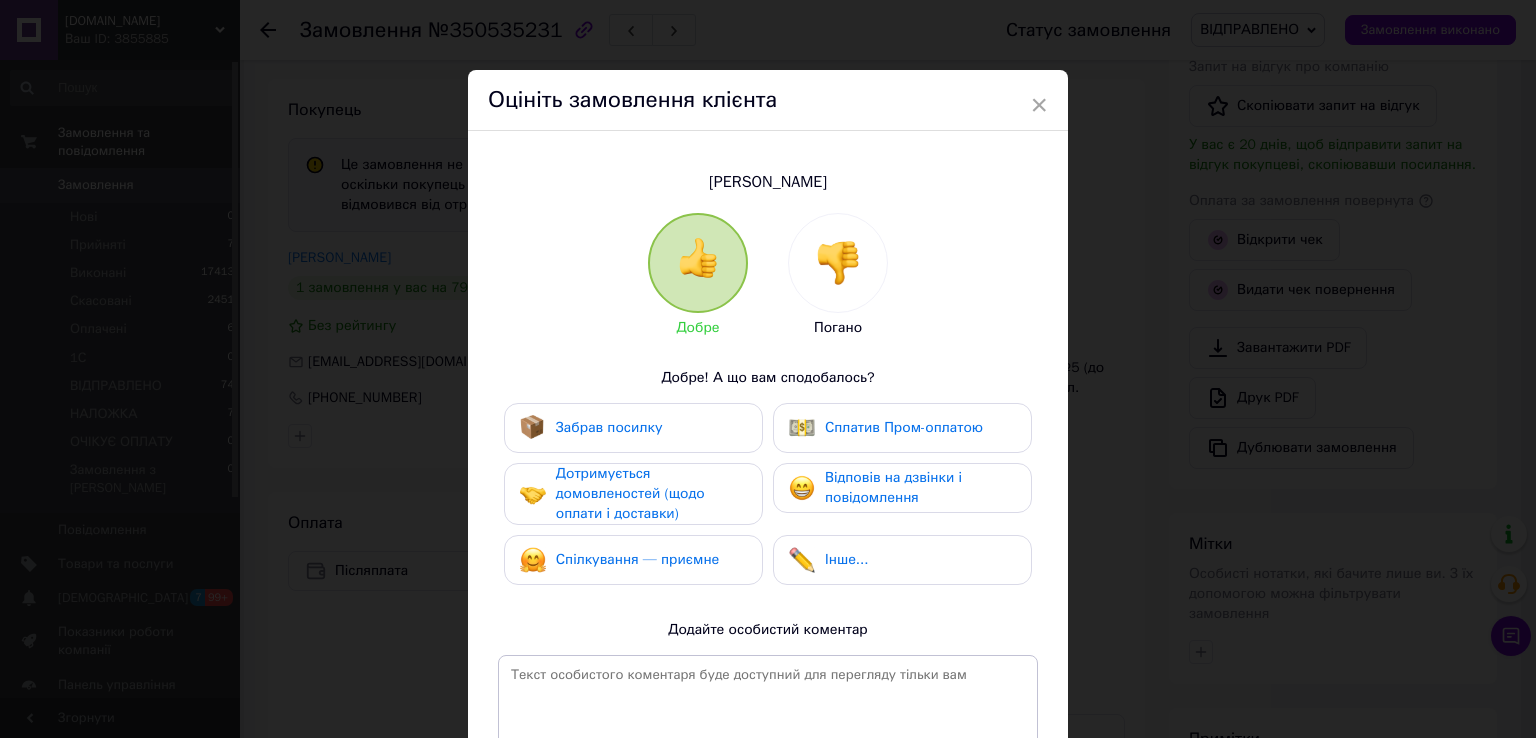 click at bounding box center (838, 263) 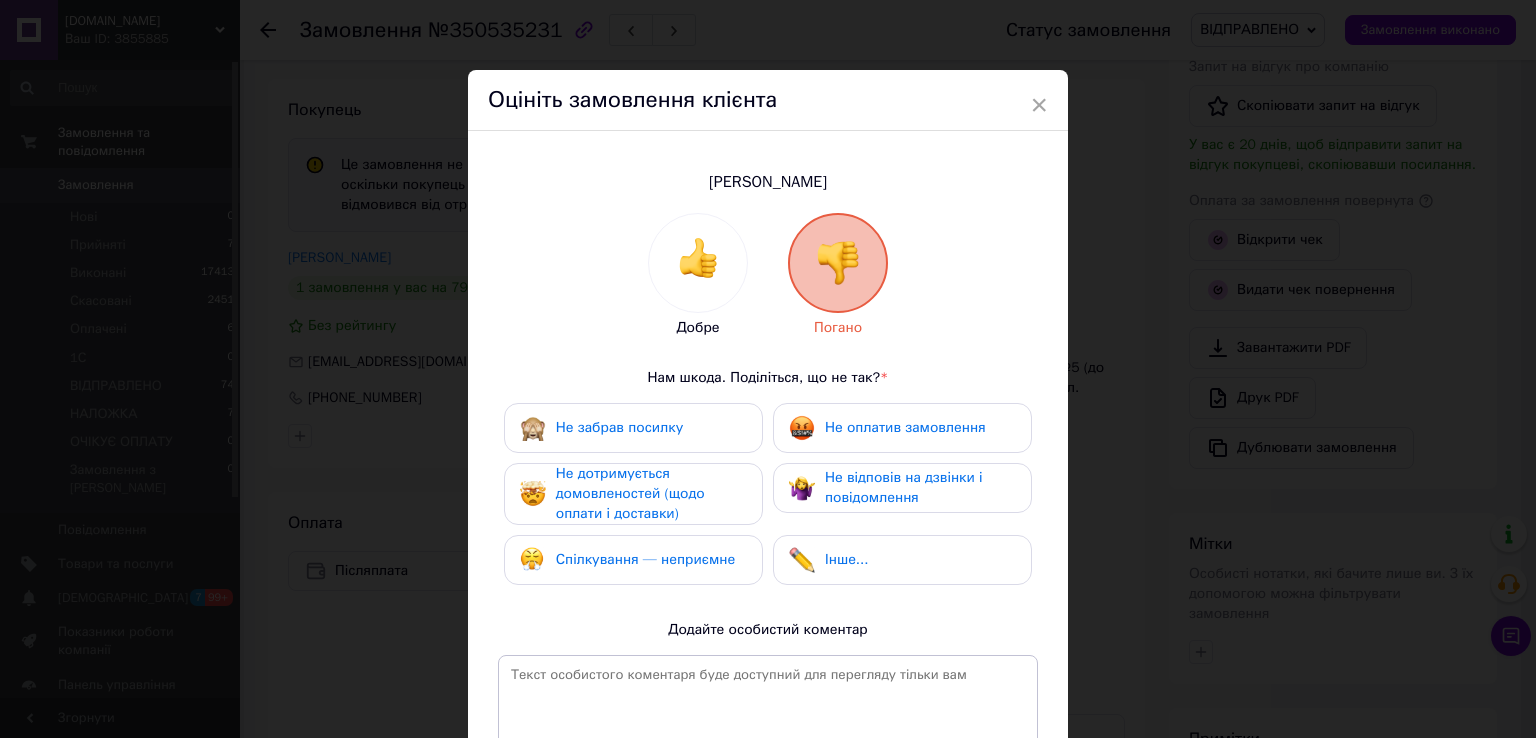 click on "Не забрав посилку" at bounding box center (633, 428) 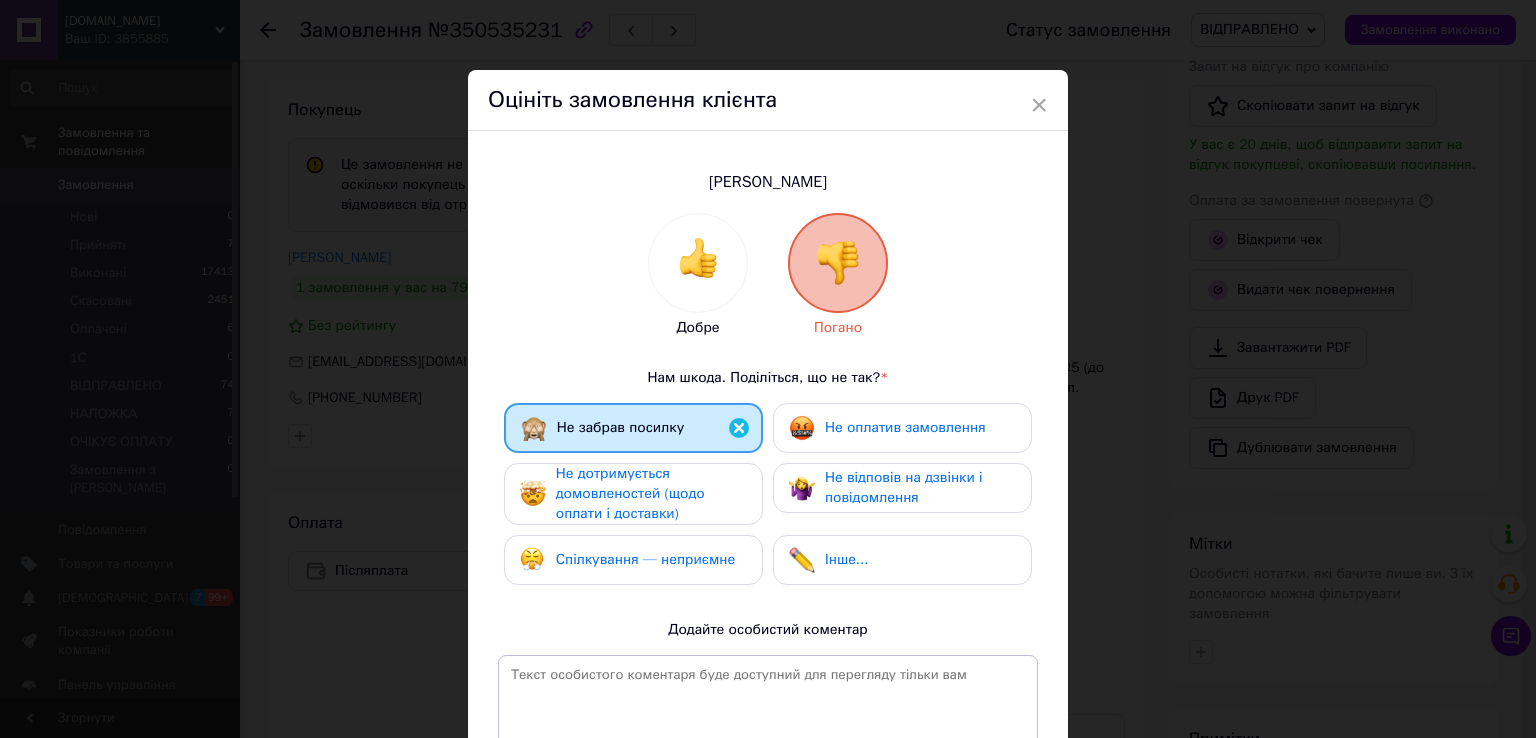 click on "Не дотримується домовленостей (щодо оплати і доставки)" at bounding box center [630, 493] 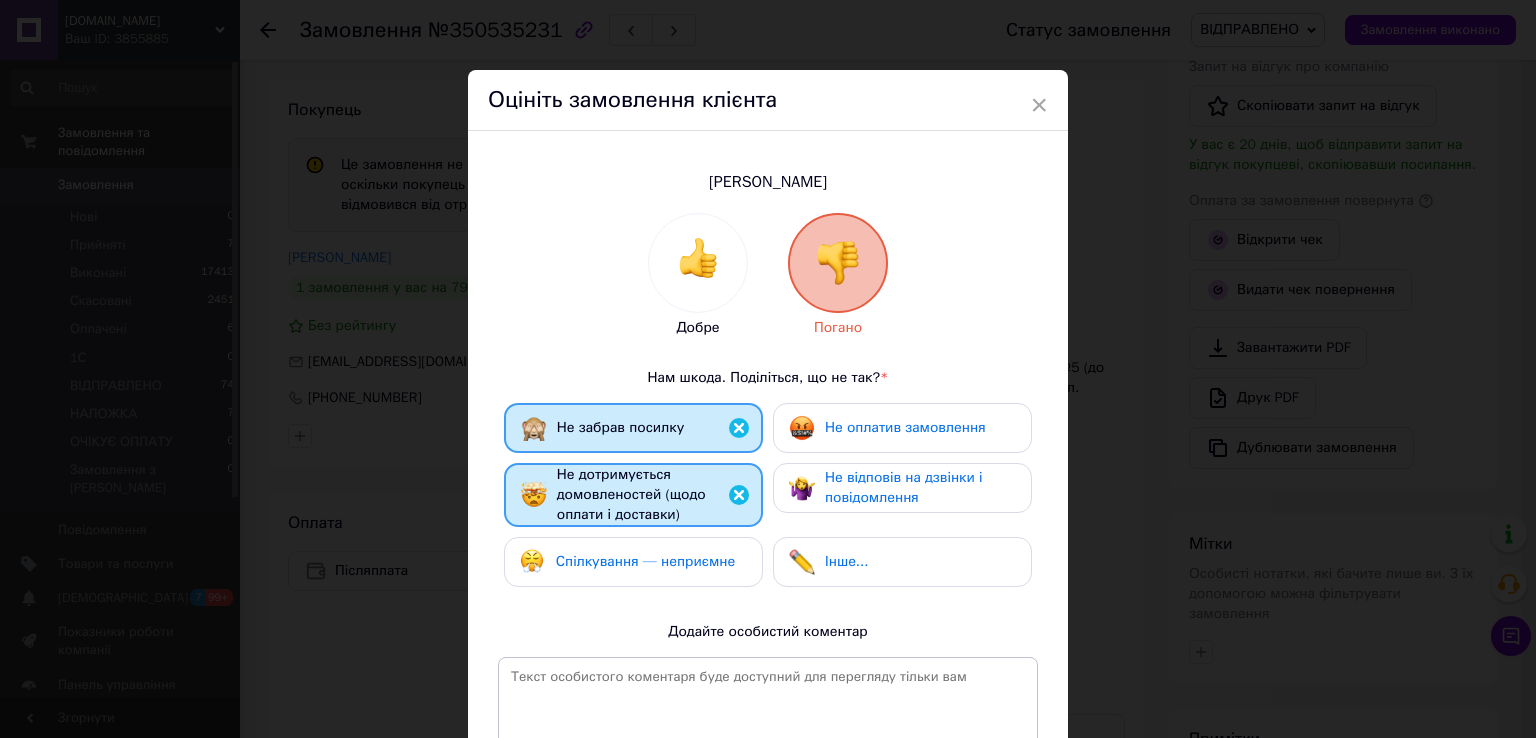 click on "Не оплатив замовлення" at bounding box center [902, 428] 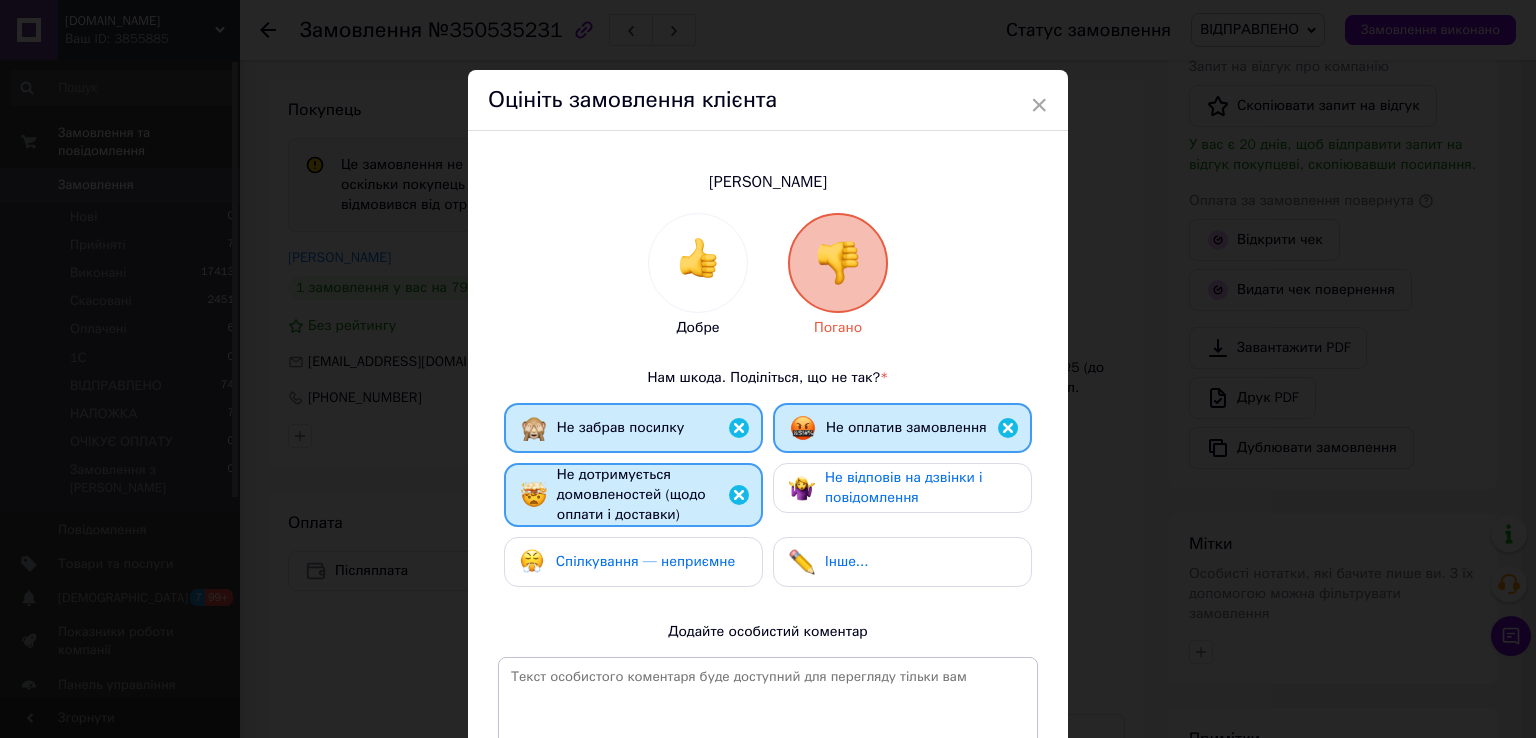 click on "Не відповів на дзвінки і повідомлення" at bounding box center [904, 487] 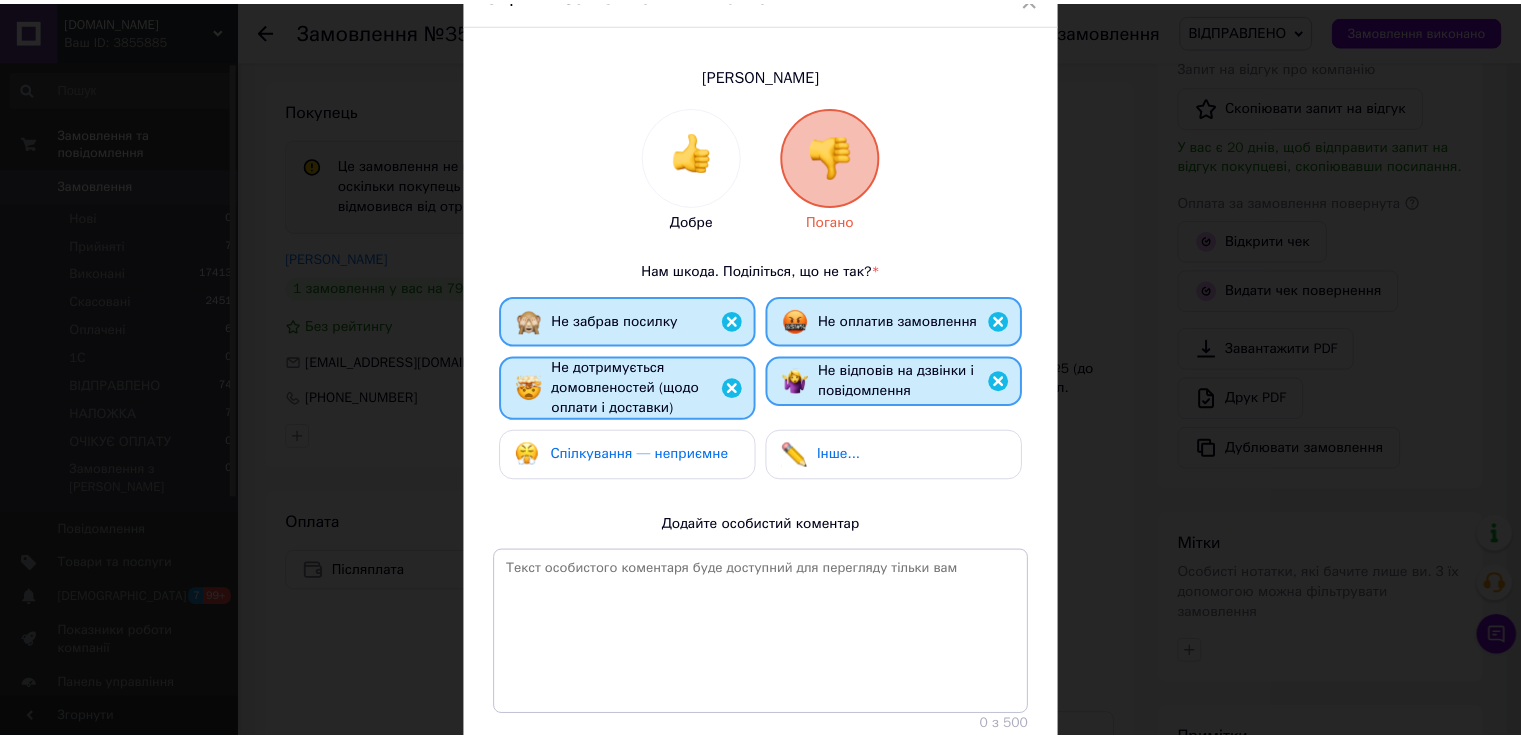 scroll, scrollTop: 252, scrollLeft: 0, axis: vertical 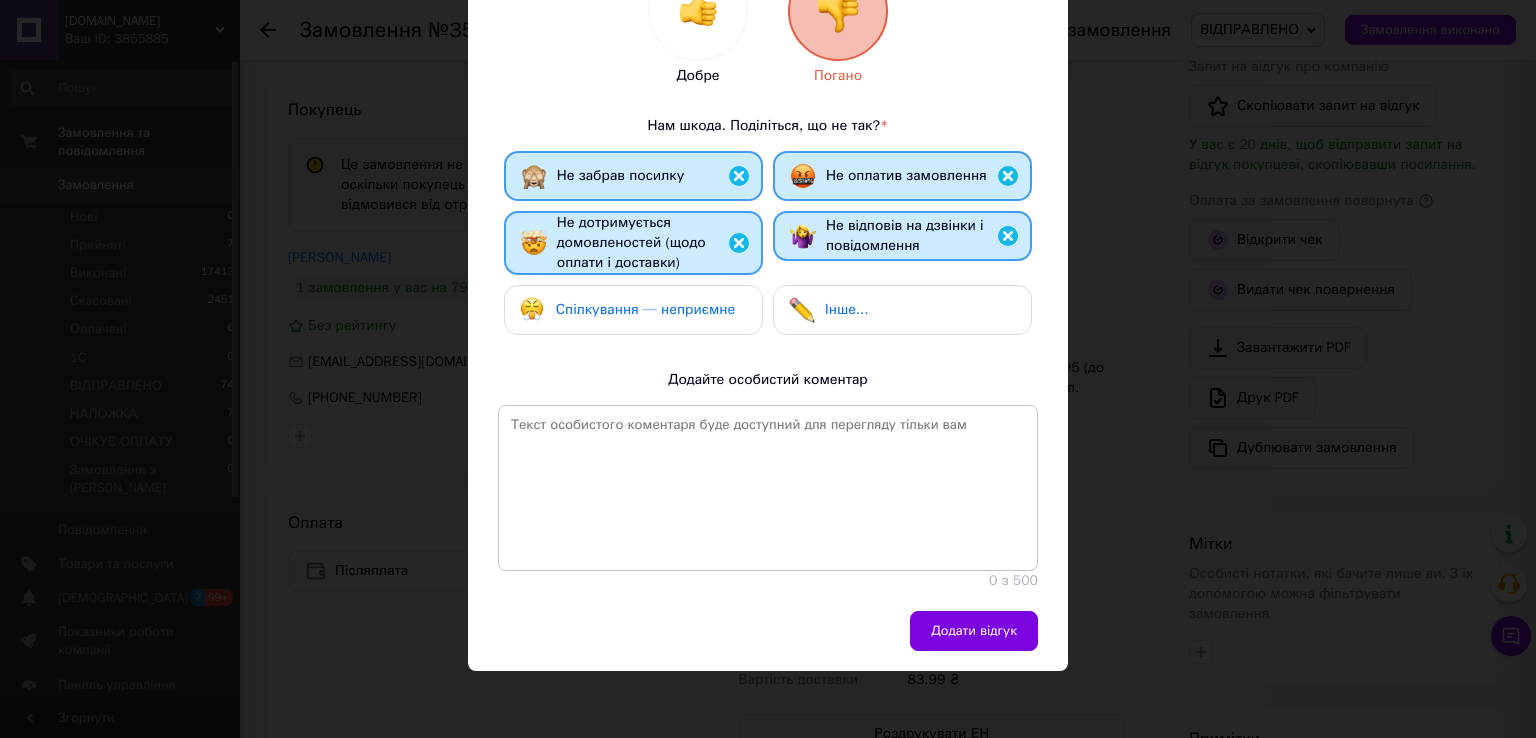 click on "Не відповів на дзвінки і повідомлення" at bounding box center (920, 236) 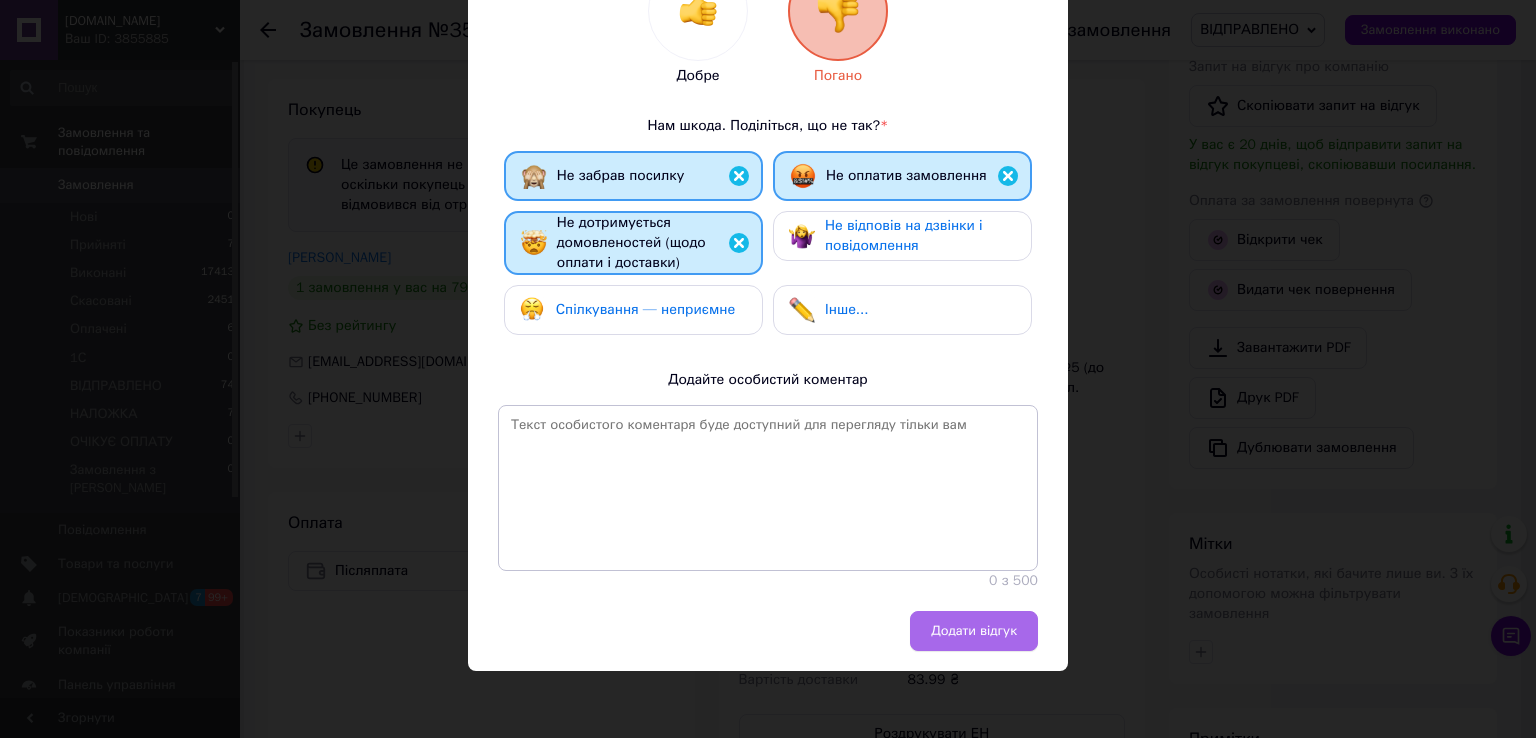 click on "Додати відгук" at bounding box center [974, 631] 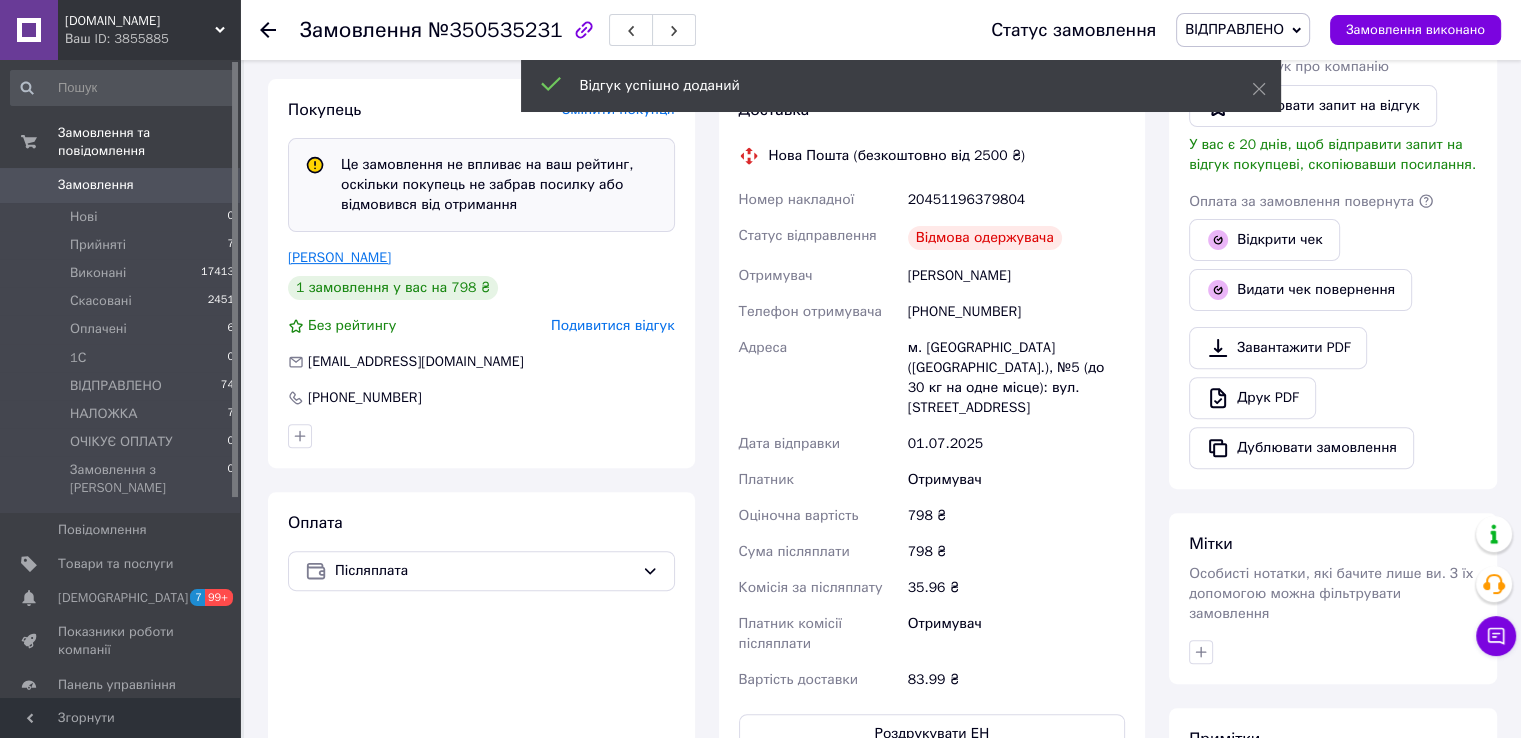 click on "Сосновская Яна" at bounding box center [339, 257] 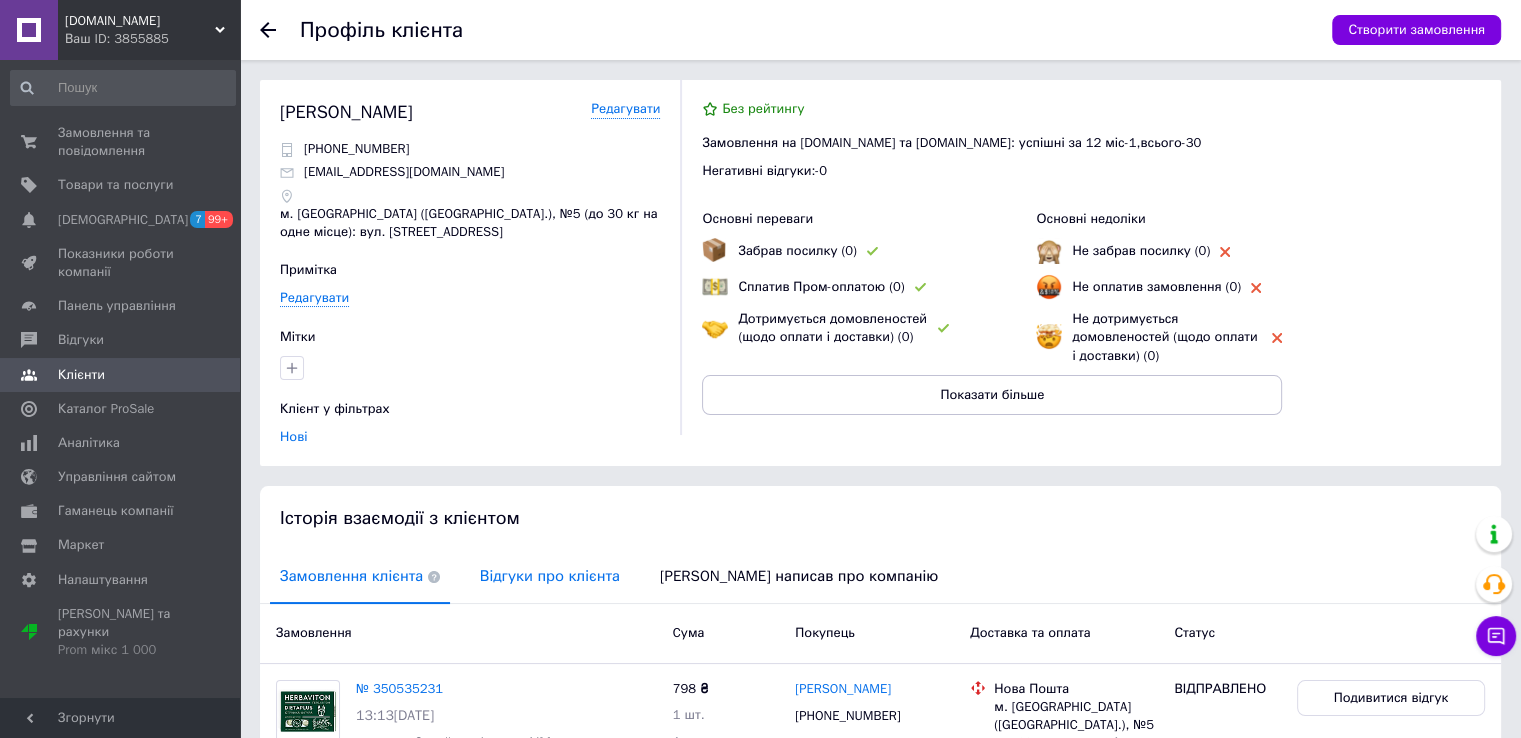 click on "Відгуки про клієнта" at bounding box center [550, 576] 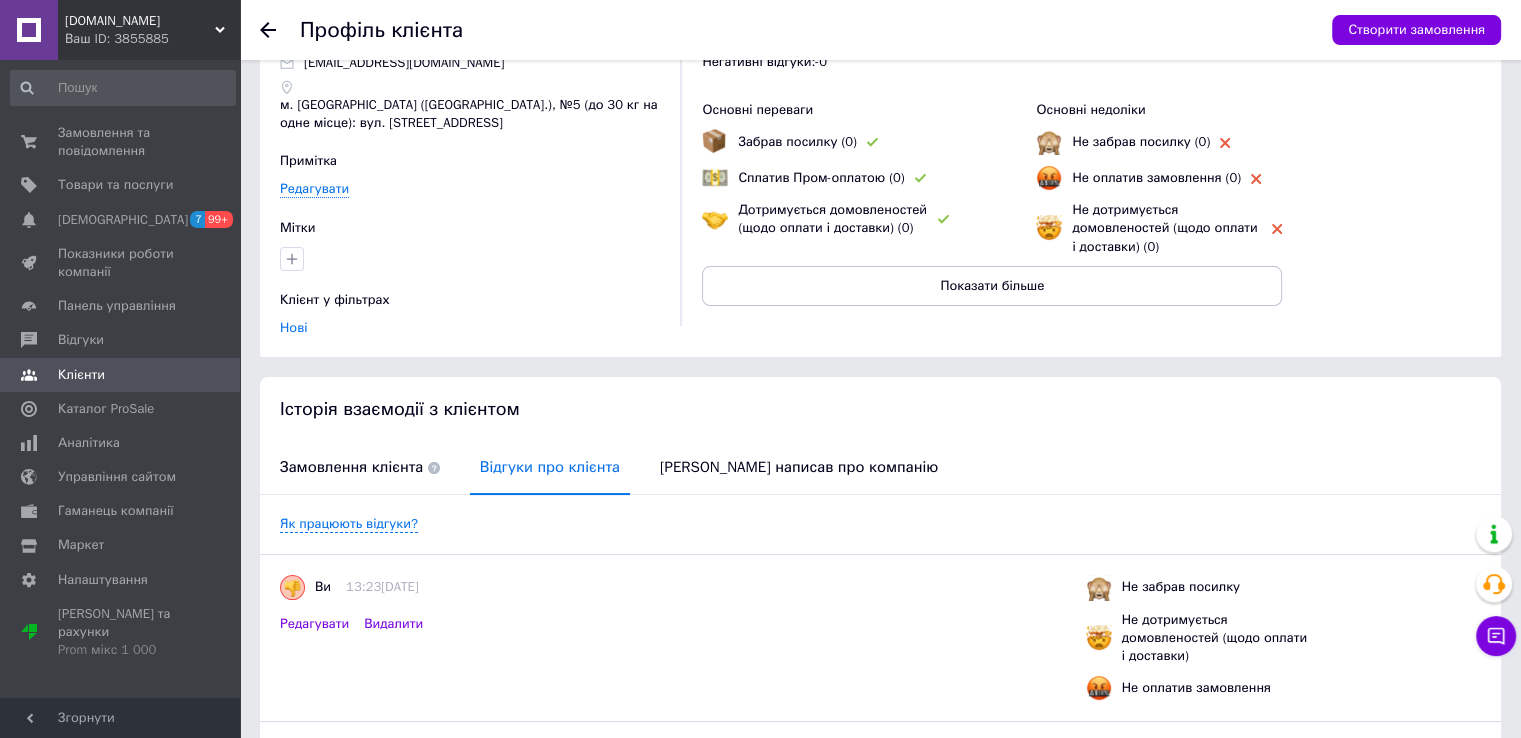 scroll, scrollTop: 0, scrollLeft: 0, axis: both 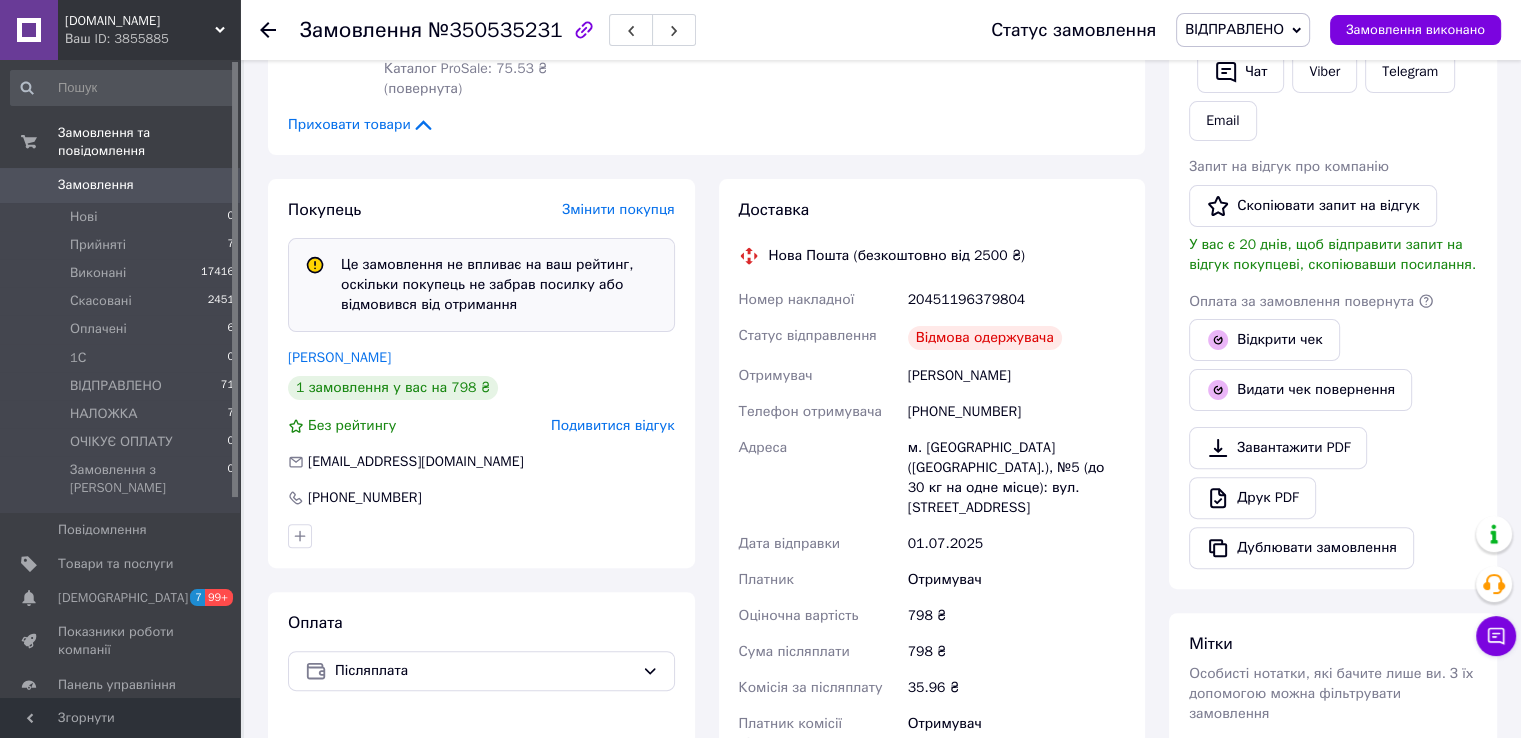 click on "ВІДПРАВЛЕНО" at bounding box center [1234, 29] 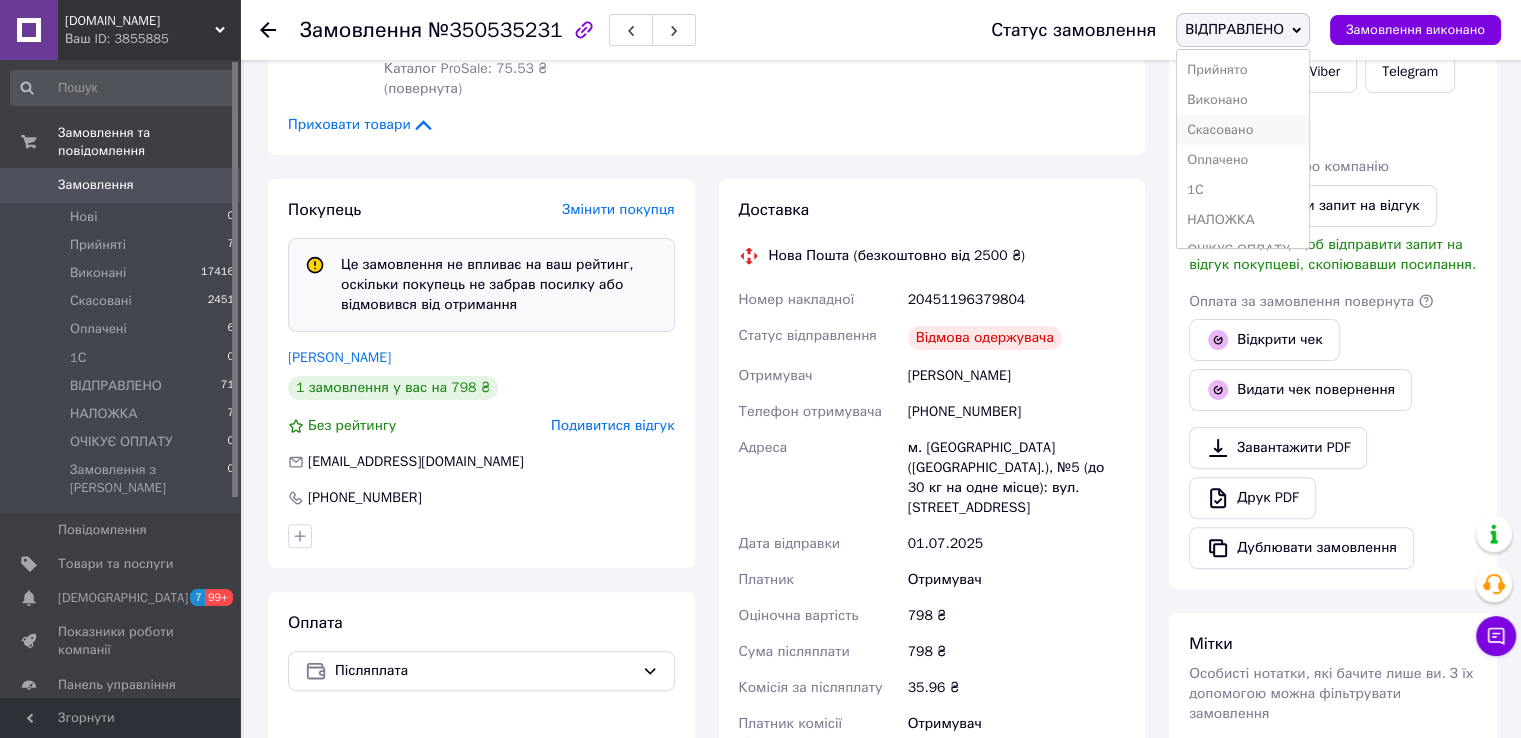 click on "Скасовано" at bounding box center (1243, 130) 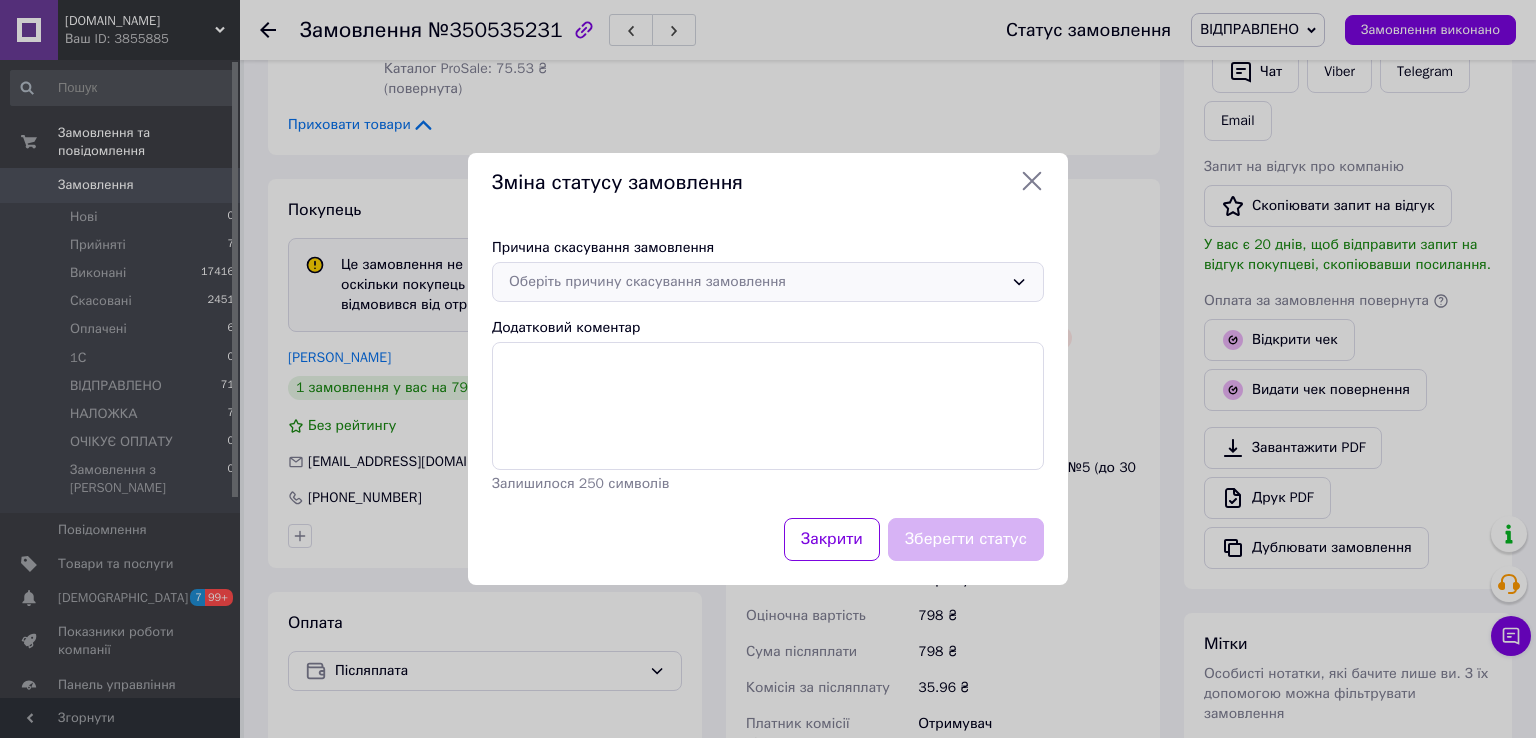 click on "Оберіть причину скасування замовлення" at bounding box center [756, 282] 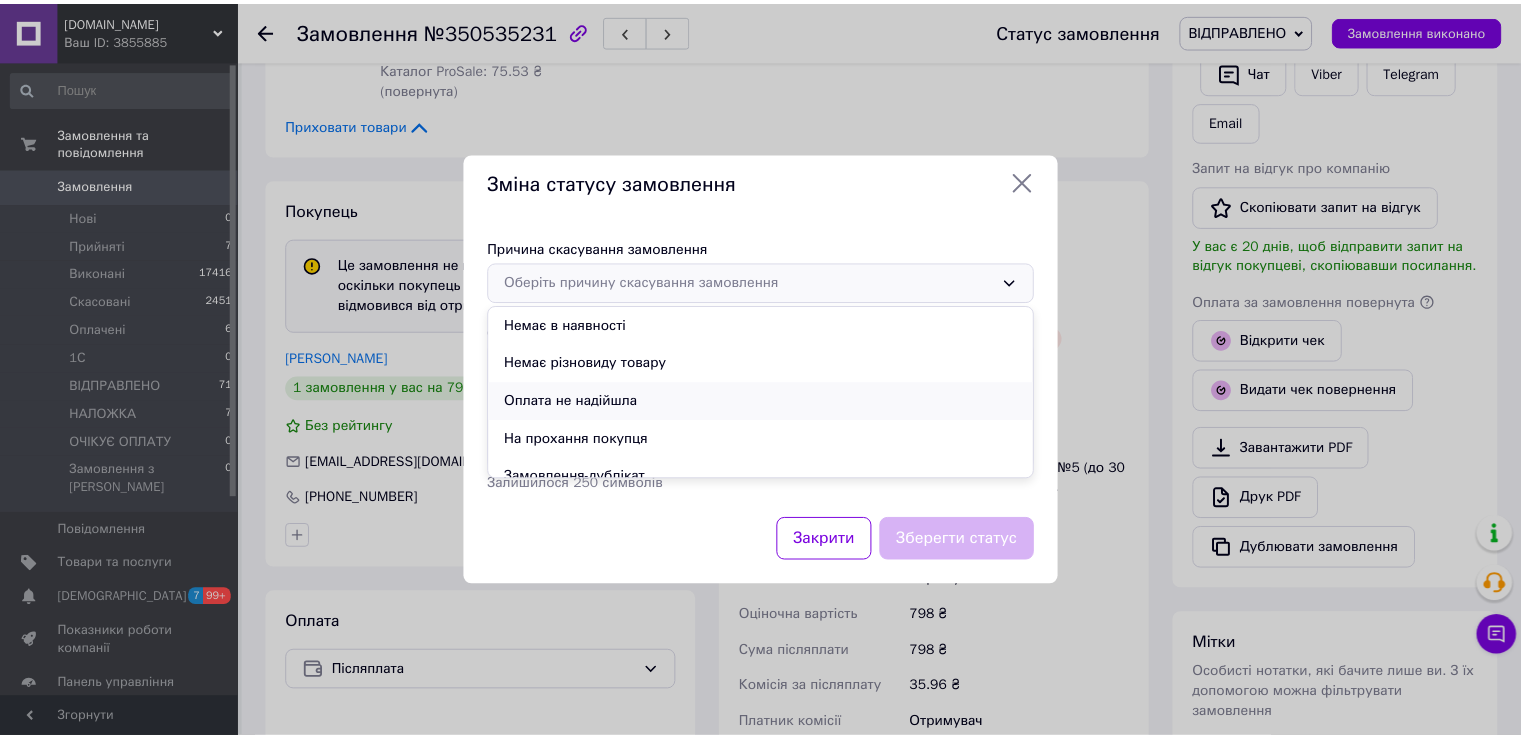 scroll, scrollTop: 93, scrollLeft: 0, axis: vertical 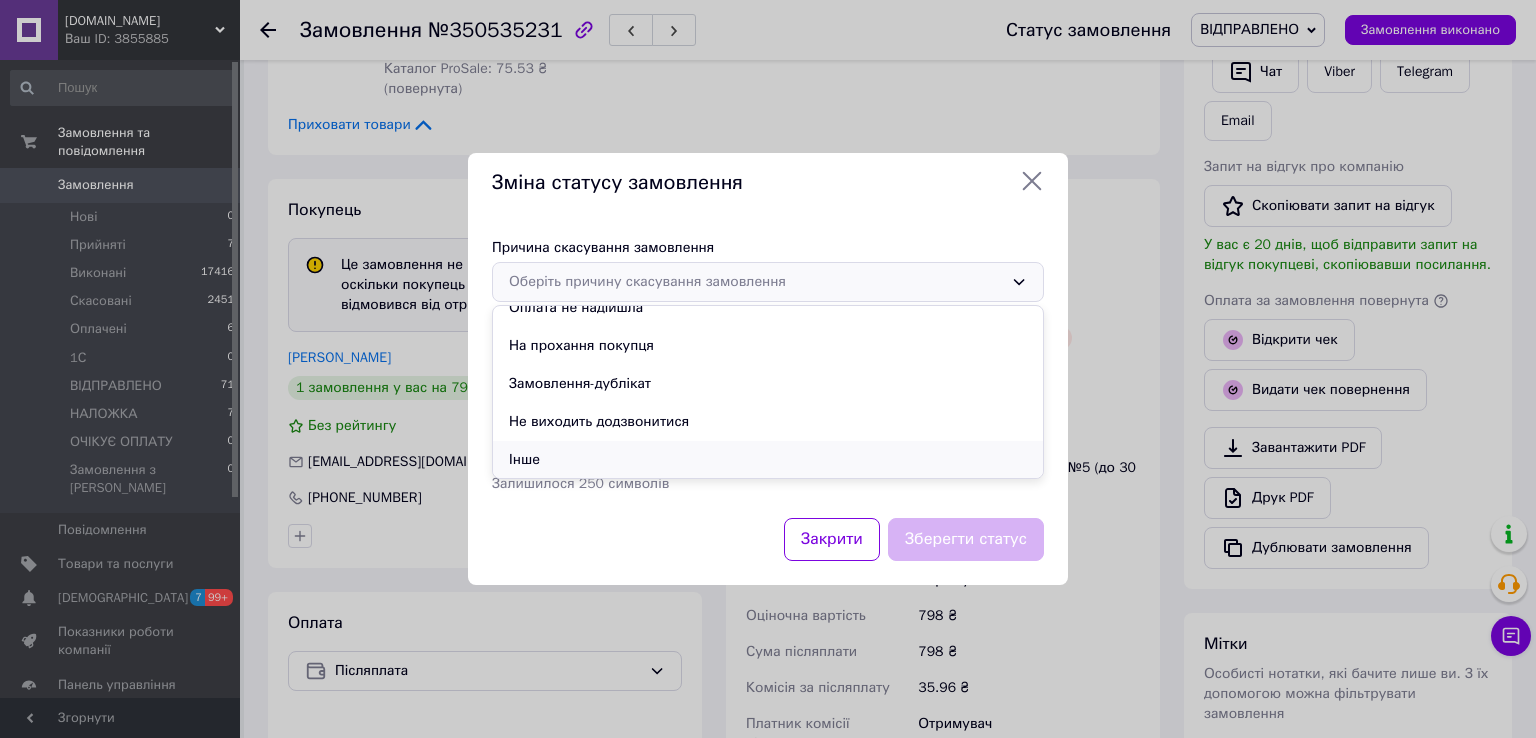 click on "Інше" at bounding box center (768, 460) 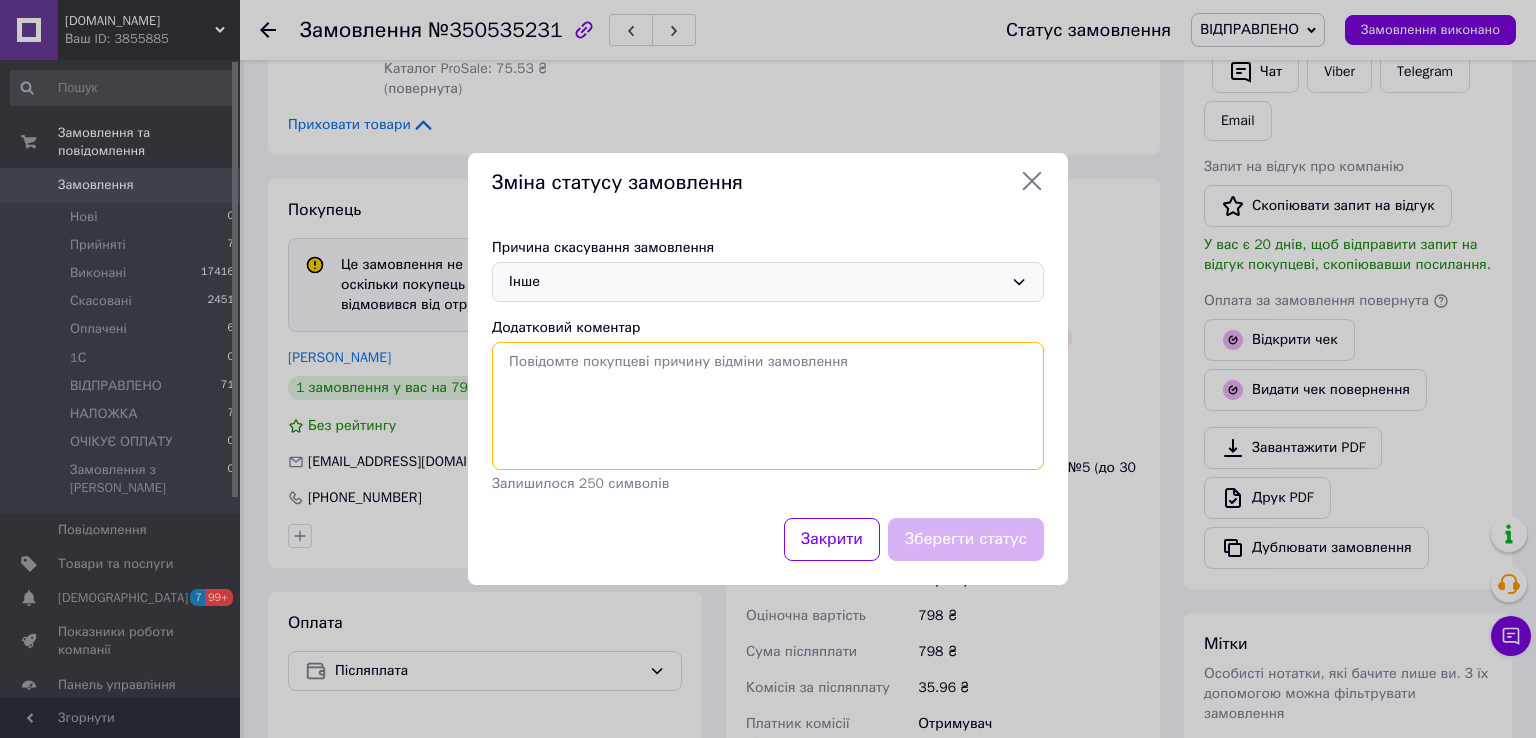click on "Додатковий коментар" at bounding box center (768, 406) 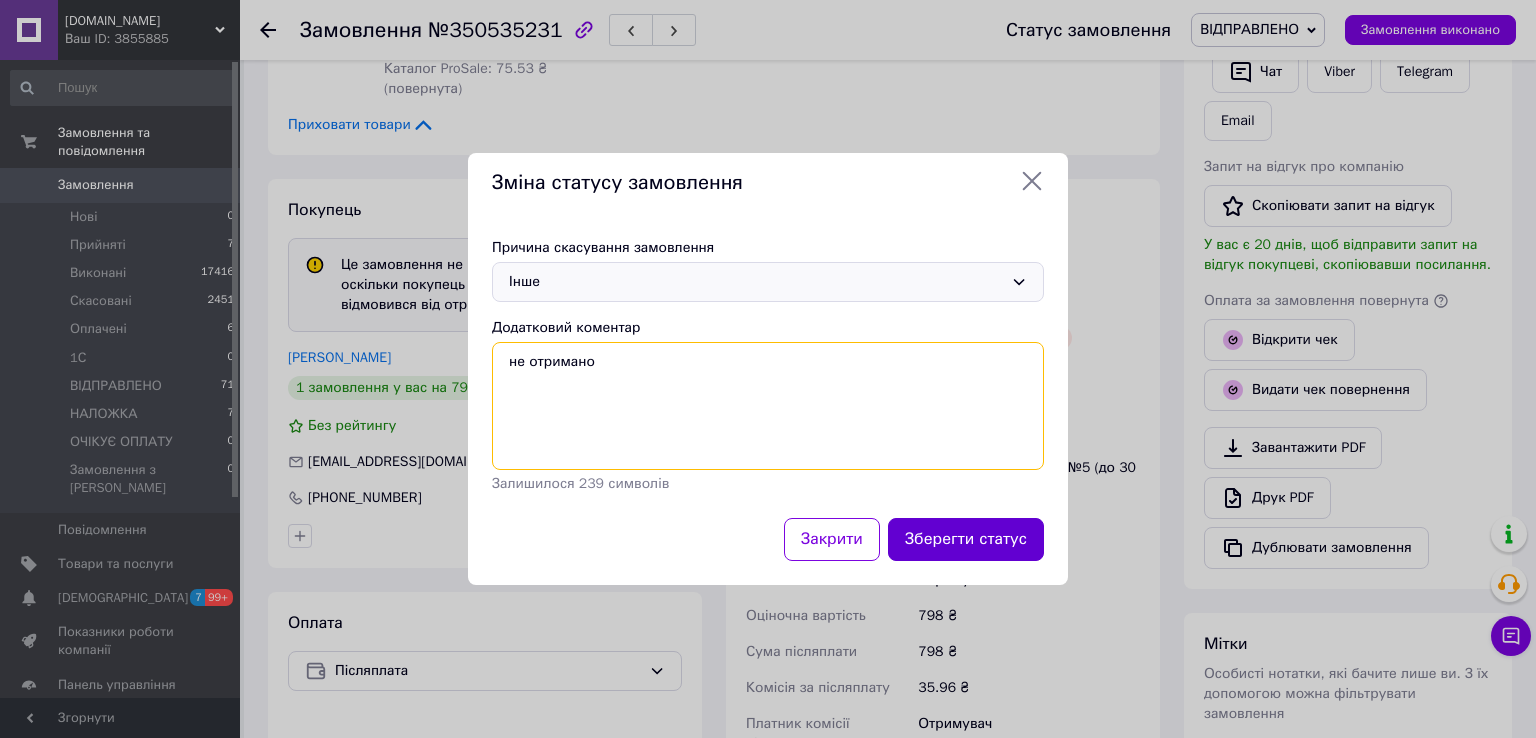 type on "не отримано" 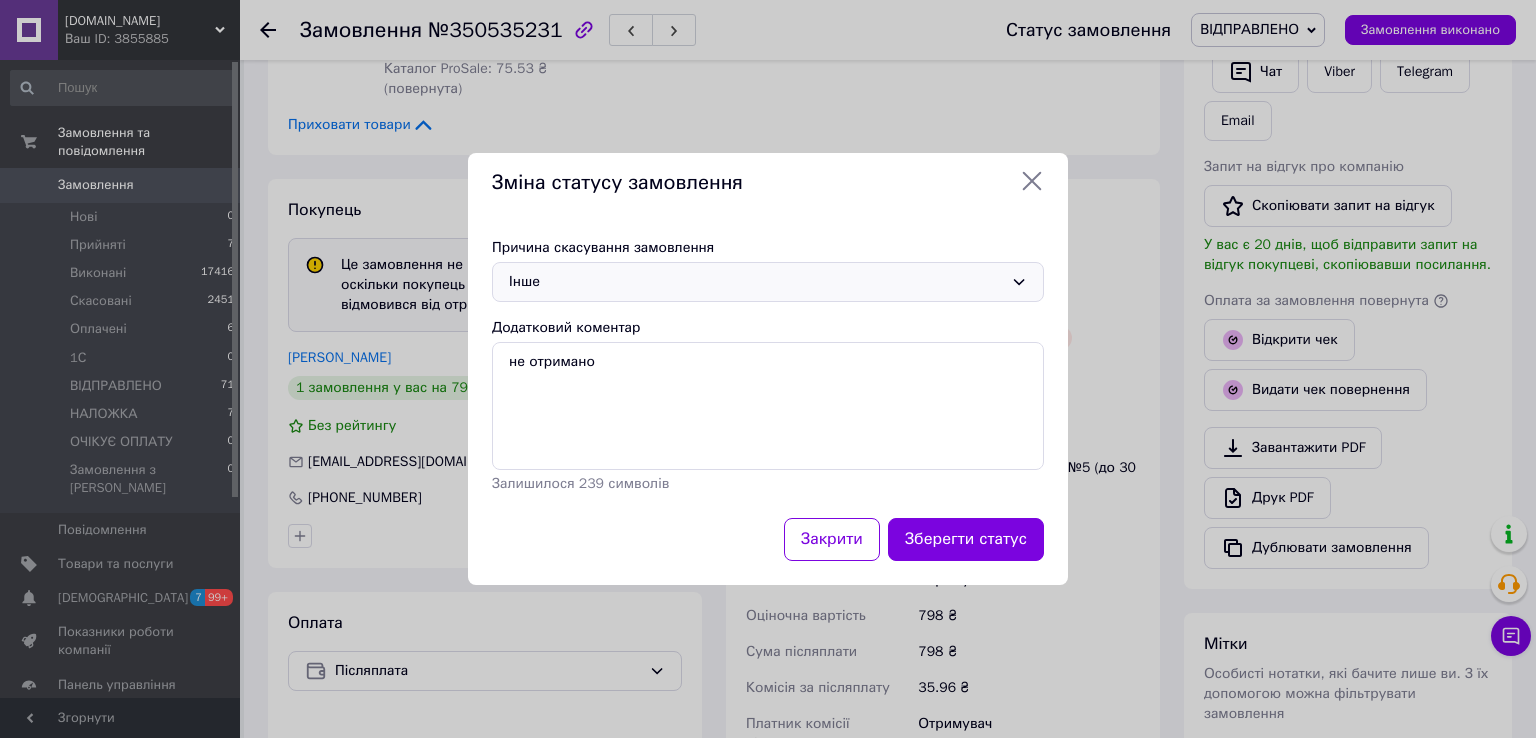 click on "Зберегти статус" at bounding box center (966, 539) 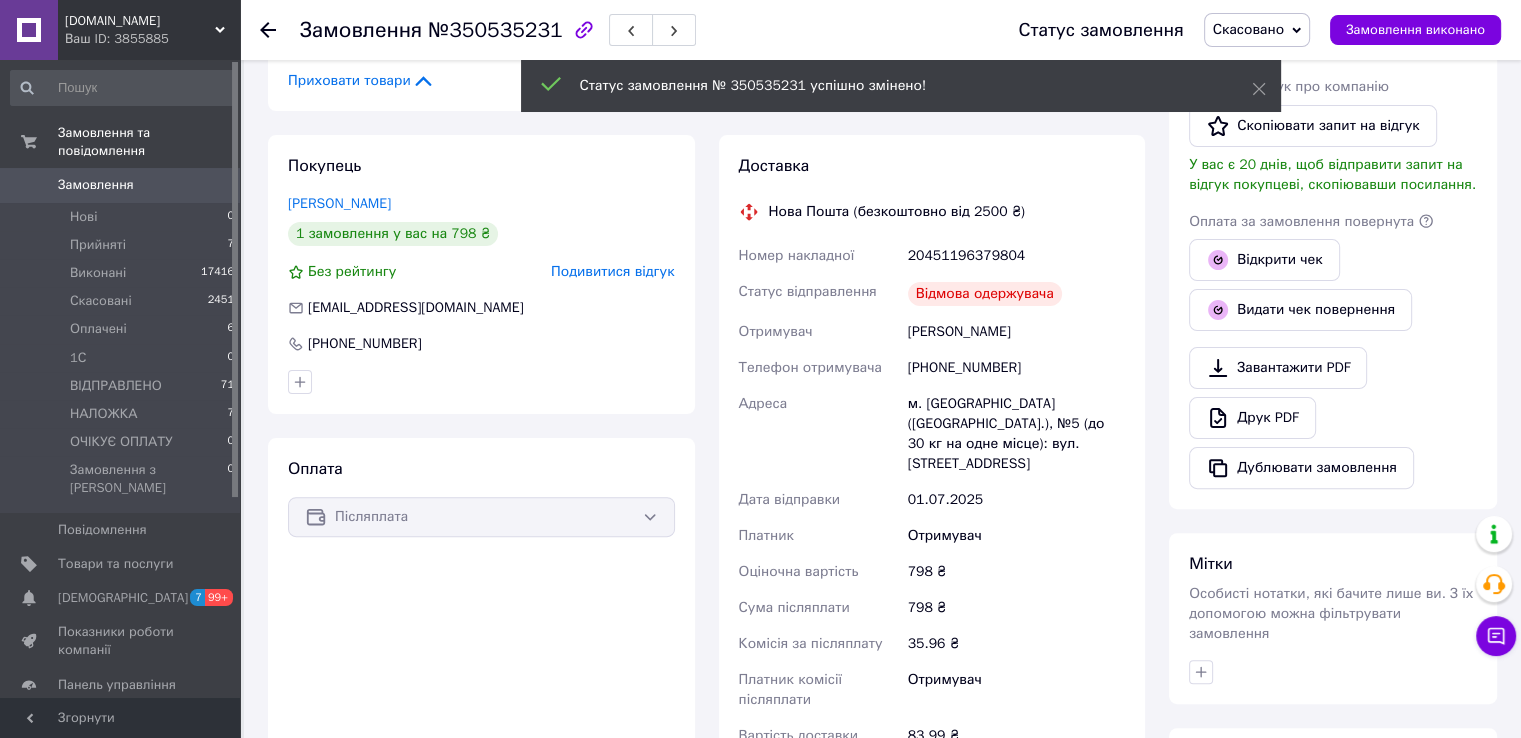 scroll, scrollTop: 456, scrollLeft: 0, axis: vertical 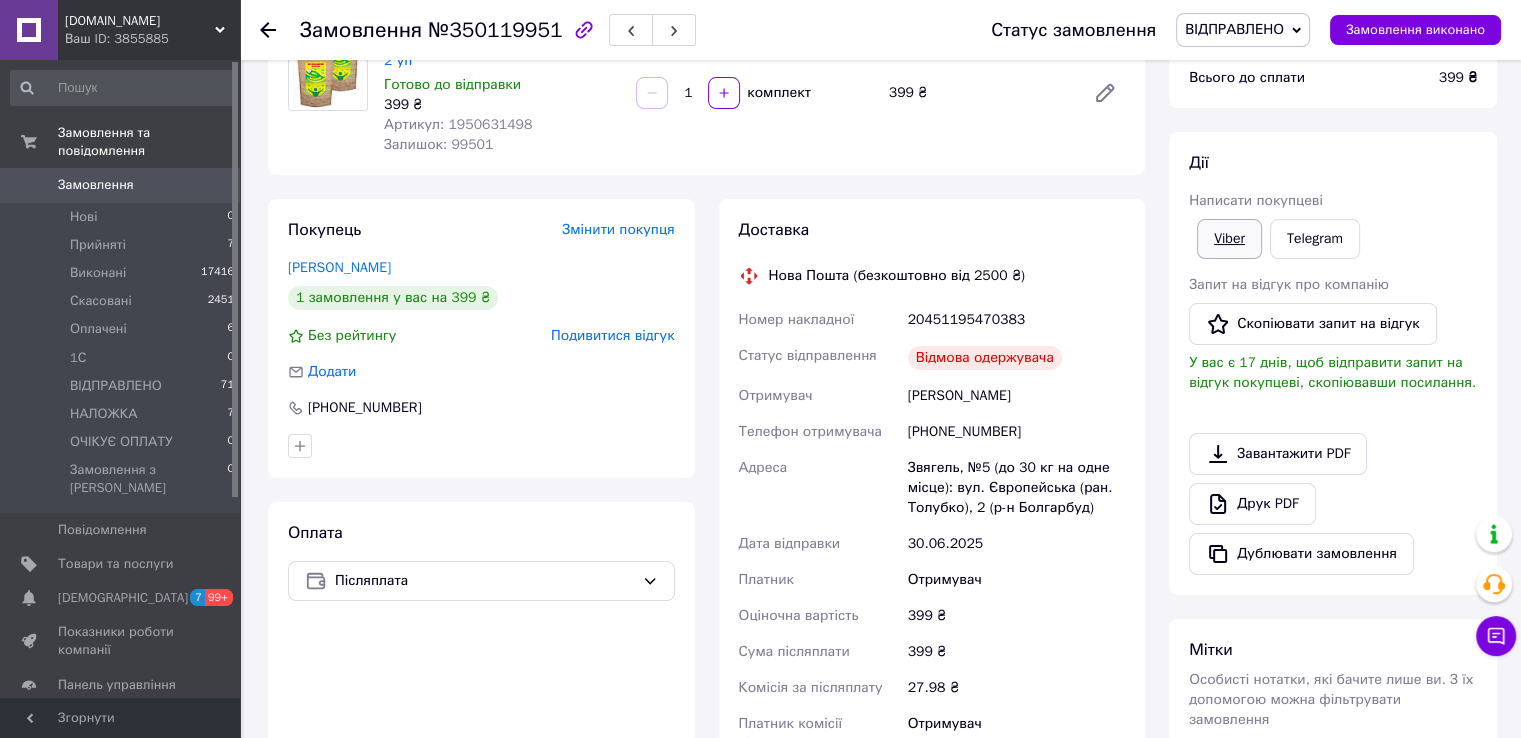 click on "Viber" at bounding box center (1229, 239) 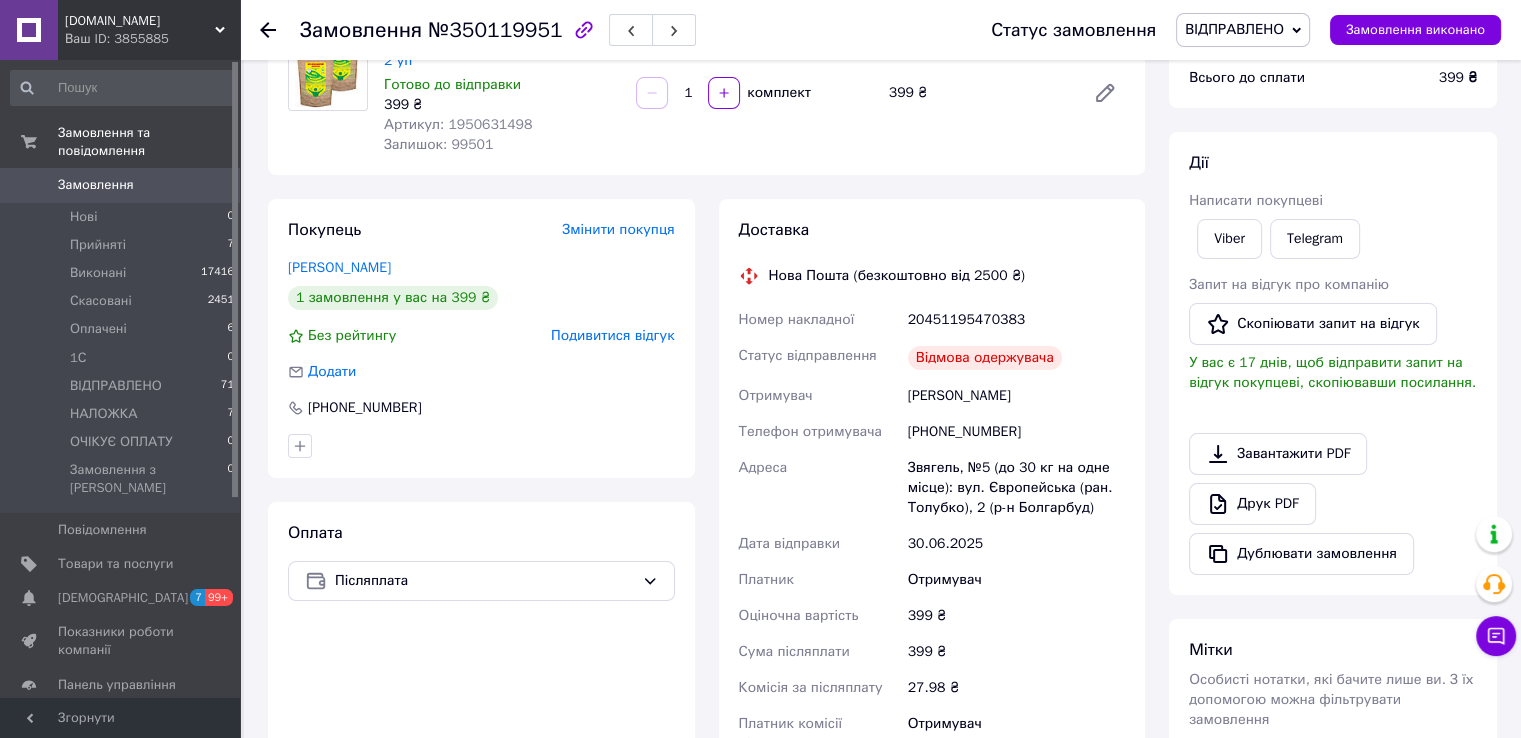 click on "Подивитися відгук" at bounding box center [612, 335] 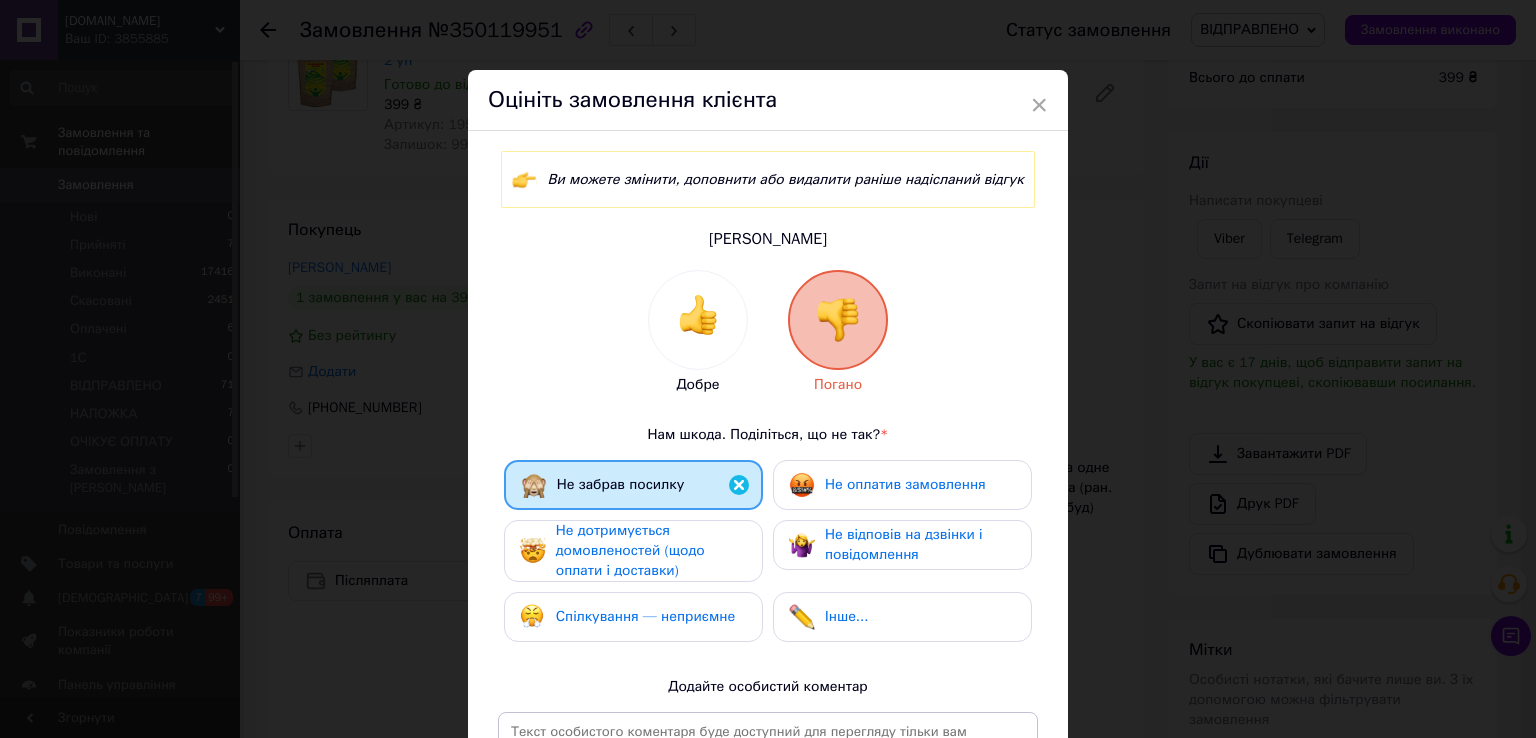 click on "Не оплатив замовлення" at bounding box center [902, 485] 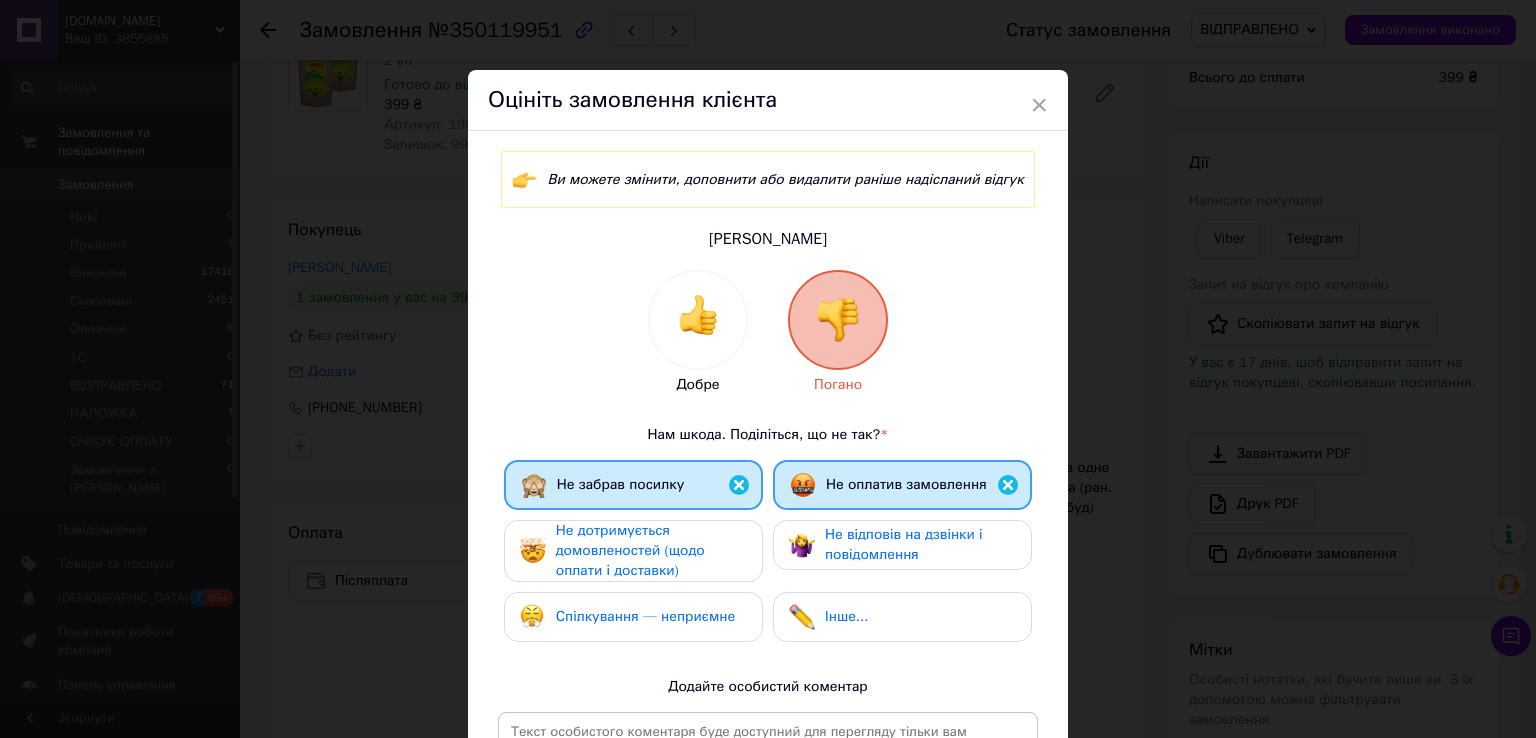 drag, startPoint x: 835, startPoint y: 541, endPoint x: 656, endPoint y: 553, distance: 179.40178 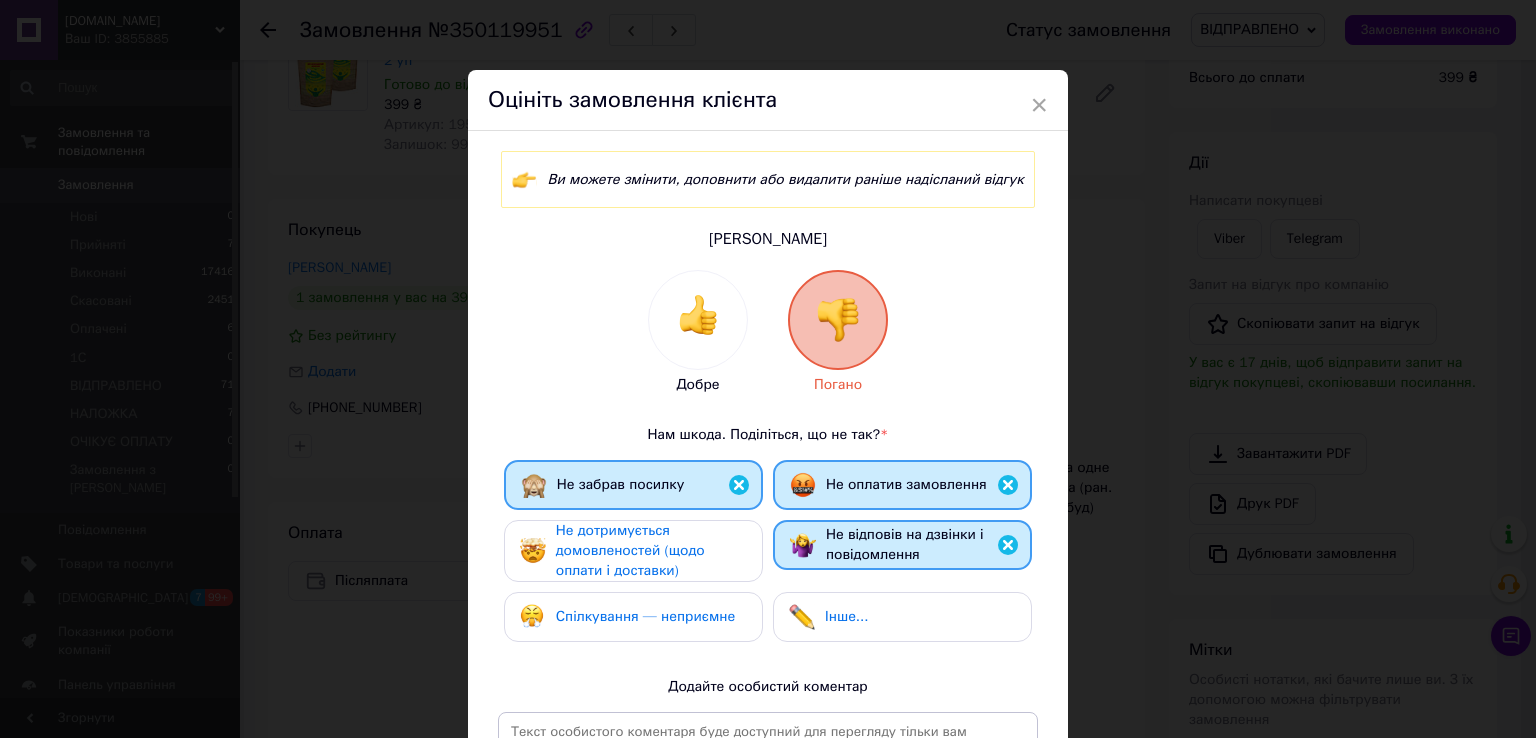 click on "Не дотримується домовленостей (щодо оплати і доставки)" at bounding box center (630, 550) 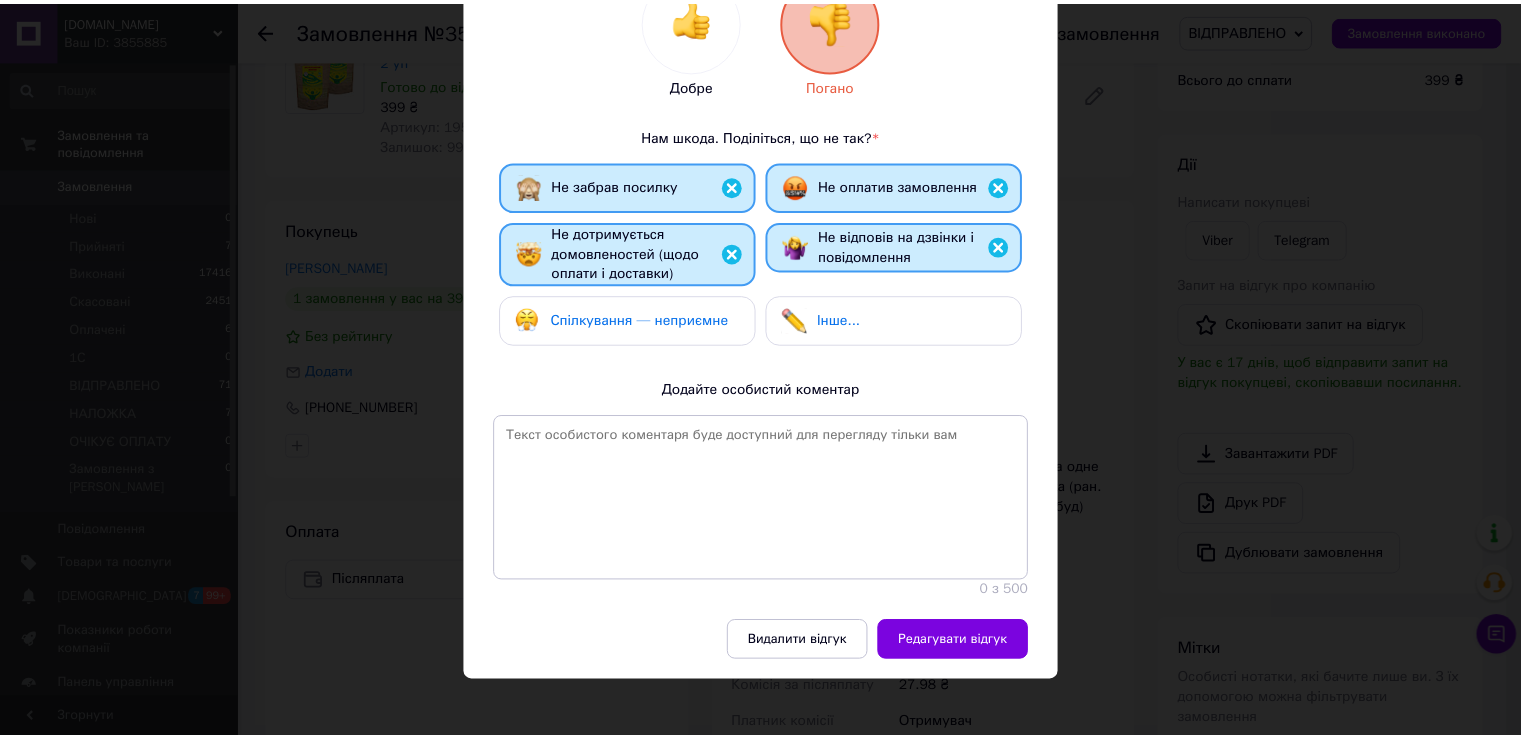 scroll, scrollTop: 300, scrollLeft: 0, axis: vertical 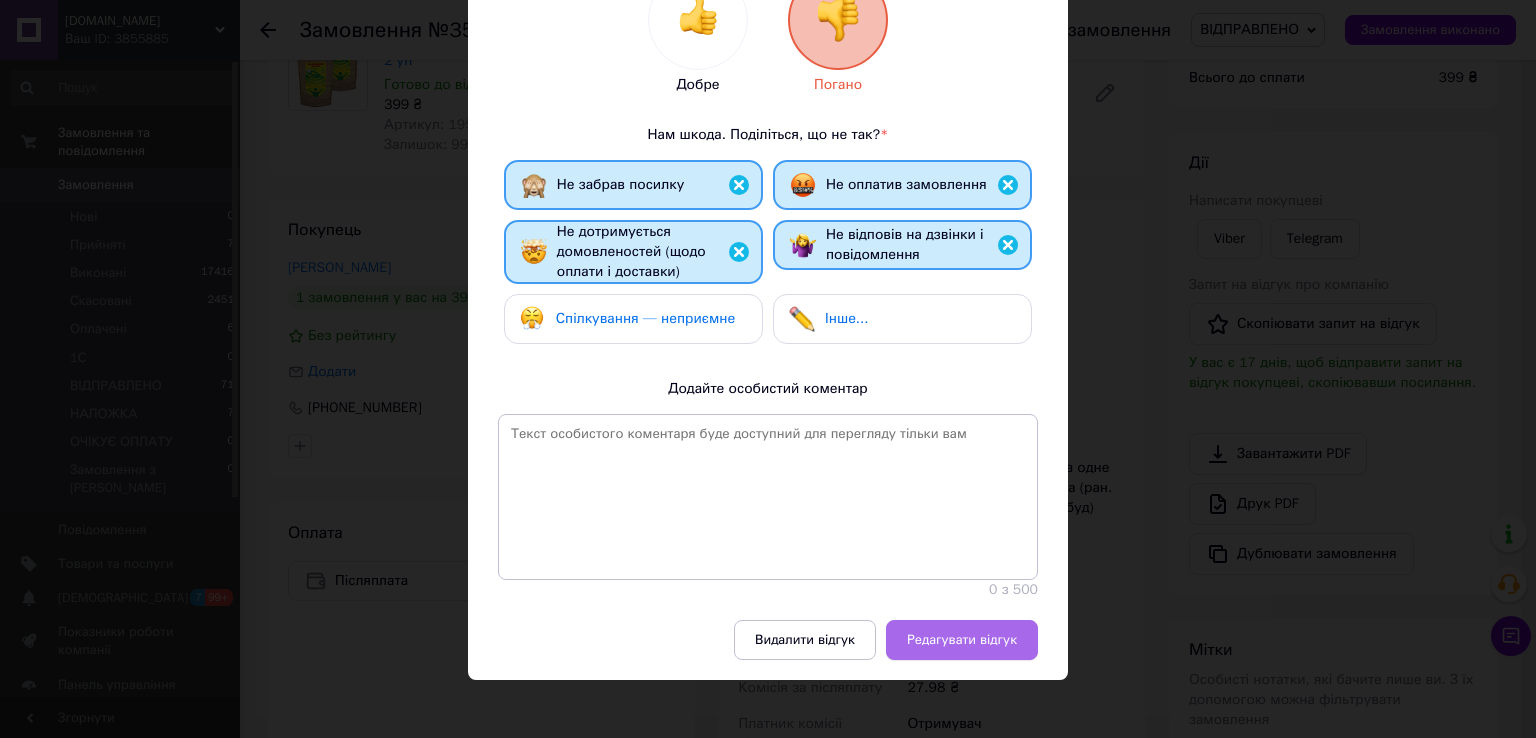 click on "Редагувати відгук" at bounding box center (962, 640) 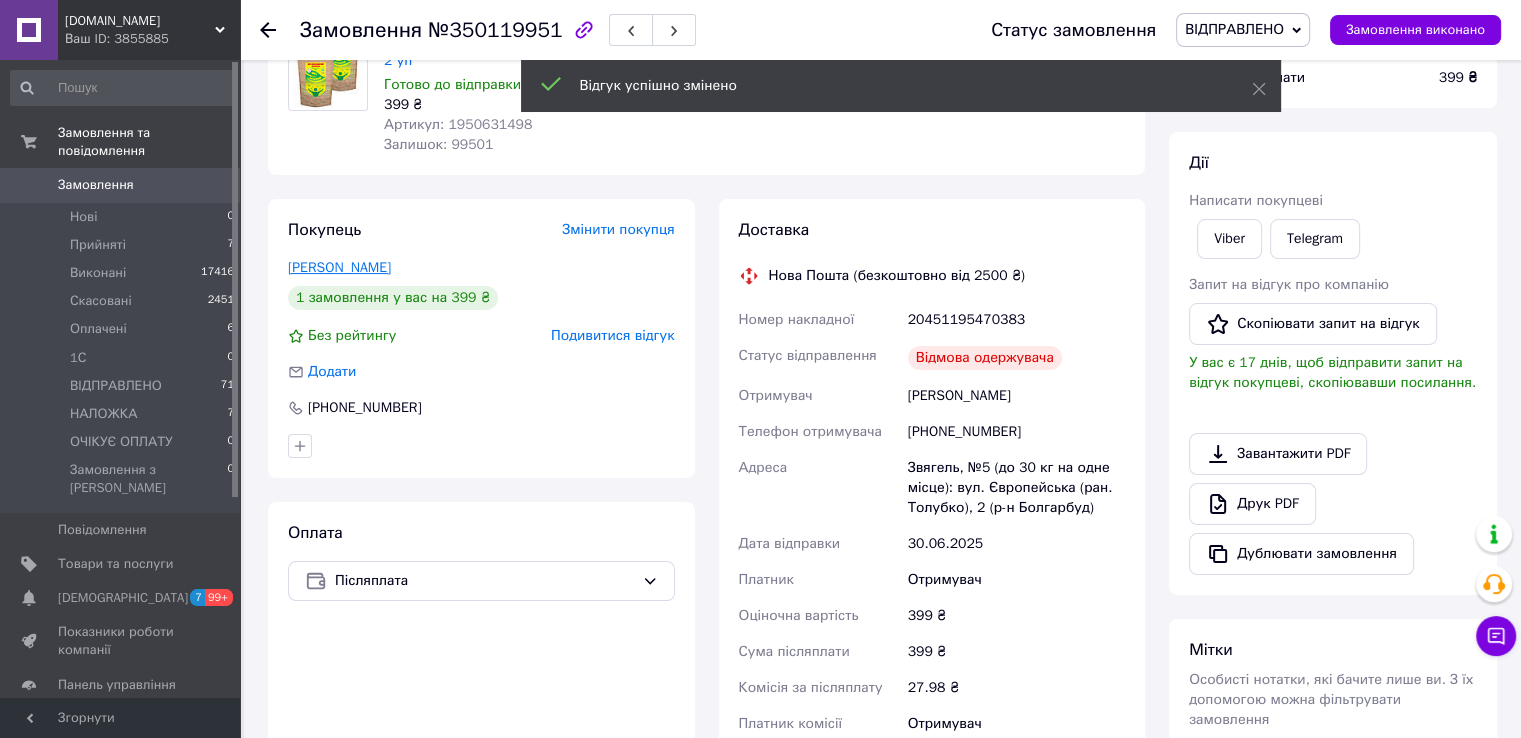 click on "[PERSON_NAME]" at bounding box center [339, 267] 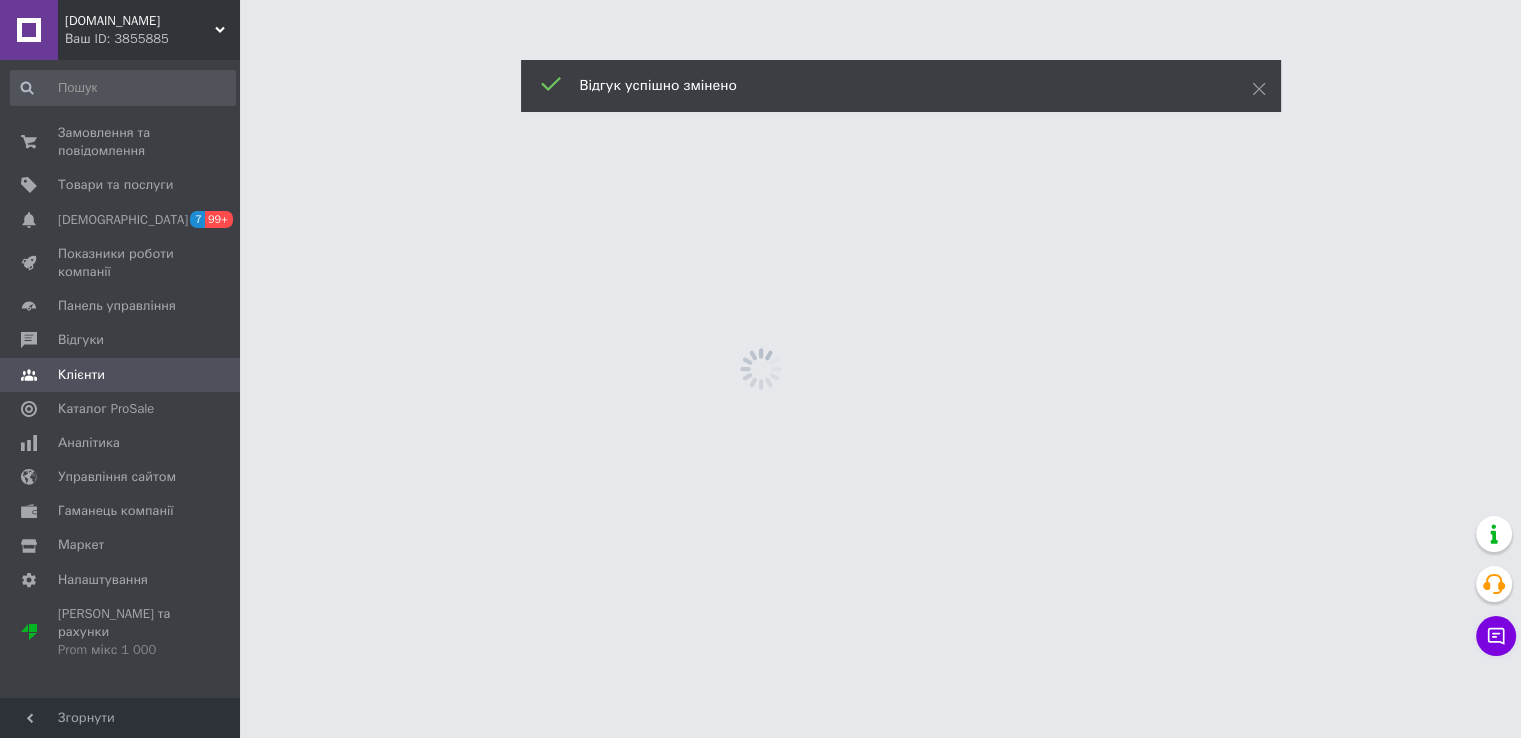 scroll, scrollTop: 0, scrollLeft: 0, axis: both 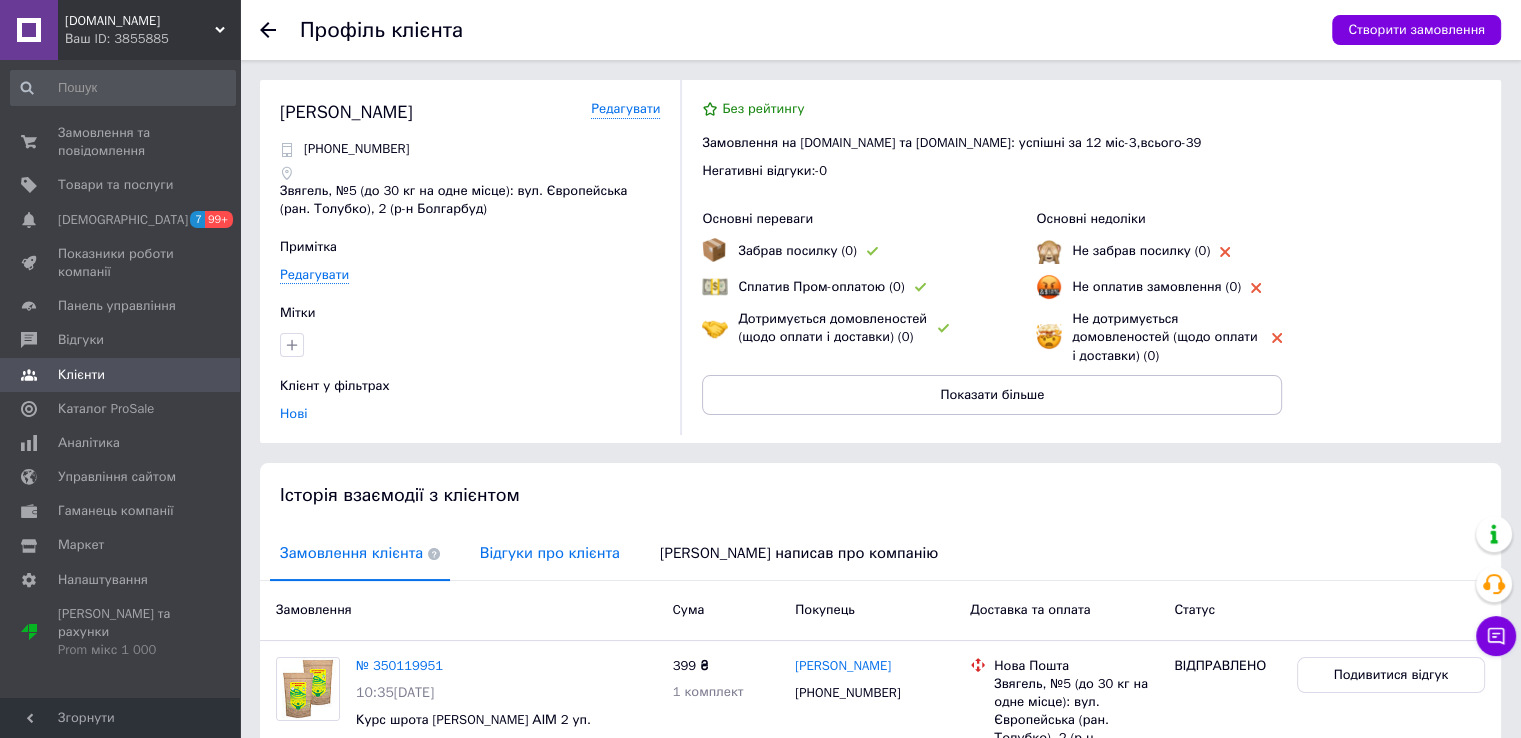 click on "Відгуки про клієнта" at bounding box center (550, 553) 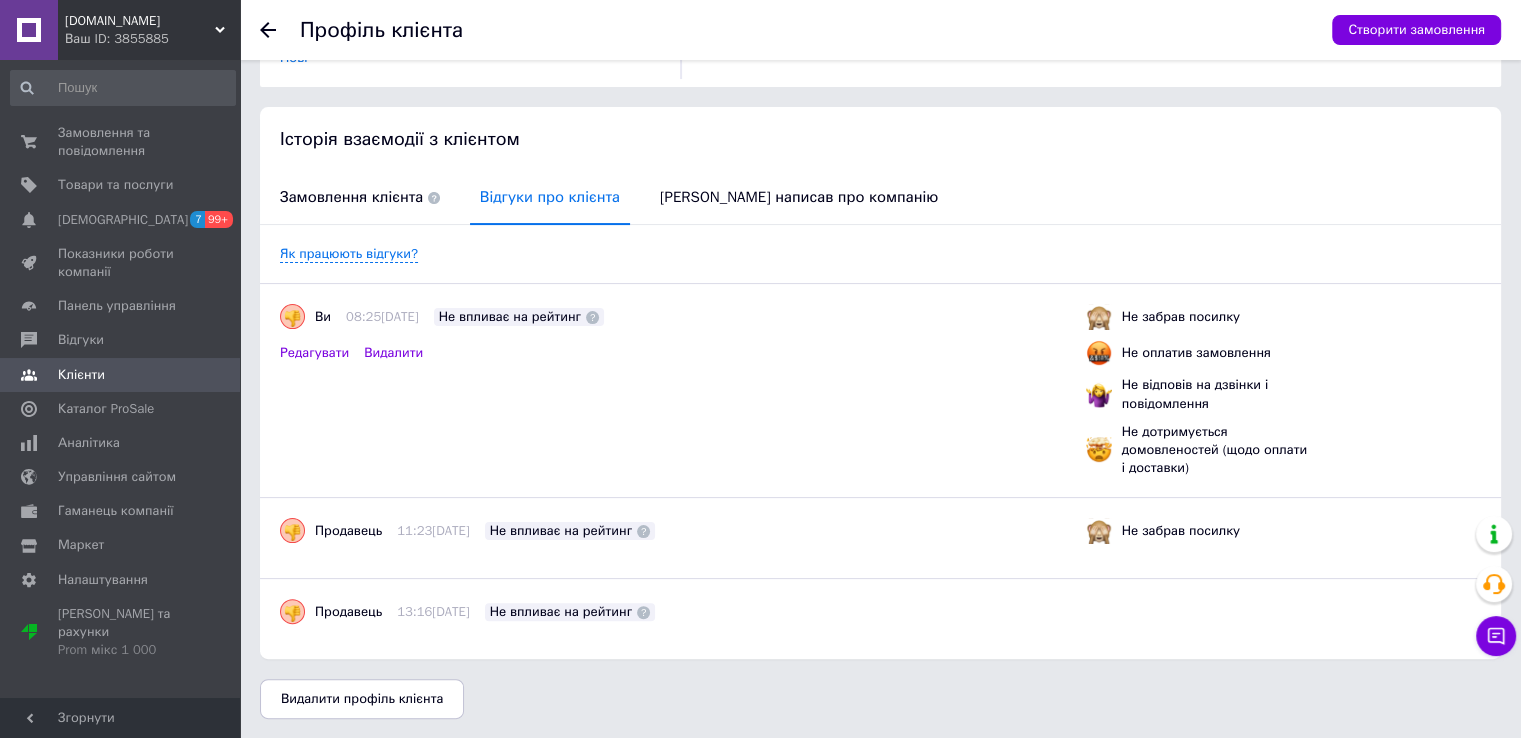 scroll, scrollTop: 0, scrollLeft: 0, axis: both 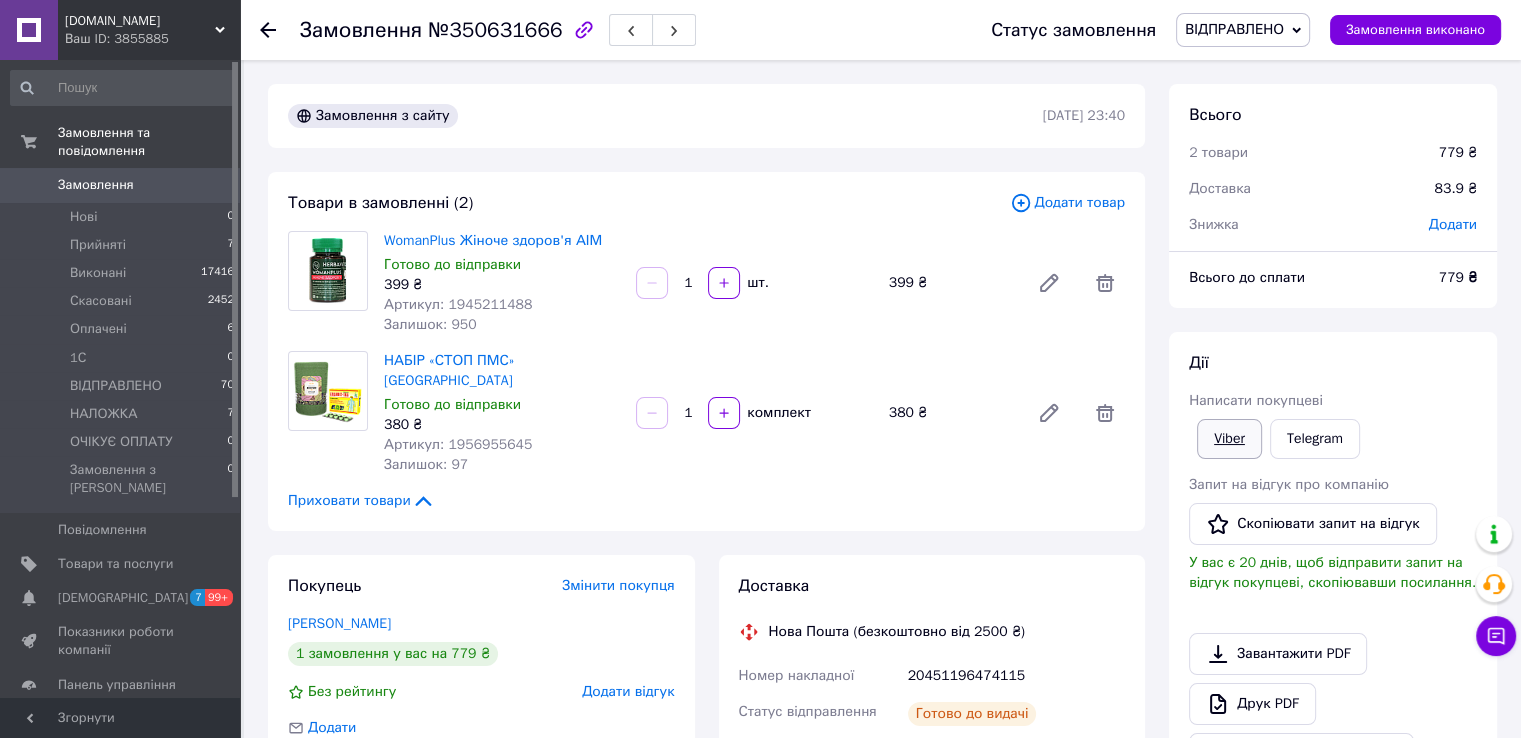 click on "Viber" at bounding box center (1229, 439) 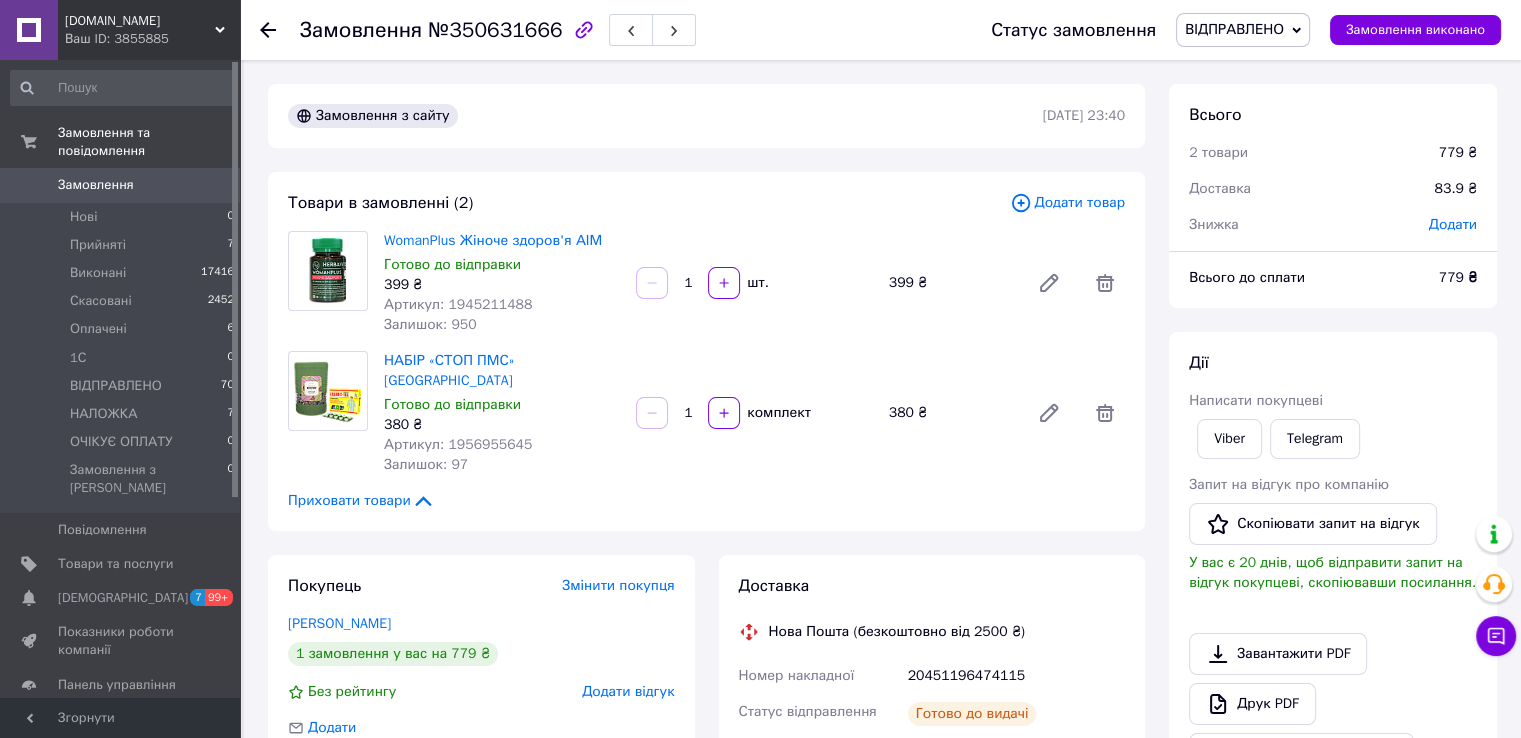 click on "20451196474115" at bounding box center (1016, 676) 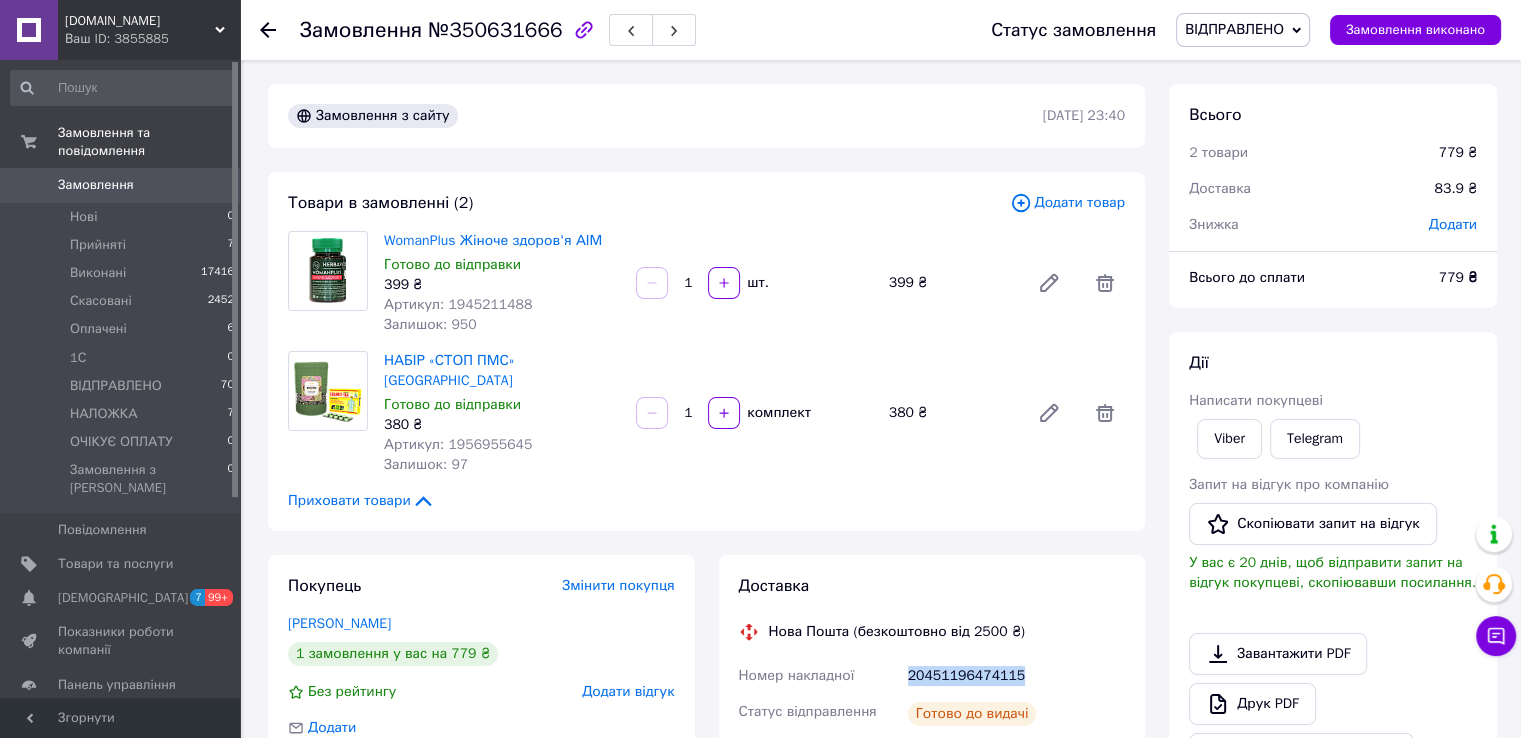 click on "20451196474115" at bounding box center (1016, 676) 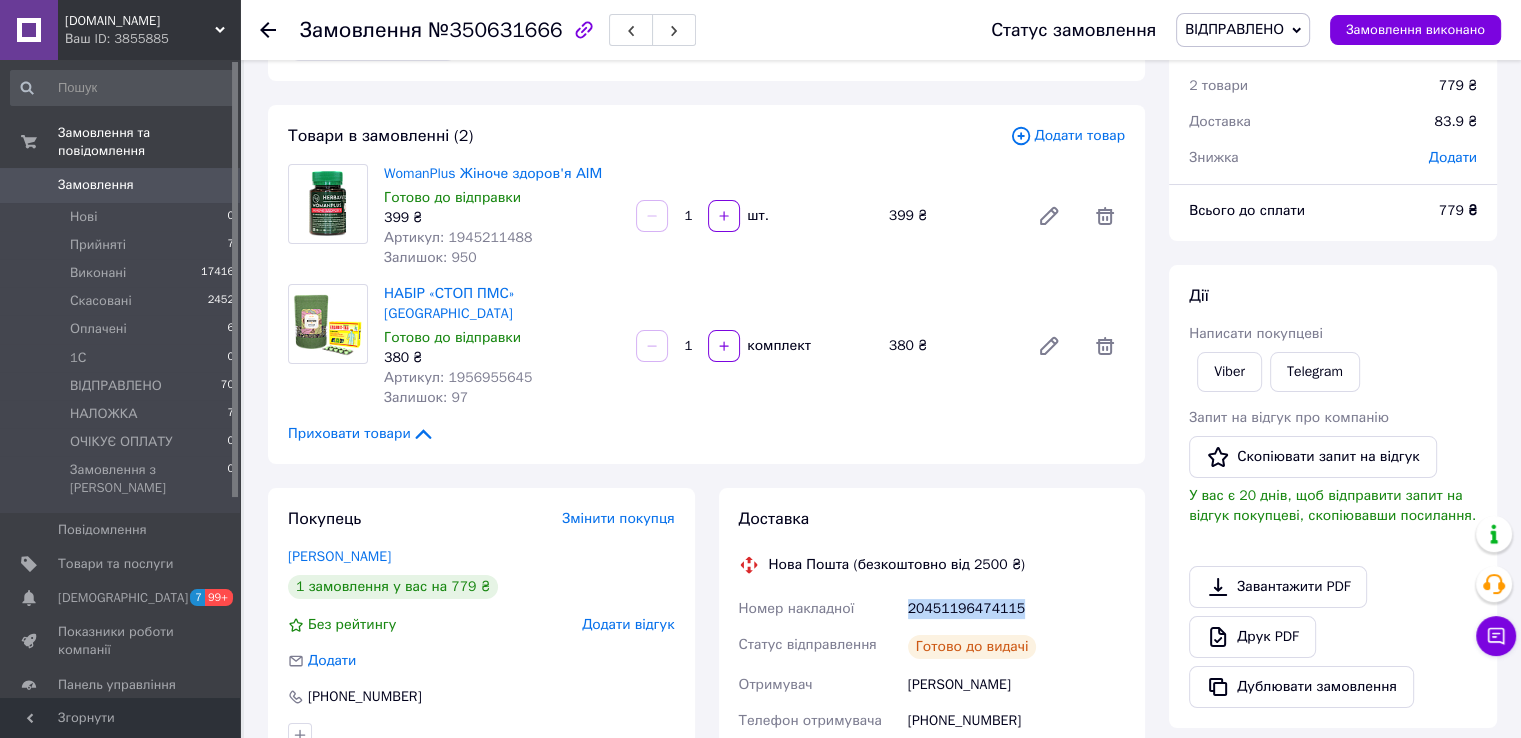 scroll, scrollTop: 300, scrollLeft: 0, axis: vertical 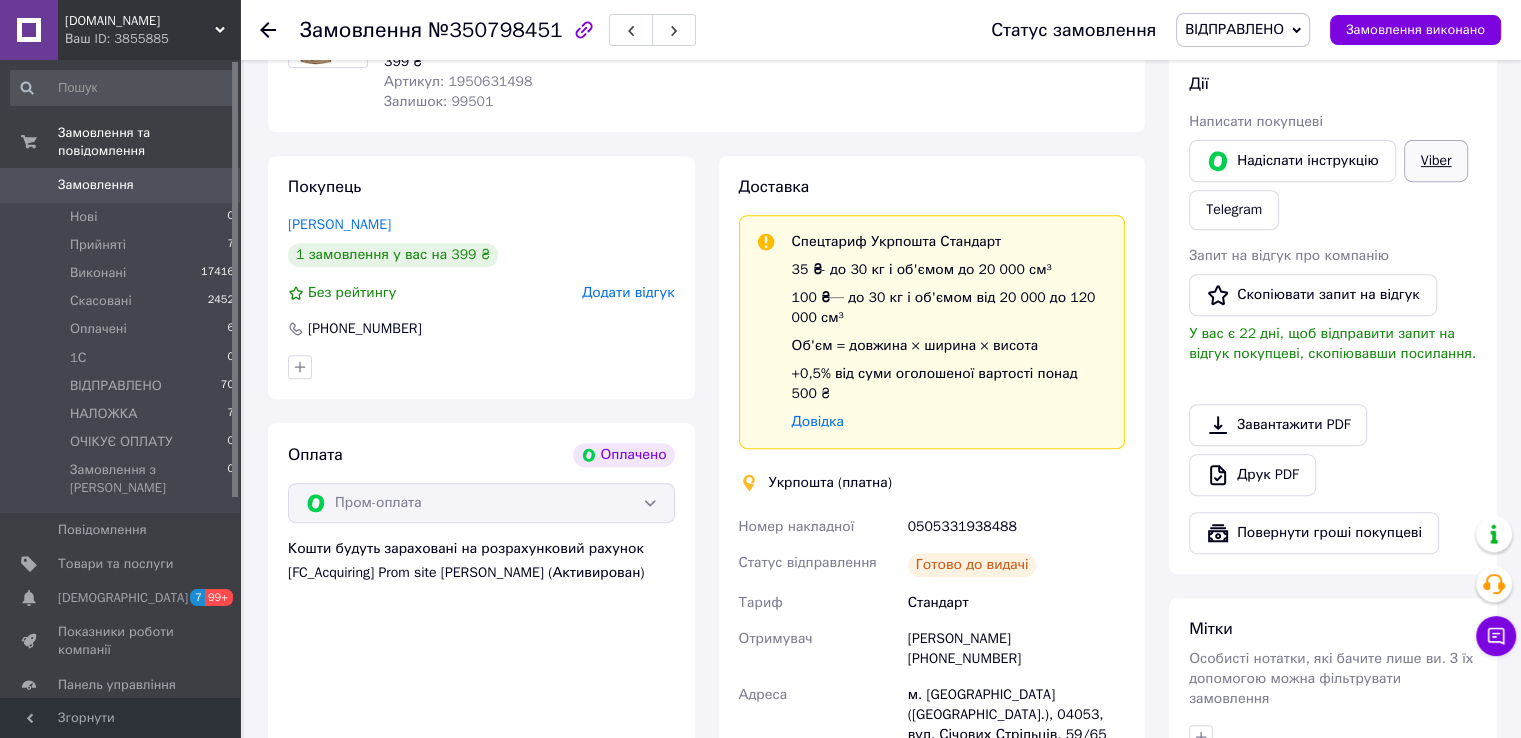 click on "Viber" at bounding box center (1436, 161) 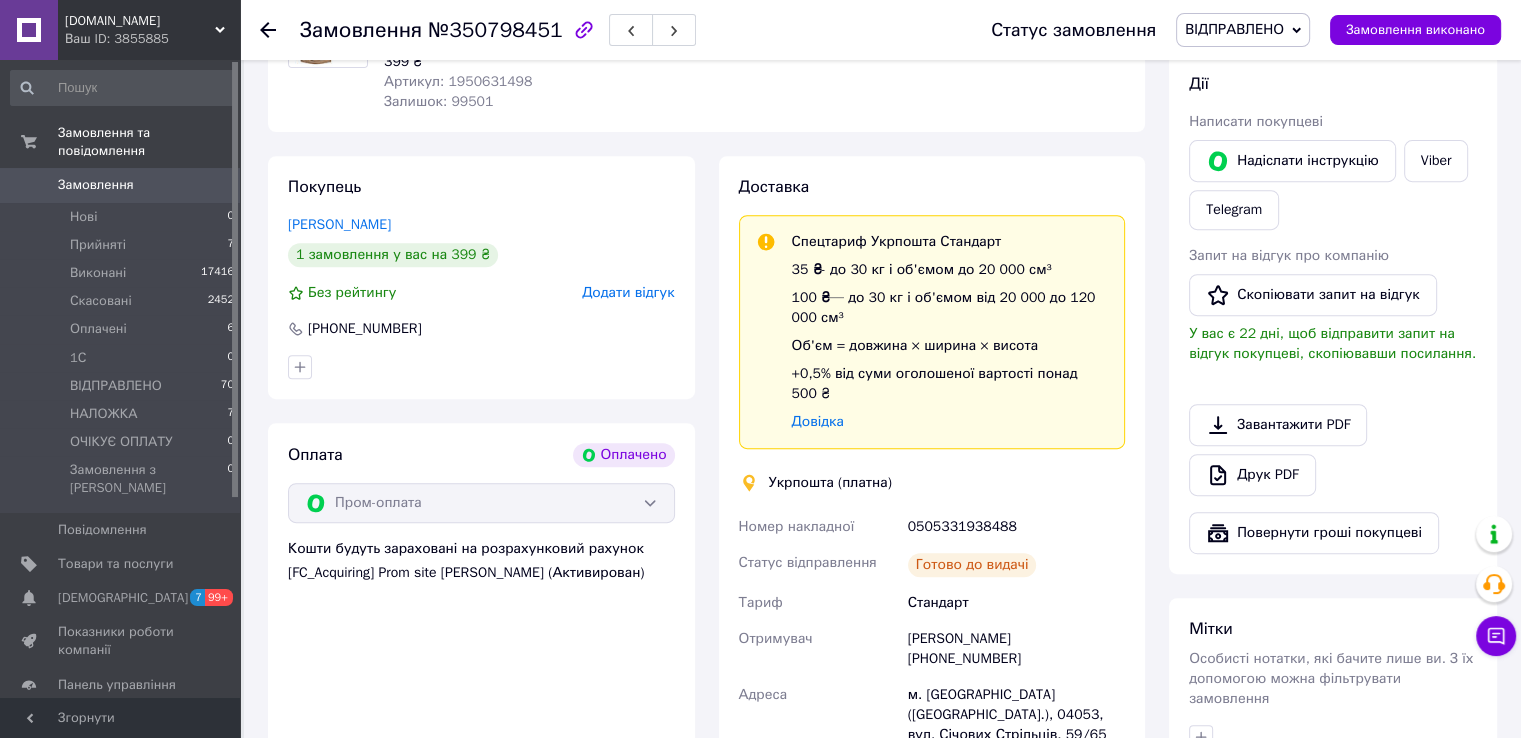 click on "Отримувач" at bounding box center [819, 649] 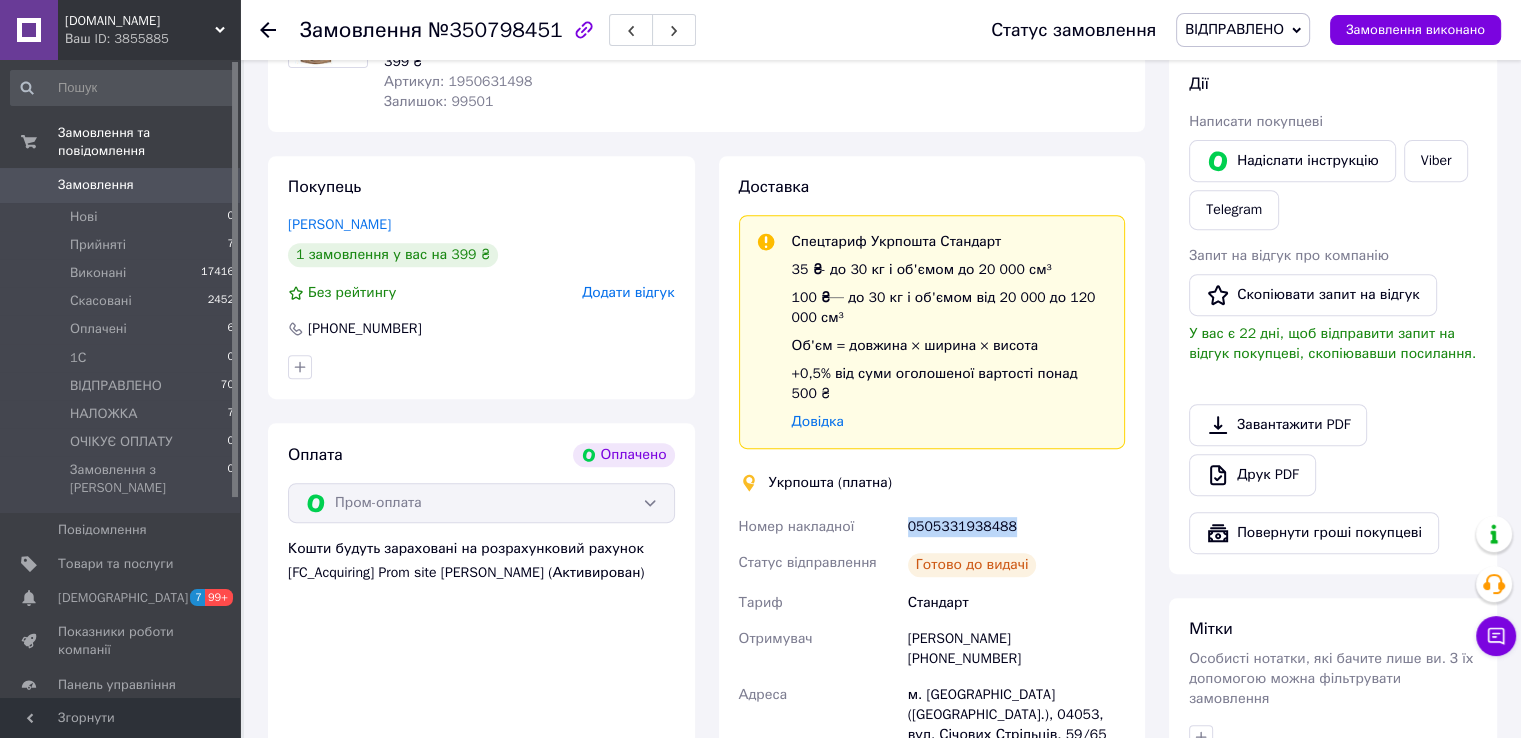 click on "0505331938488" at bounding box center (1016, 527) 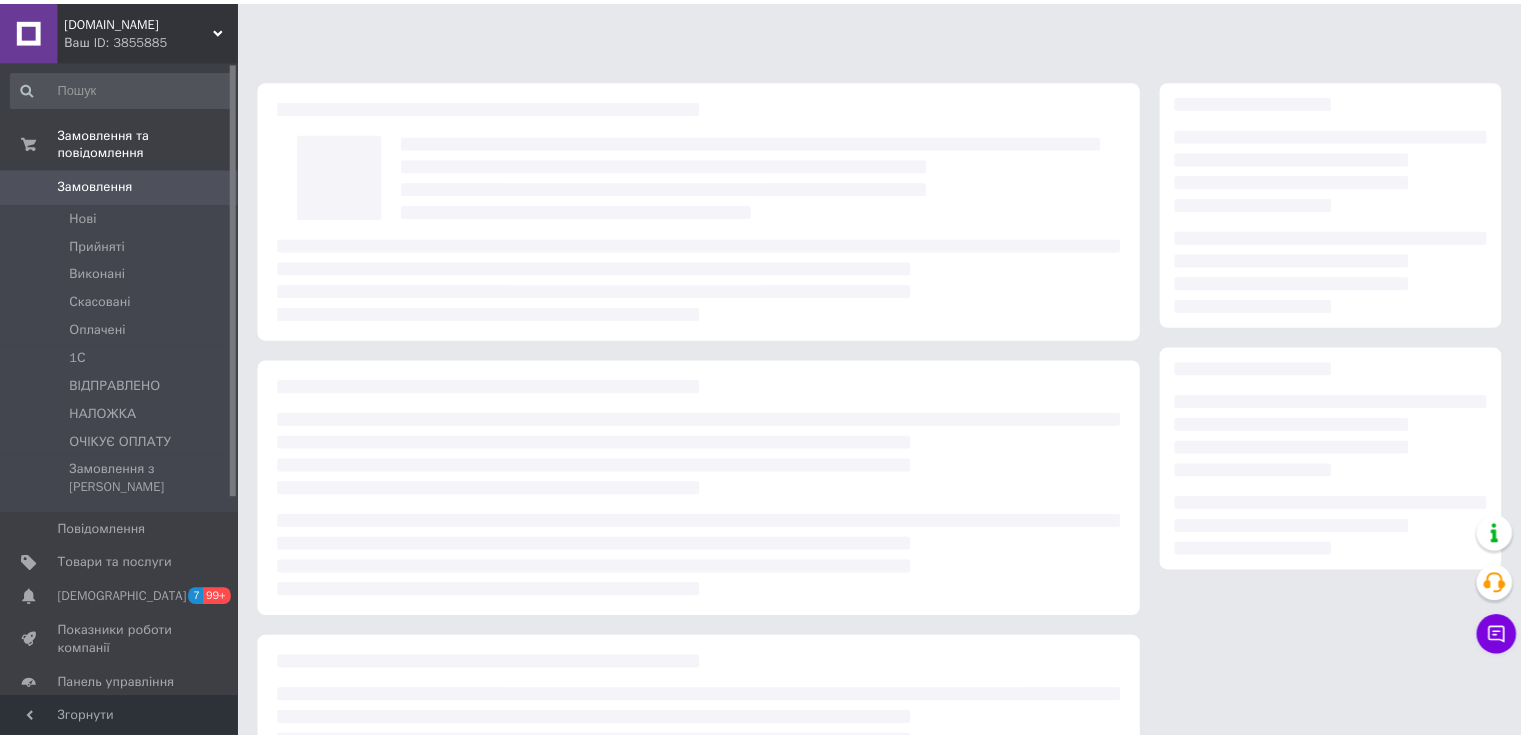 scroll, scrollTop: 0, scrollLeft: 0, axis: both 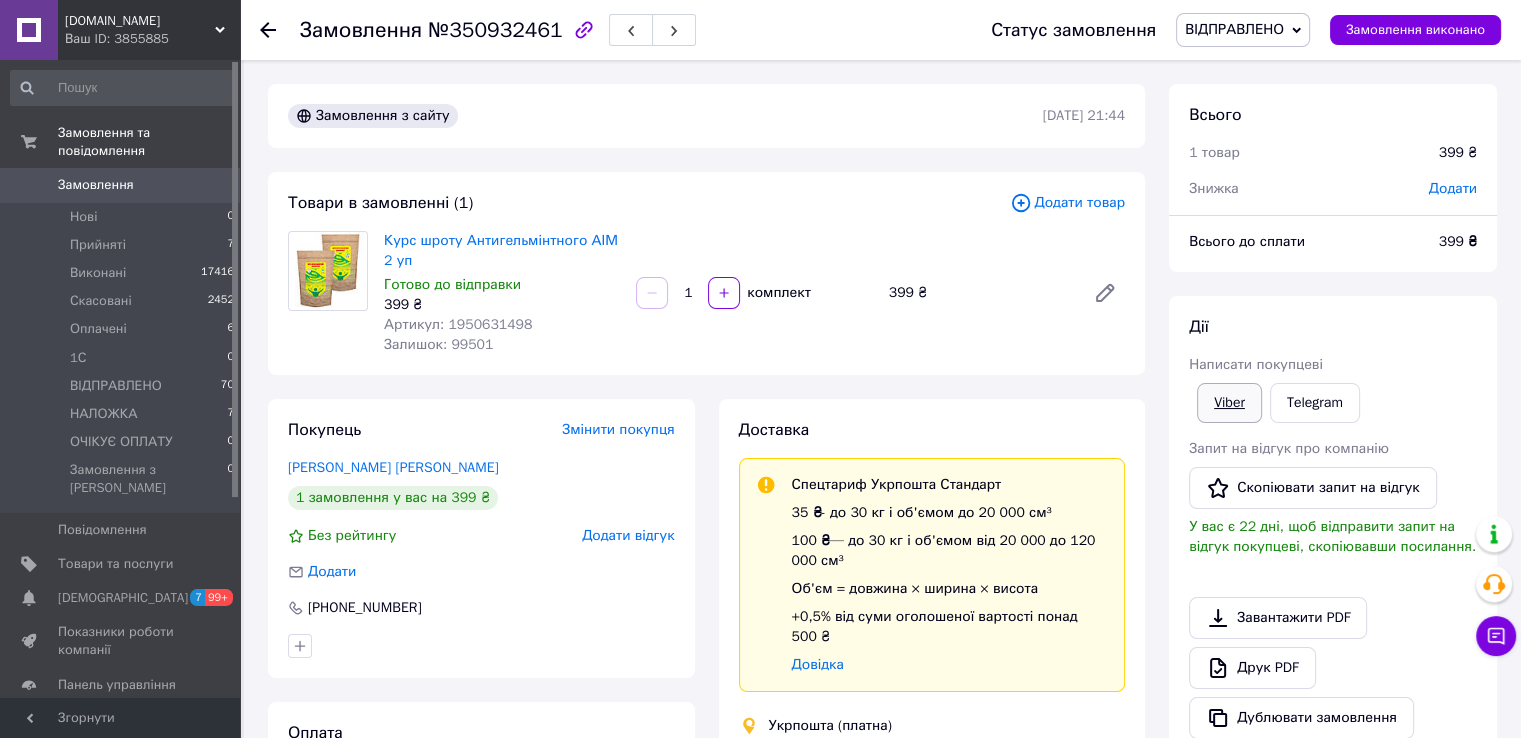 click on "Viber" at bounding box center (1229, 403) 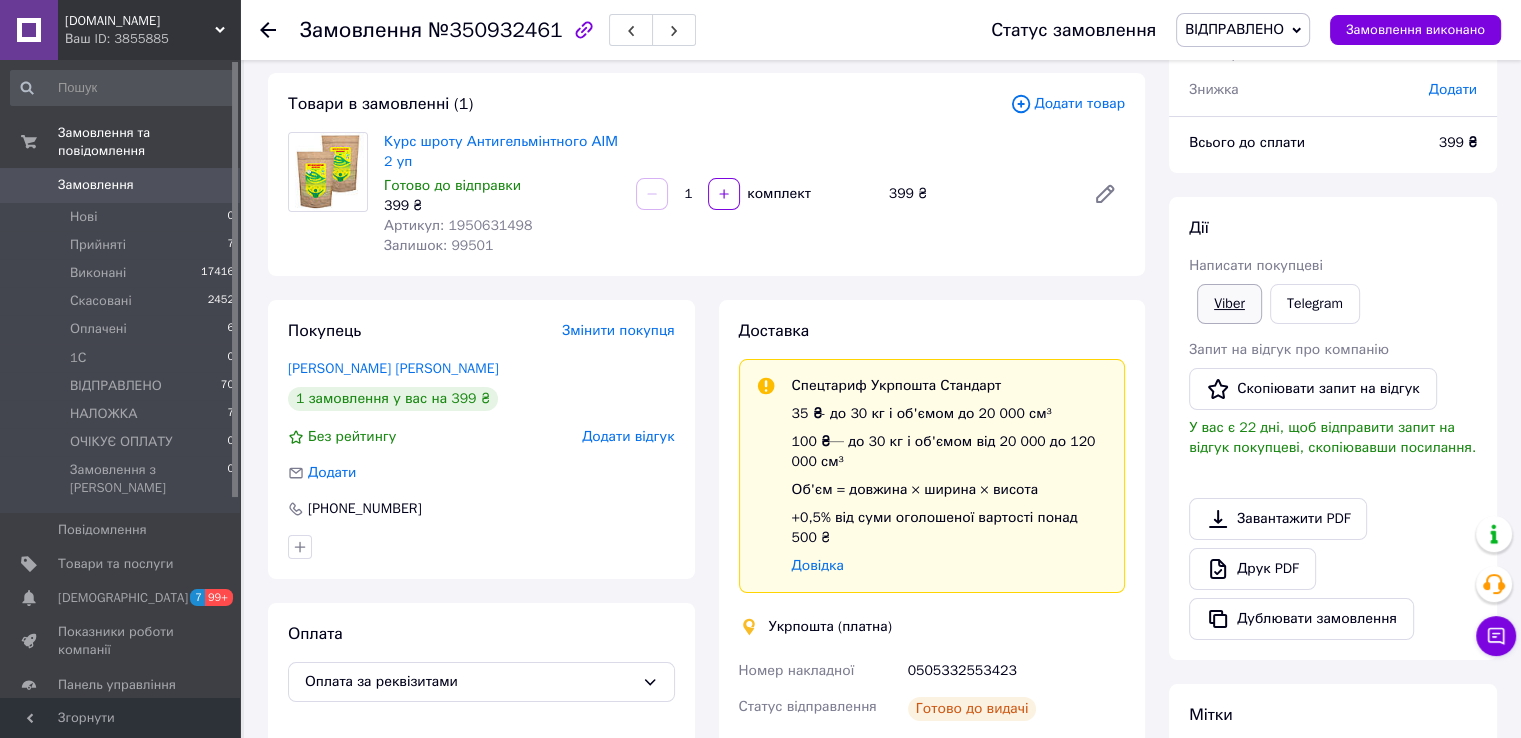 scroll, scrollTop: 0, scrollLeft: 0, axis: both 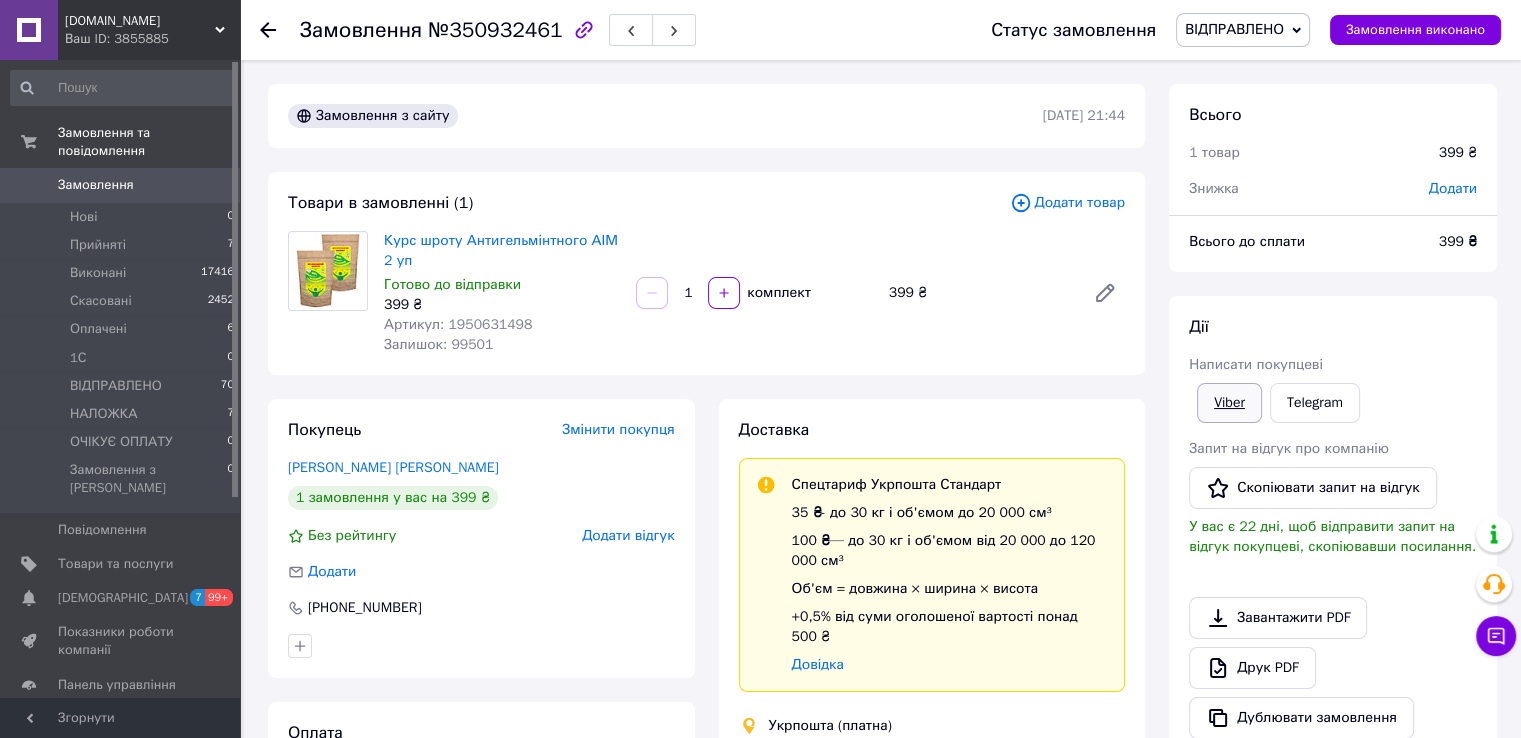click on "Viber" at bounding box center (1229, 403) 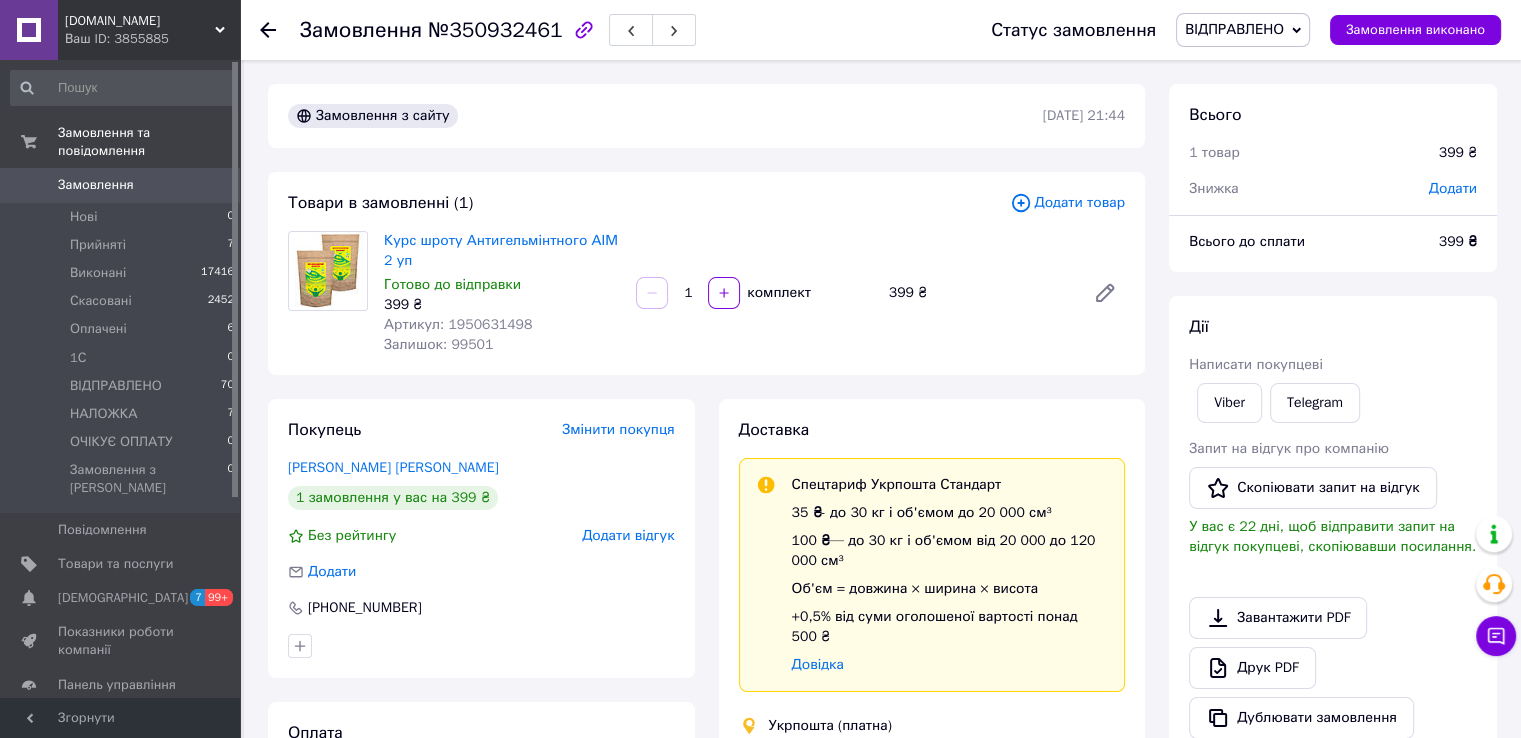 click on "Спецтариф Укрпошта Стандарт 35 ₴  - до 30 кг і об'ємом до 20 000 см³ 100 ₴  — до 30 кг і об'ємом від 20 000 до 120 000 см³ Об'єм = довжина × ширина × висота +0,5% від суми оголошеної вартості понад 500 ₴ Довідка" at bounding box center (950, 575) 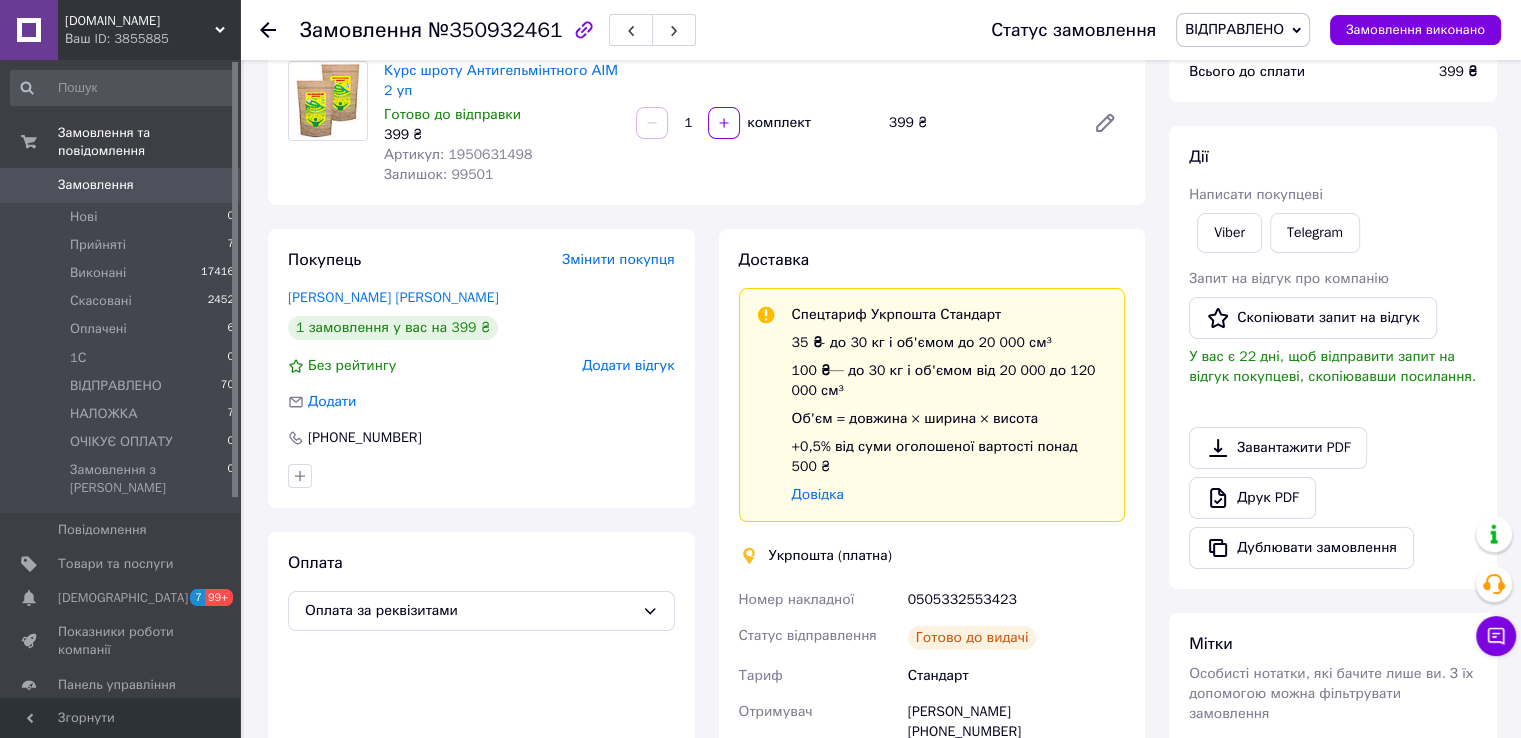 scroll, scrollTop: 200, scrollLeft: 0, axis: vertical 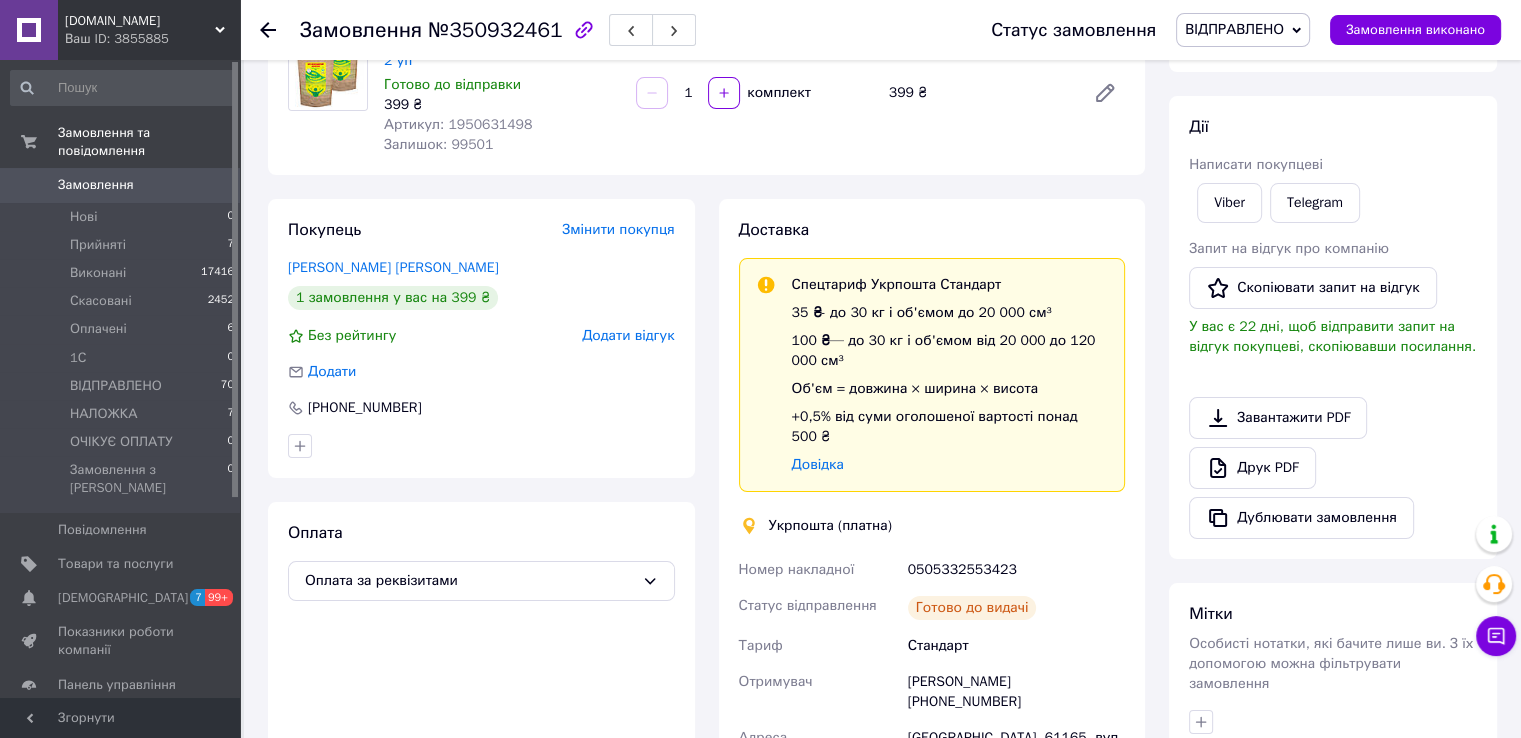 click on "0505332553423" at bounding box center (1016, 570) 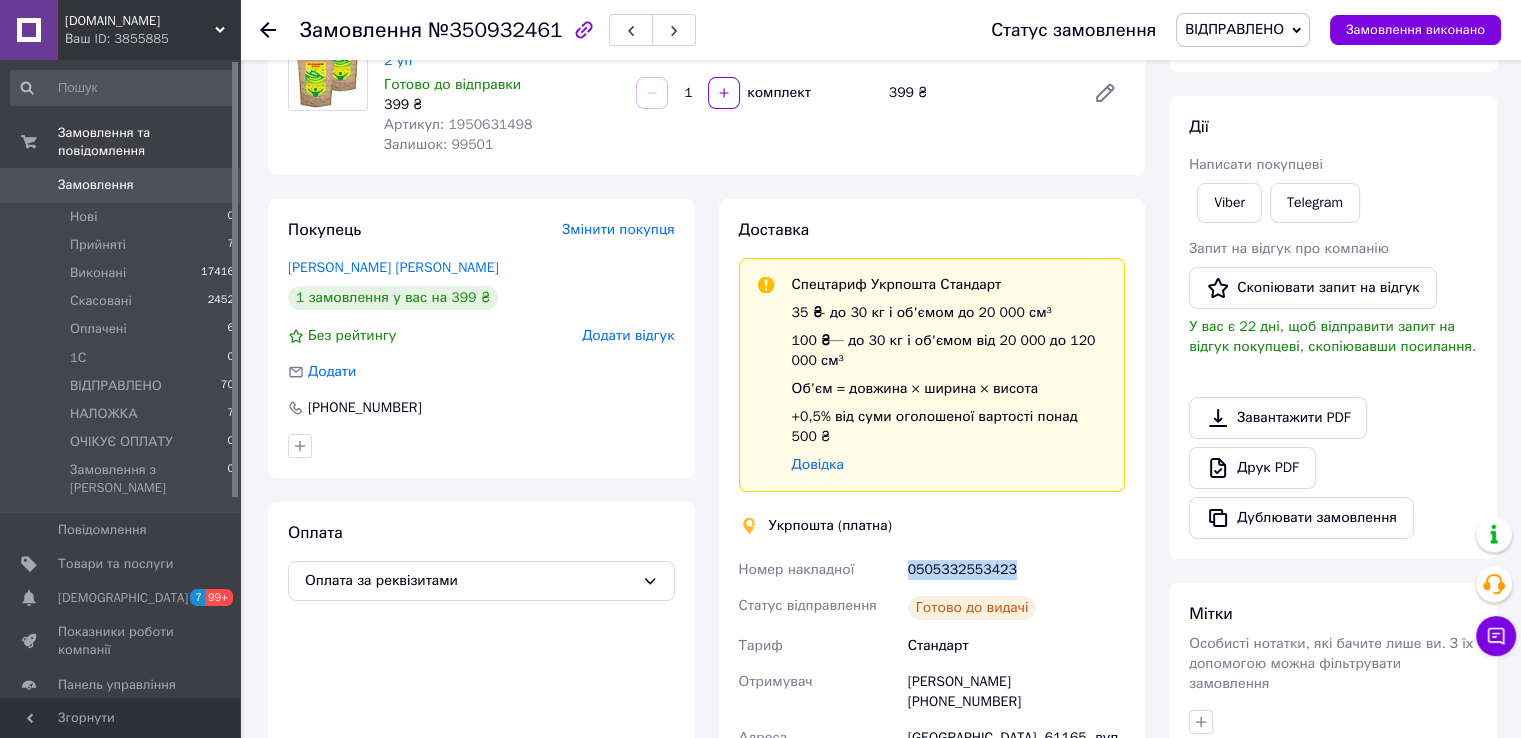 click on "0505332553423" at bounding box center [1016, 570] 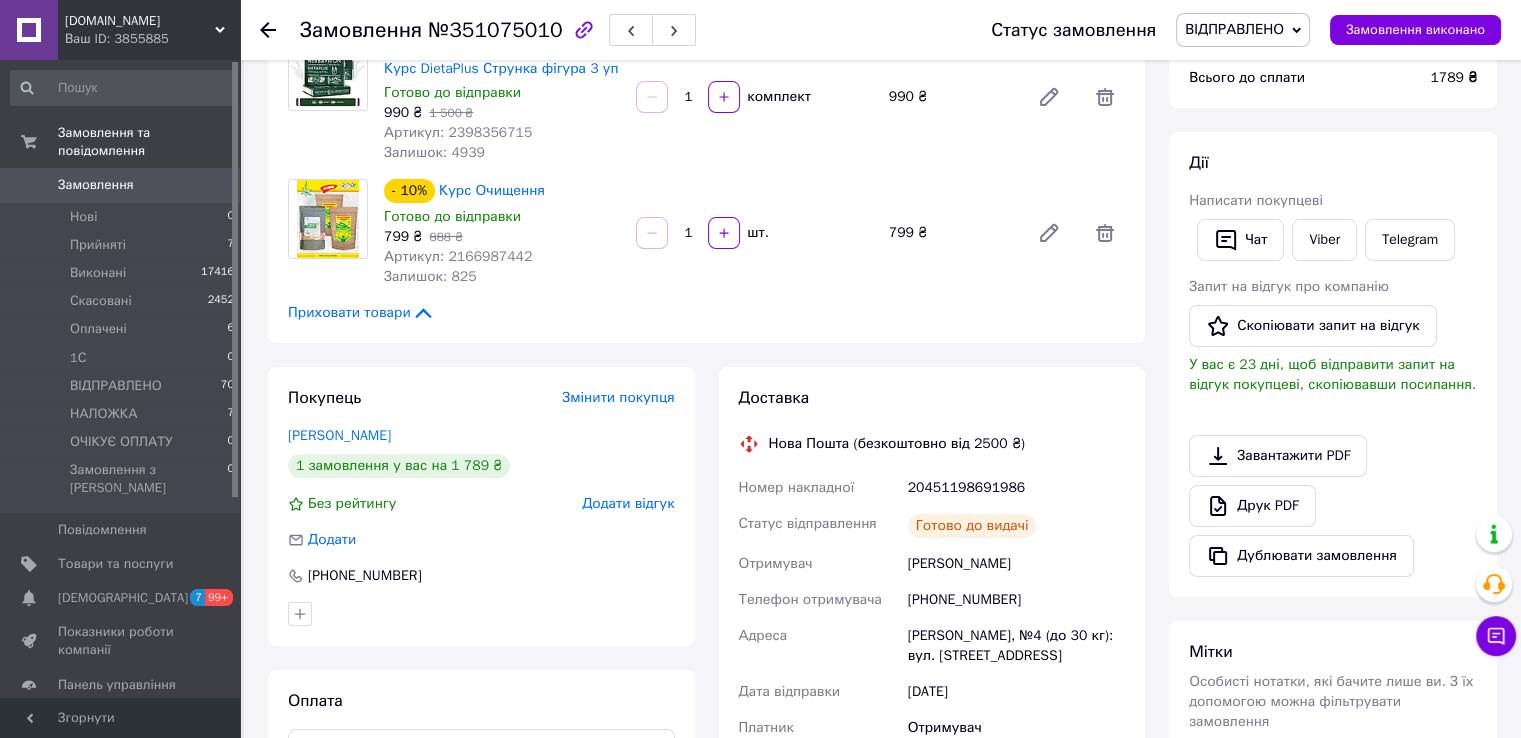 scroll, scrollTop: 200, scrollLeft: 0, axis: vertical 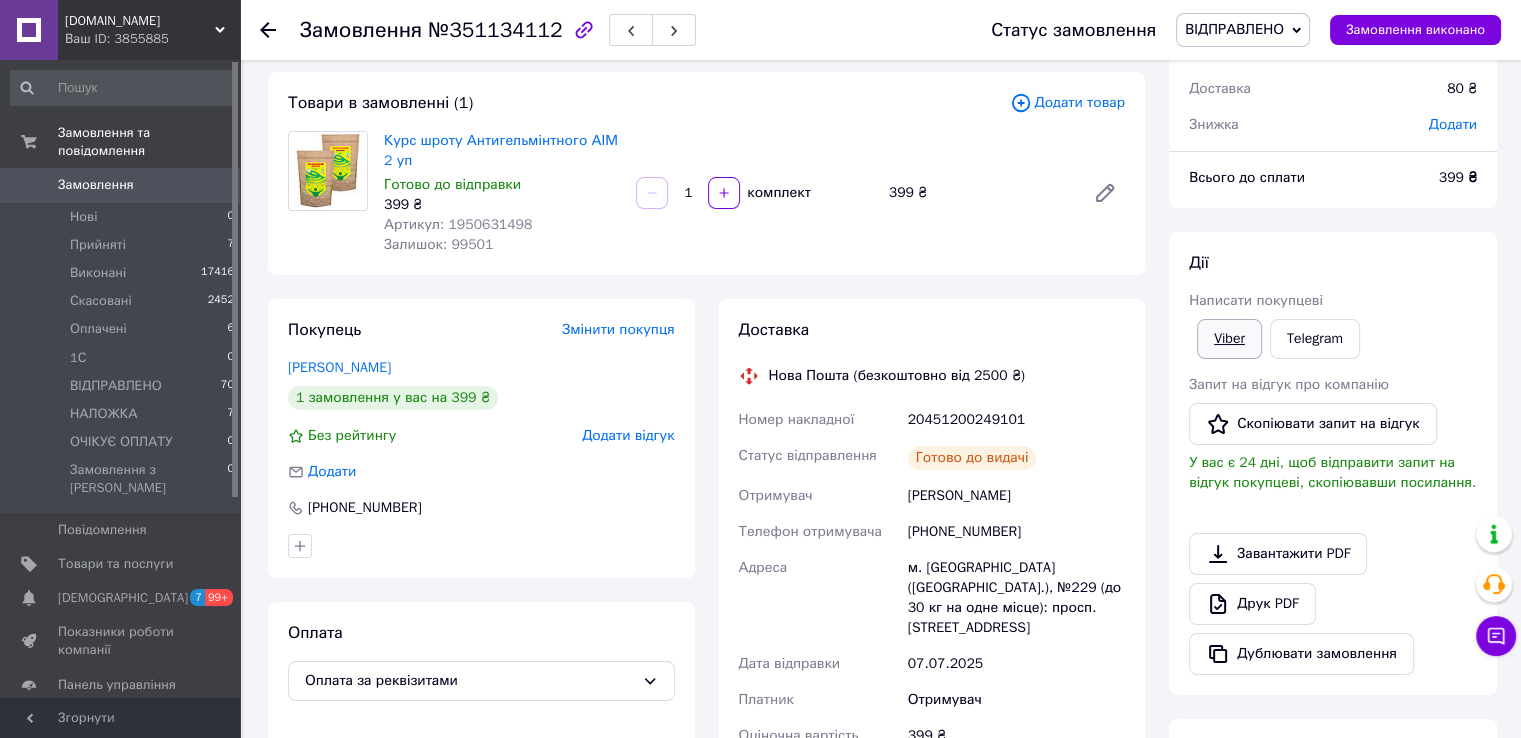 click on "Viber" at bounding box center (1229, 339) 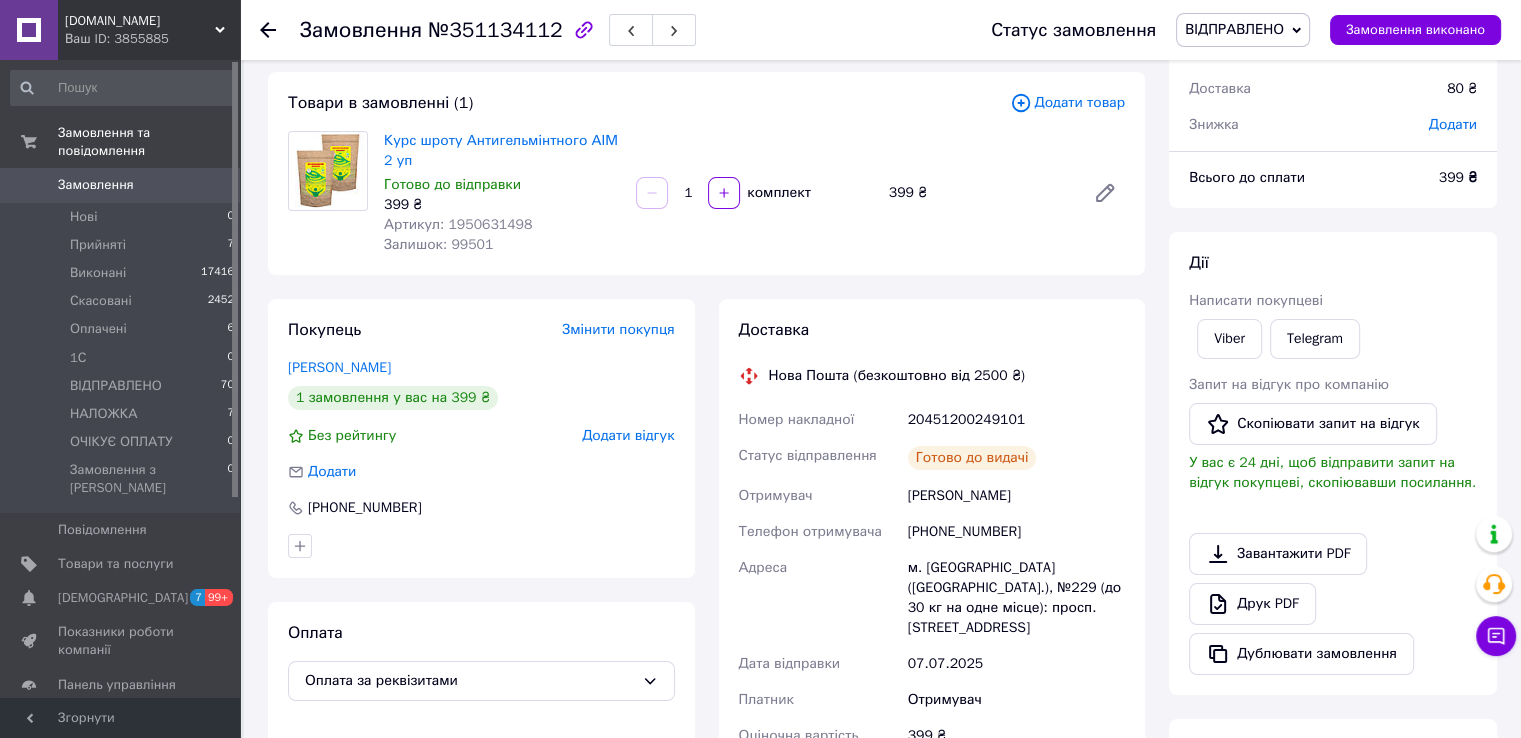 scroll, scrollTop: 200, scrollLeft: 0, axis: vertical 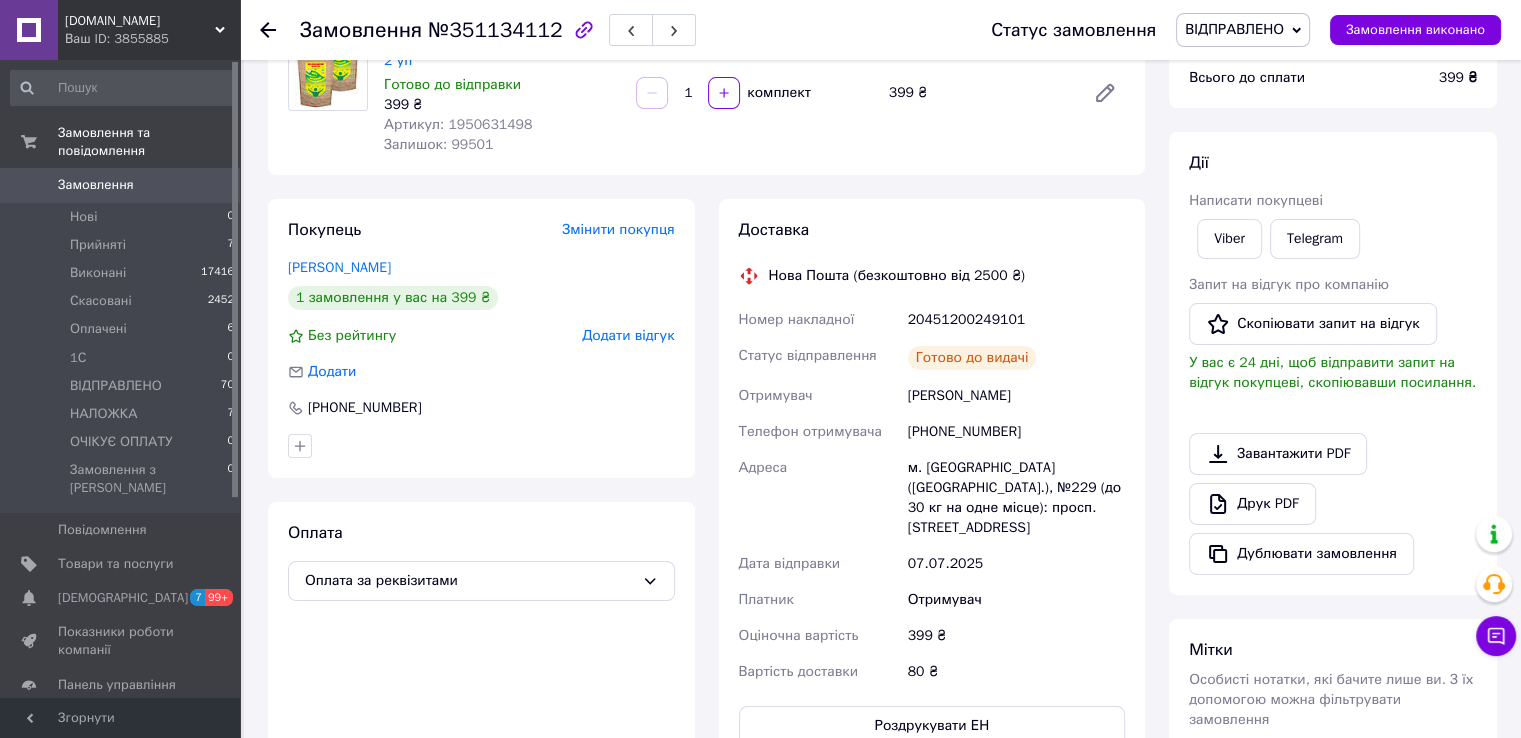 drag, startPoint x: 845, startPoint y: 628, endPoint x: 848, endPoint y: 604, distance: 24.186773 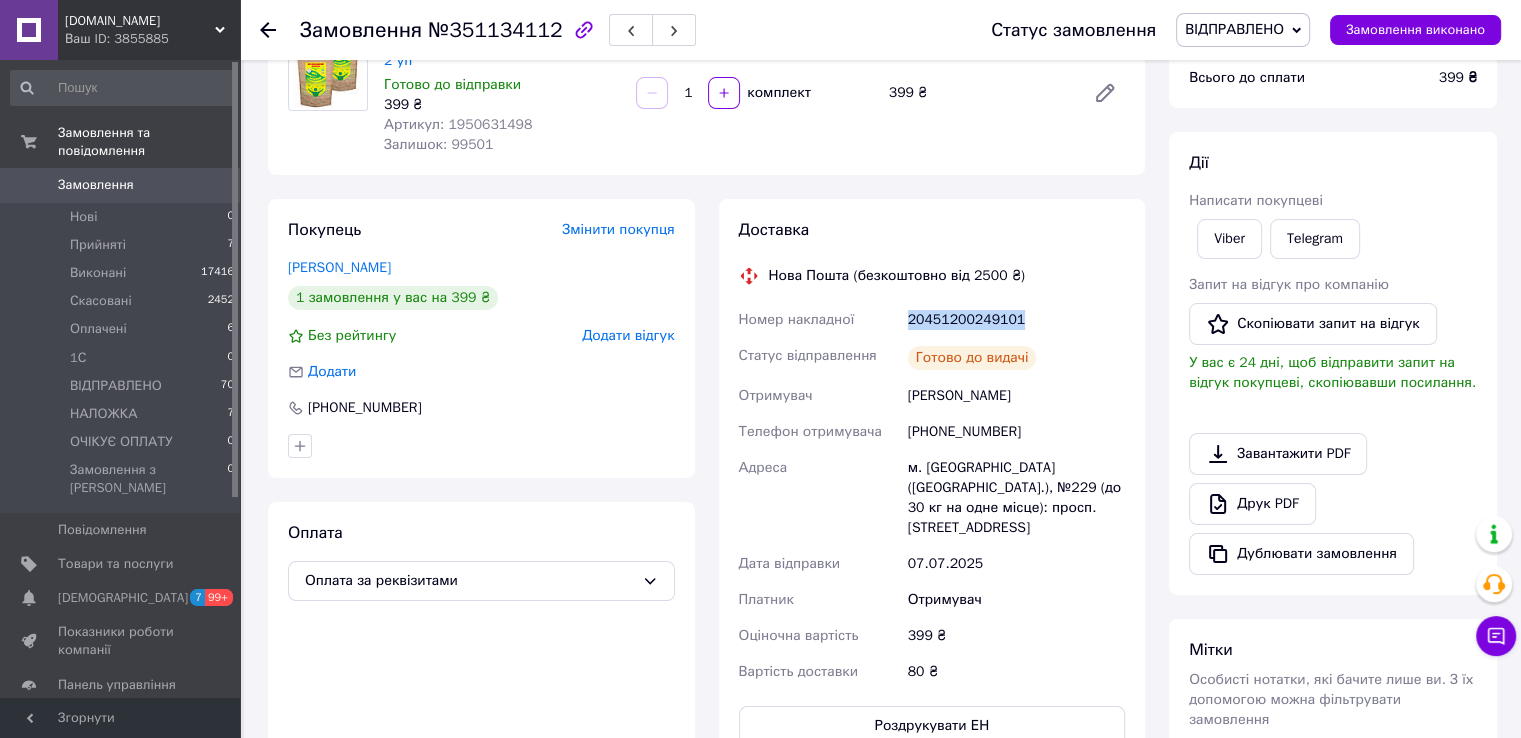 click on "20451200249101" at bounding box center (1016, 320) 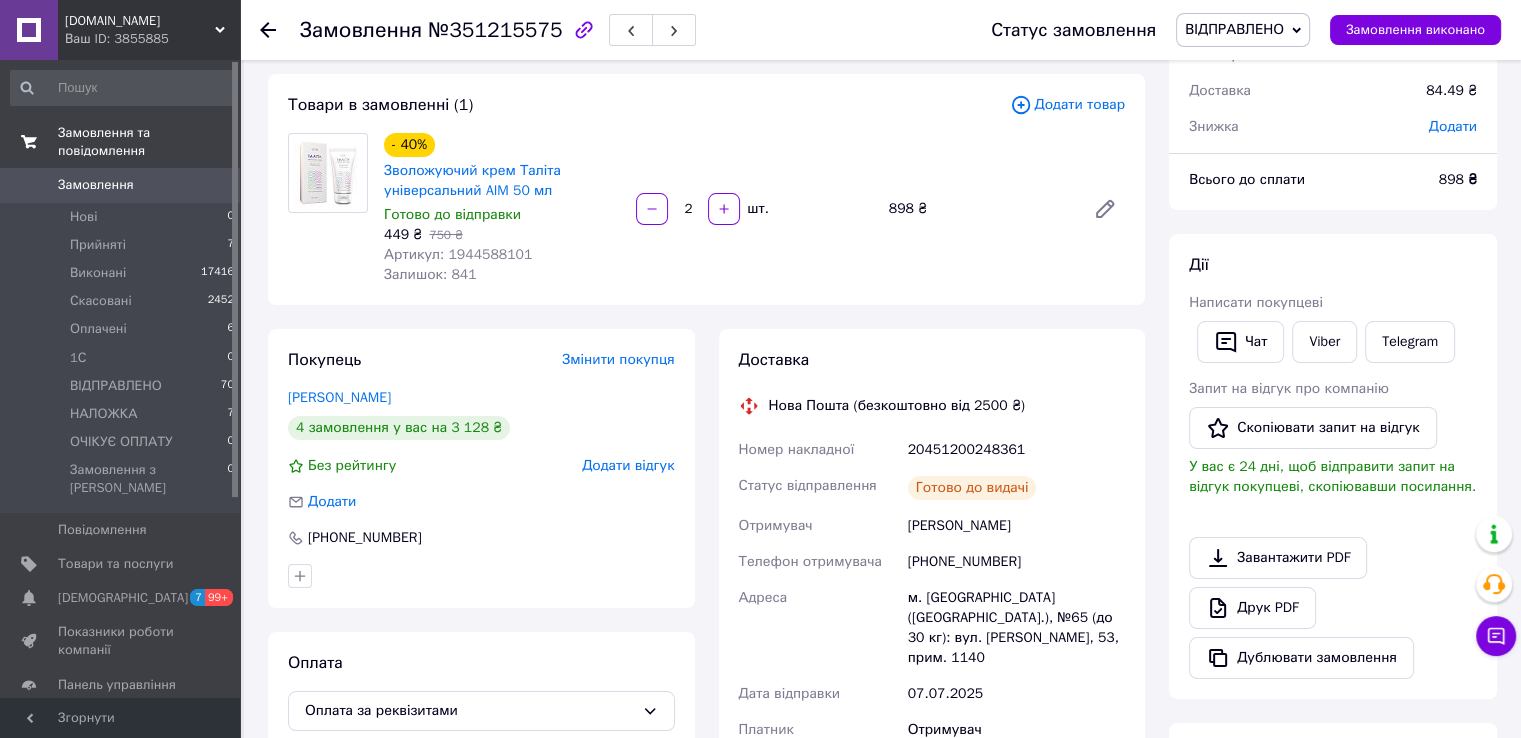 scroll, scrollTop: 0, scrollLeft: 0, axis: both 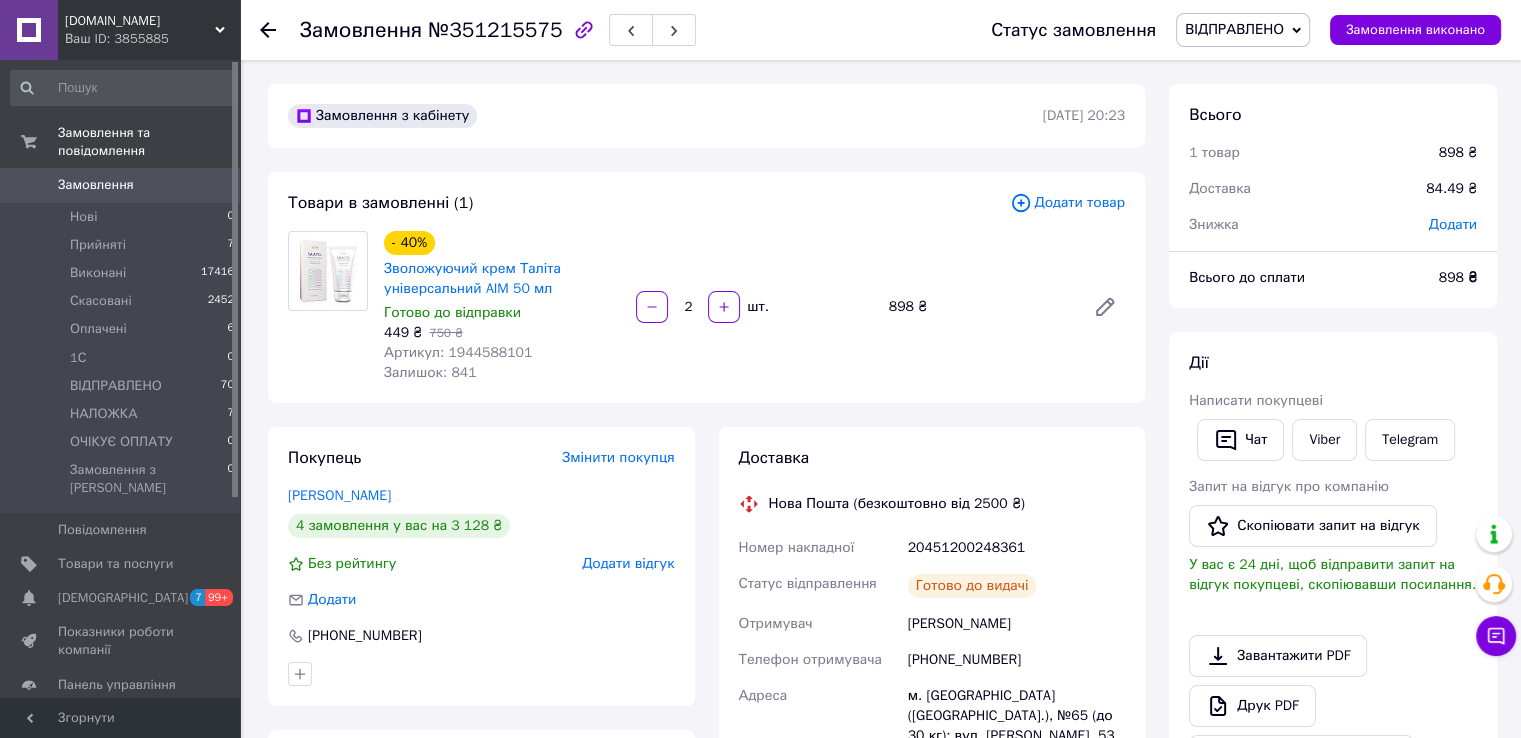 click on "Замовлення 0" at bounding box center [123, 185] 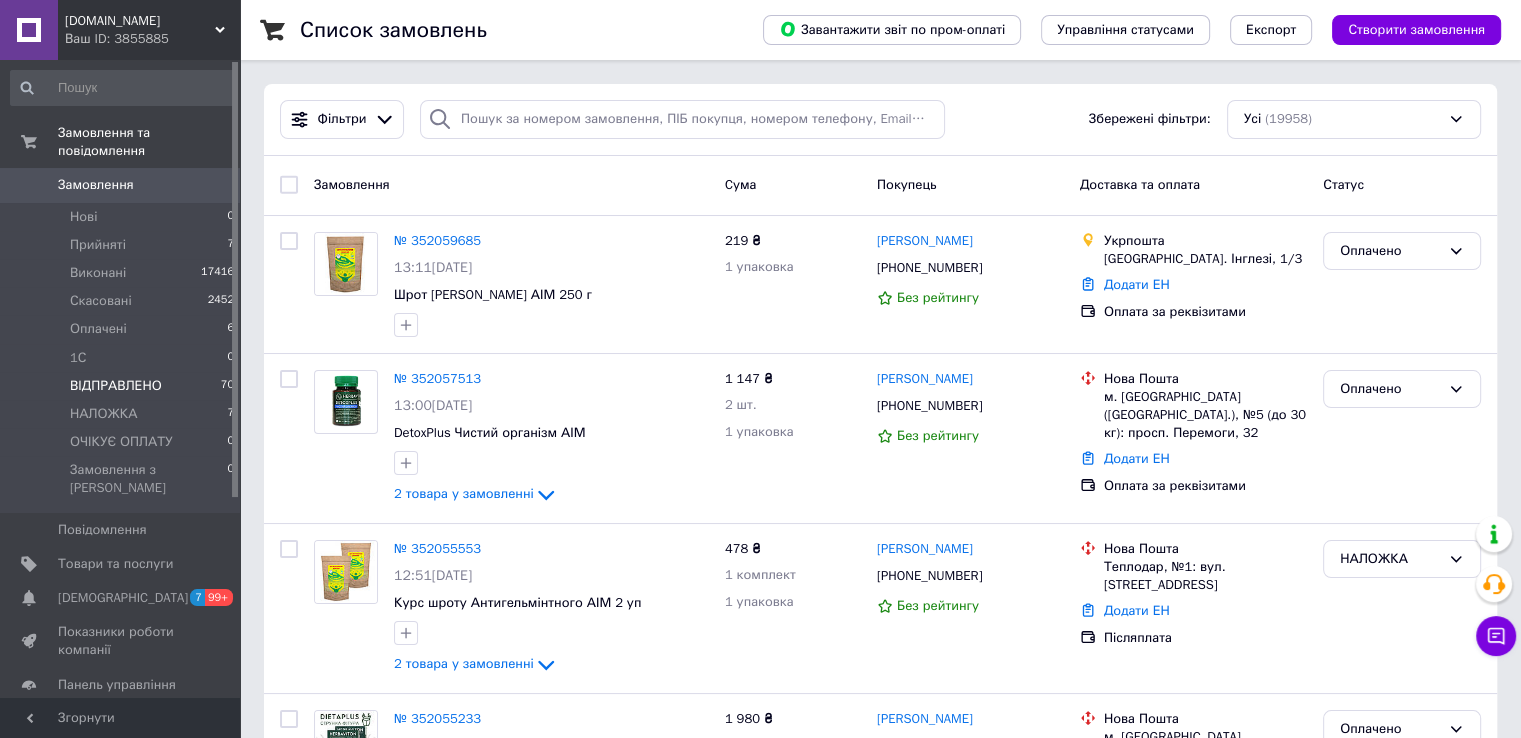 click on "ВІДПРАВЛЕНО" at bounding box center [116, 386] 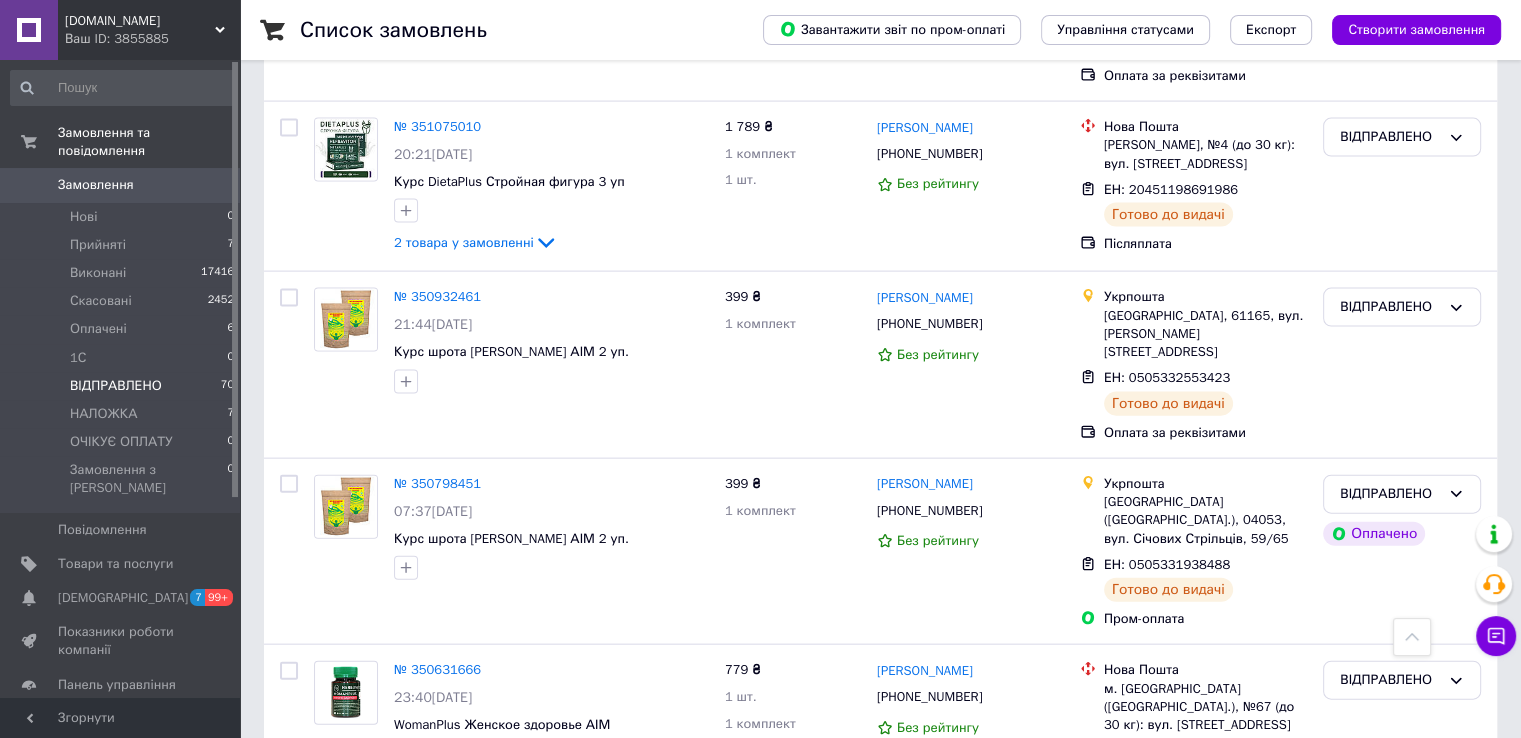 scroll, scrollTop: 11840, scrollLeft: 0, axis: vertical 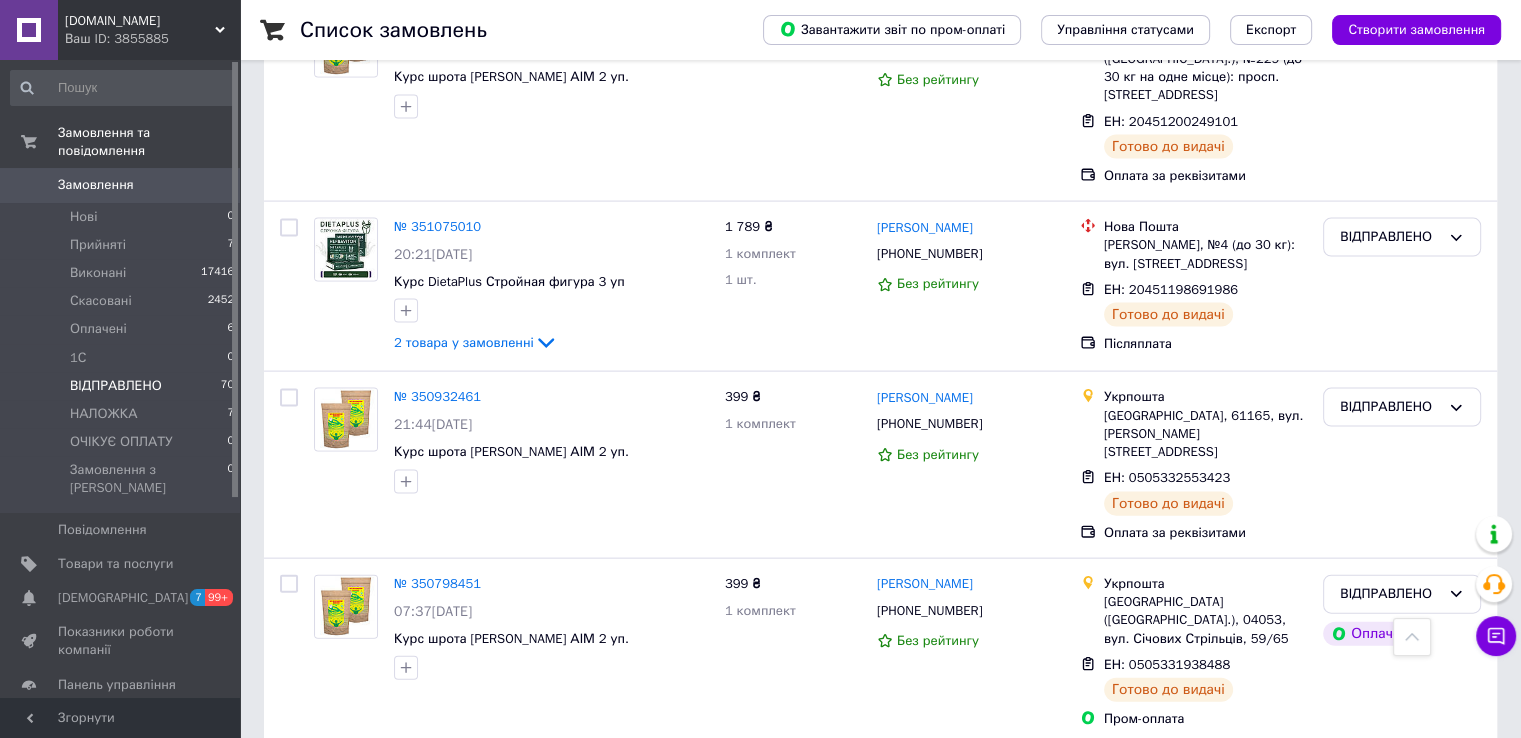 click on "ВІДПРАВЛЕНО" at bounding box center (116, 386) 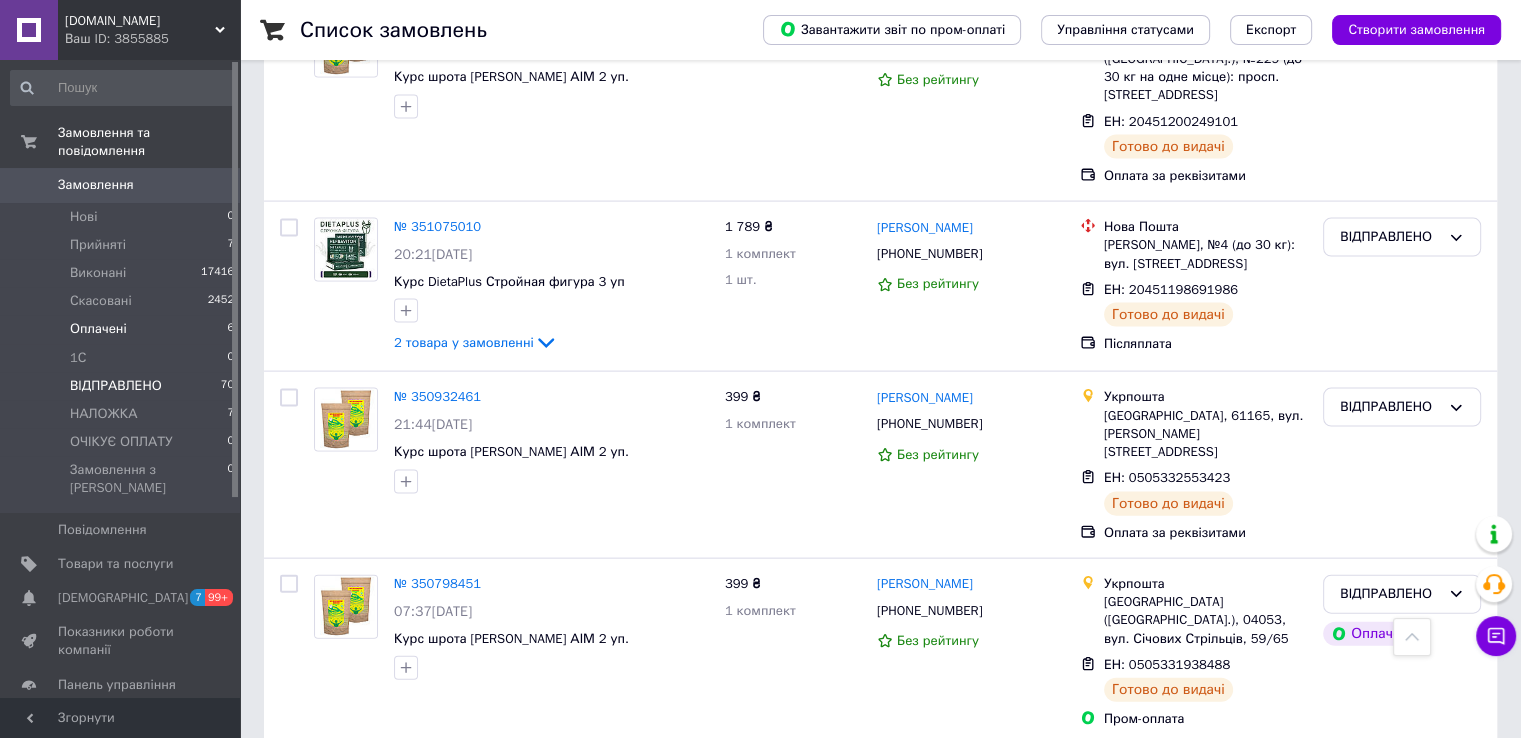 scroll, scrollTop: 11340, scrollLeft: 0, axis: vertical 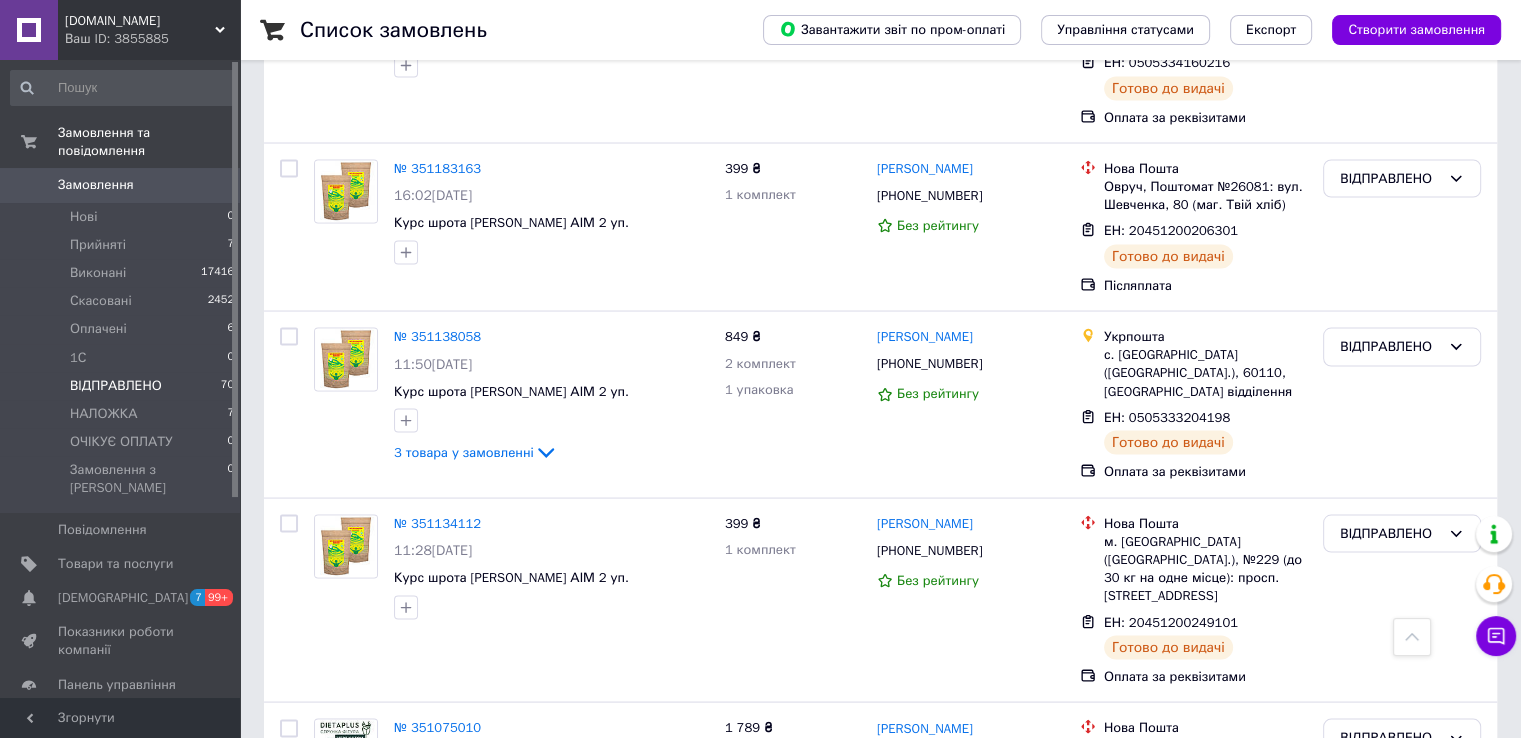 click on "Замовлення" at bounding box center (121, 185) 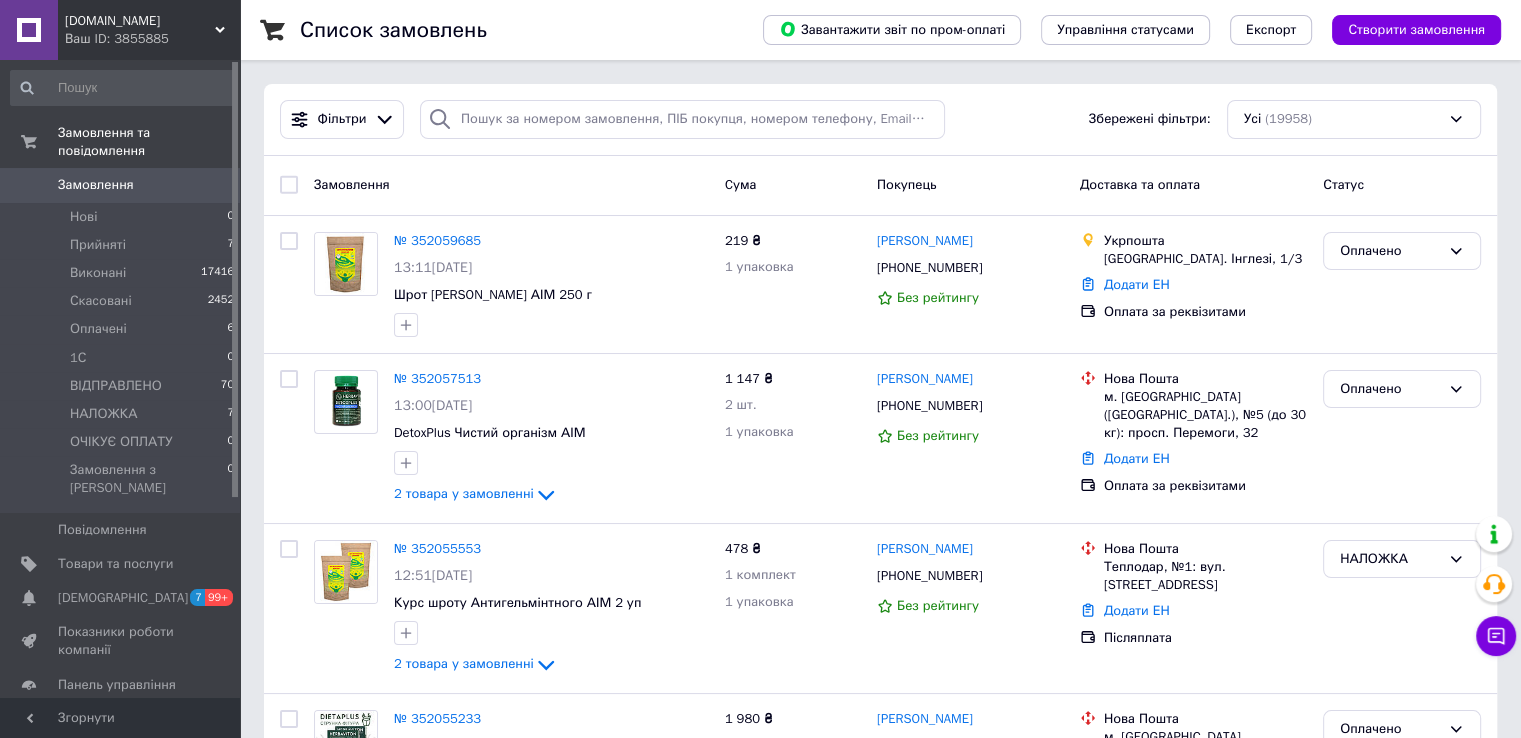 click on "Замовлення" at bounding box center (96, 185) 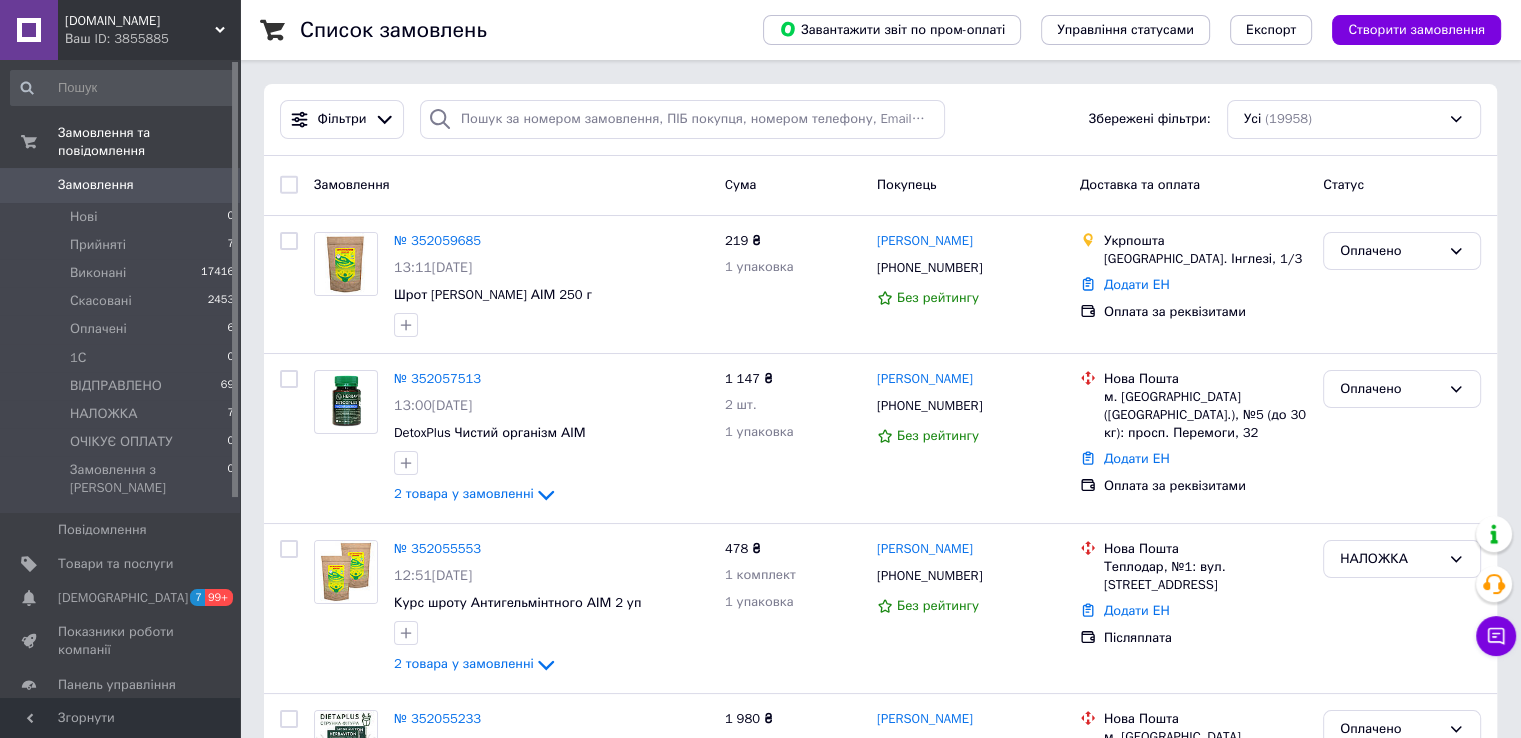 click on "Замовлення" at bounding box center (121, 185) 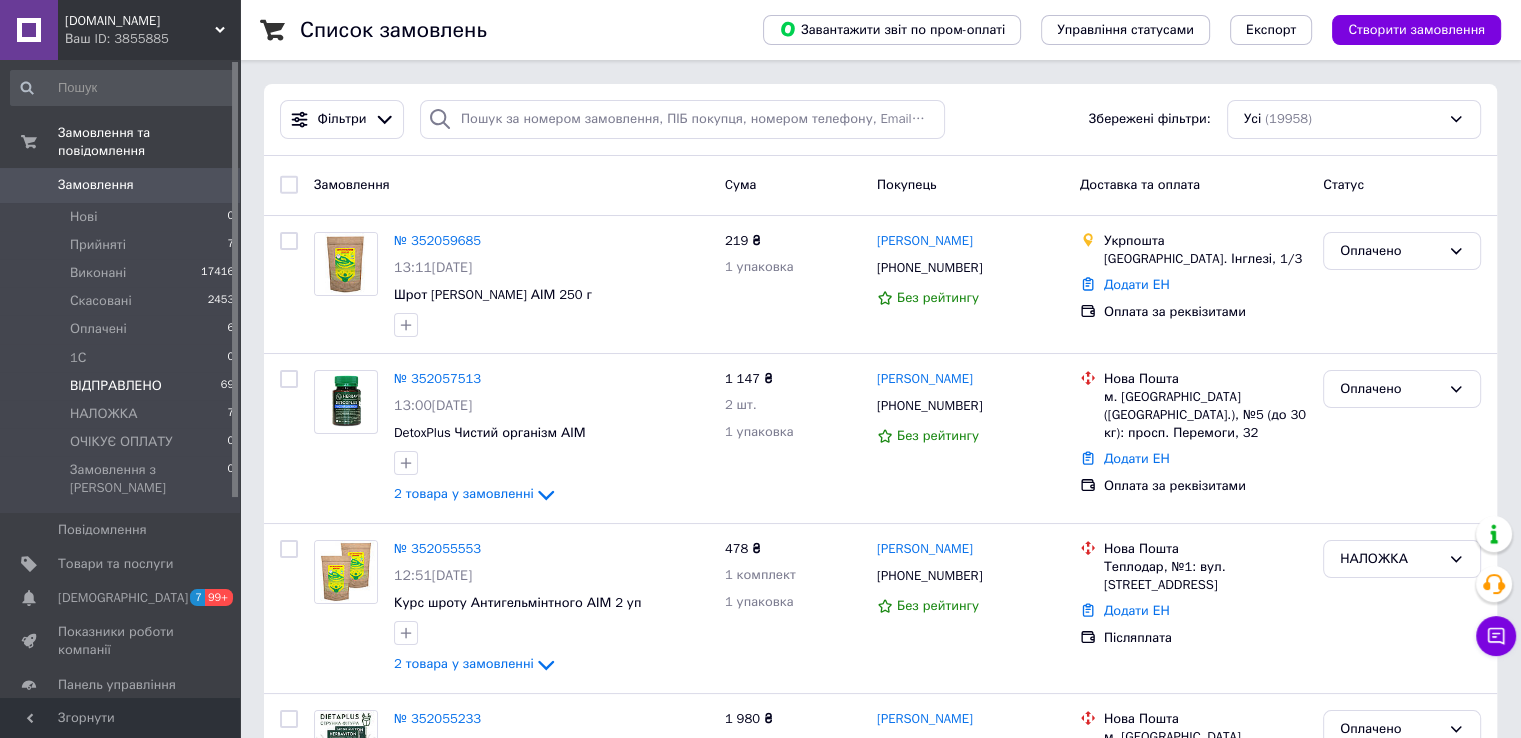 click on "ВІДПРАВЛЕНО" at bounding box center [116, 386] 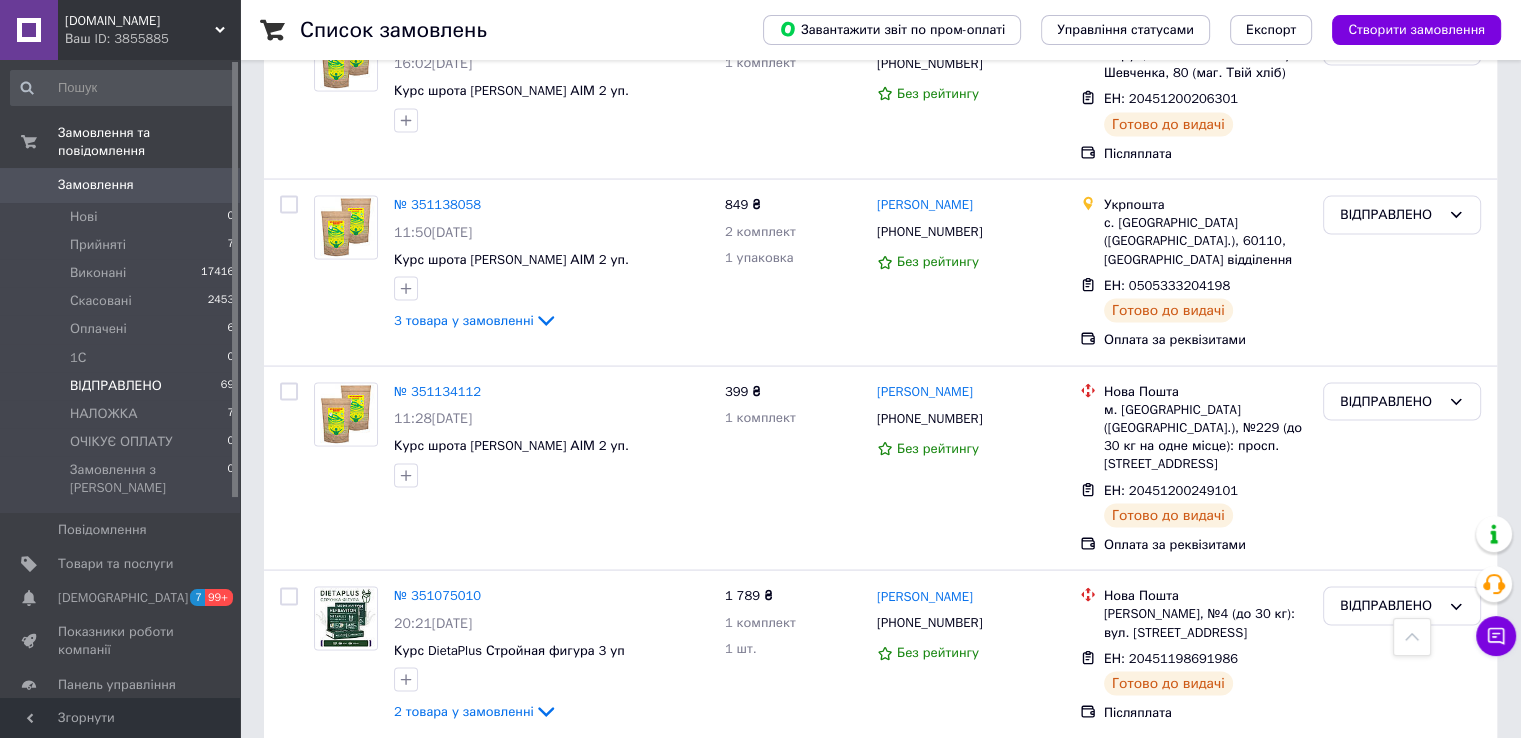 scroll, scrollTop: 11454, scrollLeft: 0, axis: vertical 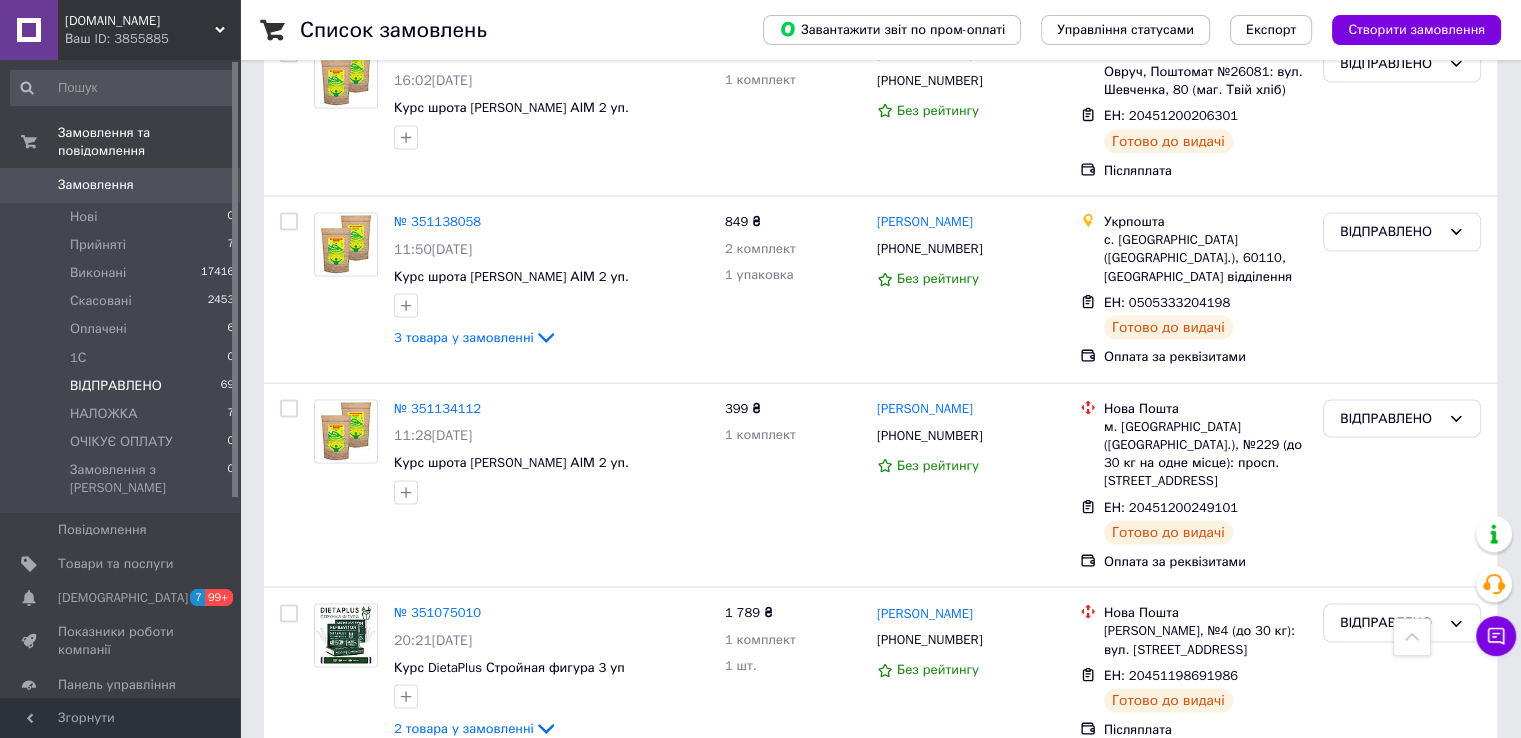 click on "Замовлення" at bounding box center [96, 185] 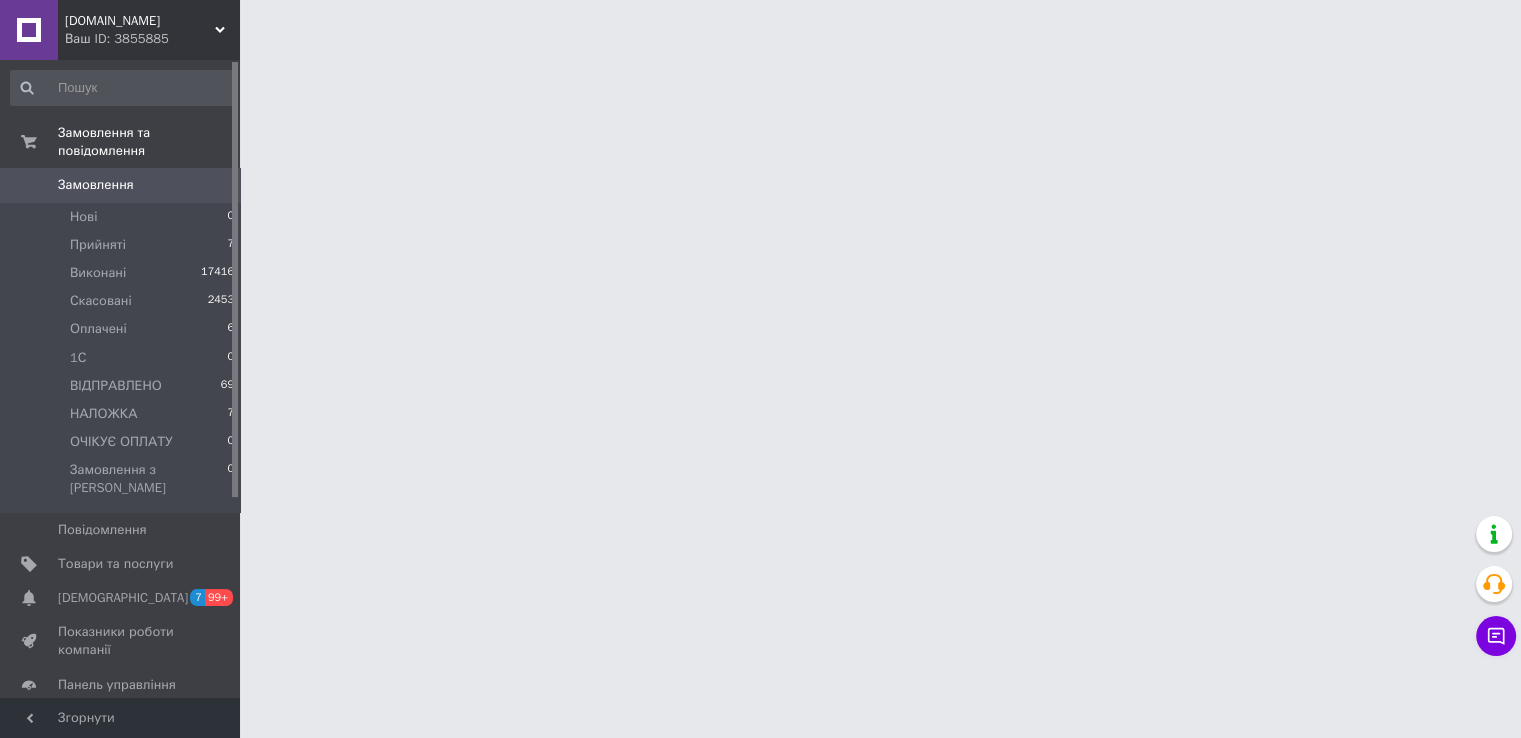 scroll, scrollTop: 0, scrollLeft: 0, axis: both 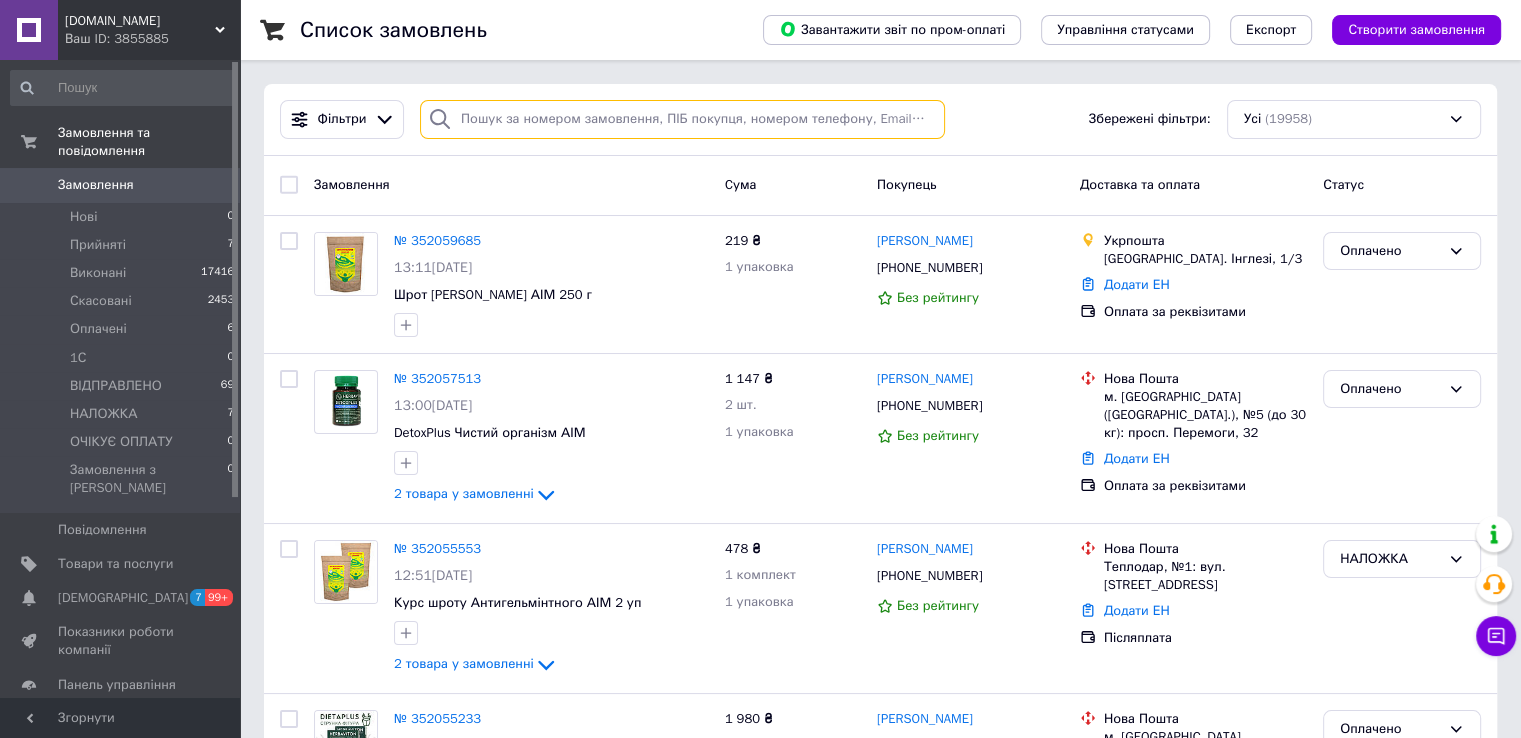 click at bounding box center (682, 119) 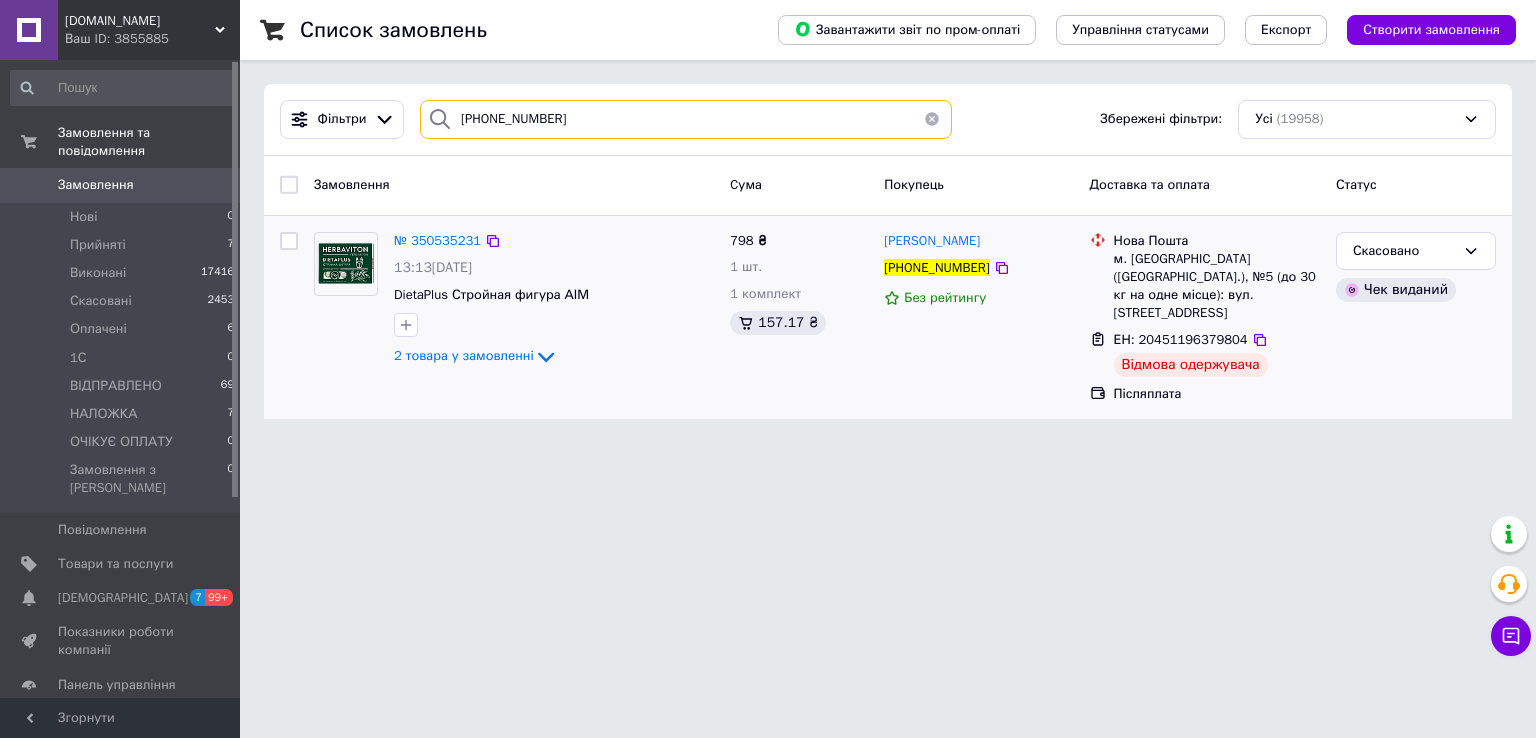 type on "+380952235608" 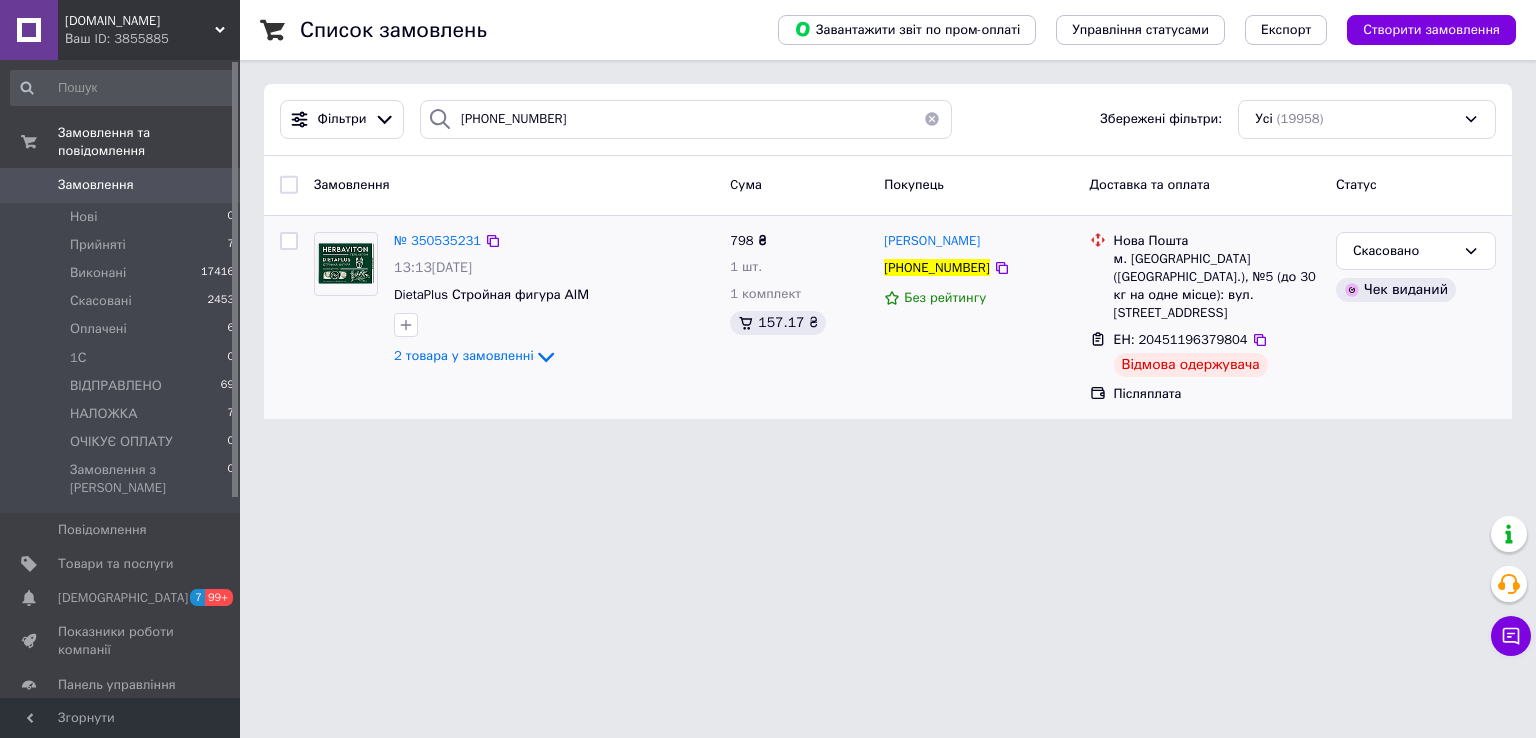 click on "ЕН: 20451196379804" at bounding box center [1181, 339] 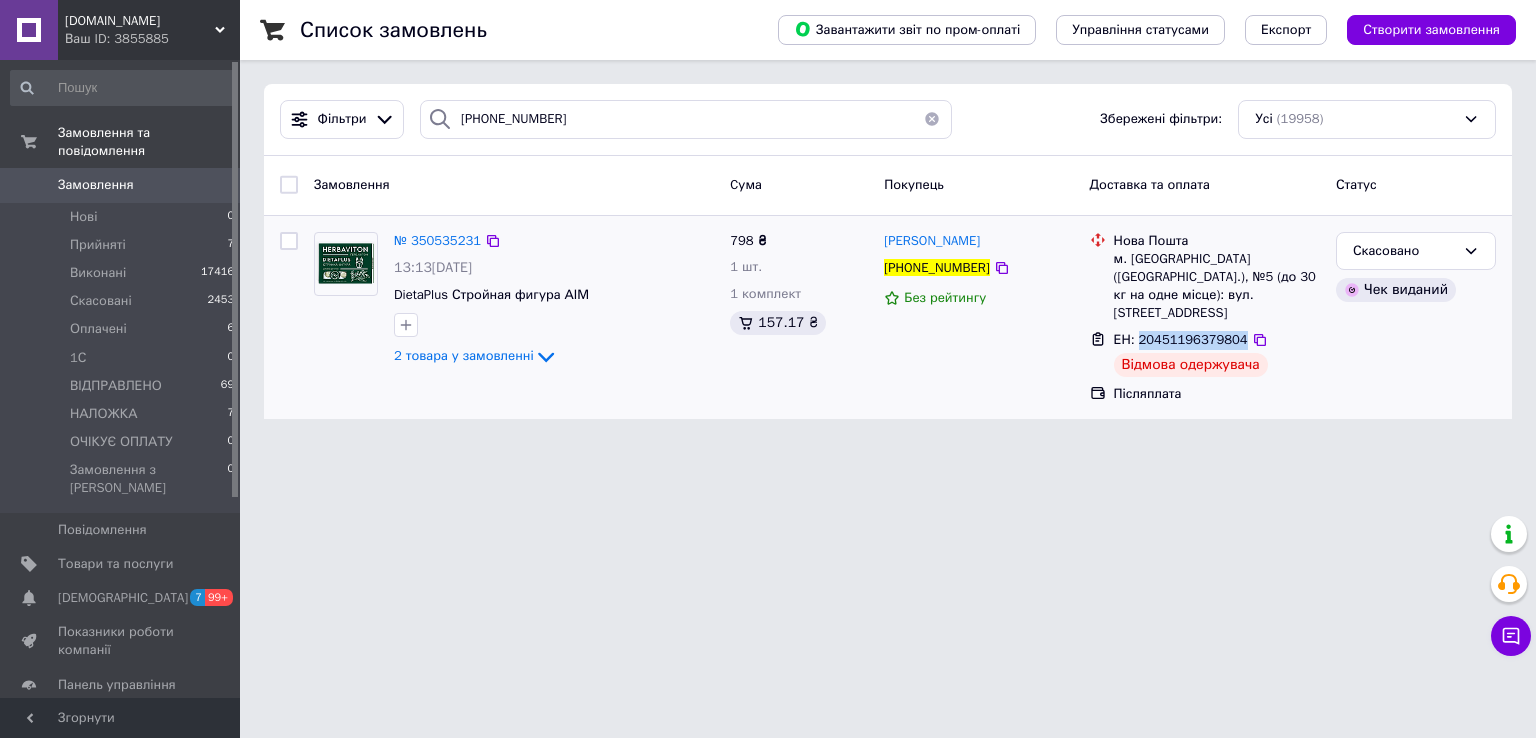 click on "ЕН: 20451196379804" at bounding box center (1181, 339) 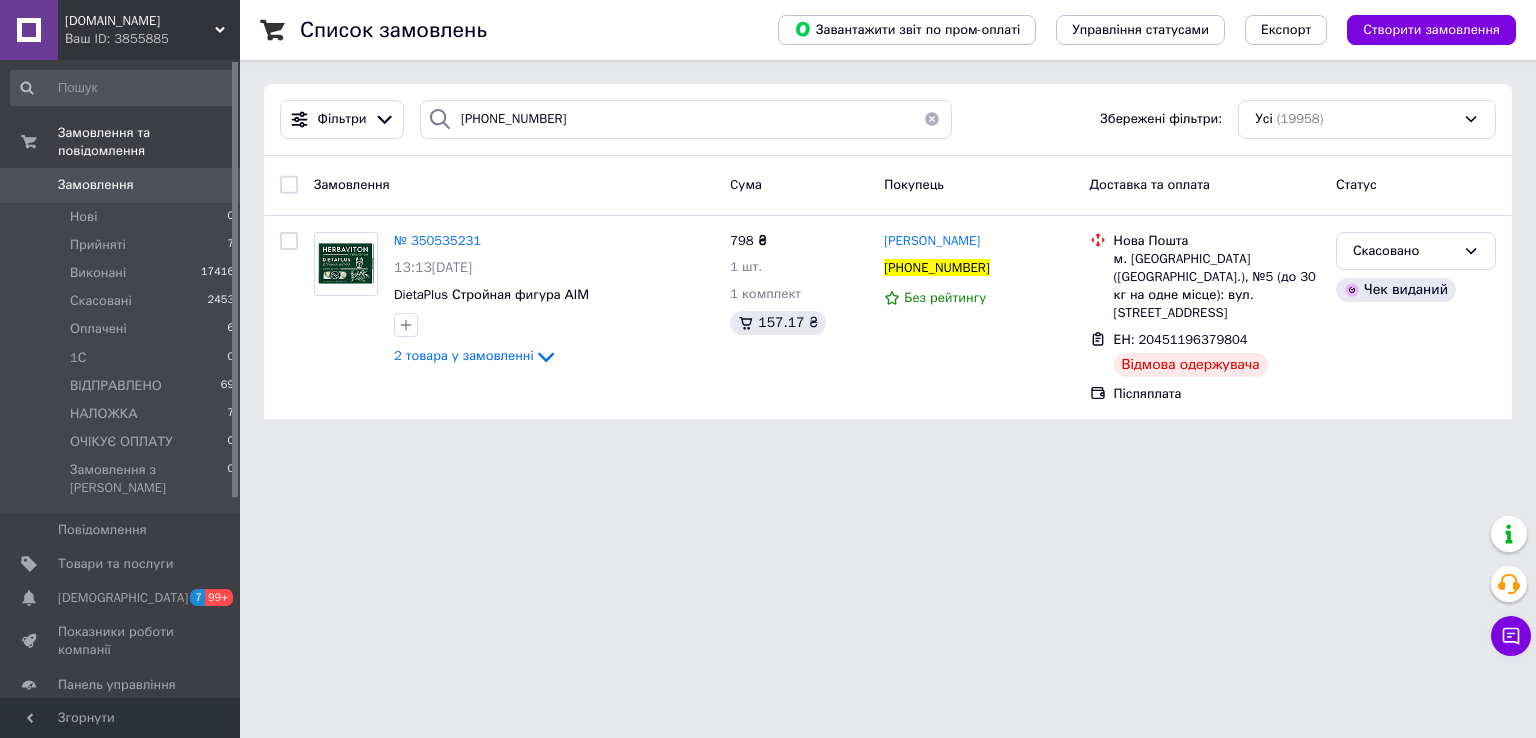 click on "Список замовлень   Завантажити звіт по пром-оплаті Управління статусами Експорт Створити замовлення Фільтри +380952235608 Збережені фільтри: Усі (19958) Замовлення Cума Покупець Доставка та оплата Статус № 350535231 13:13, 30.06.2025 DietaPlus Стройная фигура АІМ 2 товара у замовленні 798 ₴ 1 шт. 1 комплект 157.17 ₴ Яна Сосновская +380952235608 Без рейтингу Нова Пошта м. Олександрія (Кіровоградська обл.), №5 (до 30 кг на одне місце): вул. Святомиколаївська, 37а ЕН: 20451196379804 Відмова одержувача Післяплата Скасовано Чек виданий" at bounding box center [888, 221] 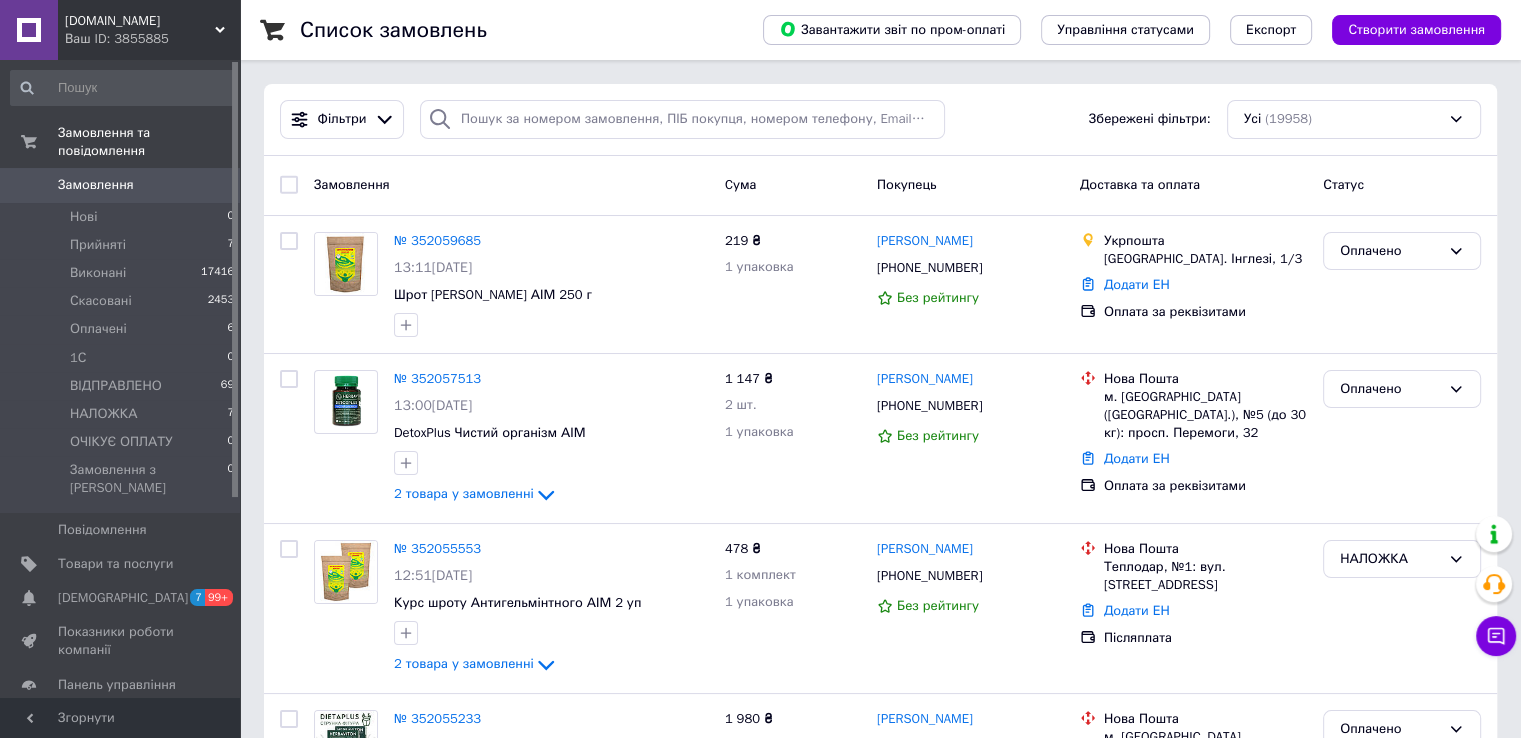 drag, startPoint x: 264, startPoint y: 80, endPoint x: 415, endPoint y: 93, distance: 151.55856 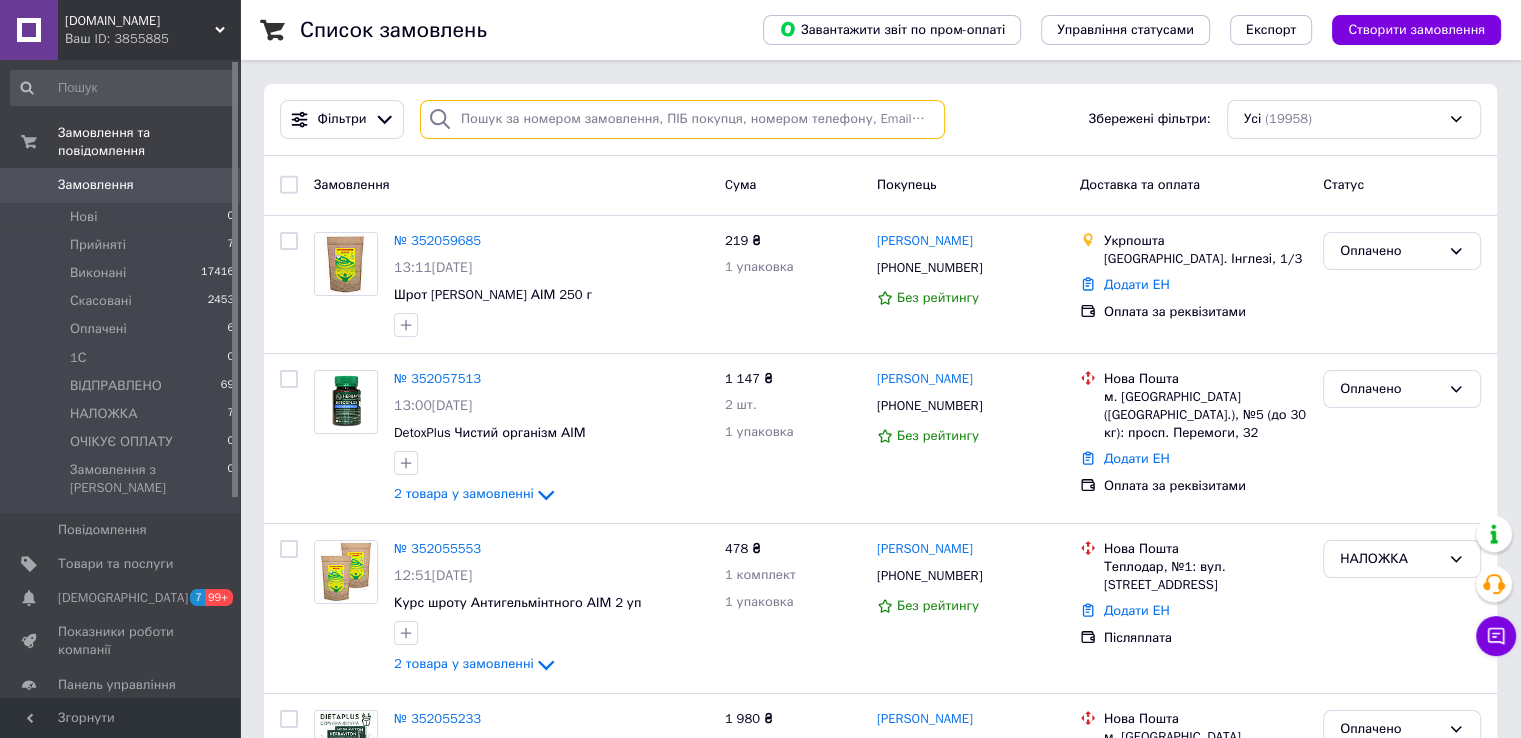 click at bounding box center [682, 119] 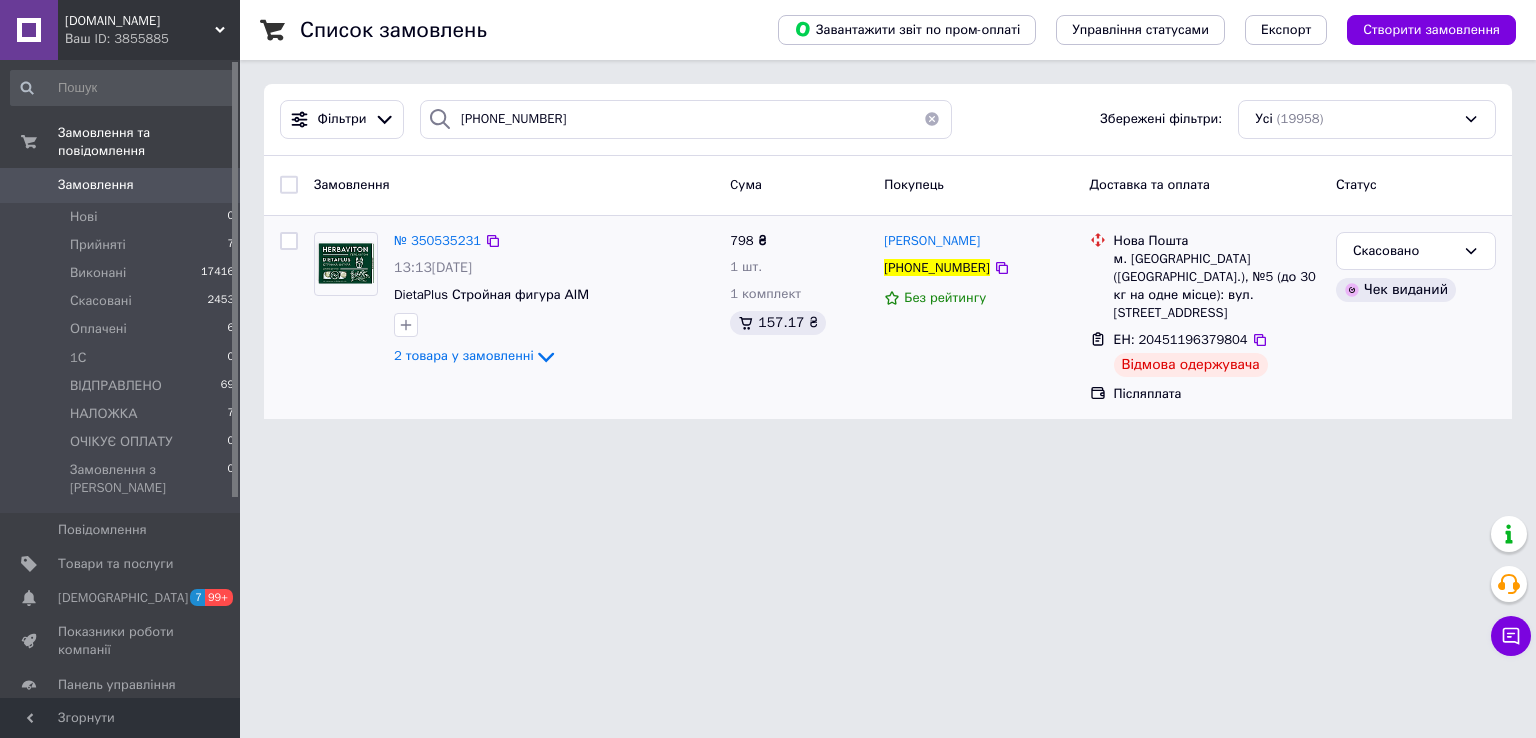 click on "798 ₴" at bounding box center (748, 240) 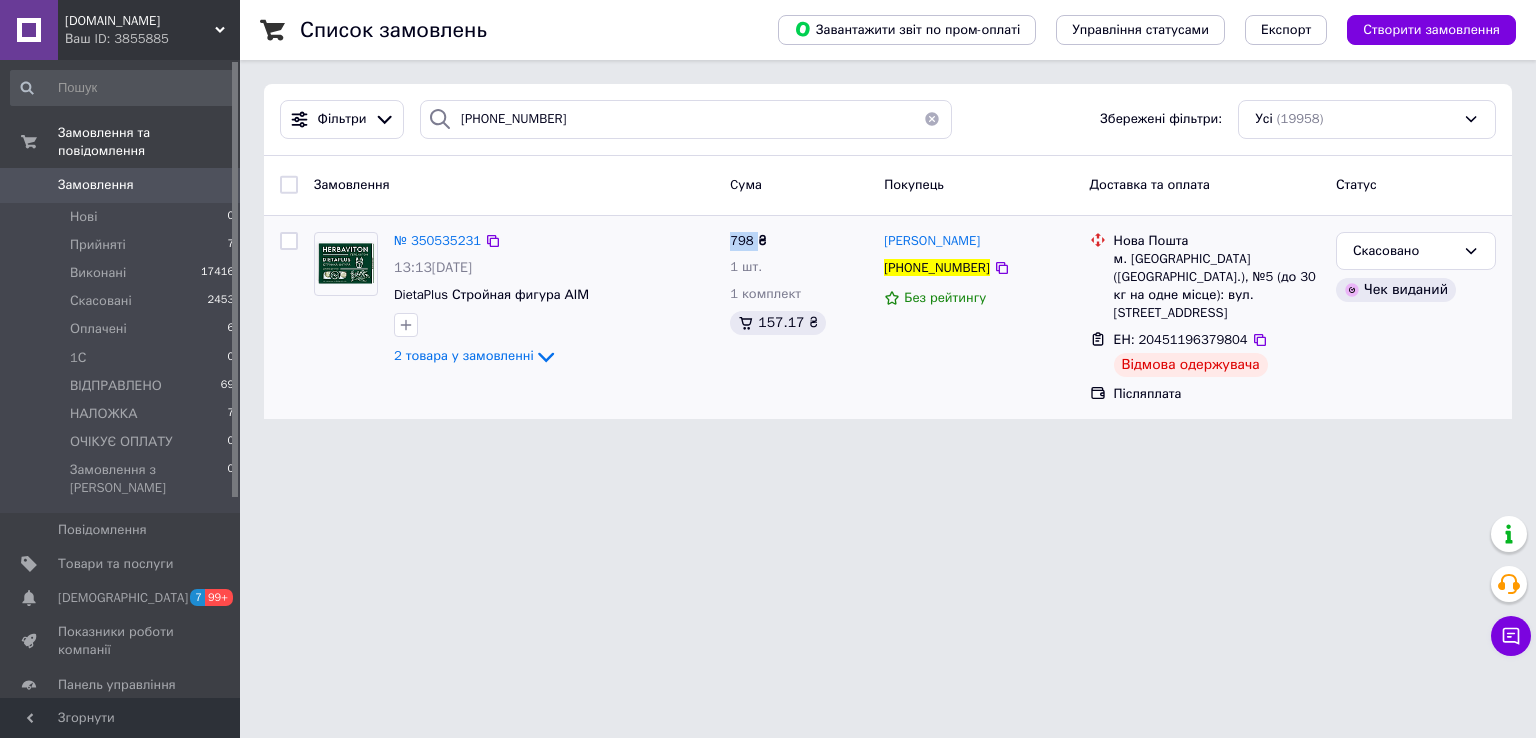 click on "798 ₴" at bounding box center (748, 240) 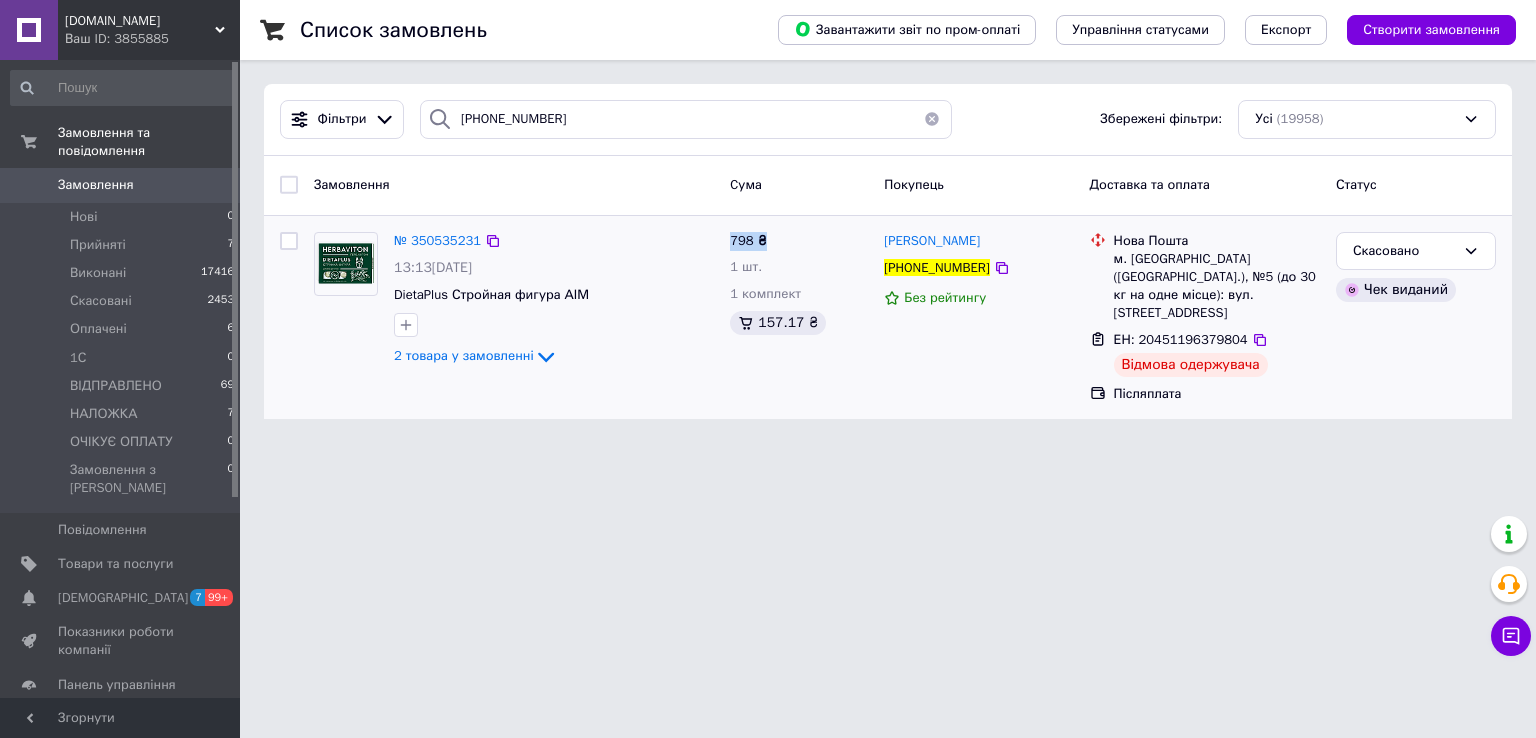 click on "798 ₴" at bounding box center [748, 240] 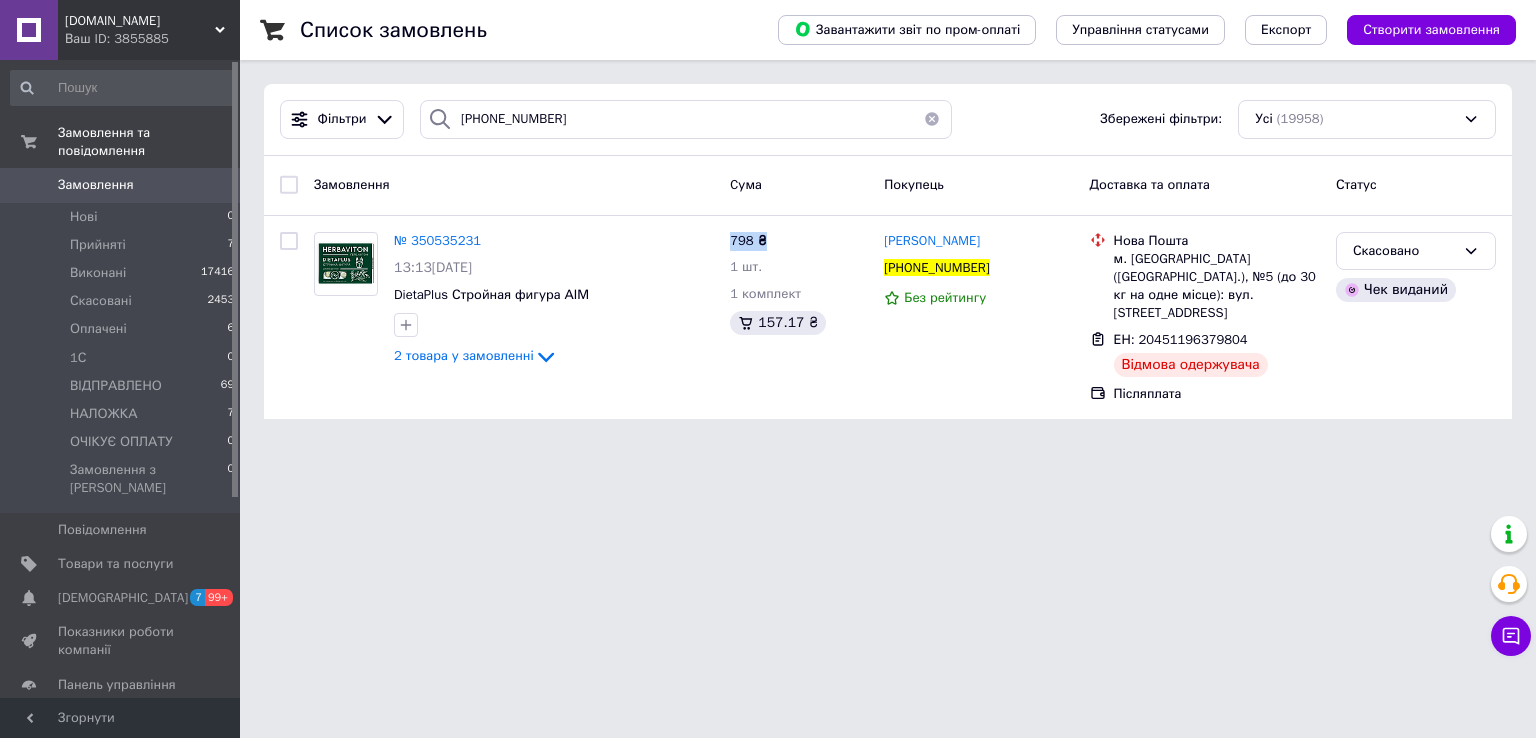 copy on "798 ₴" 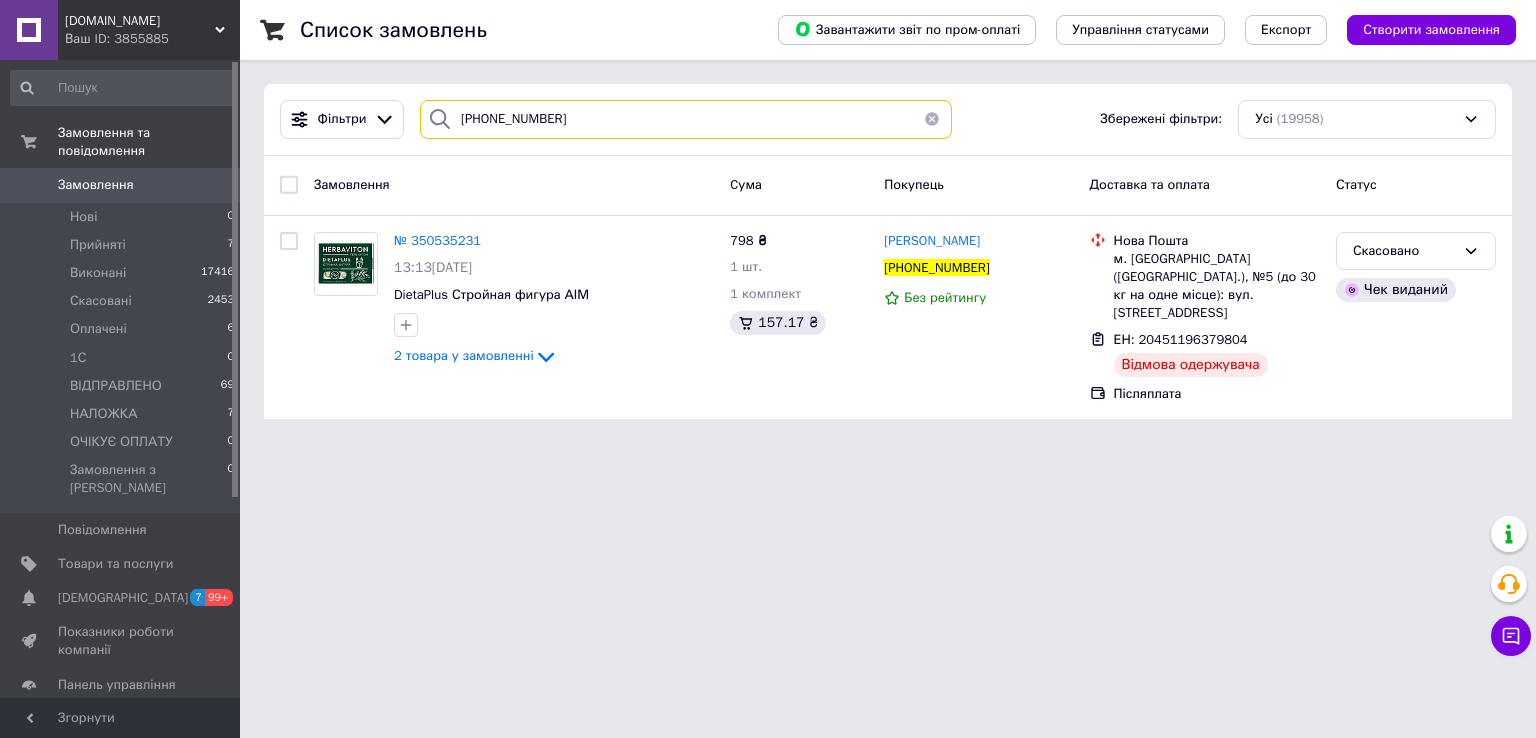 click on "+380952235608" at bounding box center (686, 119) 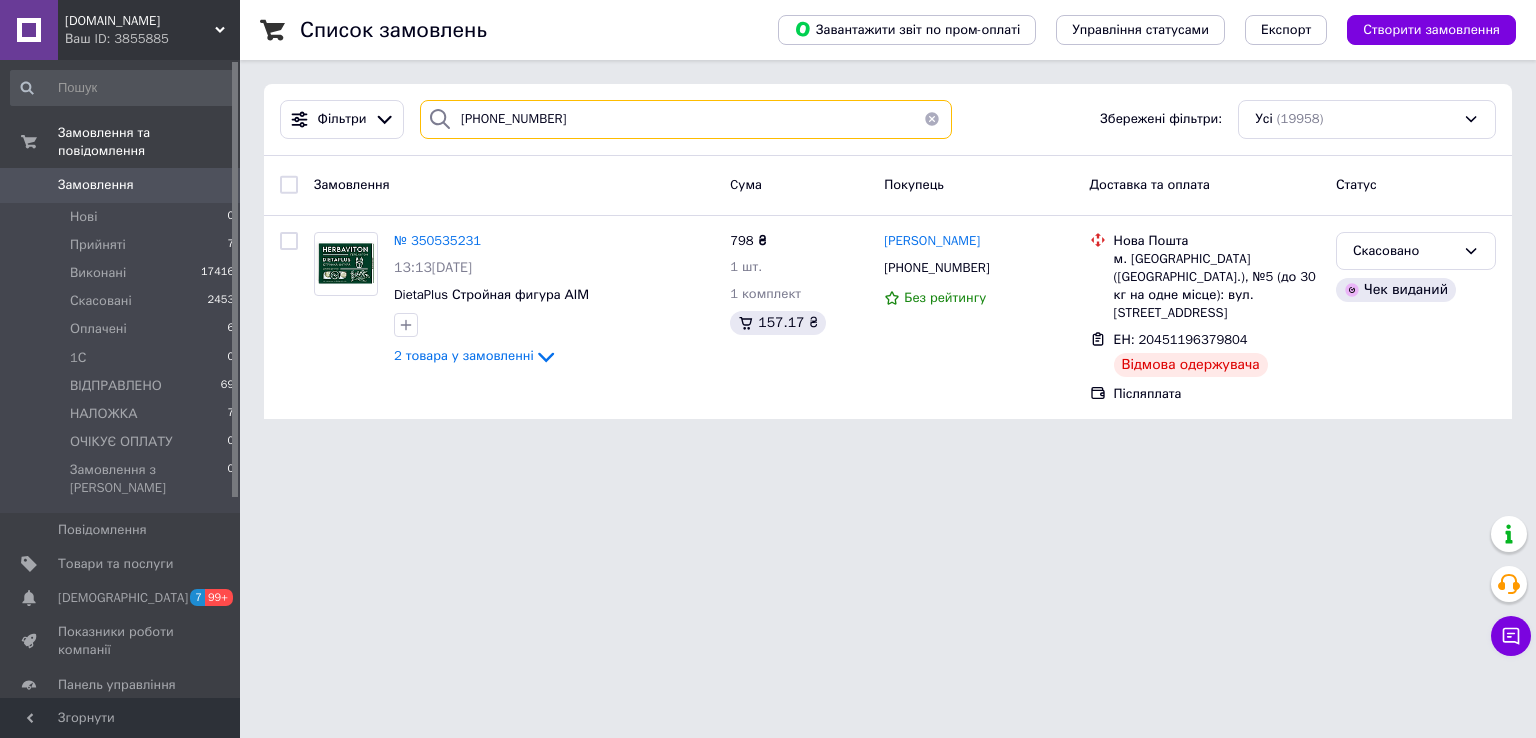 type on "[PHONE_NUMBER]" 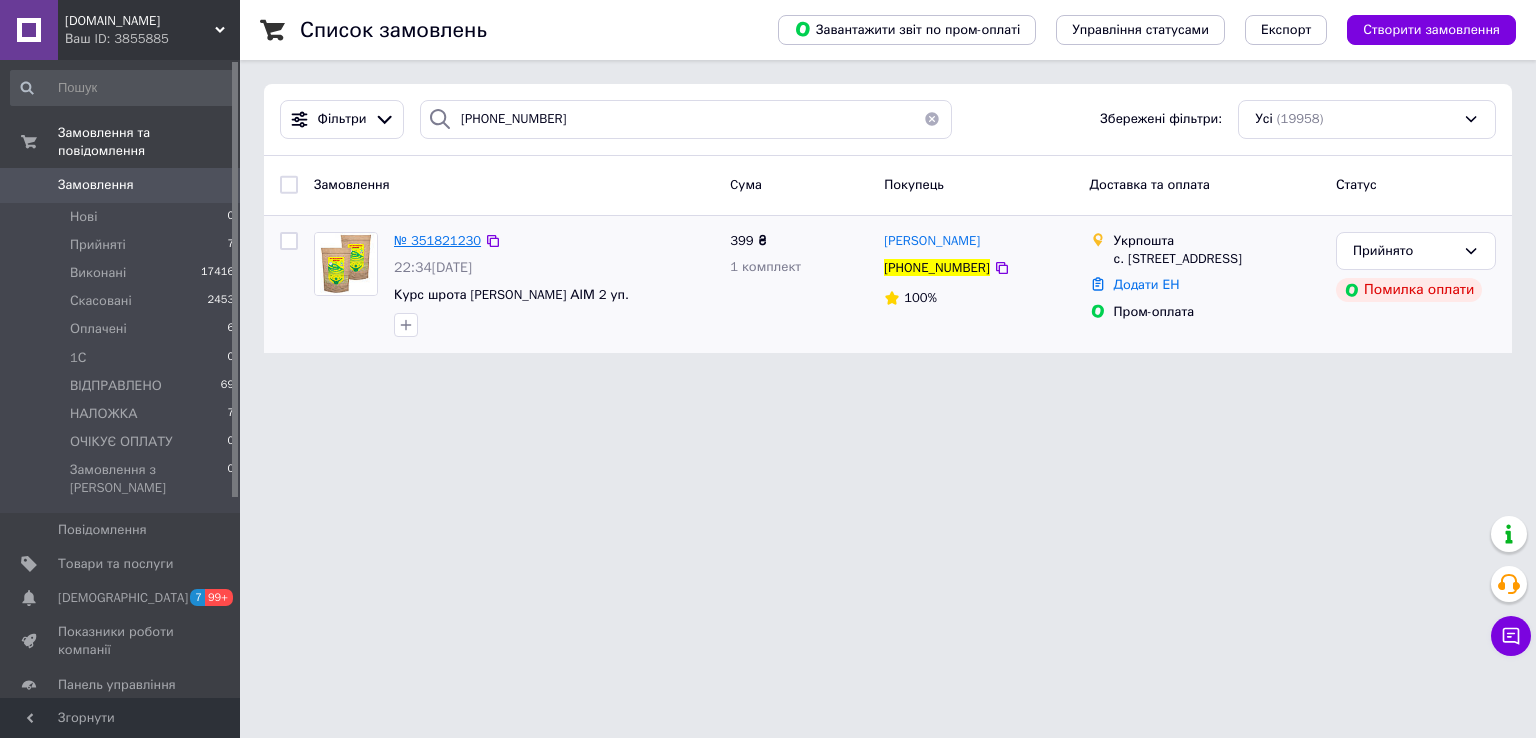 click on "№ 351821230" at bounding box center [437, 240] 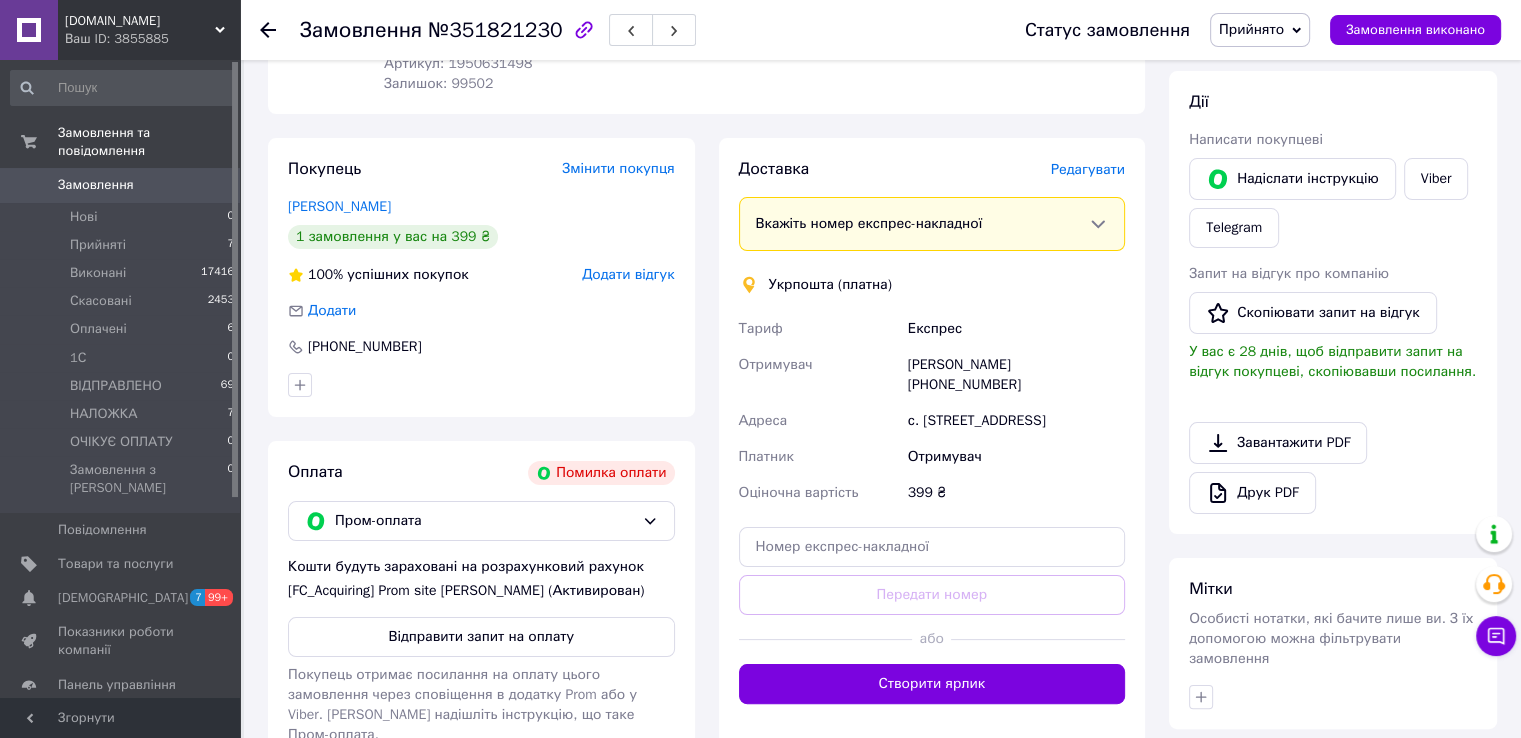 scroll, scrollTop: 461, scrollLeft: 0, axis: vertical 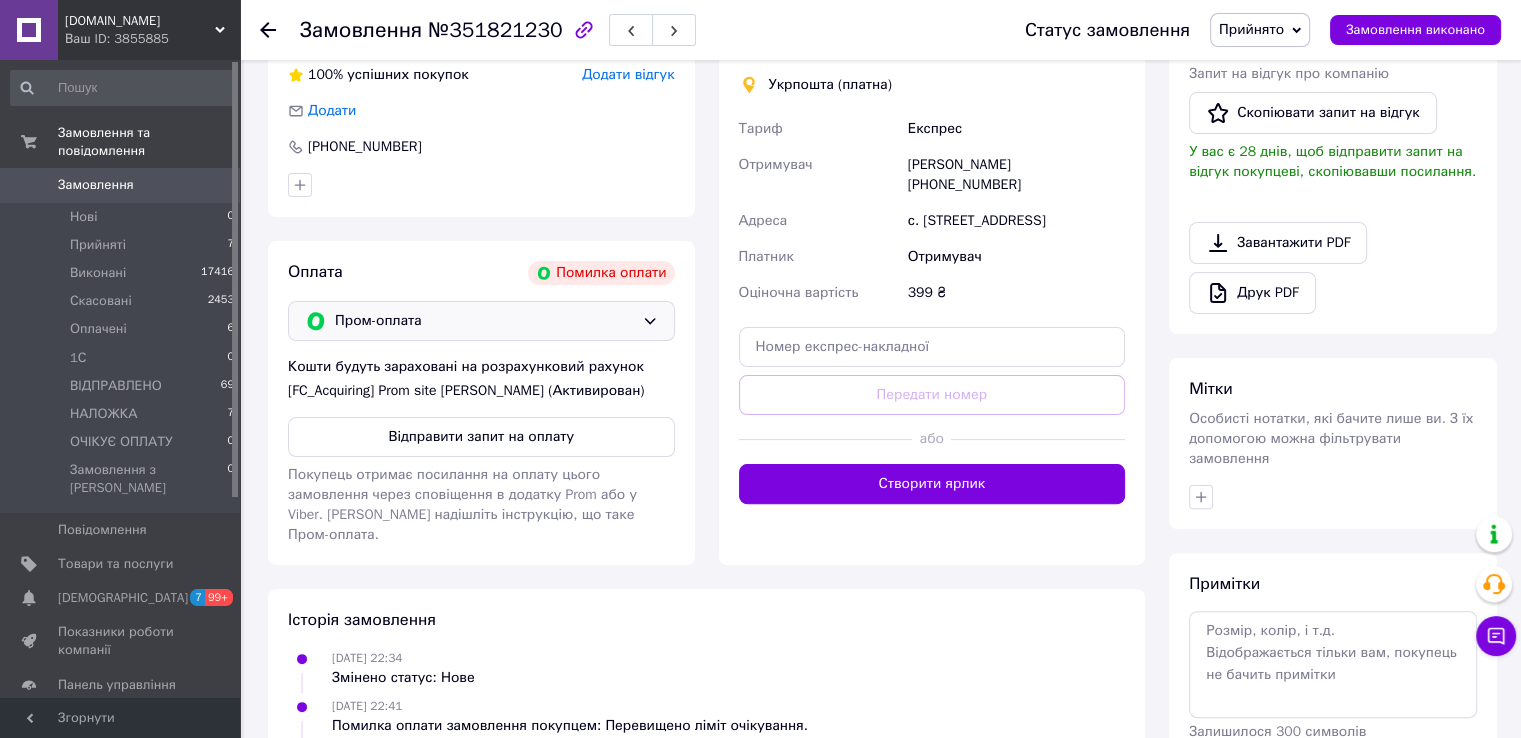 click on "Пром-оплата" at bounding box center [481, 321] 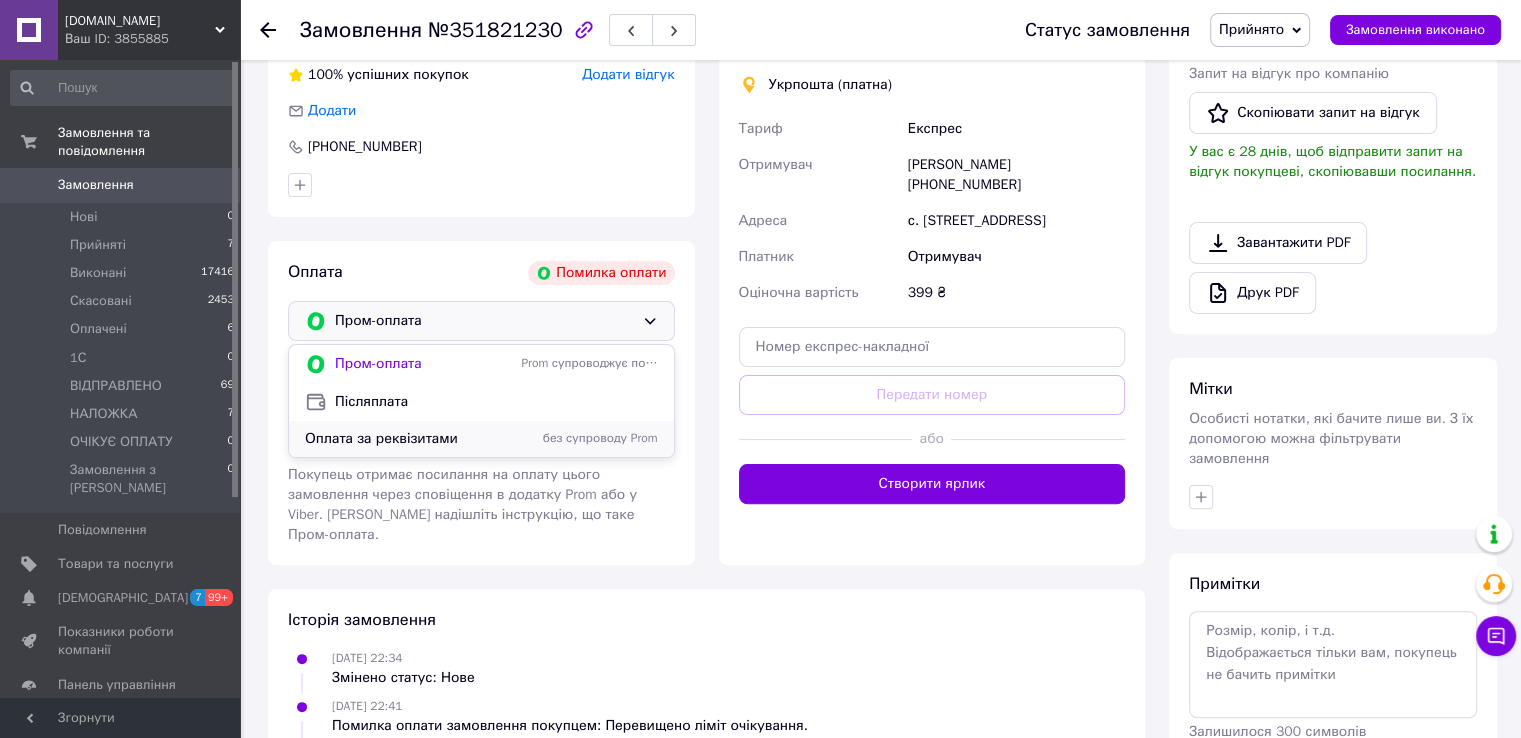 click on "Оплата за реквізитами" at bounding box center (409, 439) 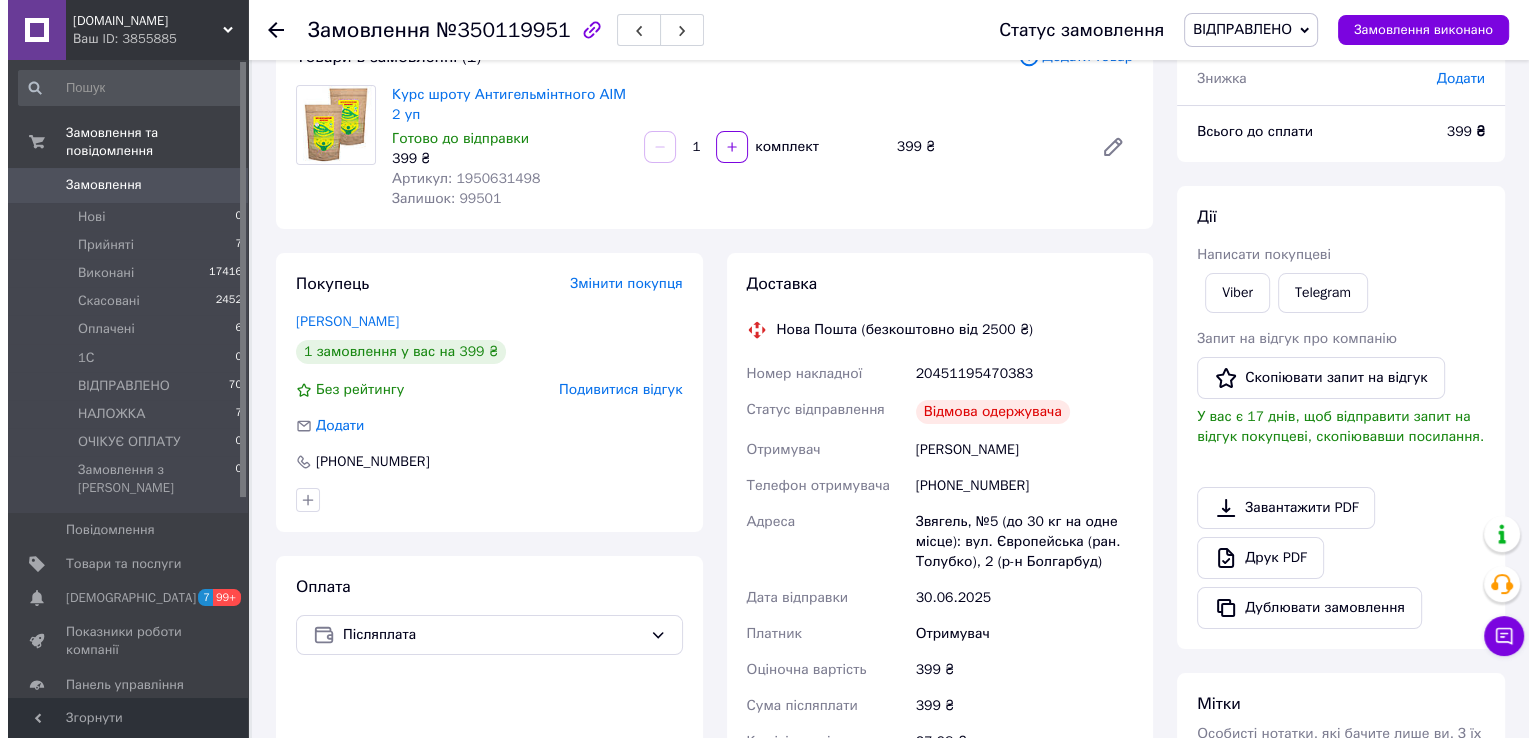 scroll, scrollTop: 100, scrollLeft: 0, axis: vertical 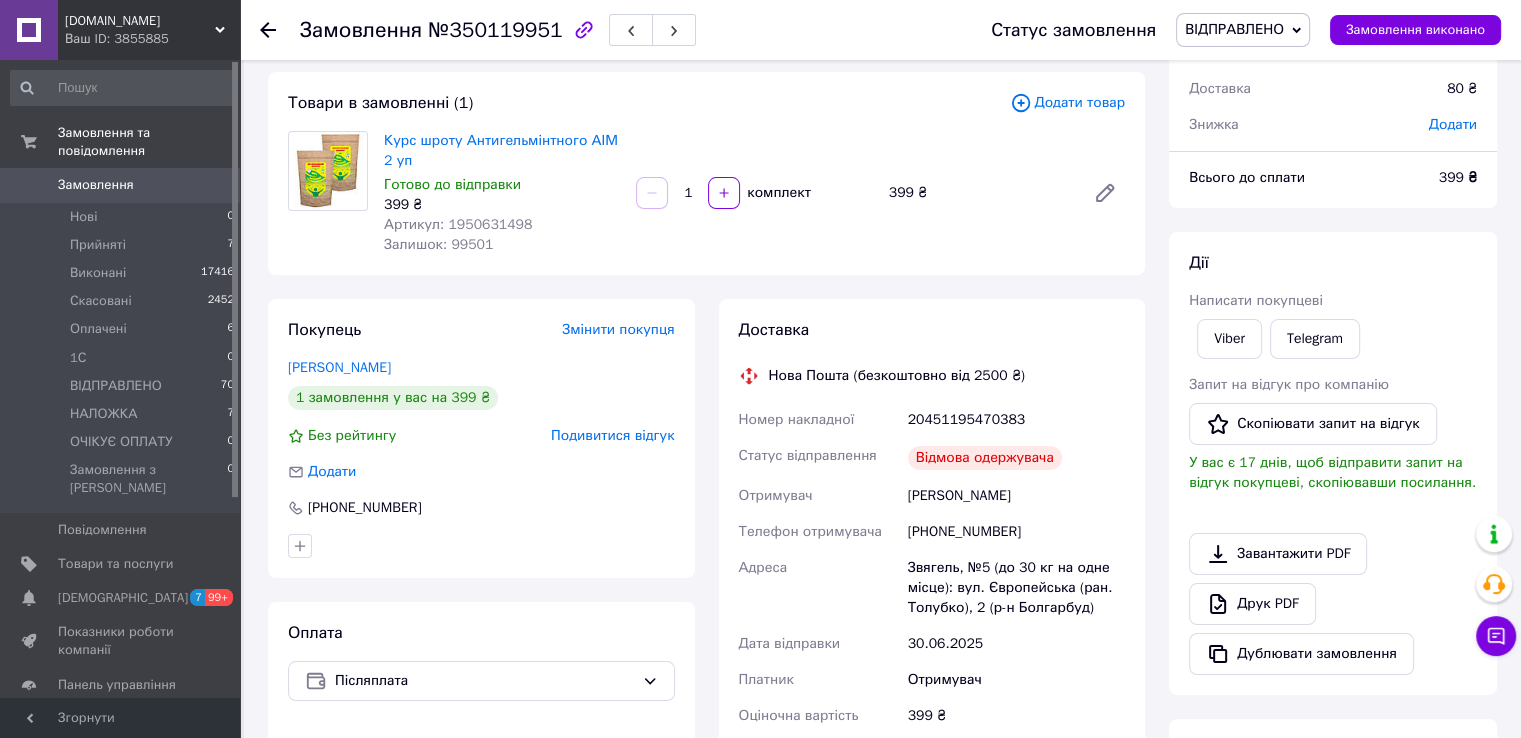 click on "Подивитися відгук" at bounding box center [612, 435] 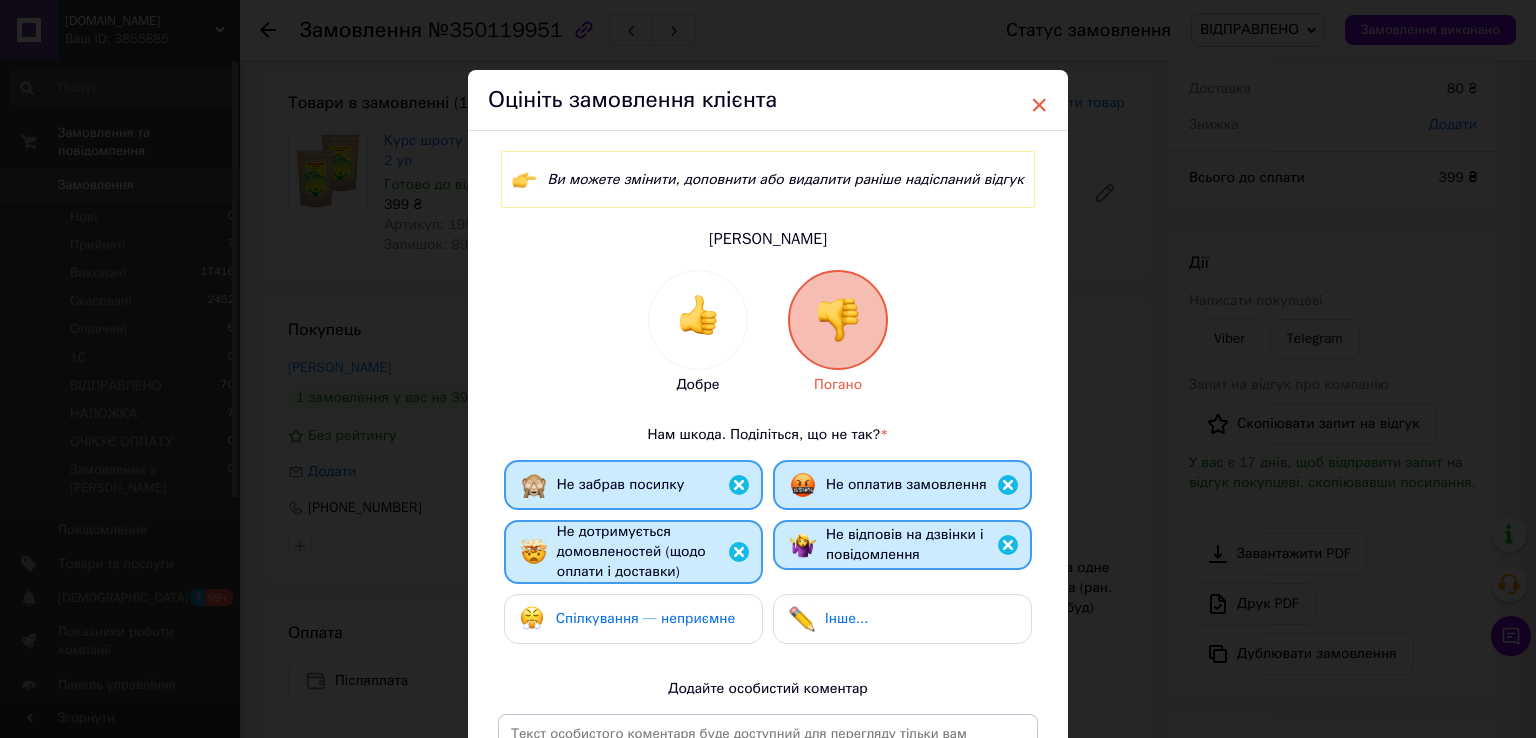 click on "×" at bounding box center [1039, 105] 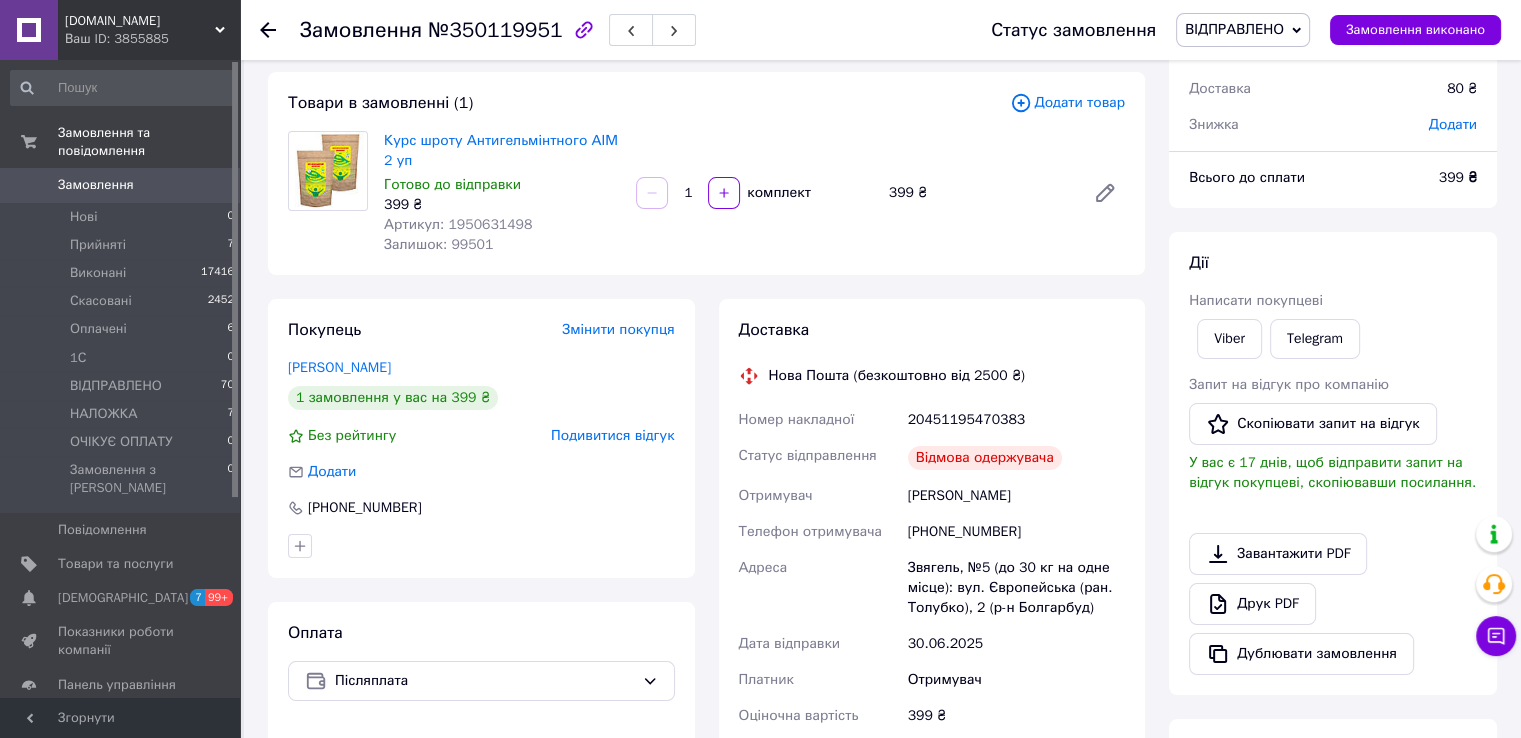click on "ВІДПРАВЛЕНО" at bounding box center [1234, 29] 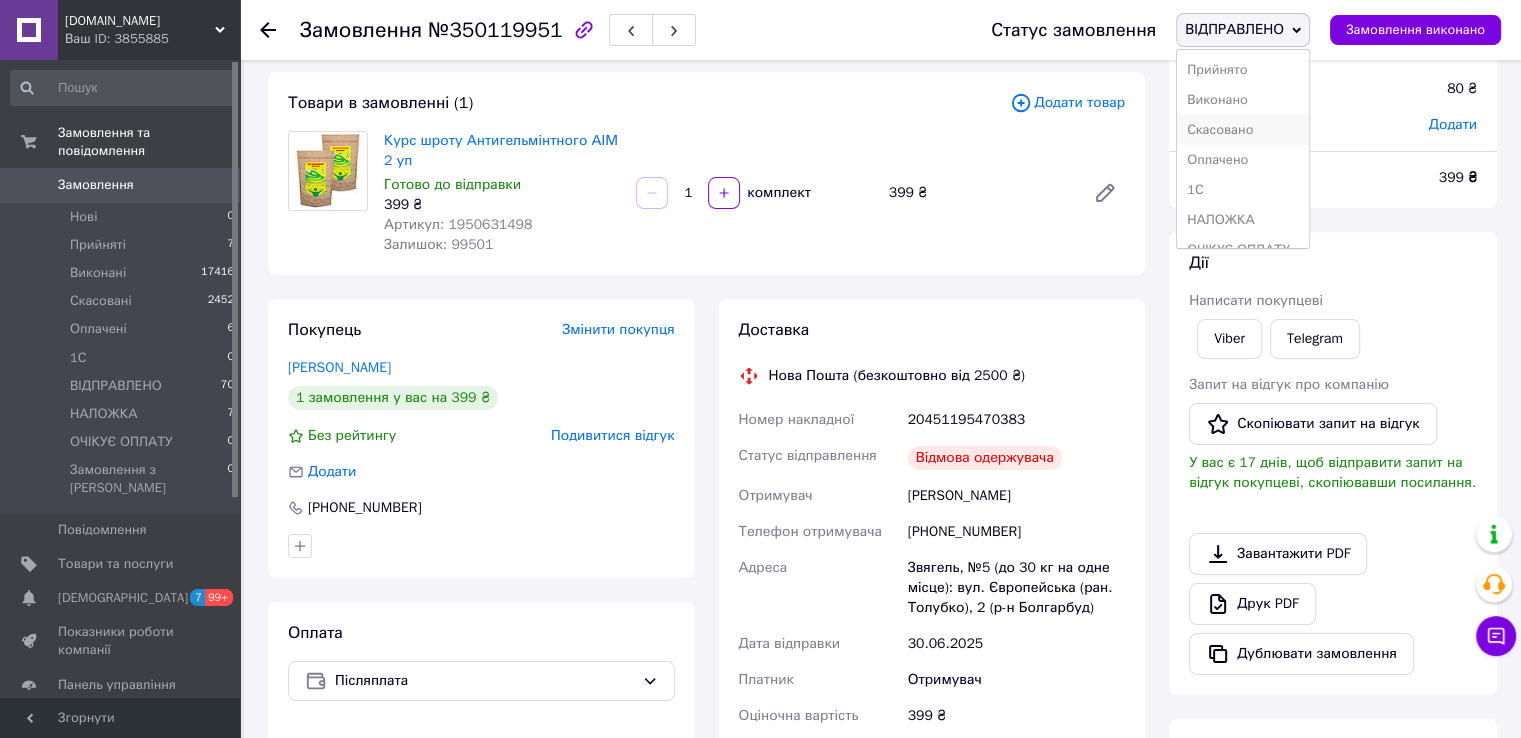 click on "Скасовано" at bounding box center [1243, 130] 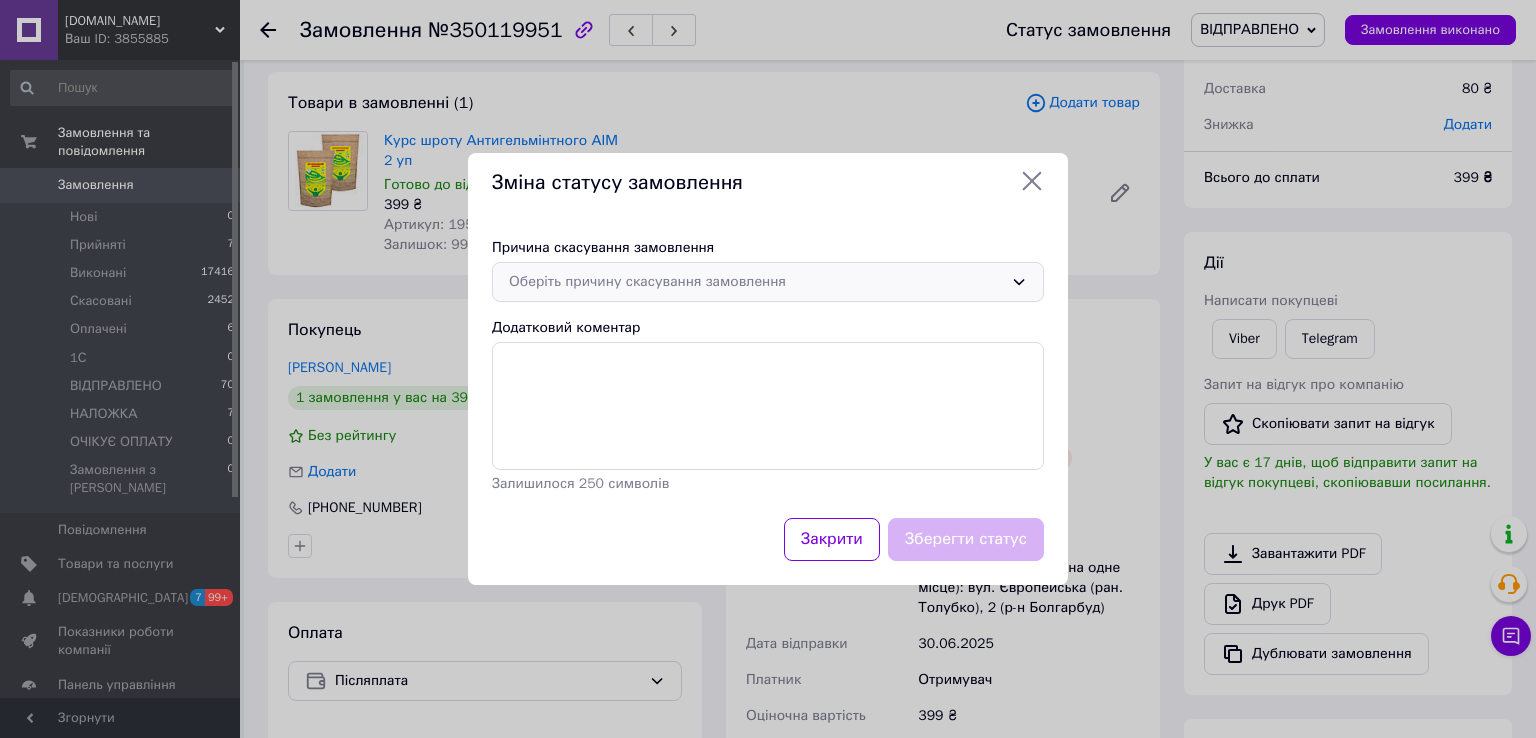 click on "Оберіть причину скасування замовлення" at bounding box center (768, 282) 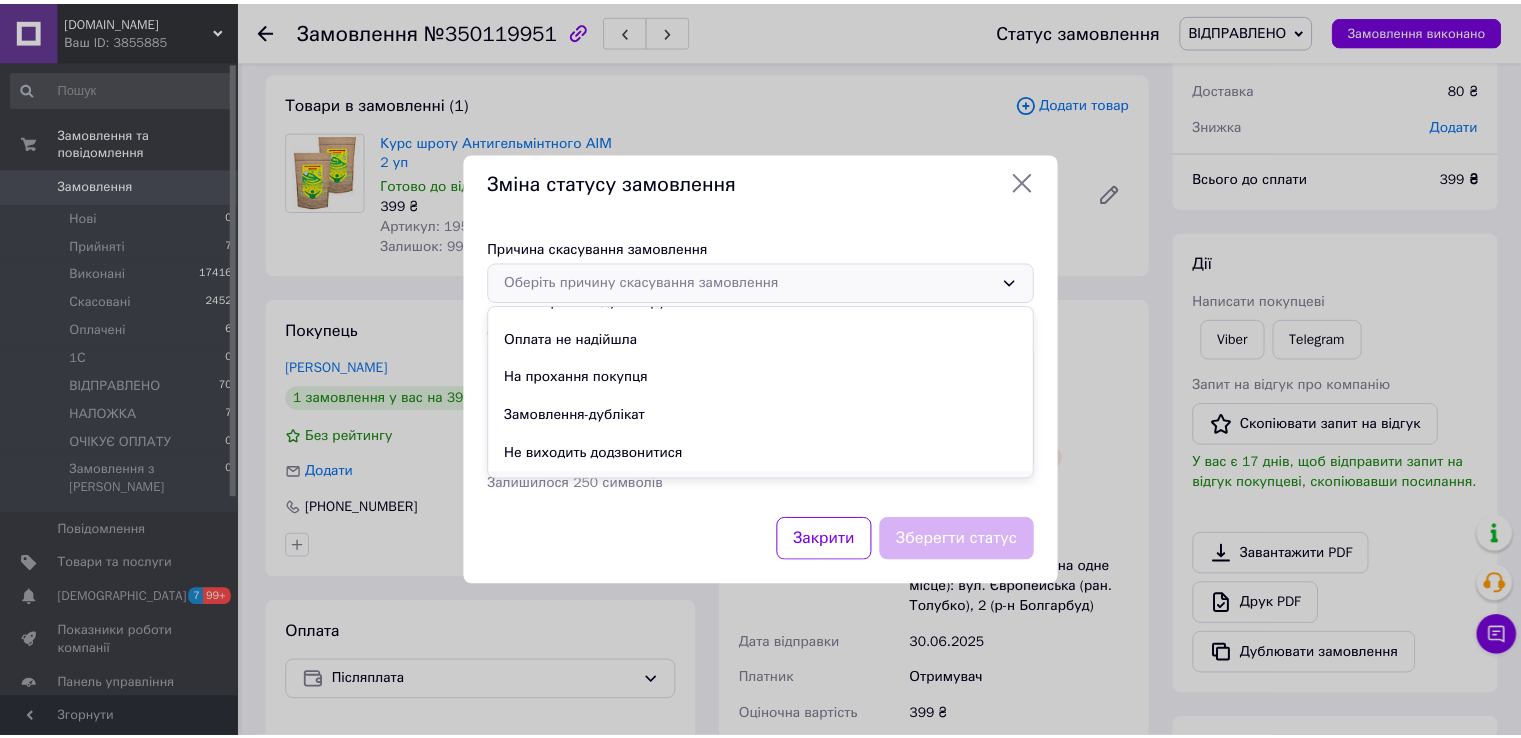 scroll, scrollTop: 93, scrollLeft: 0, axis: vertical 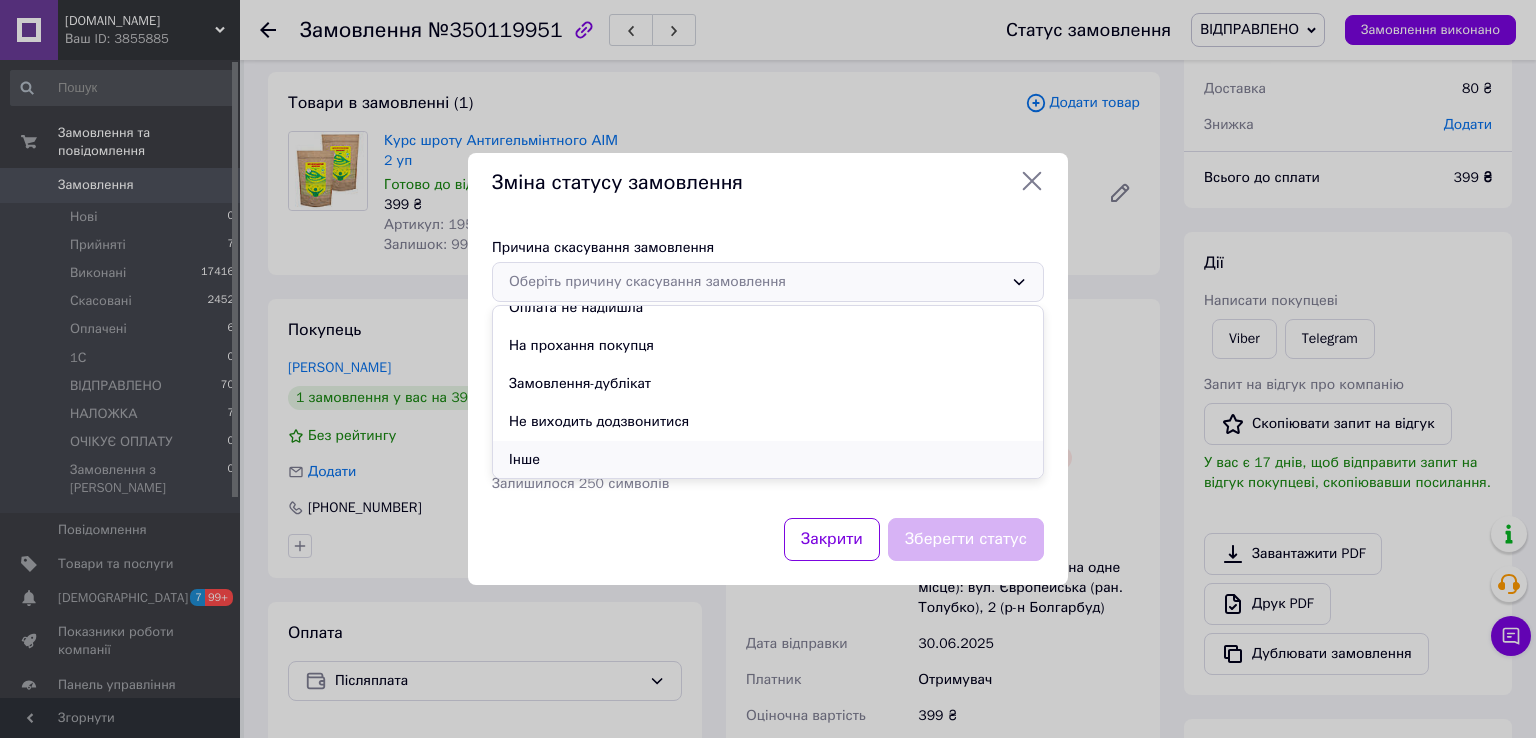 click on "Інше" at bounding box center [768, 460] 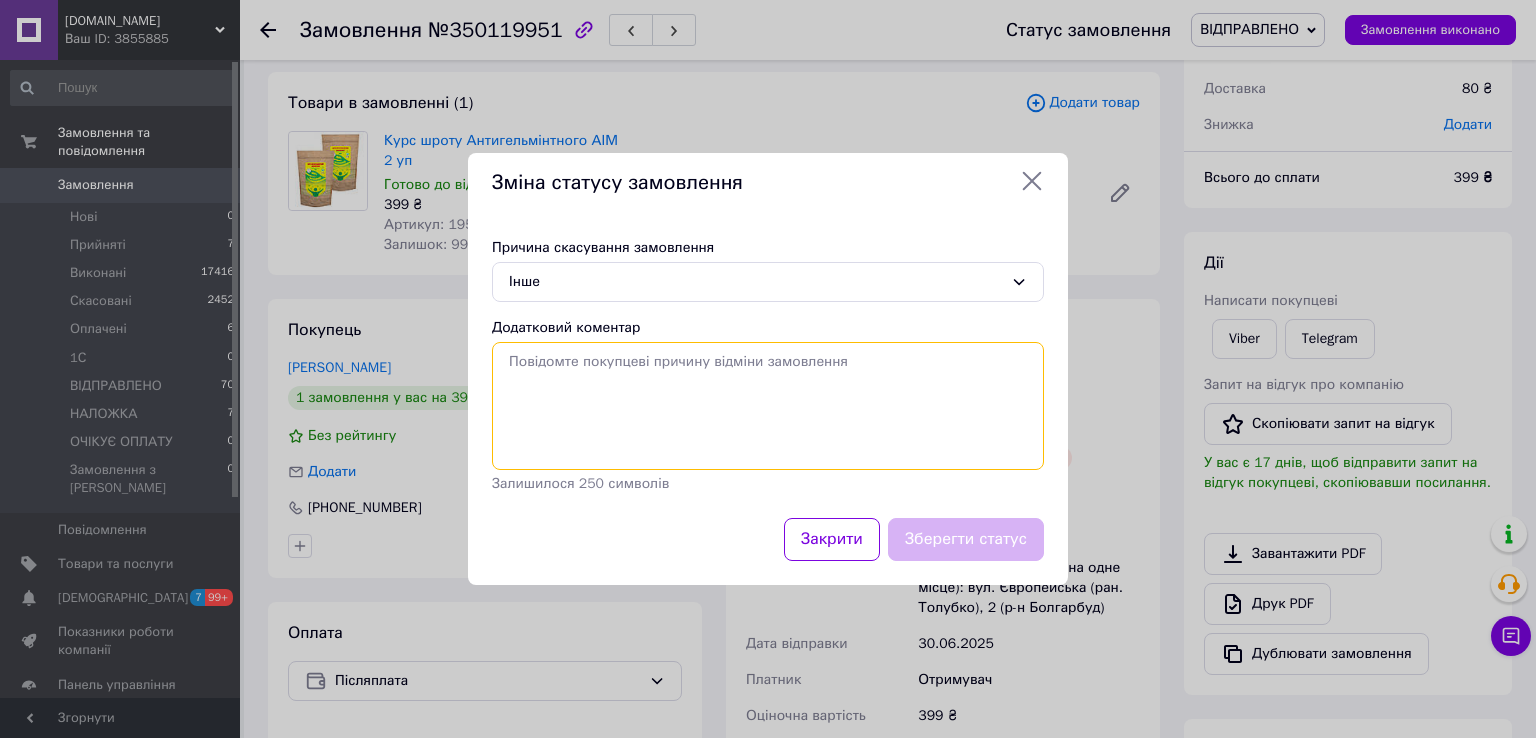click on "Додатковий коментар" at bounding box center [768, 406] 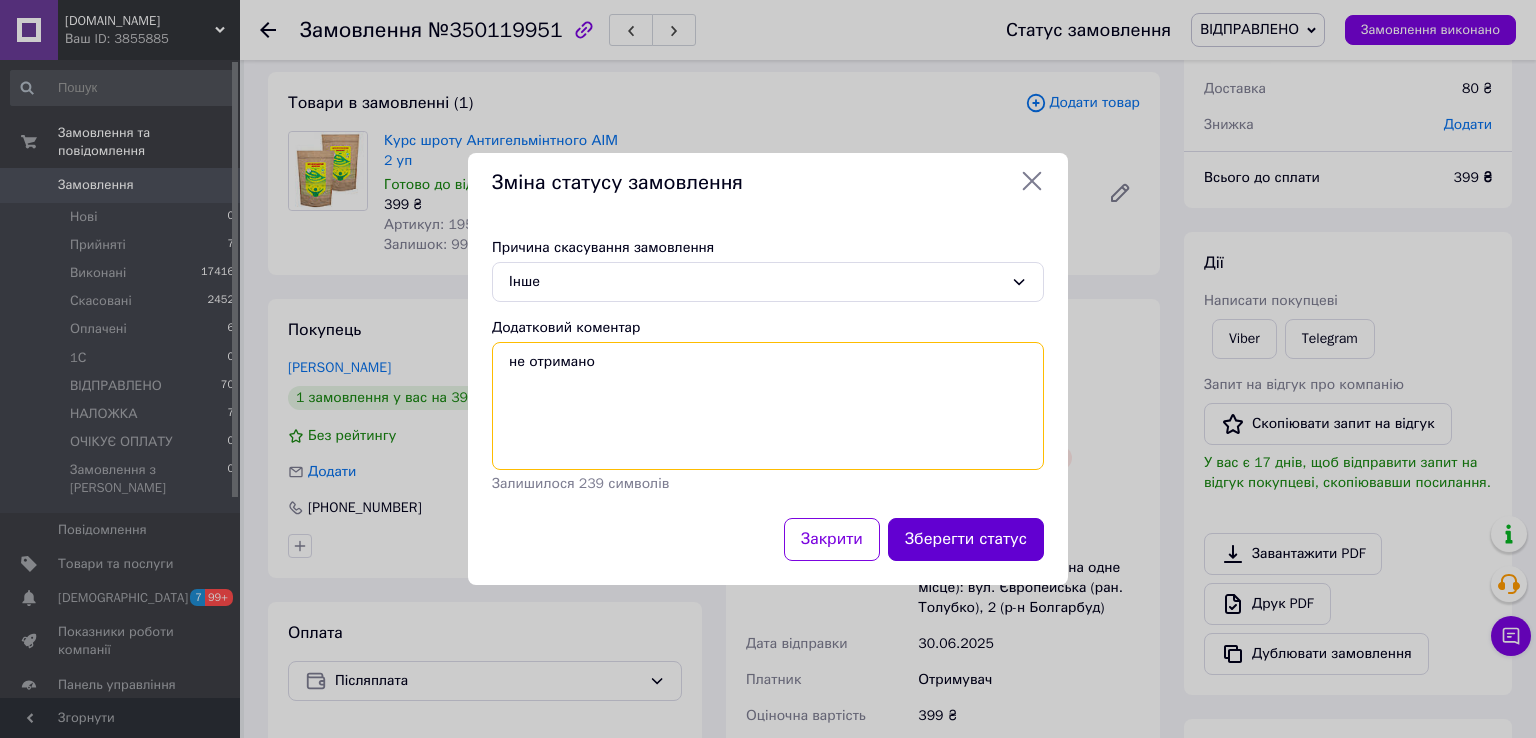 type on "не отримано" 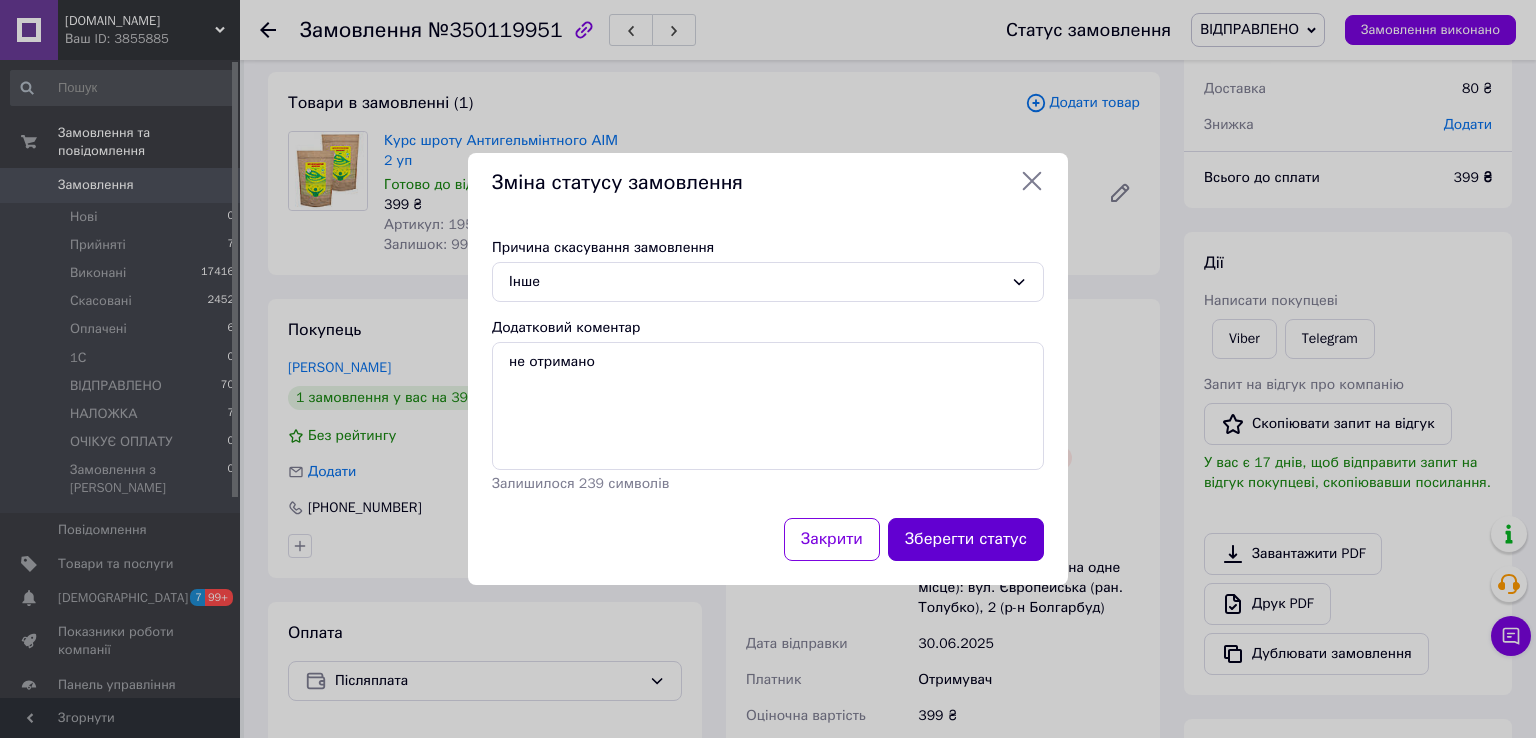 click on "Зберегти статус" at bounding box center [966, 539] 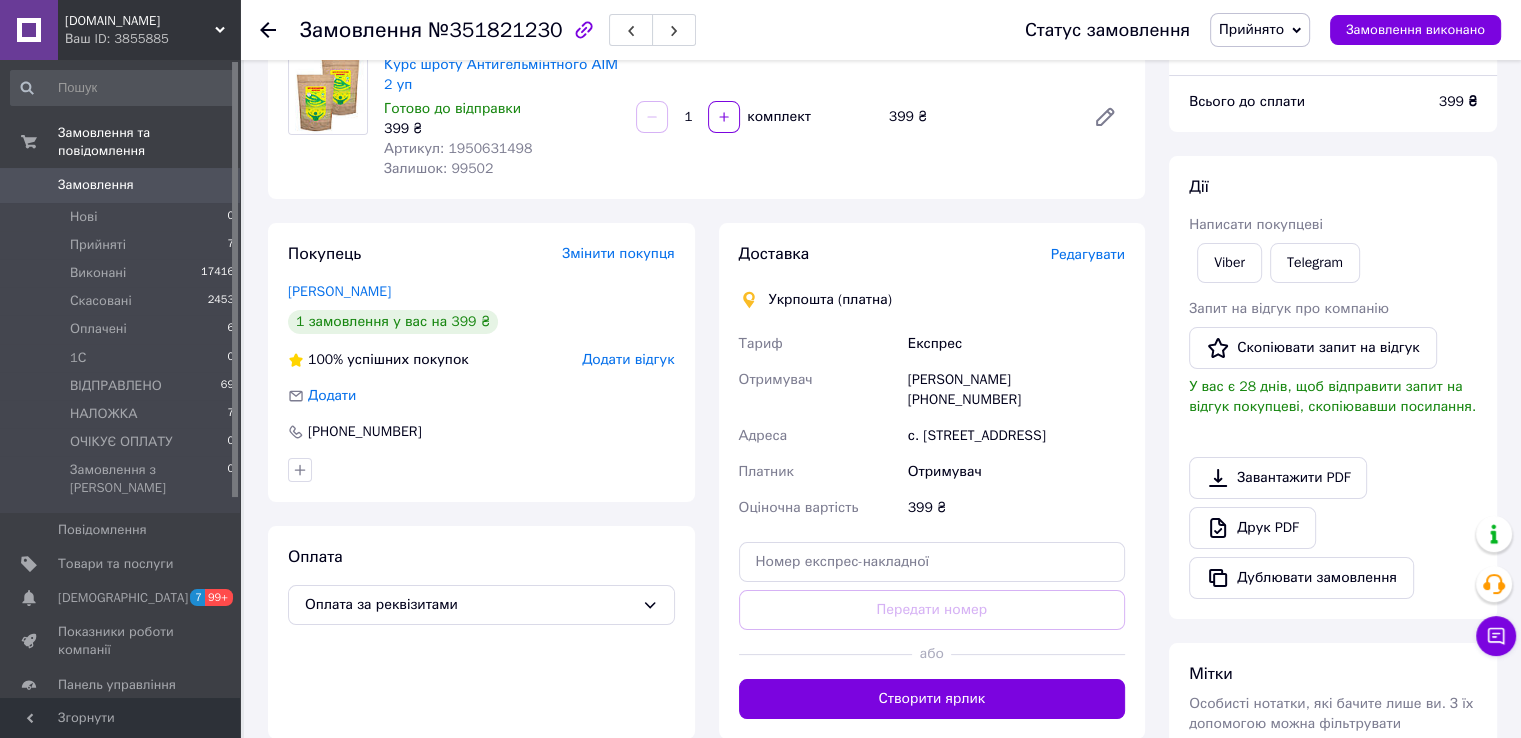 scroll, scrollTop: 0, scrollLeft: 0, axis: both 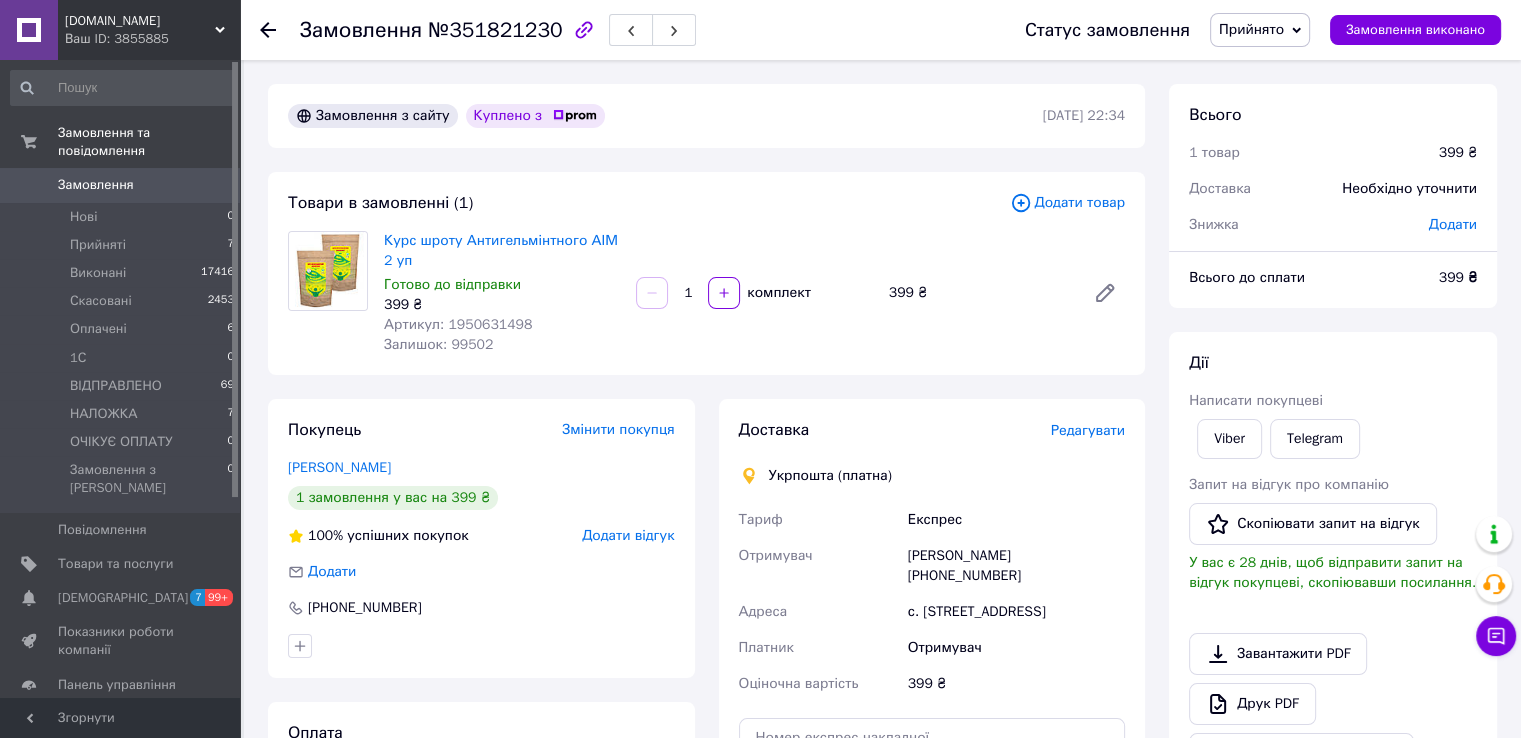 click on "Прийнято" at bounding box center (1251, 29) 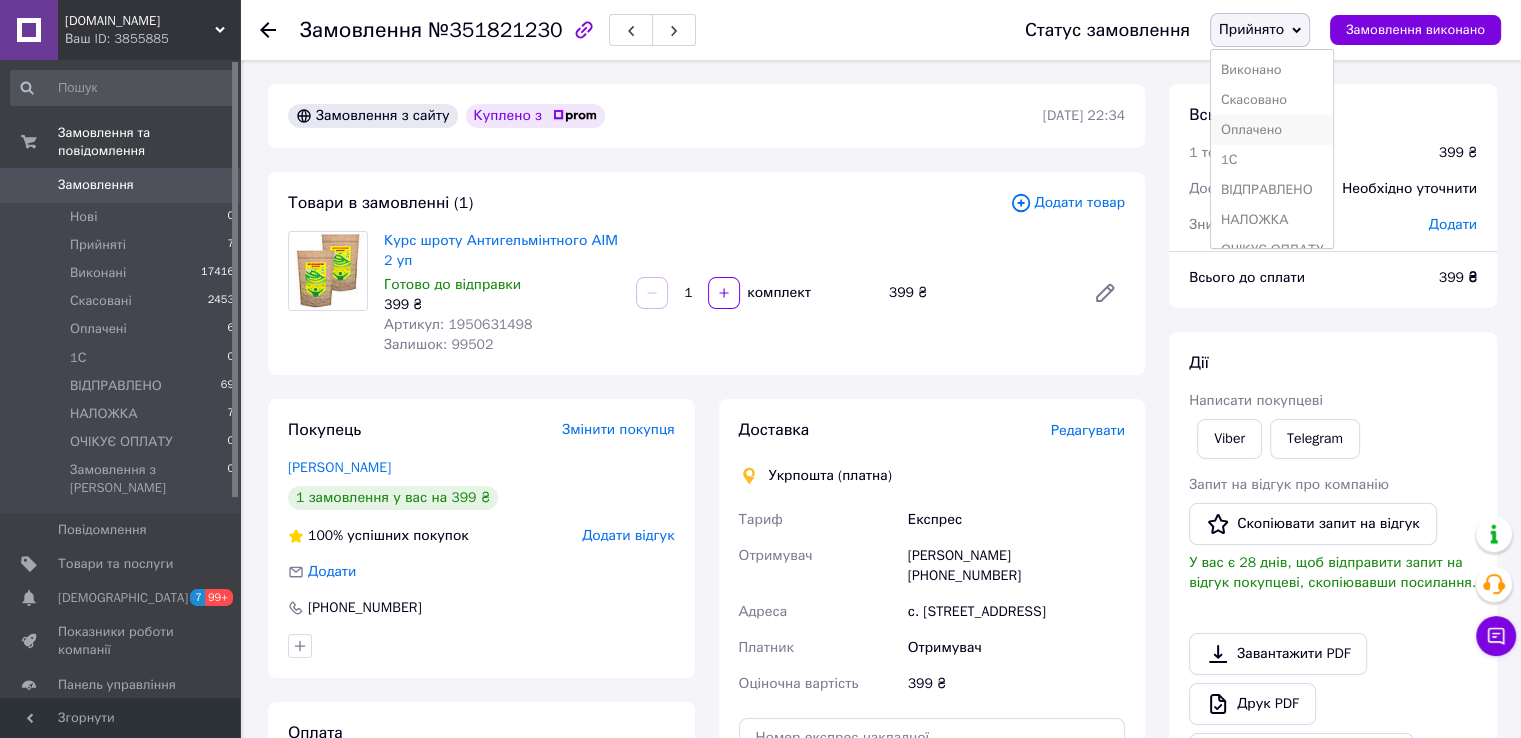 click on "Оплачено" at bounding box center (1272, 130) 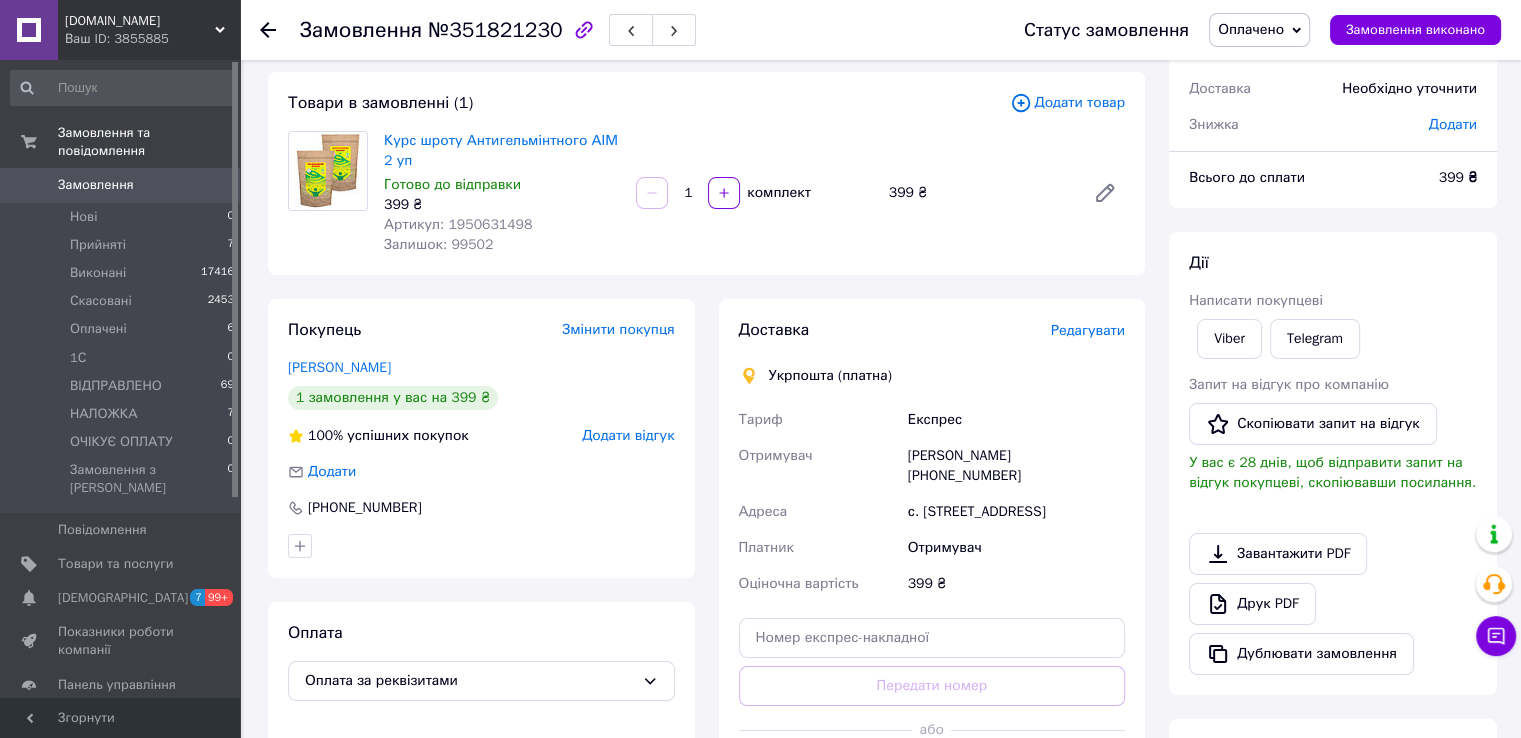 scroll, scrollTop: 0, scrollLeft: 0, axis: both 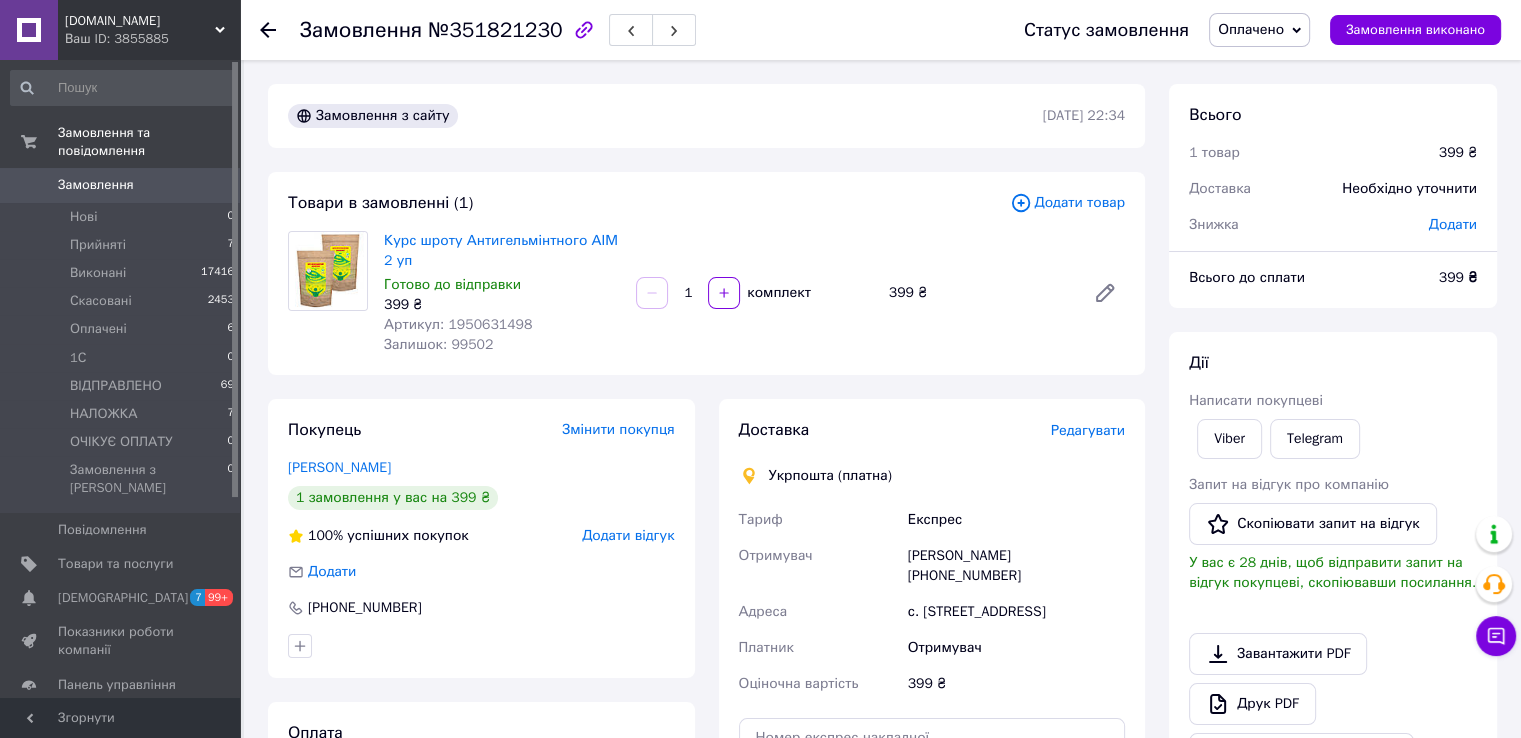click on "Замовлення" at bounding box center (121, 185) 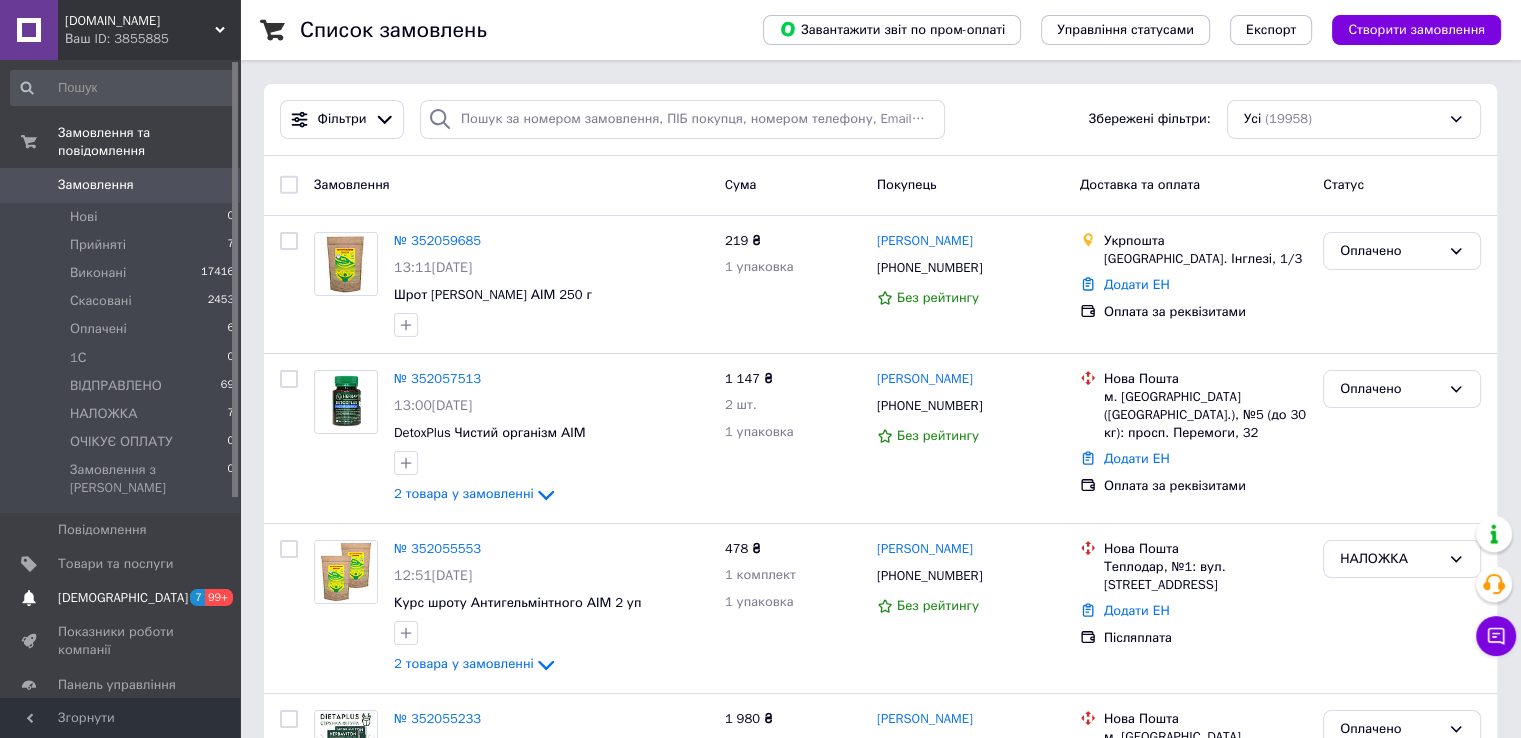 click on "[DEMOGRAPHIC_DATA]" at bounding box center [123, 598] 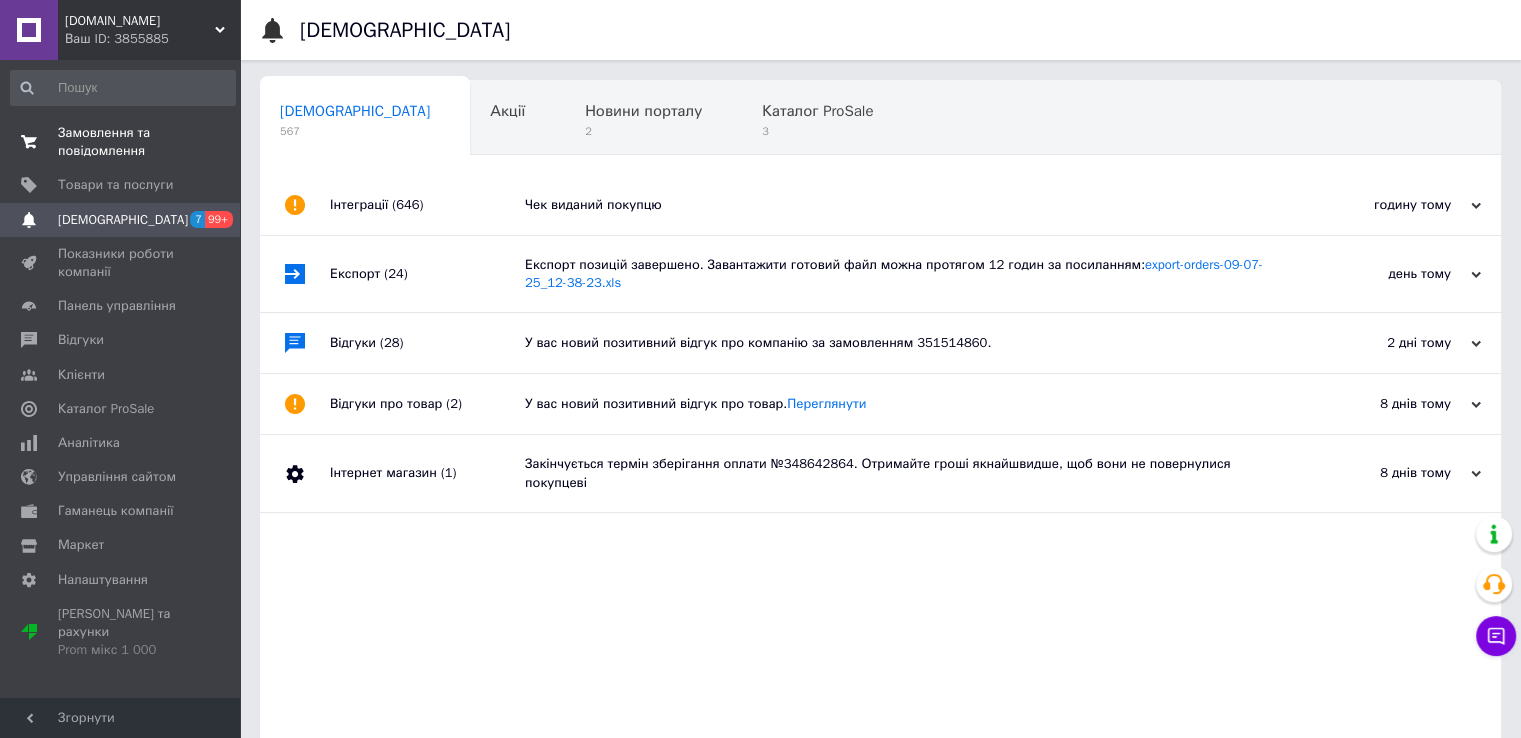 click on "Замовлення та повідомлення" at bounding box center [121, 142] 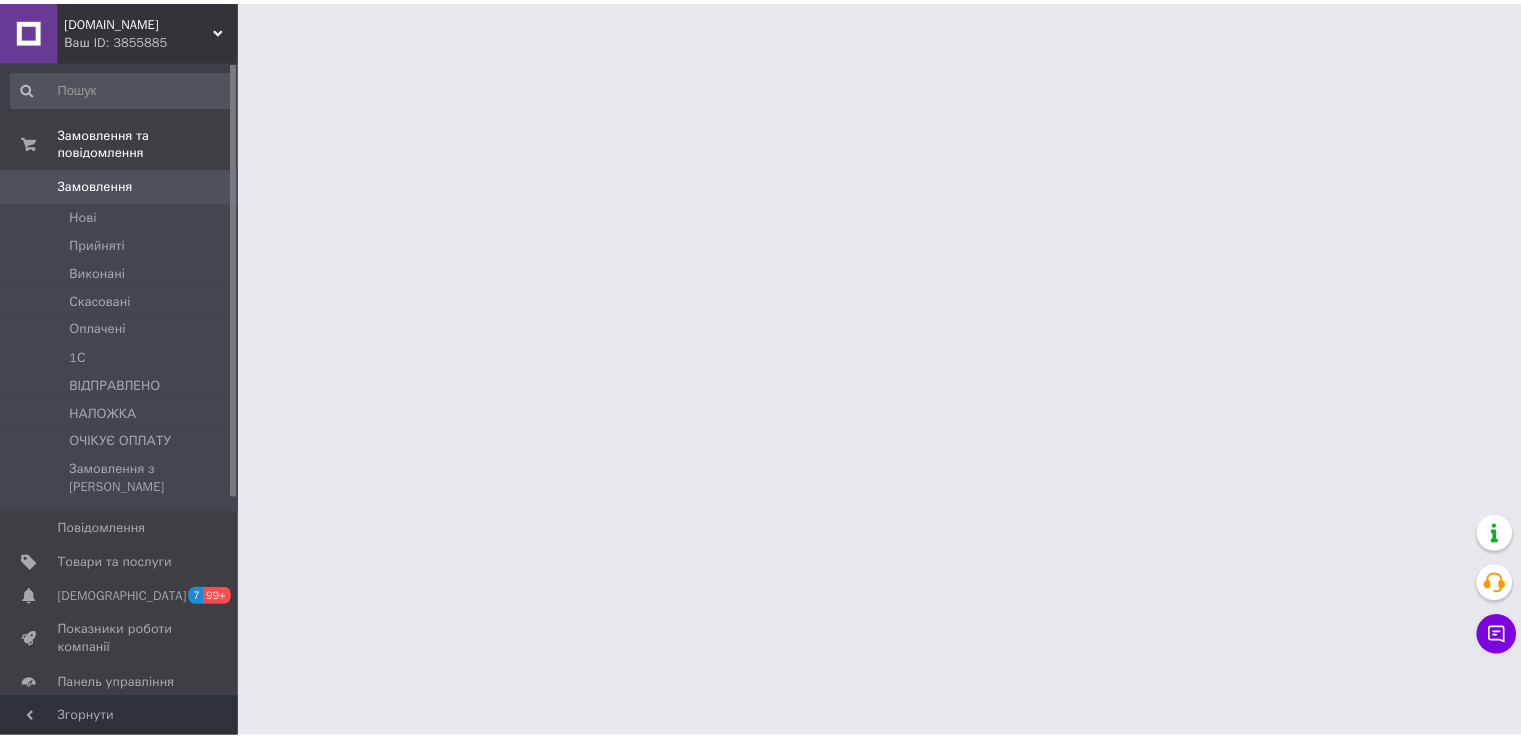 scroll, scrollTop: 0, scrollLeft: 0, axis: both 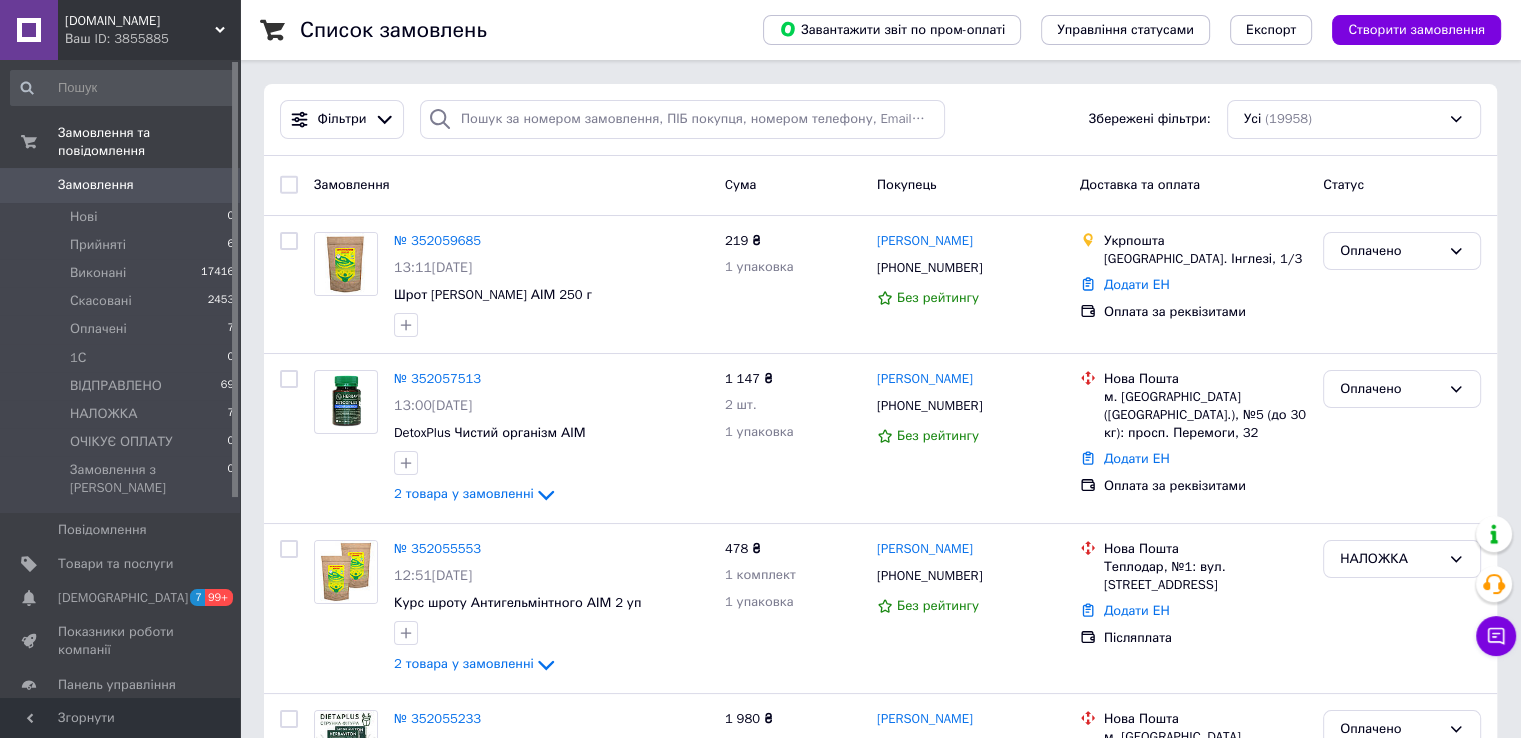 click at bounding box center (29, 30) 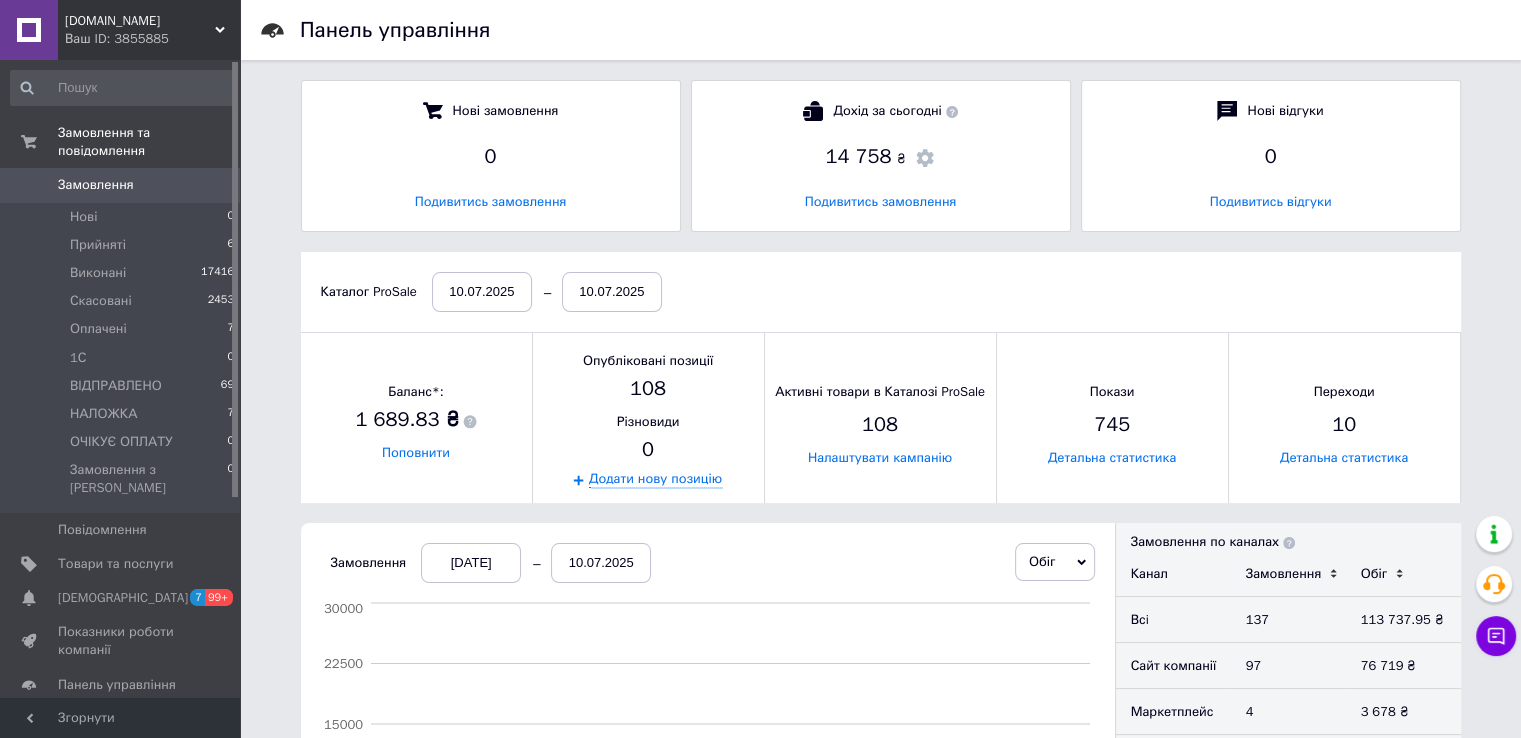 scroll, scrollTop: 10, scrollLeft: 9, axis: both 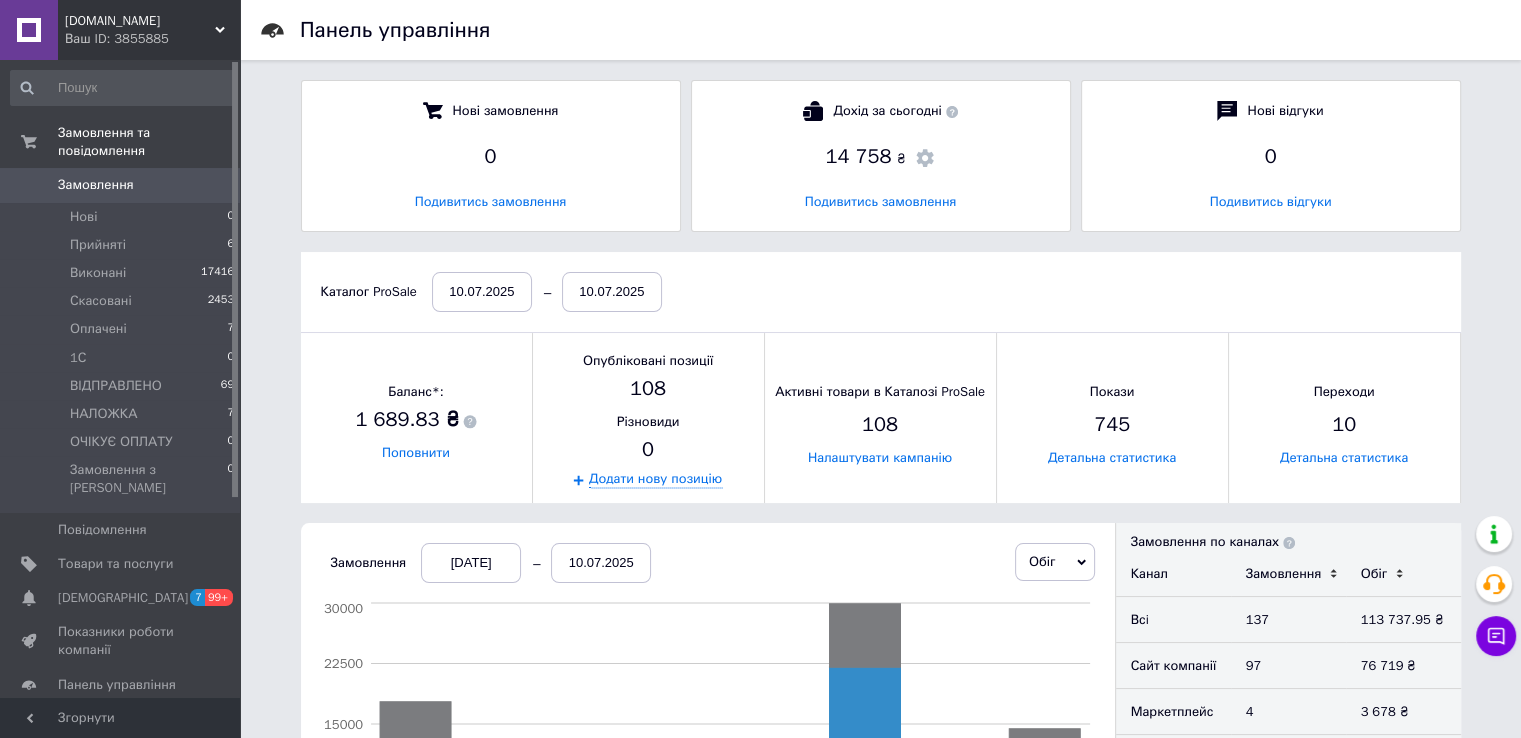 click on "Замовлення" at bounding box center (96, 185) 